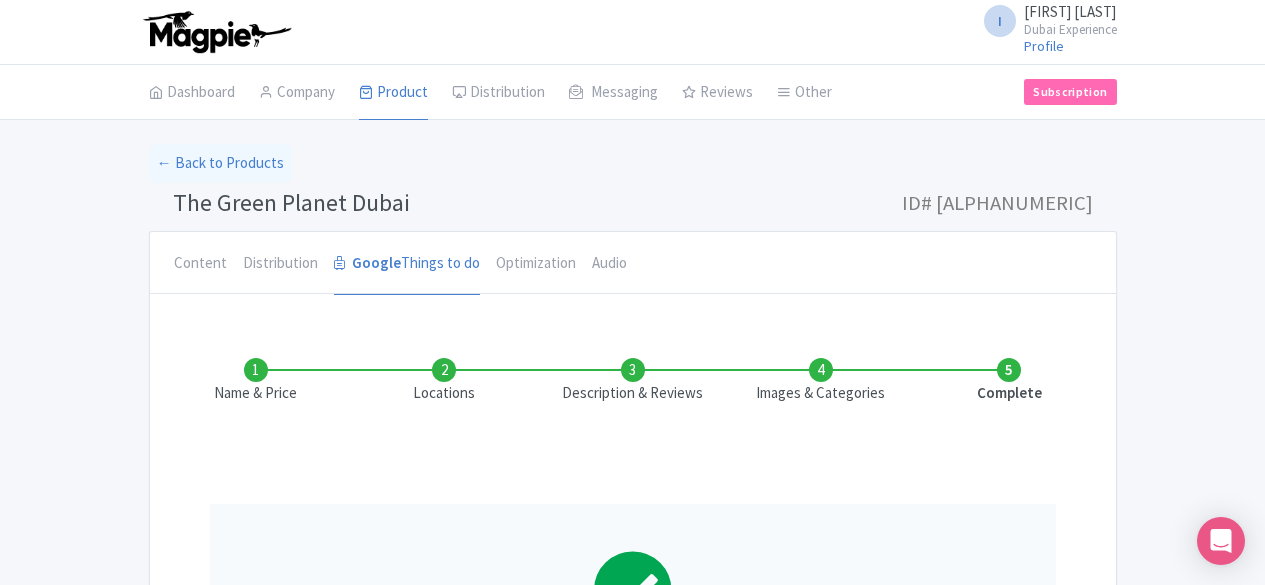 scroll, scrollTop: 0, scrollLeft: 0, axis: both 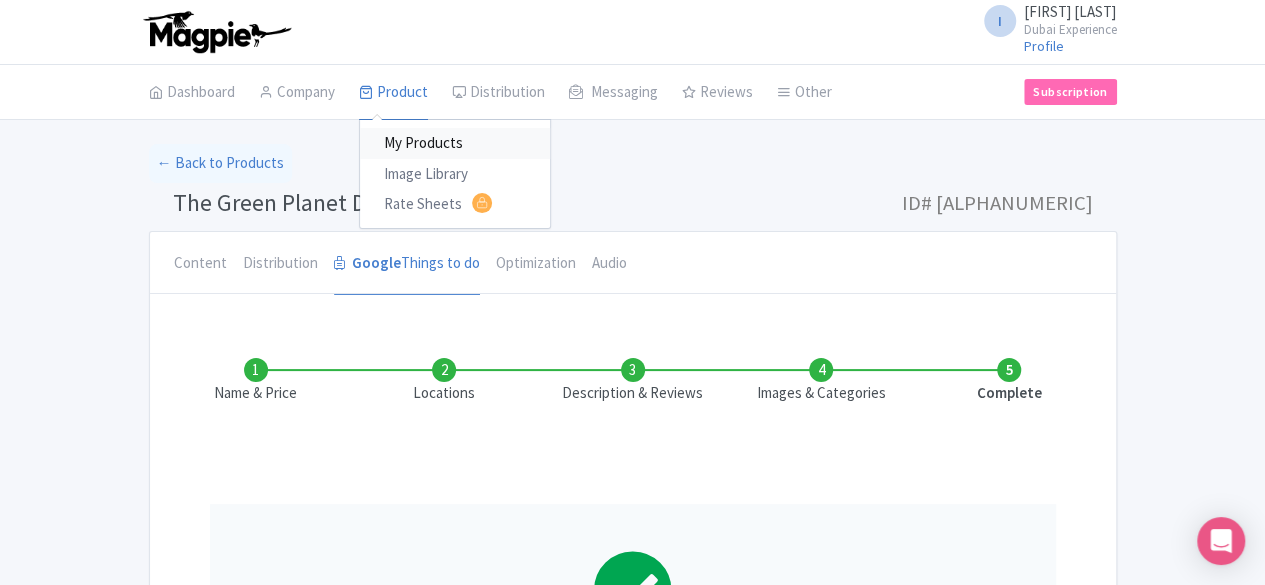 click on "My Products" at bounding box center [455, 143] 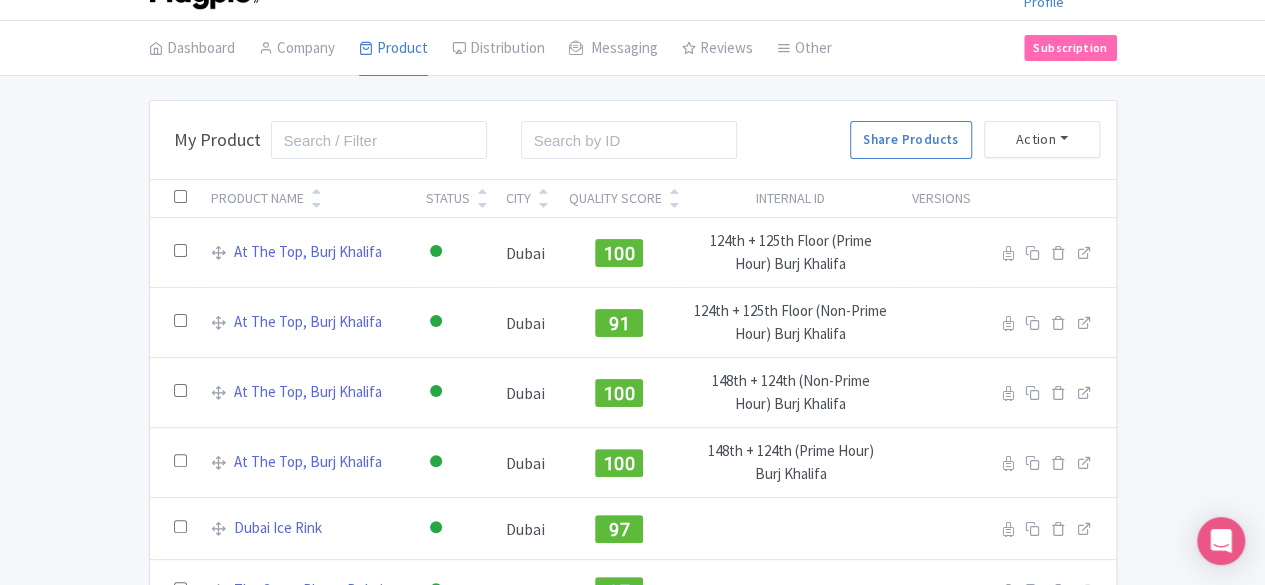 scroll, scrollTop: 0, scrollLeft: 0, axis: both 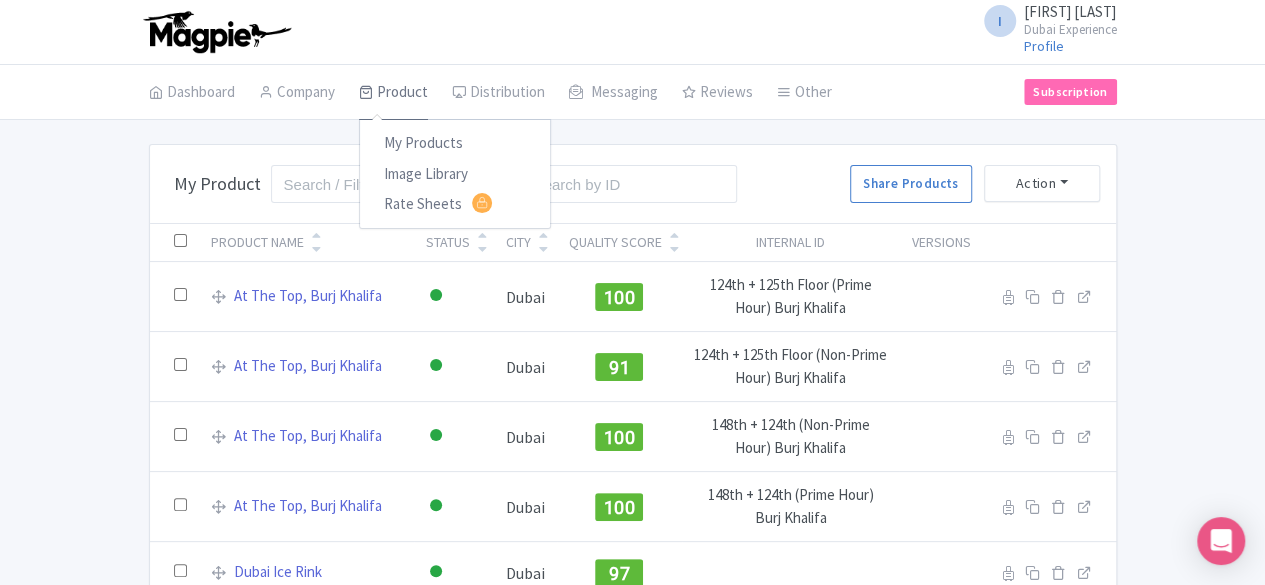 click on "Product" at bounding box center (393, 93) 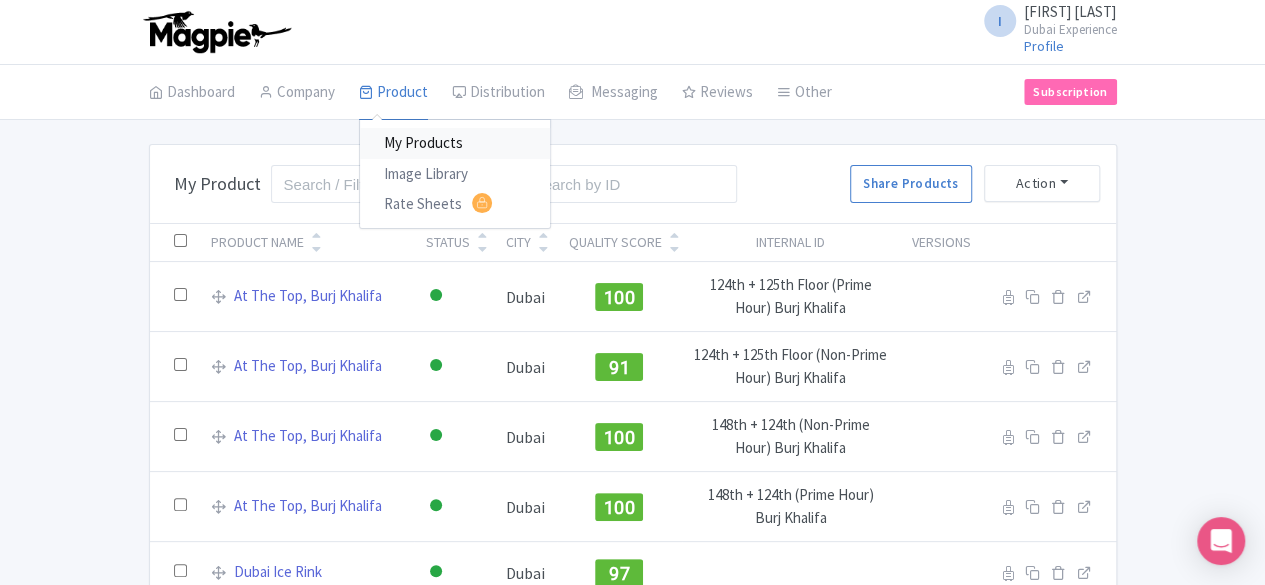 click on "My Products" at bounding box center [455, 143] 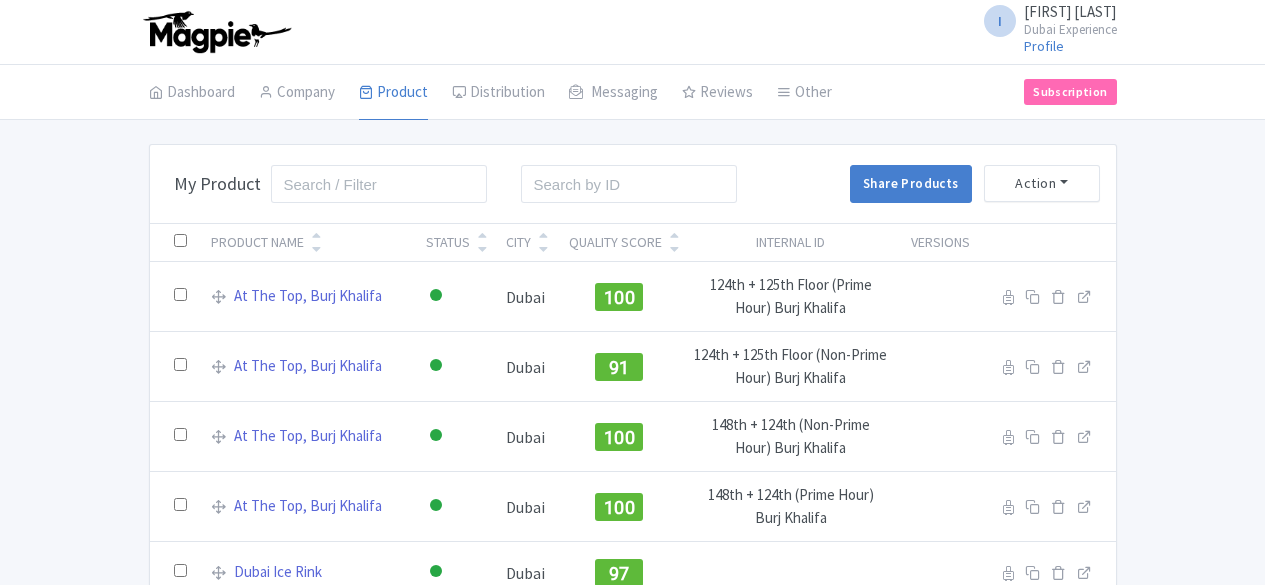 scroll, scrollTop: 0, scrollLeft: 0, axis: both 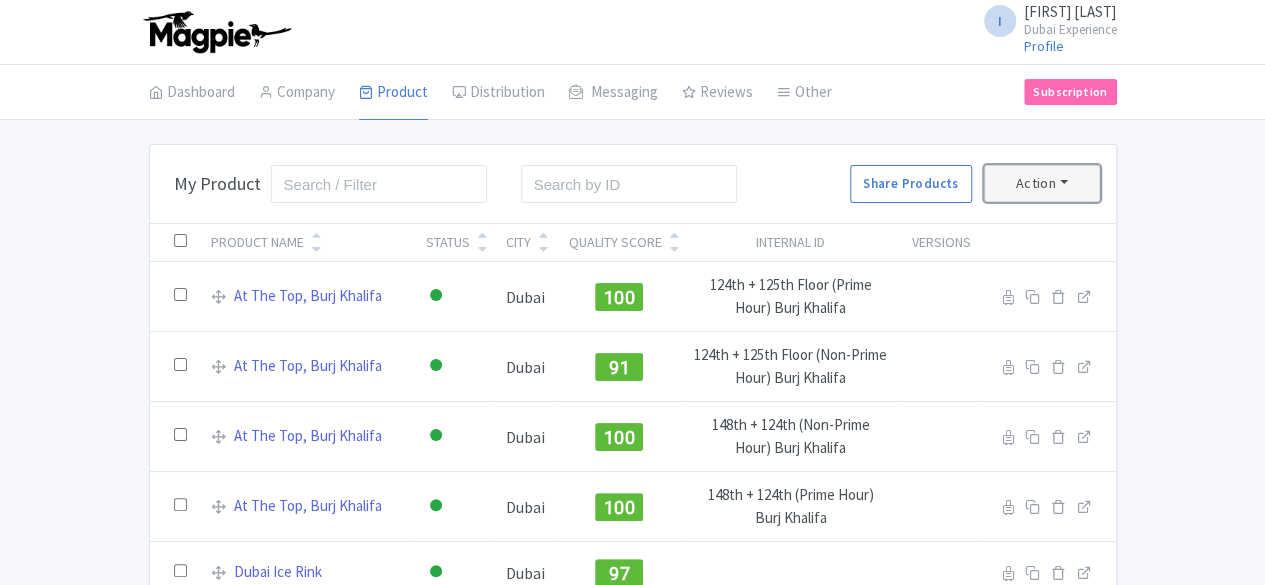 click on "Action" at bounding box center [1042, 183] 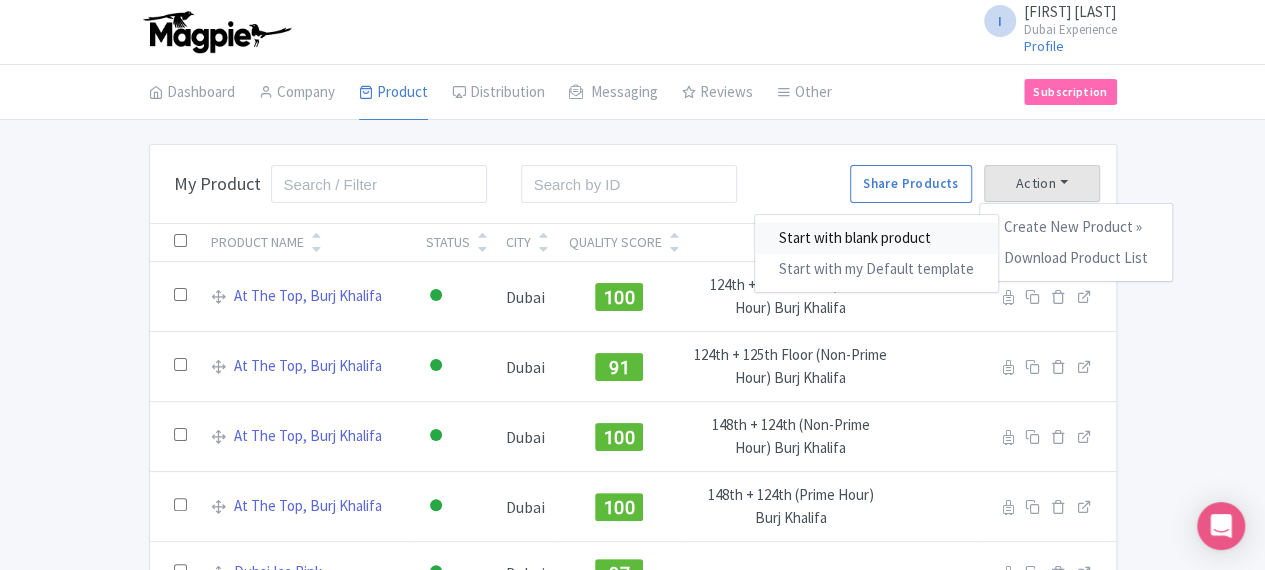 click on "Start with blank product" at bounding box center (876, 238) 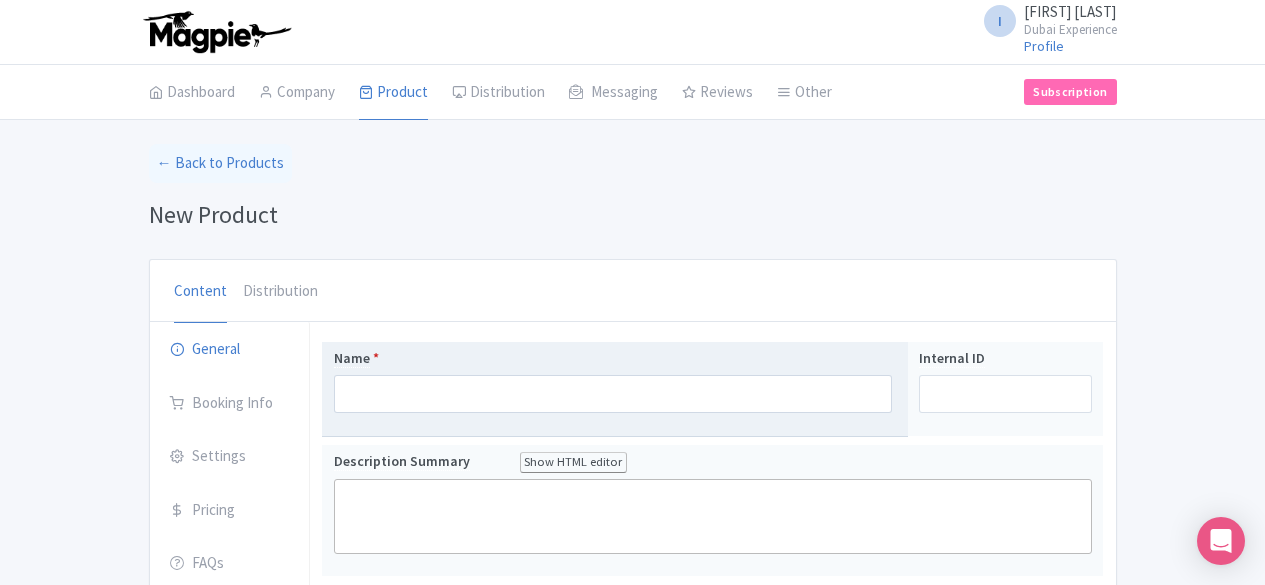 scroll, scrollTop: 0, scrollLeft: 0, axis: both 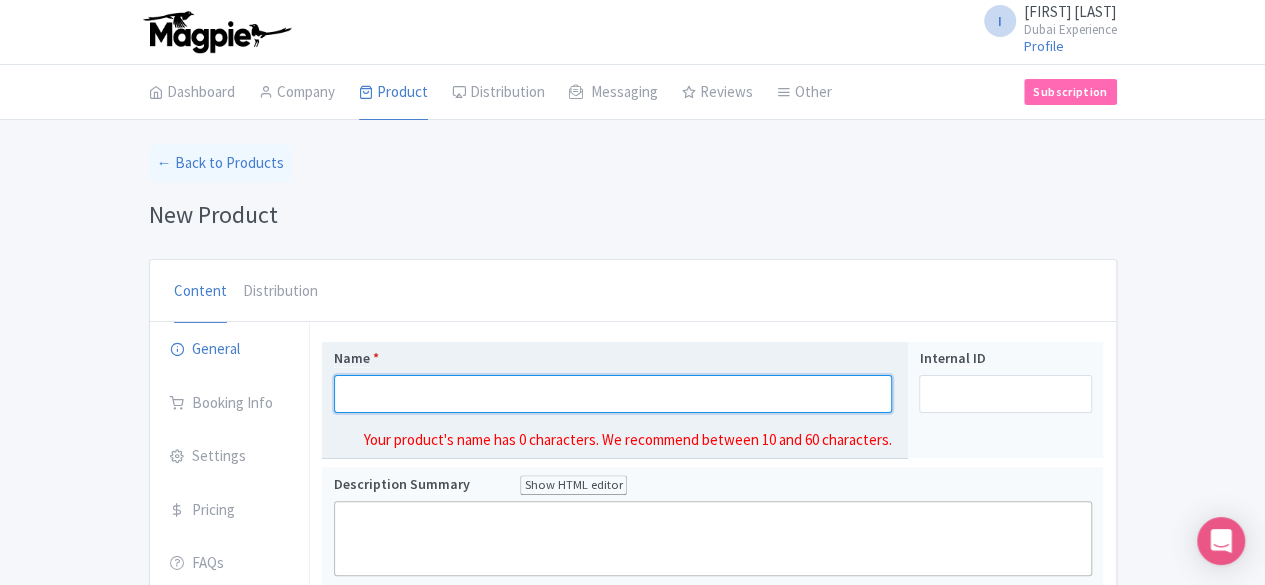 click on "Name   *" at bounding box center (613, 394) 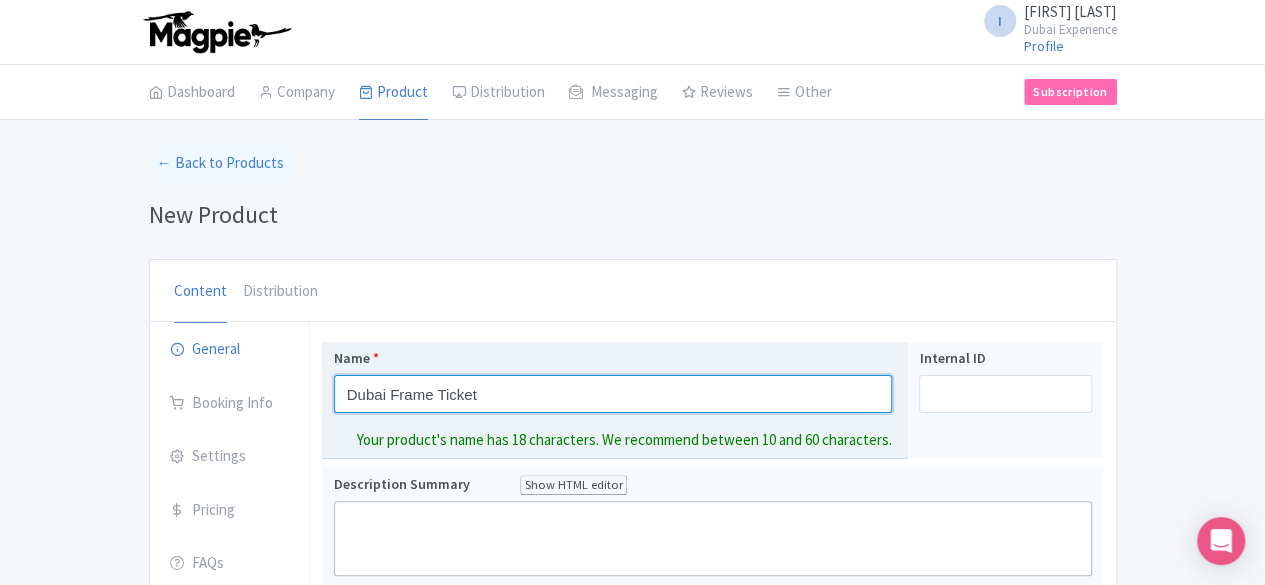click on "Dubai Frame Ticket" at bounding box center (613, 394) 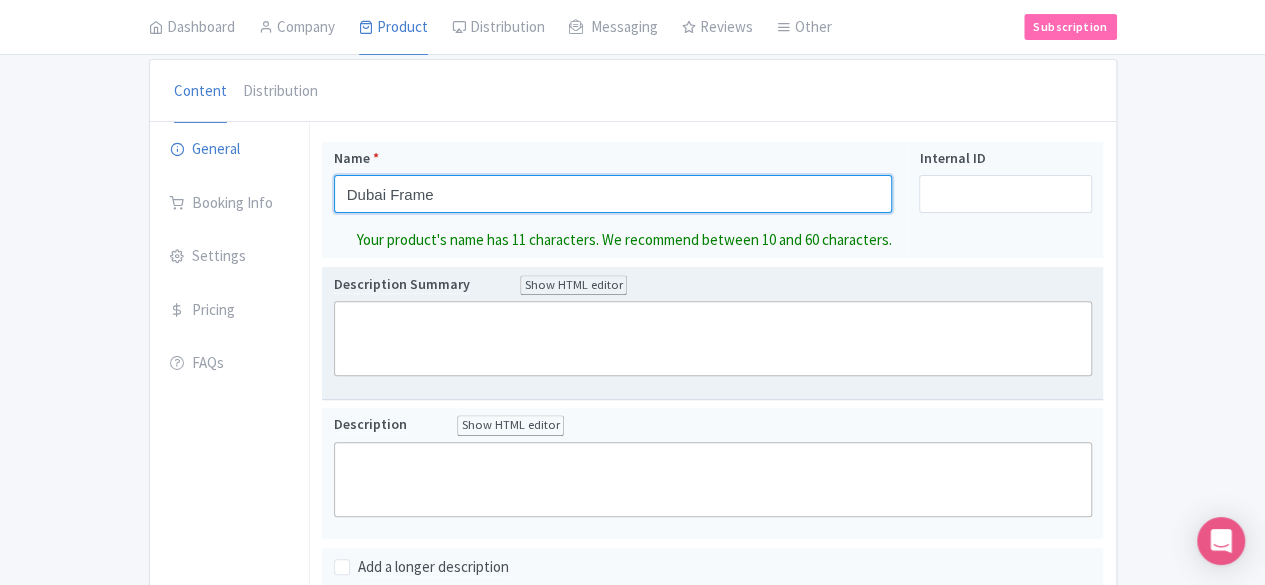 type on "Dubai Frame" 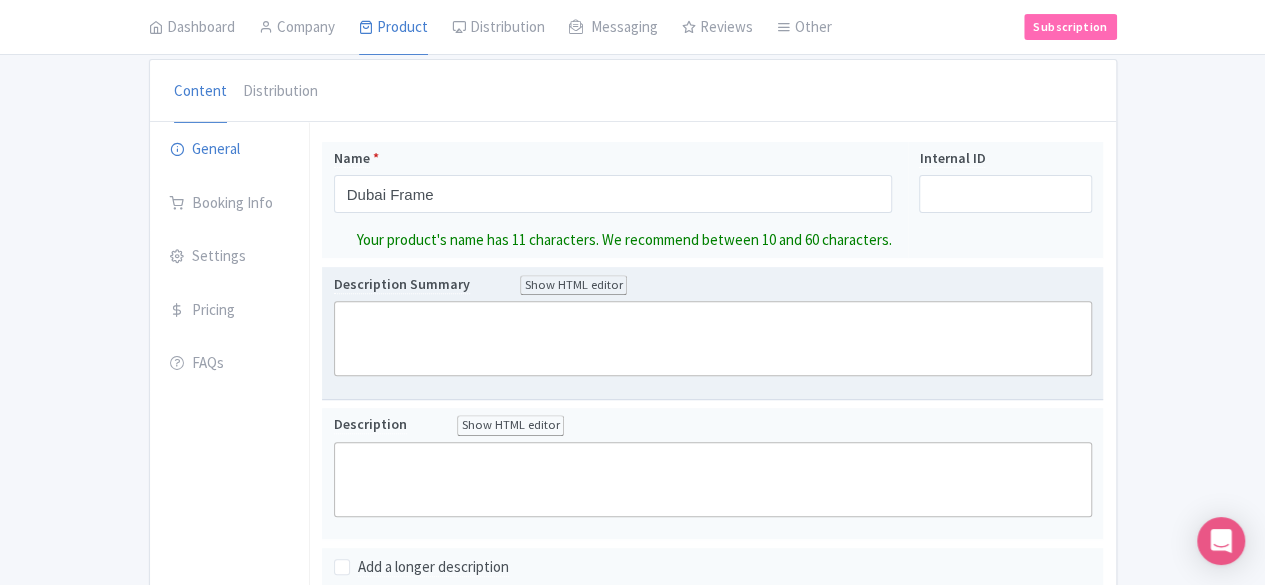 click 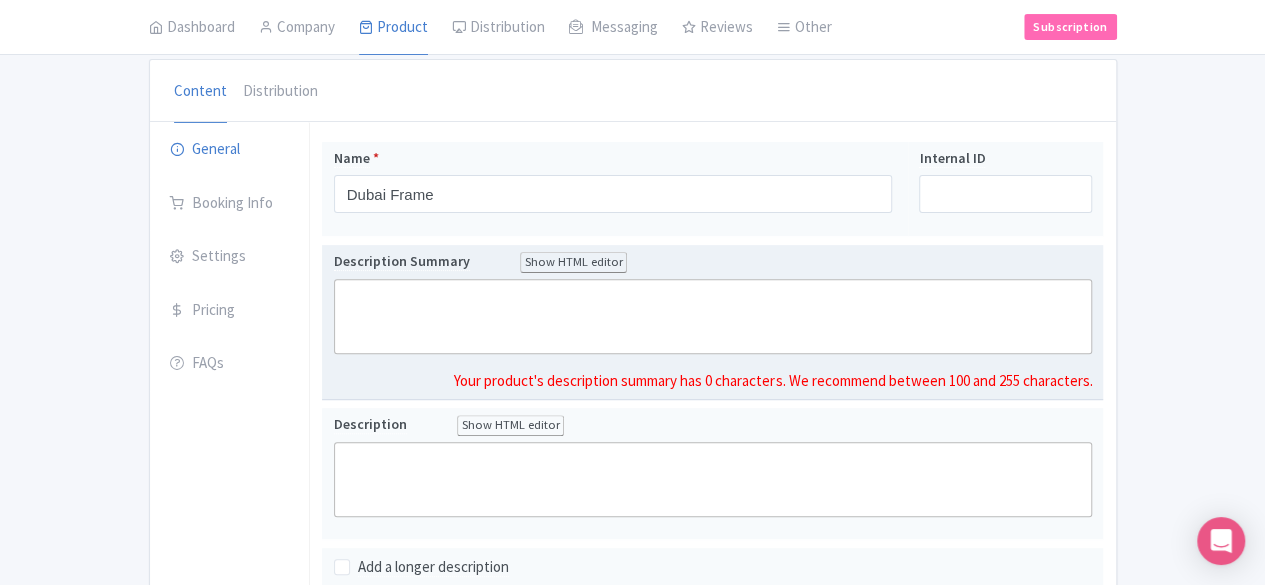 scroll, scrollTop: 177, scrollLeft: 0, axis: vertical 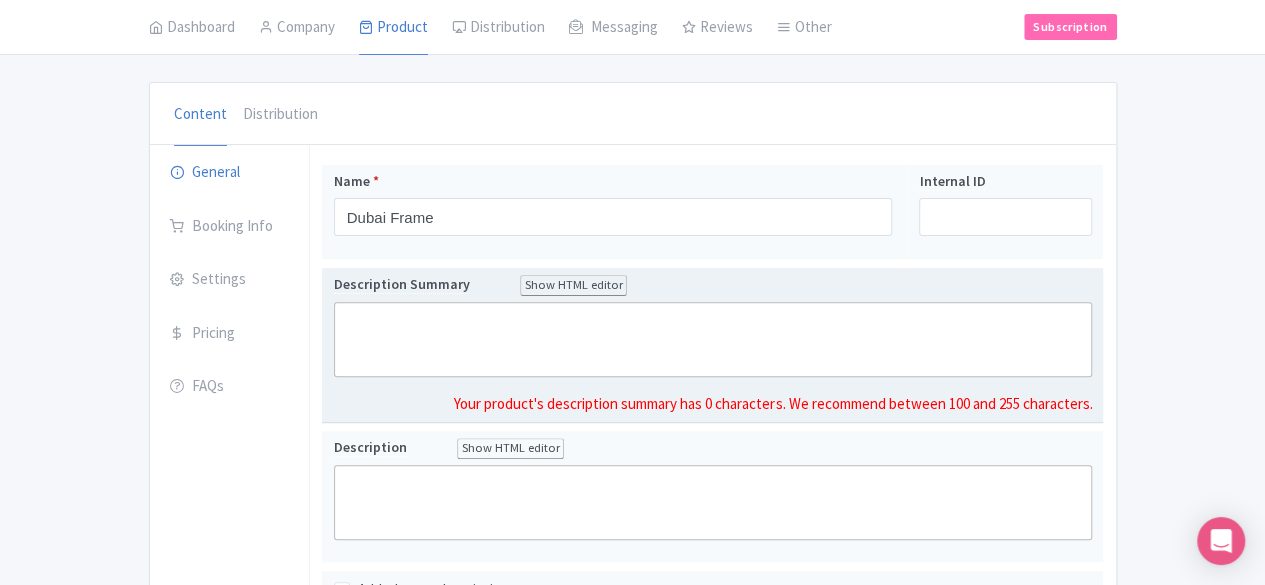 click 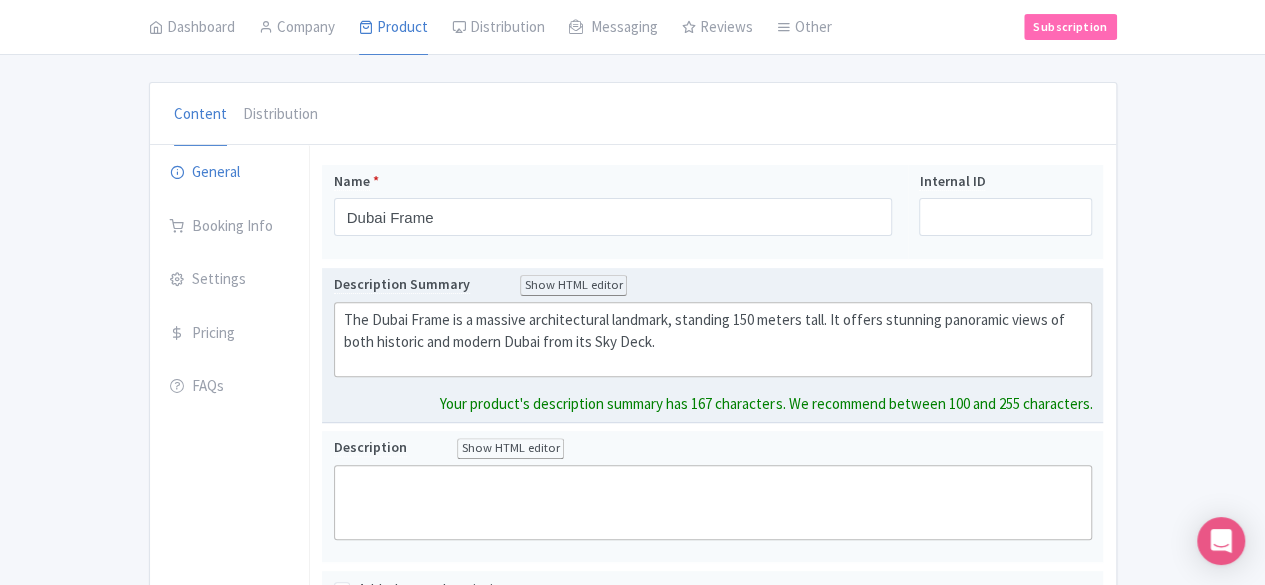 type on "<div>&nbsp;The Dubai Frame is a massive architectural landmark, standing 150 meters tall. It offers stunning panoramic views of both historic and modern Dubai from its Sky Deck.</div>" 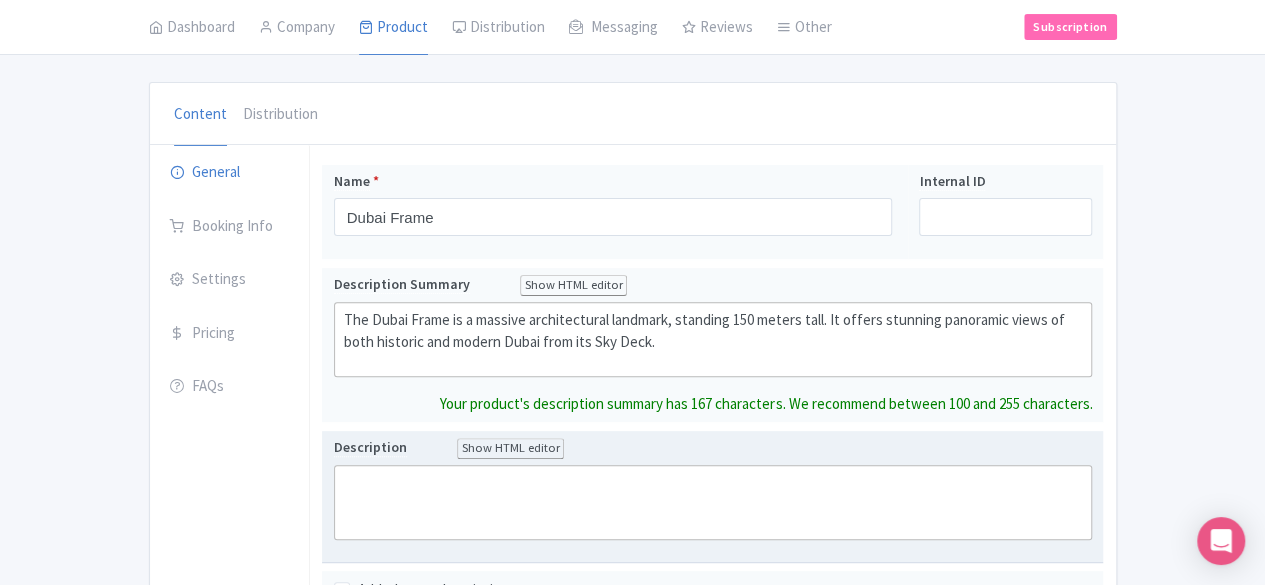 click 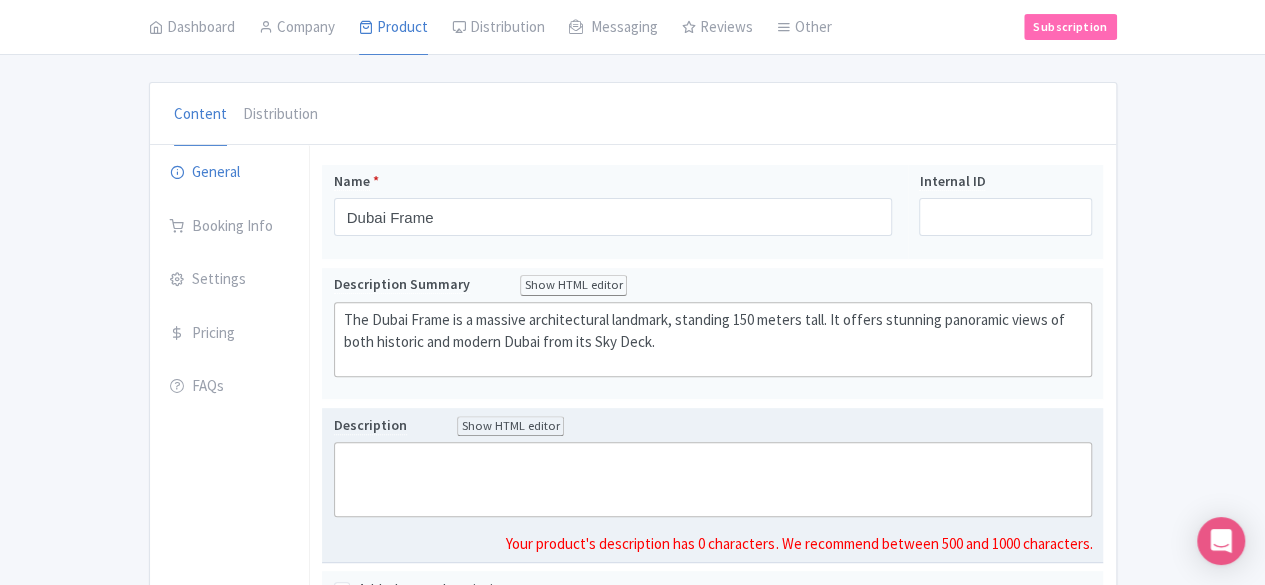 paste on "<div>&nbsp;The Dubai Frame is an iconic architectural monument located in Zabeel Park, standing 150 meters tall and 93 meters wide. Shaped like a colossal picture frame, it serves as a symbolic bridge connecting Dubai's rich past with its ambitious present and future. The experience takes visitors on a journey starting from a ground-floor museum showcasing the city's history, then a high-speed elevator ride to the Sky Deck. From the Sky Deck's 93-meter-long glass bridge, you get a breathtaking 360-degree panoramic view of Old Dubai on one side and the modern skyline on the other, before concluding in a futuristic gallery that envisions the city's next 50 years.&nbsp;</div>" 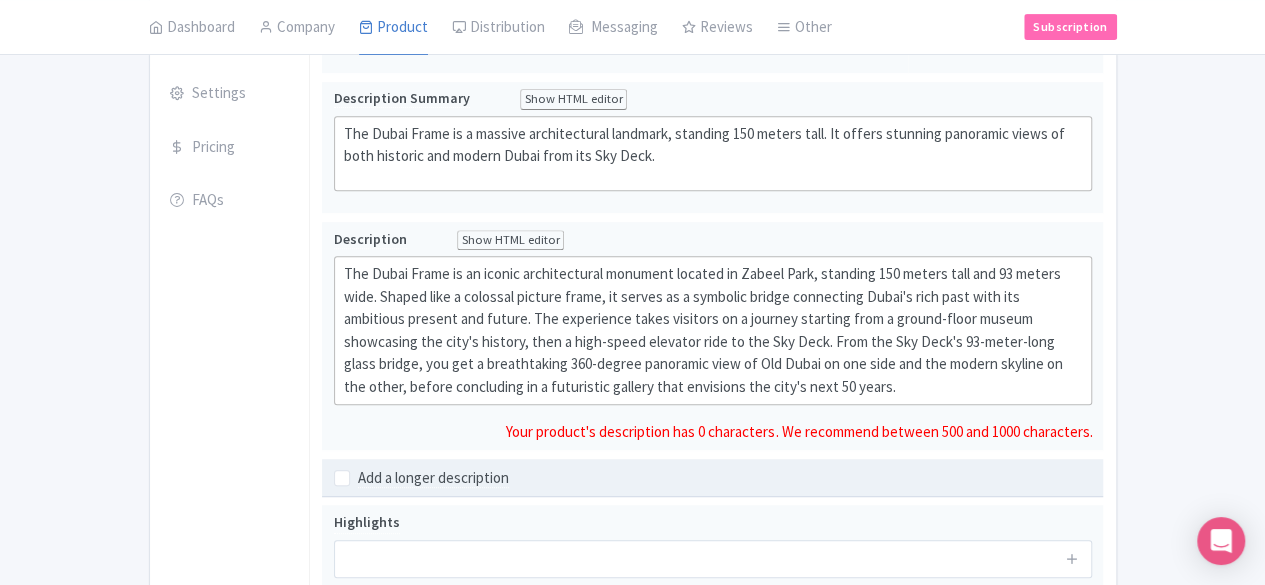 scroll, scrollTop: 377, scrollLeft: 0, axis: vertical 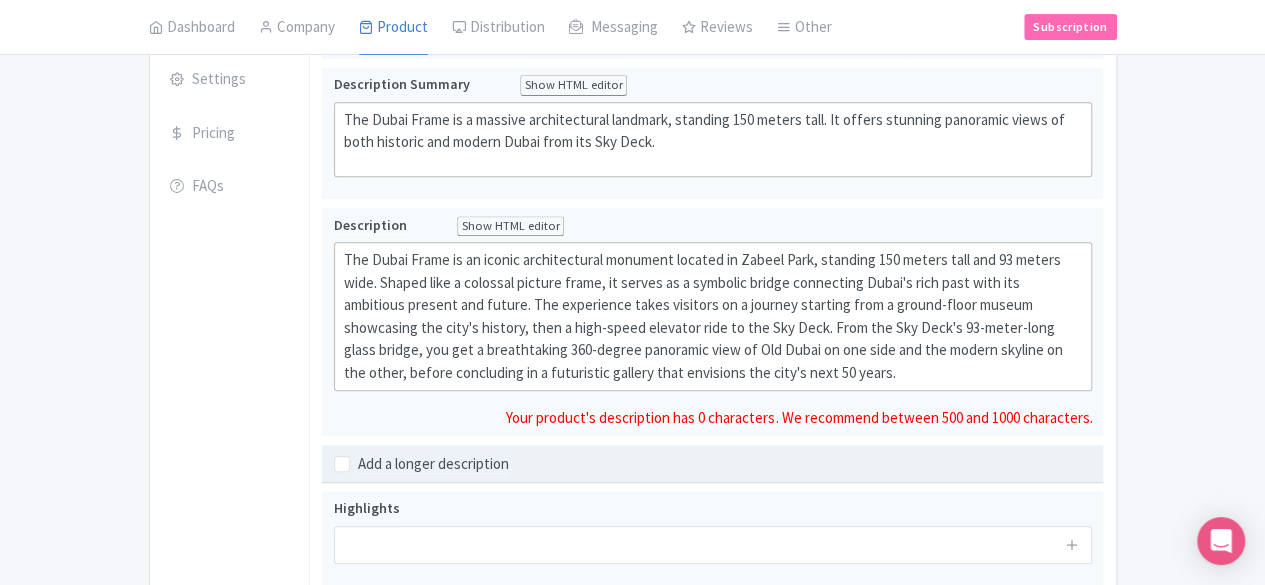 type on "<div>&nbsp;The Dubai Frame is an iconic architectural monument located in Zabeel Park, standing 150 meters tall and 93 meters wide. Shaped like a colossal picture frame, it serves as a symbolic bridge connecting Dubai's rich past with its ambitious present and future. The experience takes visitors on a journey starting from a ground-floor museum showcasing the city's history, then a high-speed elevator ride to the Sky Deck. From the Sky Deck's 93-meter-long glass bridge, you get a breathtaking 360-degree panoramic view of Old Dubai on one side and the modern skyline on the other, before concluding in a futuristic gallery that envisions the city's next 50 years.</div>" 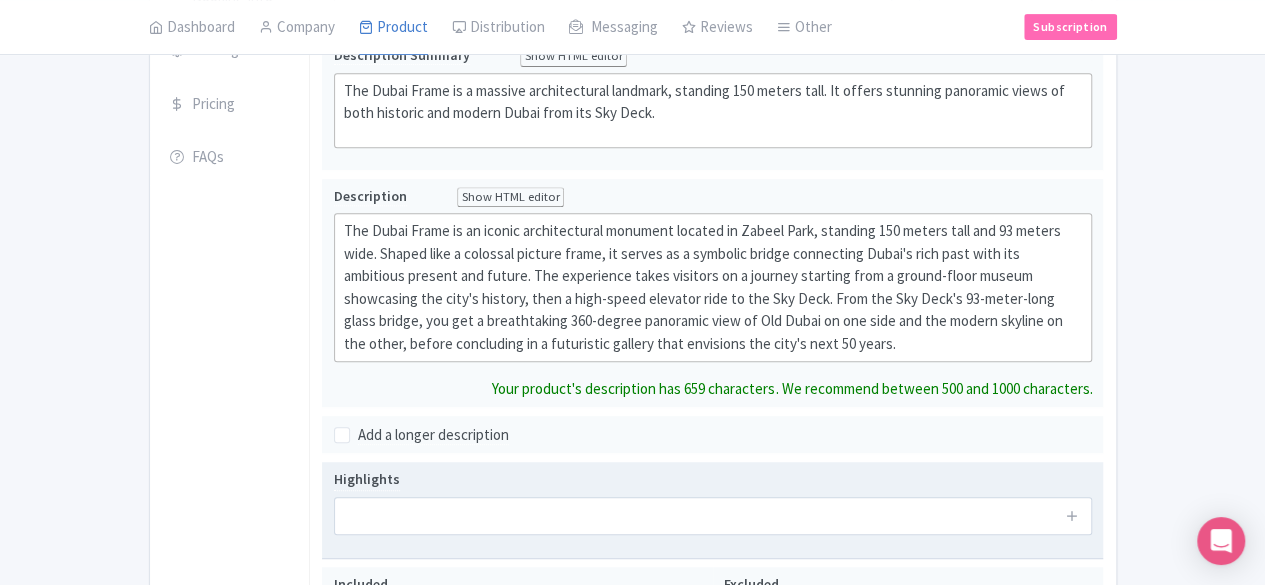 scroll, scrollTop: 477, scrollLeft: 0, axis: vertical 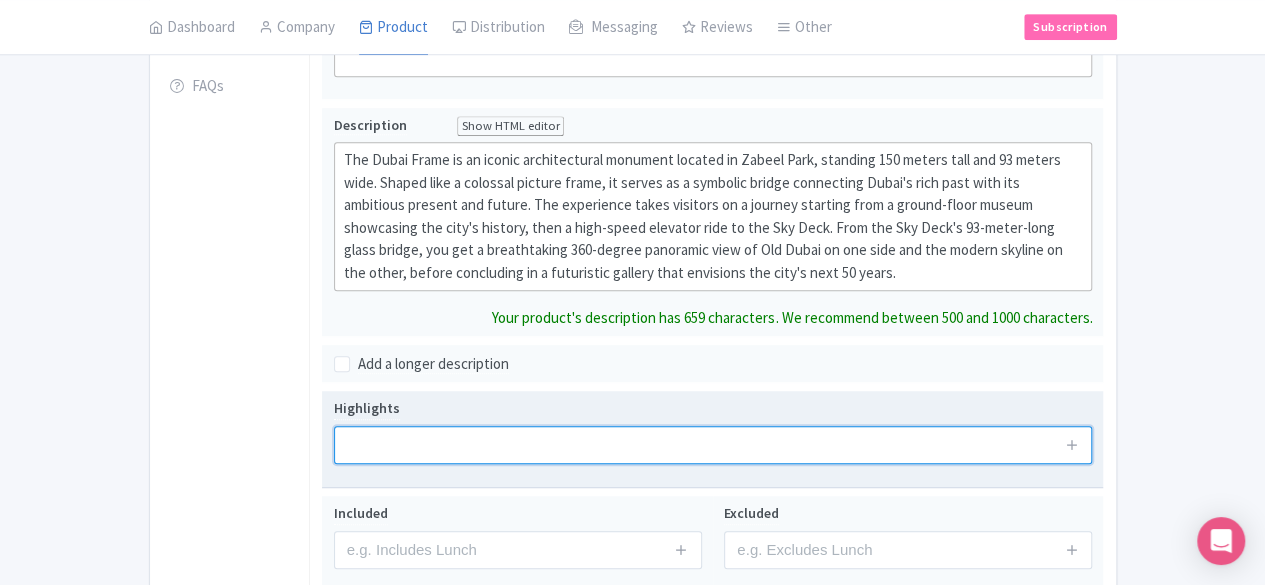 click on "Highlights" at bounding box center (713, 438) 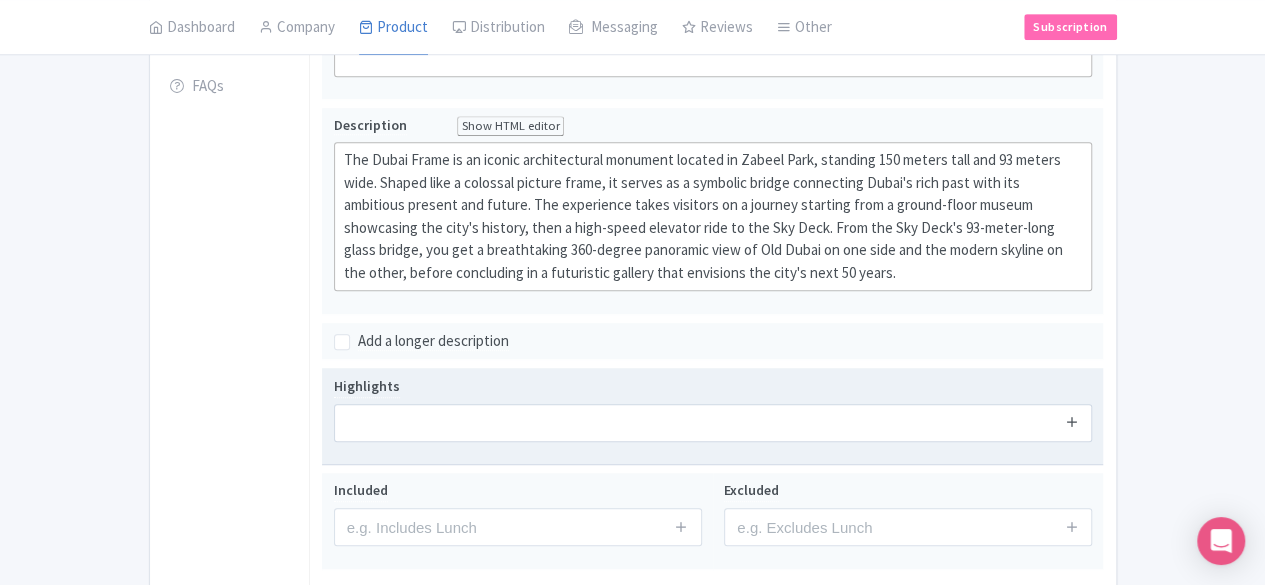 click at bounding box center [1072, 421] 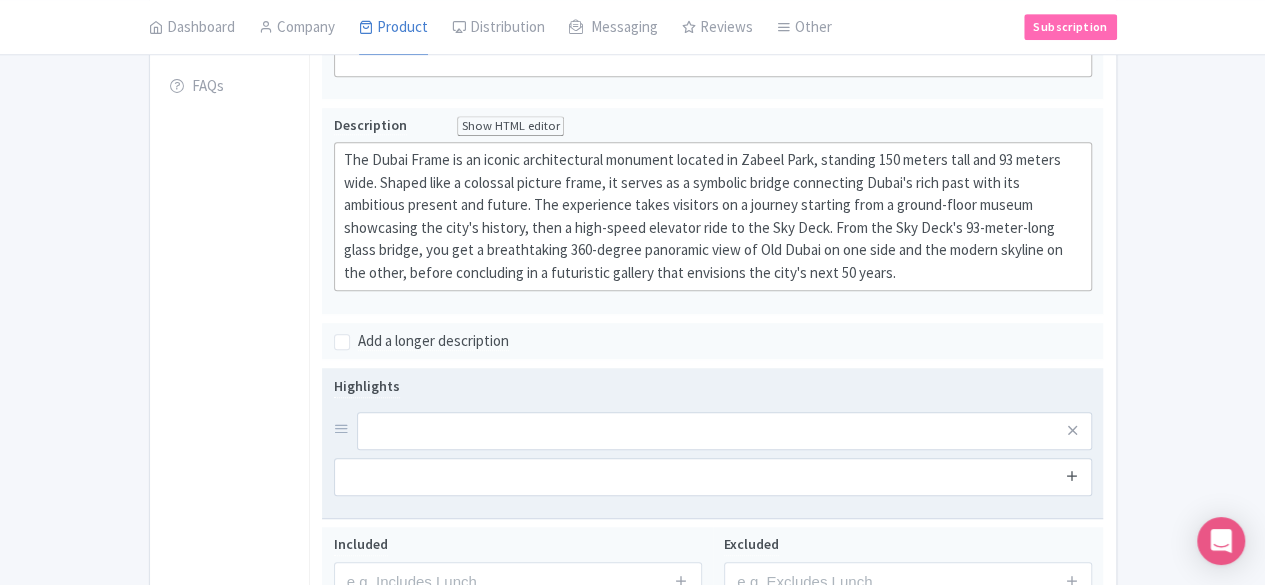 click at bounding box center (1072, 475) 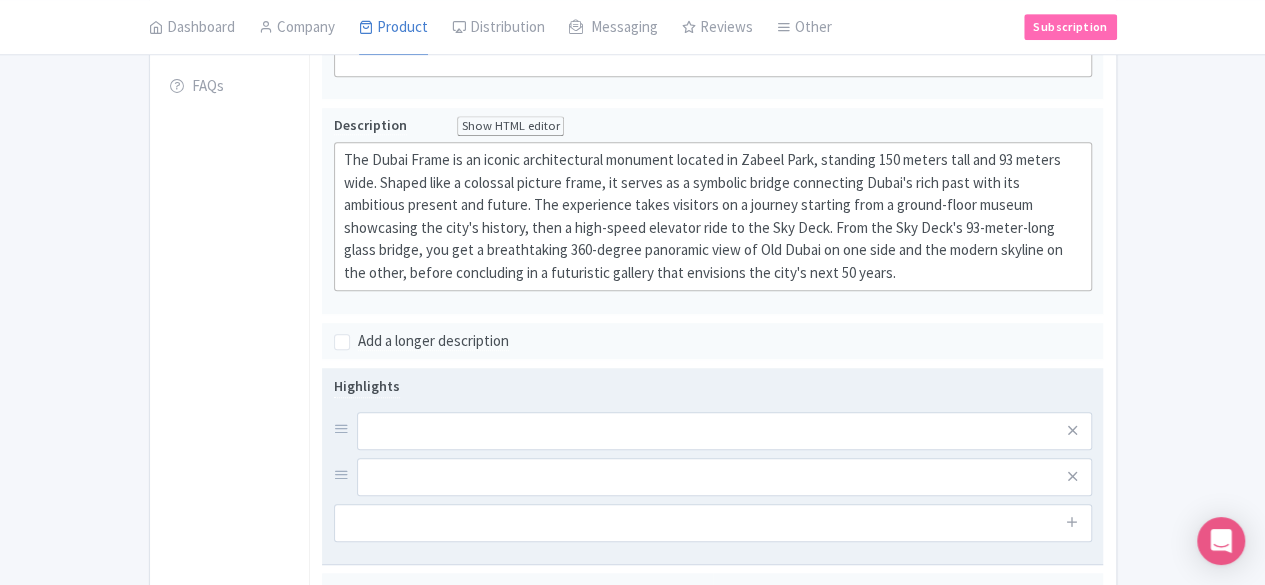 click at bounding box center (1072, 523) 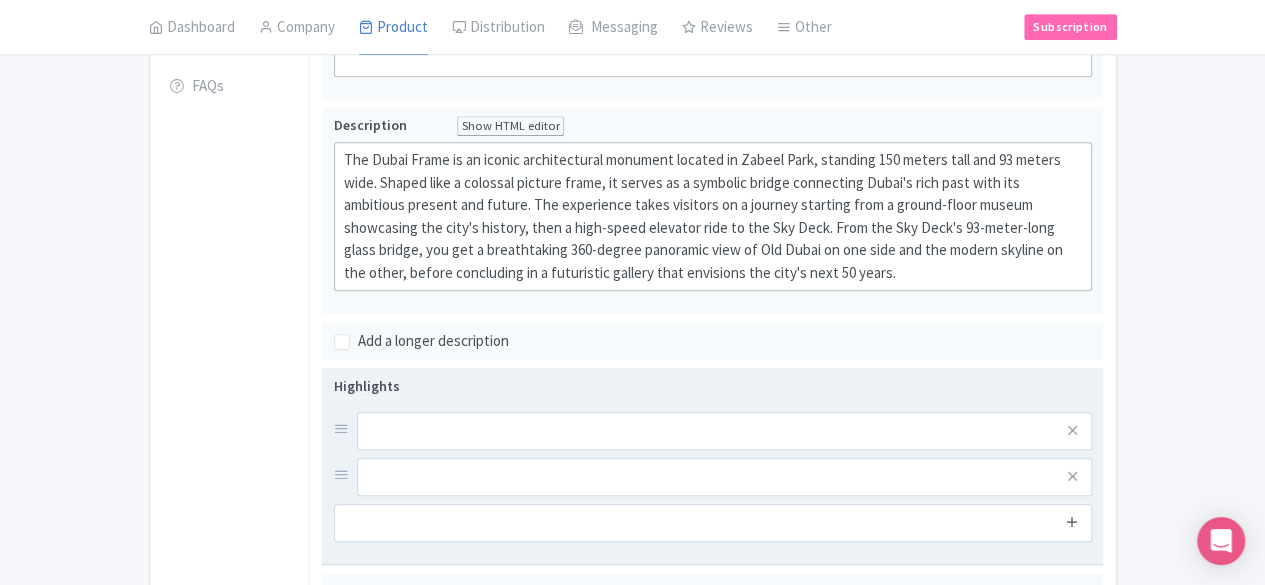 click at bounding box center (1072, 521) 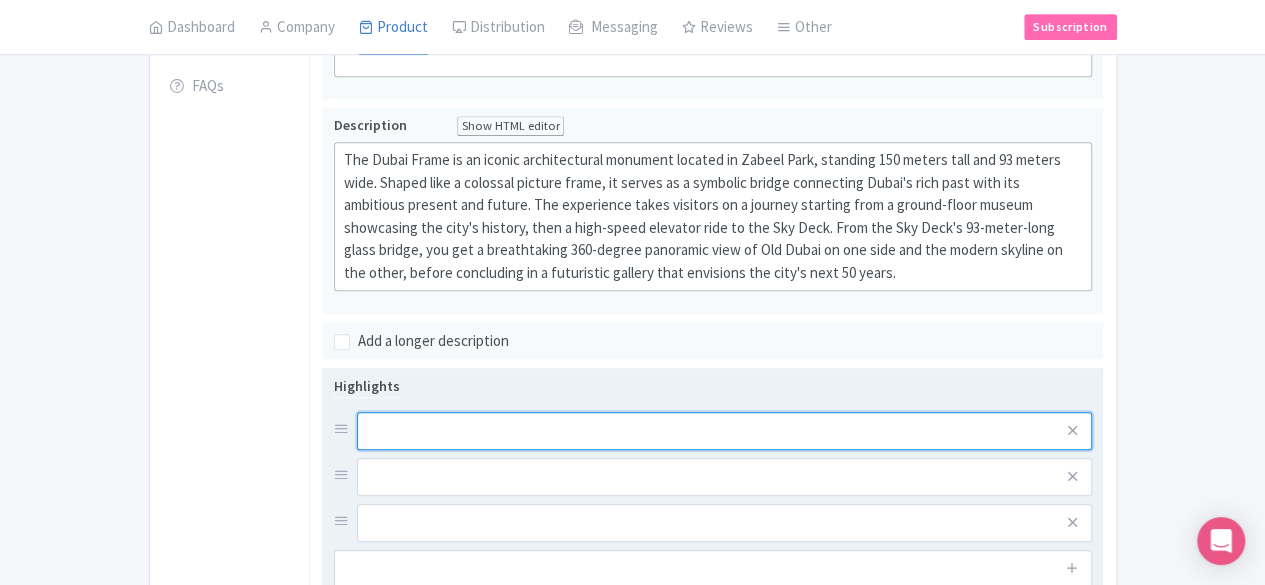 click at bounding box center (725, 431) 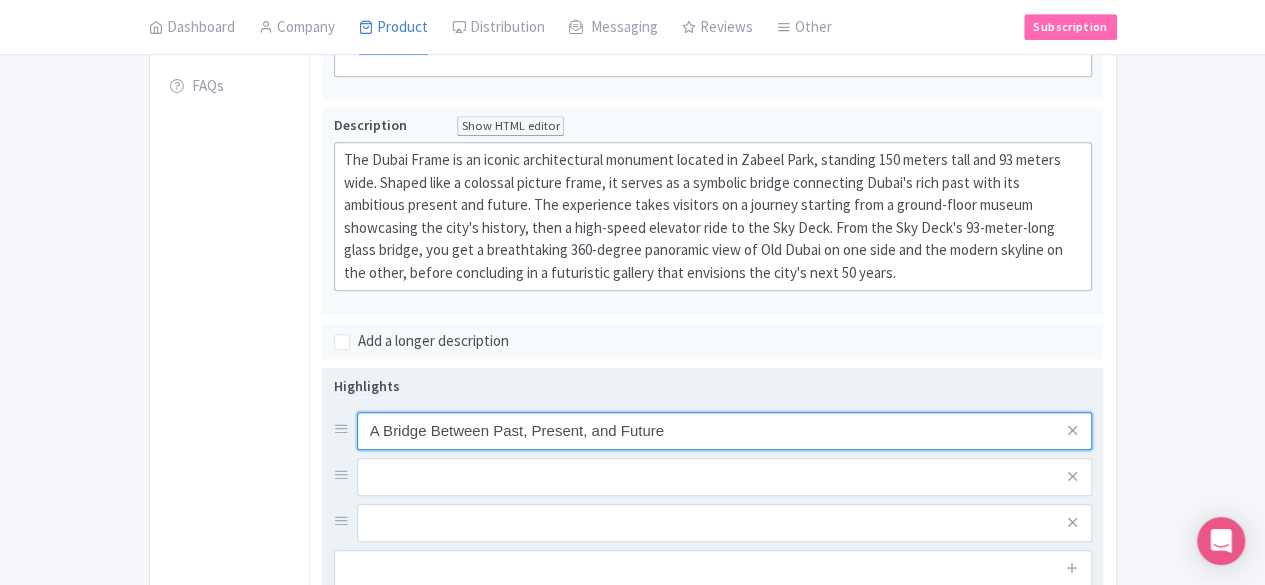 type on "A Bridge Between Past, Present, and Future" 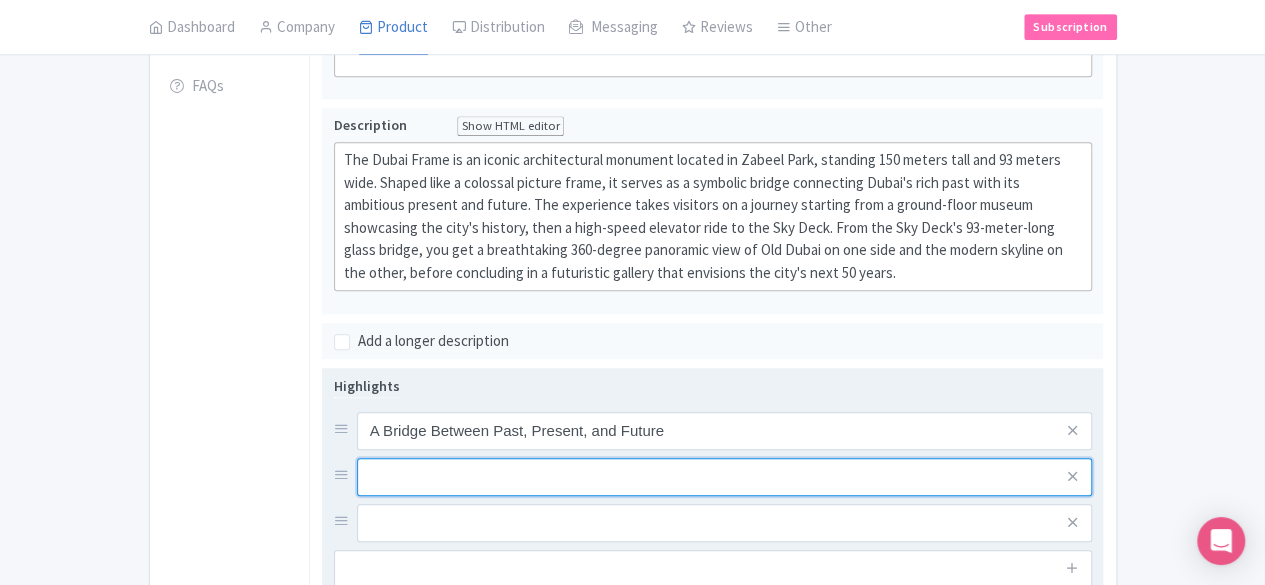 click at bounding box center (725, 431) 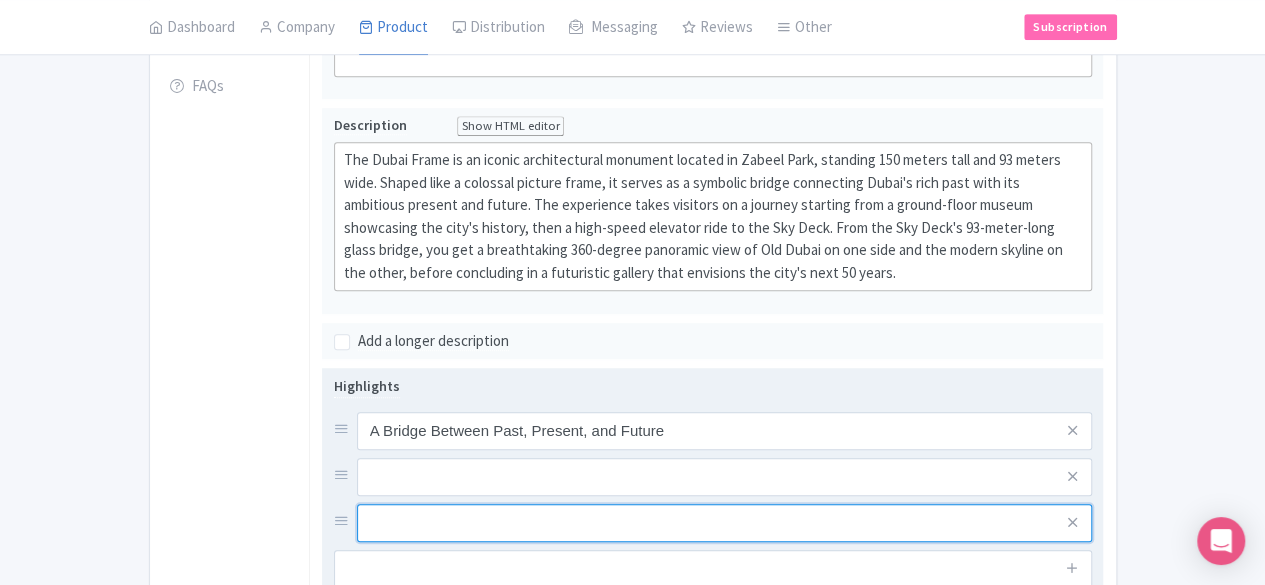 drag, startPoint x: 427, startPoint y: 482, endPoint x: 430, endPoint y: 465, distance: 17.262676 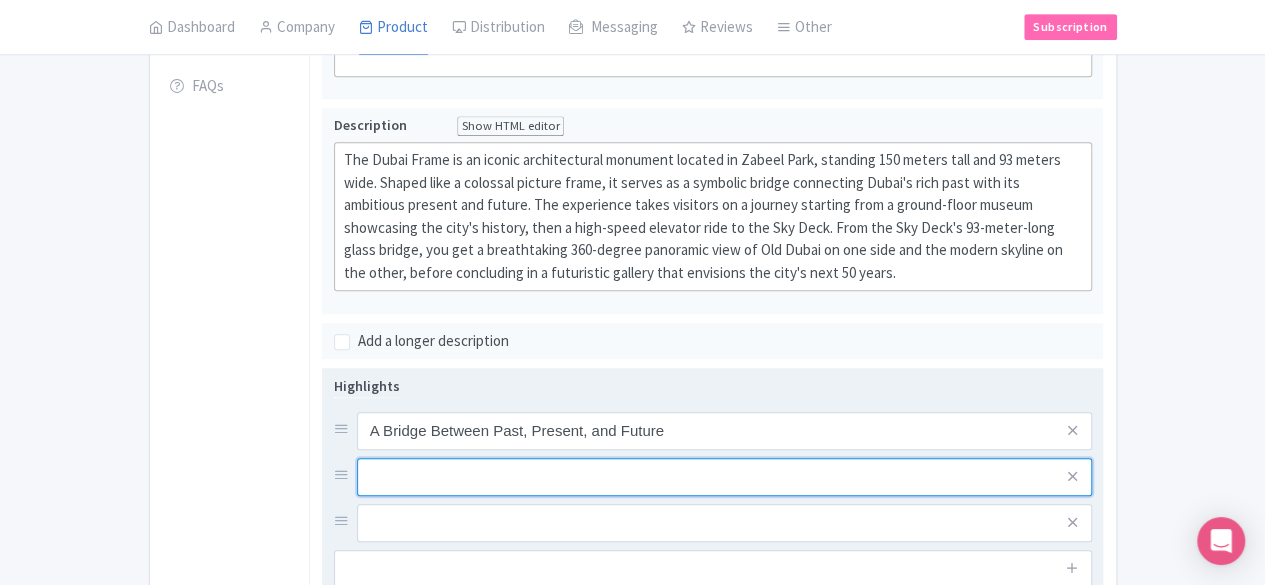 click at bounding box center (725, 431) 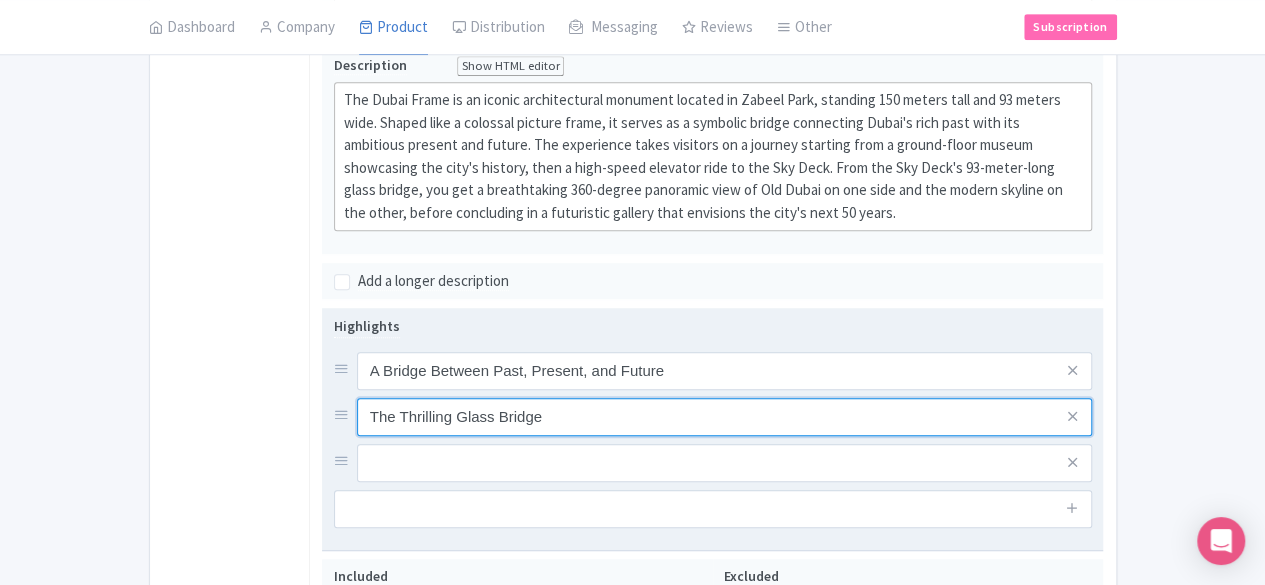 scroll, scrollTop: 577, scrollLeft: 0, axis: vertical 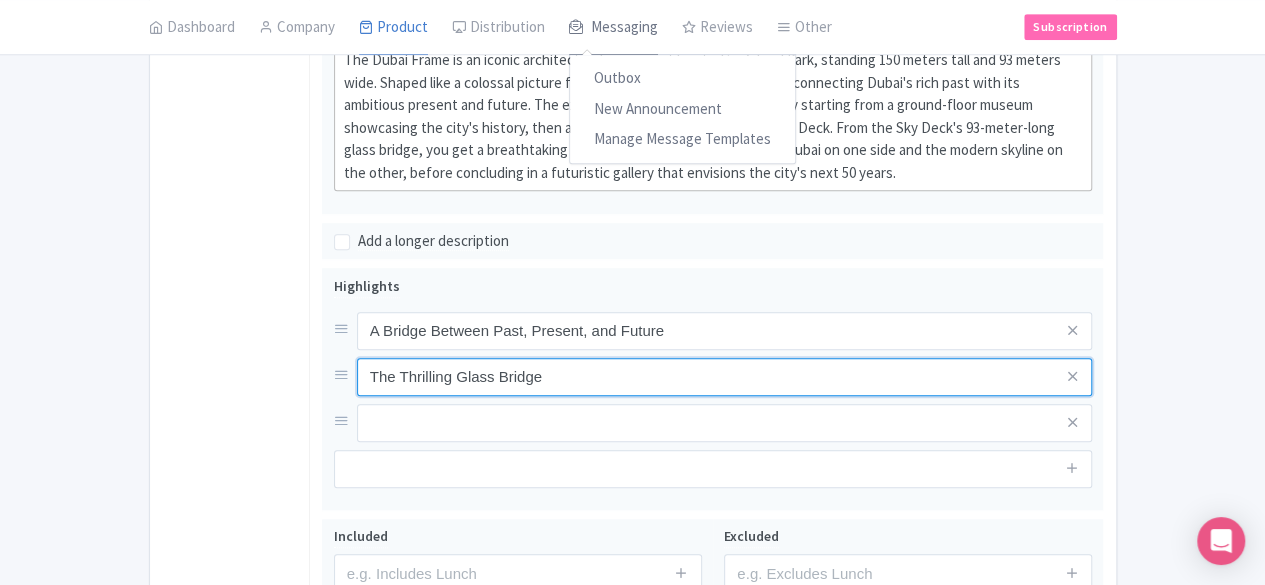 type on "The Thrilling Glass Bridge" 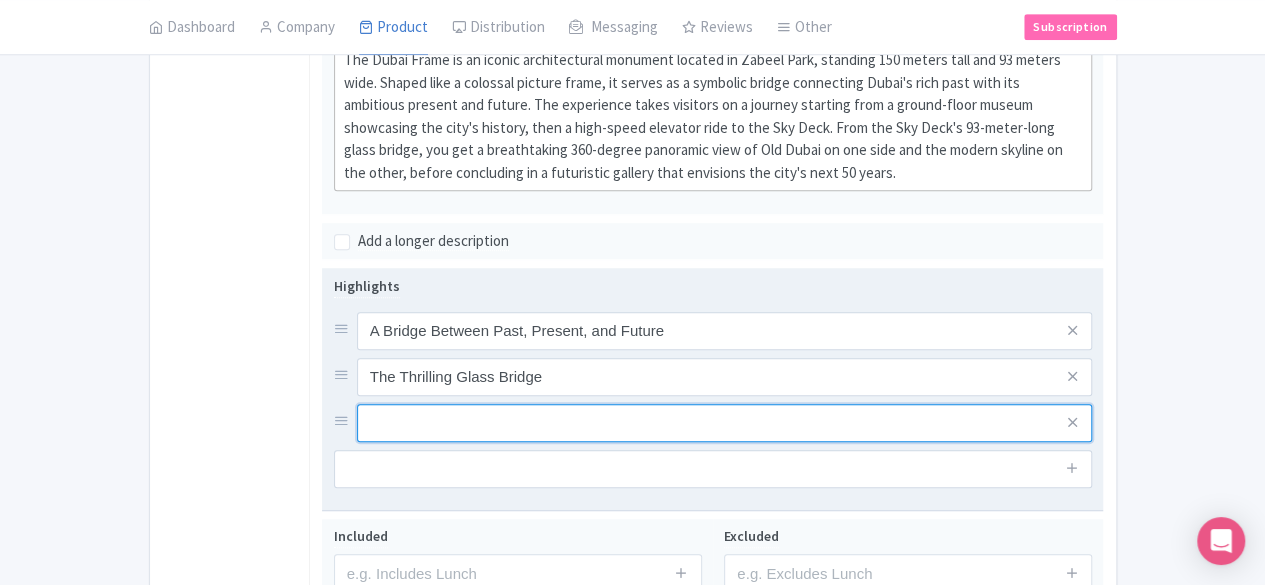 click at bounding box center [725, 331] 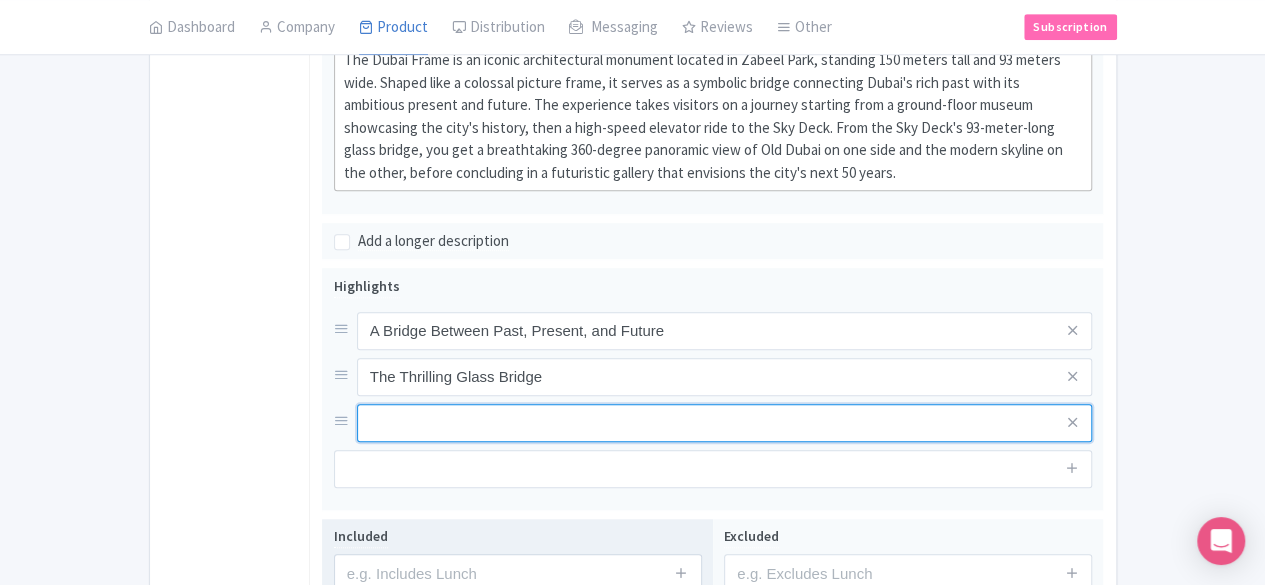 paste on "Panoramic 360-Degree Views" 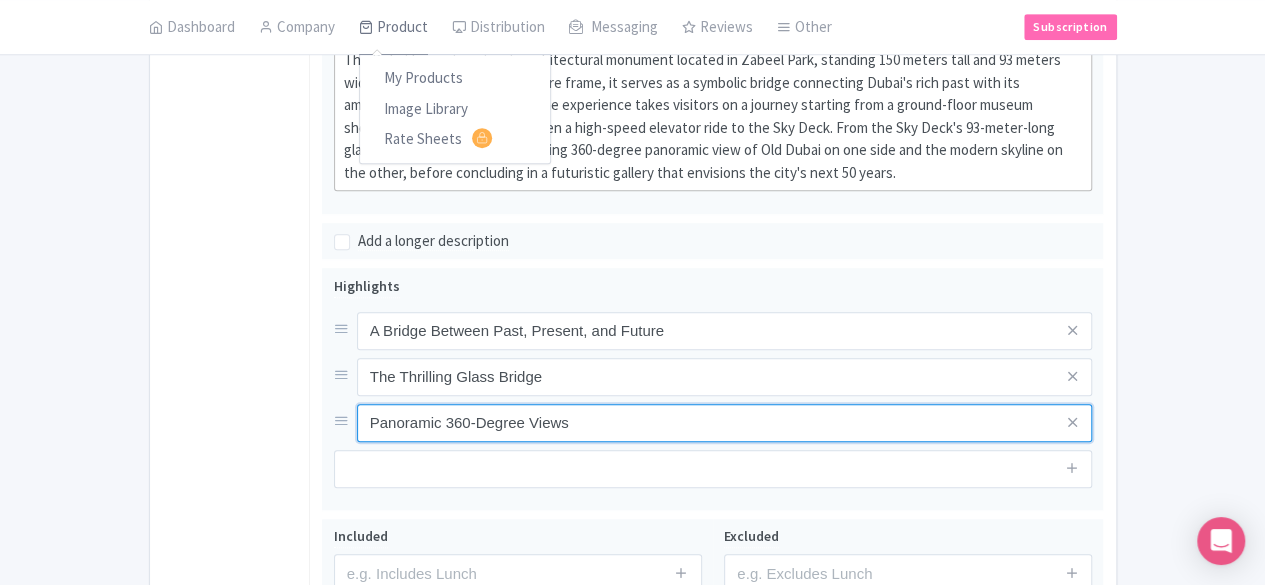 type on "Panoramic 360-Degree Views" 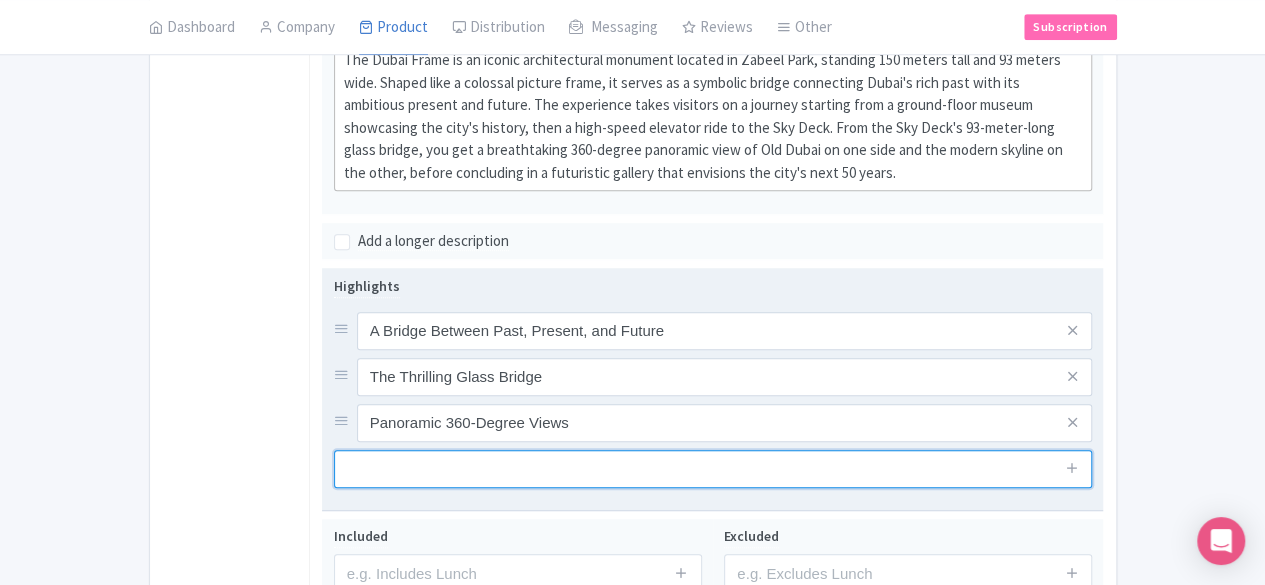 click at bounding box center [713, 469] 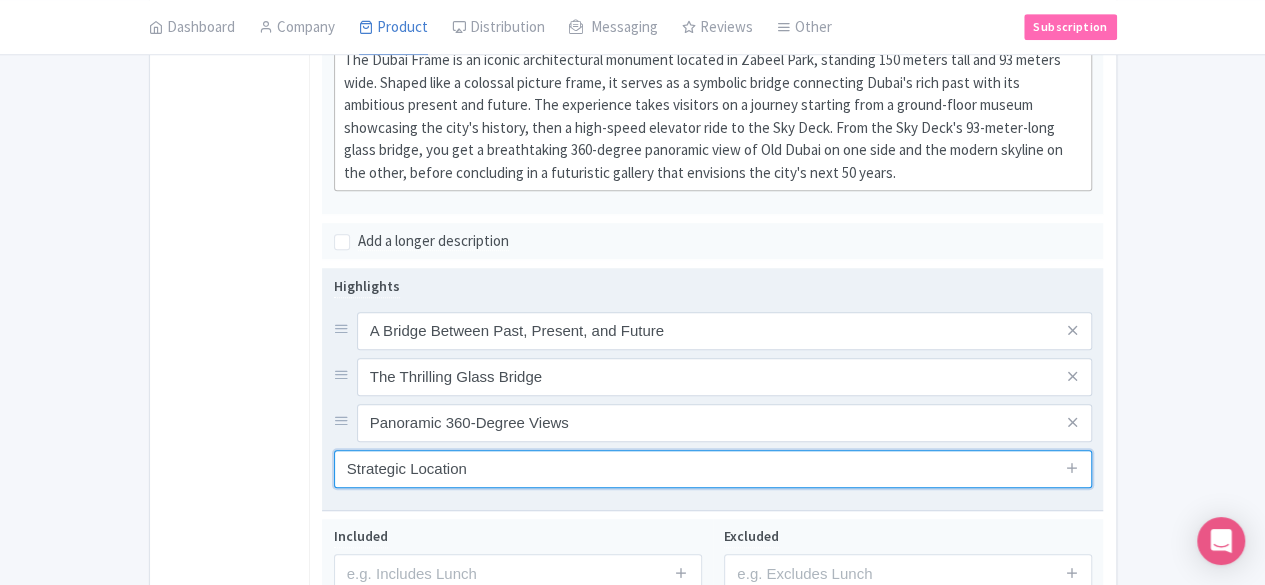 scroll, scrollTop: 746, scrollLeft: 0, axis: vertical 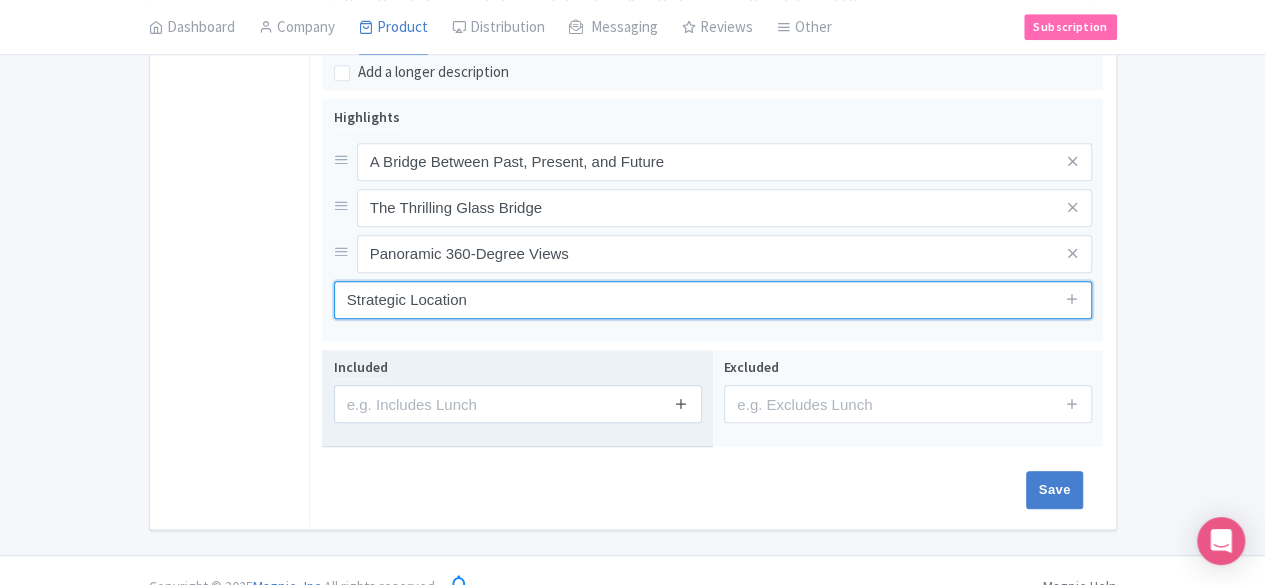 type on "Strategic Location" 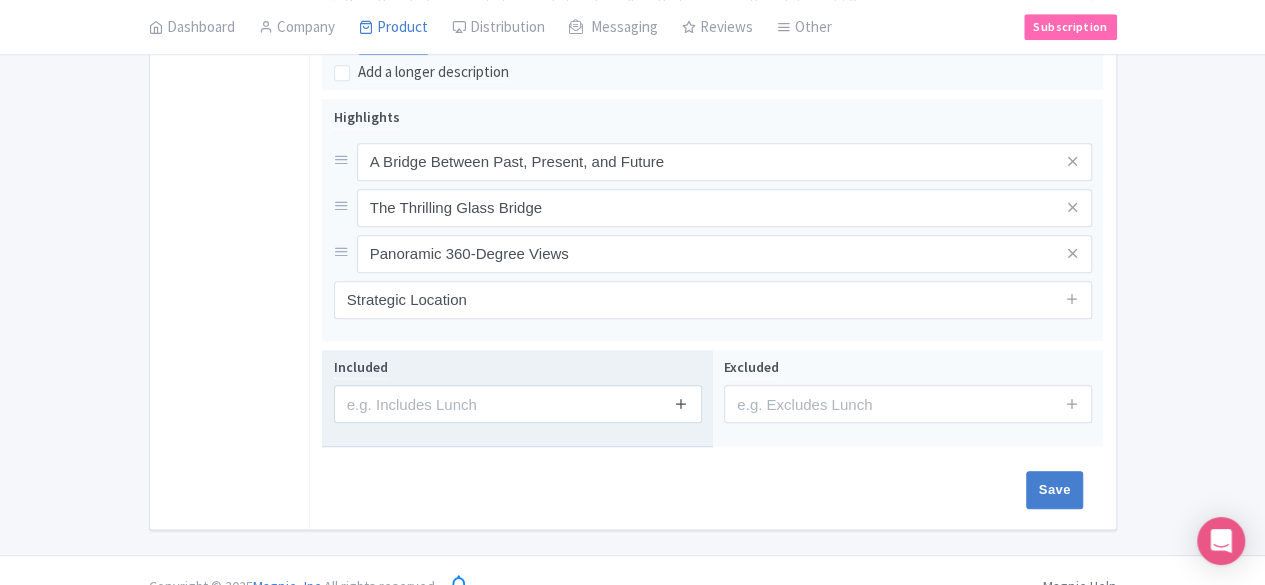 click at bounding box center (681, 403) 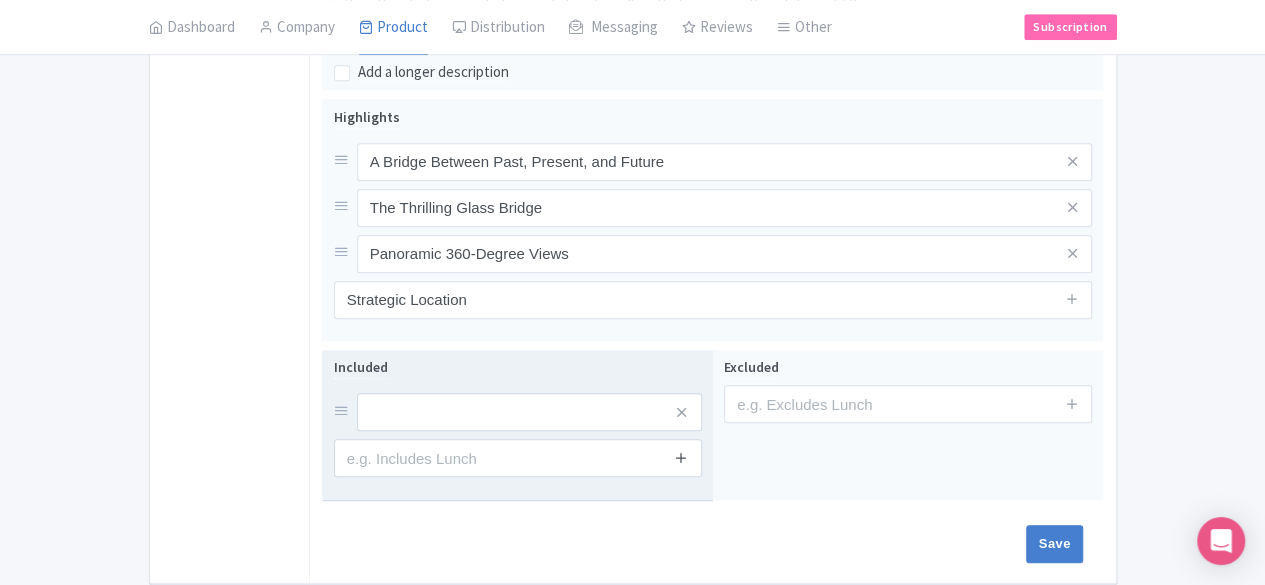 click at bounding box center (681, 458) 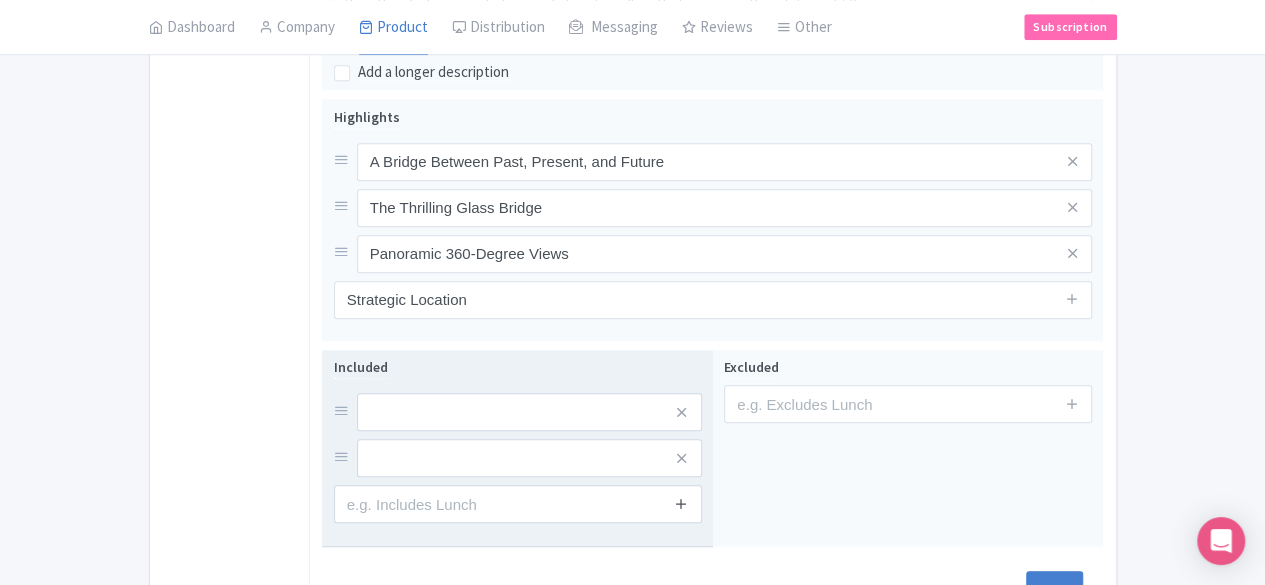 click at bounding box center [681, 503] 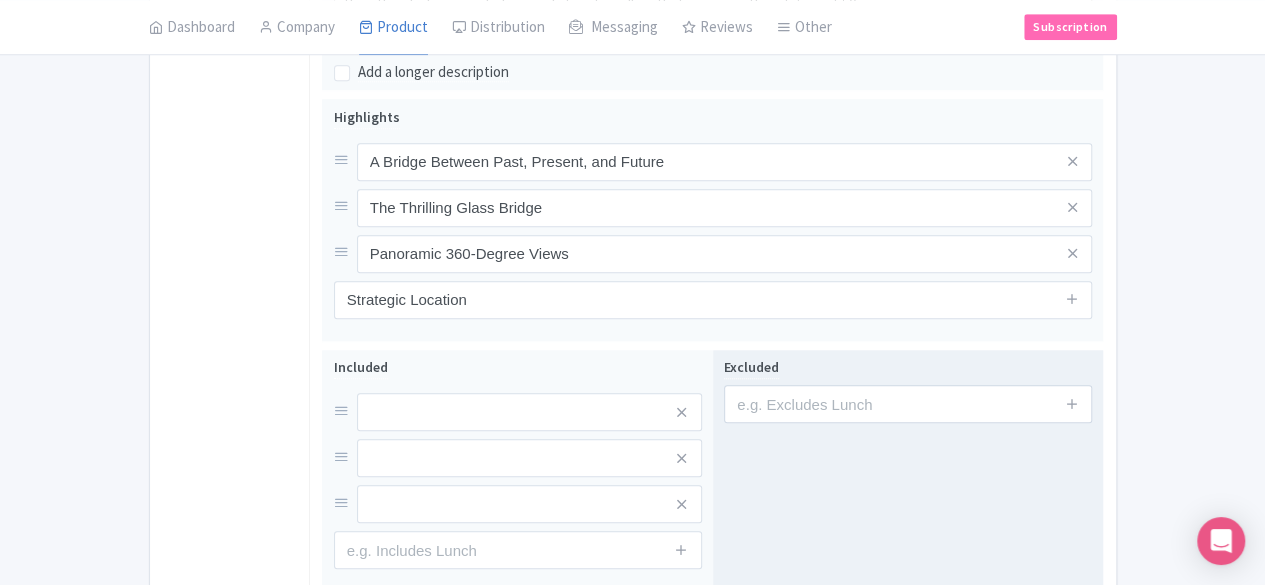 click at bounding box center [1072, 404] 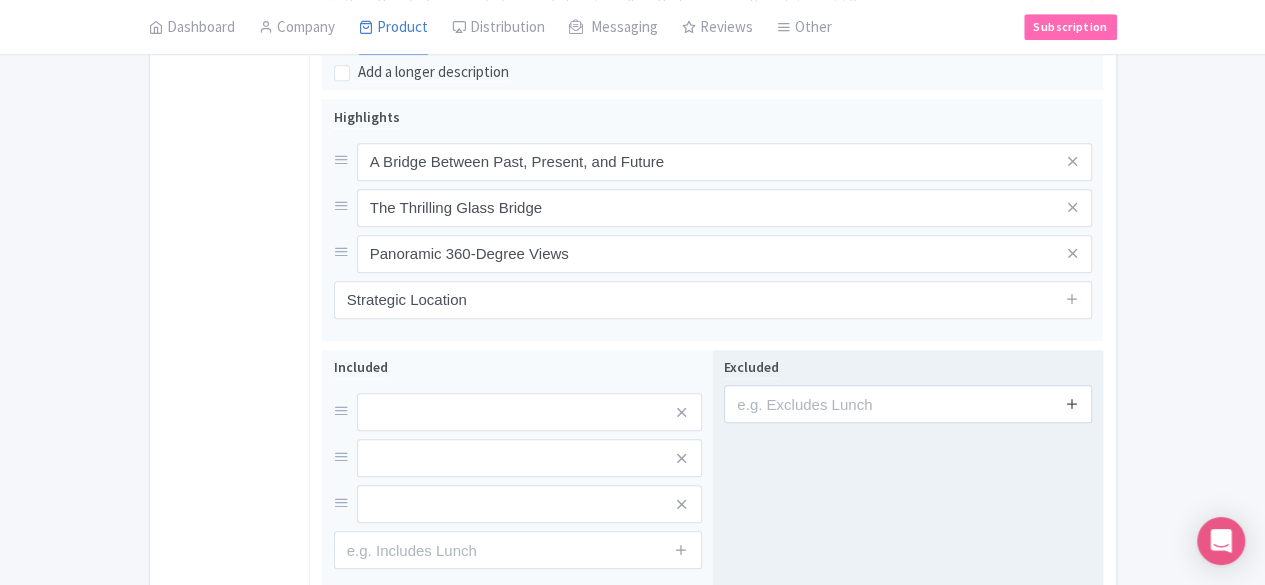 click at bounding box center [1072, 403] 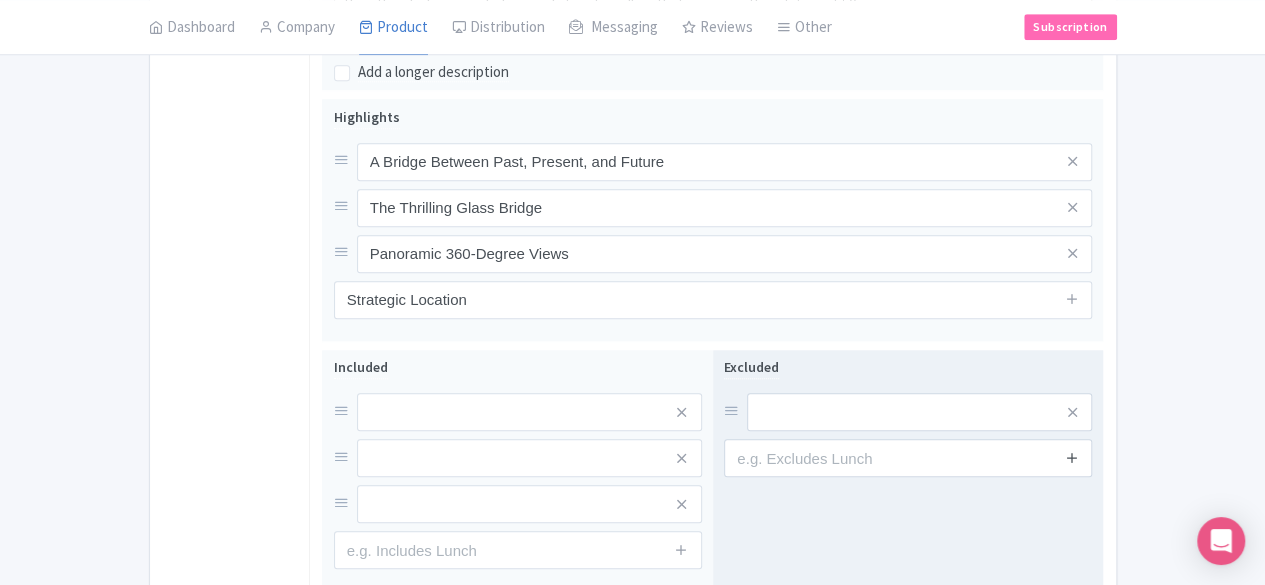 click at bounding box center (1072, 457) 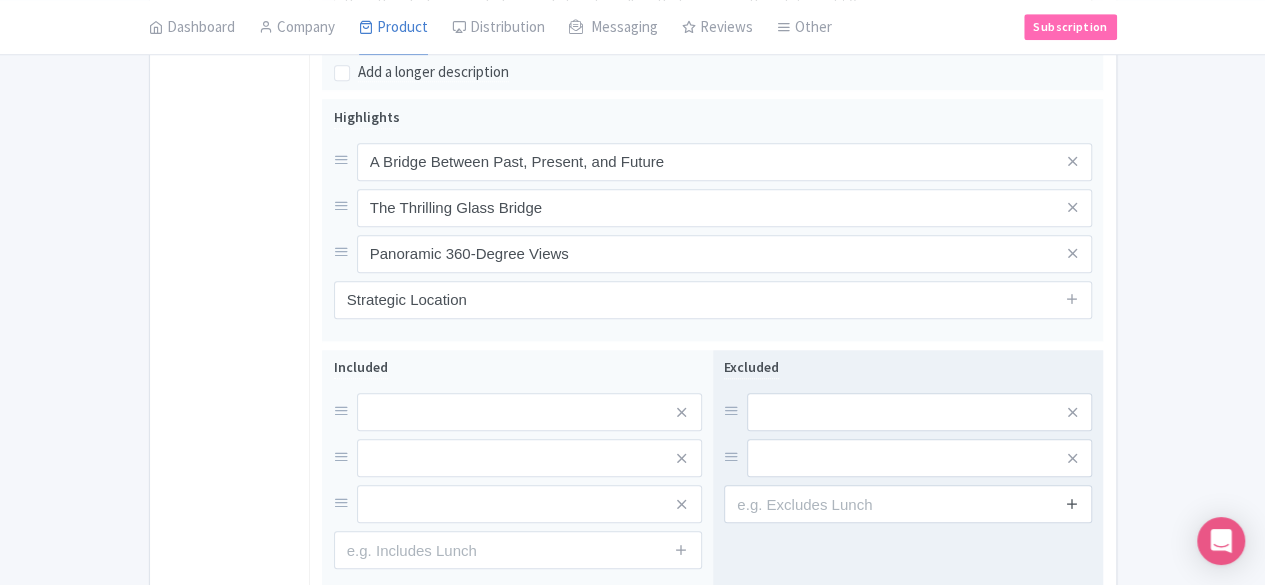 click at bounding box center [1072, 503] 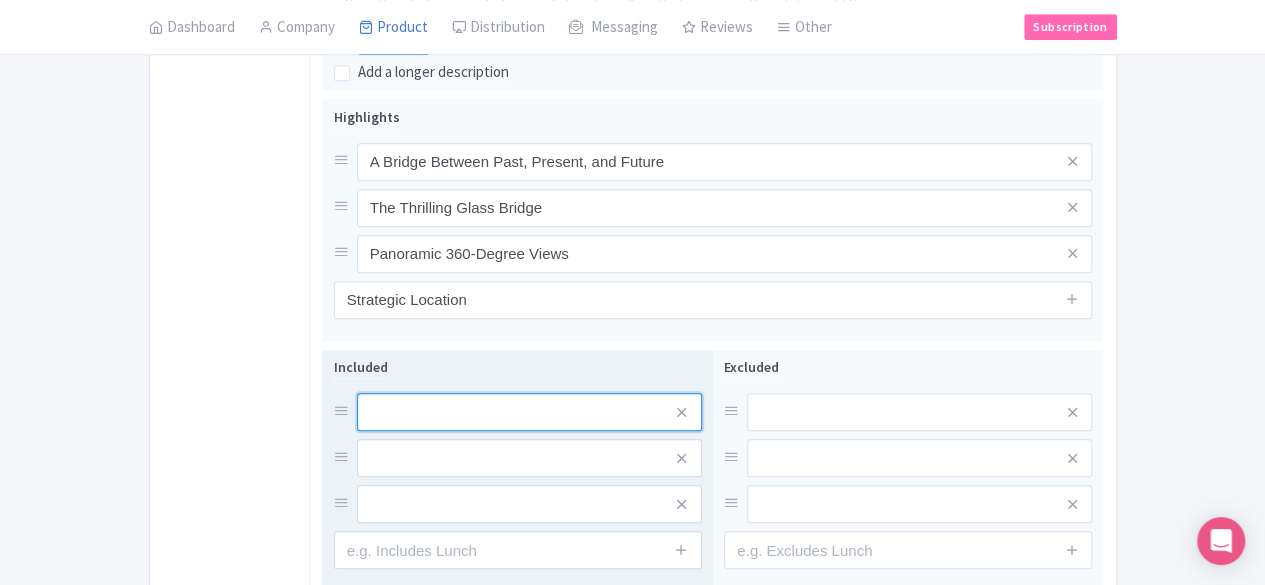 click at bounding box center [529, 412] 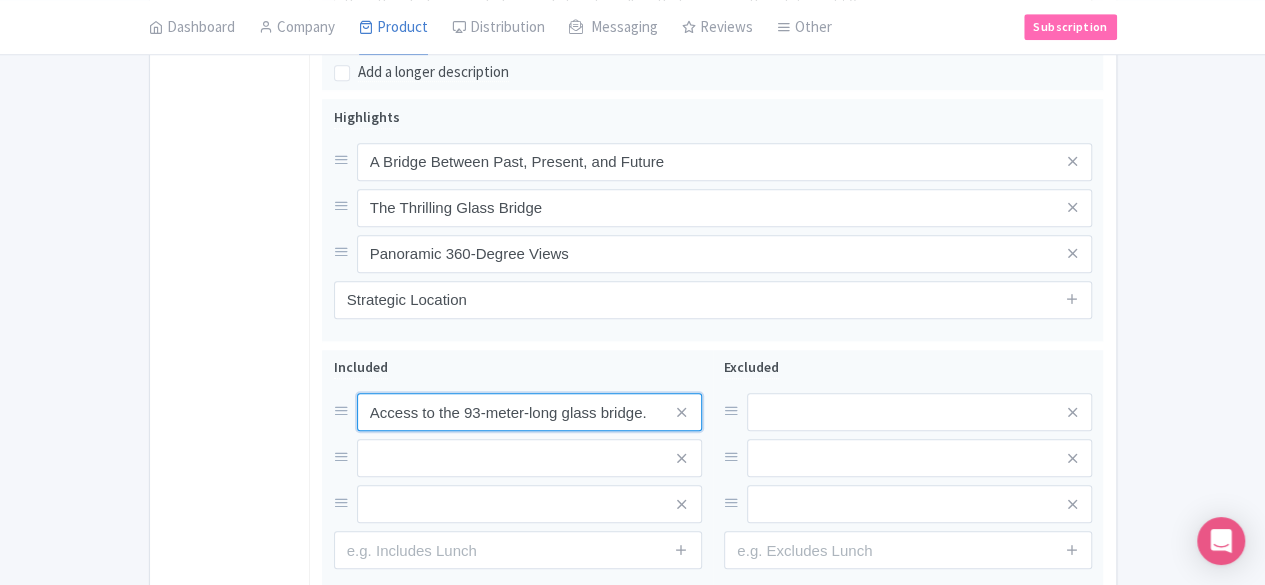 type on "Access to the 93-meter-long glass bridge." 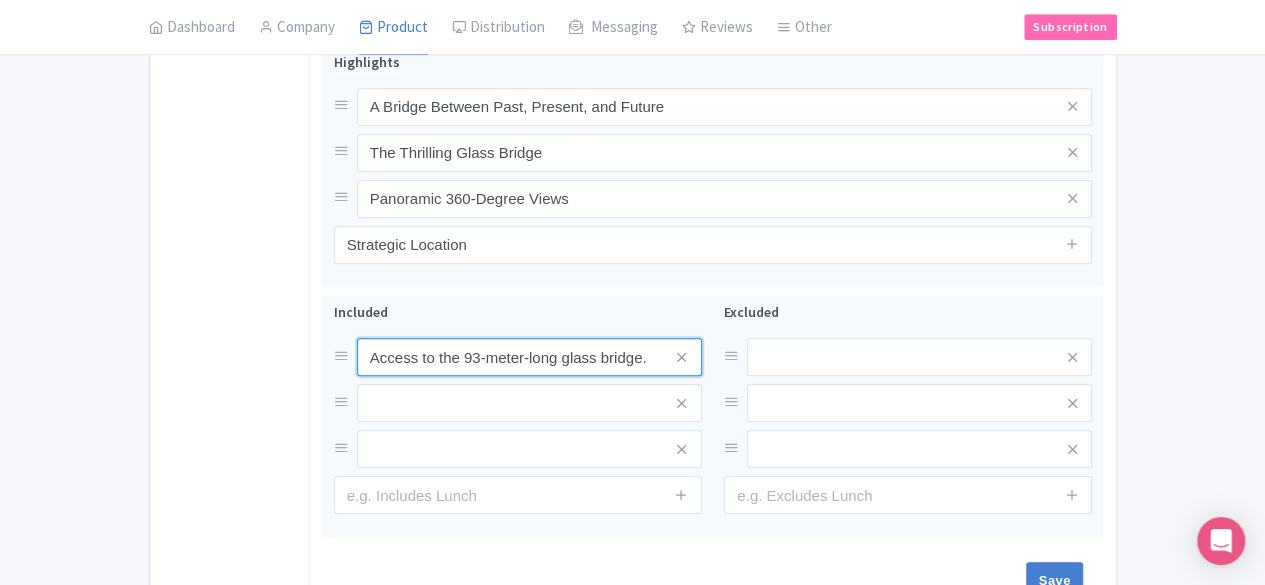 scroll, scrollTop: 846, scrollLeft: 0, axis: vertical 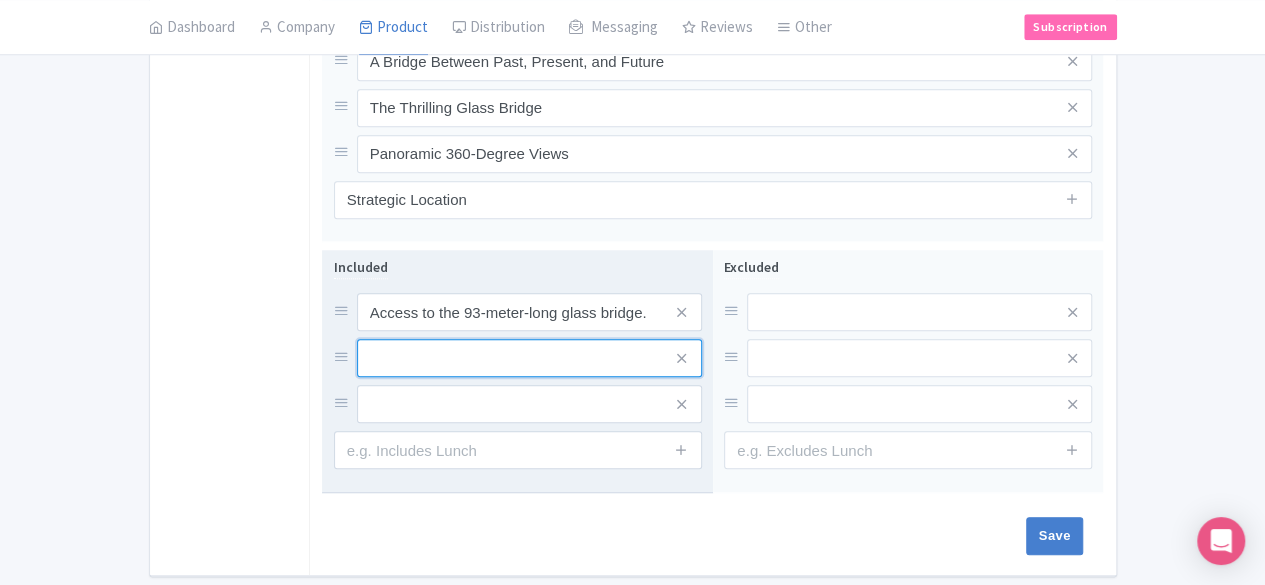 click at bounding box center (529, 312) 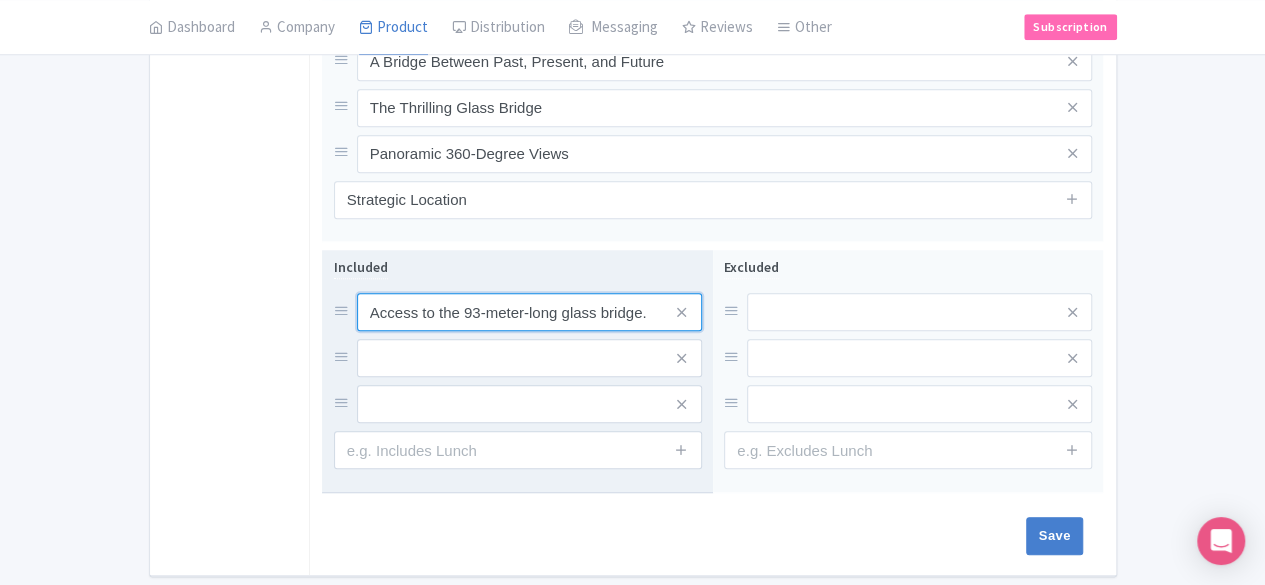 click on "Access to the 93-meter-long glass bridge." at bounding box center [529, 312] 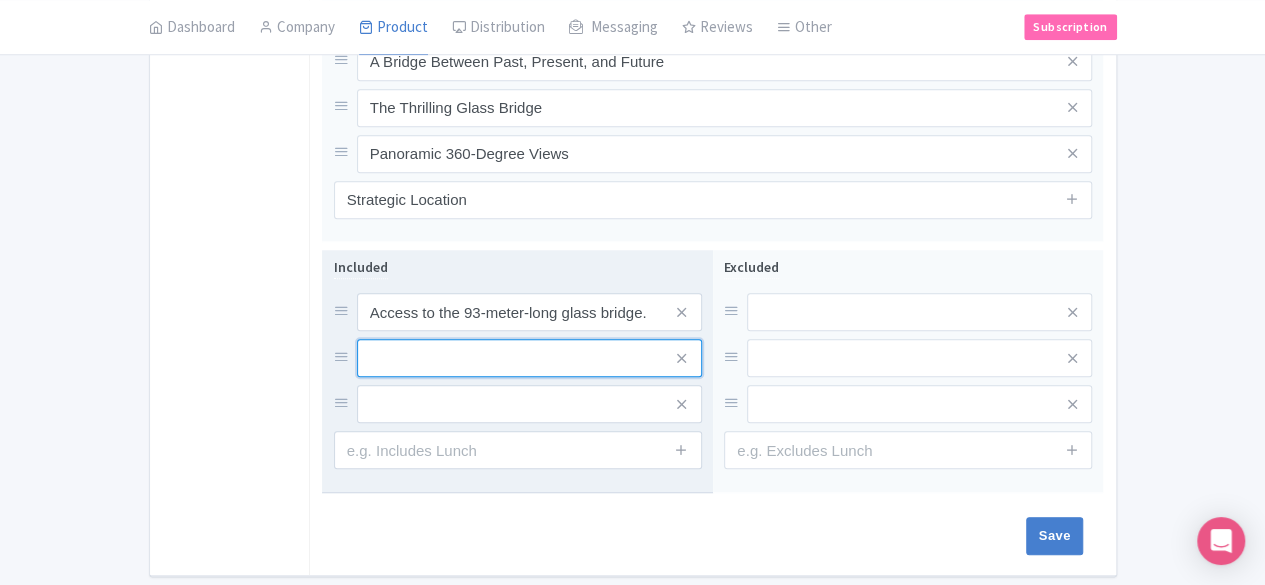 click at bounding box center [529, 312] 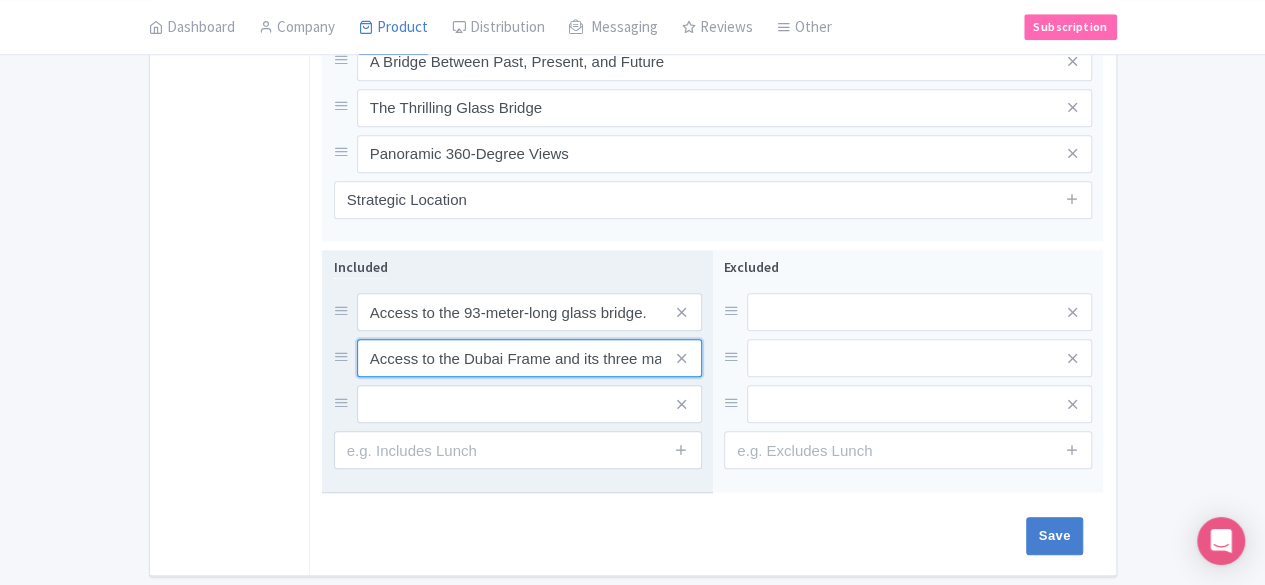 scroll, scrollTop: 0, scrollLeft: 328, axis: horizontal 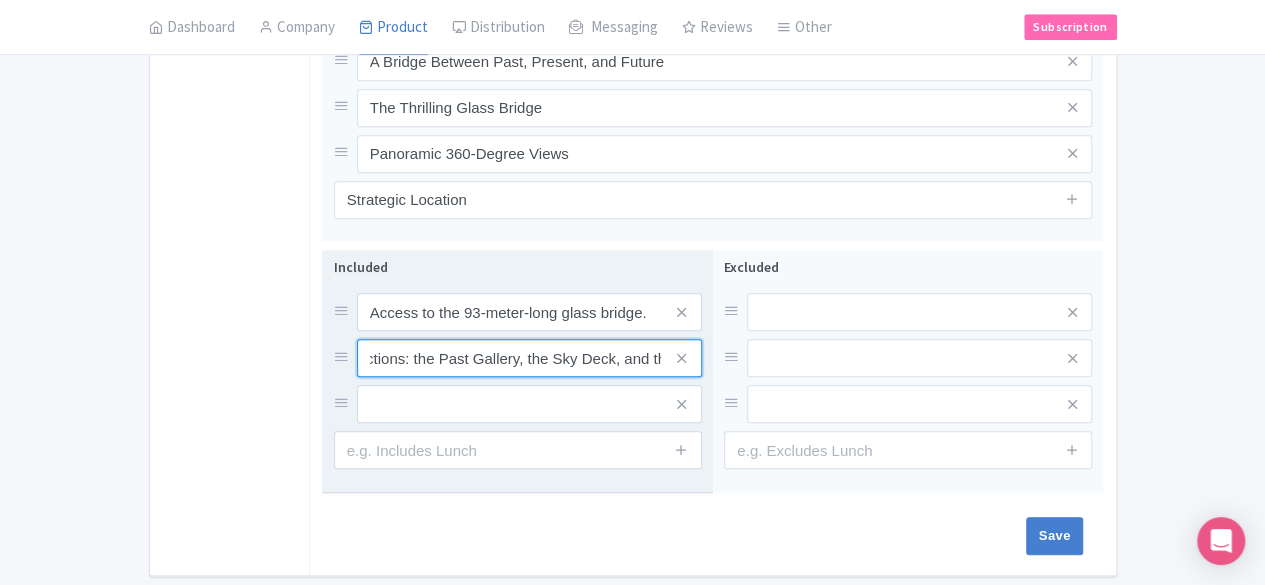 type on "Access to the Dubai Frame and its three main sections: the Past Gallery, the Sky Deck, and the Future Gallery." 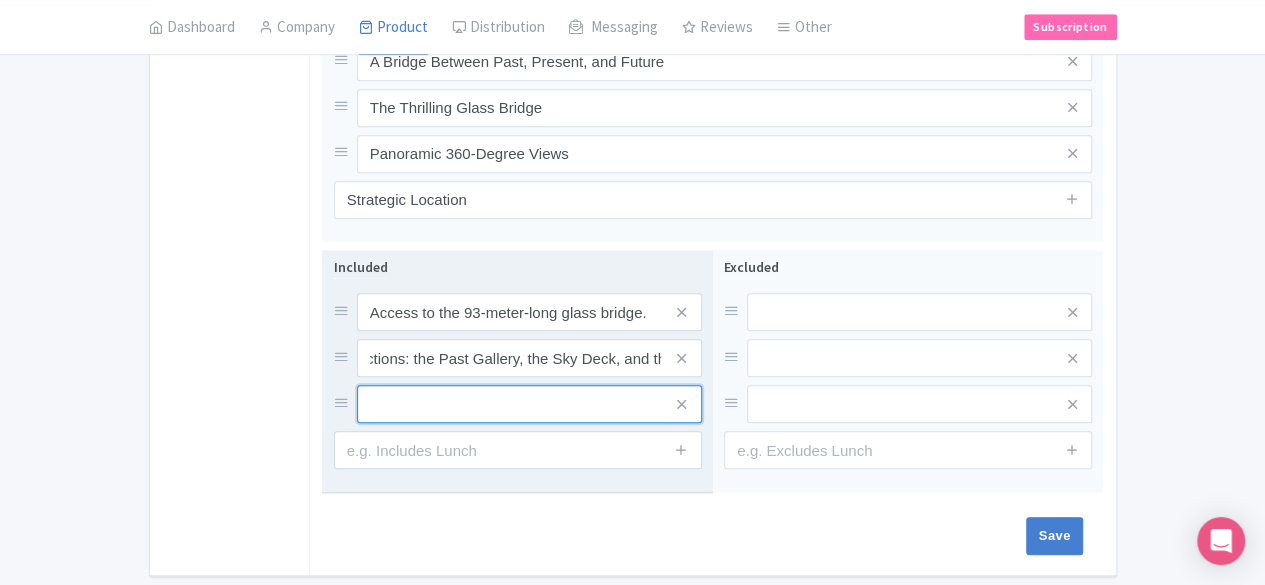 scroll, scrollTop: 0, scrollLeft: 0, axis: both 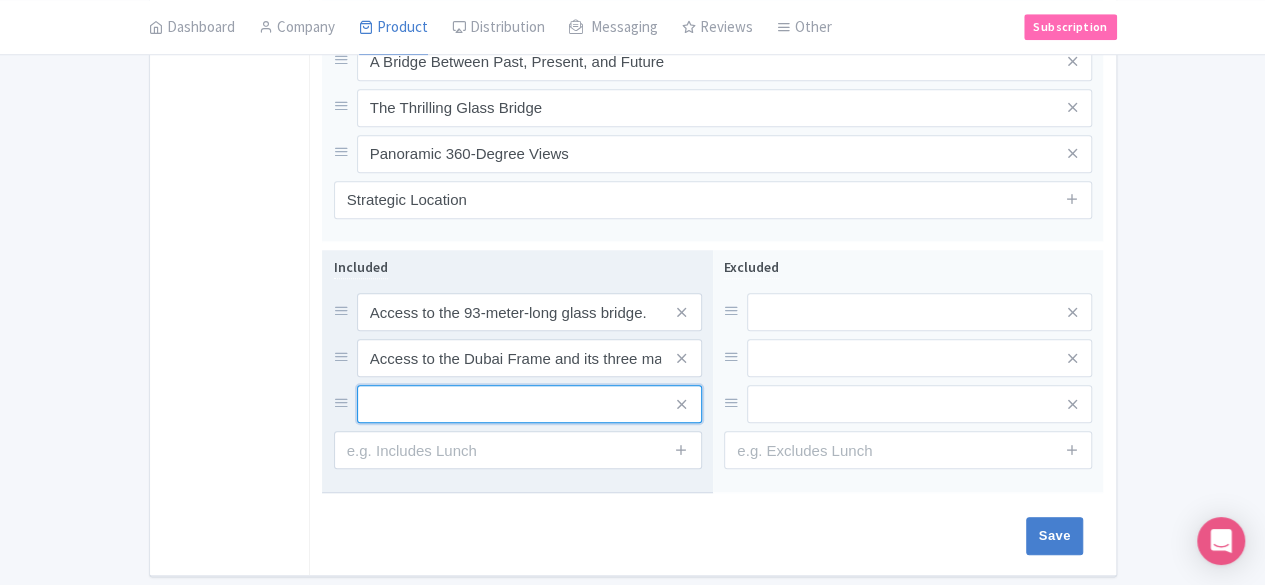 click at bounding box center [529, 312] 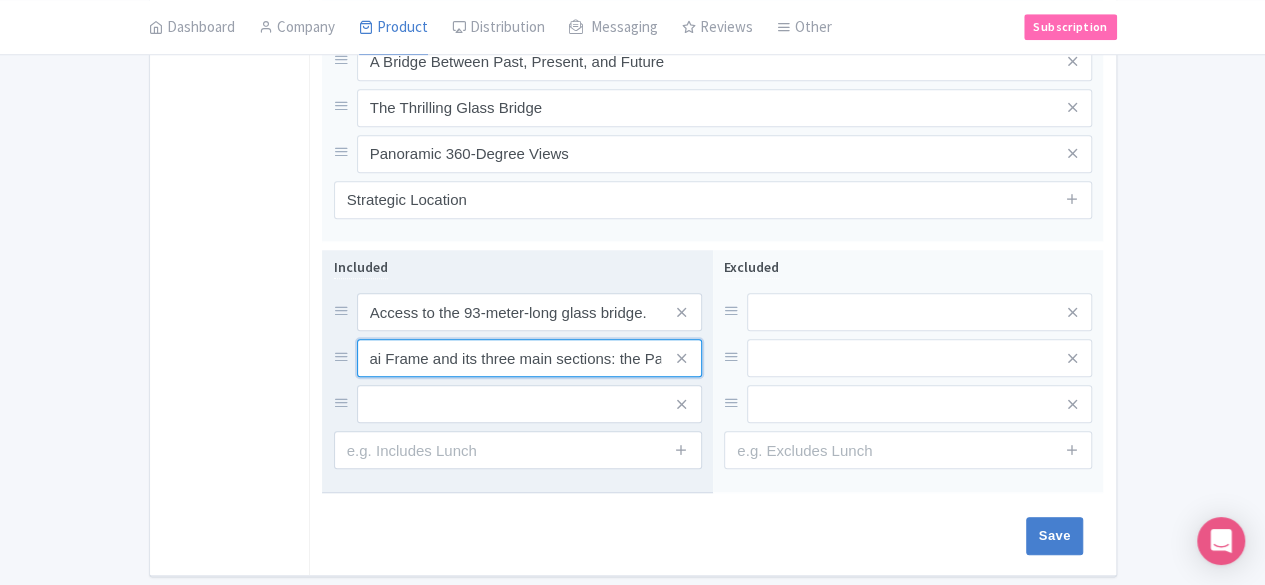 scroll, scrollTop: 0, scrollLeft: 329, axis: horizontal 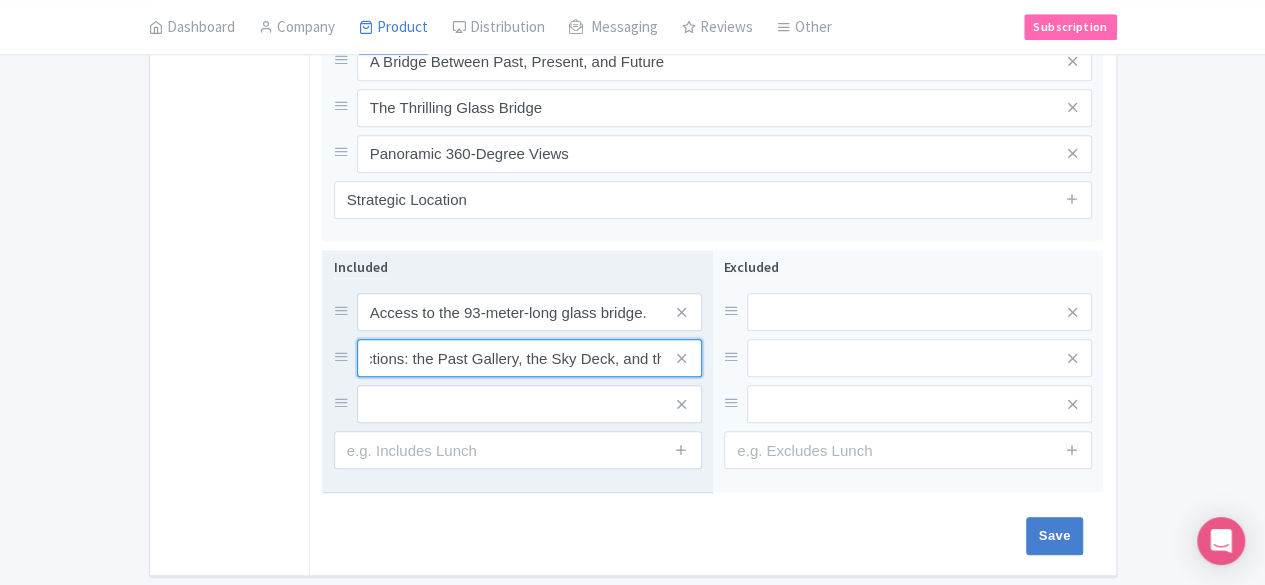 drag, startPoint x: 553, startPoint y: 323, endPoint x: 346, endPoint y: 316, distance: 207.11832 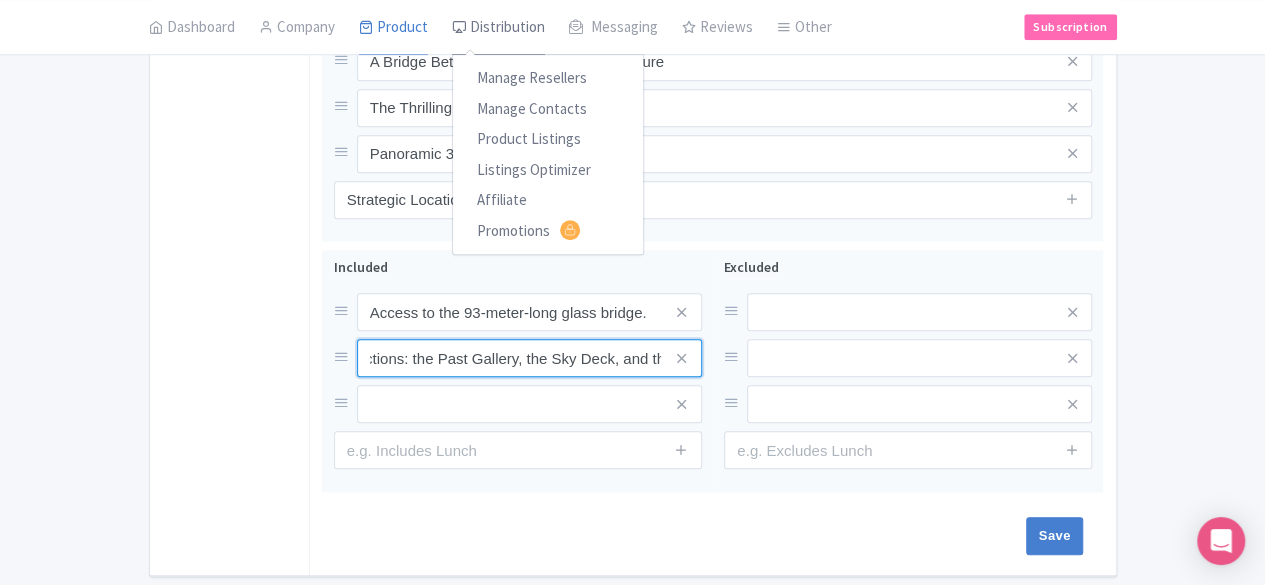 scroll, scrollTop: 0, scrollLeft: 0, axis: both 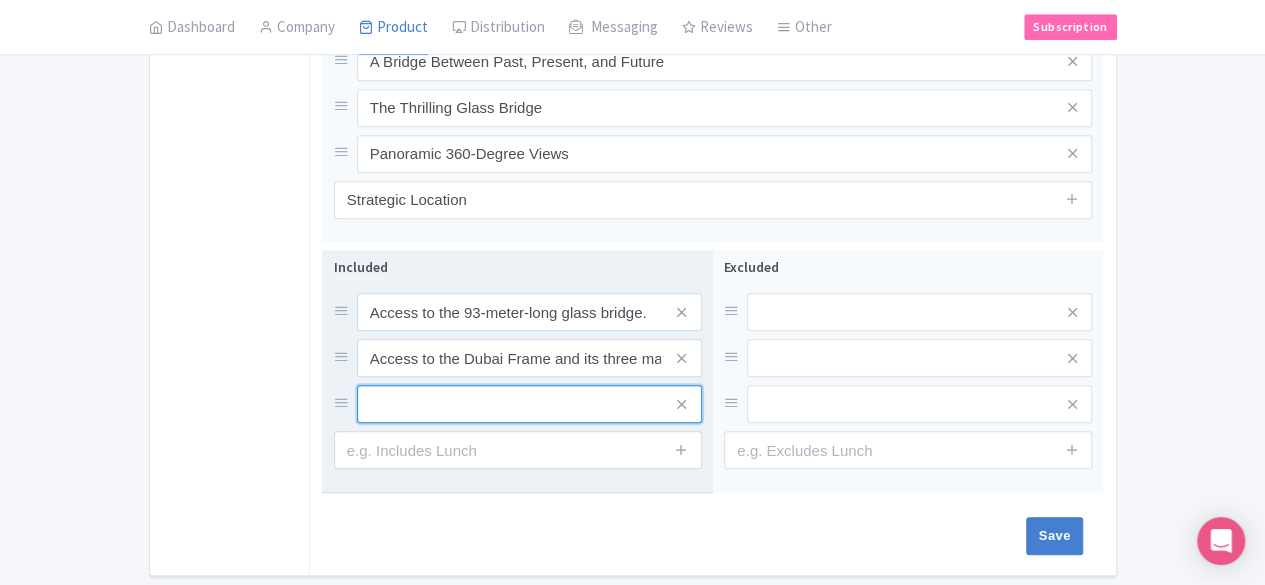 click at bounding box center (529, 312) 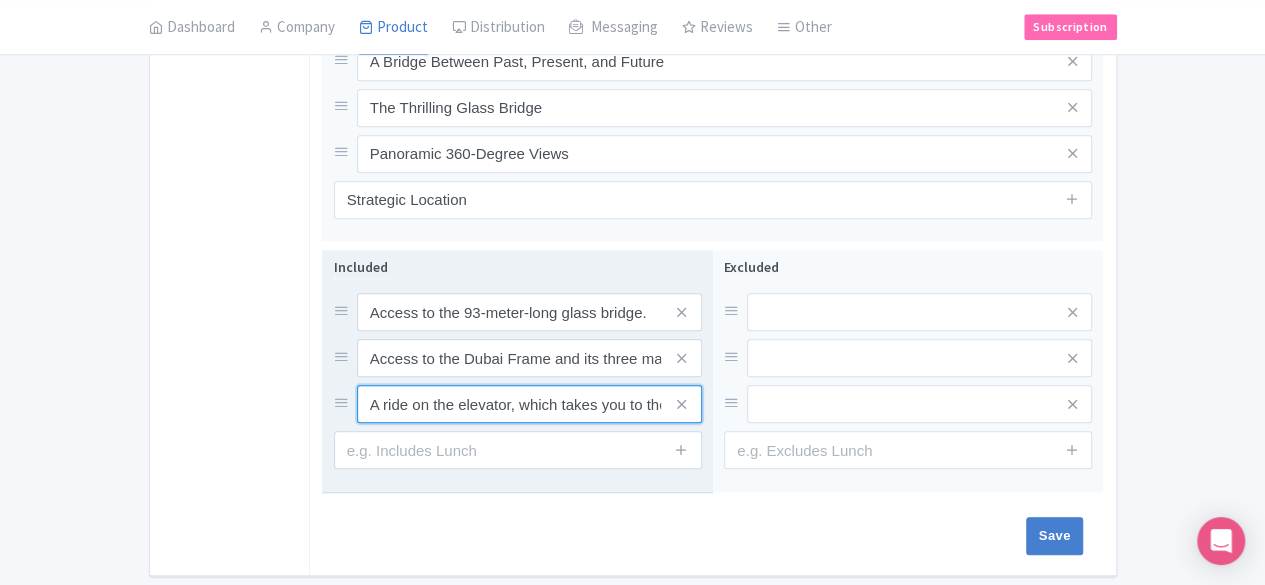 scroll, scrollTop: 0, scrollLeft: 45, axis: horizontal 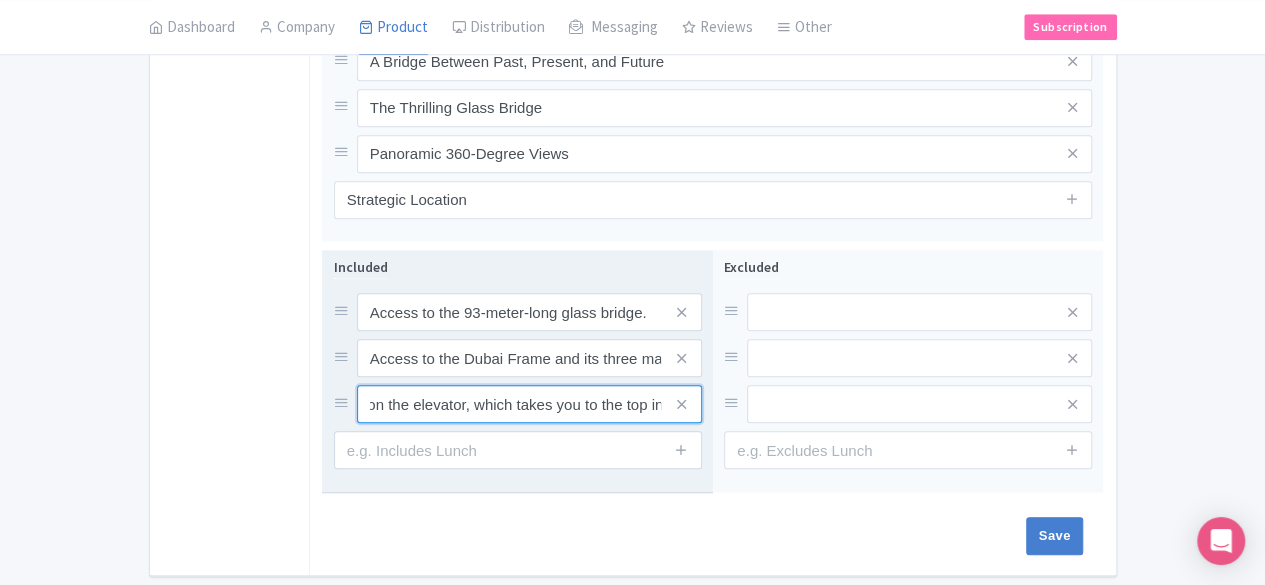 type on "A ride on the elevator, which takes you to the top in just 75 seconds." 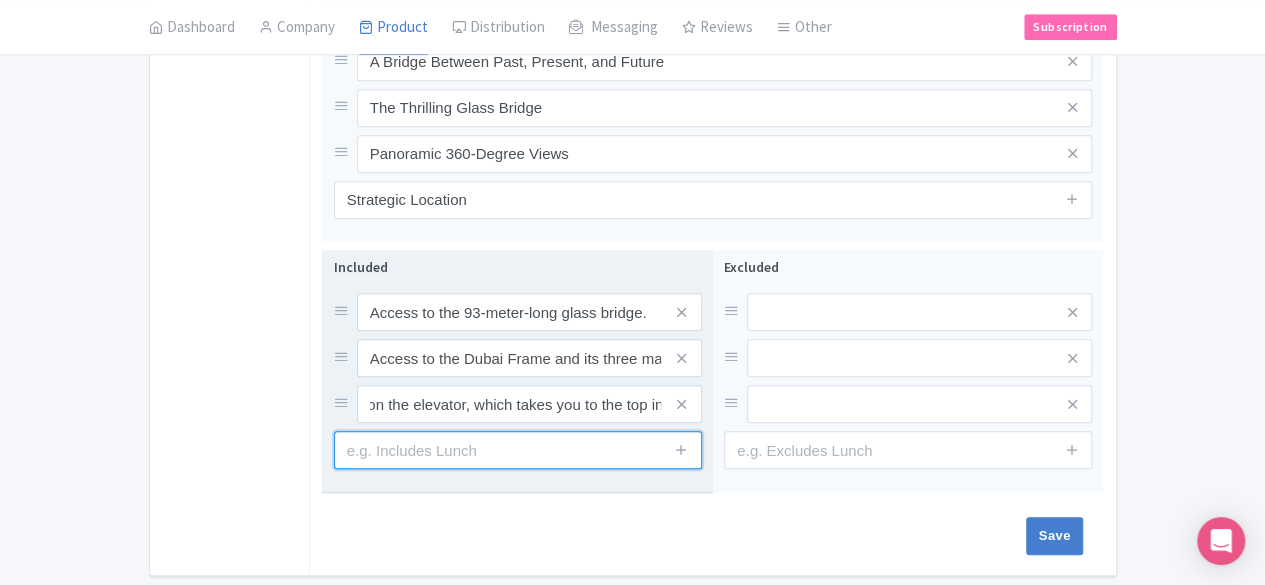 scroll, scrollTop: 0, scrollLeft: 0, axis: both 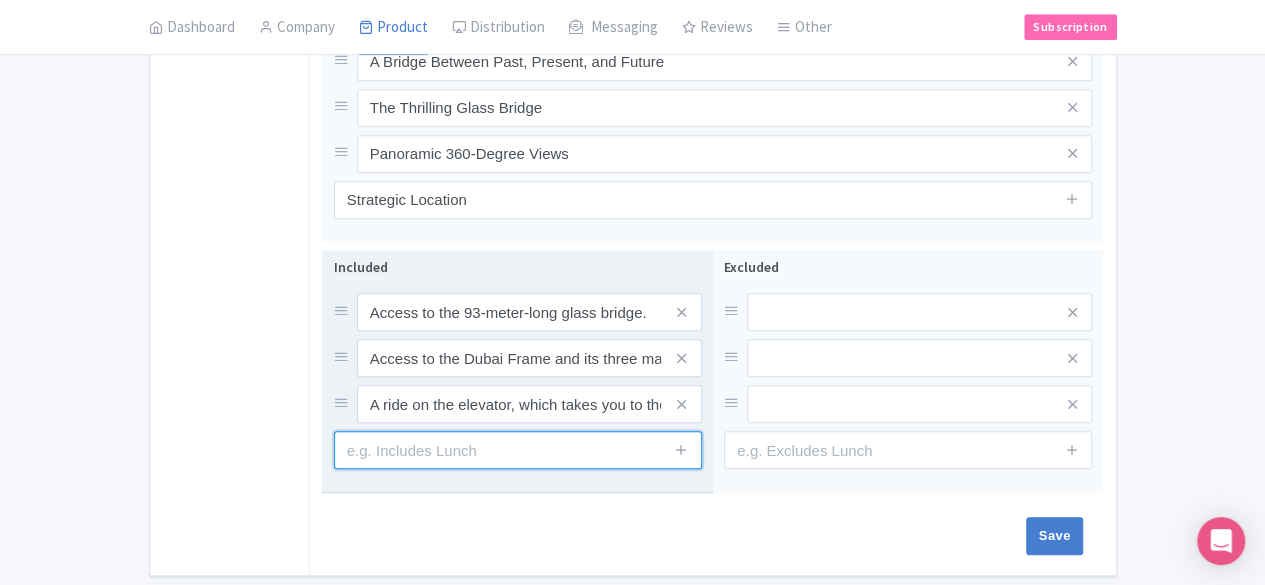 click at bounding box center (518, 450) 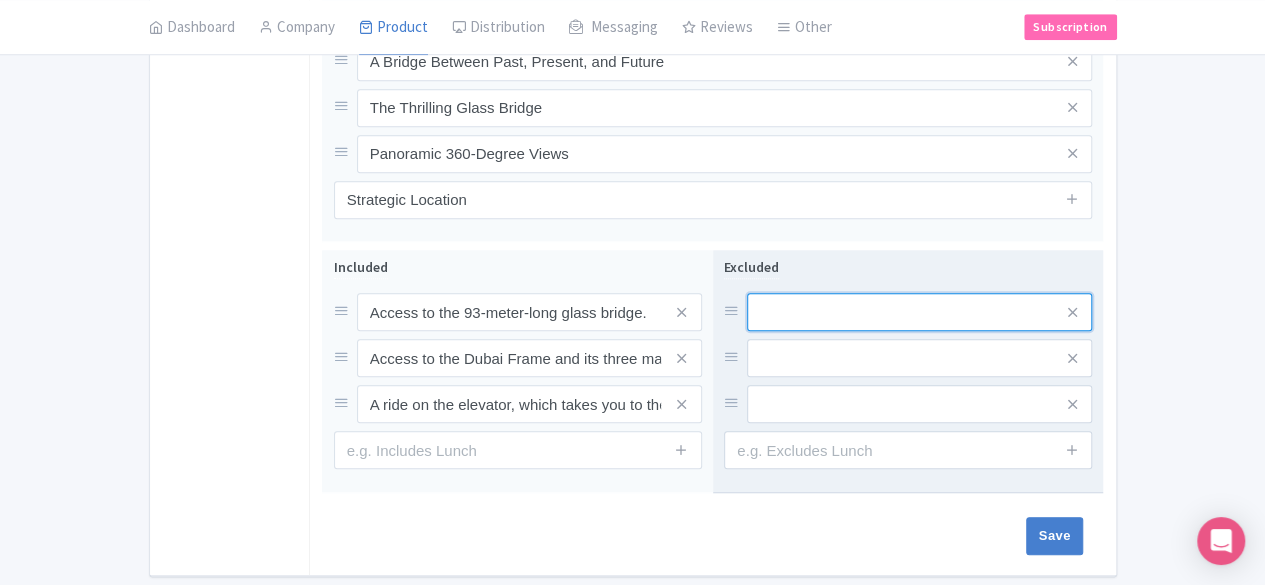 click at bounding box center (919, 312) 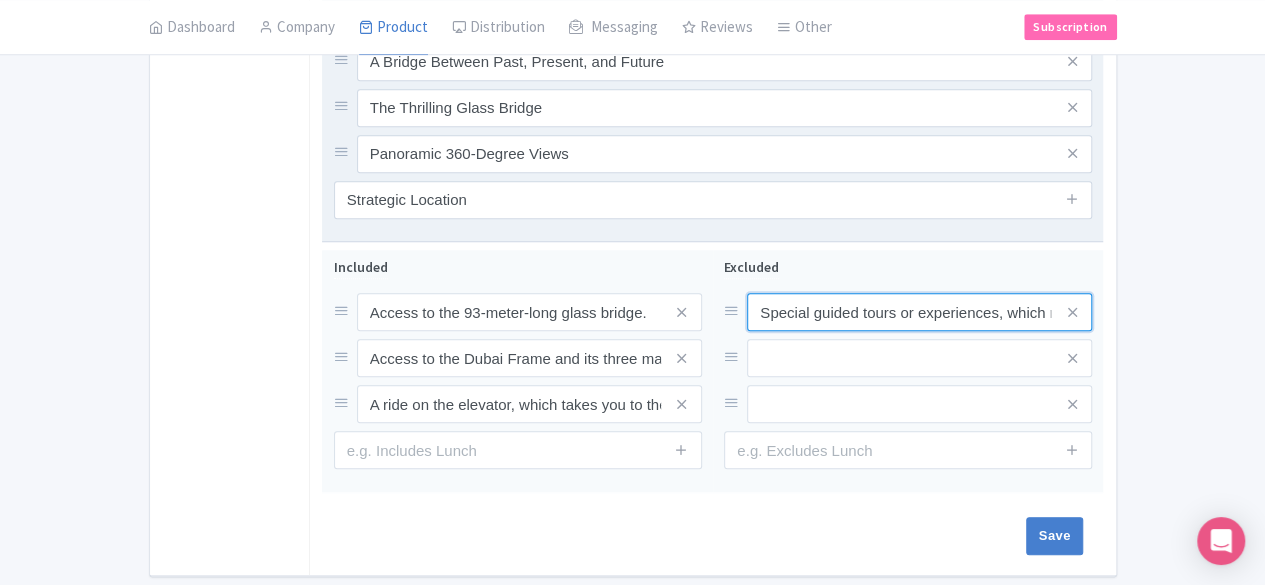 scroll, scrollTop: 0, scrollLeft: 122, axis: horizontal 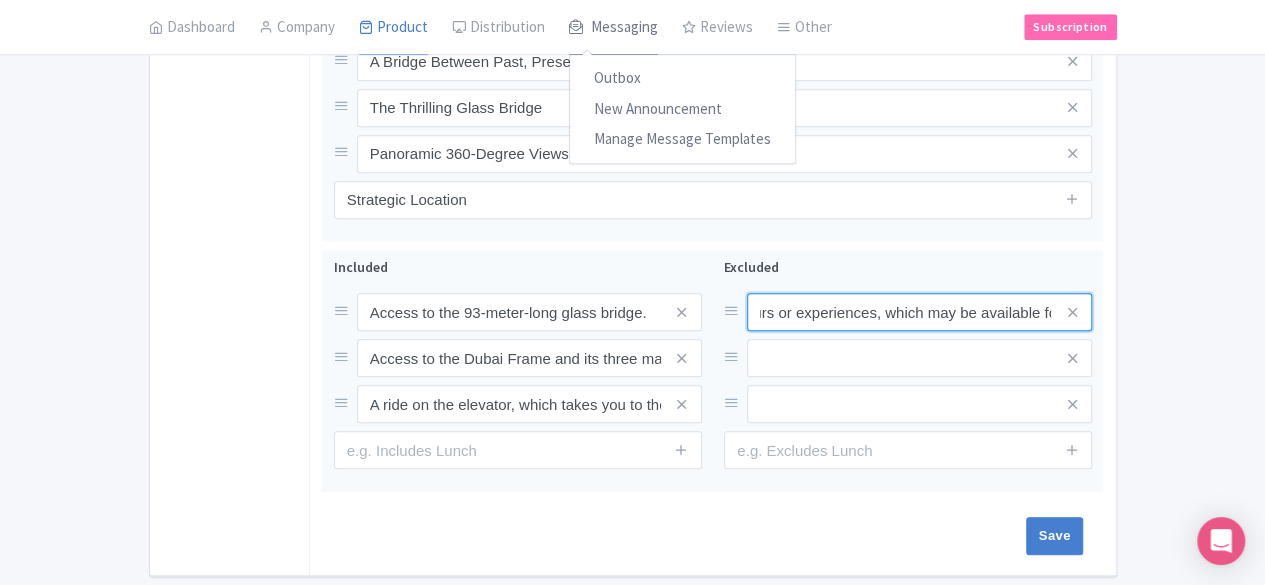 type on "Special guided tours or experiences, which may be available for a separate fee." 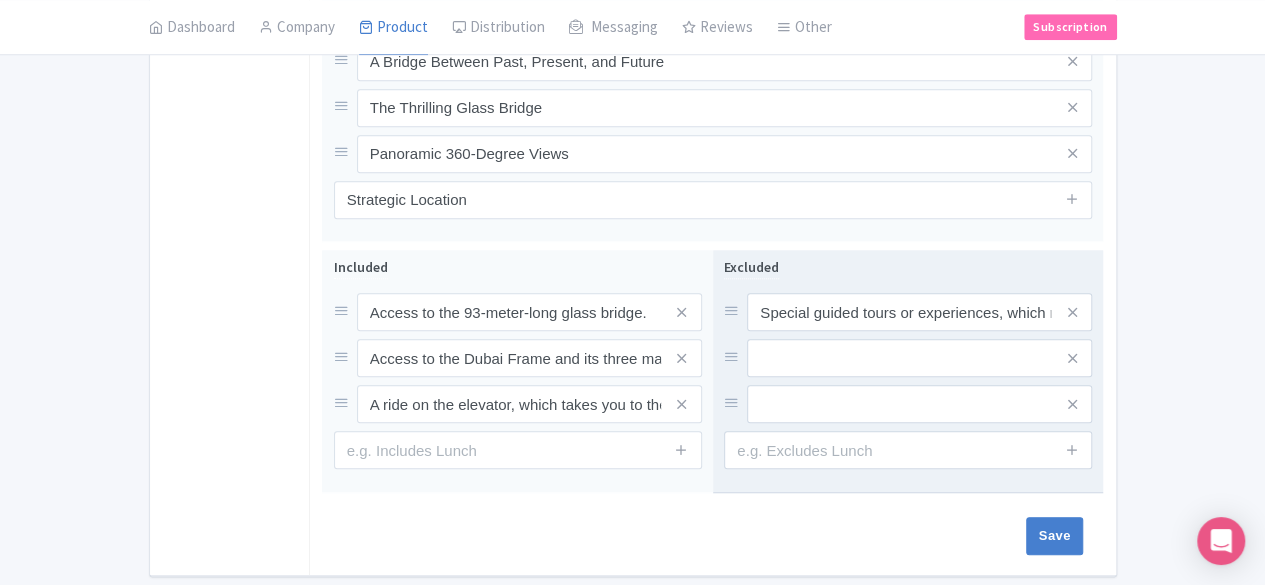 click on "Special guided tours or experiences, which may be available for a separate fee." at bounding box center (908, 358) 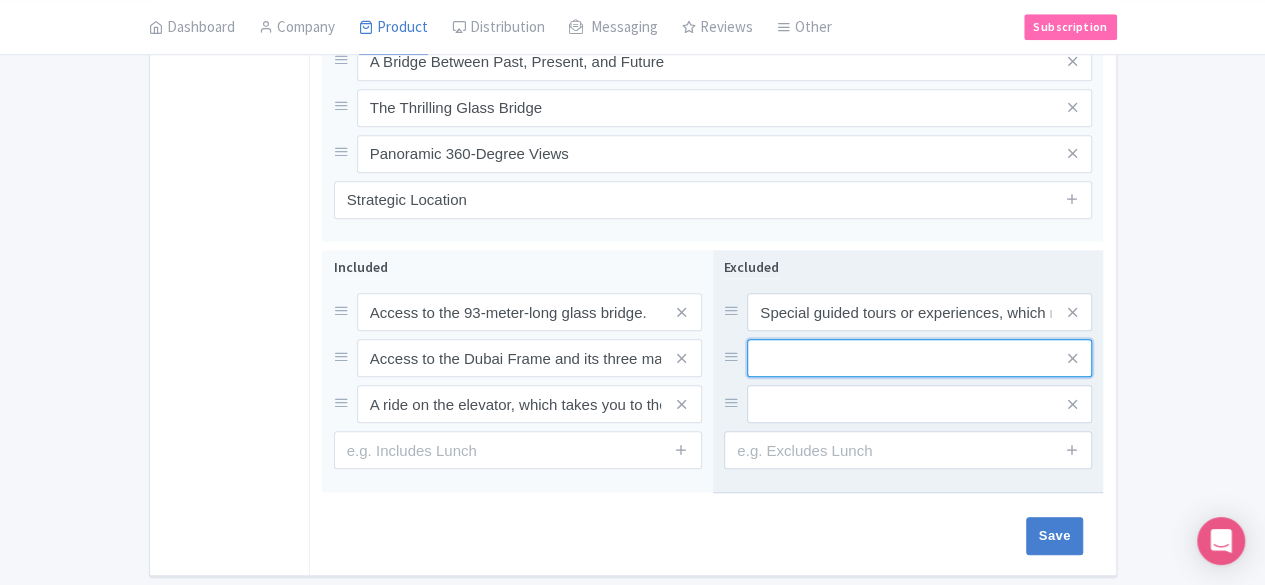 click at bounding box center (919, 312) 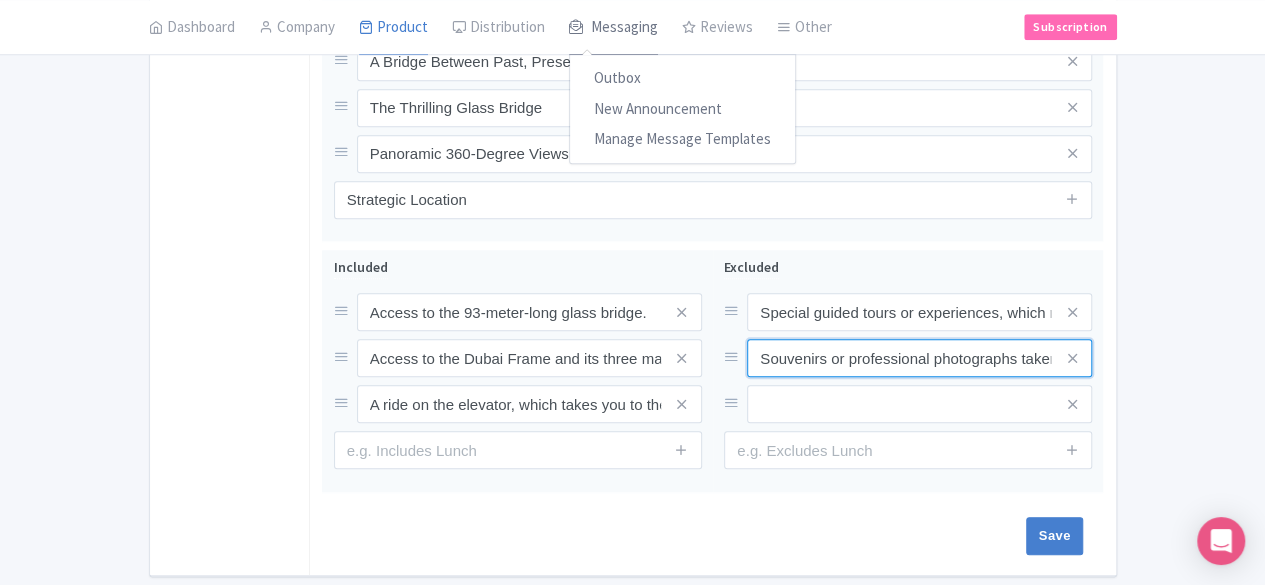 type on "Souvenirs or professional photographs taken at the venue." 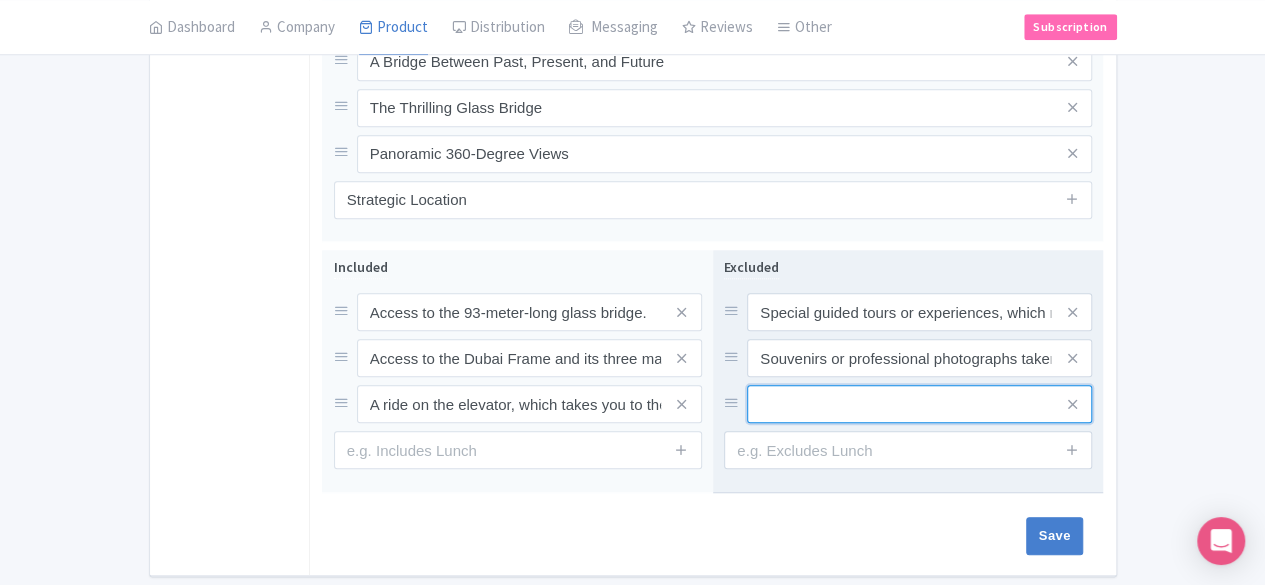 click at bounding box center (919, 312) 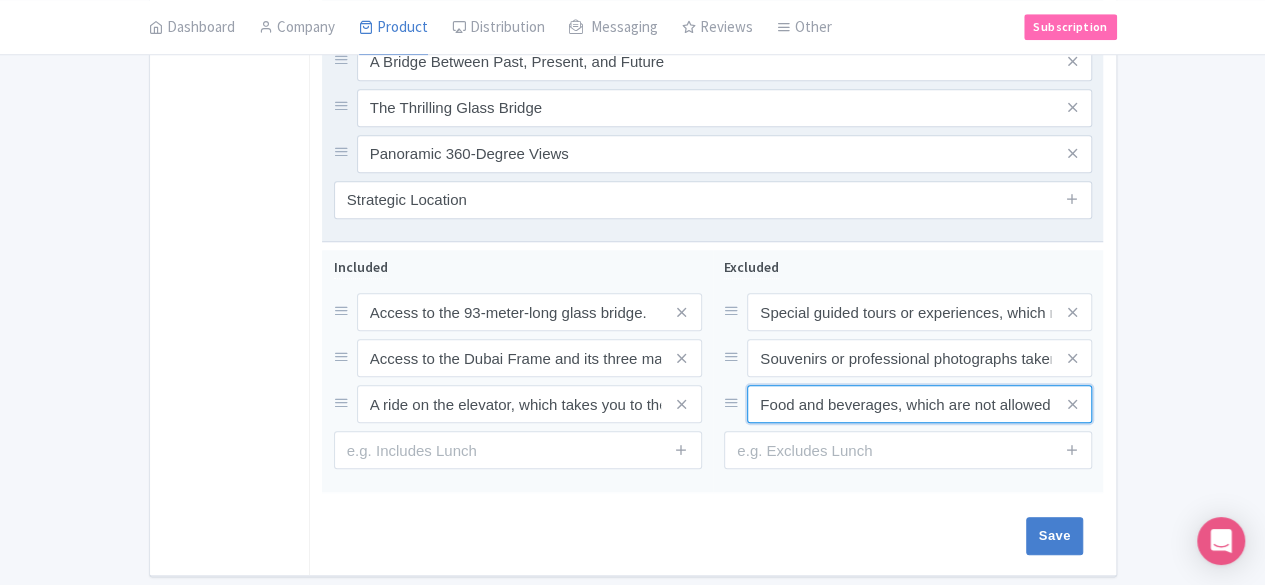 scroll, scrollTop: 0, scrollLeft: 256, axis: horizontal 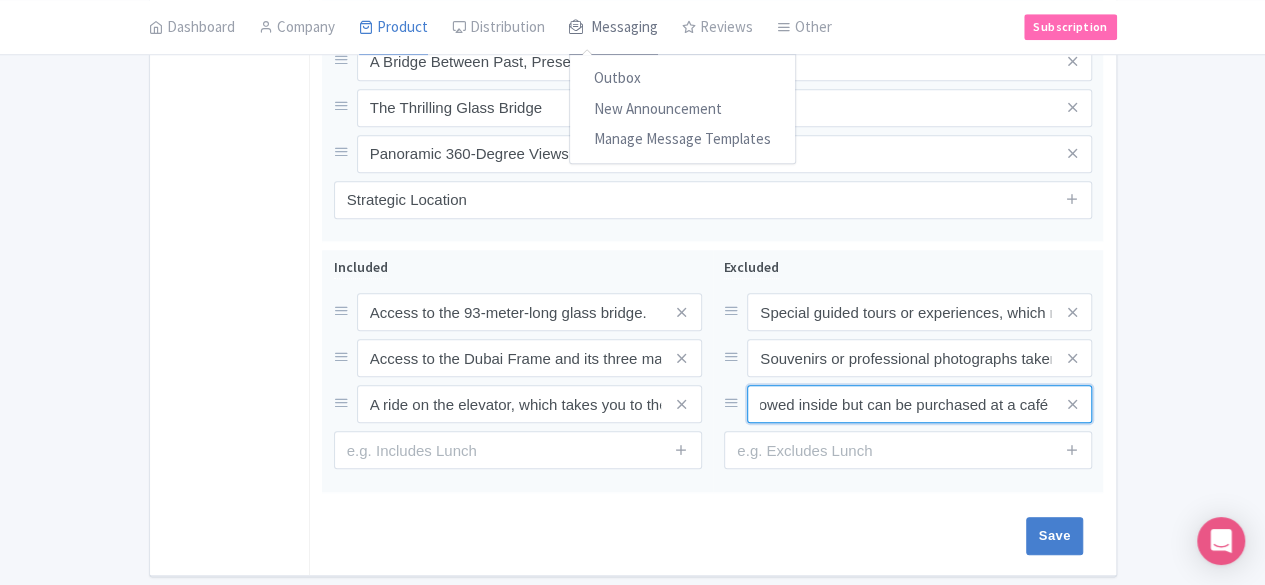 type on "Food and beverages, which are not allowed inside but can be purchased at a café on the Sky Deck." 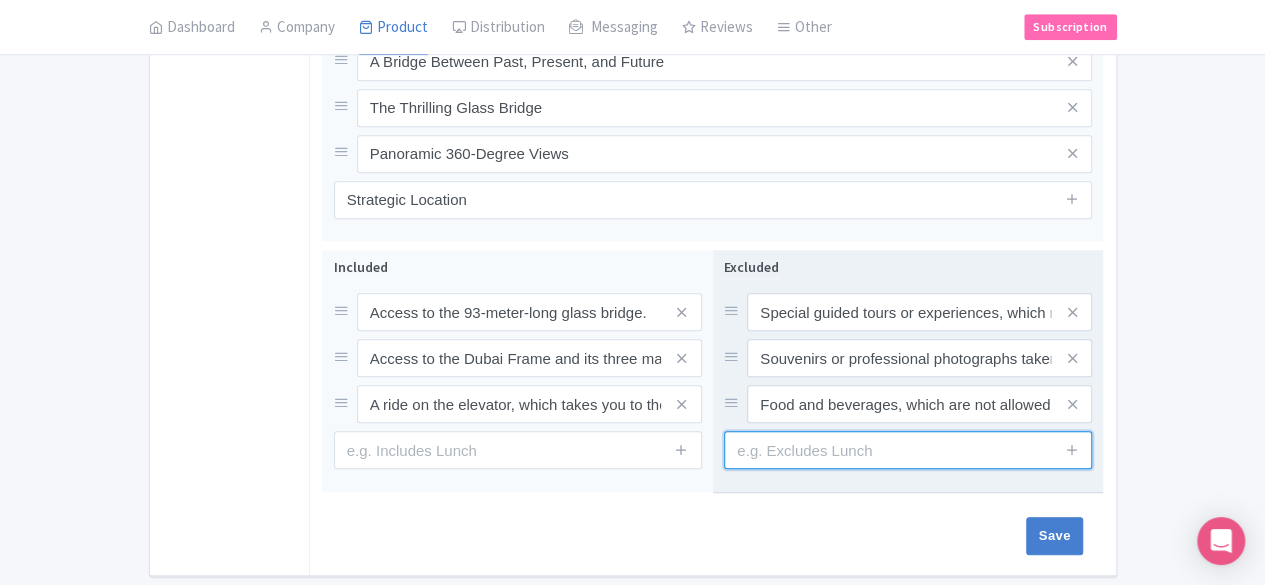 click at bounding box center (908, 450) 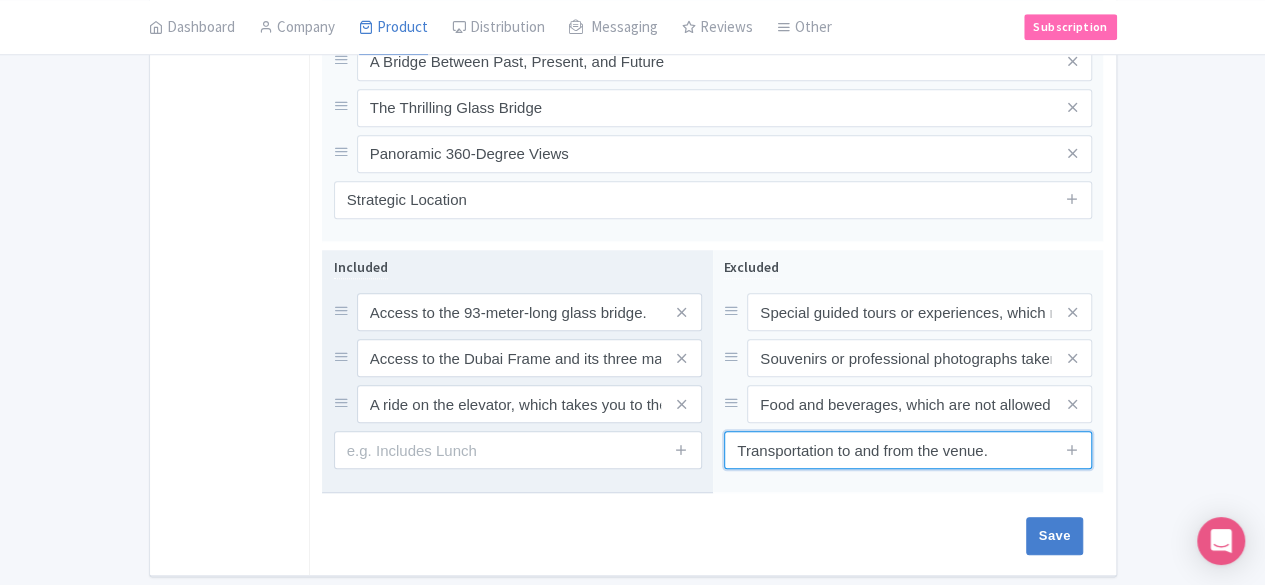 scroll, scrollTop: 892, scrollLeft: 0, axis: vertical 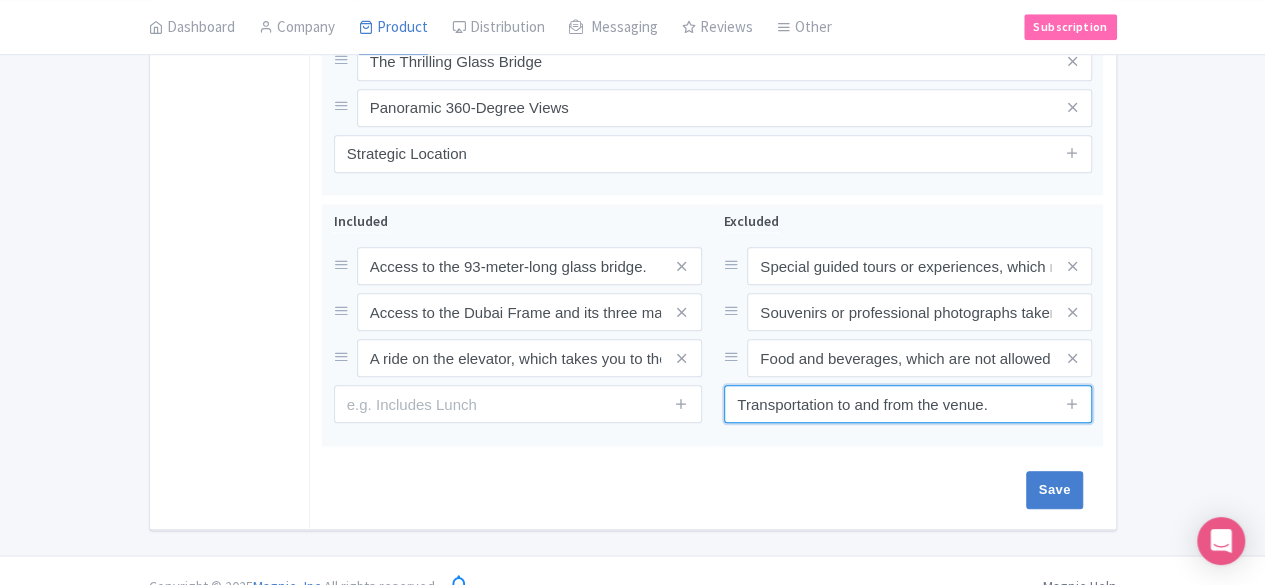 type on "Transportation to and from the venue." 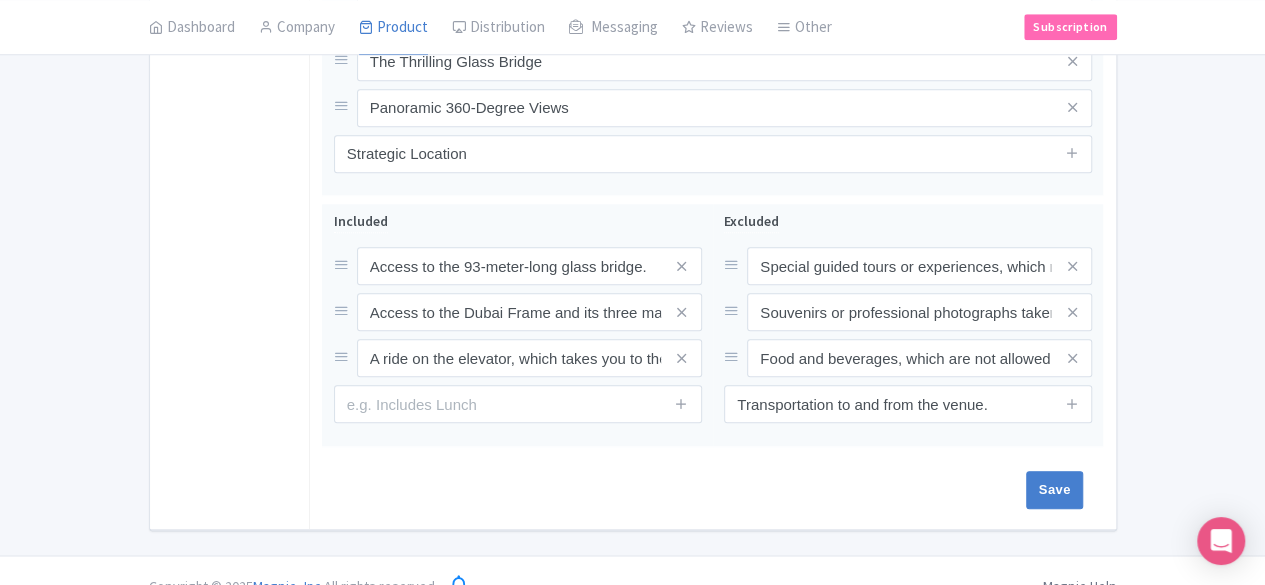 click on "Save" at bounding box center [708, 490] 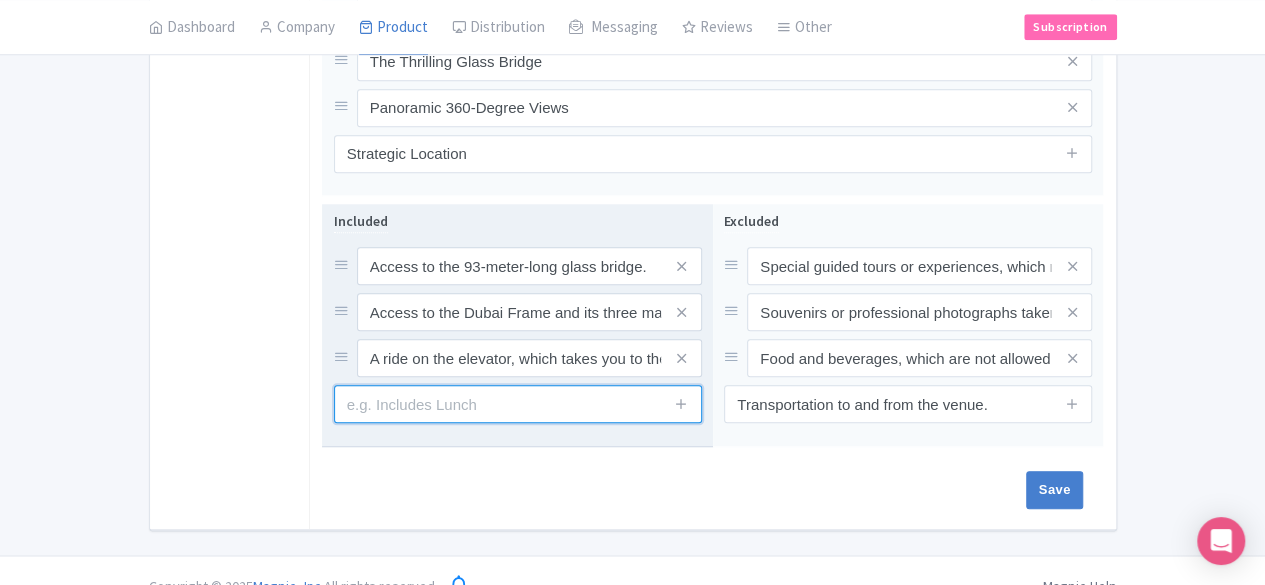 click at bounding box center [518, 404] 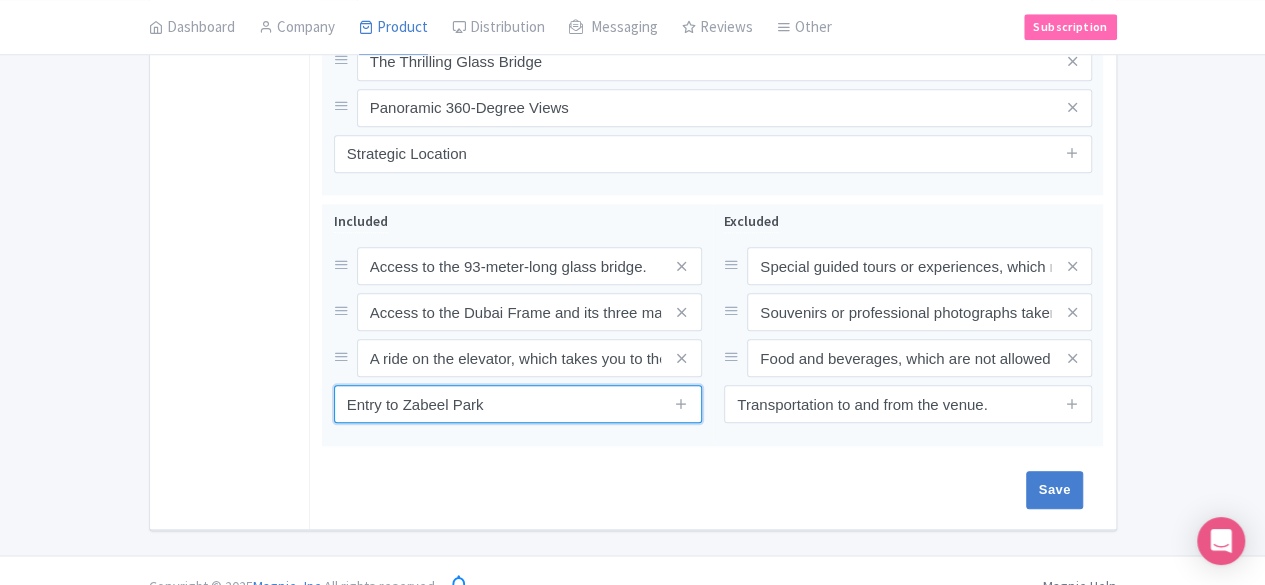 type on "Entry to Zabeel Park" 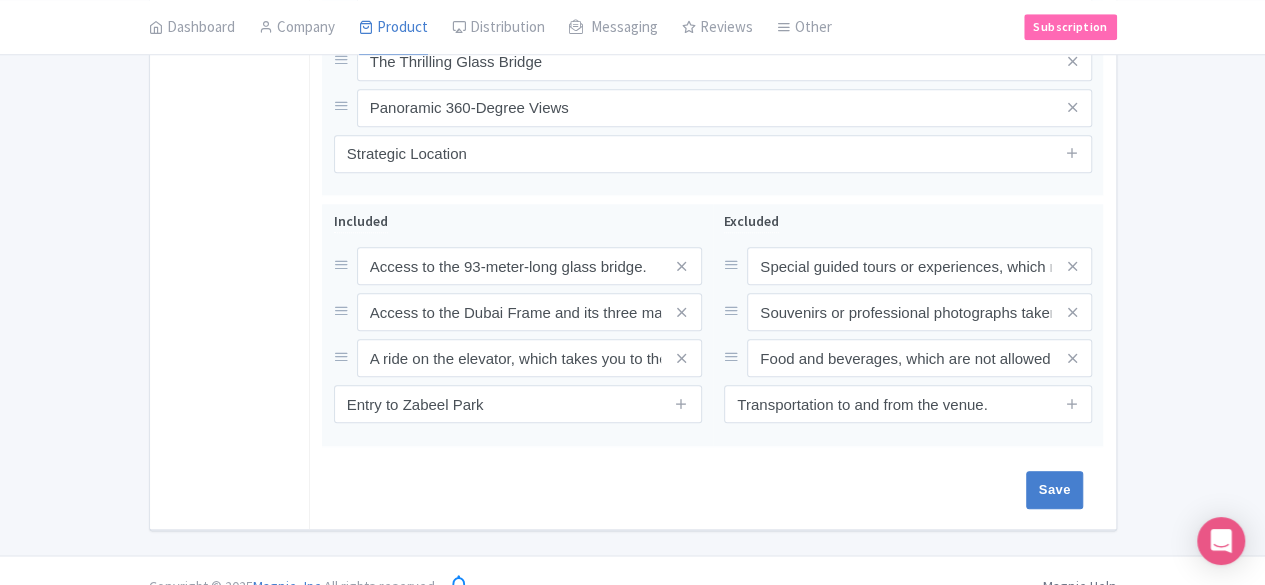 click on "Name   * Dubai Frame
Your product's name has 11 characters. We recommend between 10 and 60 characters.
Internal ID
Description Summary Show HTML editor
Bold
Italic
Strikethrough
Link
Heading
Quote
Code
Bullets
Numbers
Decrease Level
Increase Level
Attach Files
Undo
Redo
Link
Unlink
The Dubai Frame is a massive architectural landmark, standing 150 meters tall. It offers stunning panoramic views of both historic and modern Dubai from its Sky Deck.
Your product's description summary has 167 characters. We recommend between 100 and 255 characters.
Description Show HTML editor
Bold
Italic
Strikethrough
Link
Heading
Quote
Code
Bullets
Numbers
Decrease Level
Increase Level" at bounding box center [712, -40] 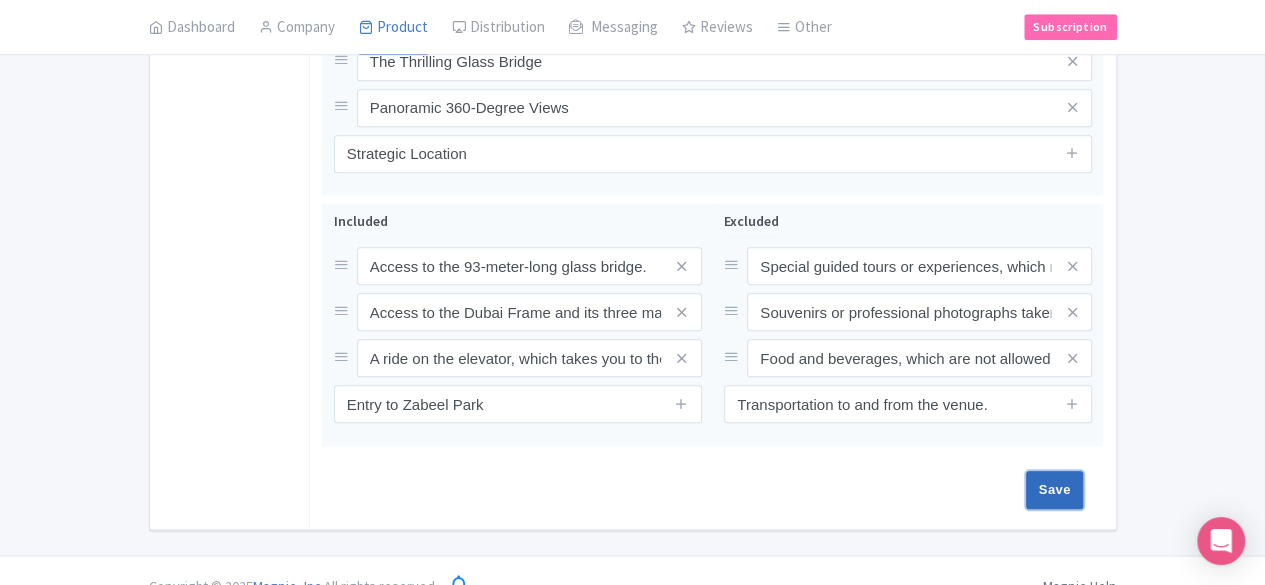 click on "Save" at bounding box center (1055, 490) 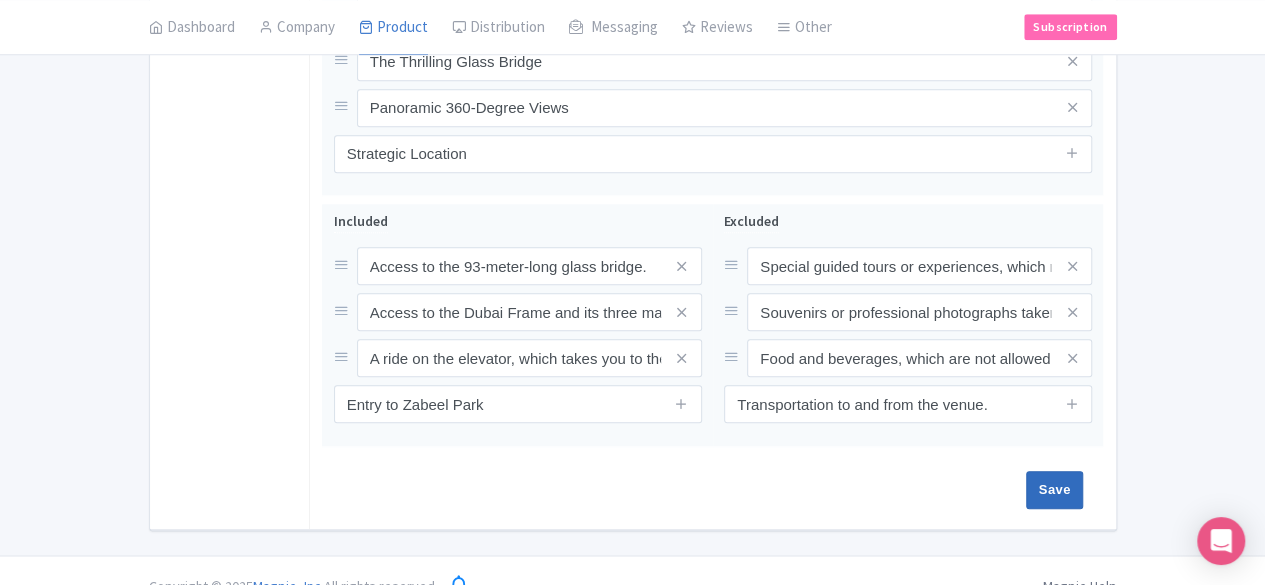 type on "Saving..." 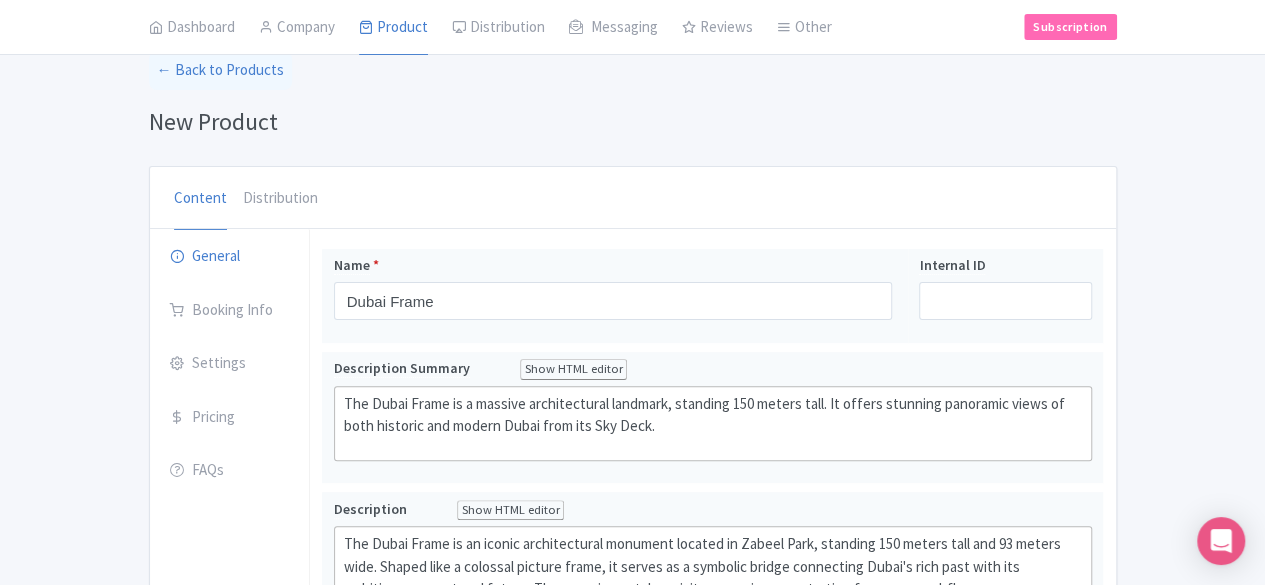 scroll, scrollTop: 92, scrollLeft: 0, axis: vertical 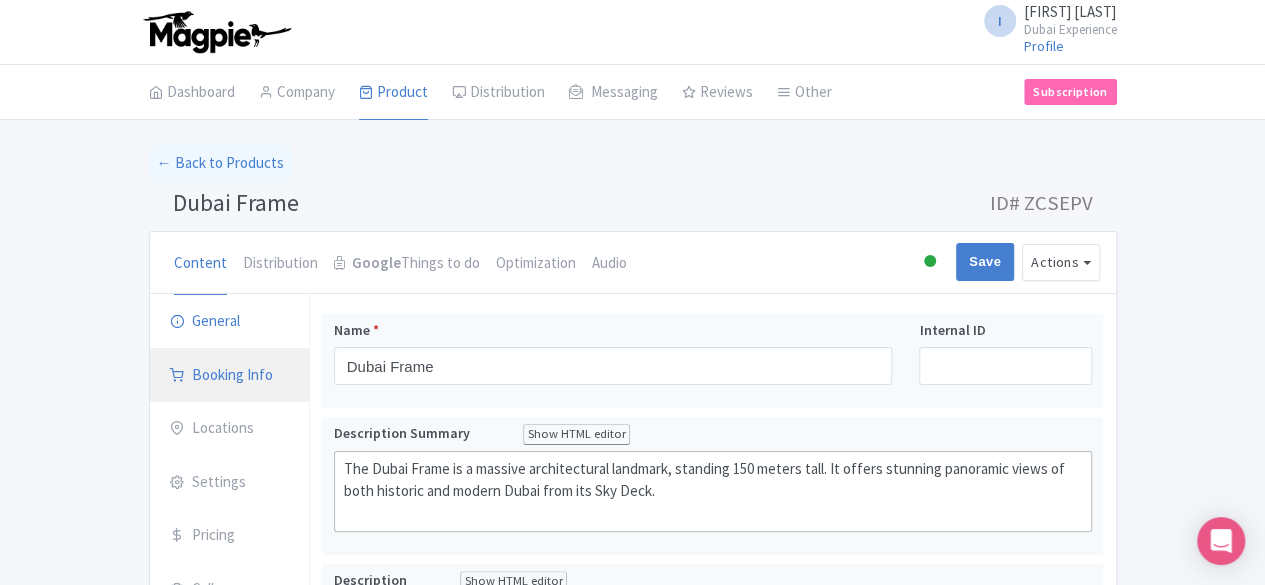 click on "Booking Info" at bounding box center [230, 376] 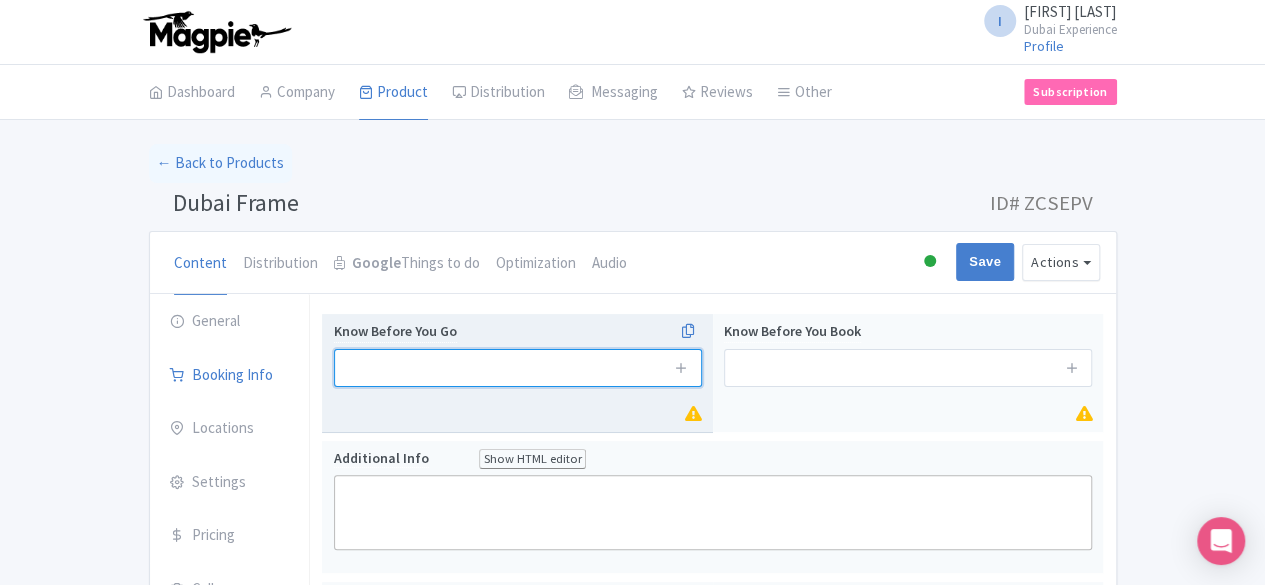 click at bounding box center (518, 368) 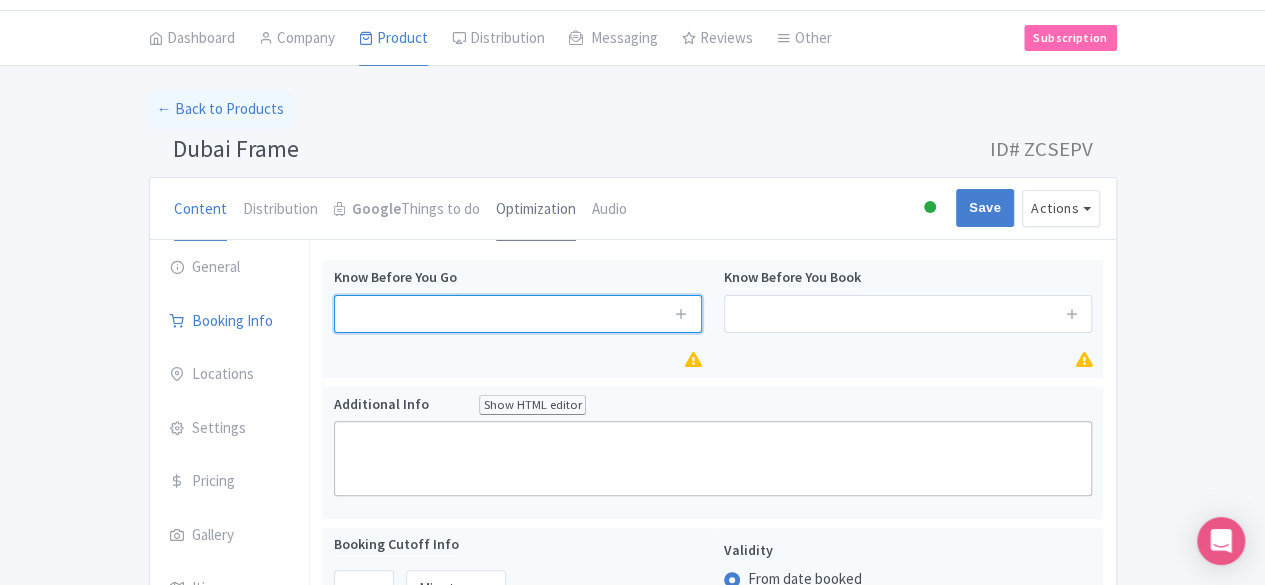 scroll, scrollTop: 100, scrollLeft: 0, axis: vertical 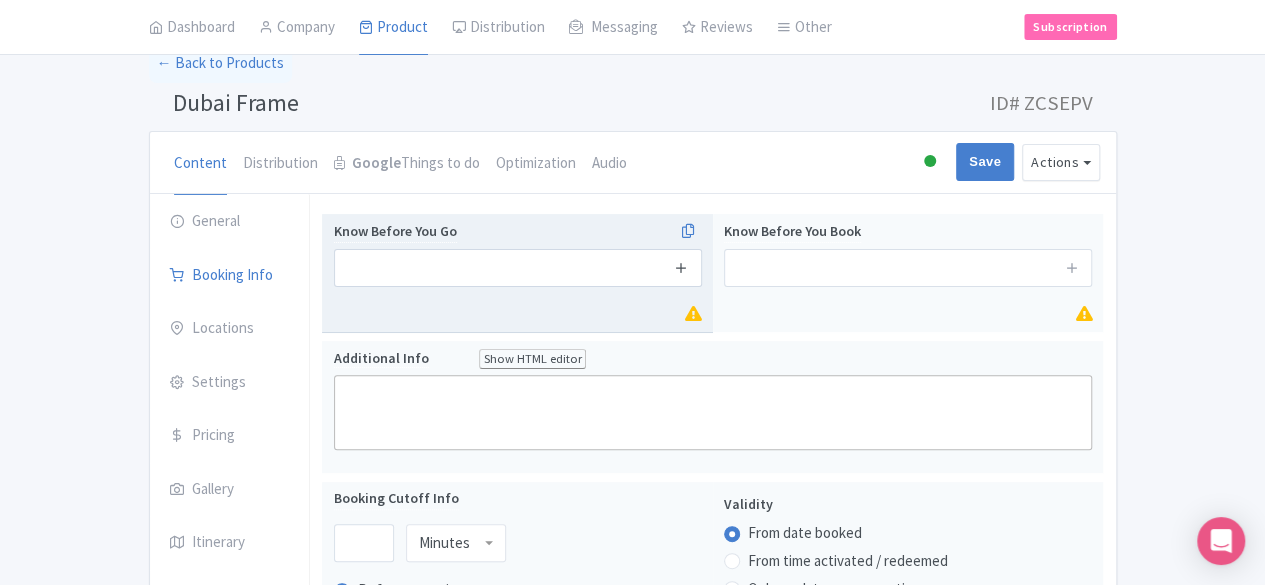 click at bounding box center [681, 267] 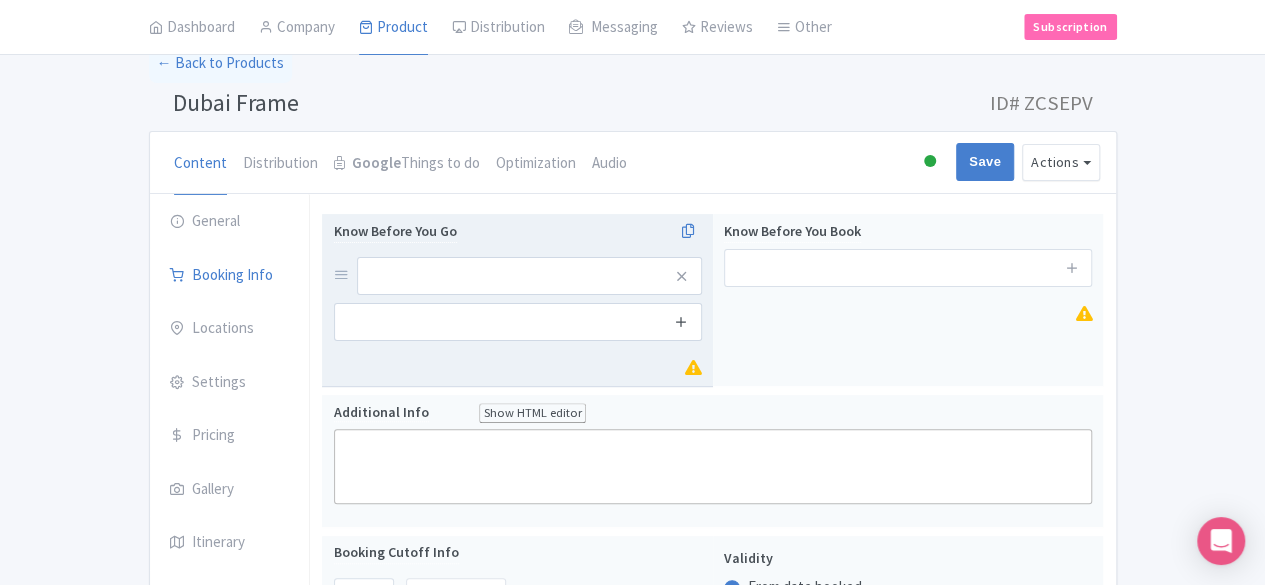 click at bounding box center [681, 321] 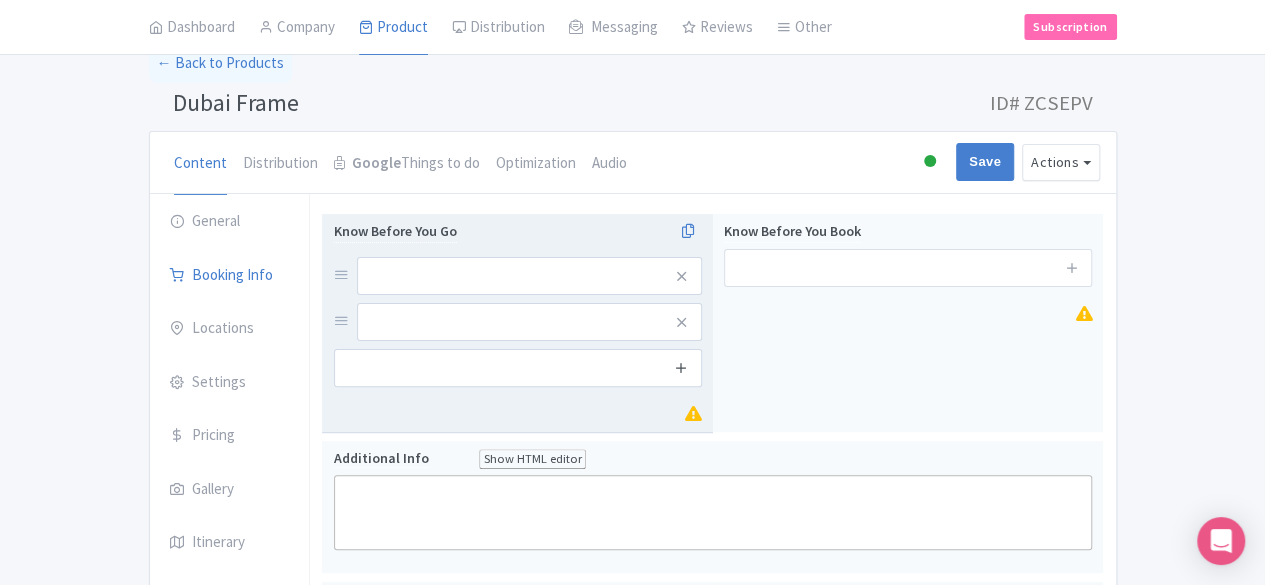 click at bounding box center (681, 367) 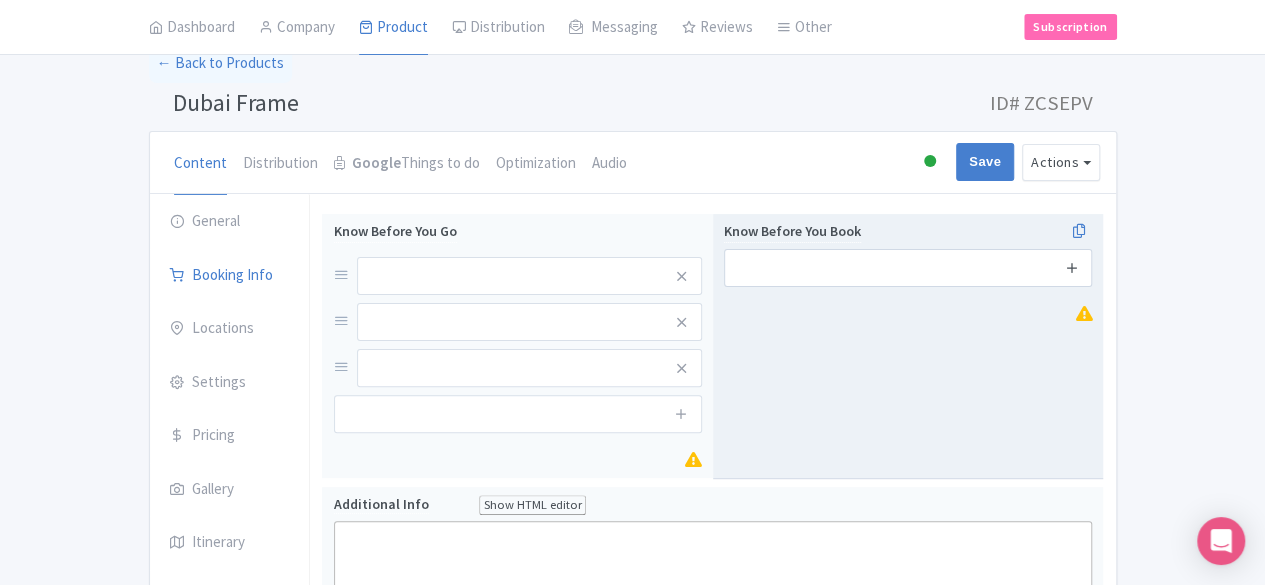 click at bounding box center [1072, 267] 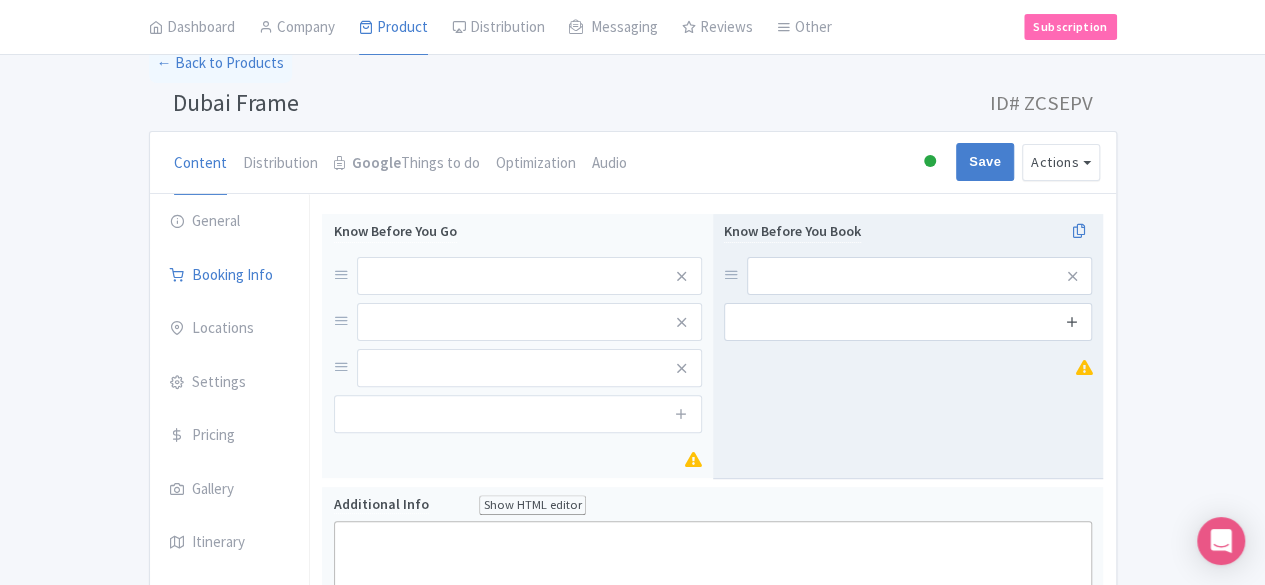 click at bounding box center (1072, 321) 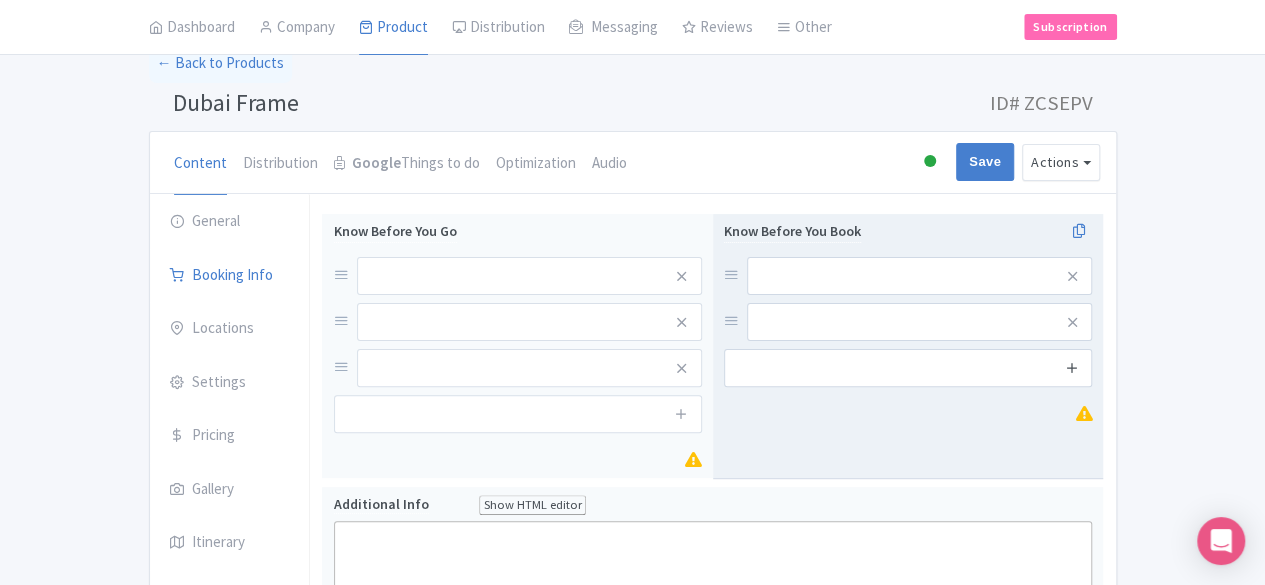 click at bounding box center (1072, 368) 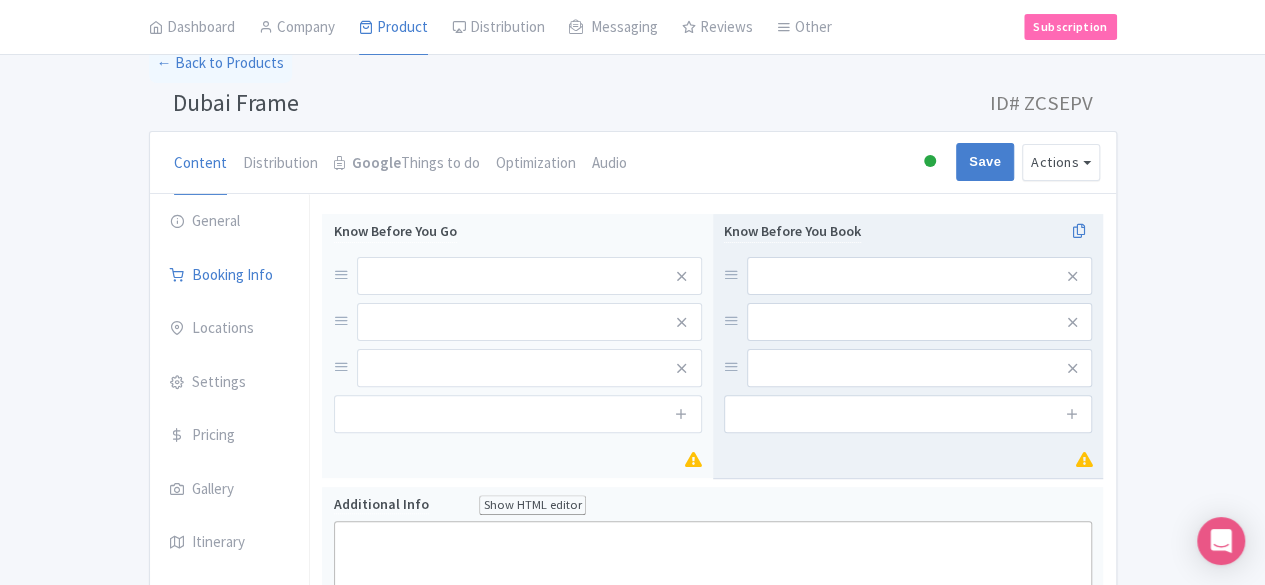 click on "Know Before You Book" at bounding box center [908, 346] 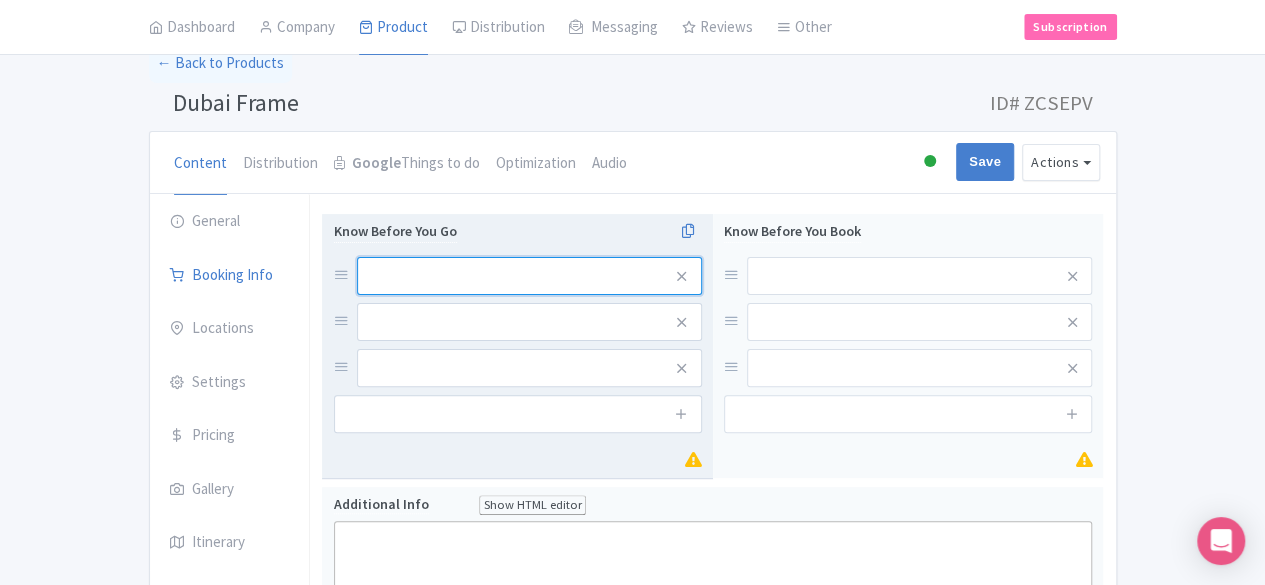 click at bounding box center [529, 276] 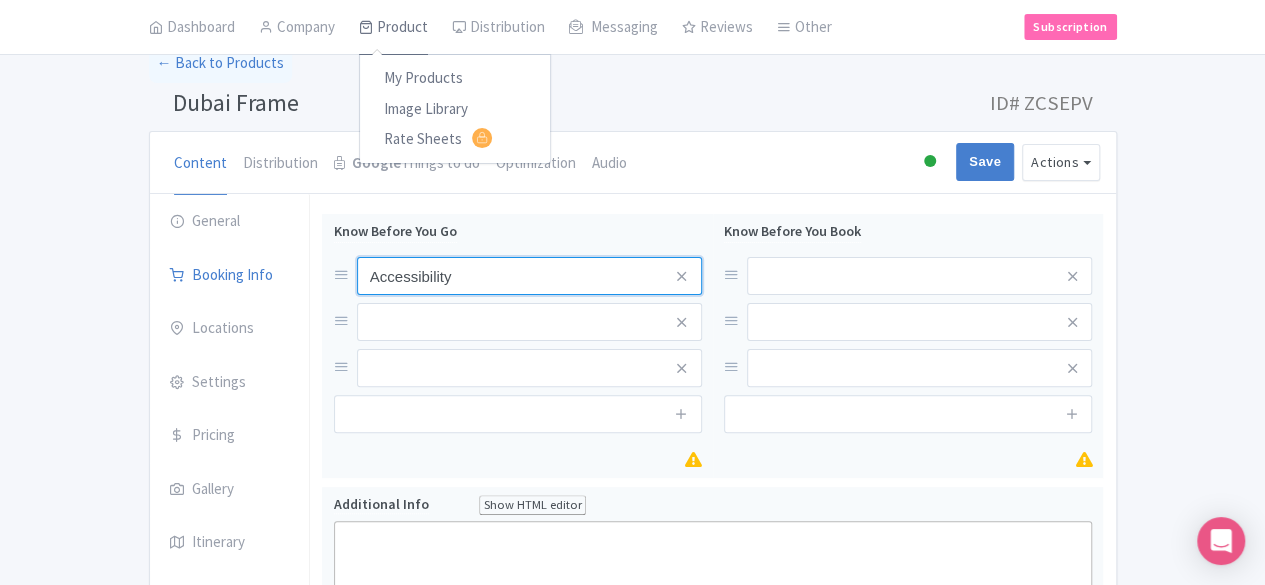 type on "Accessibility" 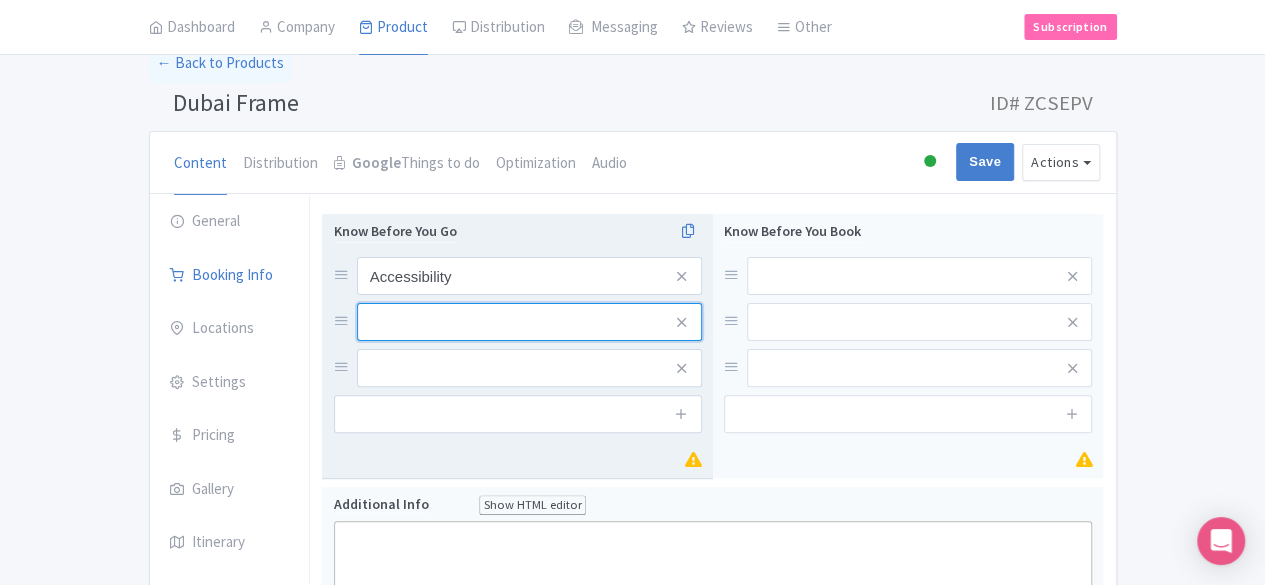 click at bounding box center [529, 276] 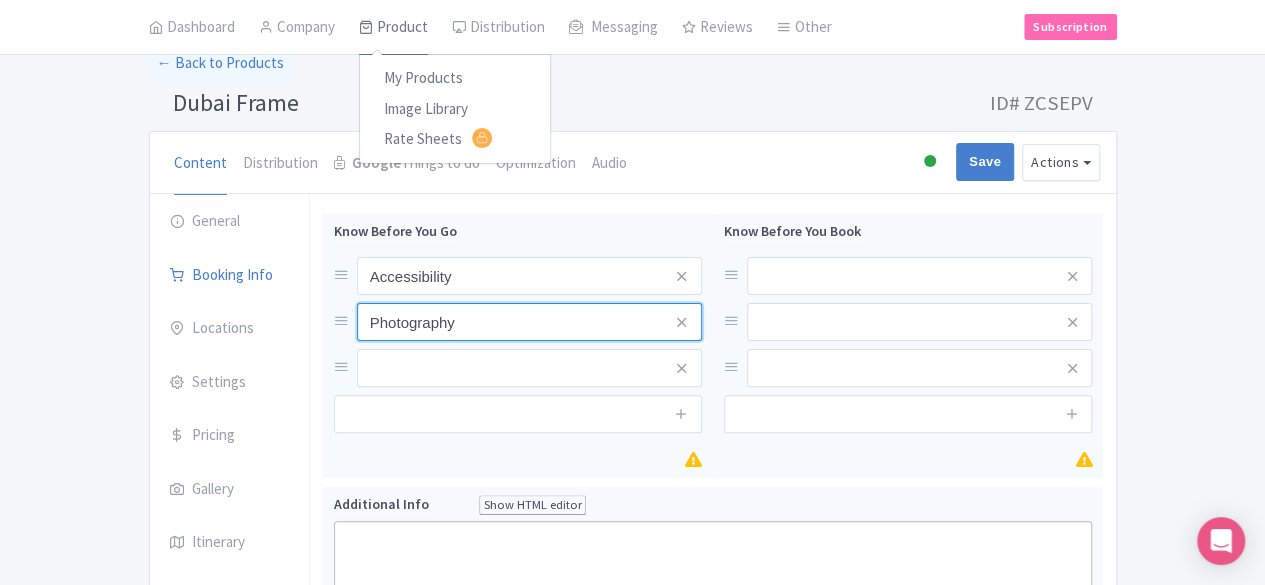 type on "Photography" 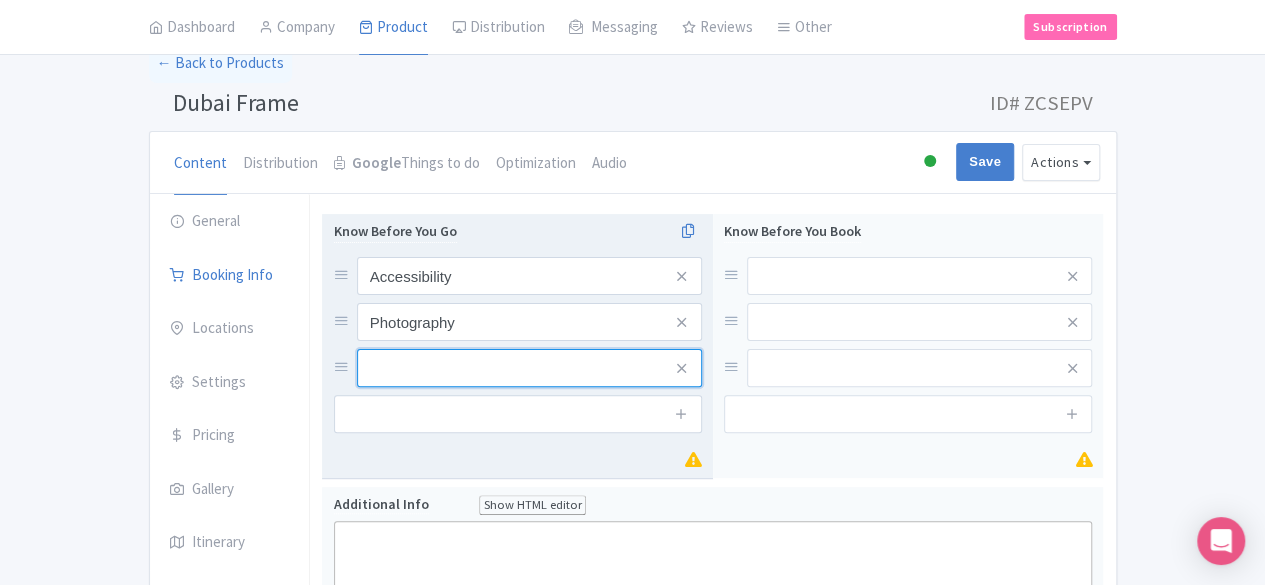 click at bounding box center [529, 276] 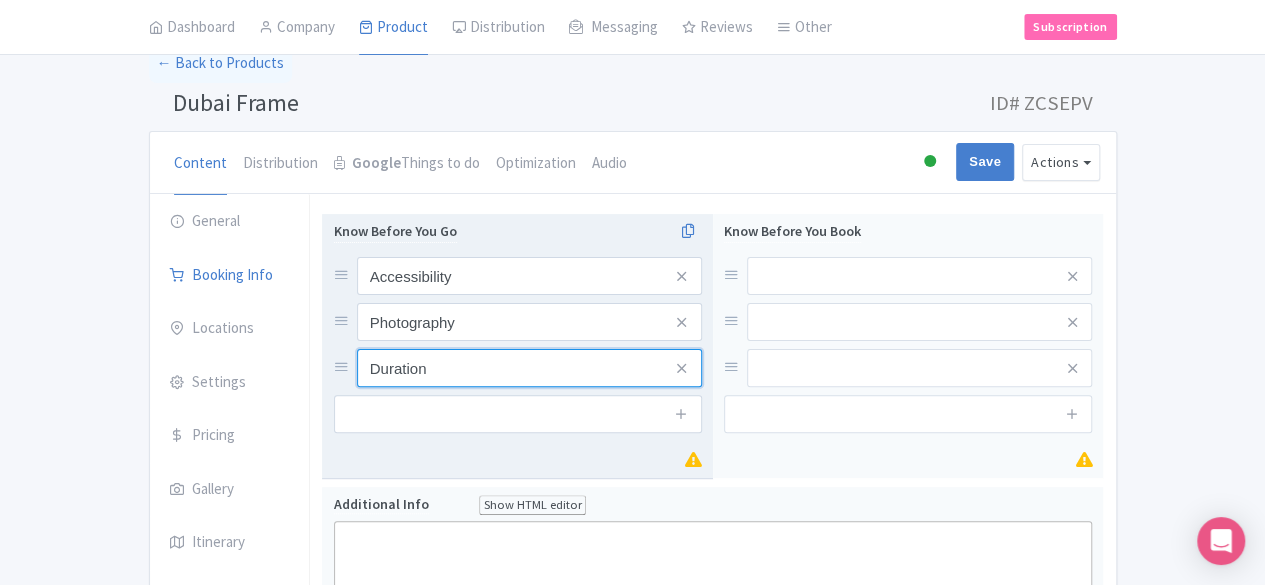 type on "Duration" 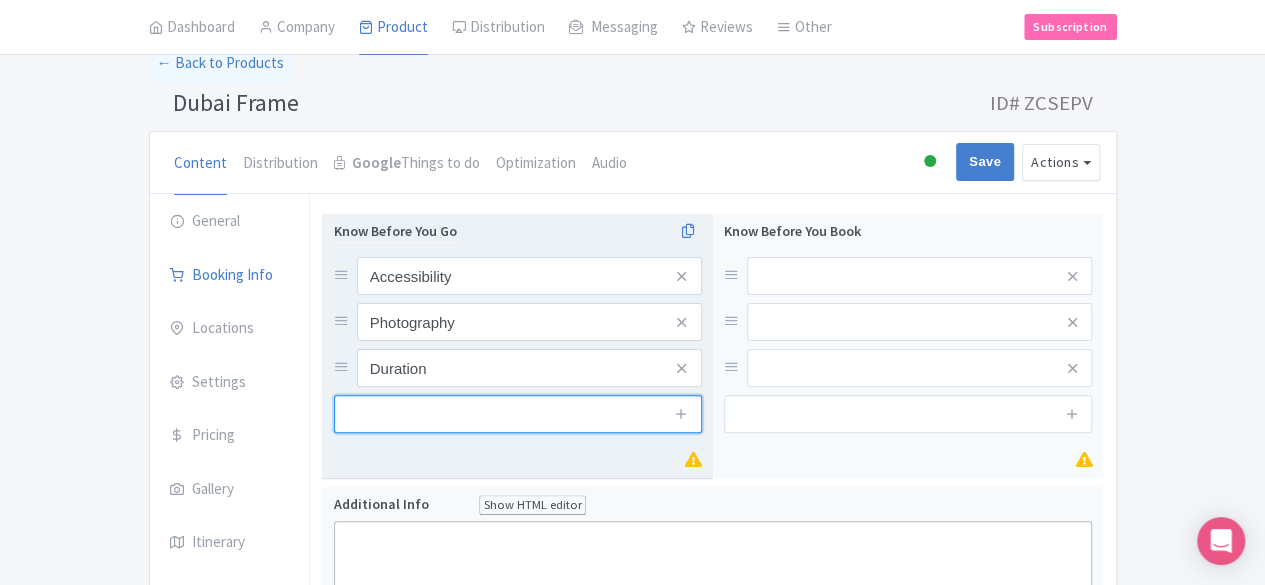 click at bounding box center (518, 414) 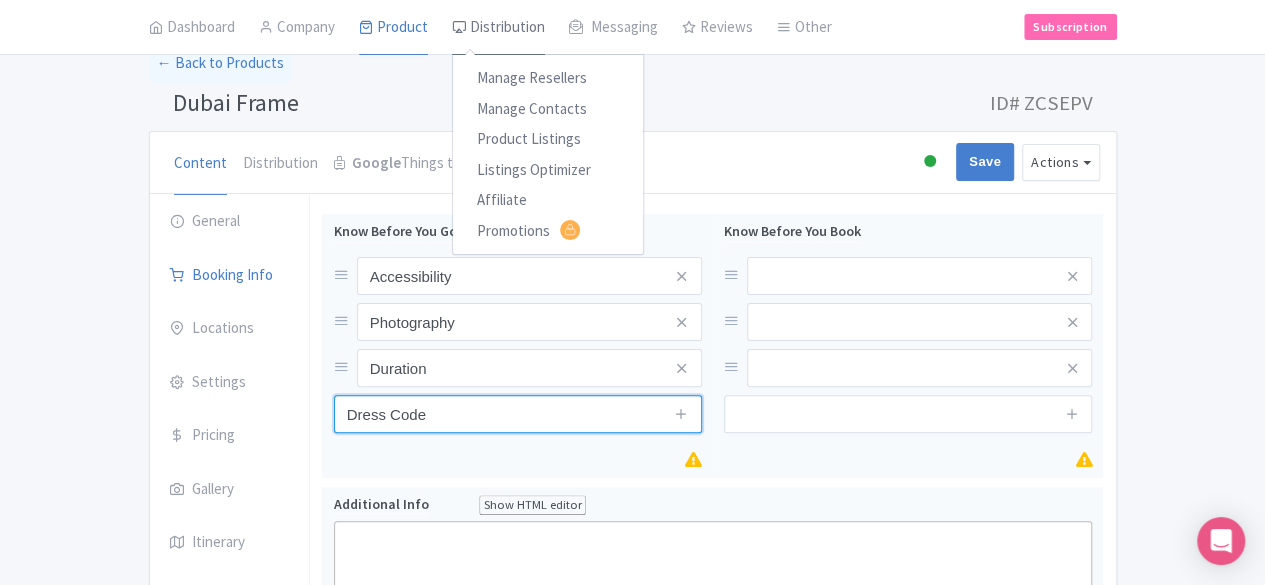 type on "Dress Code" 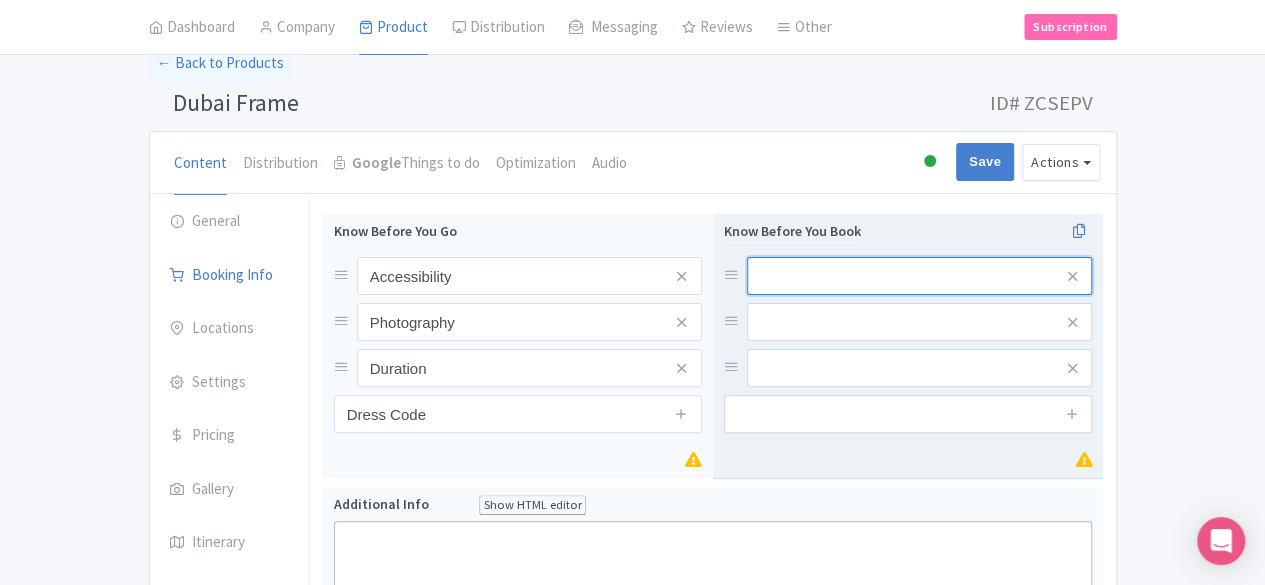 click at bounding box center [919, 276] 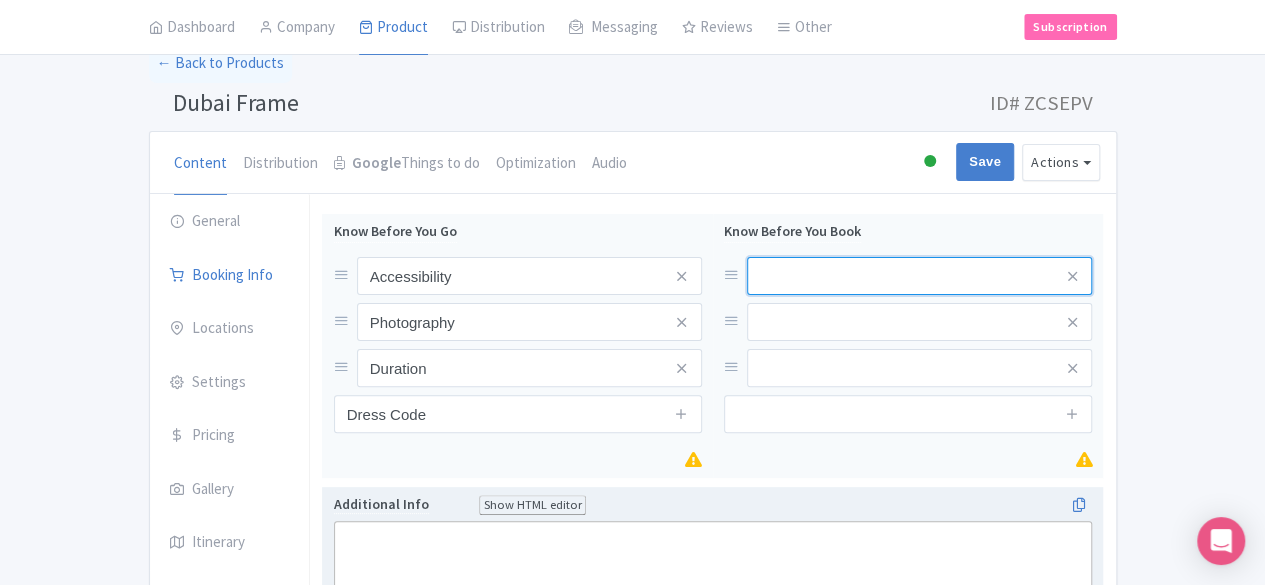 paste on "Booking in Advance" 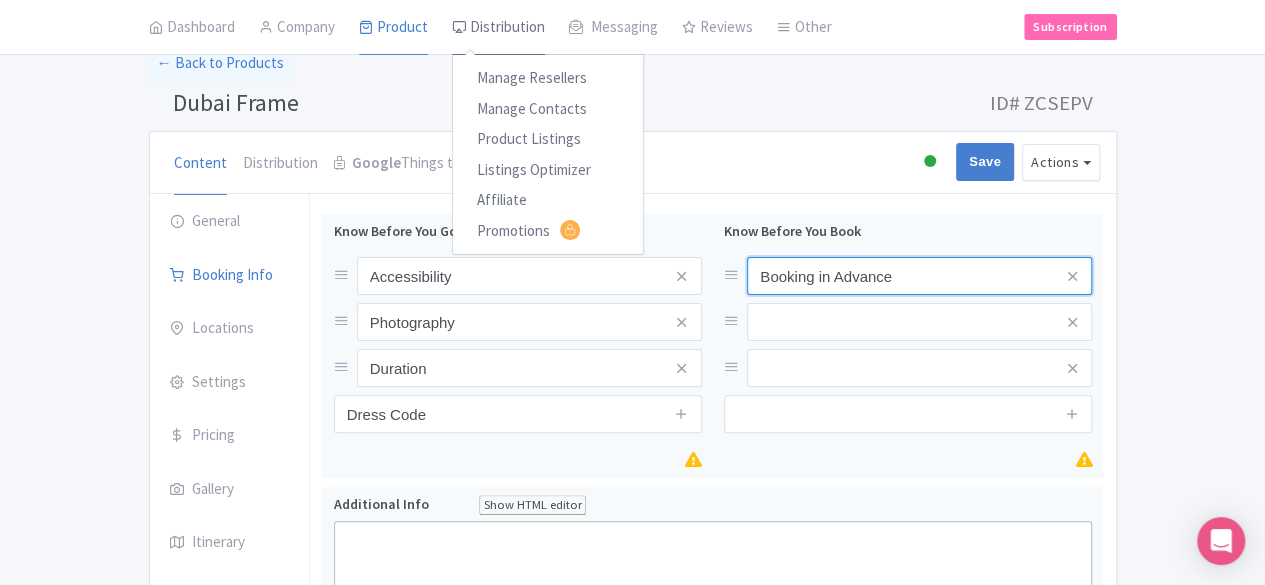 type on "Booking in Advance" 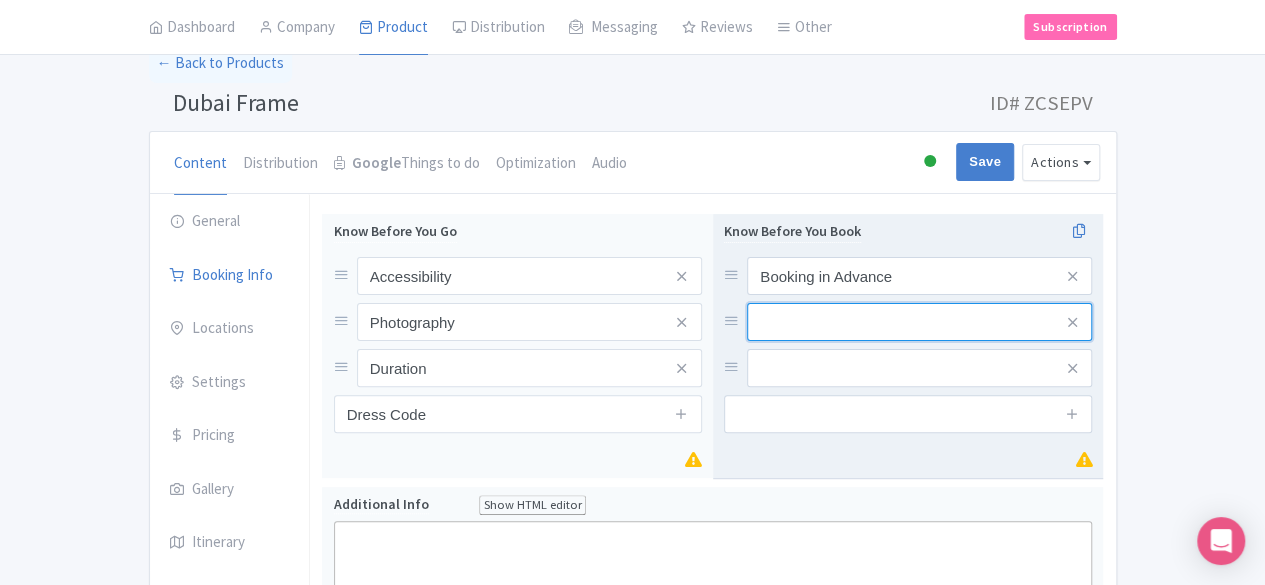 click at bounding box center [919, 276] 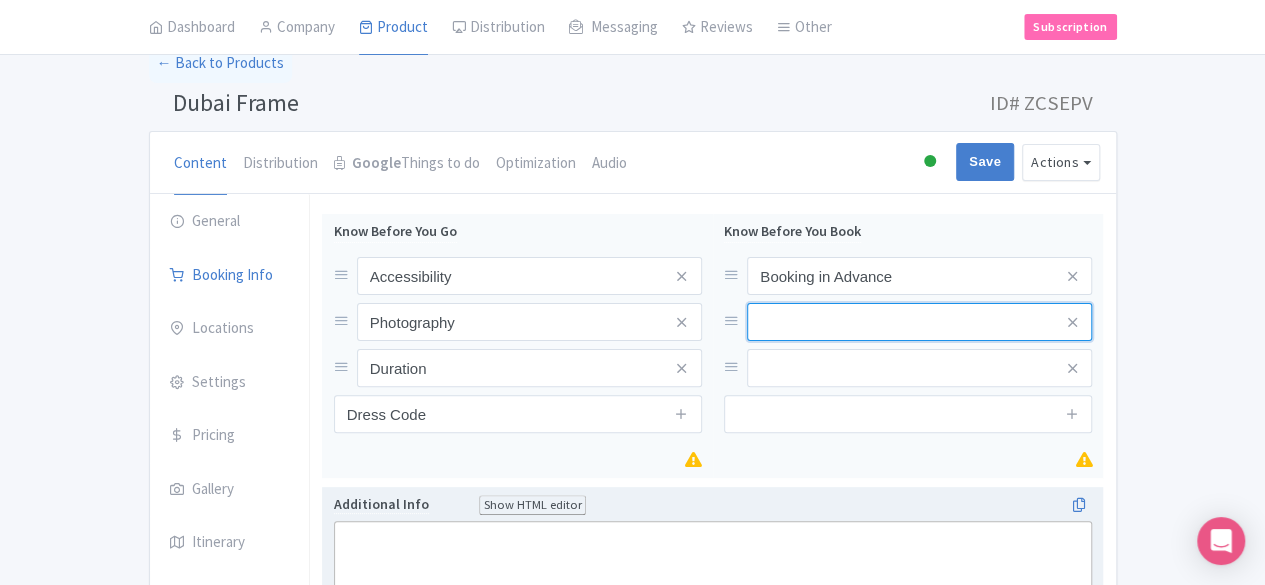 paste on "Ticket Pricing" 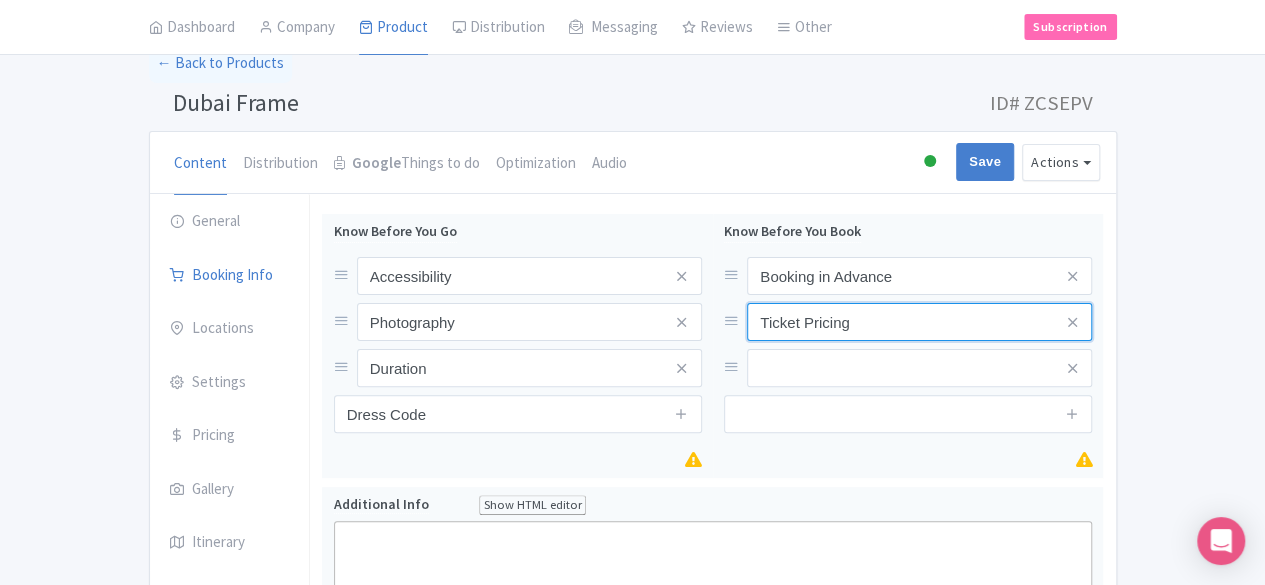 type on "Ticket Pricing" 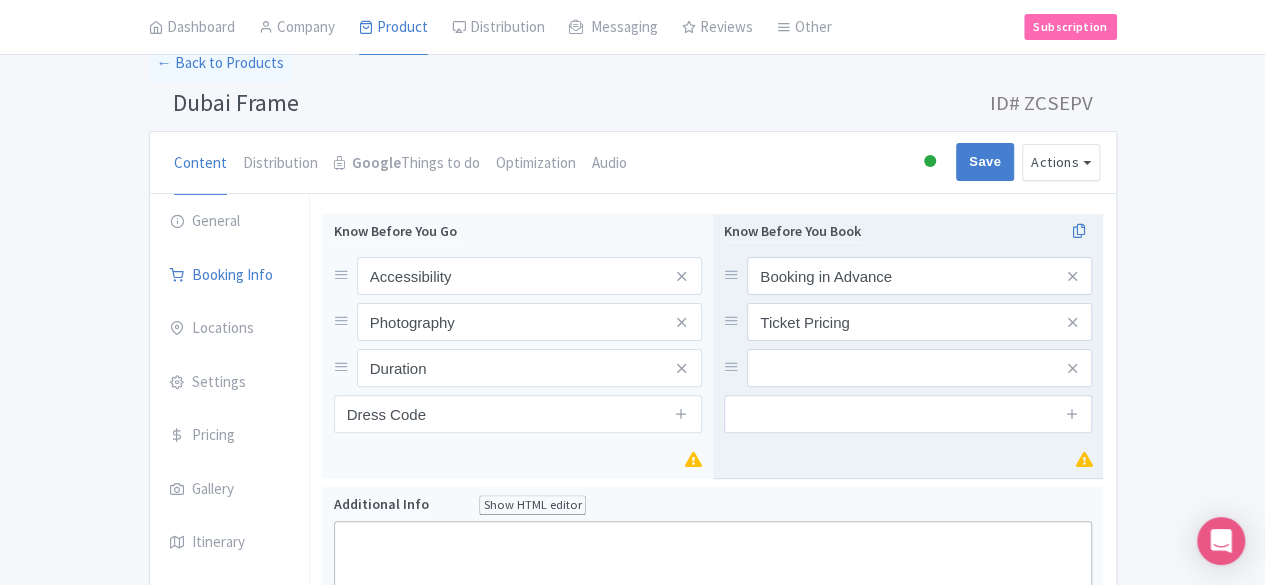 click on "Know Before You Book Booking in Advance Ticket Pricing" at bounding box center (908, 326) 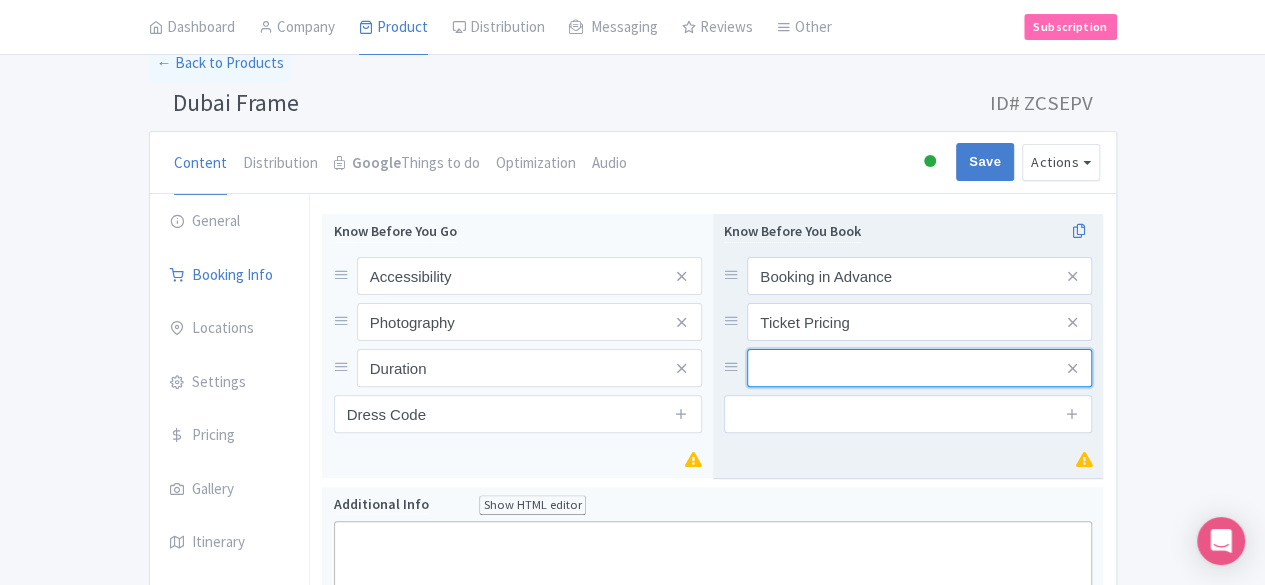 click at bounding box center (919, 276) 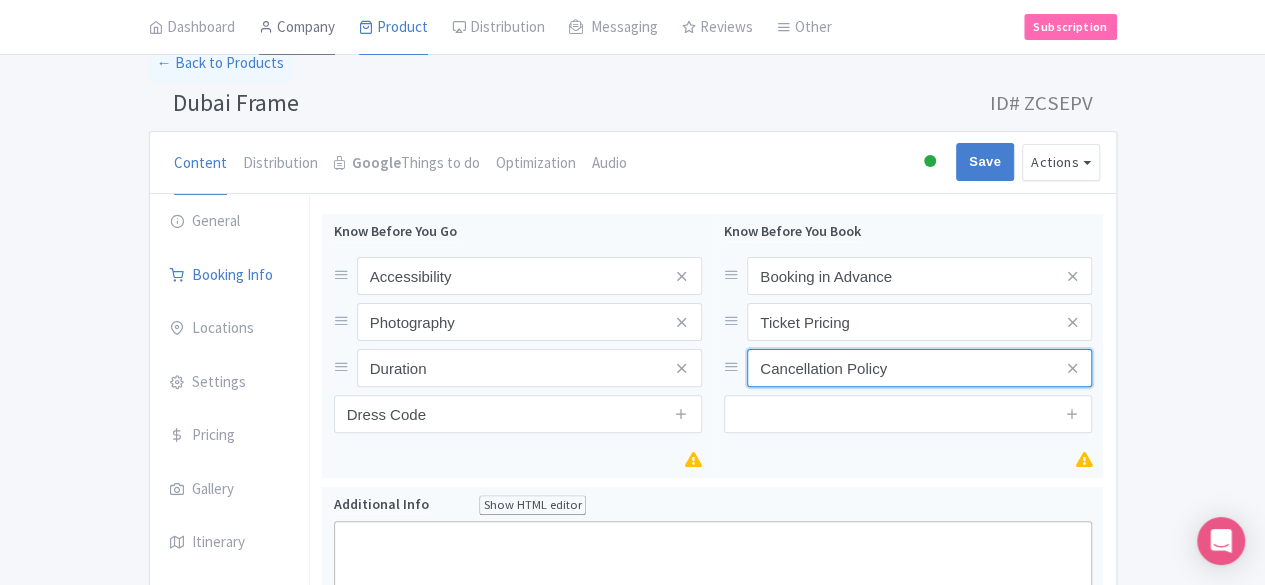 type on "Cancellation Policy" 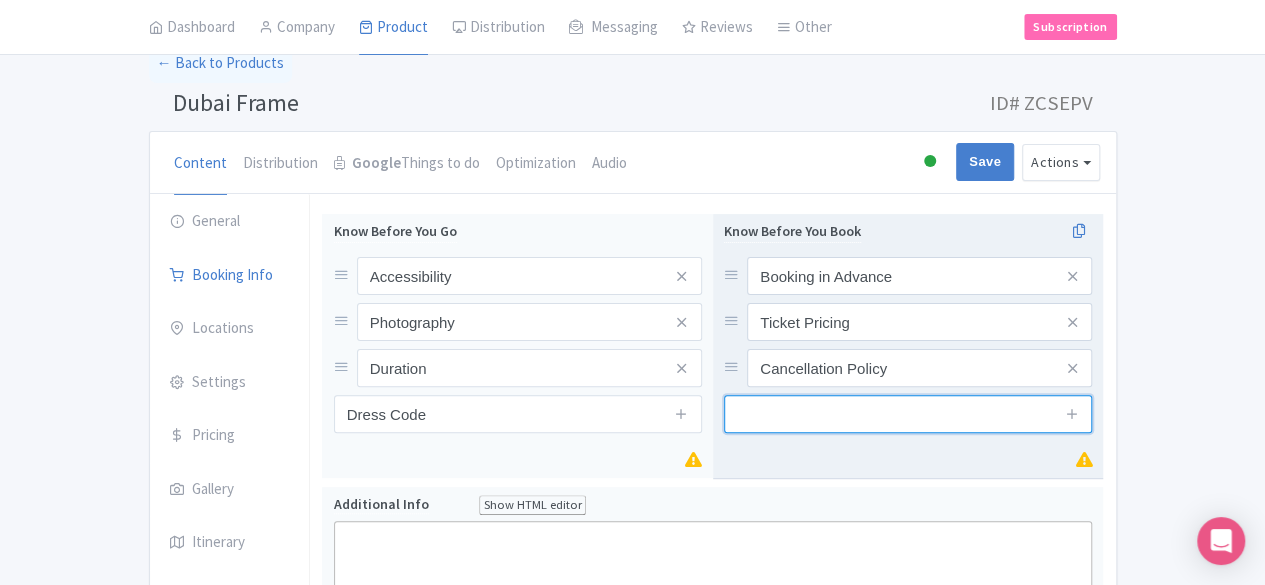 click at bounding box center [908, 414] 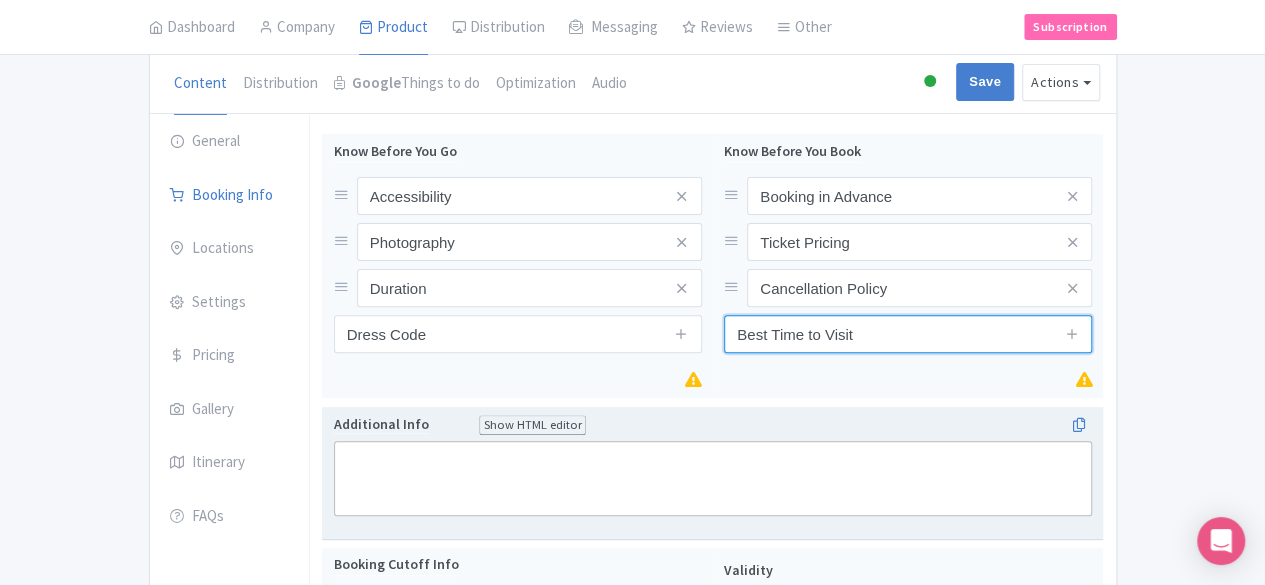 scroll, scrollTop: 300, scrollLeft: 0, axis: vertical 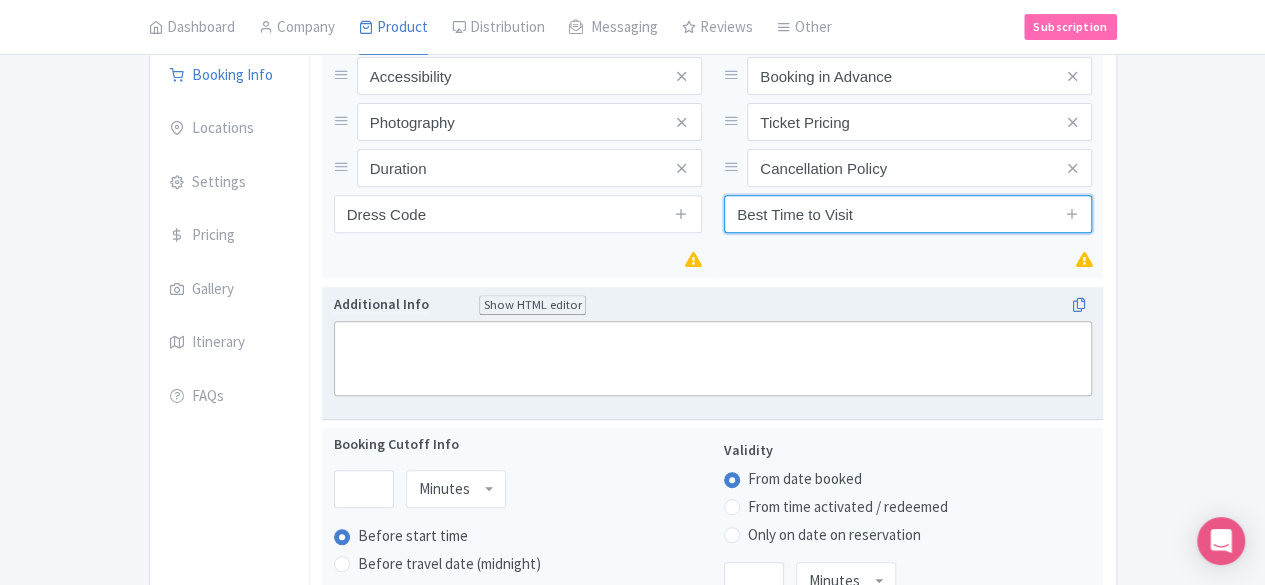 type on "Best Time to Visit" 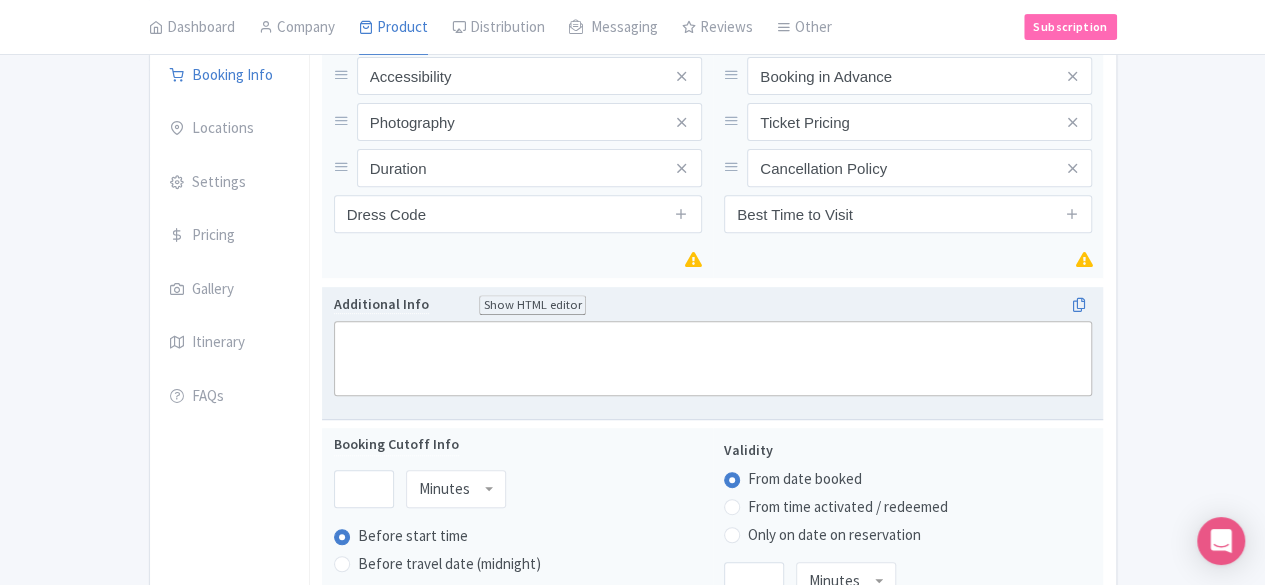 click 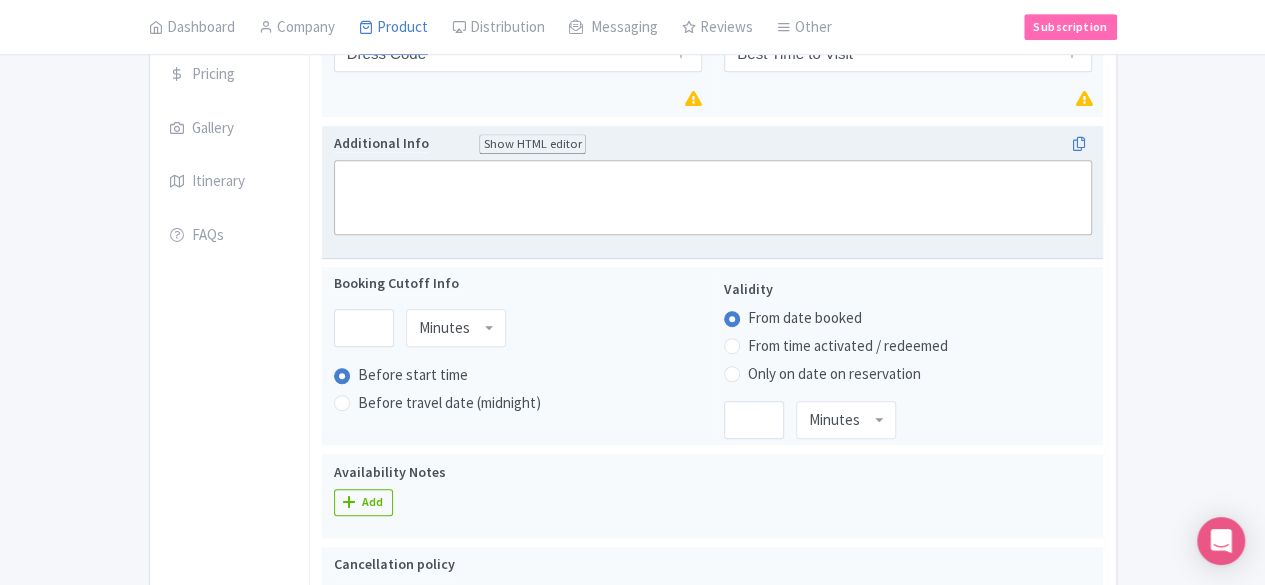 scroll, scrollTop: 500, scrollLeft: 0, axis: vertical 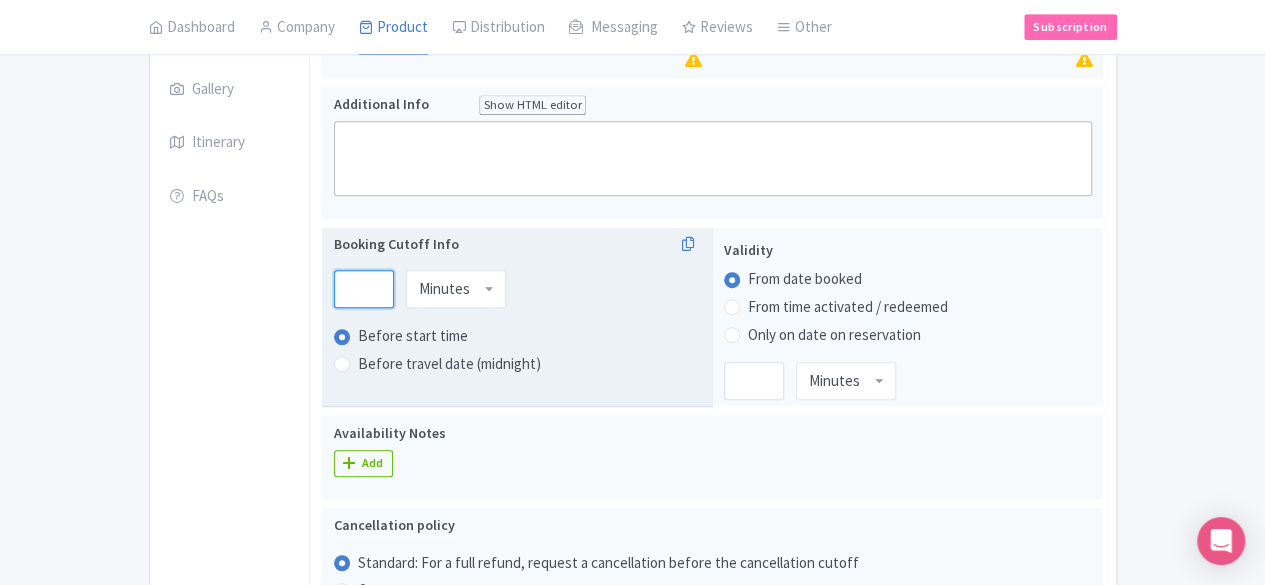 click at bounding box center [364, 289] 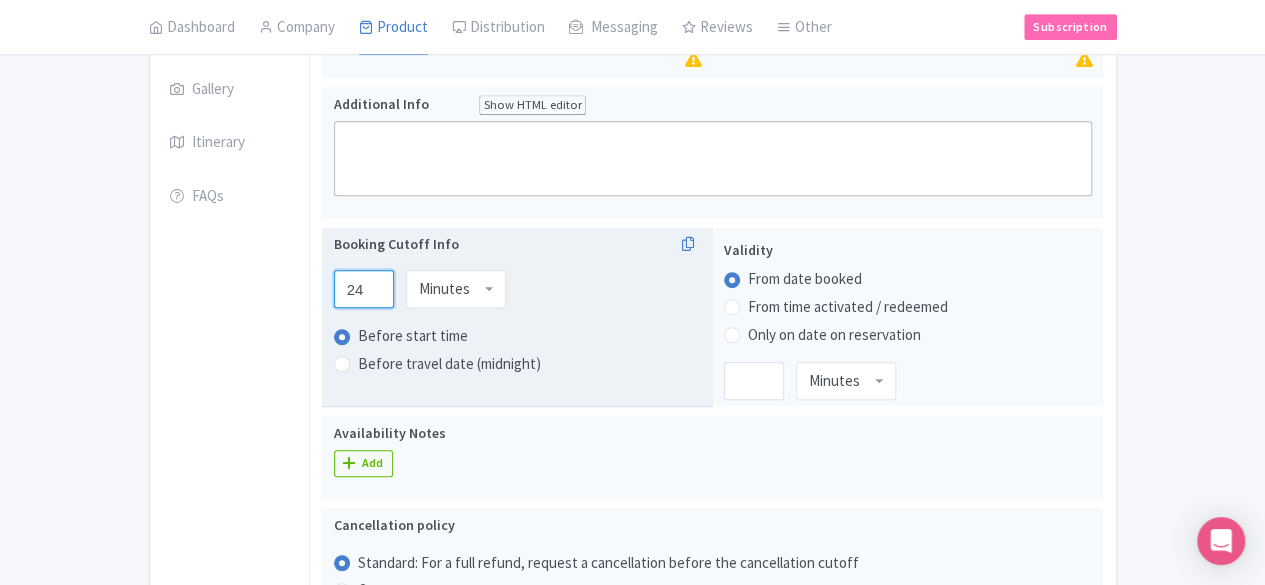 type on "24" 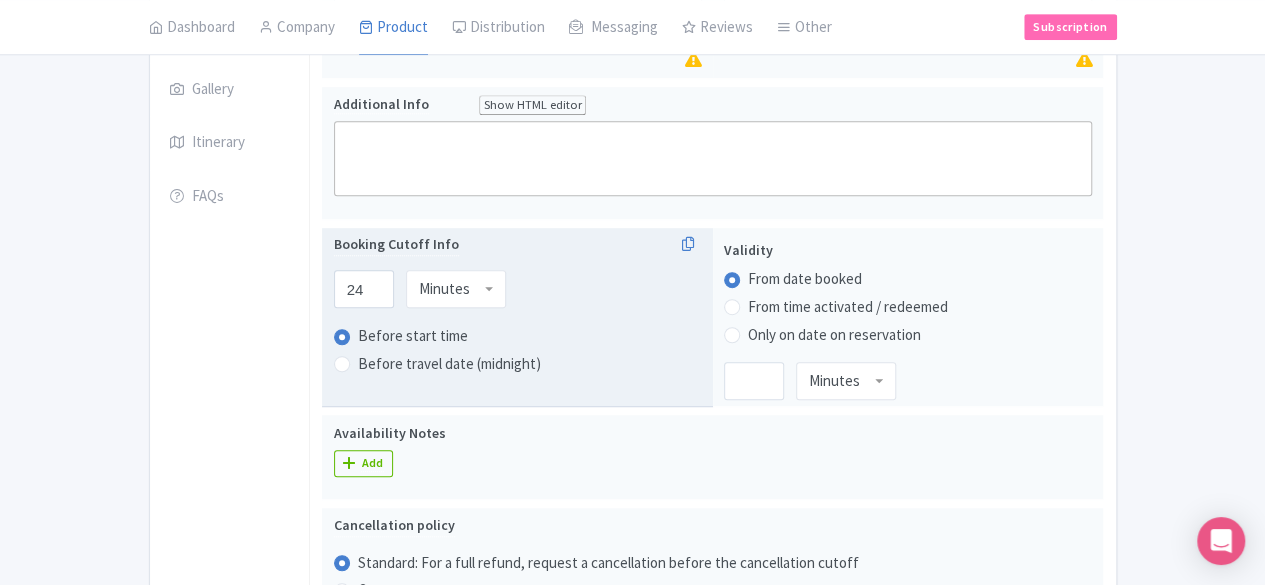 click on "Minutes" at bounding box center [444, 289] 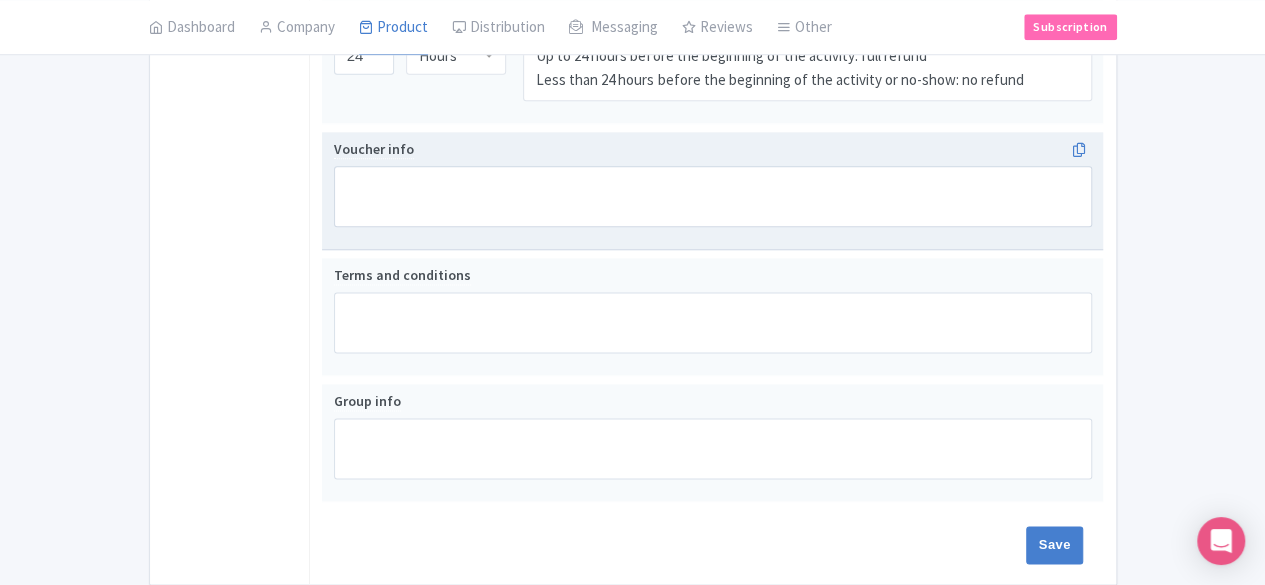 scroll, scrollTop: 1220, scrollLeft: 0, axis: vertical 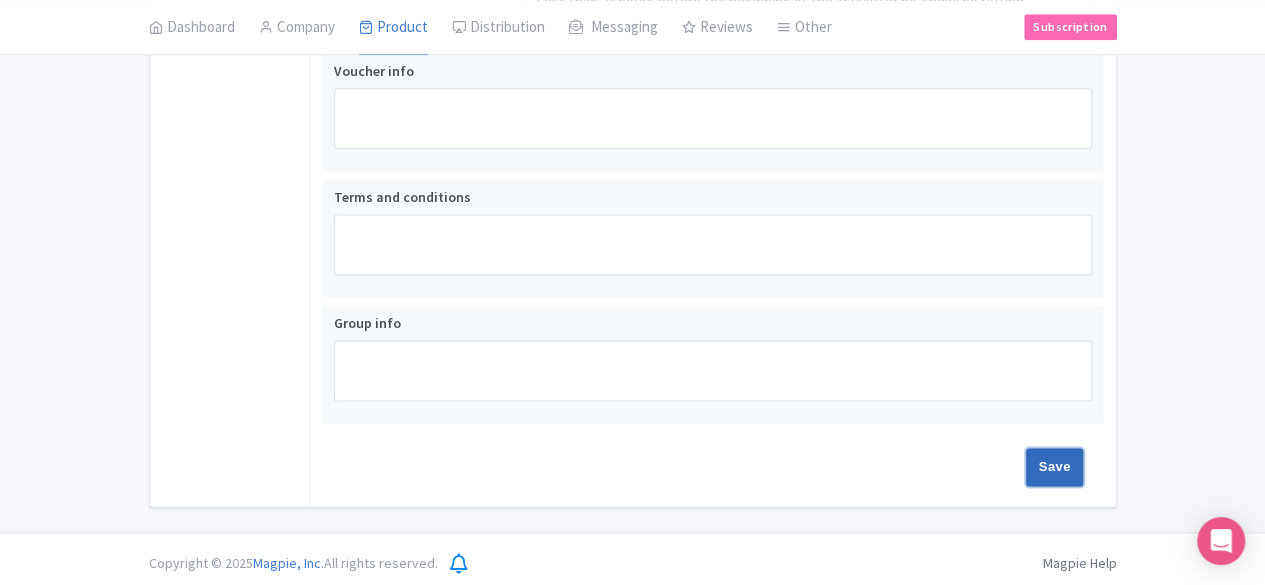 click on "Save" at bounding box center [1055, 467] 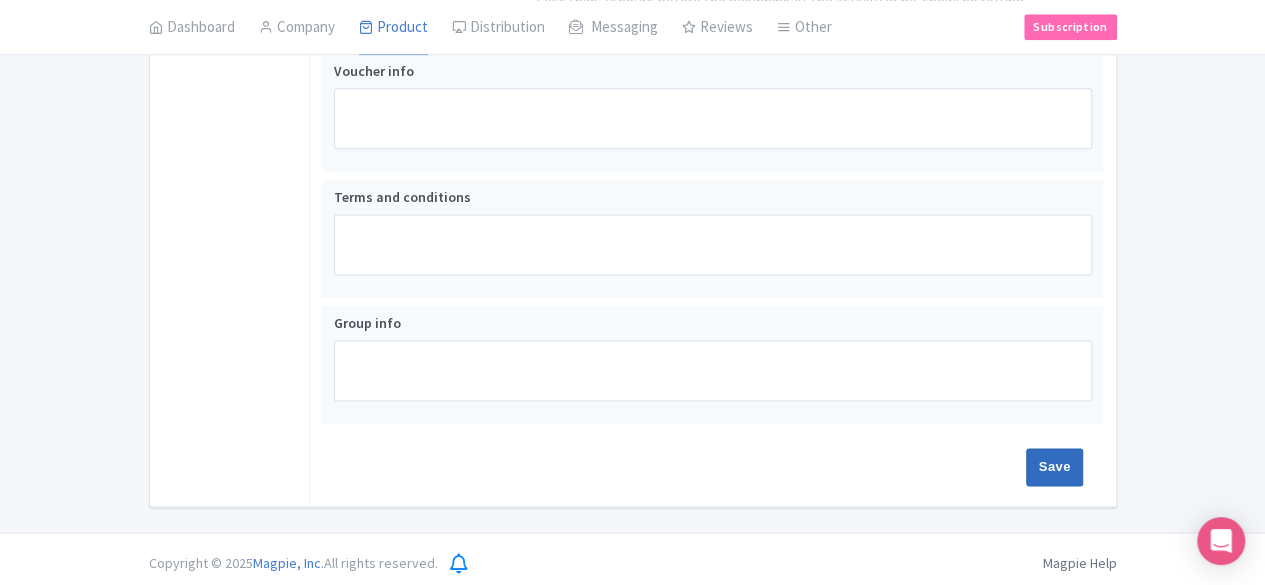 type on "Saving..." 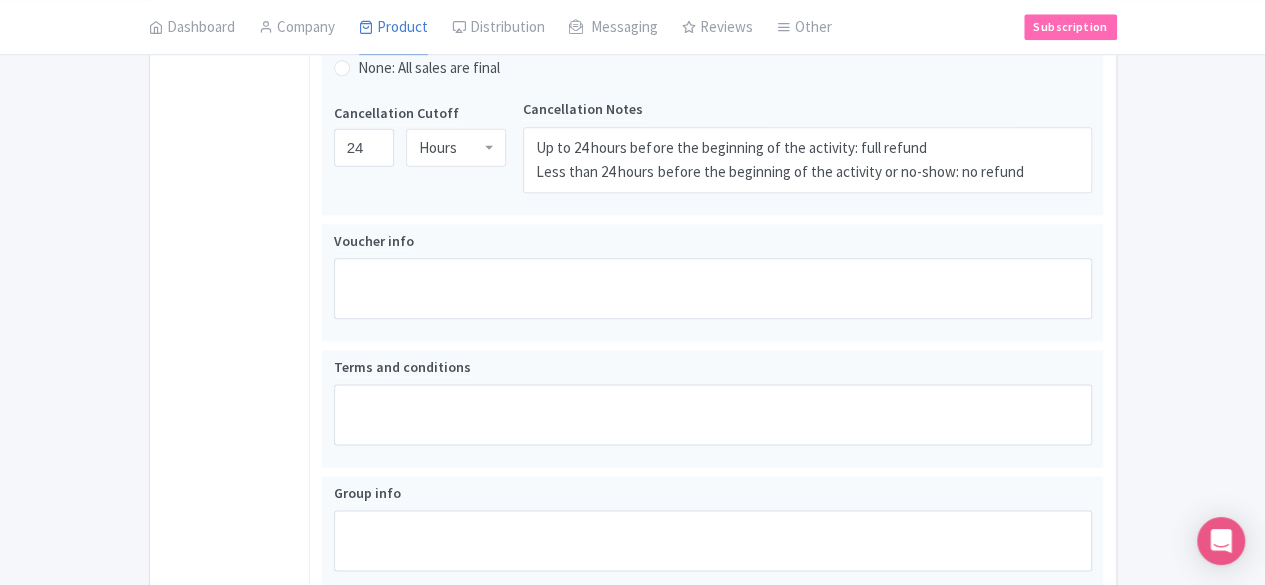 scroll, scrollTop: 1020, scrollLeft: 0, axis: vertical 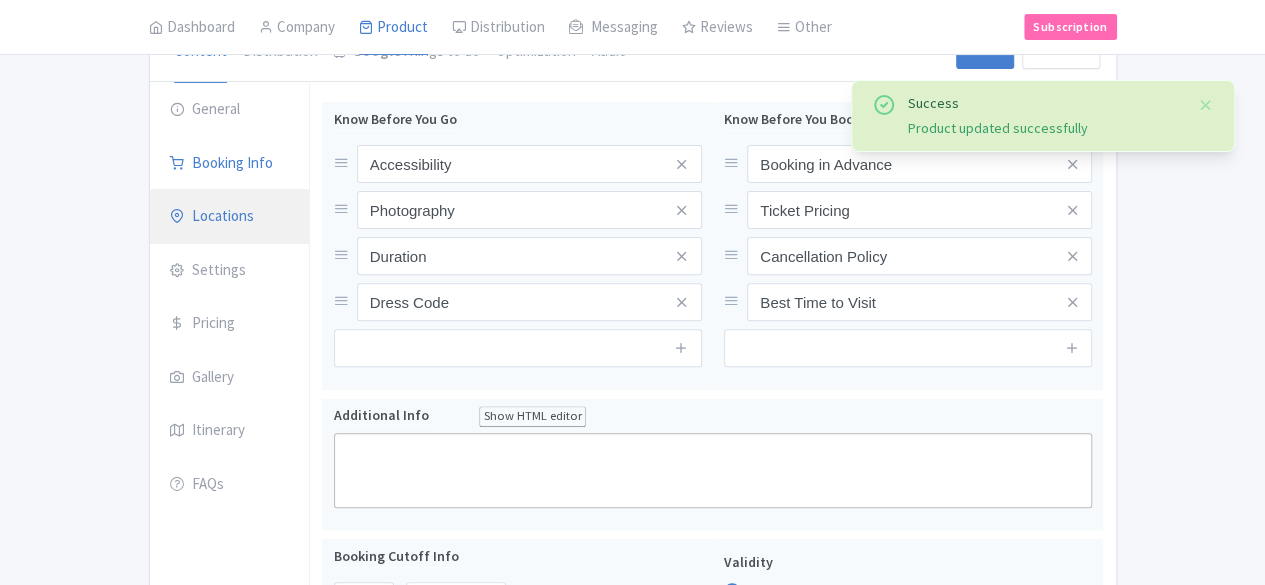 drag, startPoint x: 0, startPoint y: 0, endPoint x: 134, endPoint y: 216, distance: 254.1889 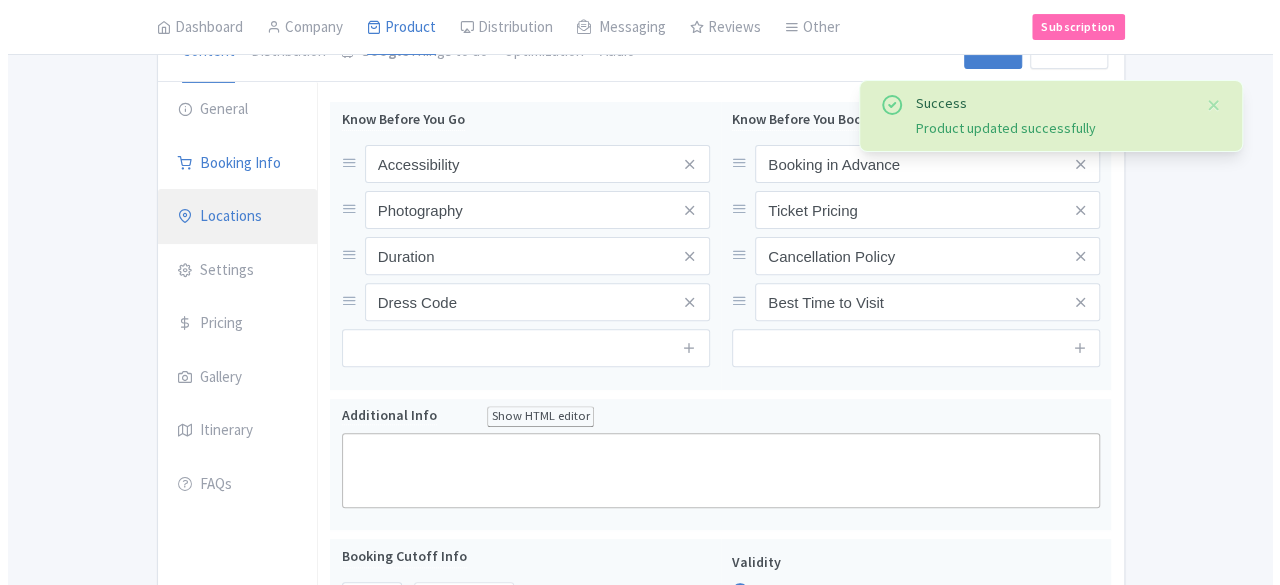 scroll, scrollTop: 212, scrollLeft: 0, axis: vertical 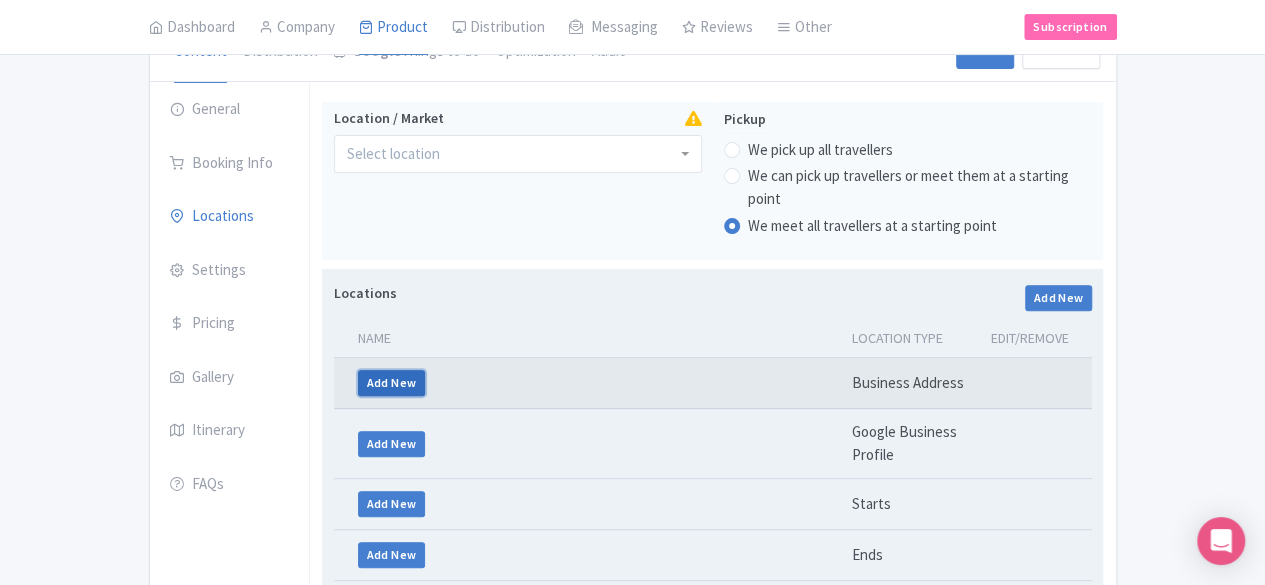 click on "Add New" at bounding box center [392, 383] 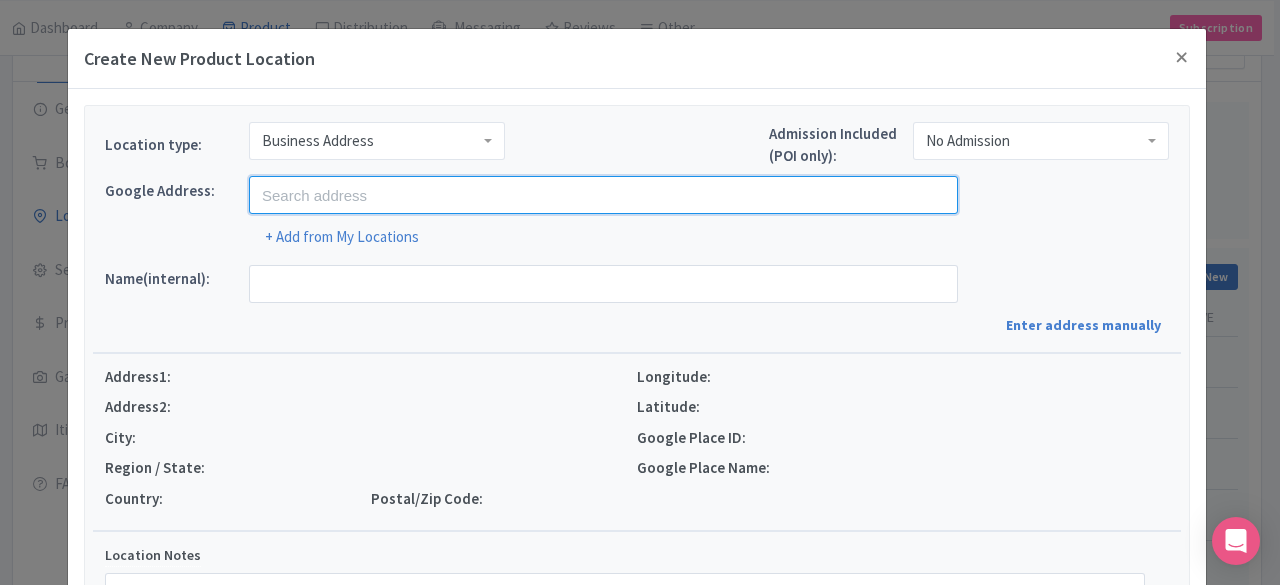 click at bounding box center [603, 195] 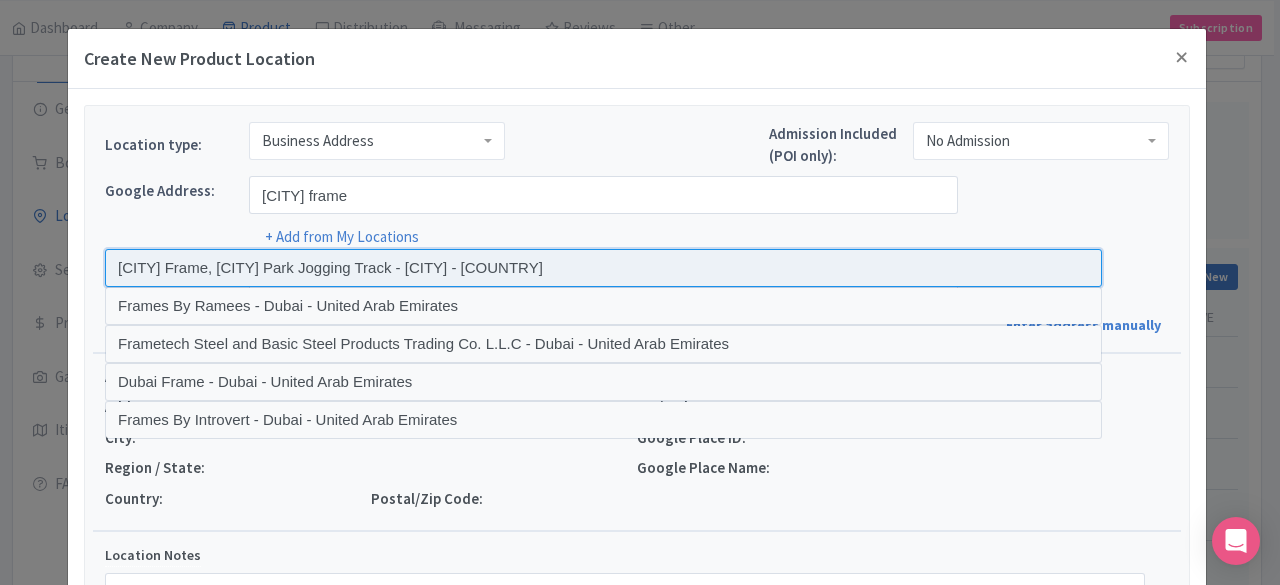 click at bounding box center [603, 268] 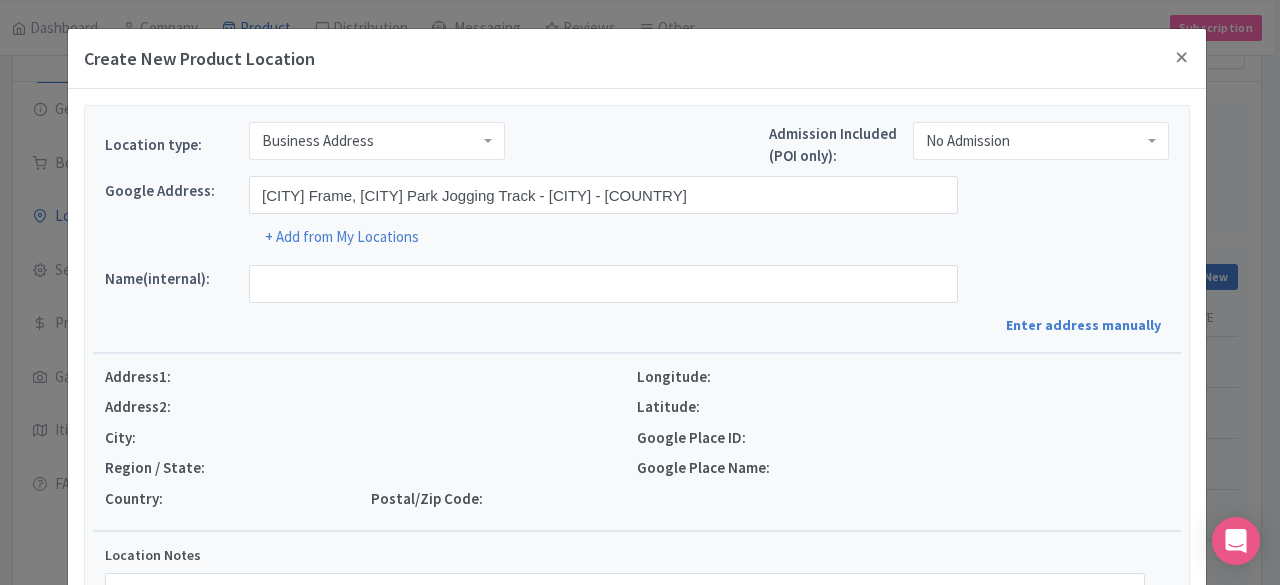 type on "Dubai Frame, Zabeel Park Jogging Track - Za'abeel - Al Kifaf - Dubai - United Arab Emirates" 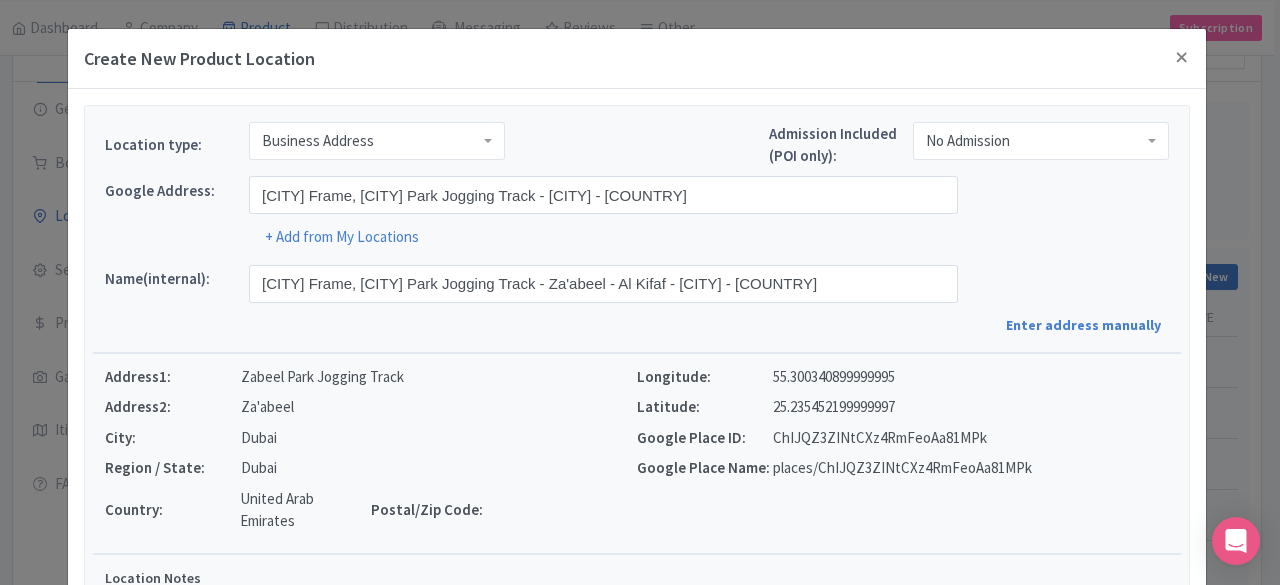 scroll, scrollTop: 318, scrollLeft: 0, axis: vertical 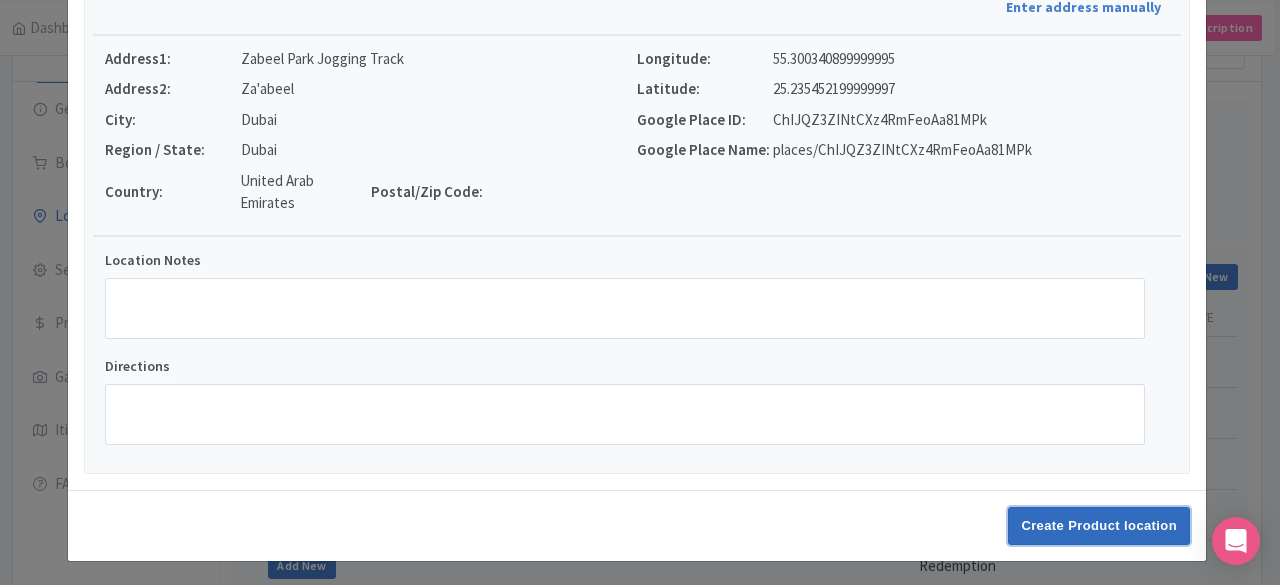 click on "Create Product location" at bounding box center [1099, 526] 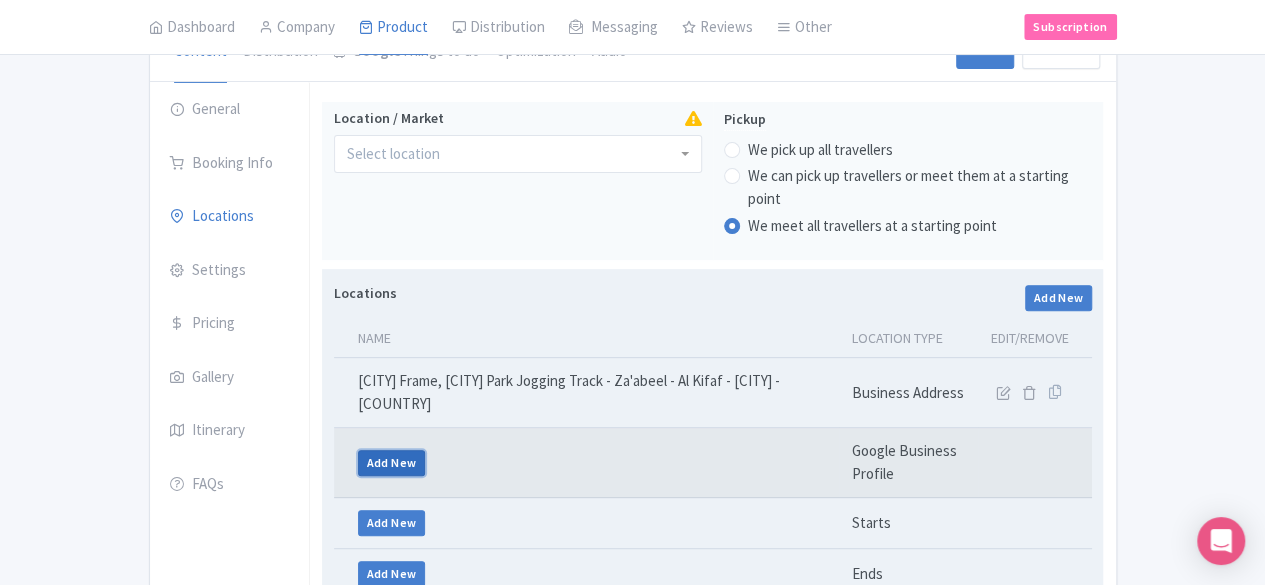 click on "Add New" at bounding box center (392, 463) 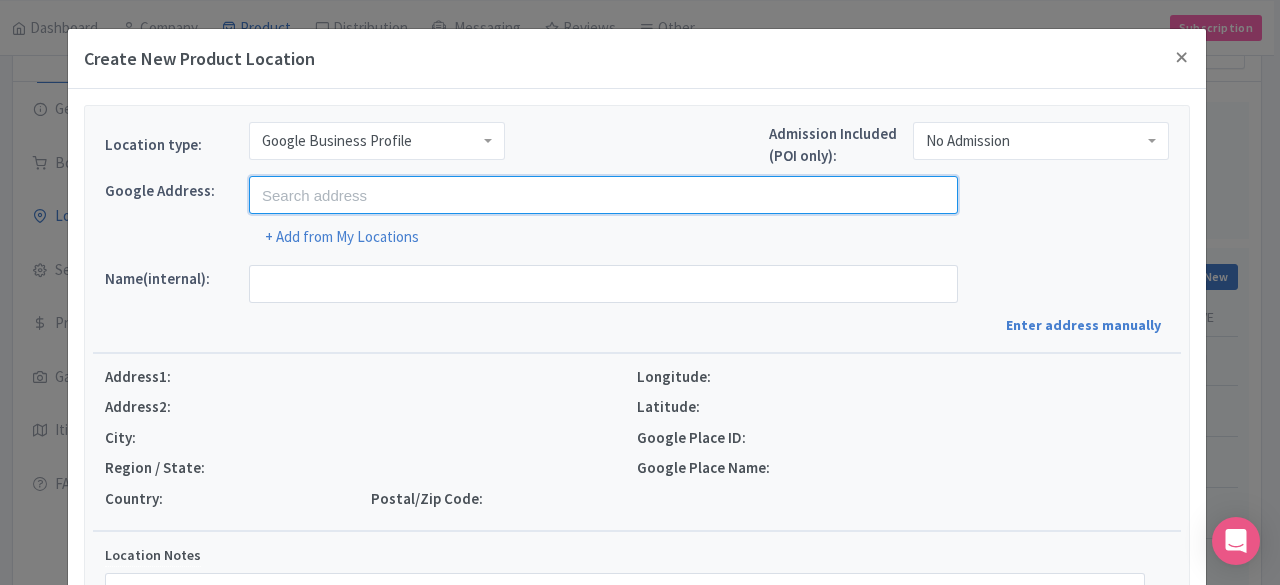 click at bounding box center [603, 195] 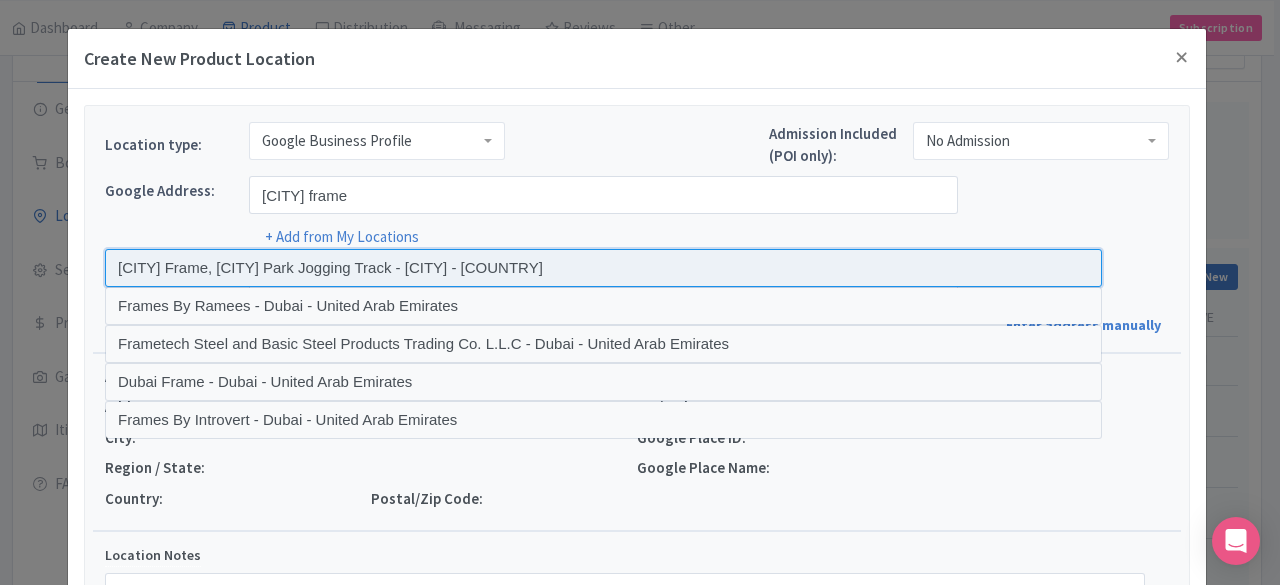click at bounding box center (603, 268) 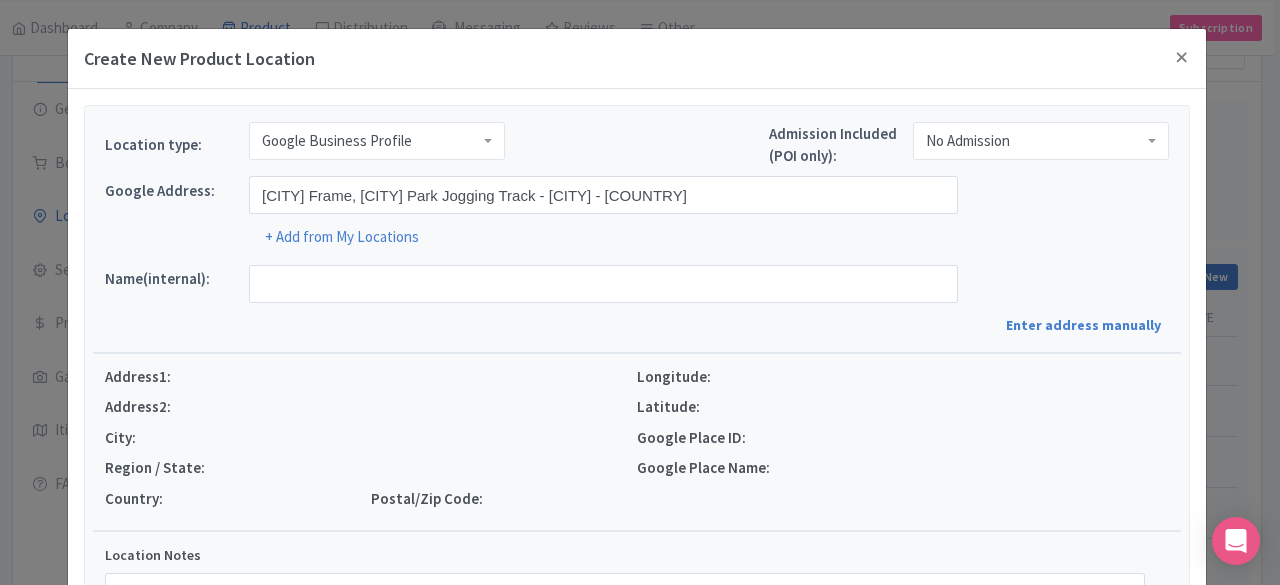 type on "[LOCATION], [LOCATION] [LOCATION] - [LOCATION] - [LOCATION] - [LOCATION] - [LOCATION]" 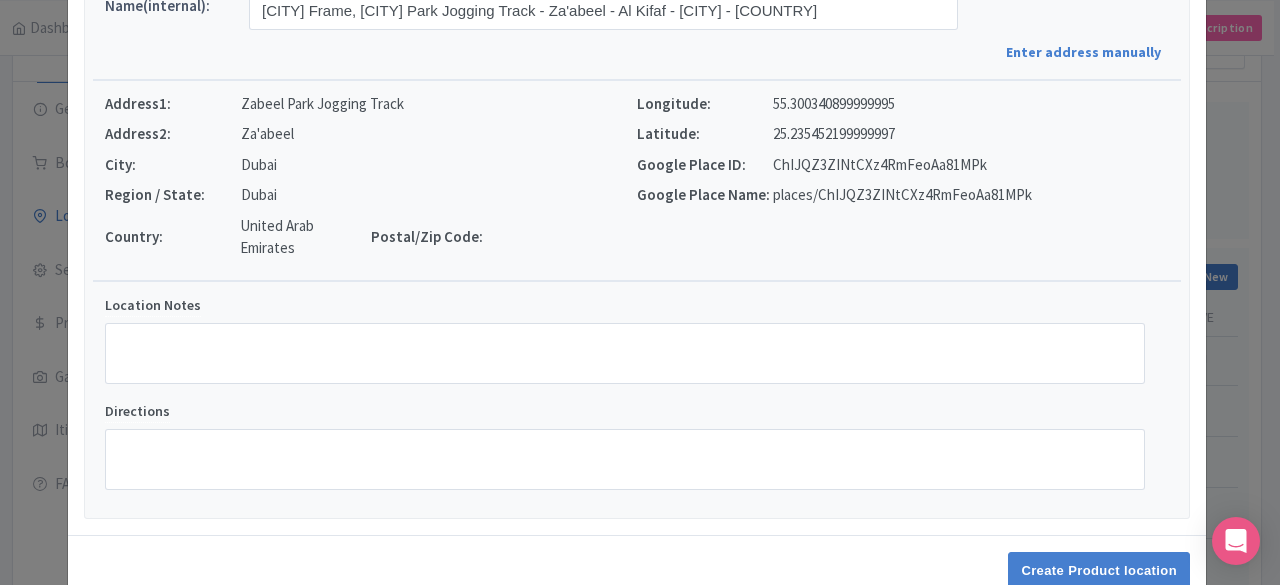 scroll, scrollTop: 318, scrollLeft: 0, axis: vertical 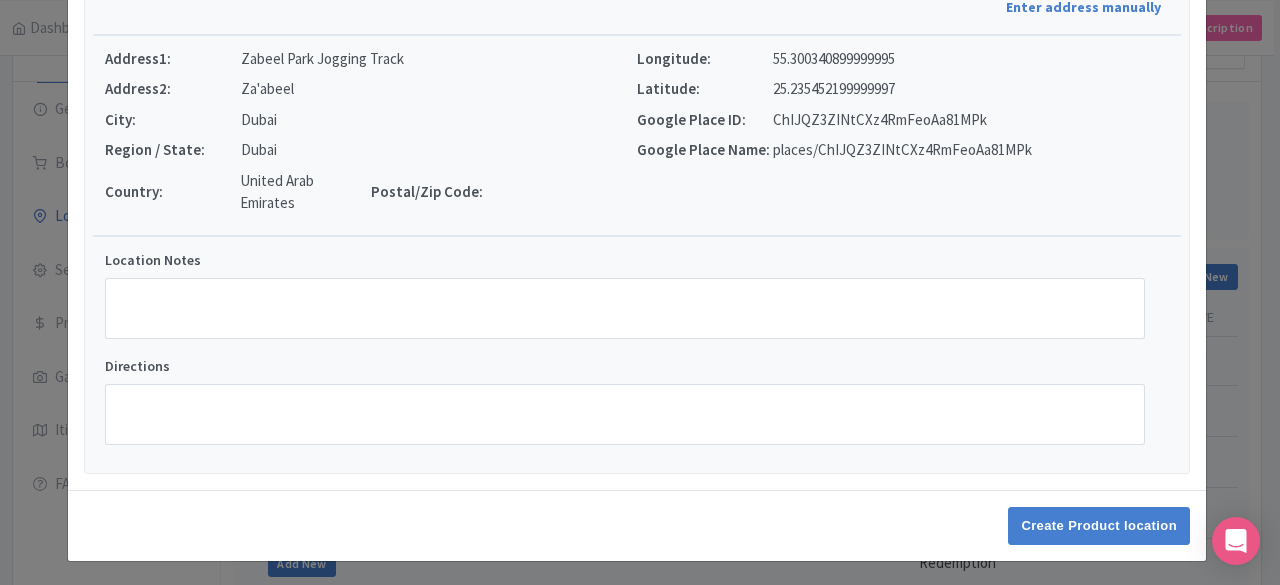 click on "Create Product location" at bounding box center (637, 525) 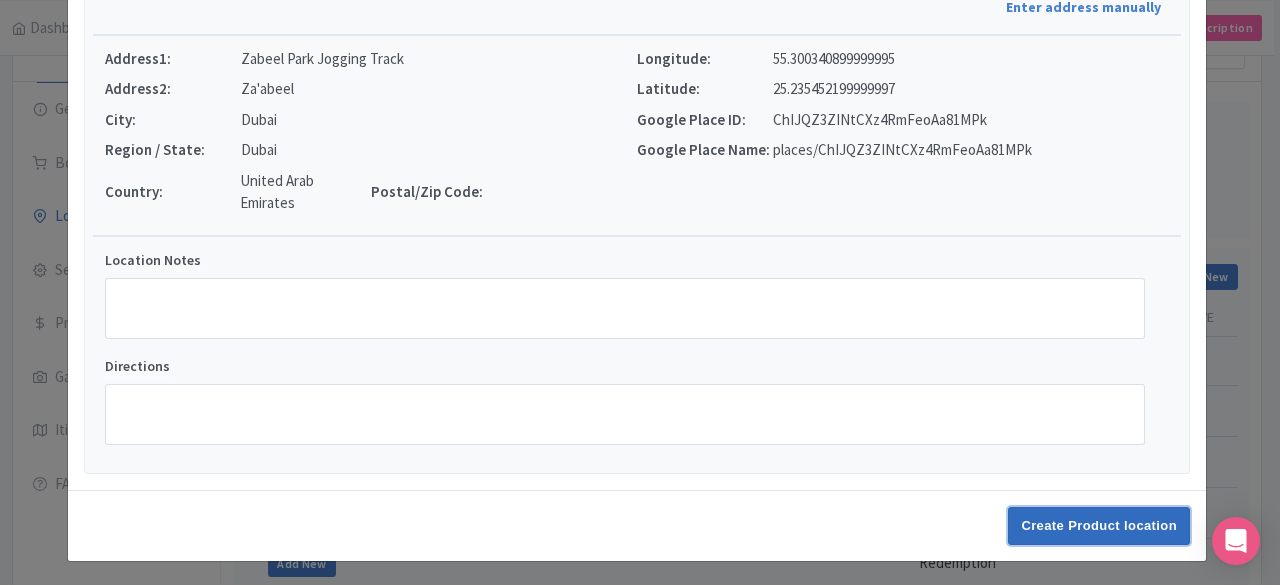 click on "Create Product location" at bounding box center [1099, 526] 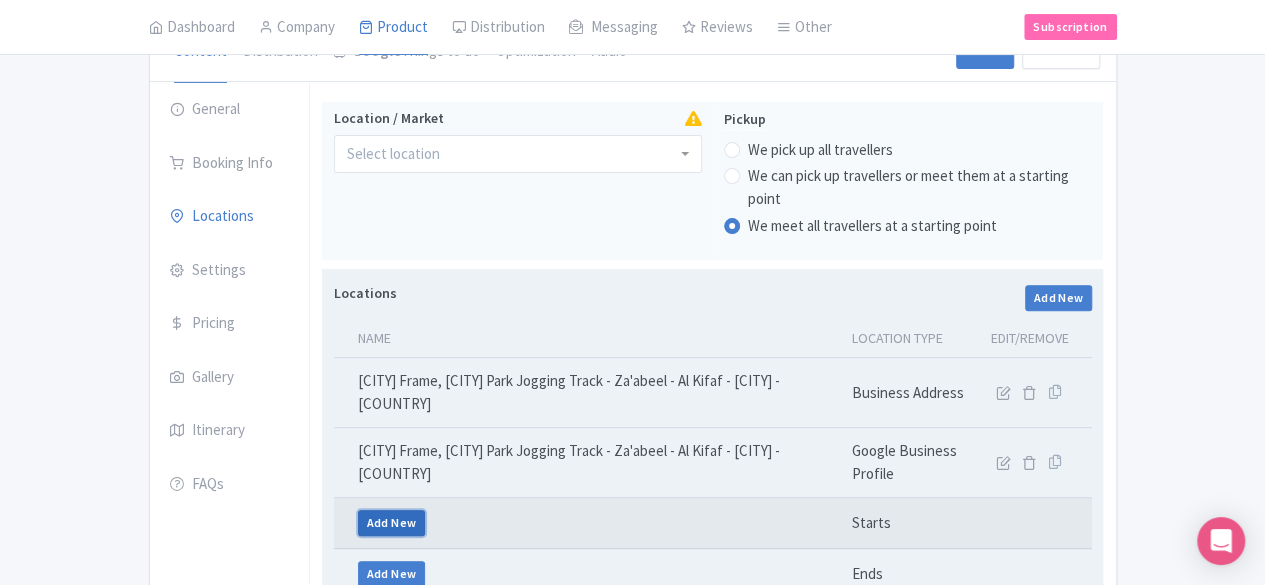 click on "Add New" at bounding box center (392, 523) 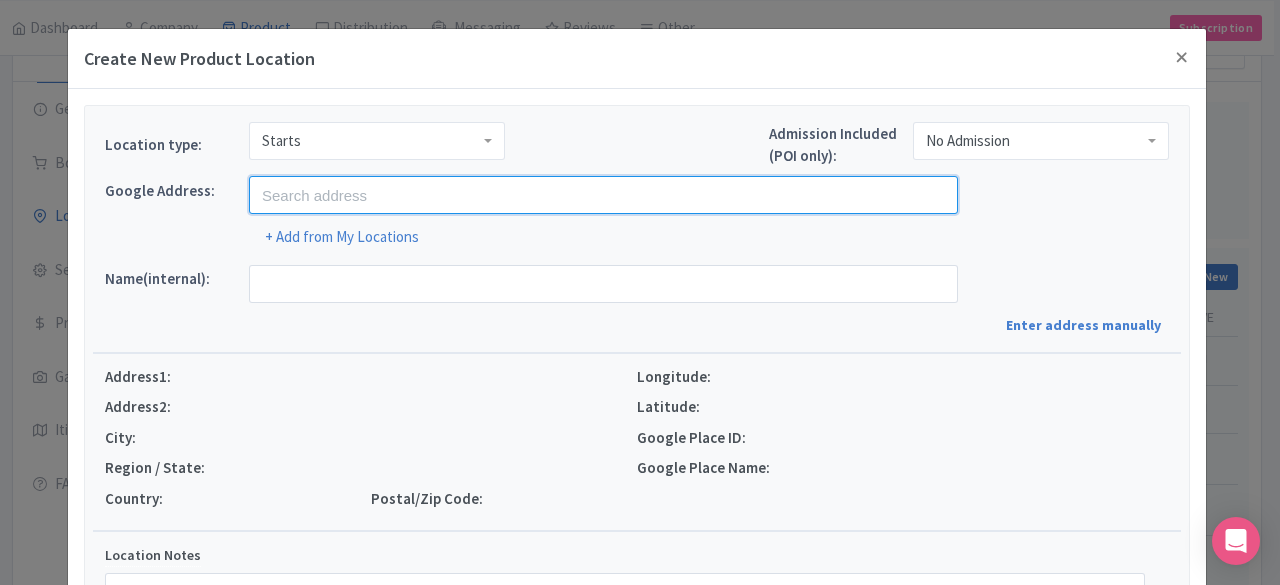 click at bounding box center (603, 195) 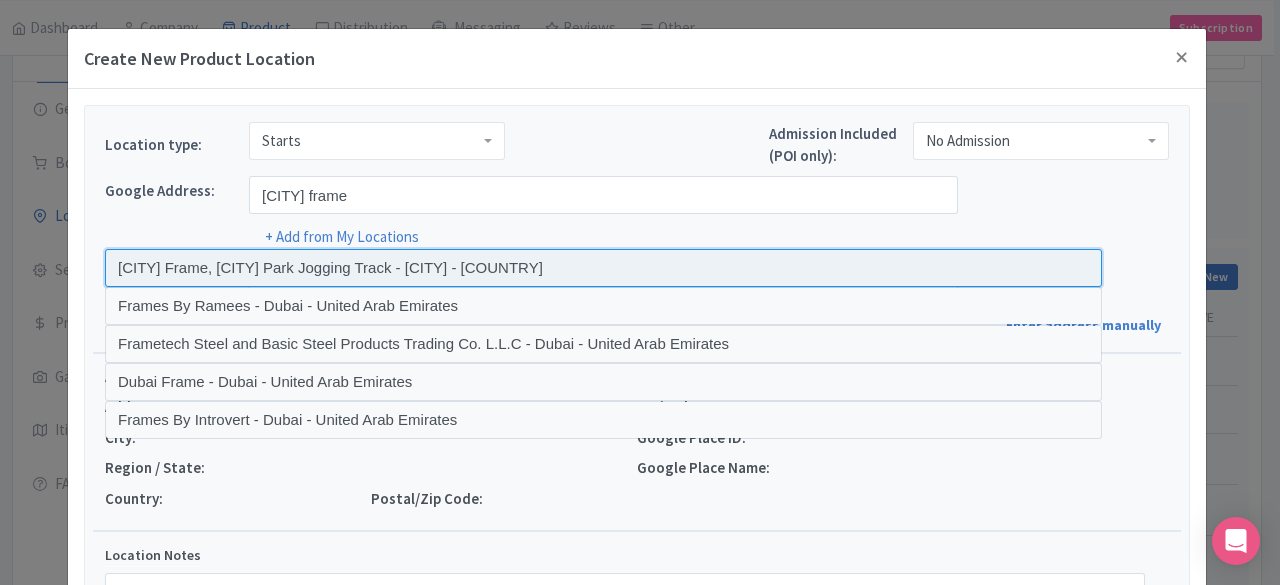 click at bounding box center [603, 268] 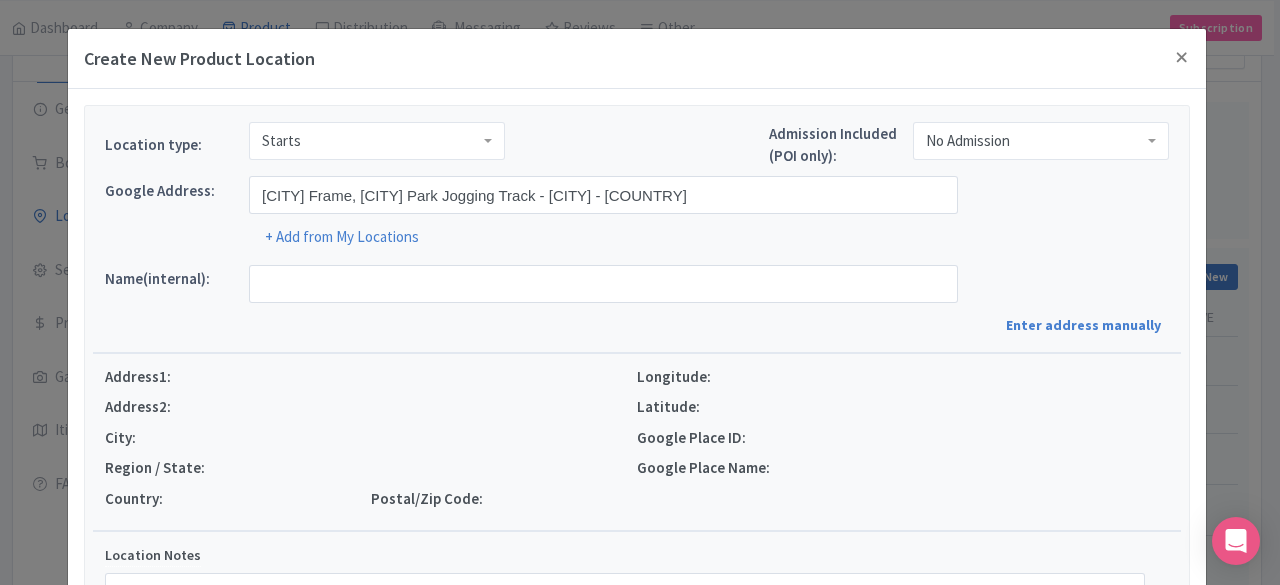 type on "[LOCATION], [LOCATION] [LOCATION] - [LOCATION] - [LOCATION] - [LOCATION] - [LOCATION]" 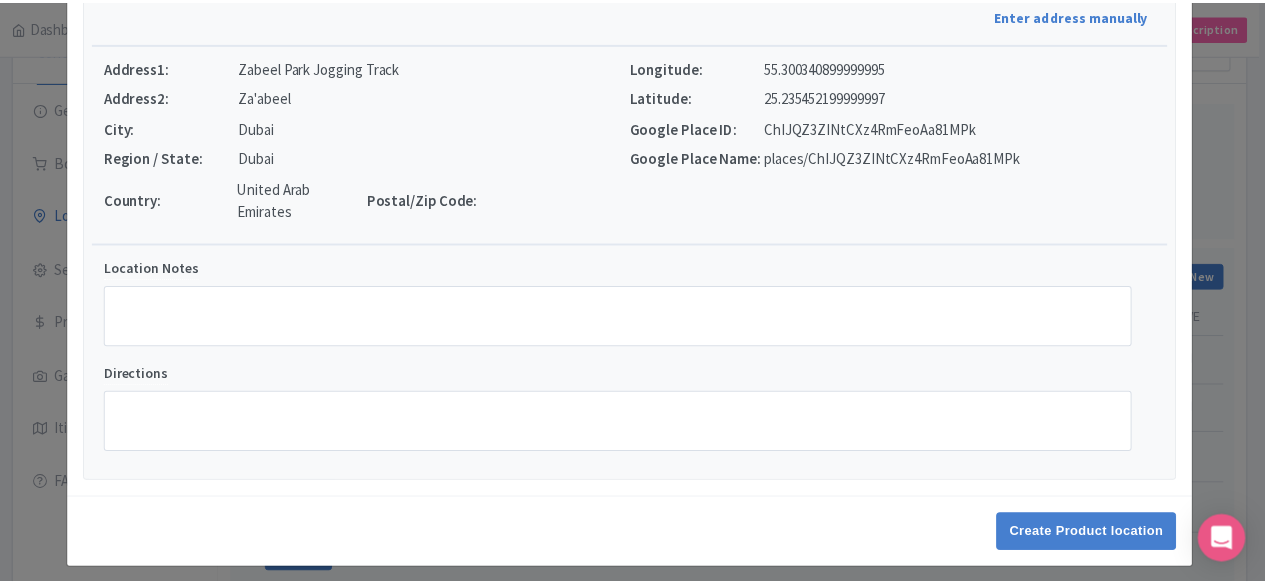 scroll, scrollTop: 318, scrollLeft: 0, axis: vertical 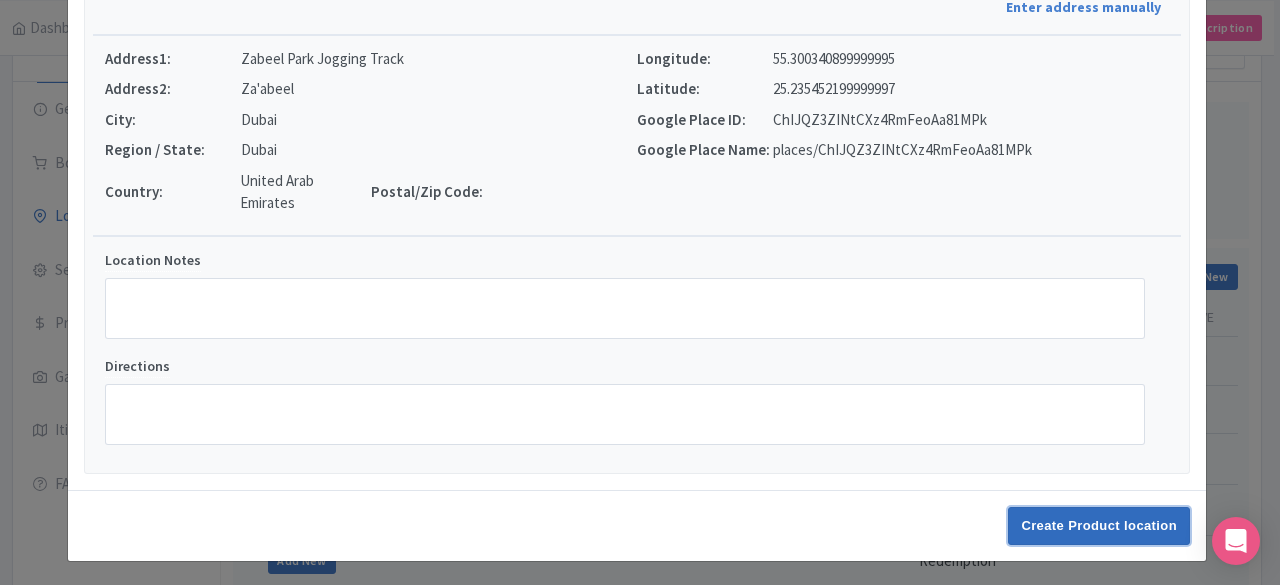 click on "Create Product location" at bounding box center [1099, 526] 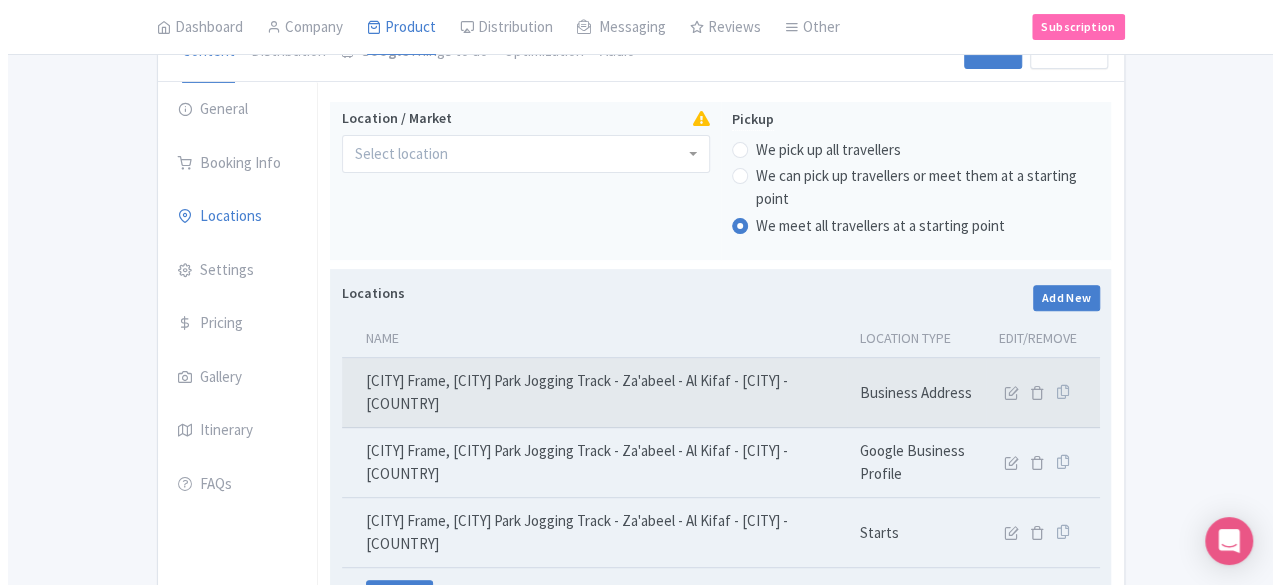 scroll, scrollTop: 312, scrollLeft: 0, axis: vertical 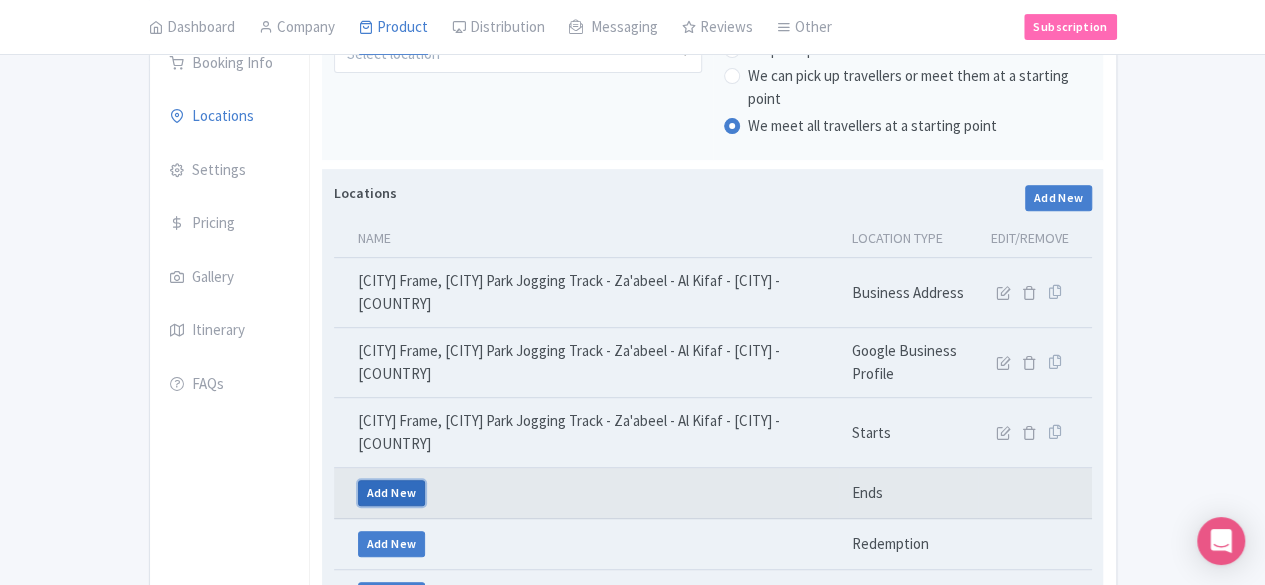 click on "Add New" at bounding box center (392, 493) 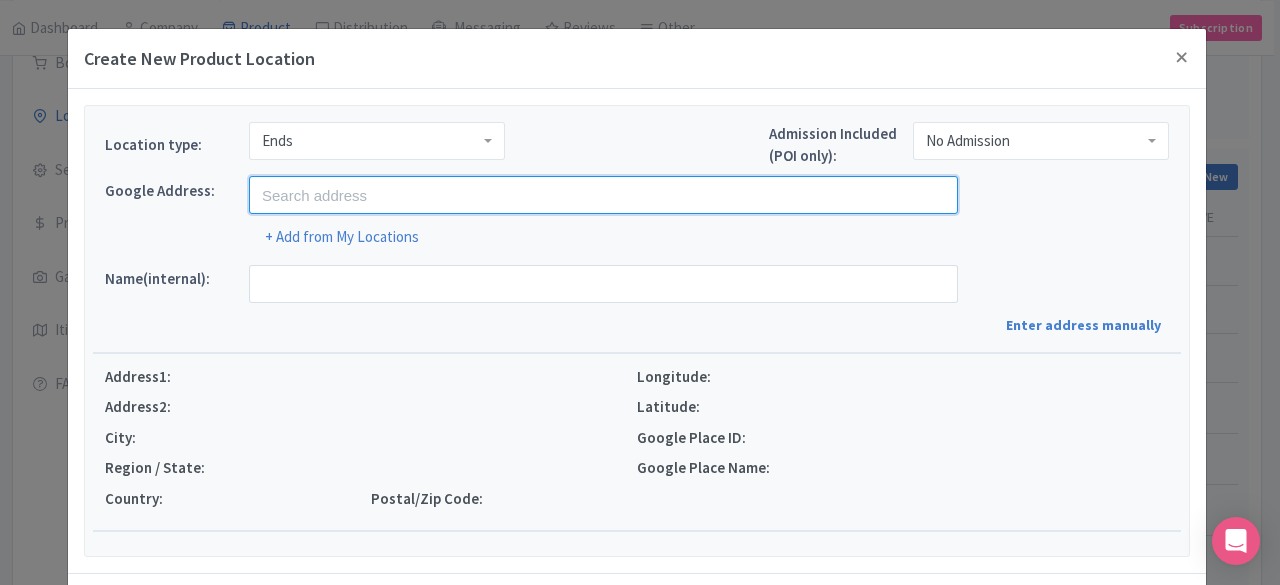 click at bounding box center (603, 195) 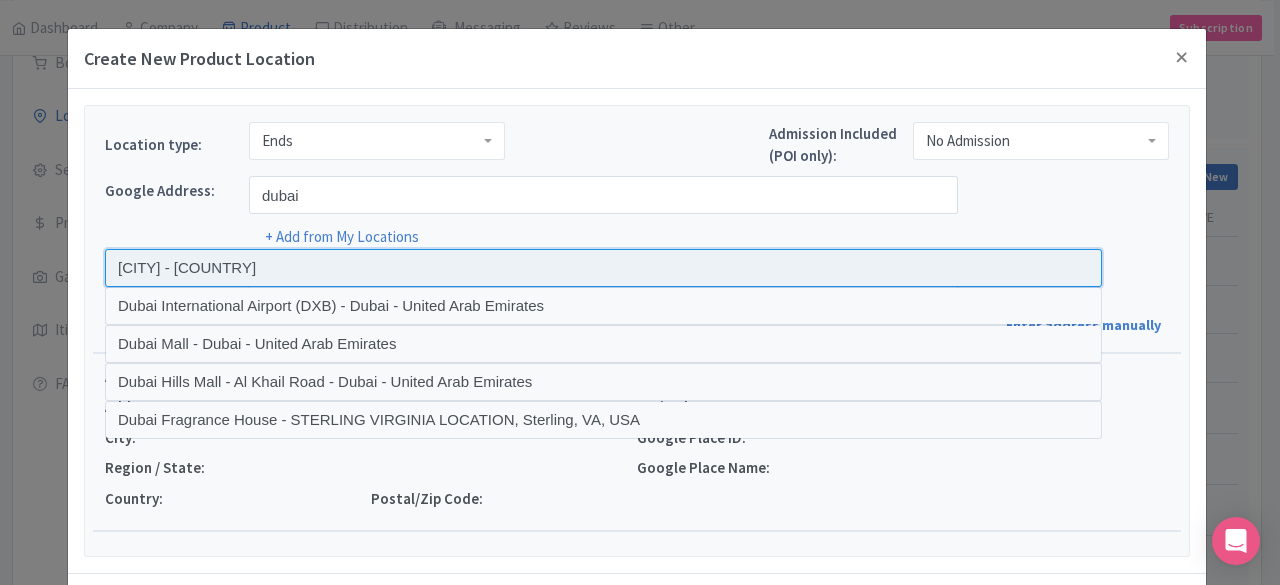 click at bounding box center (603, 268) 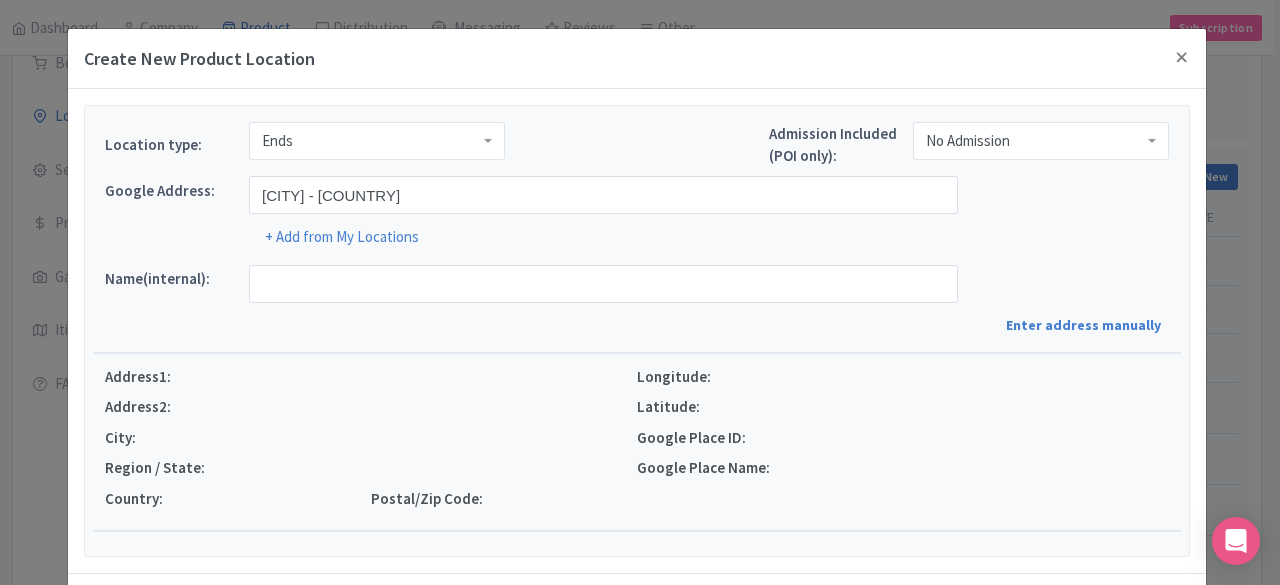 type on "[CITY], [CITY] - [COUNTRY]" 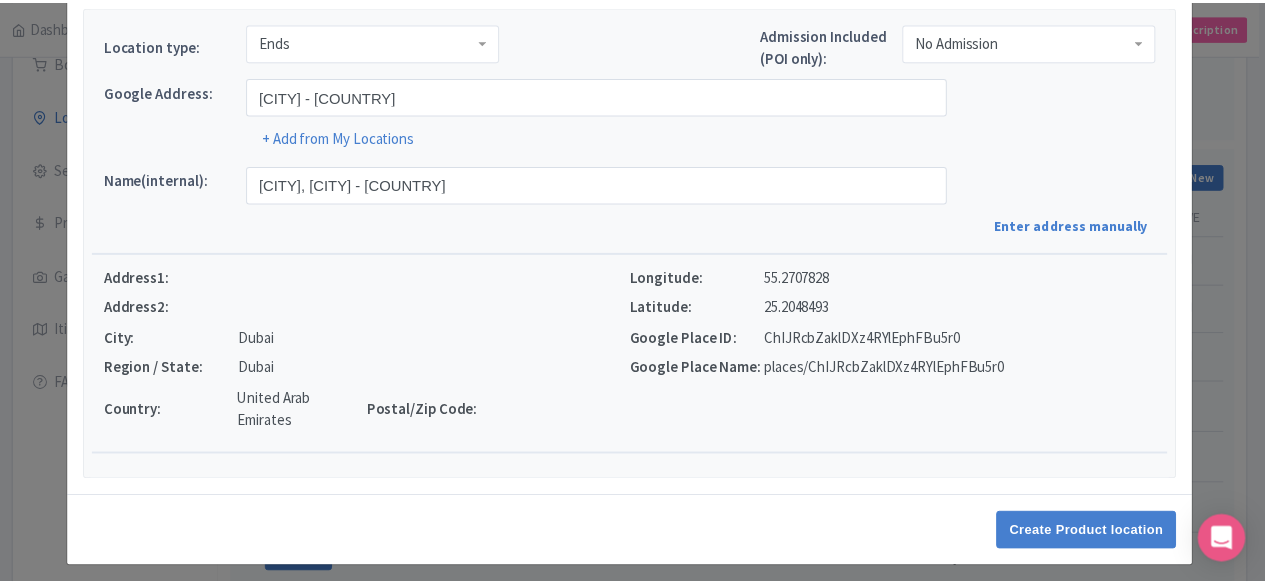 scroll, scrollTop: 106, scrollLeft: 0, axis: vertical 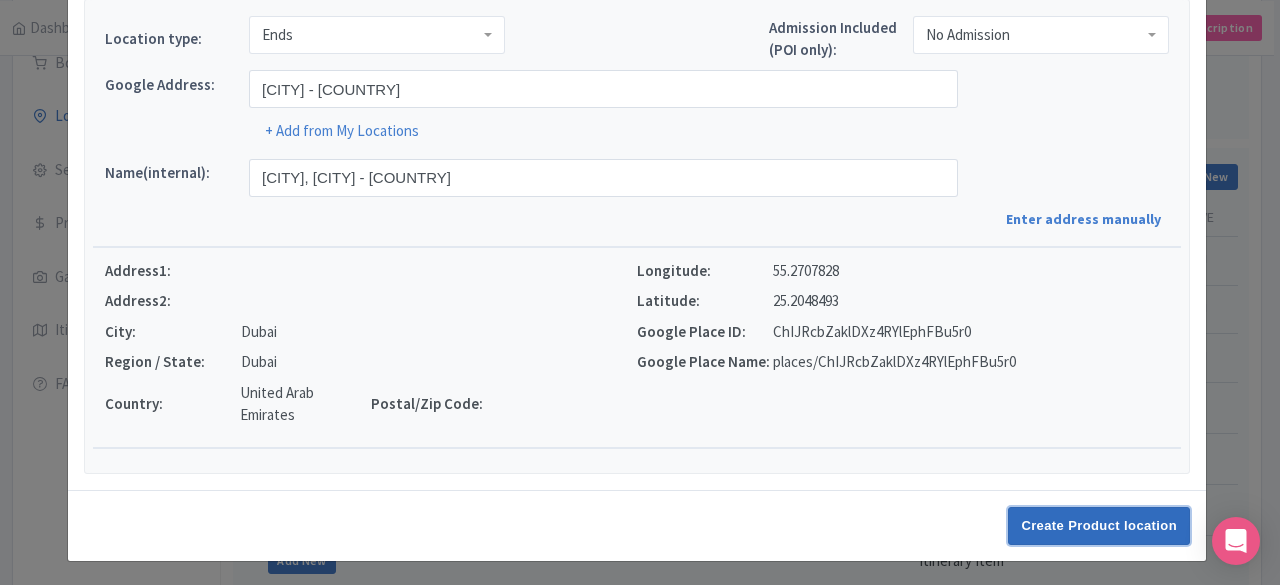 click on "Create Product location" at bounding box center (1099, 526) 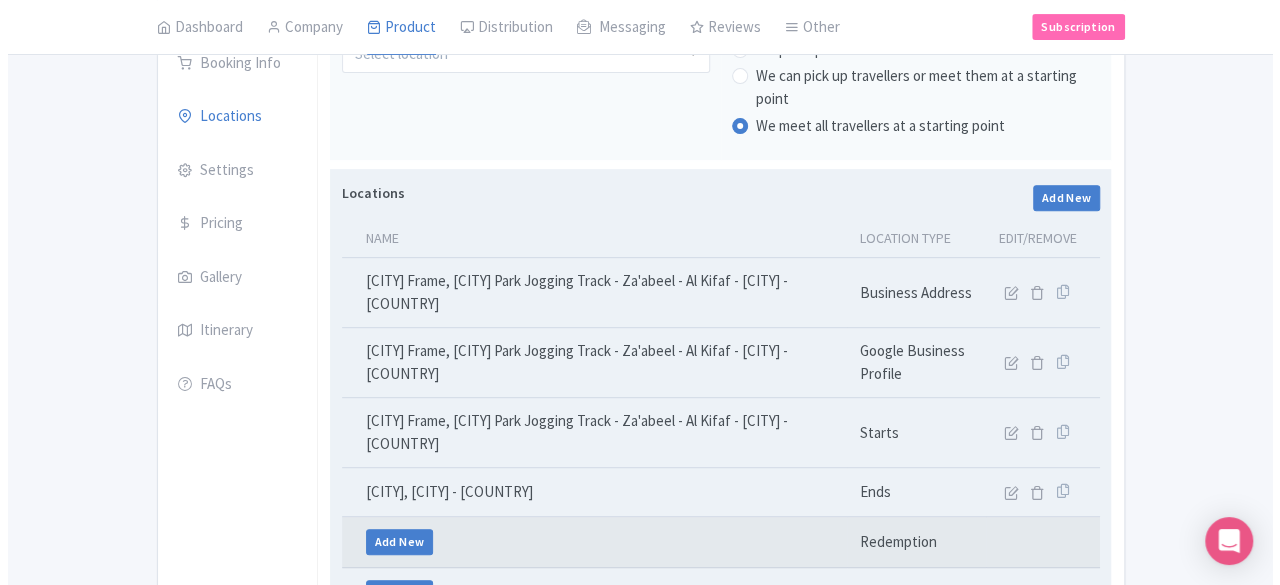 scroll, scrollTop: 412, scrollLeft: 0, axis: vertical 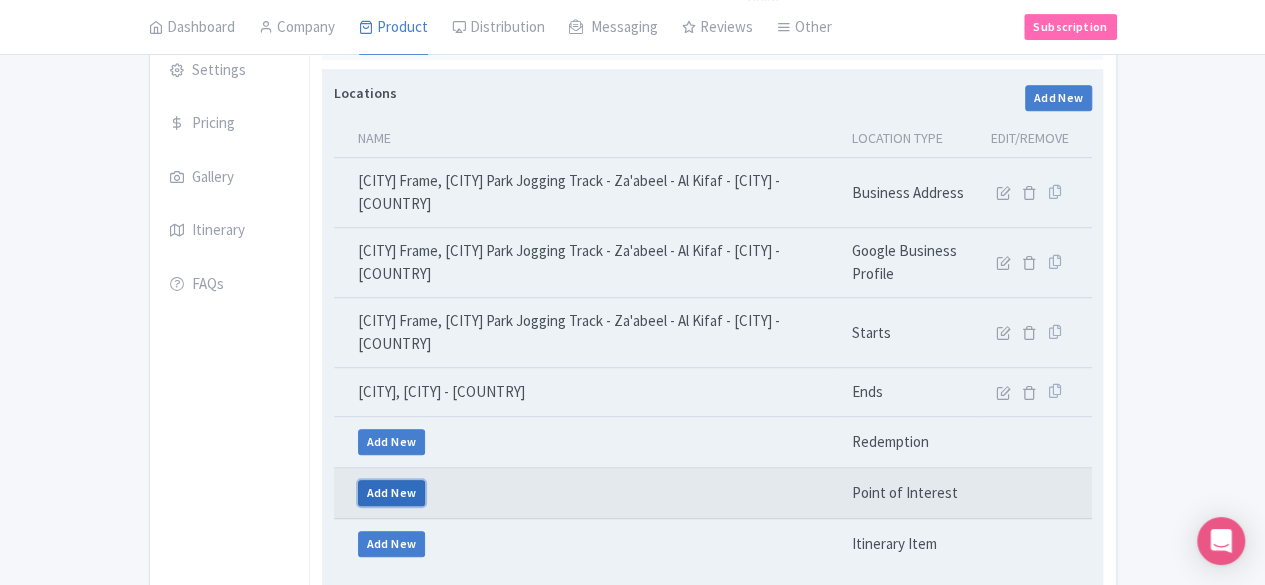 click on "Add New" at bounding box center (392, 493) 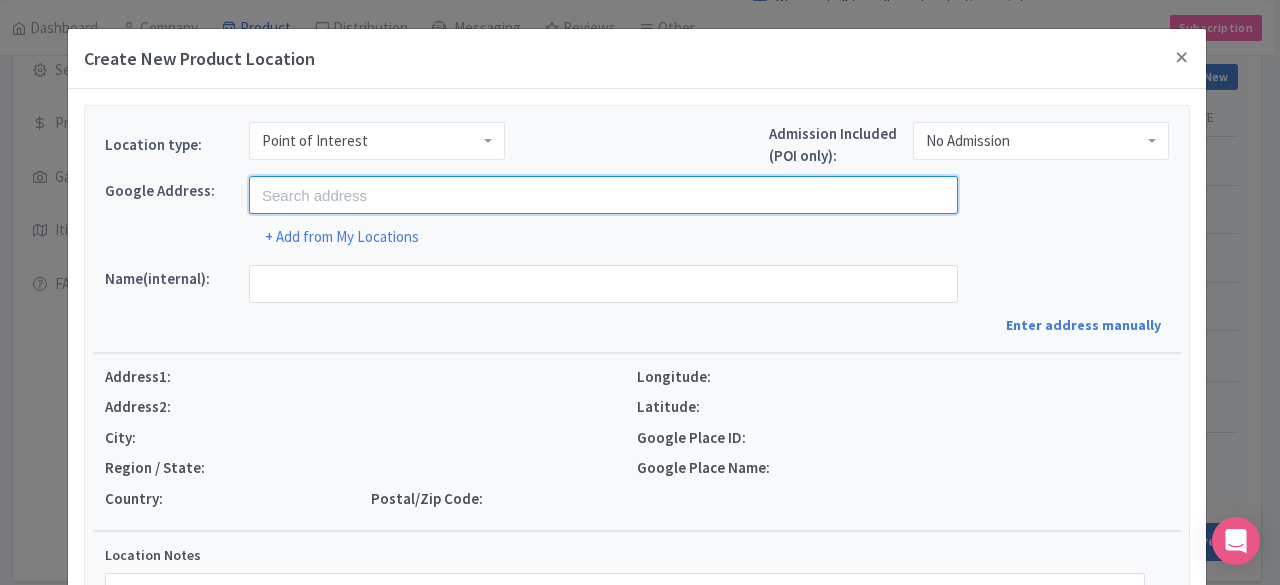 click at bounding box center [603, 195] 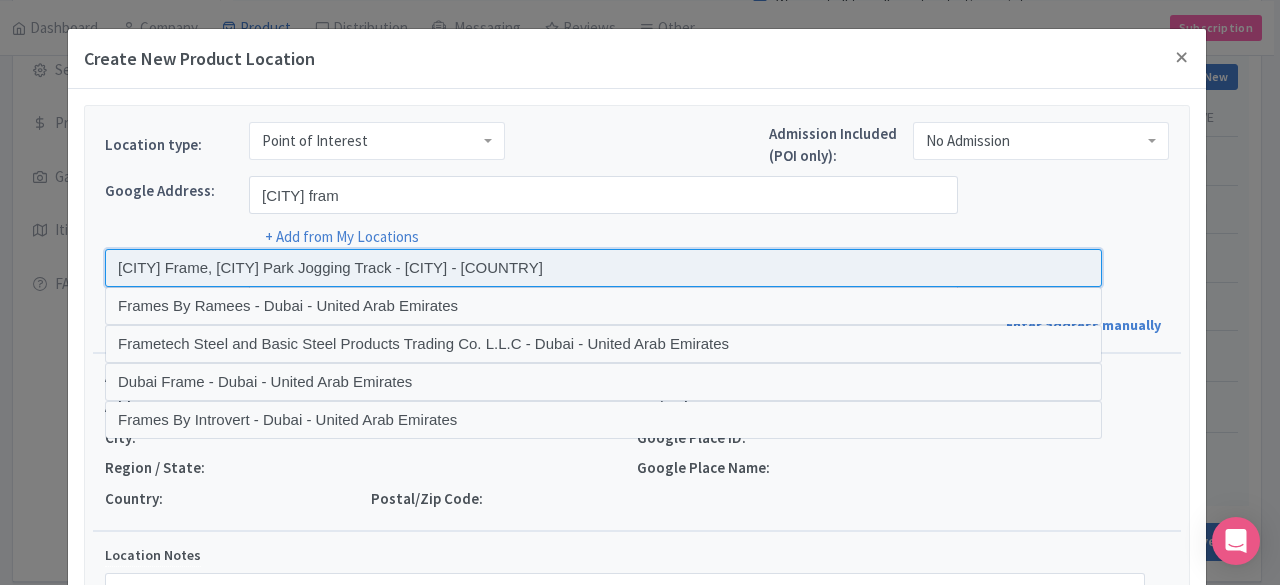 click at bounding box center [603, 268] 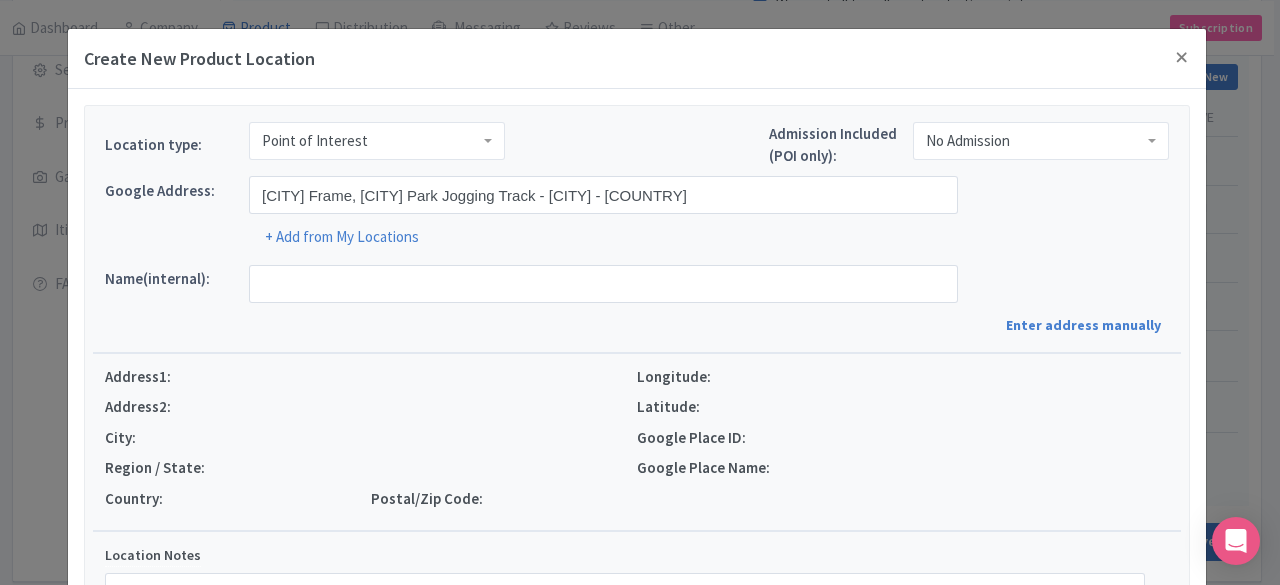 type on "[LOCATION], [LOCATION] [LOCATION] - [LOCATION] - [LOCATION] - [LOCATION] - [LOCATION]" 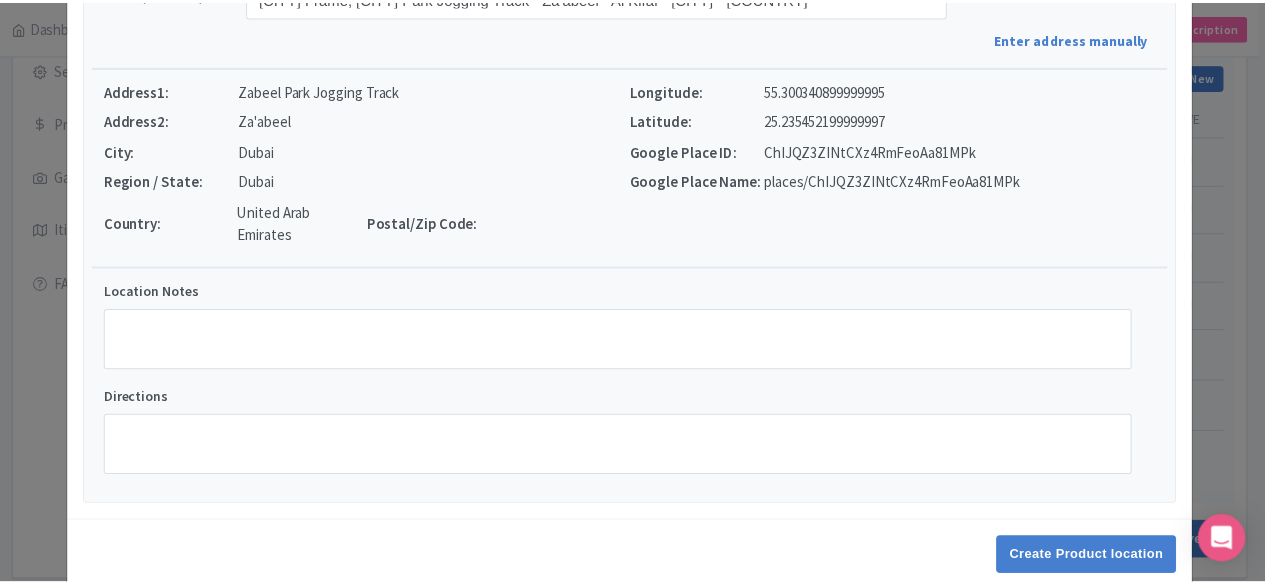scroll, scrollTop: 318, scrollLeft: 0, axis: vertical 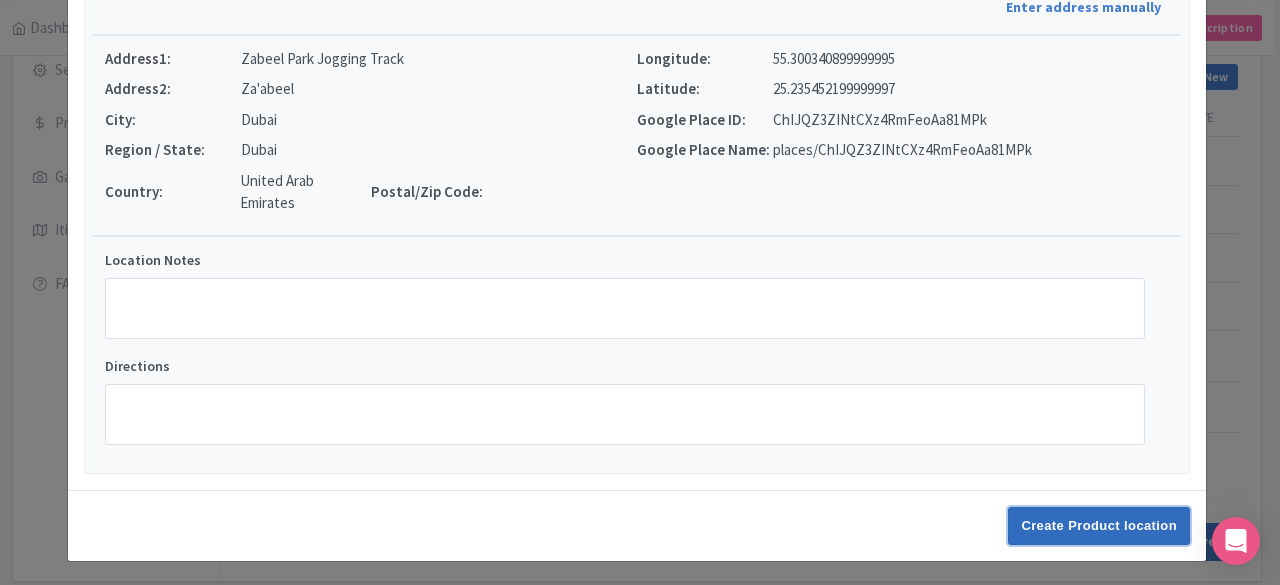 click on "Create Product location" at bounding box center [1099, 526] 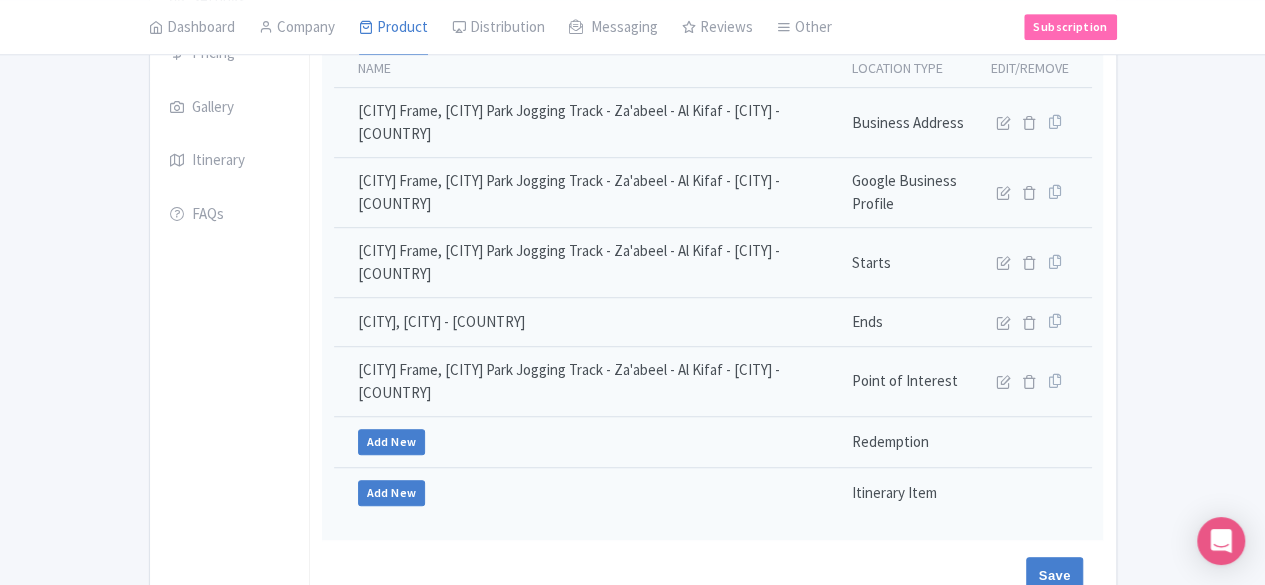 scroll, scrollTop: 484, scrollLeft: 0, axis: vertical 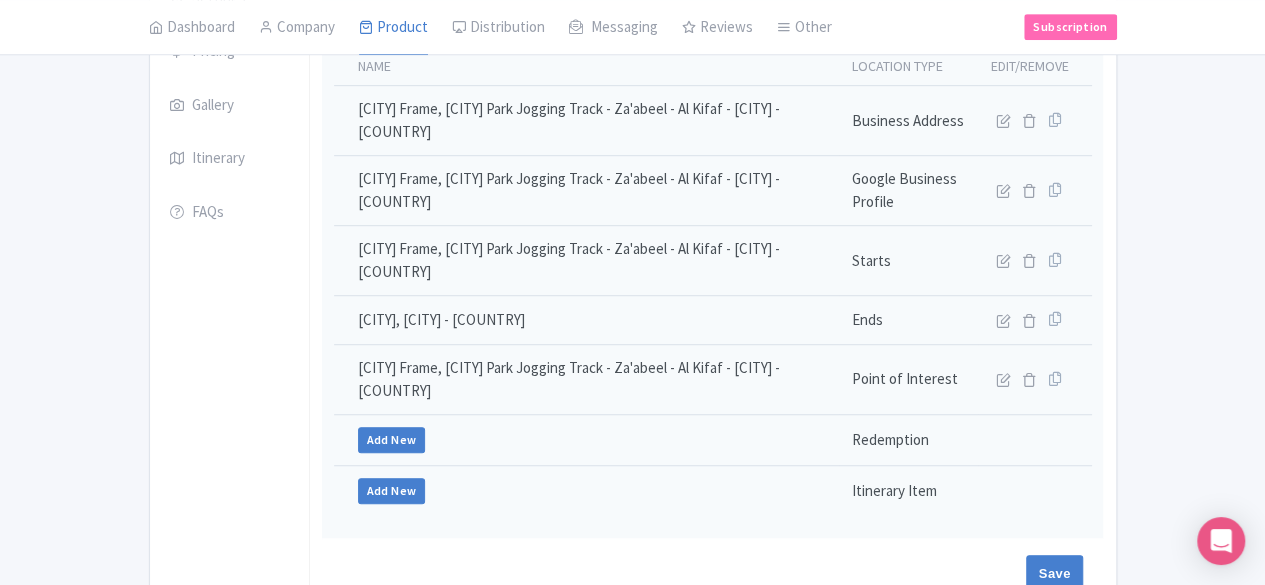 click on "Save" at bounding box center [708, 574] 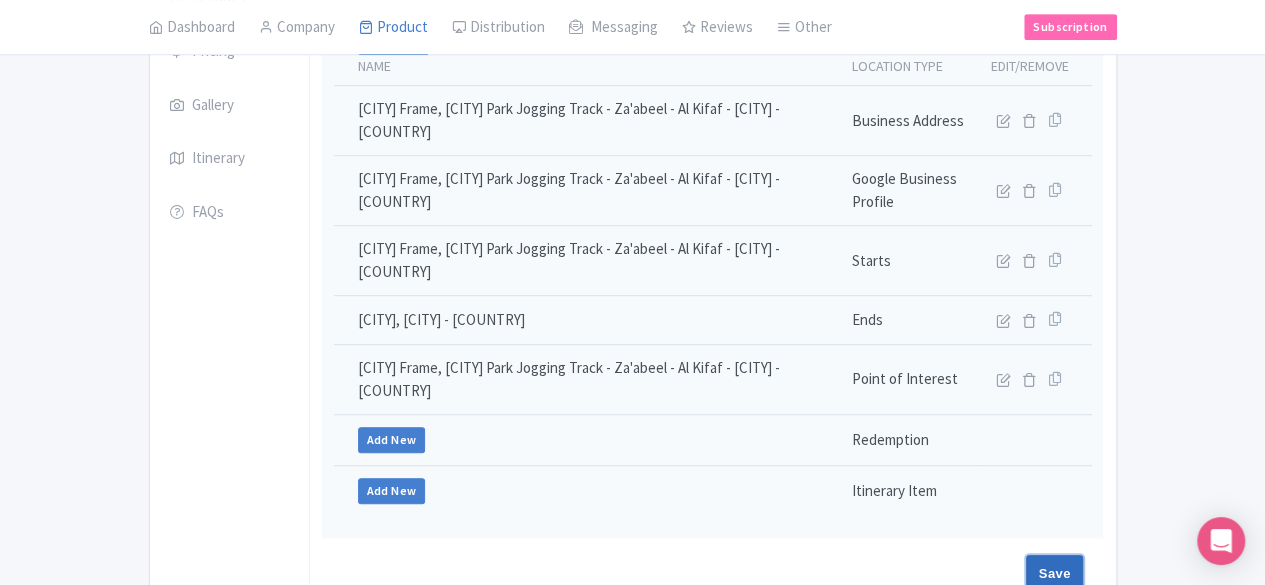 click on "Save" at bounding box center (1055, 574) 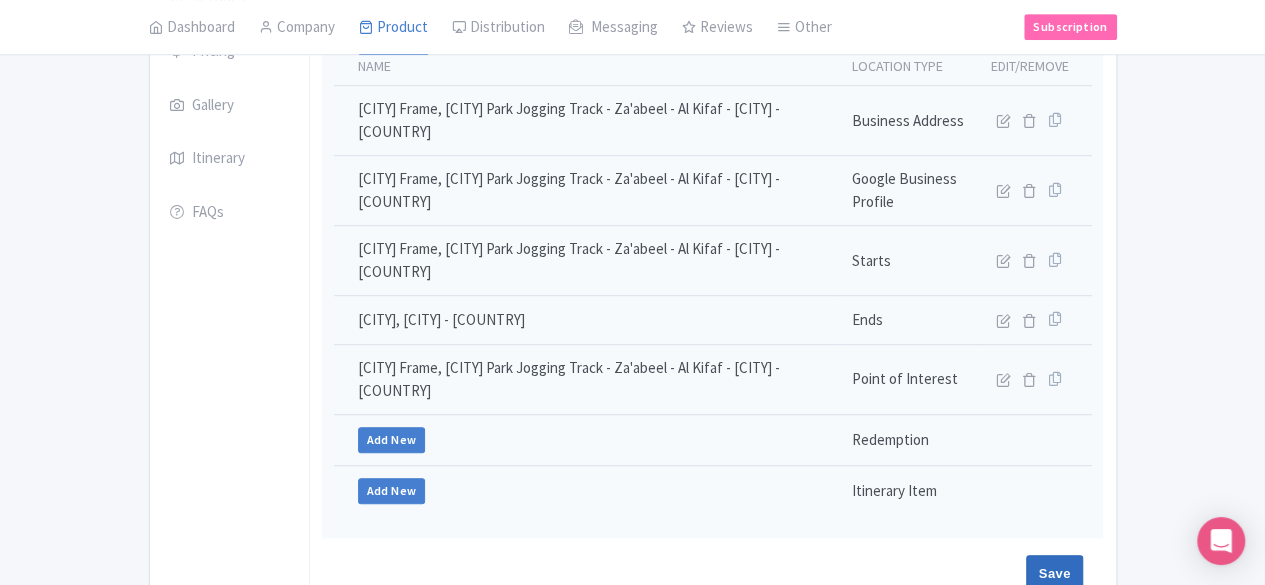 type on "Update Product" 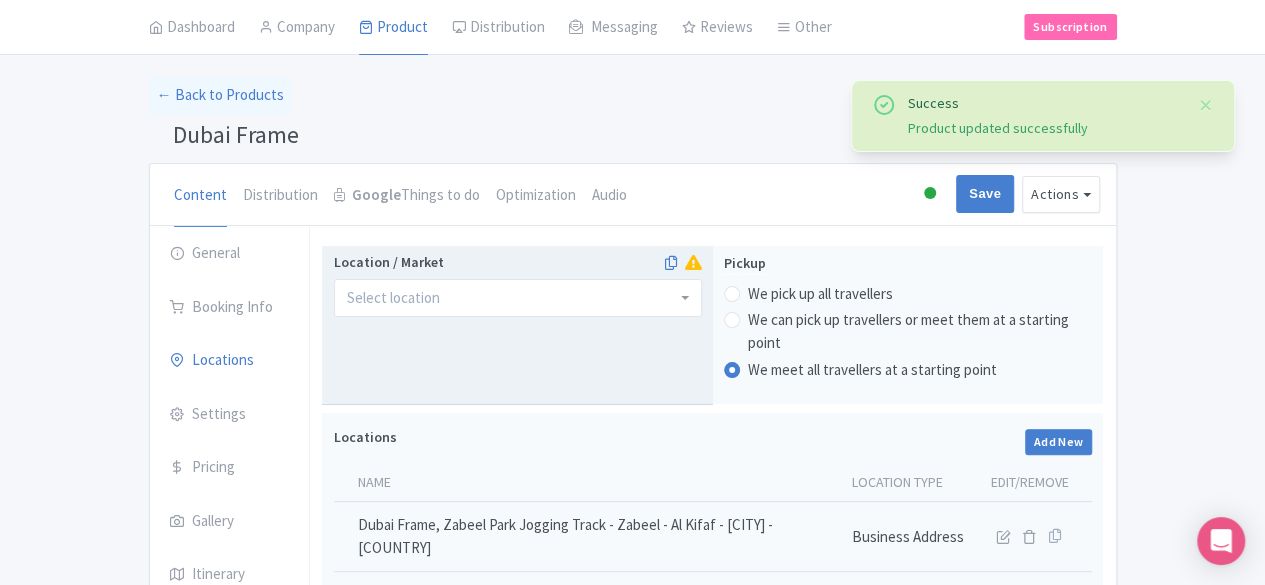 scroll, scrollTop: 100, scrollLeft: 0, axis: vertical 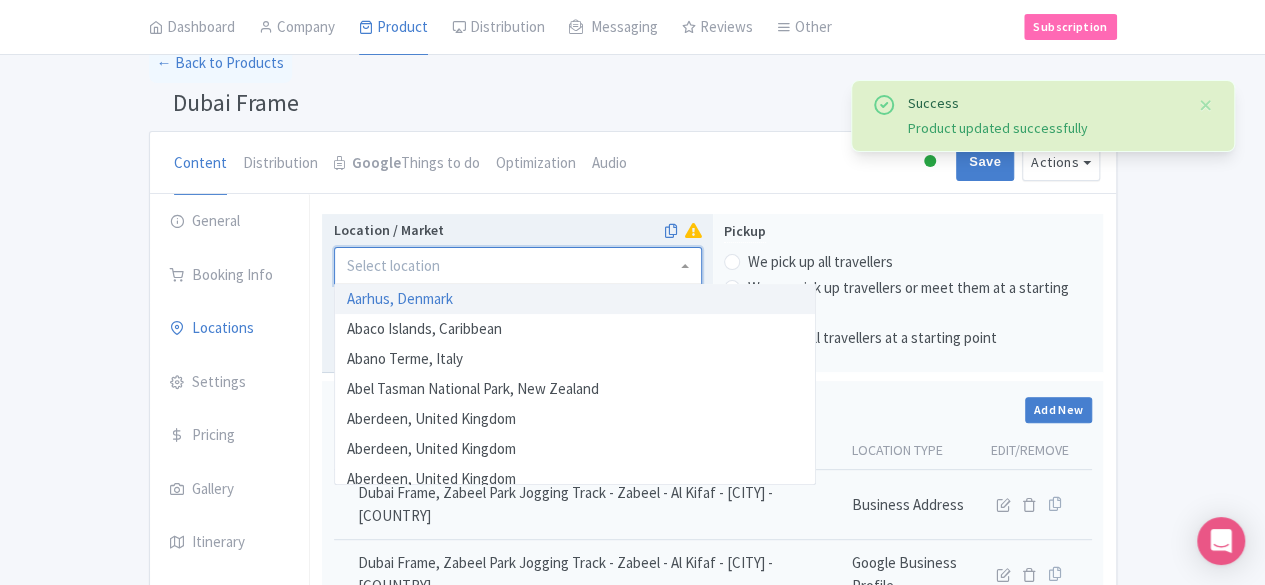 click at bounding box center [518, 266] 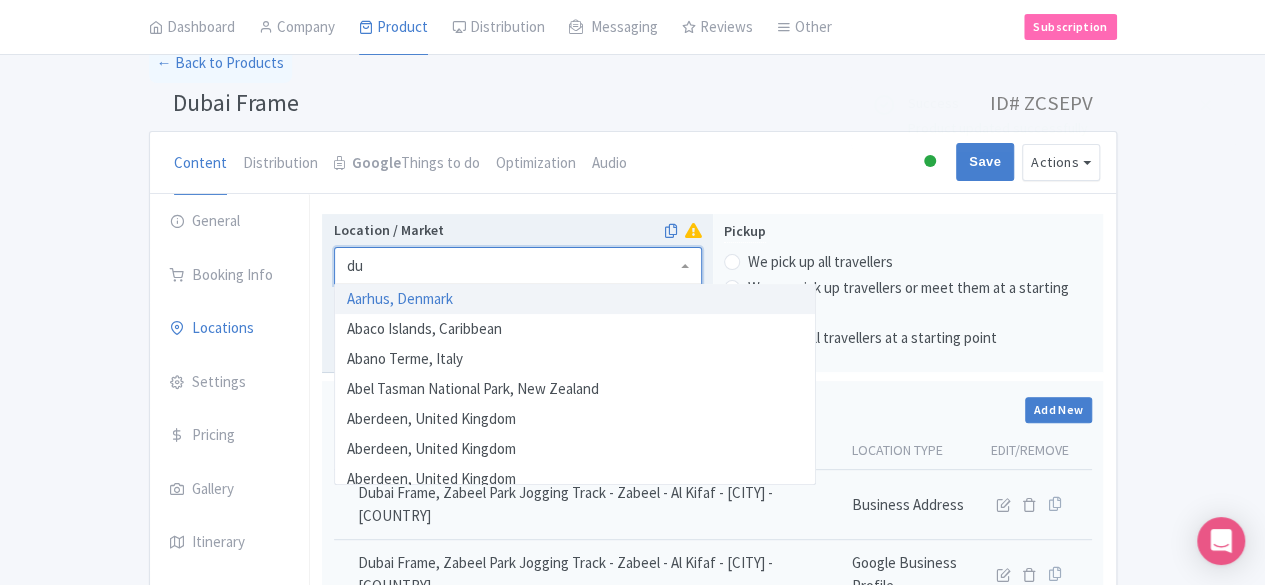scroll, scrollTop: 0, scrollLeft: 0, axis: both 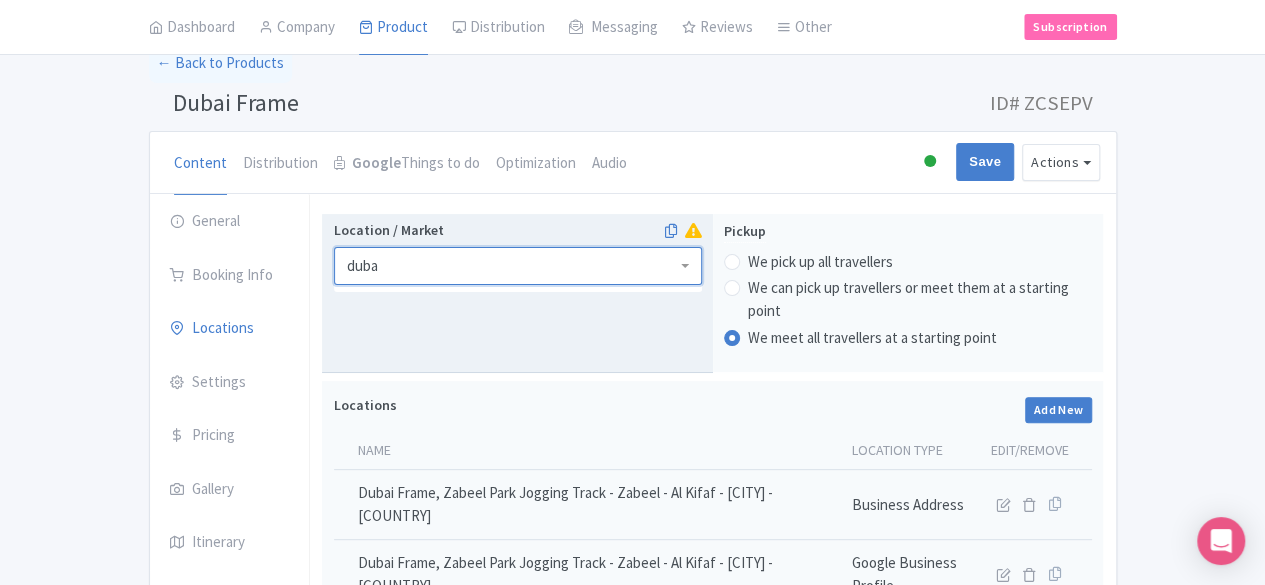 type on "dubai" 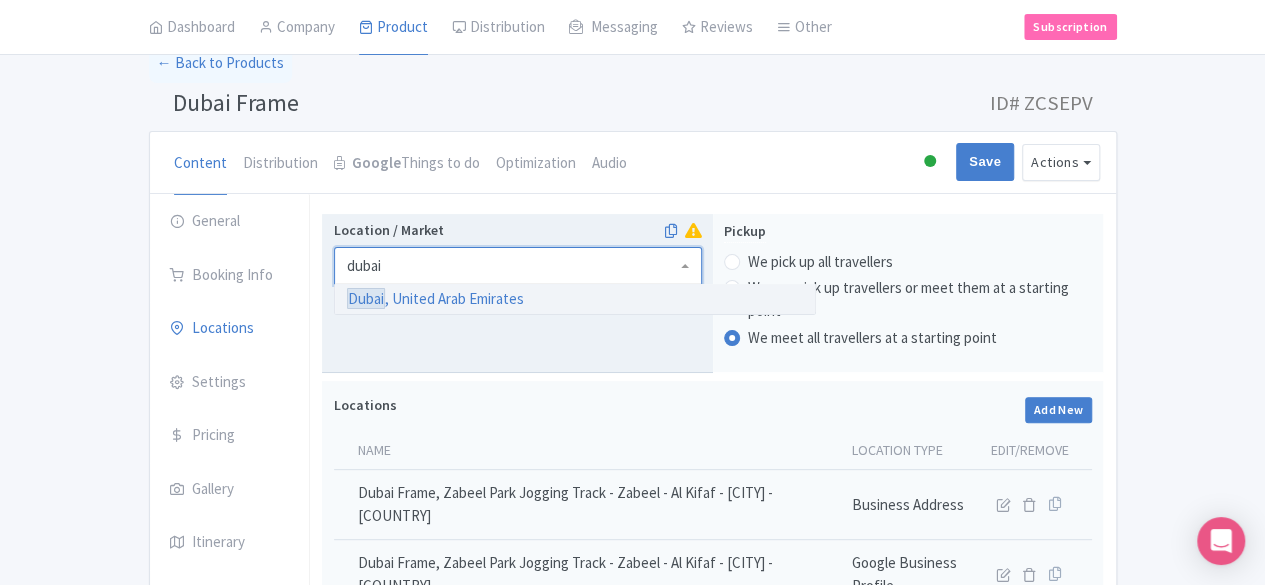 type 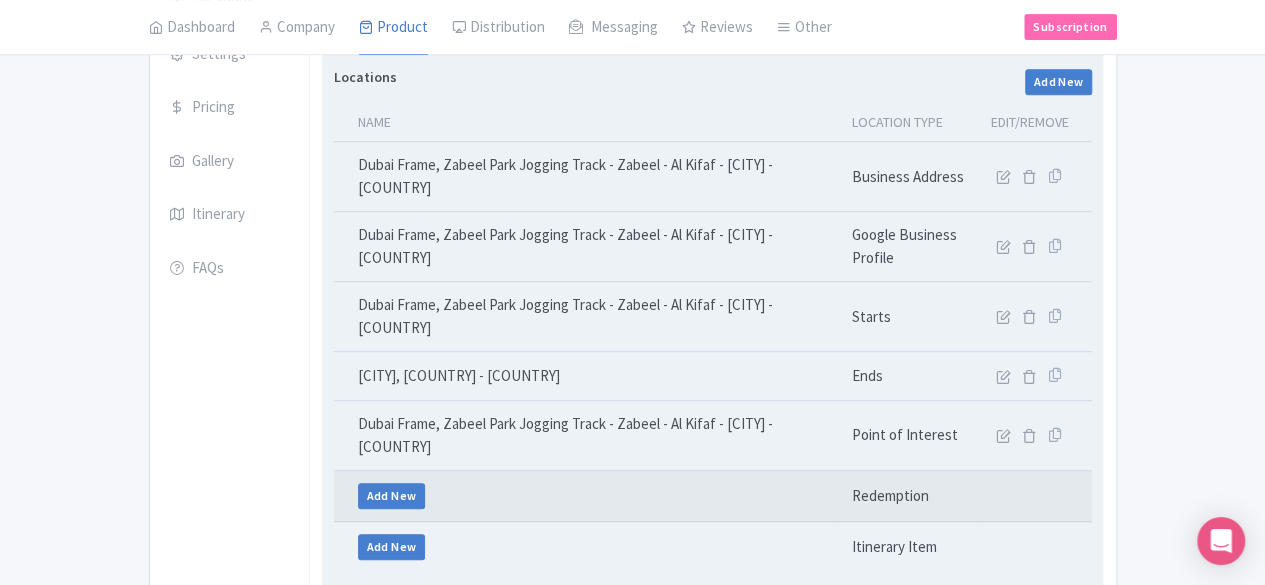 scroll, scrollTop: 476, scrollLeft: 0, axis: vertical 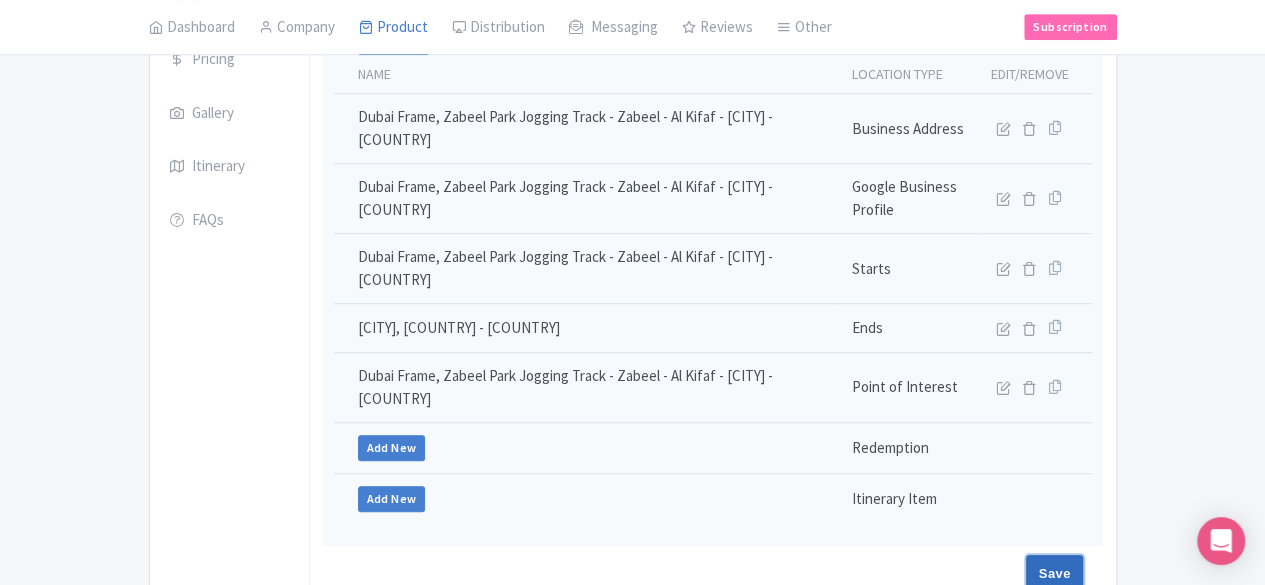 click on "Save" at bounding box center (1055, 574) 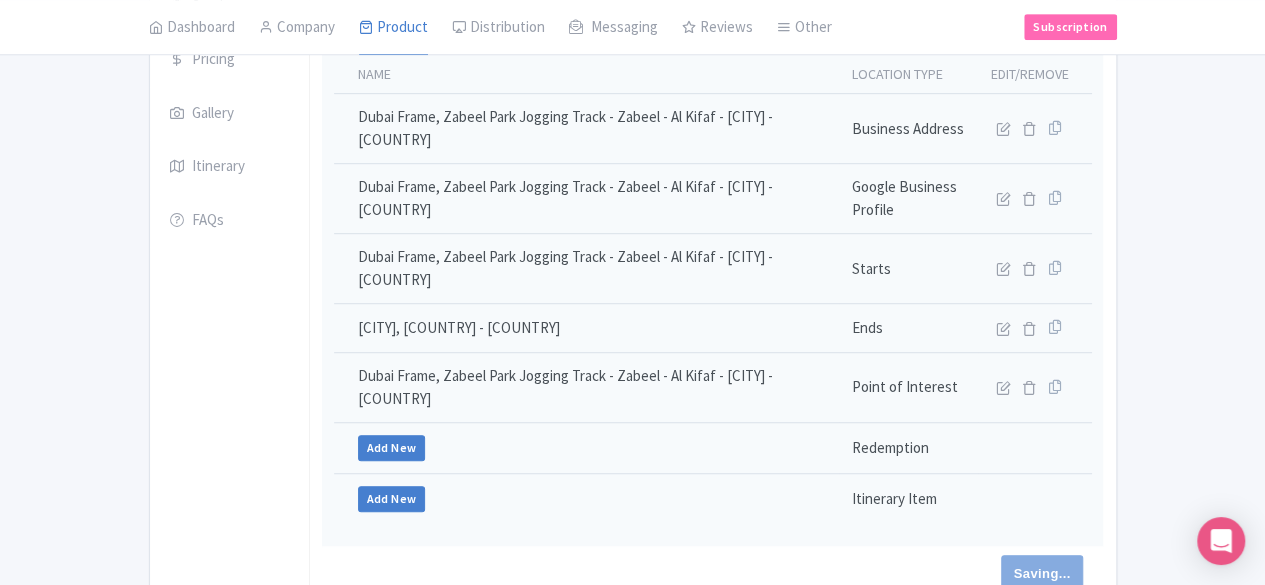 type on "Saving..." 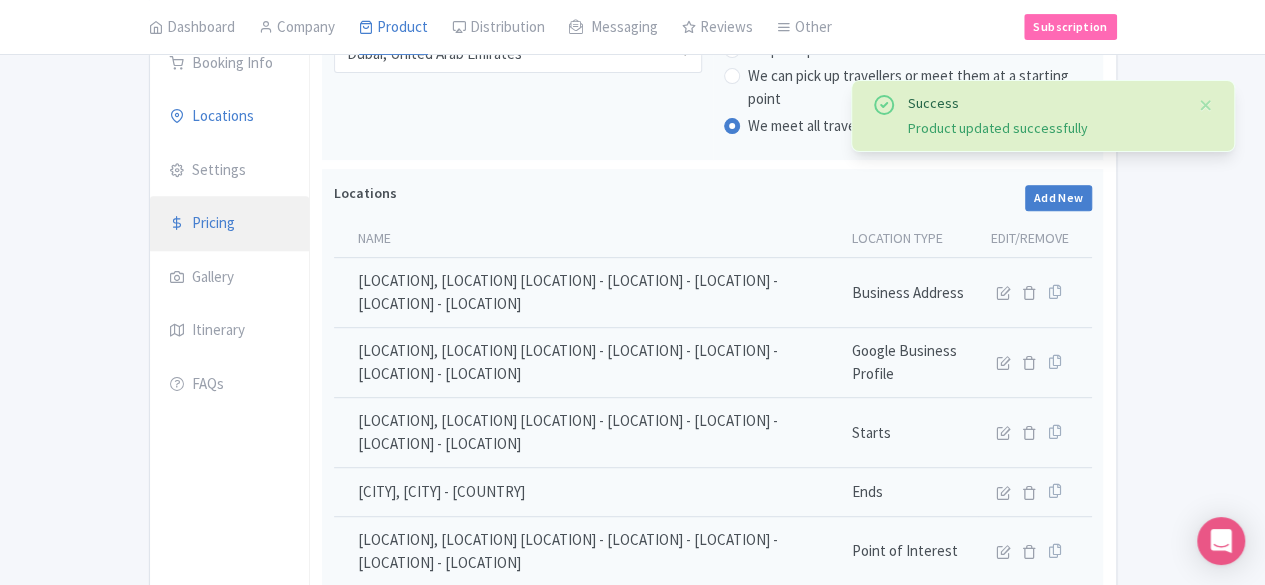 scroll, scrollTop: 112, scrollLeft: 0, axis: vertical 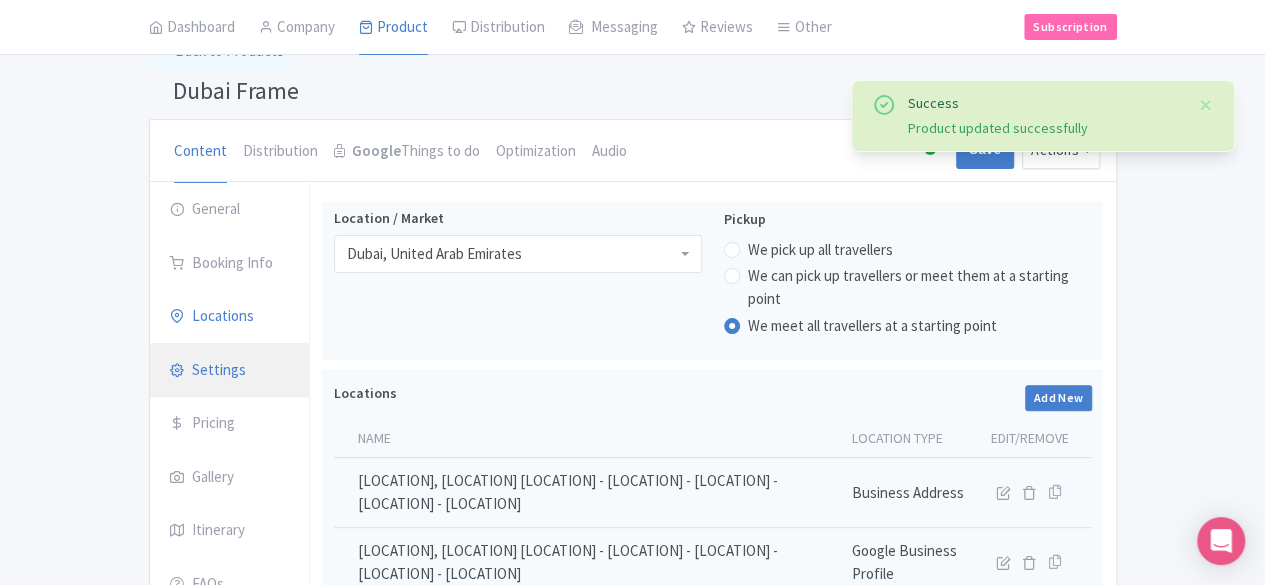 click on "Settings" at bounding box center [230, 371] 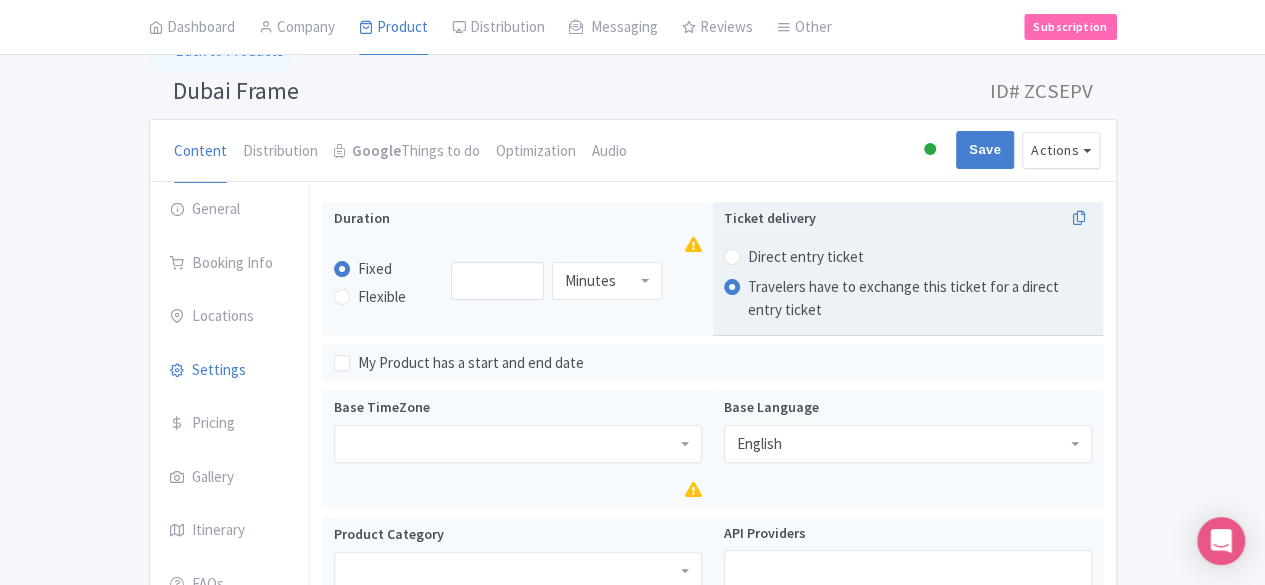 click on "Direct entry ticket" at bounding box center (806, 257) 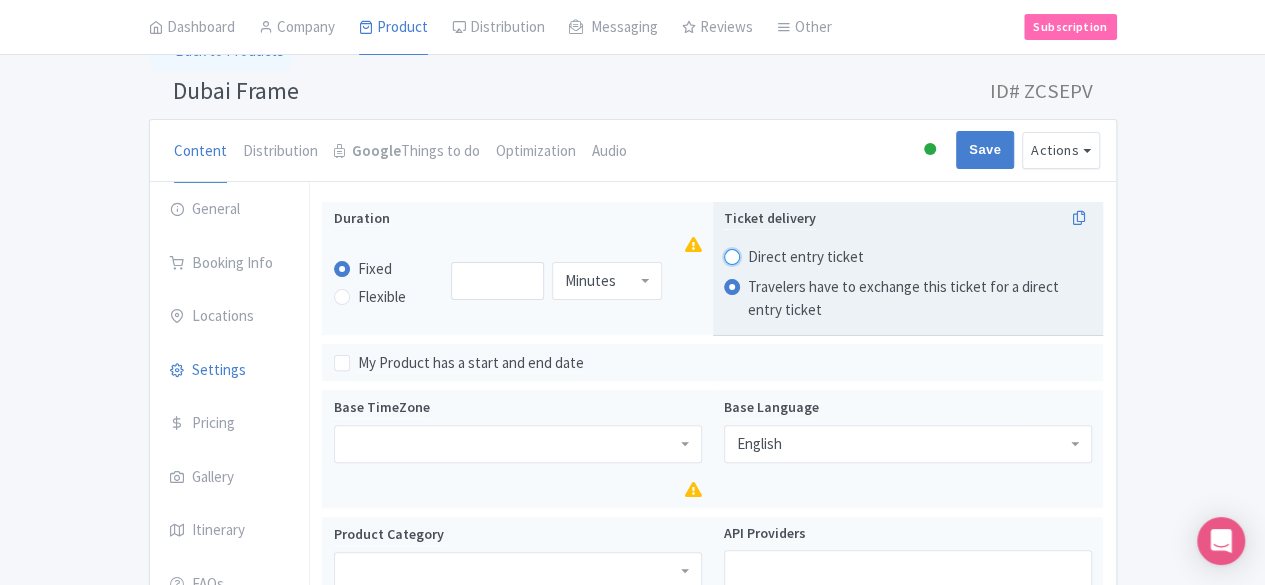 click on "Direct entry ticket" at bounding box center (758, 254) 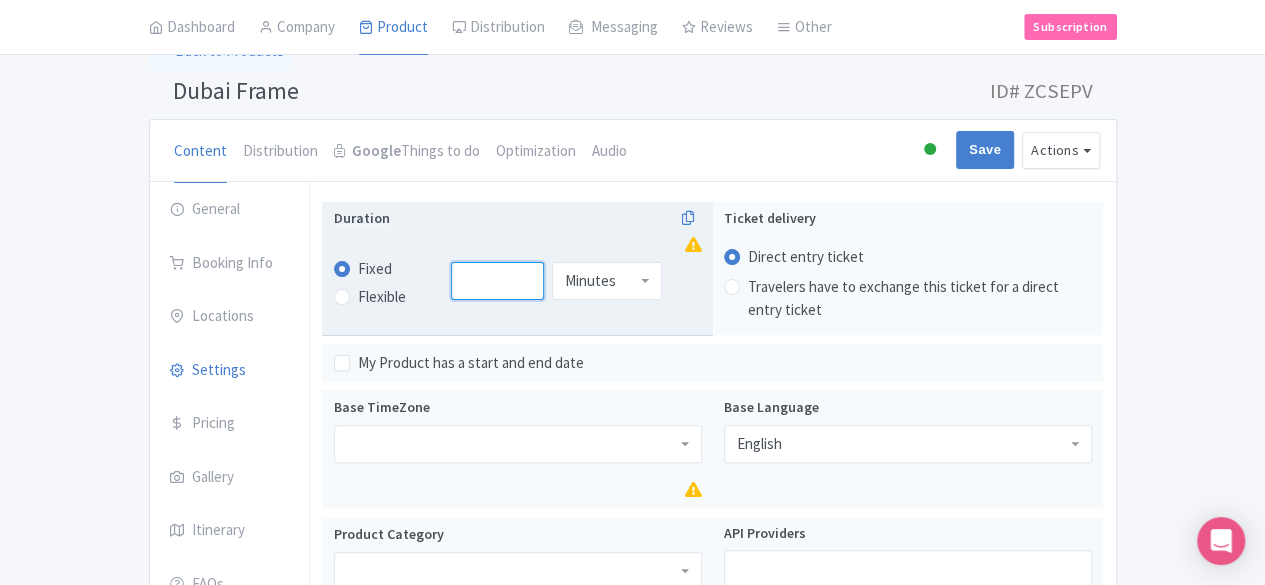 click at bounding box center [497, 281] 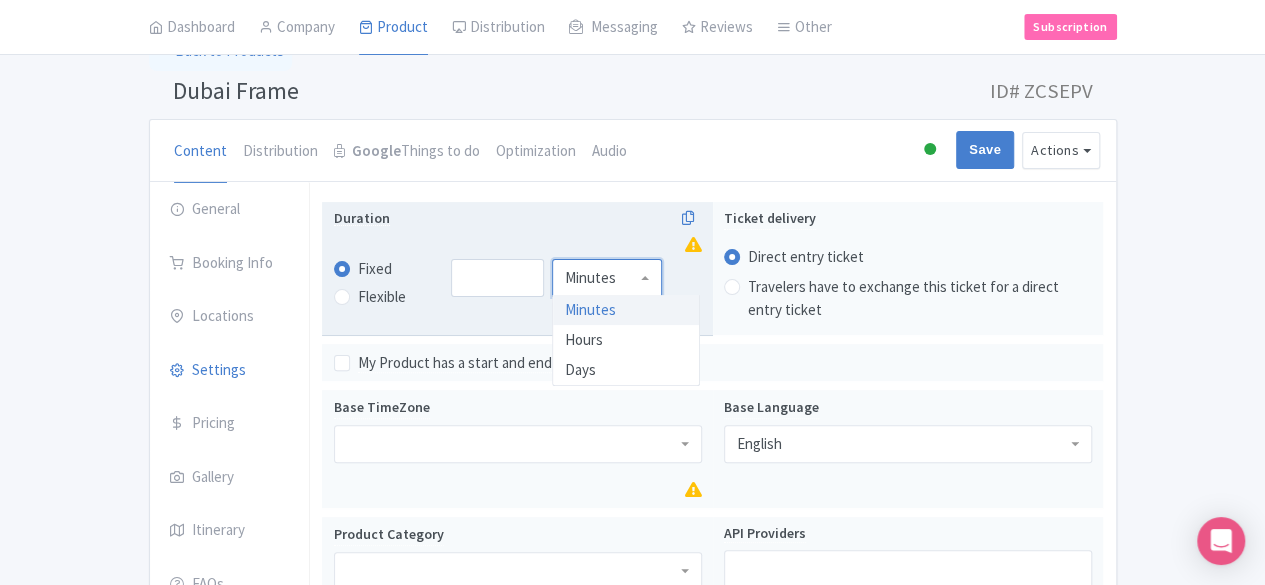 click on "Minutes" at bounding box center [590, 278] 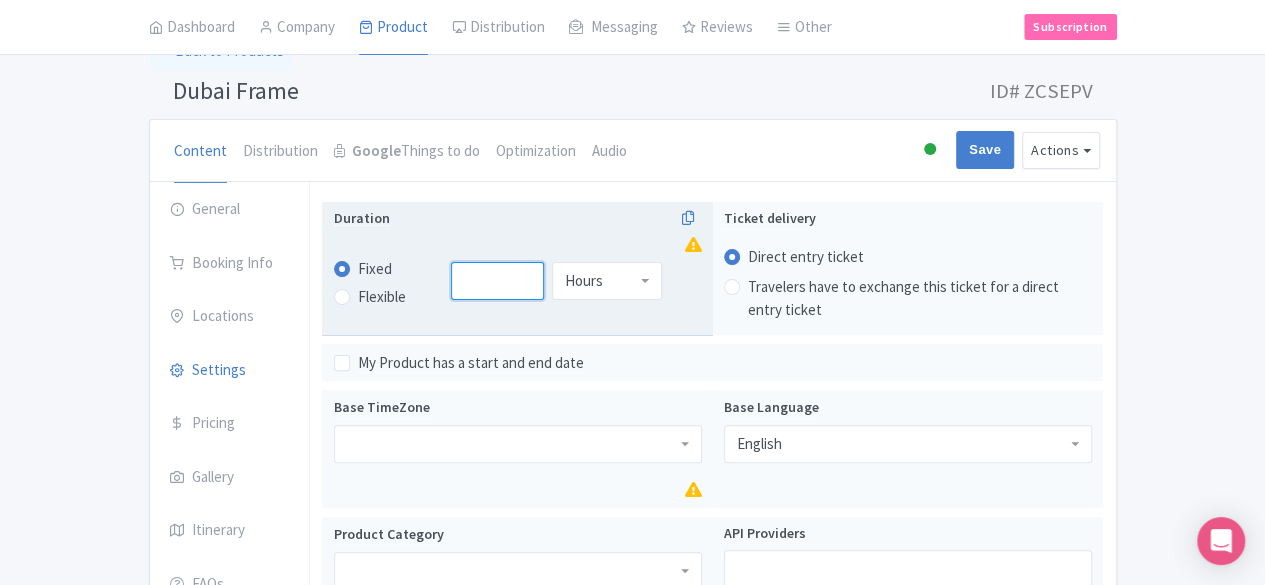 click at bounding box center [497, 281] 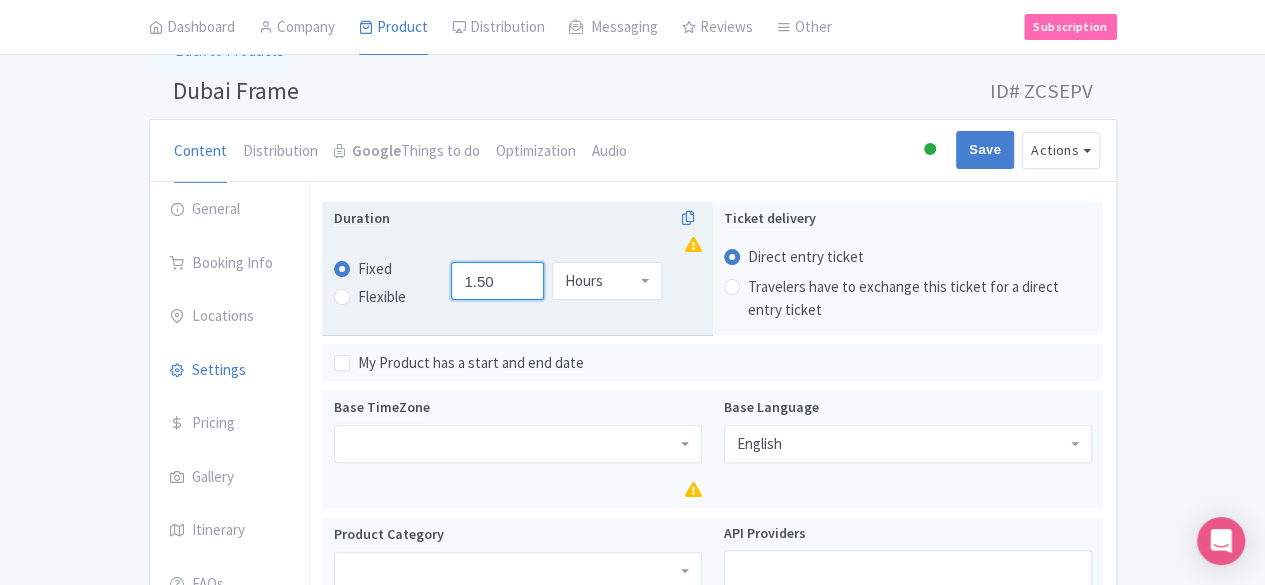 type on "1.50" 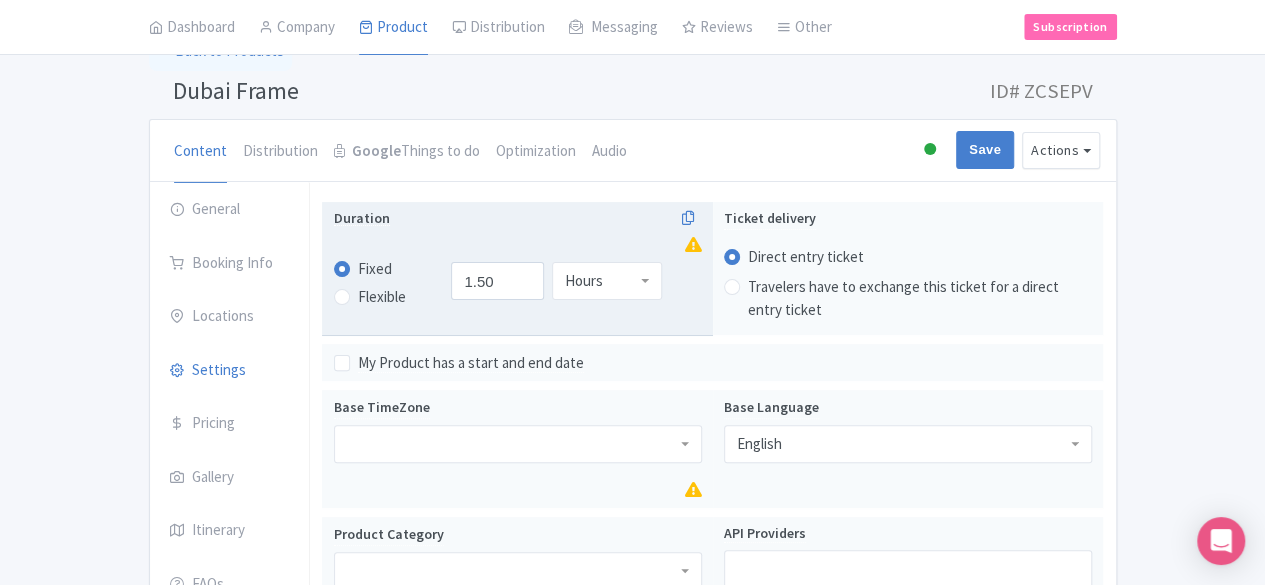 click on "1.50
Hours Hours Minutes Hours Days" at bounding box center [561, 281] 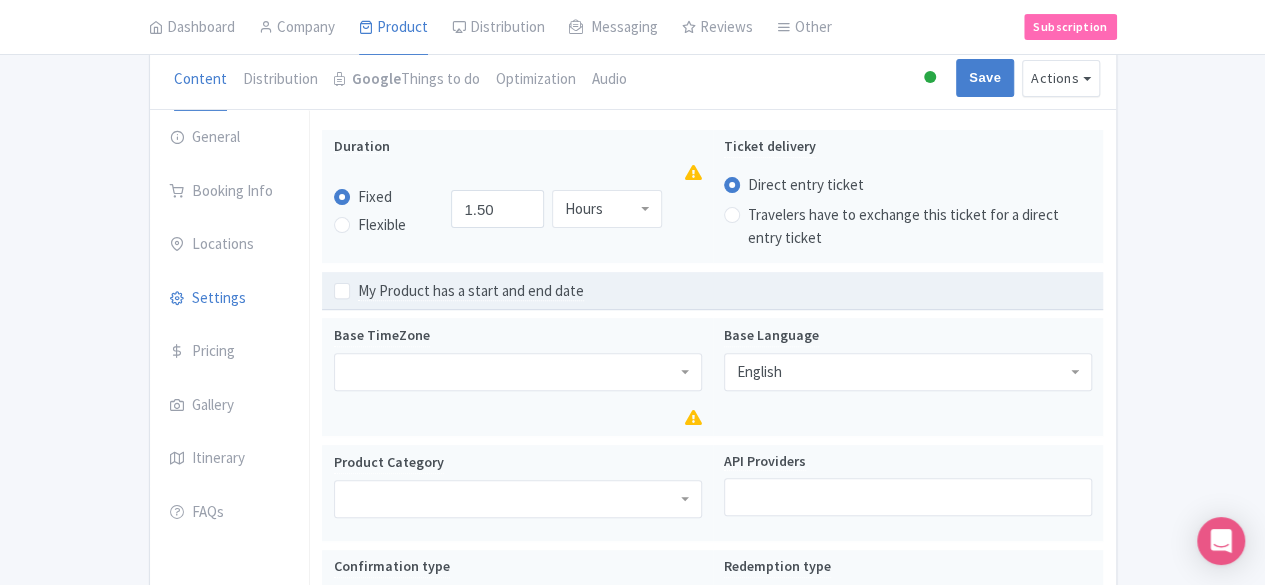 scroll, scrollTop: 212, scrollLeft: 0, axis: vertical 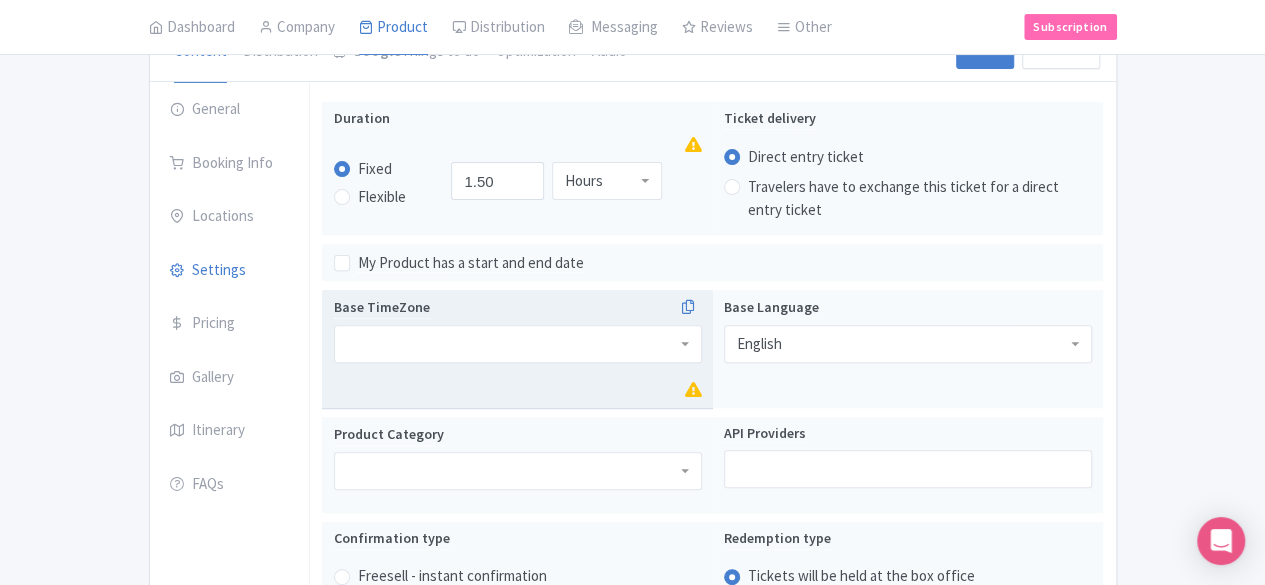 click at bounding box center (518, 344) 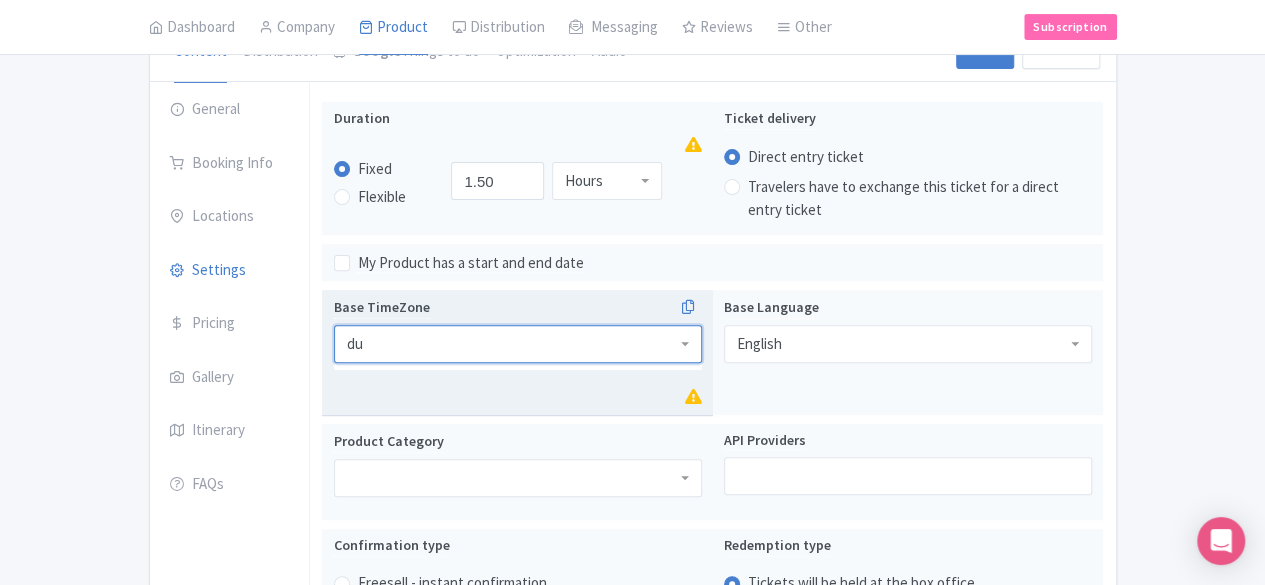 type on "d" 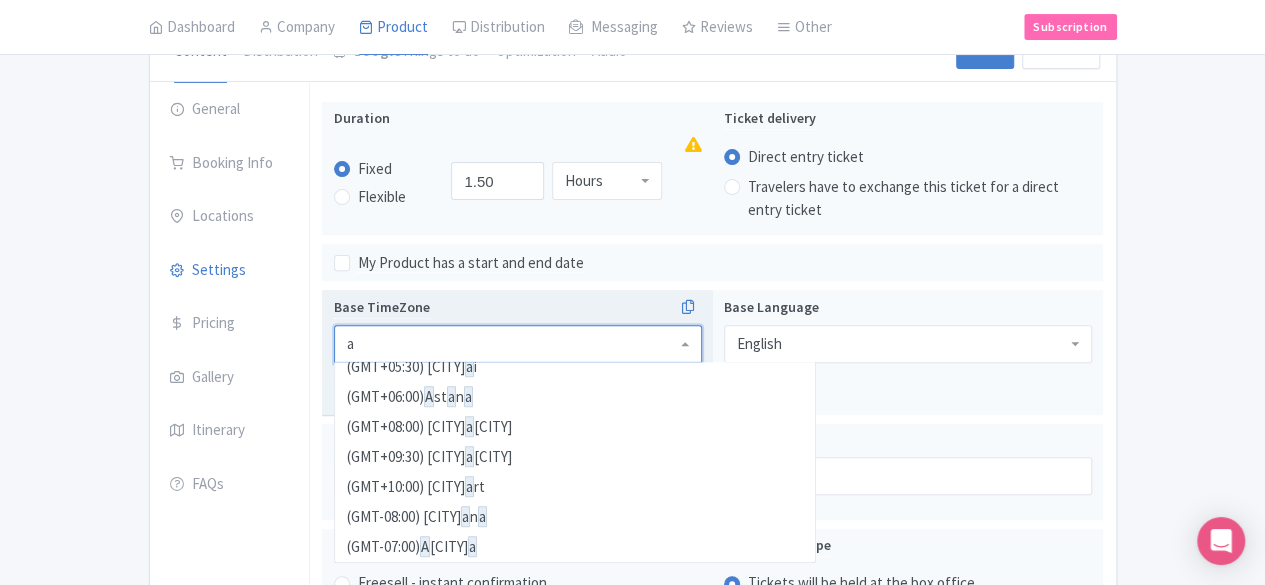 scroll, scrollTop: 0, scrollLeft: 0, axis: both 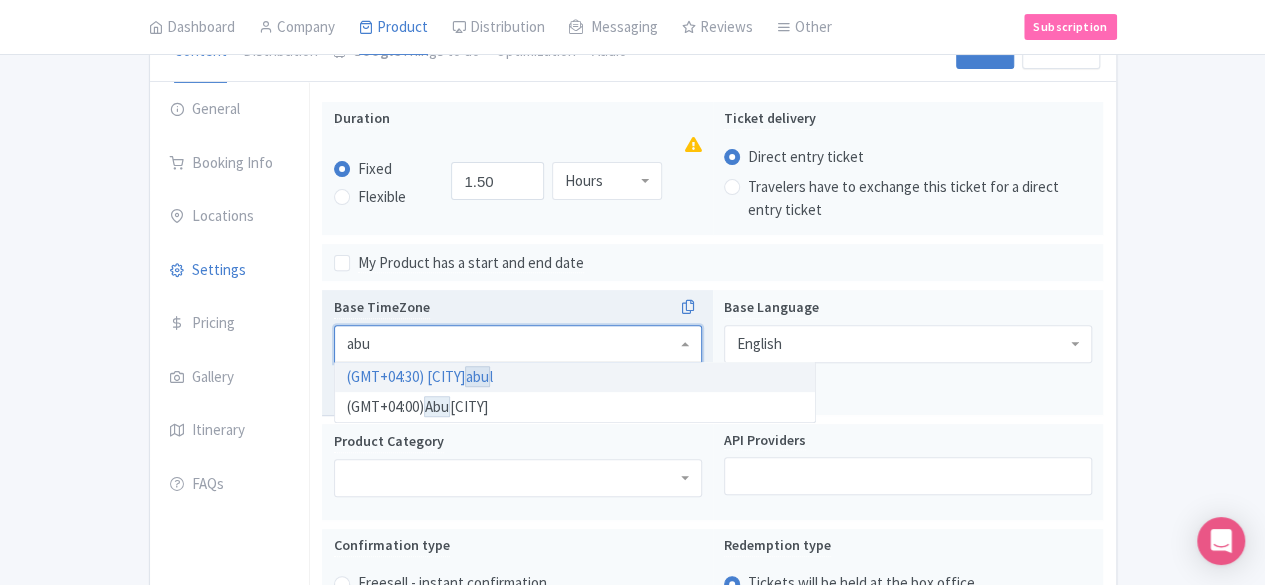 type on "abu" 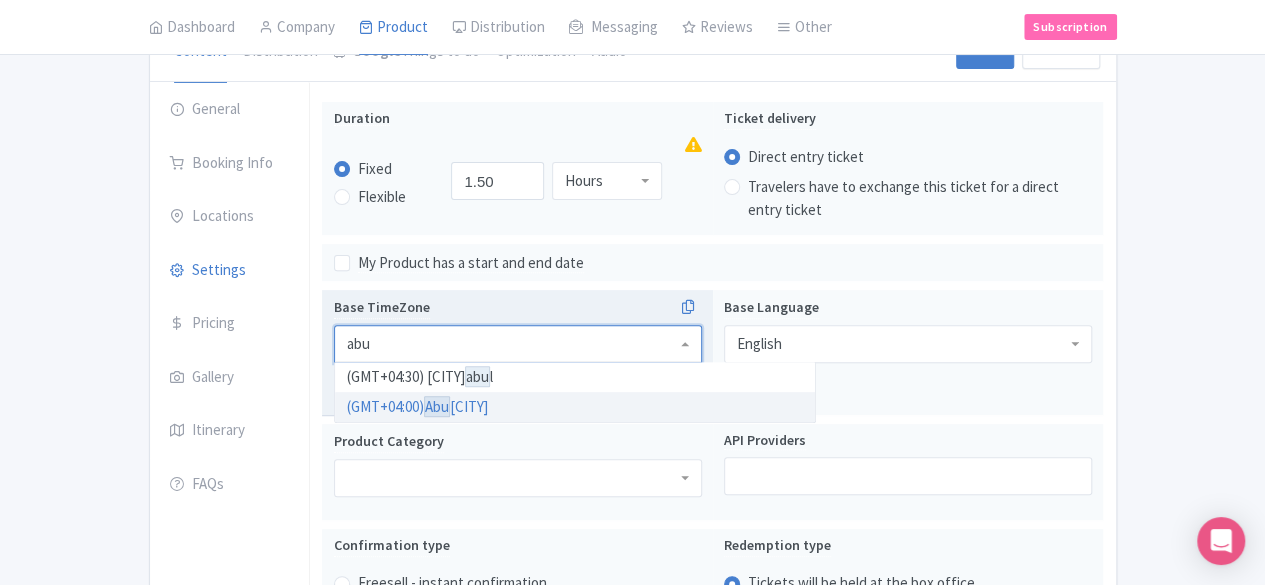type 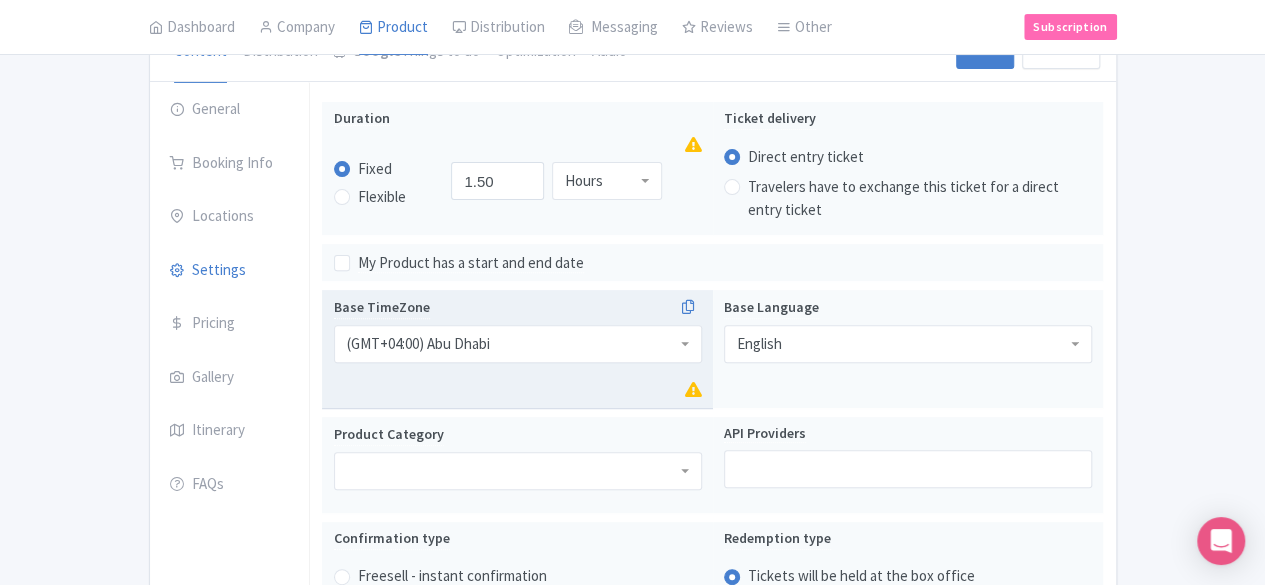 scroll, scrollTop: 0, scrollLeft: 0, axis: both 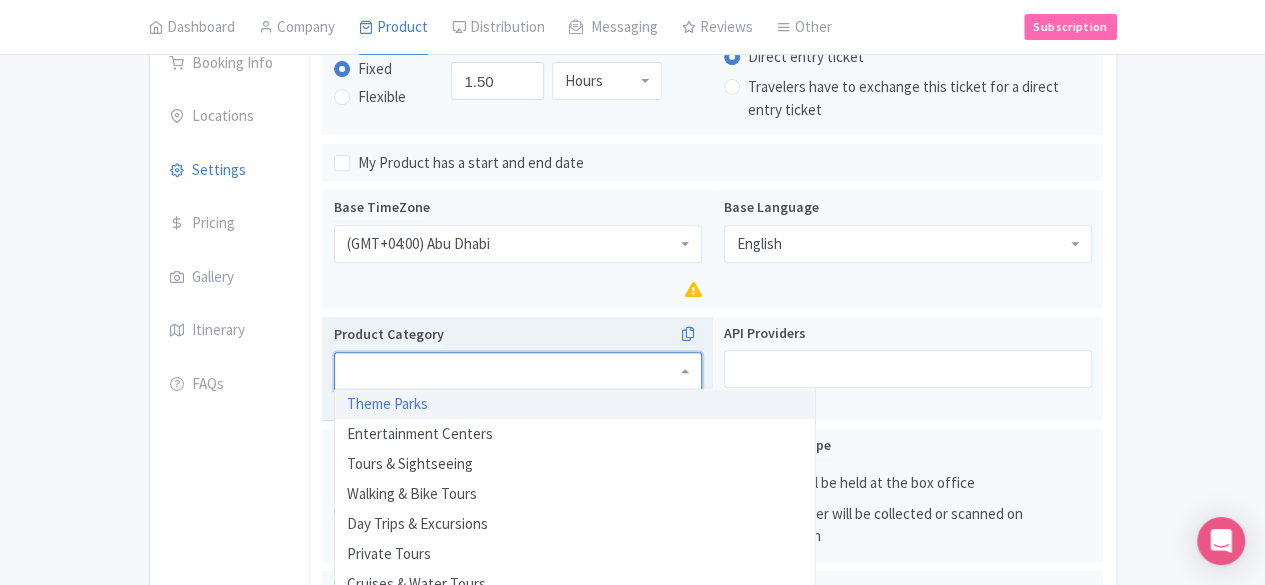 click at bounding box center [518, 371] 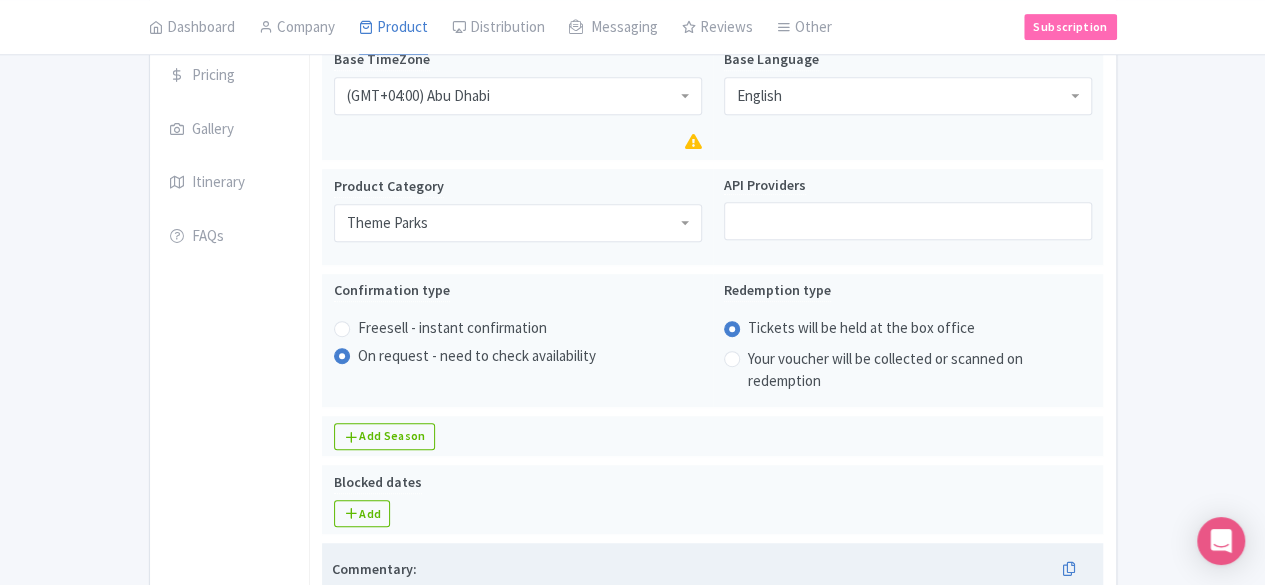 scroll, scrollTop: 612, scrollLeft: 0, axis: vertical 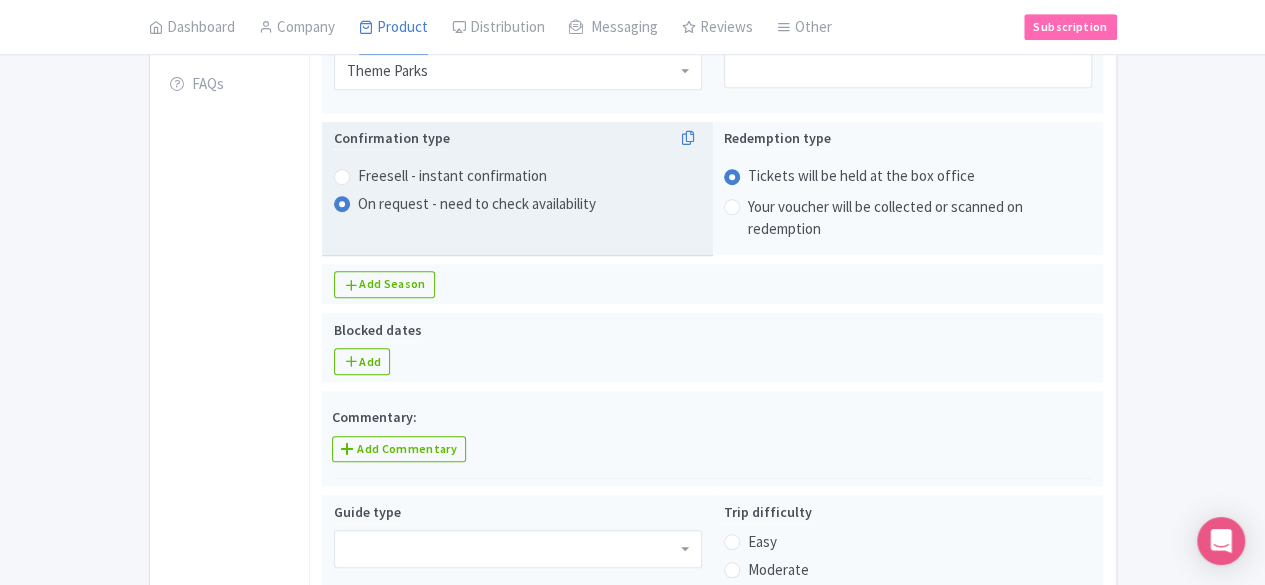click on "Freesell - instant confirmation" at bounding box center (452, 176) 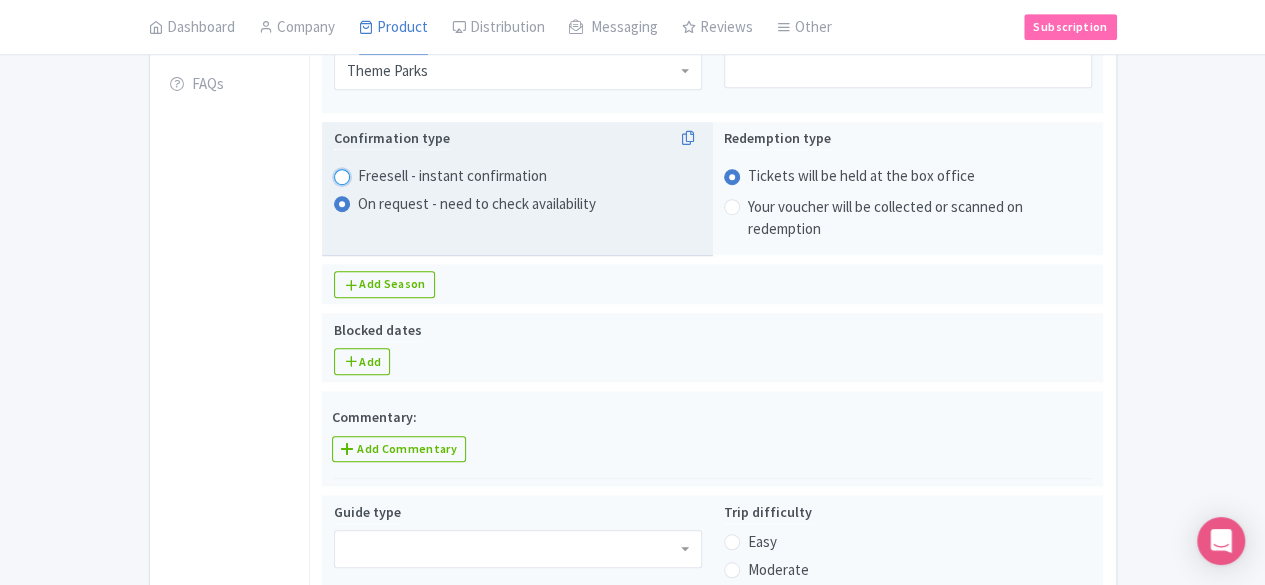 click on "Freesell - instant confirmation" at bounding box center [368, 174] 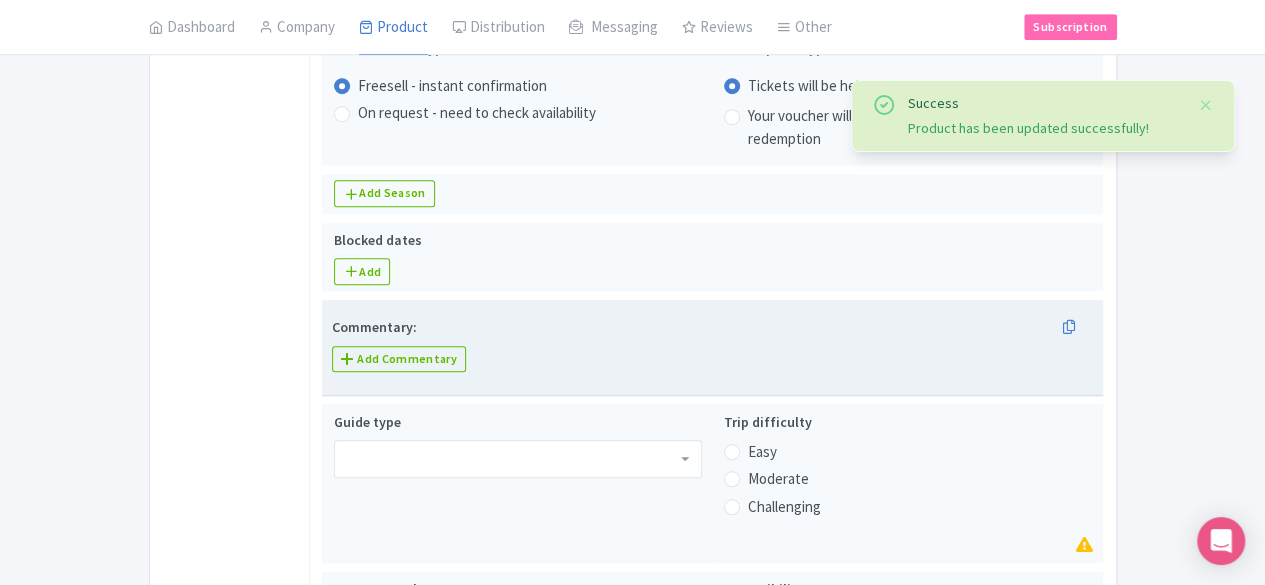 scroll, scrollTop: 712, scrollLeft: 0, axis: vertical 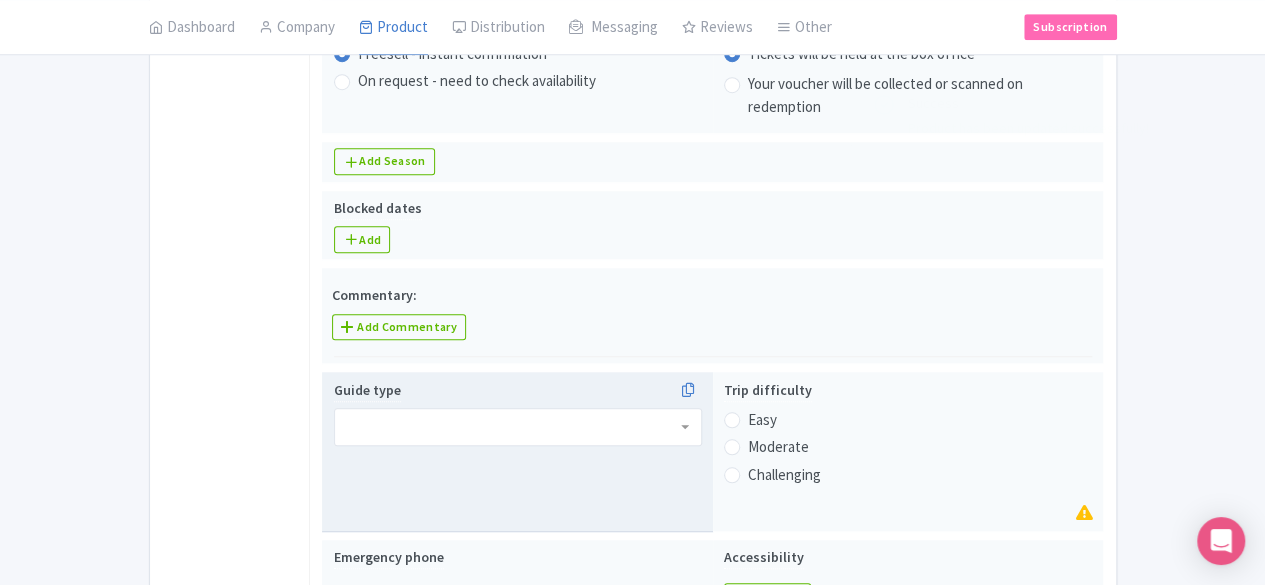 click at bounding box center [518, 427] 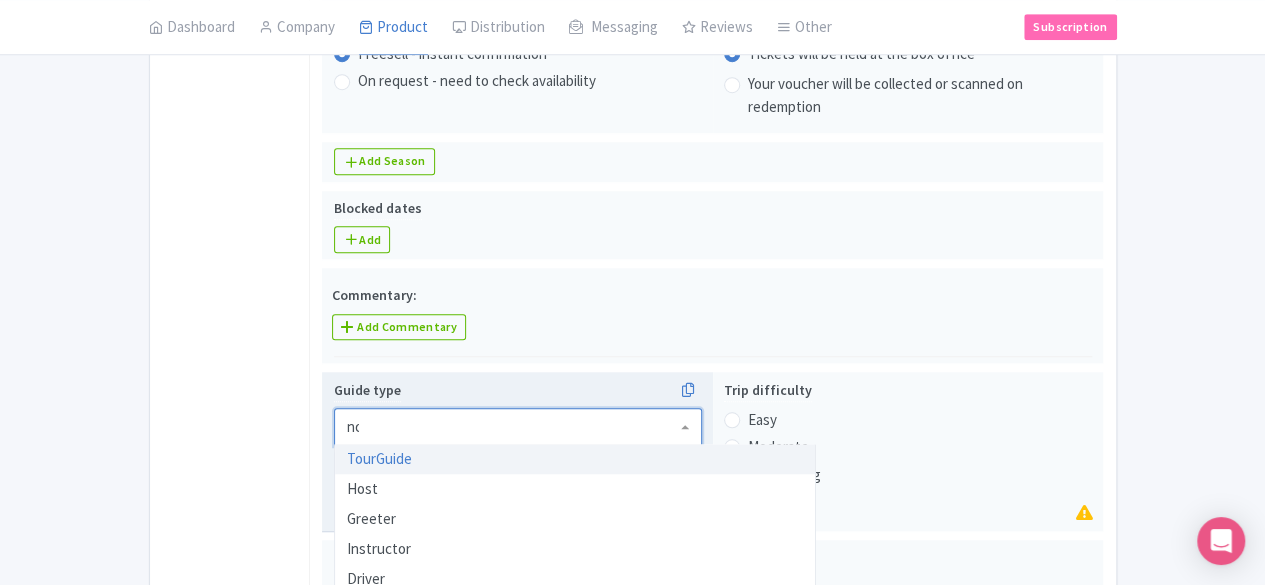 type on "[CITY]" 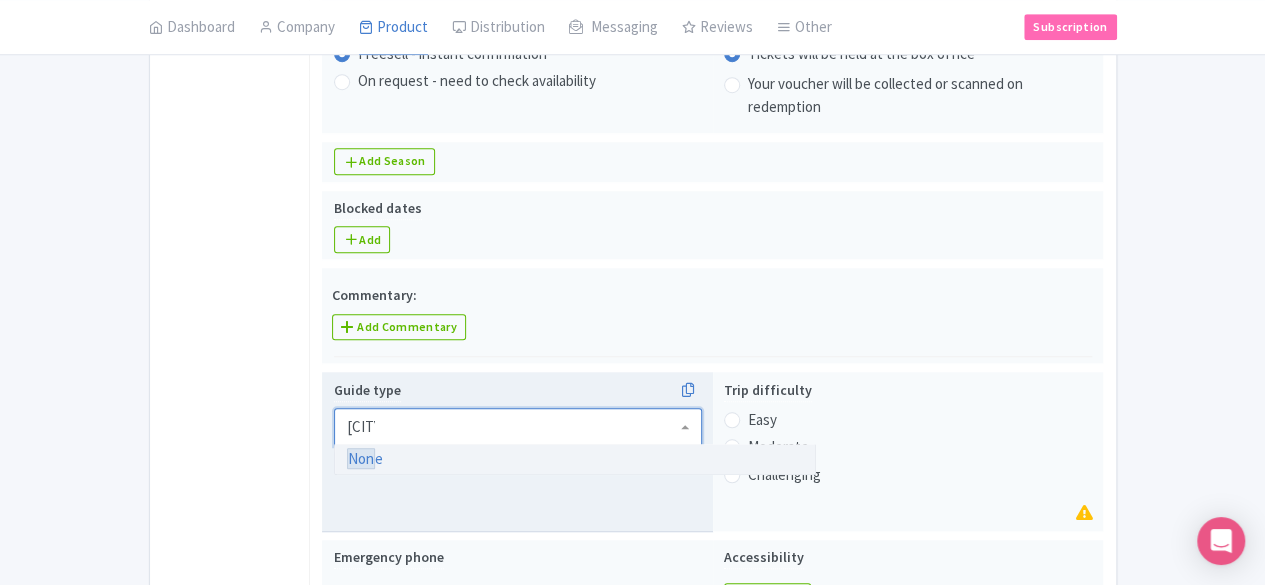 type 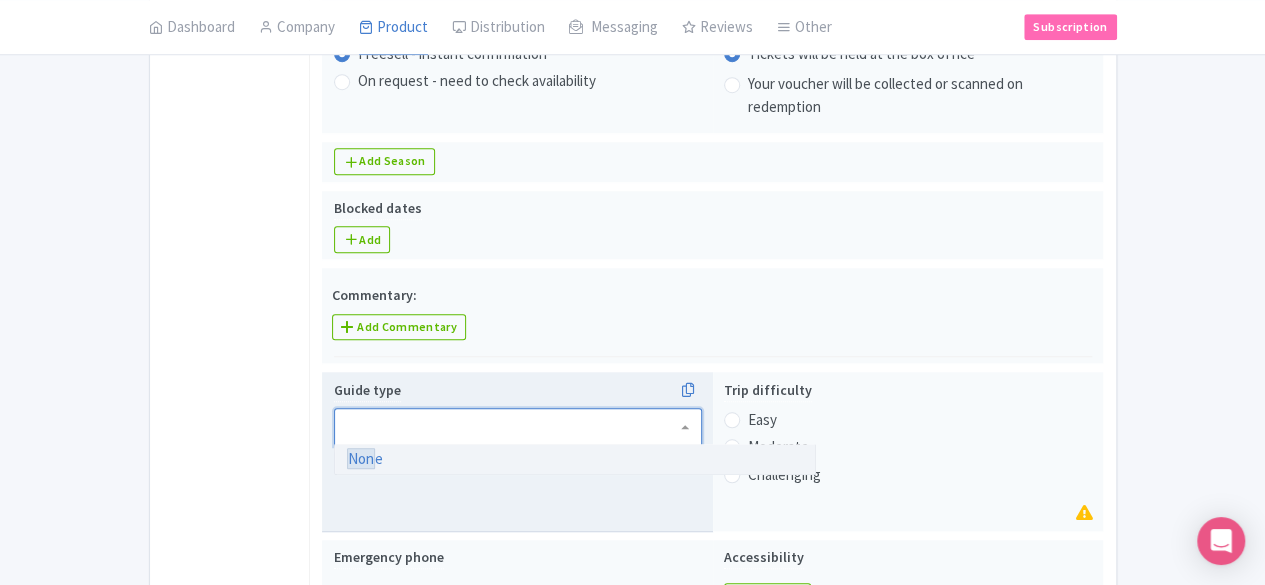scroll, scrollTop: 0, scrollLeft: 0, axis: both 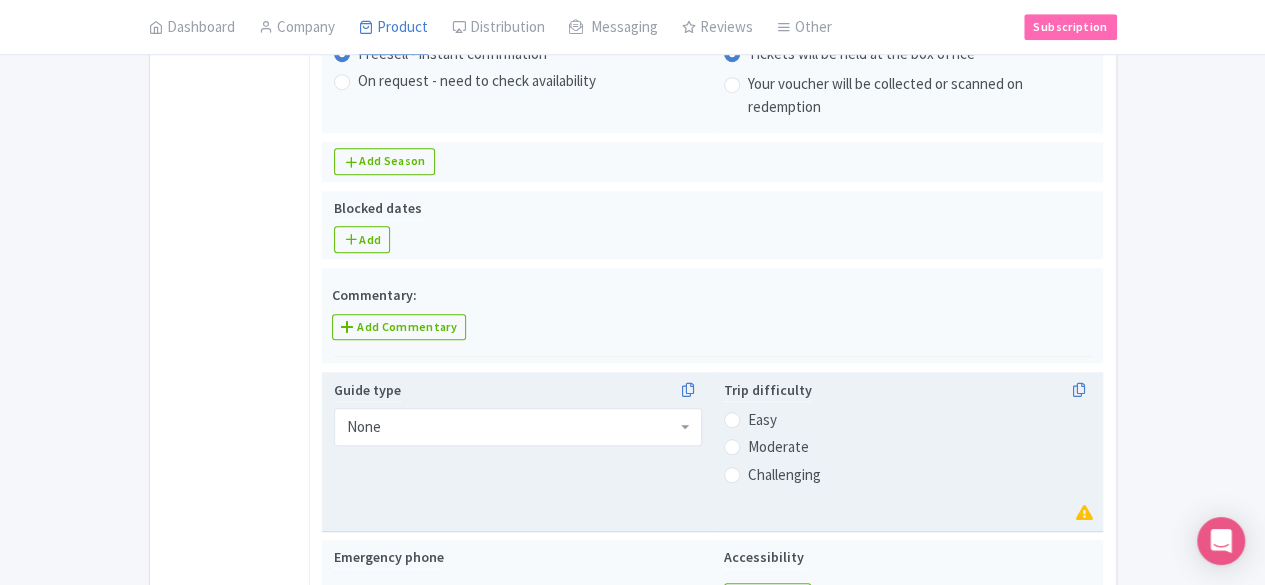 click on "Easy" at bounding box center (762, 420) 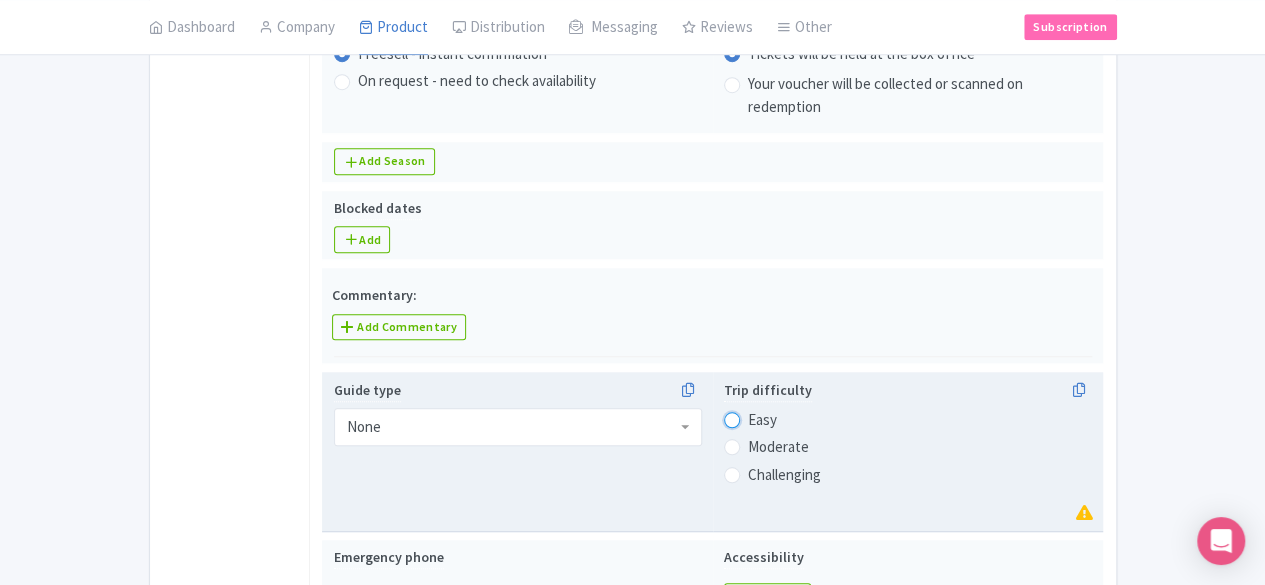 click on "Easy" at bounding box center (758, 418) 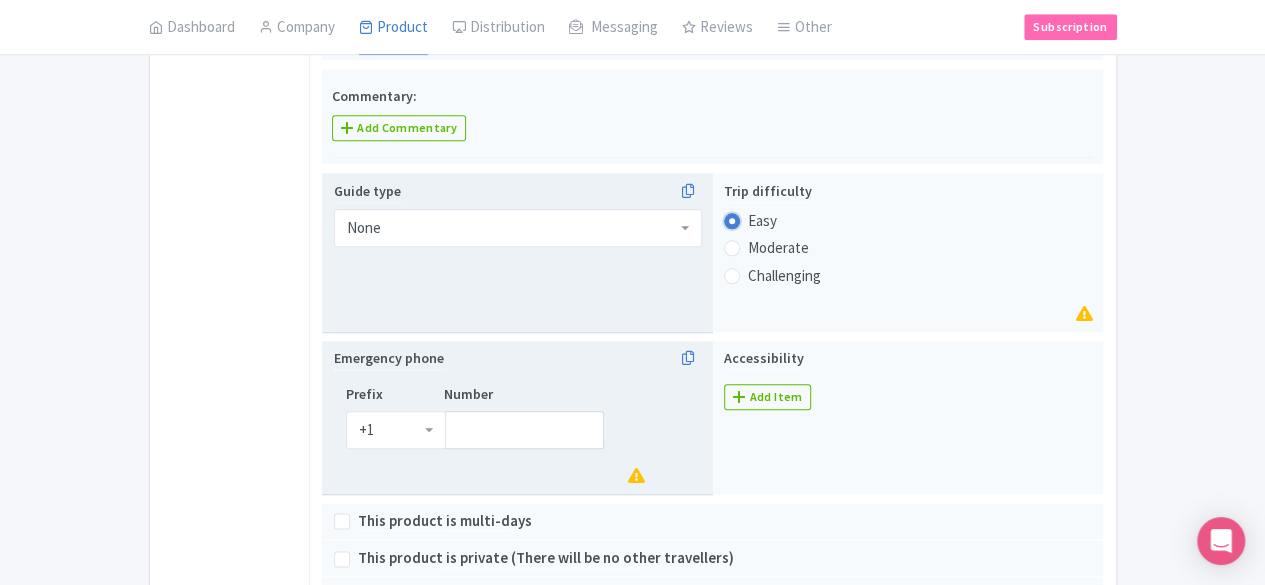 scroll, scrollTop: 912, scrollLeft: 0, axis: vertical 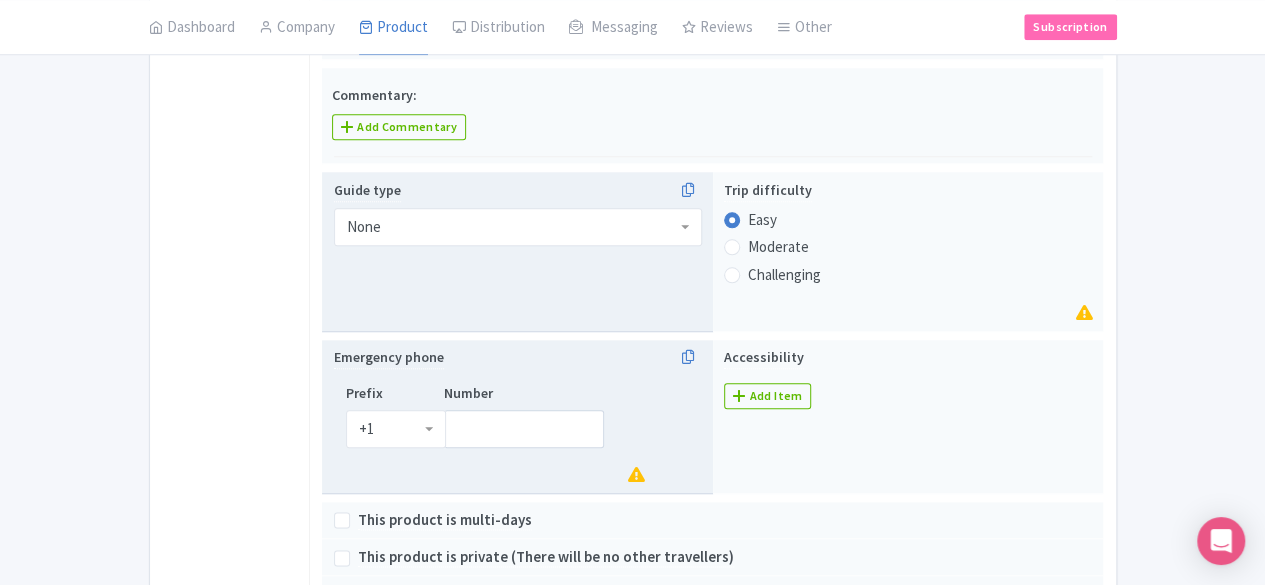 click on "Prefix" at bounding box center [376, 429] 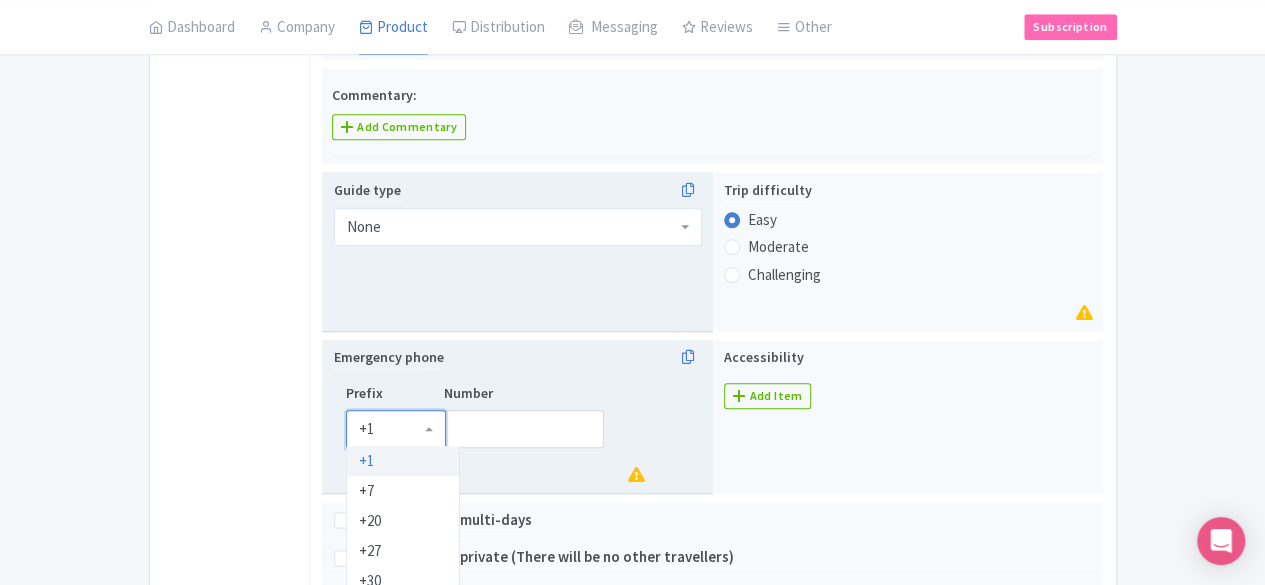 click on "Prefix" at bounding box center (376, 429) 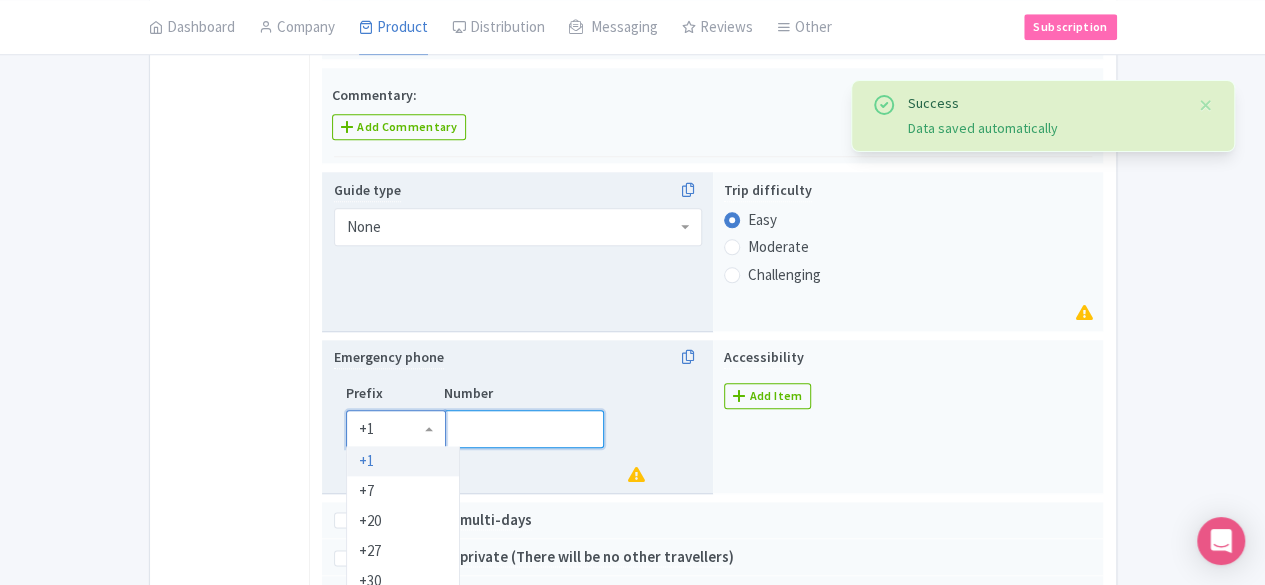drag, startPoint x: 519, startPoint y: 385, endPoint x: 475, endPoint y: 389, distance: 44.181442 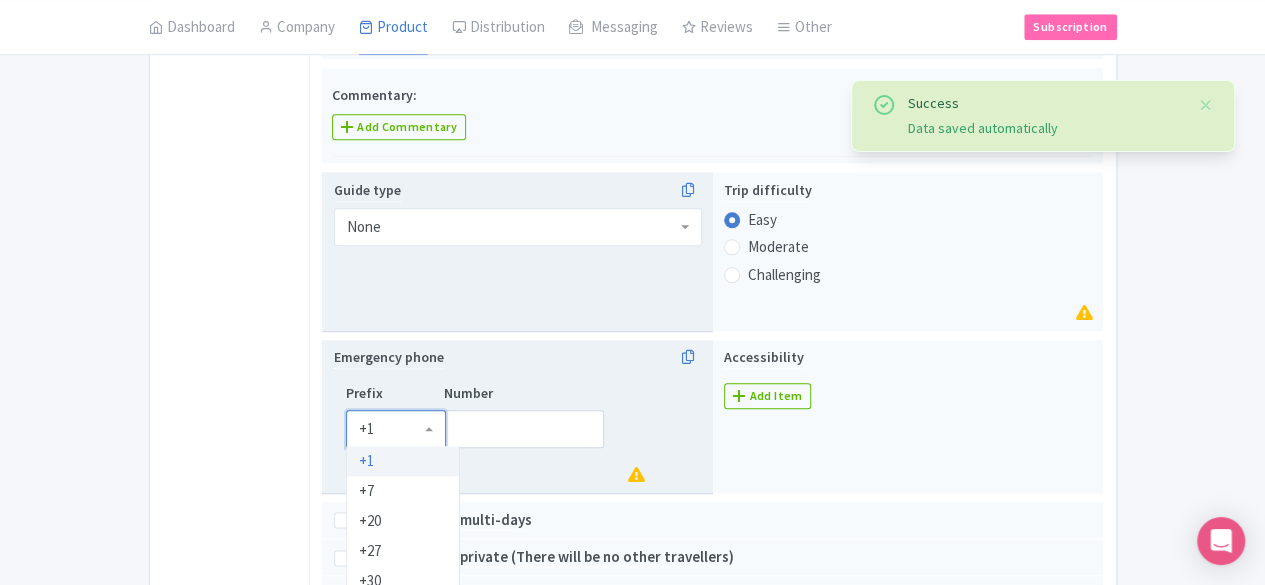 click on "+1" at bounding box center (396, 429) 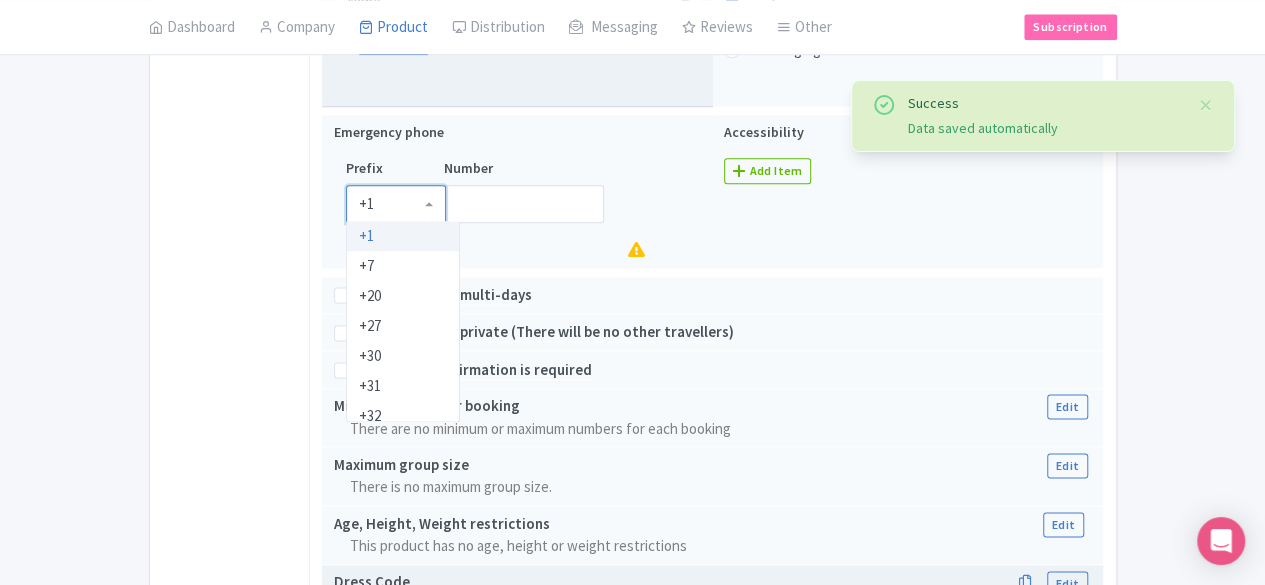 scroll, scrollTop: 1312, scrollLeft: 0, axis: vertical 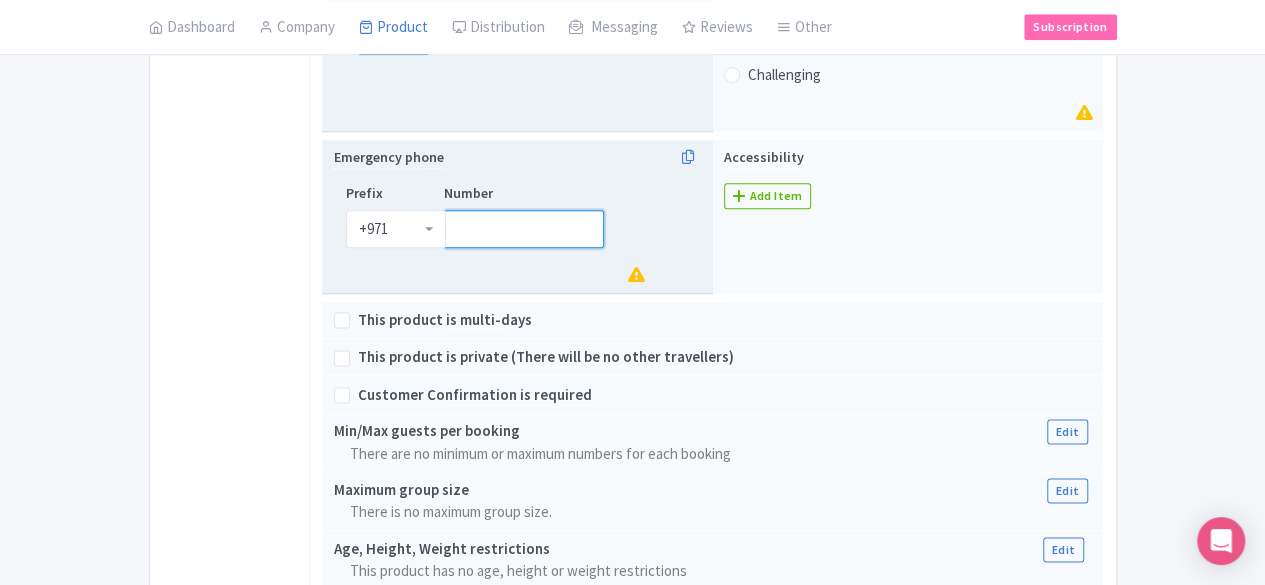 click on "Number" at bounding box center [524, 229] 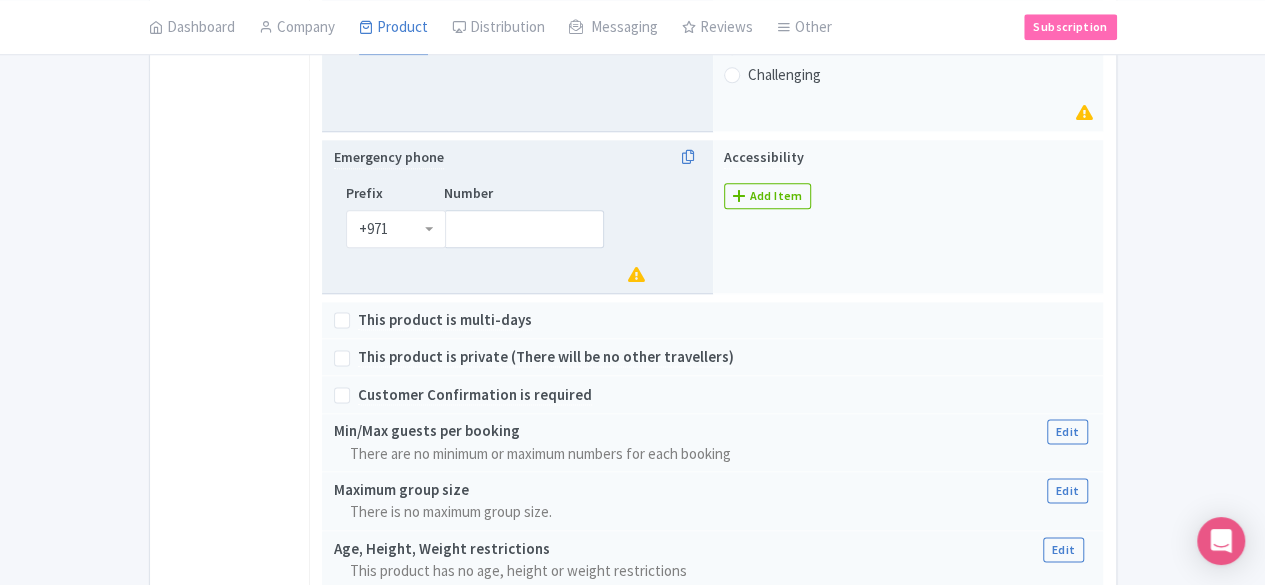 click on "Number" at bounding box center [544, 215] 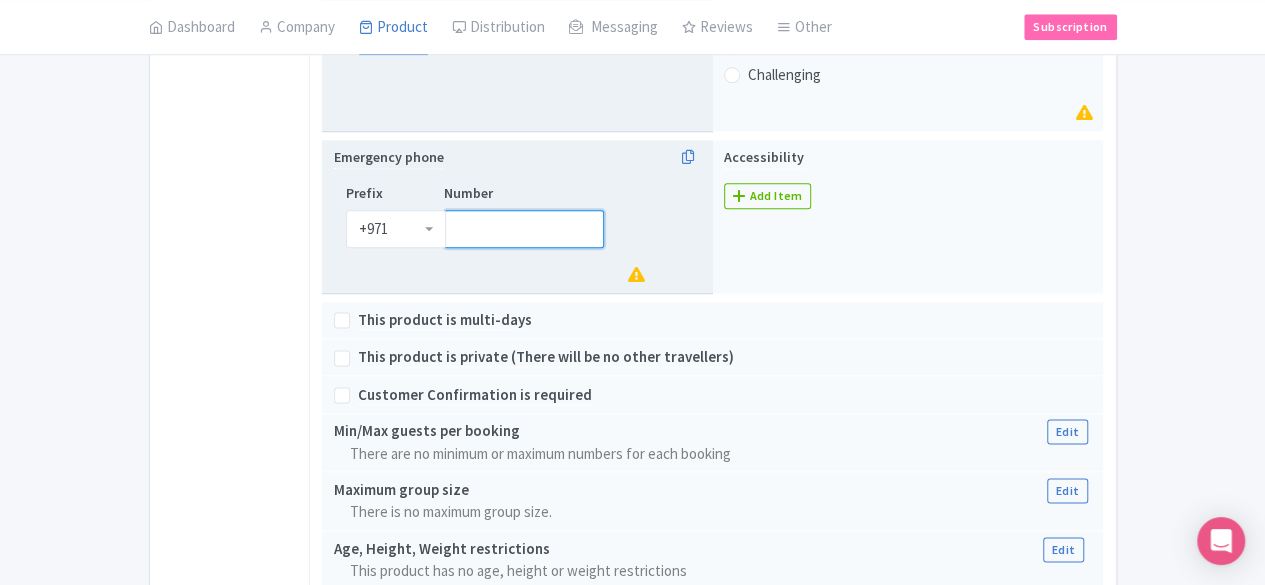 click on "Number" at bounding box center (524, 229) 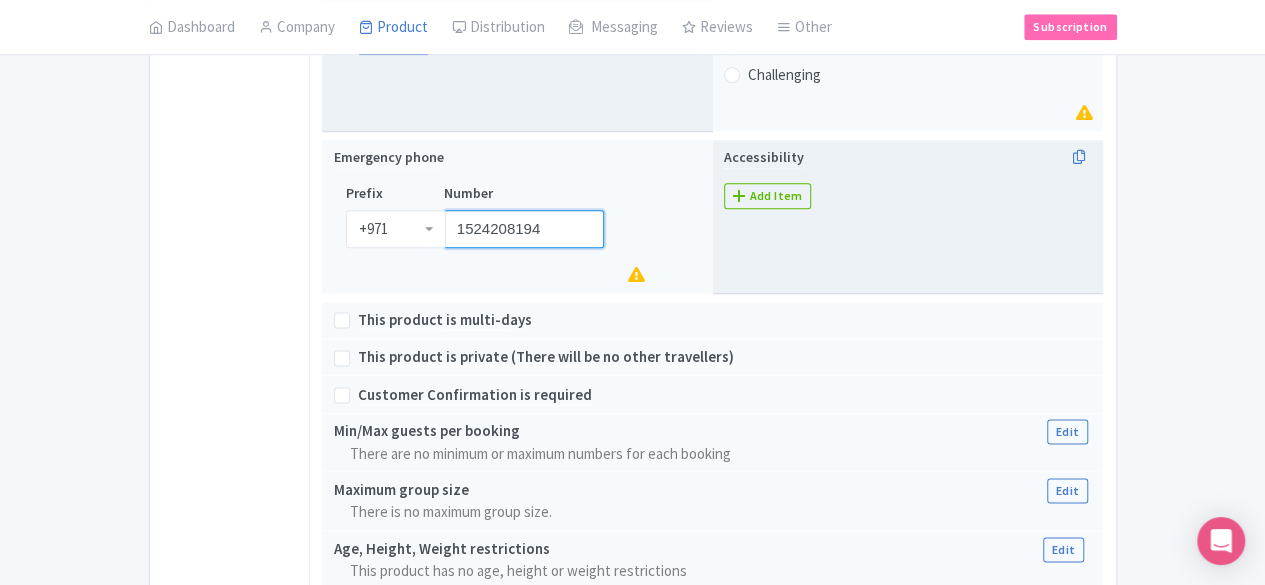 type on "1524208194" 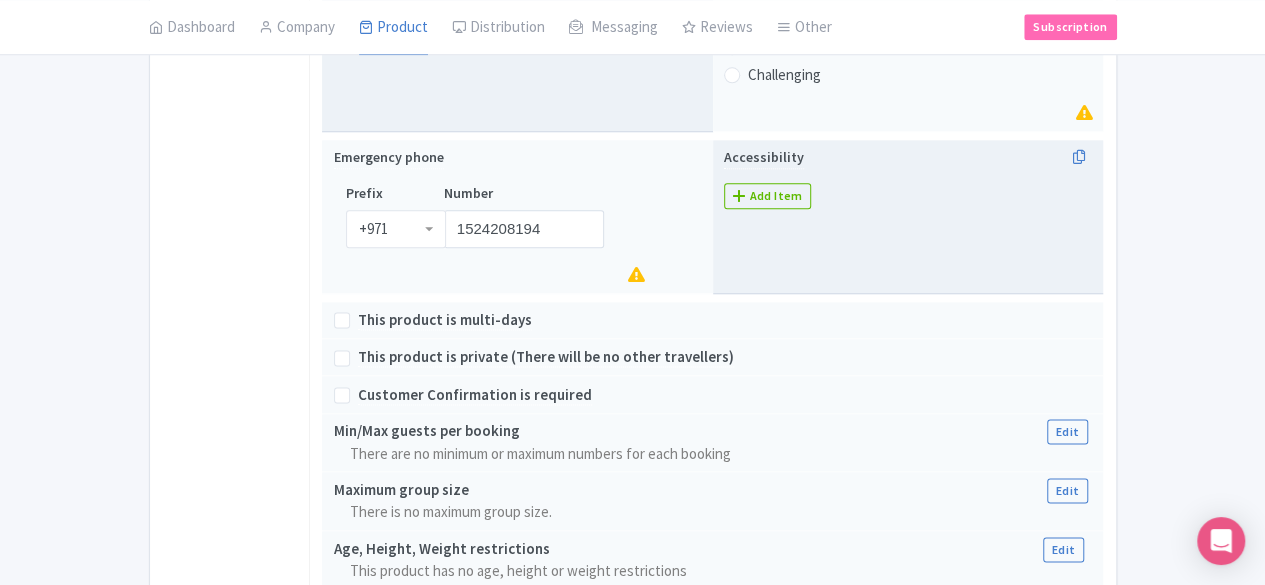 click on "Accessibility
Add Item" at bounding box center [908, 216] 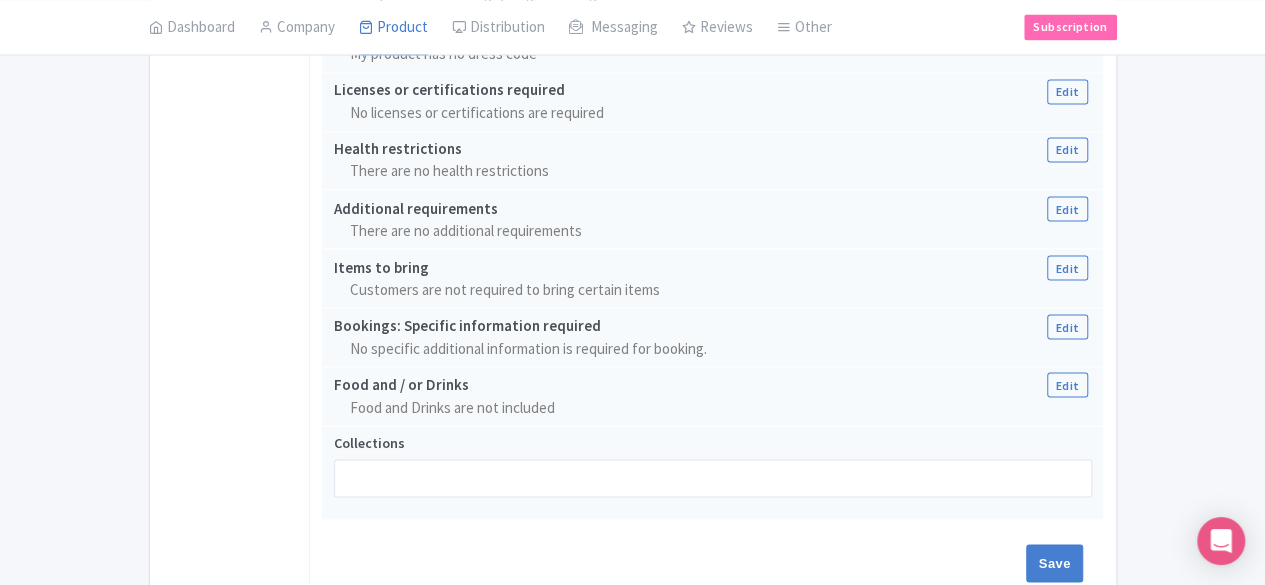 scroll, scrollTop: 1755, scrollLeft: 0, axis: vertical 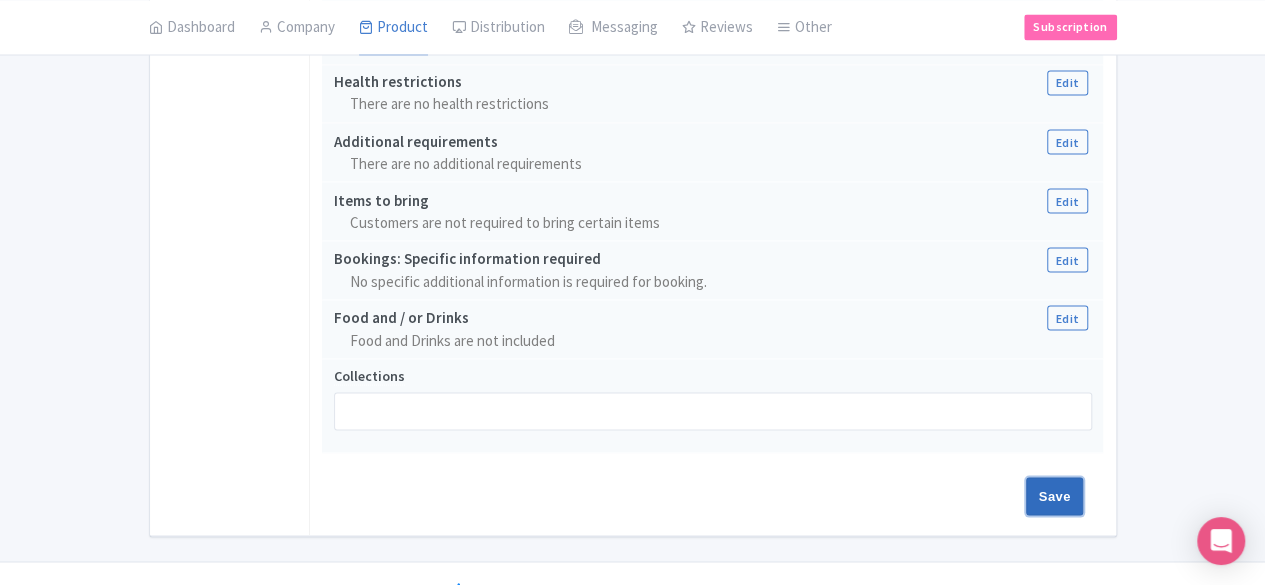 click on "Save" at bounding box center [1055, 496] 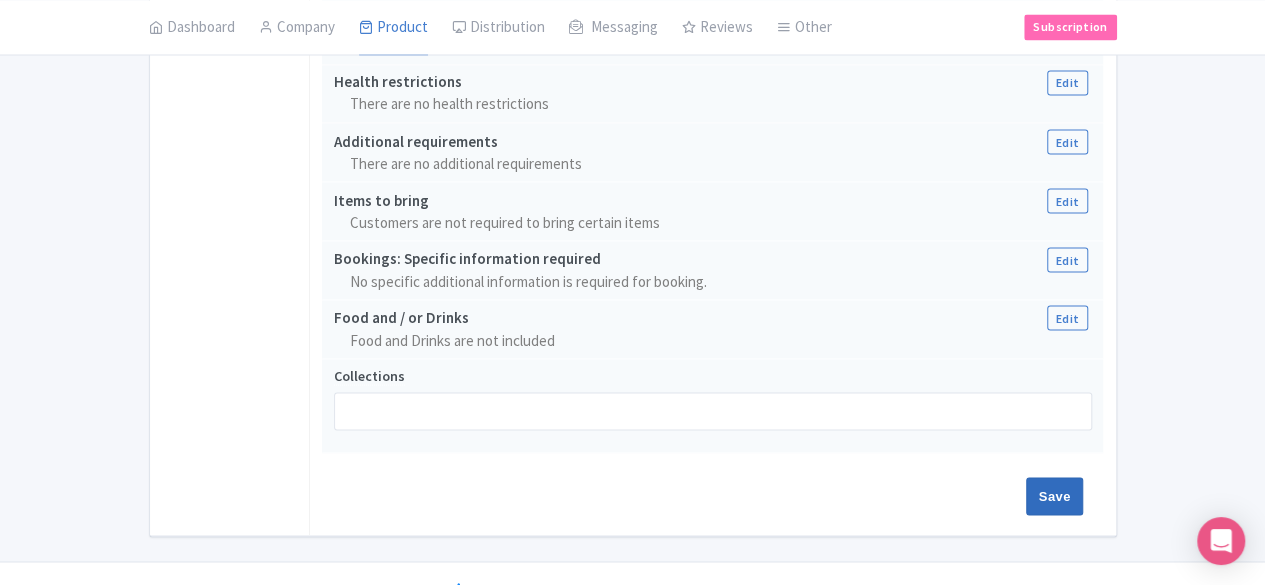 type on "Update Product" 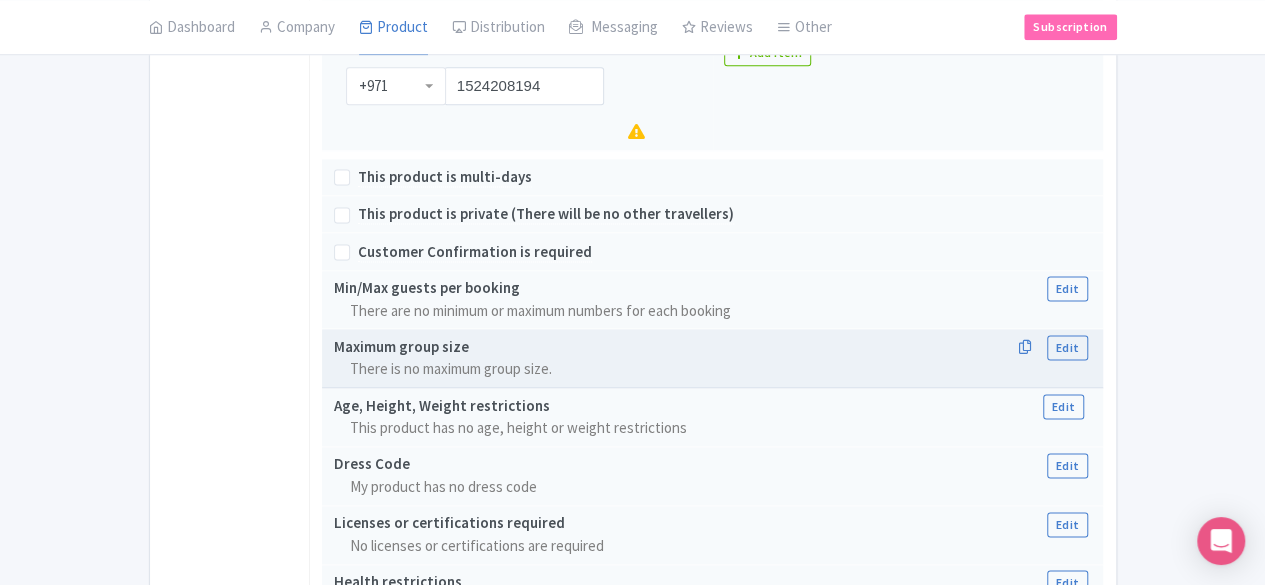 scroll, scrollTop: 981, scrollLeft: 0, axis: vertical 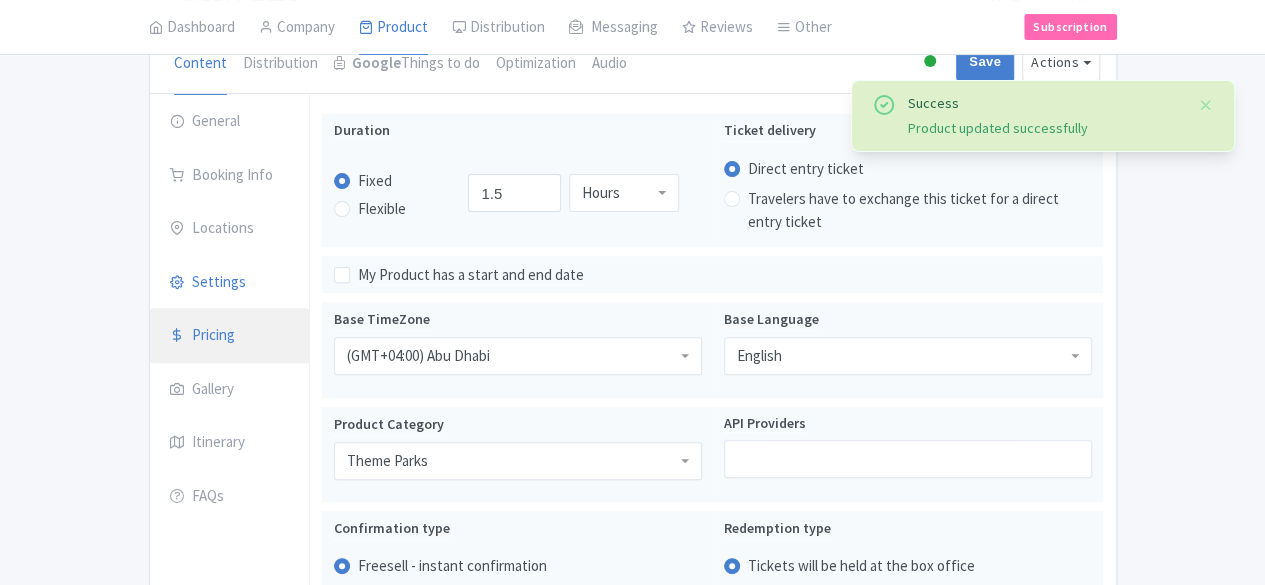 click on "Pricing" at bounding box center (230, 336) 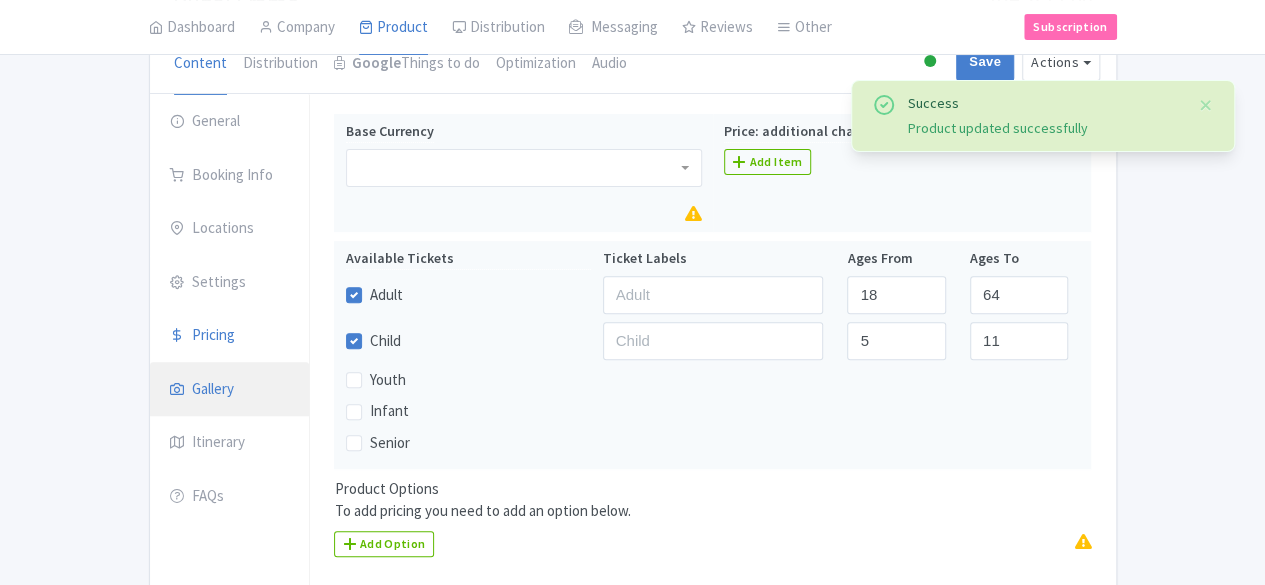 click on "Gallery" at bounding box center [230, 390] 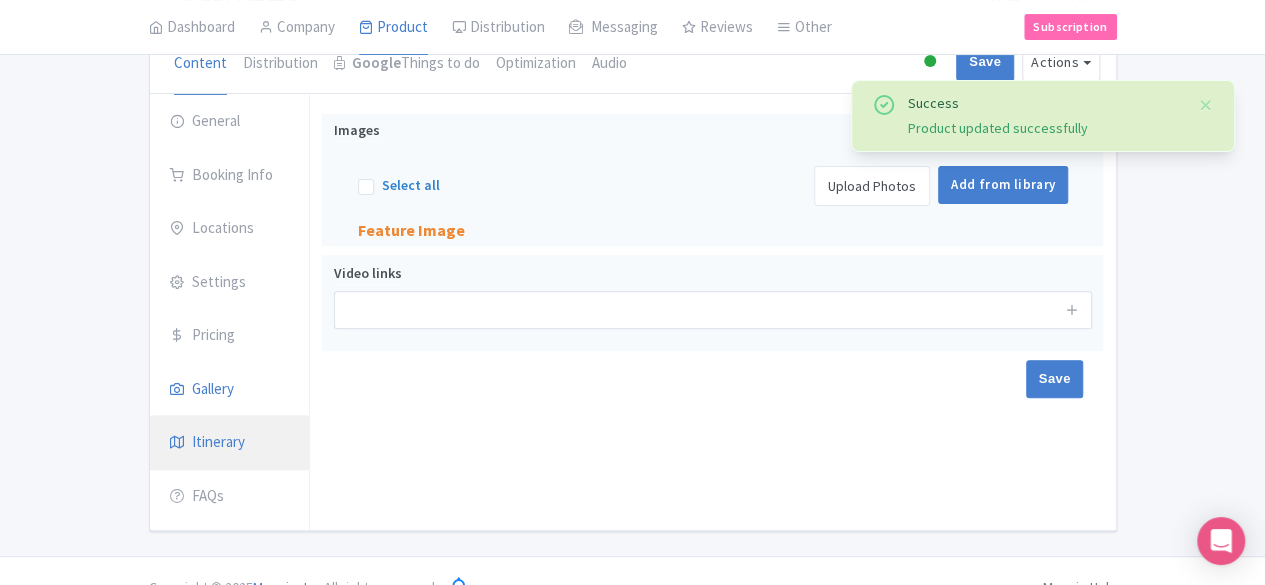 click on "Itinerary" at bounding box center (230, 443) 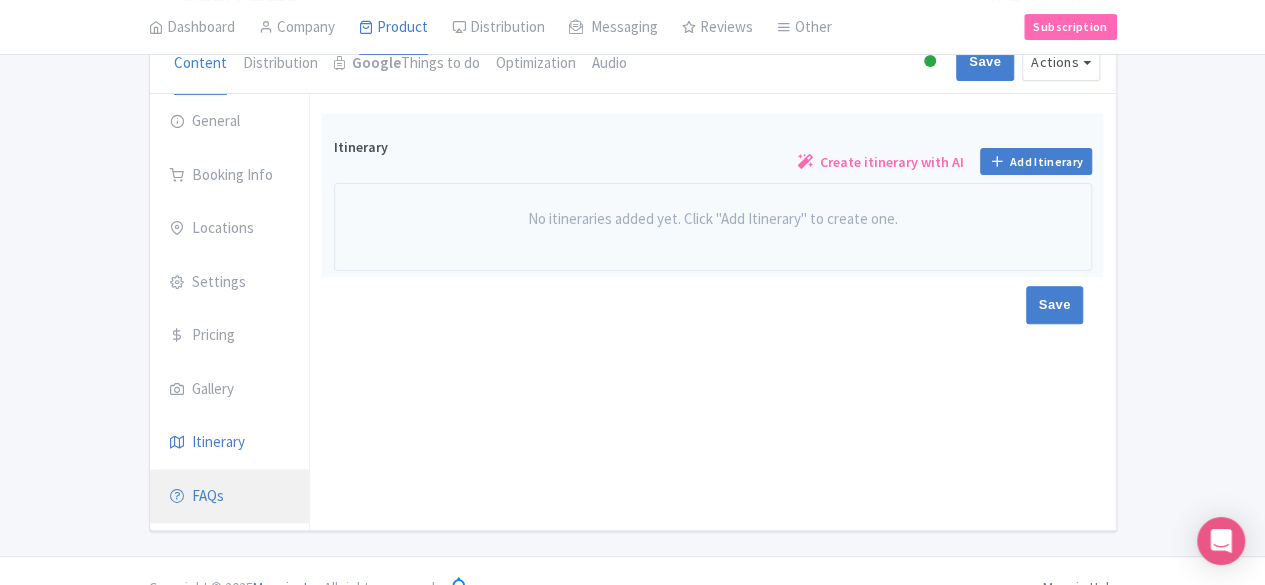 click on "FAQs" at bounding box center (230, 497) 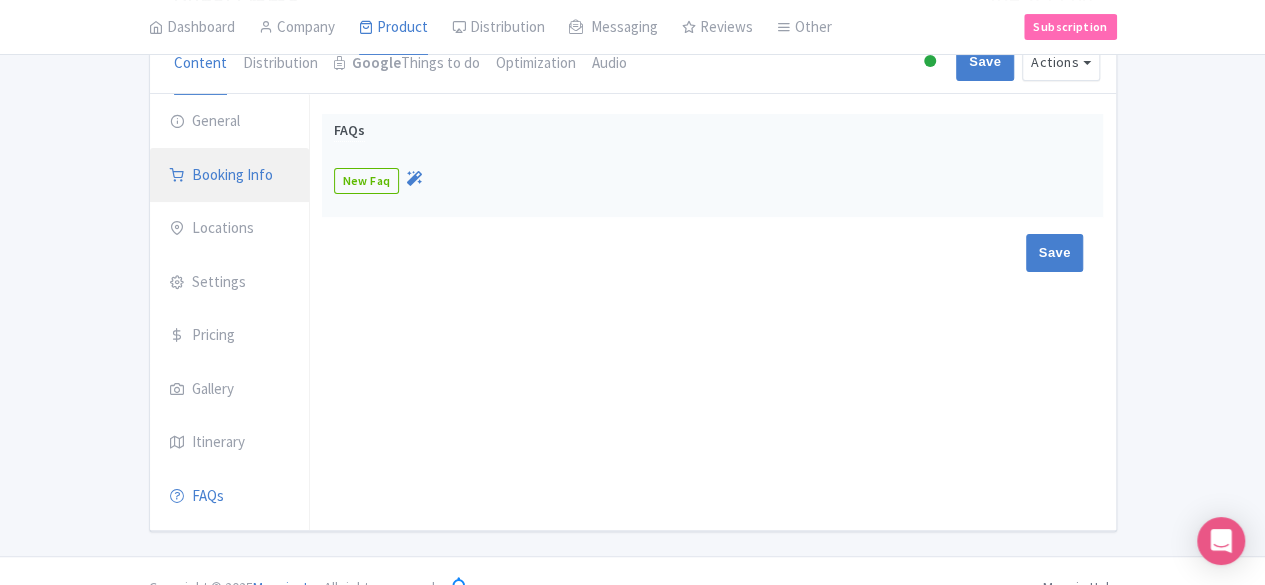 click on "Booking Info" at bounding box center [230, 176] 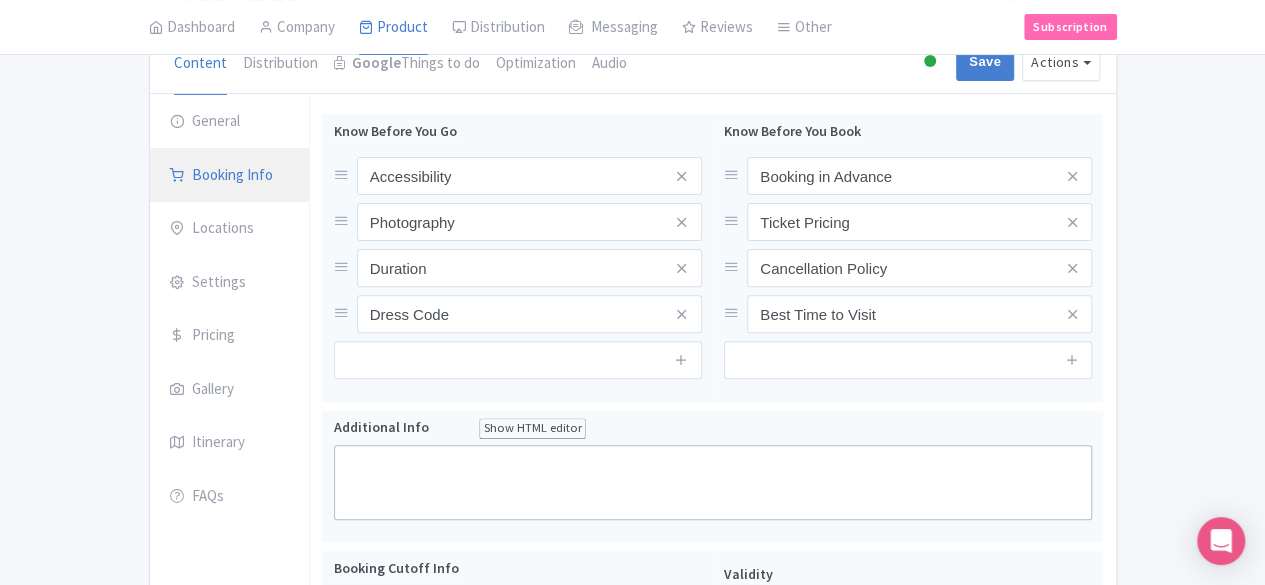click on "Booking Info" at bounding box center [230, 176] 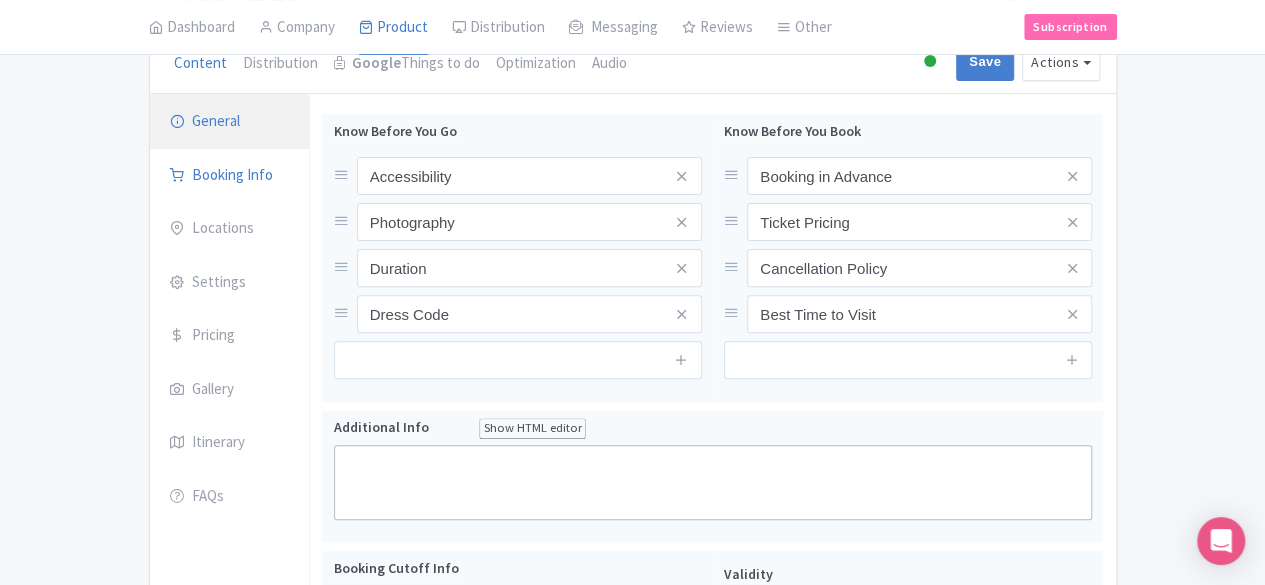 click on "General" at bounding box center [230, 122] 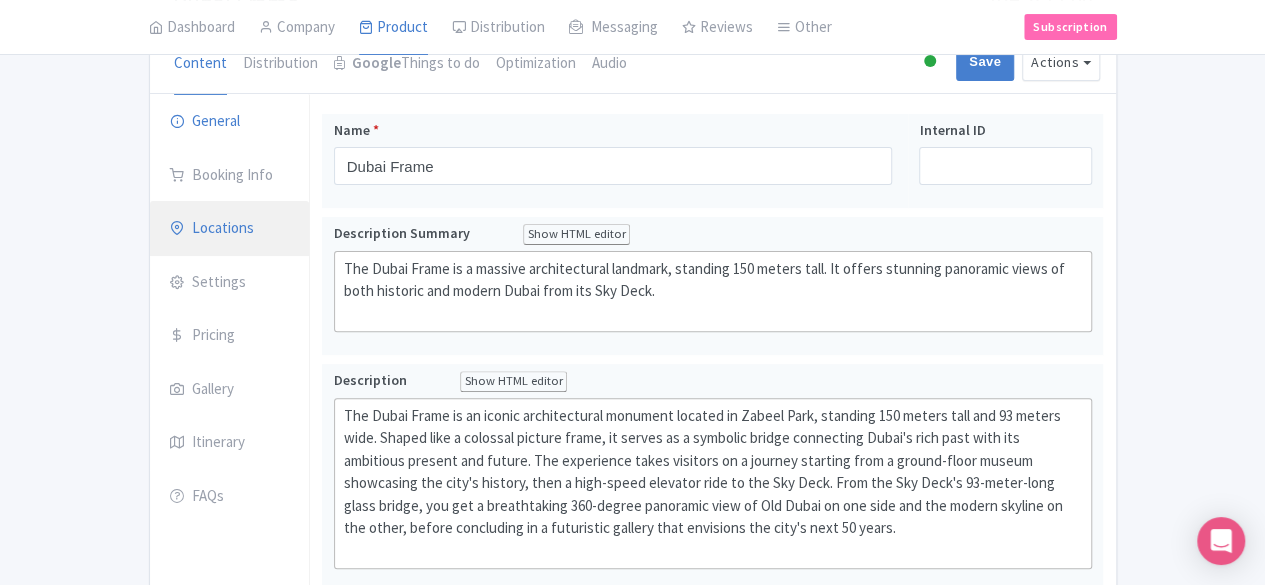 click on "Locations" at bounding box center [230, 229] 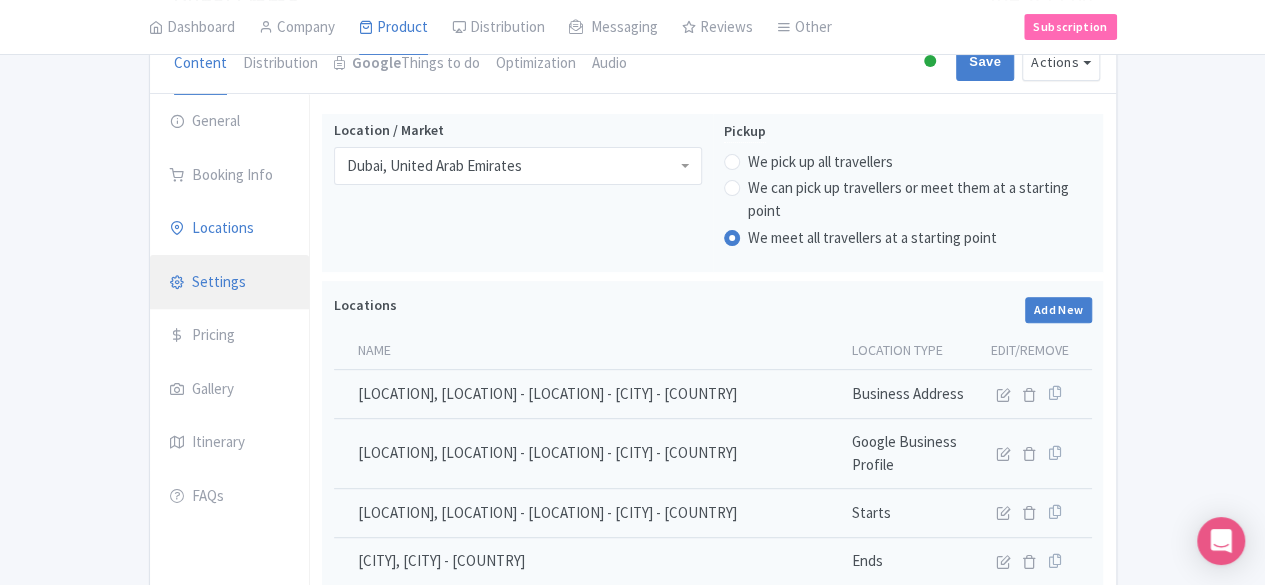 click on "Settings" at bounding box center [230, 283] 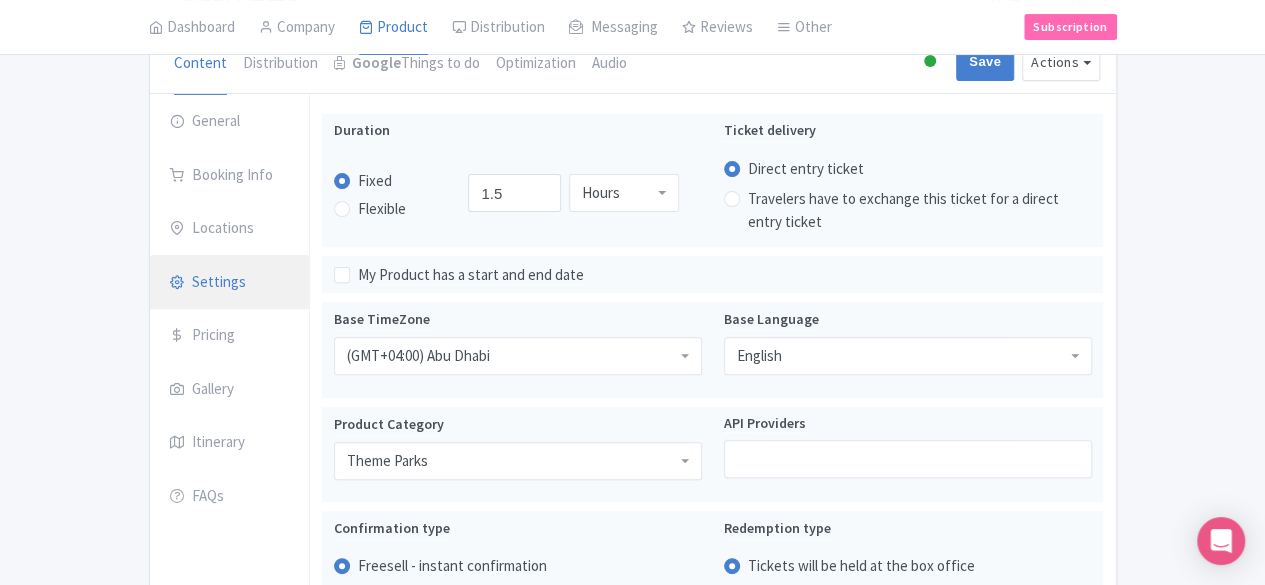 scroll, scrollTop: 300, scrollLeft: 0, axis: vertical 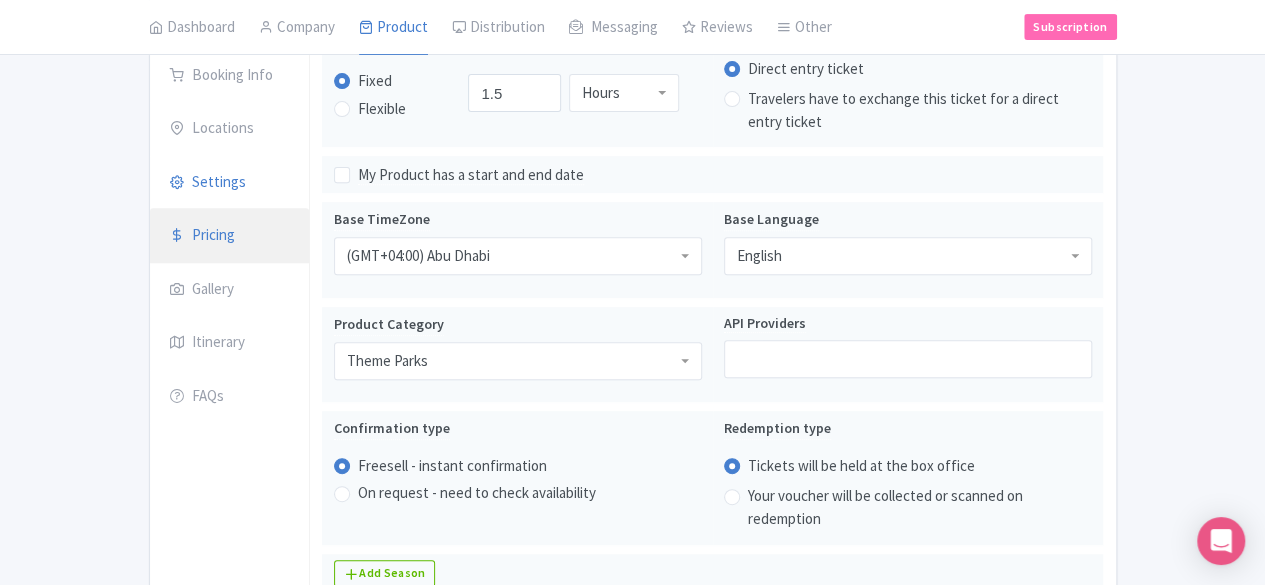 click on "Pricing" at bounding box center [230, 236] 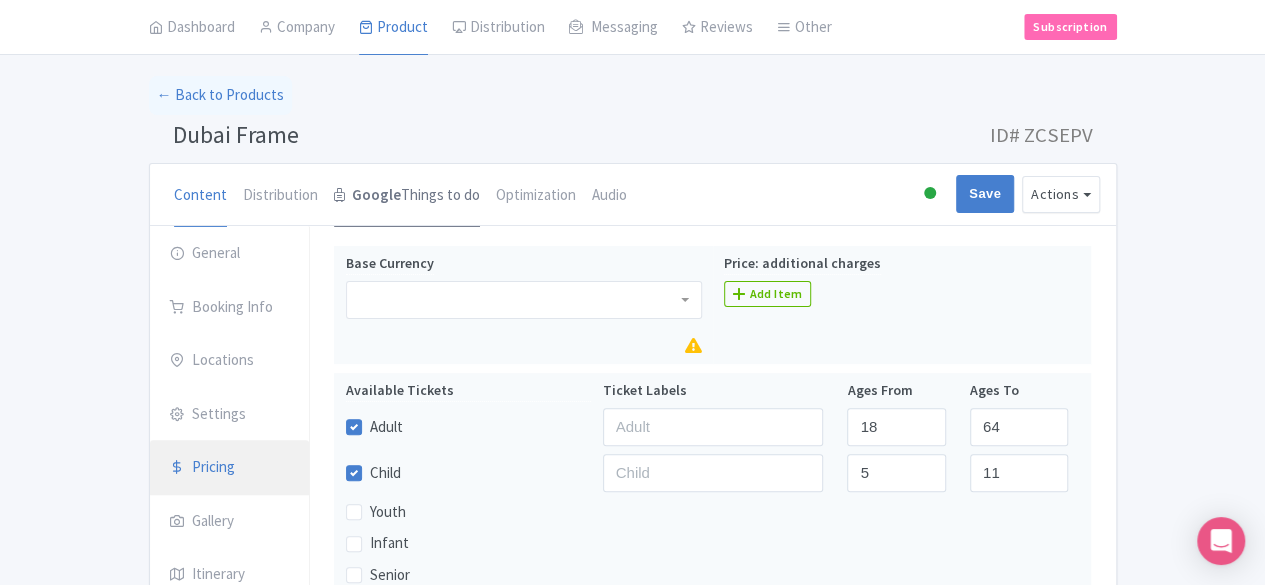 scroll, scrollTop: 100, scrollLeft: 0, axis: vertical 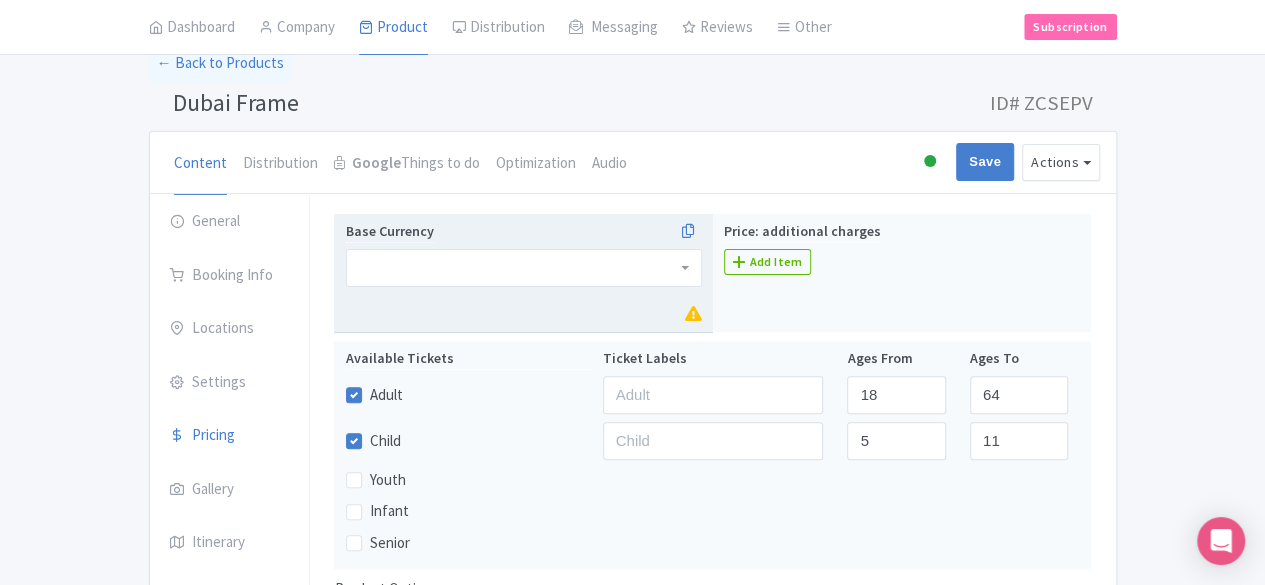 click at bounding box center (524, 268) 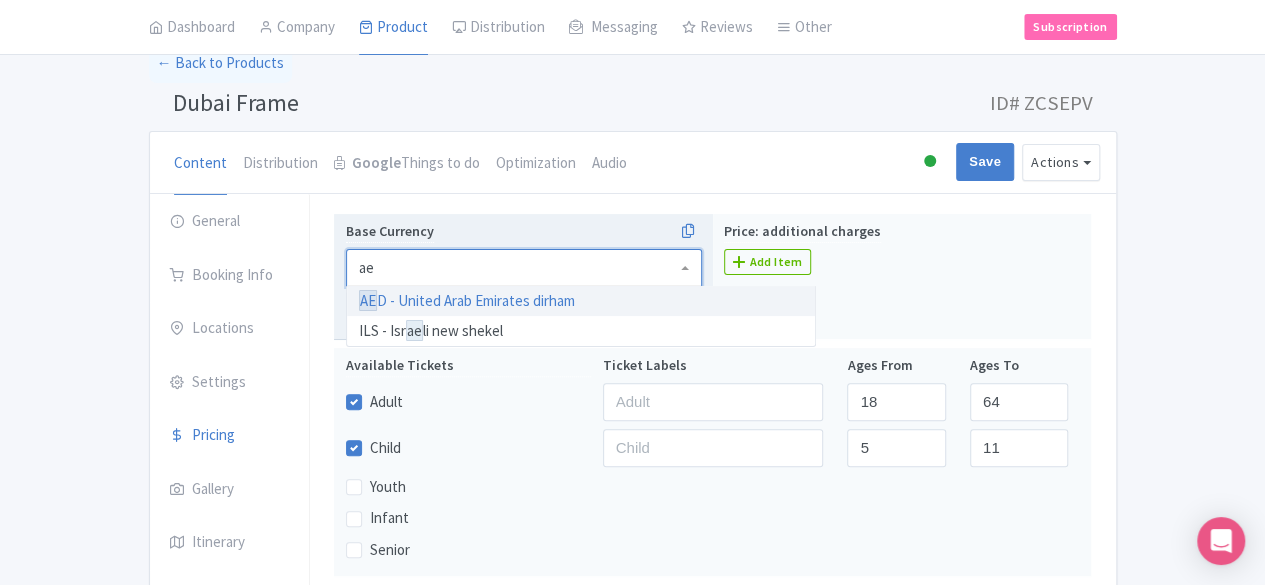 type on "aed" 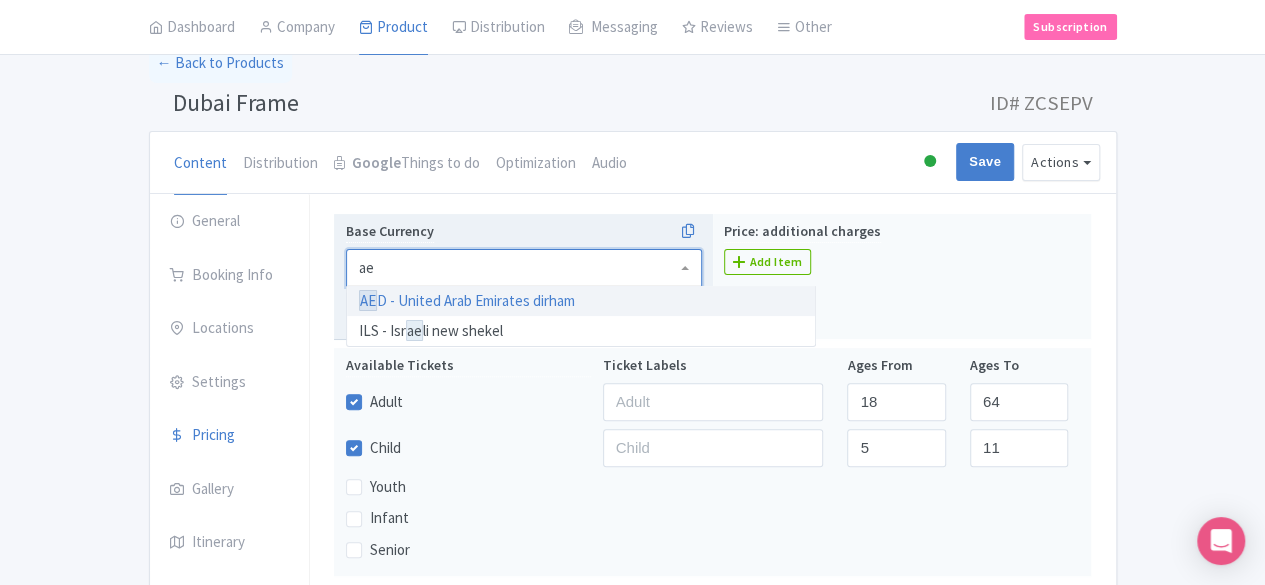 scroll, scrollTop: 0, scrollLeft: 0, axis: both 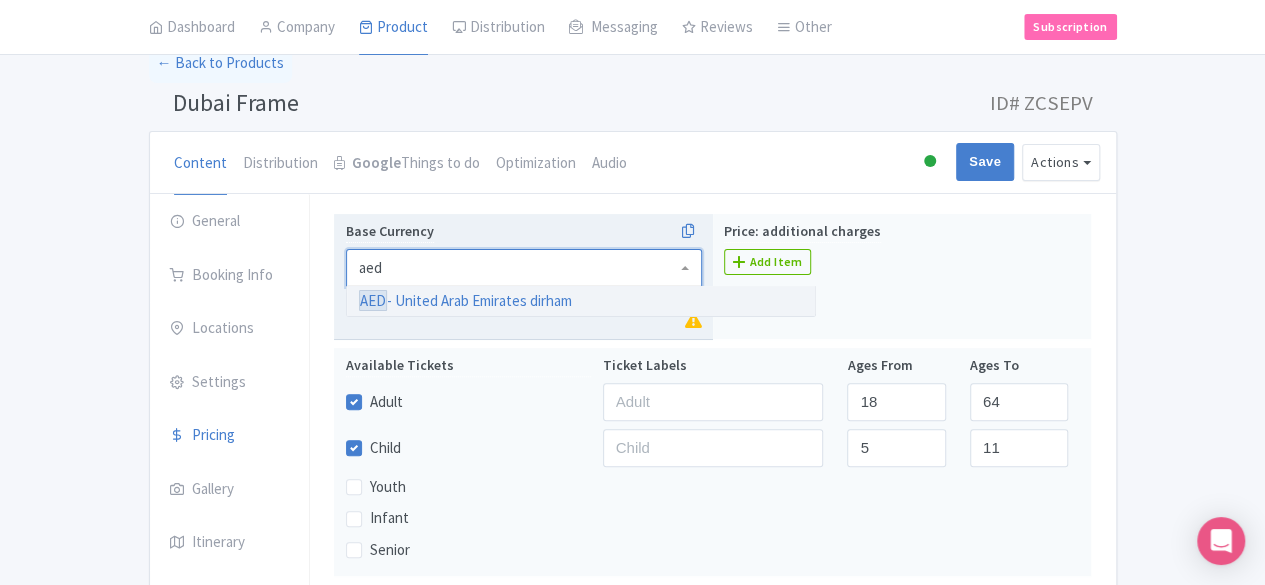 type 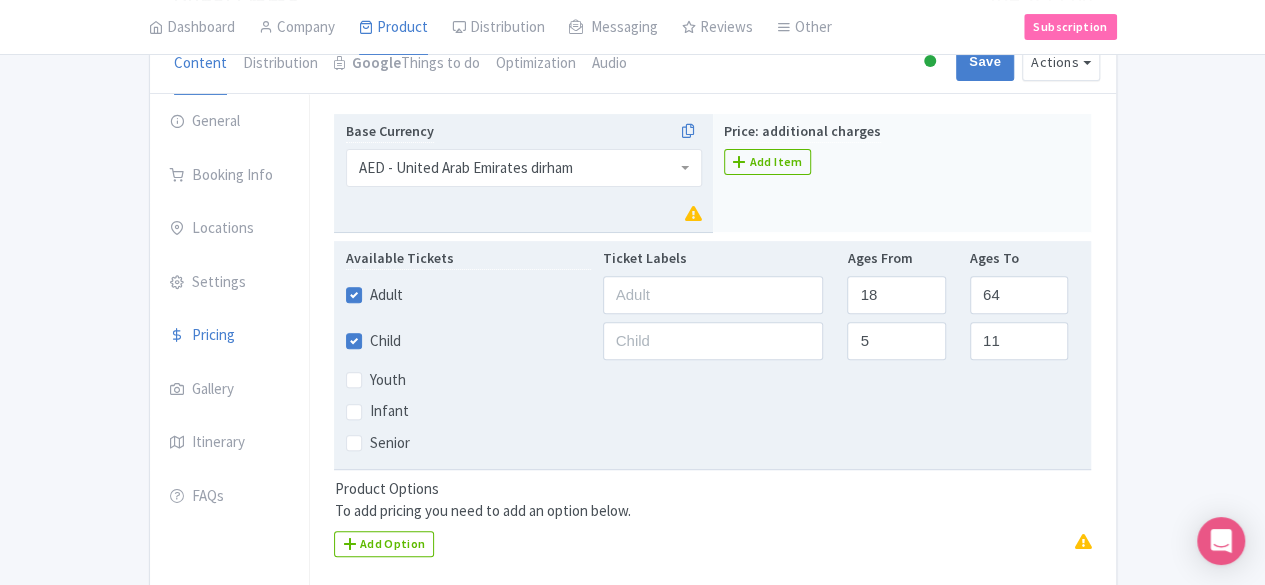 scroll, scrollTop: 100, scrollLeft: 0, axis: vertical 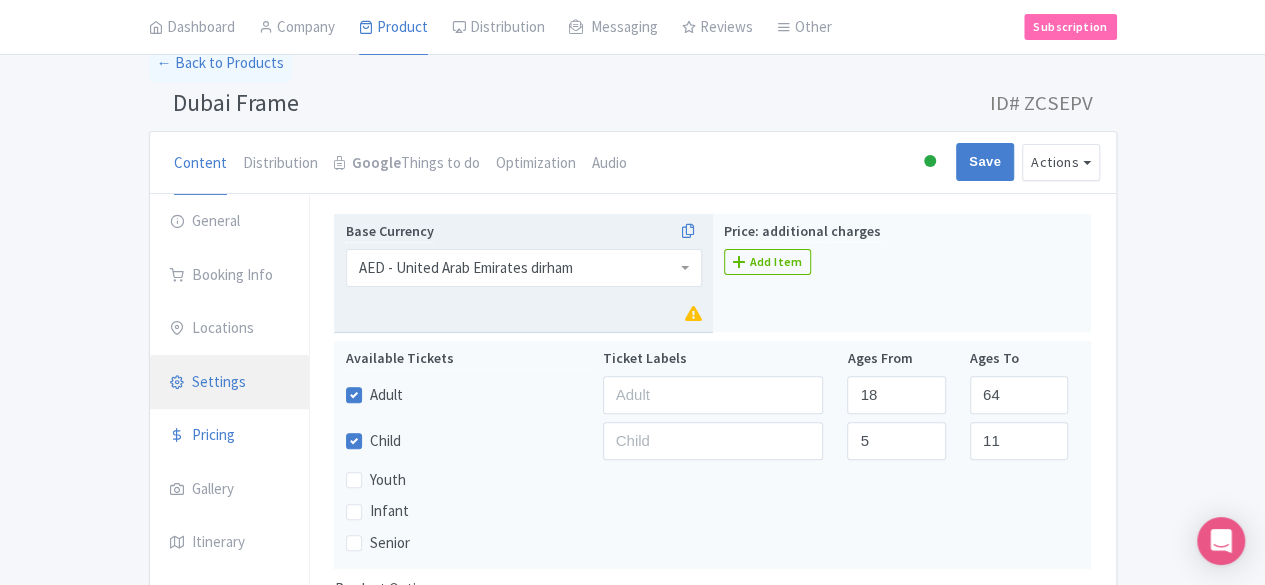 click on "Settings" at bounding box center [230, 383] 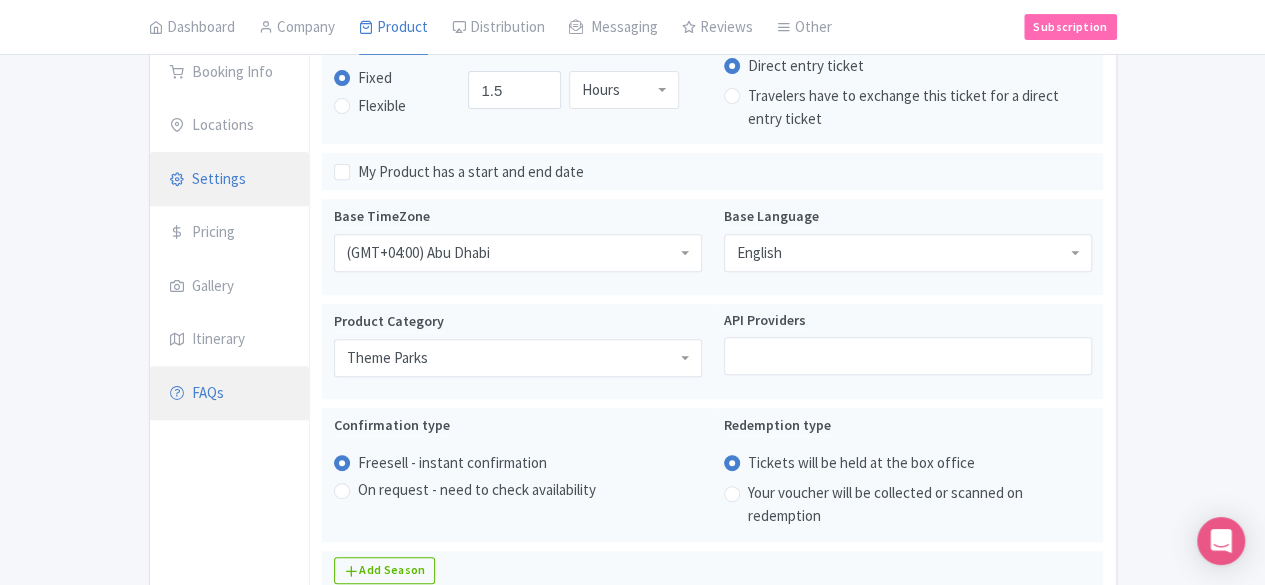 scroll, scrollTop: 300, scrollLeft: 0, axis: vertical 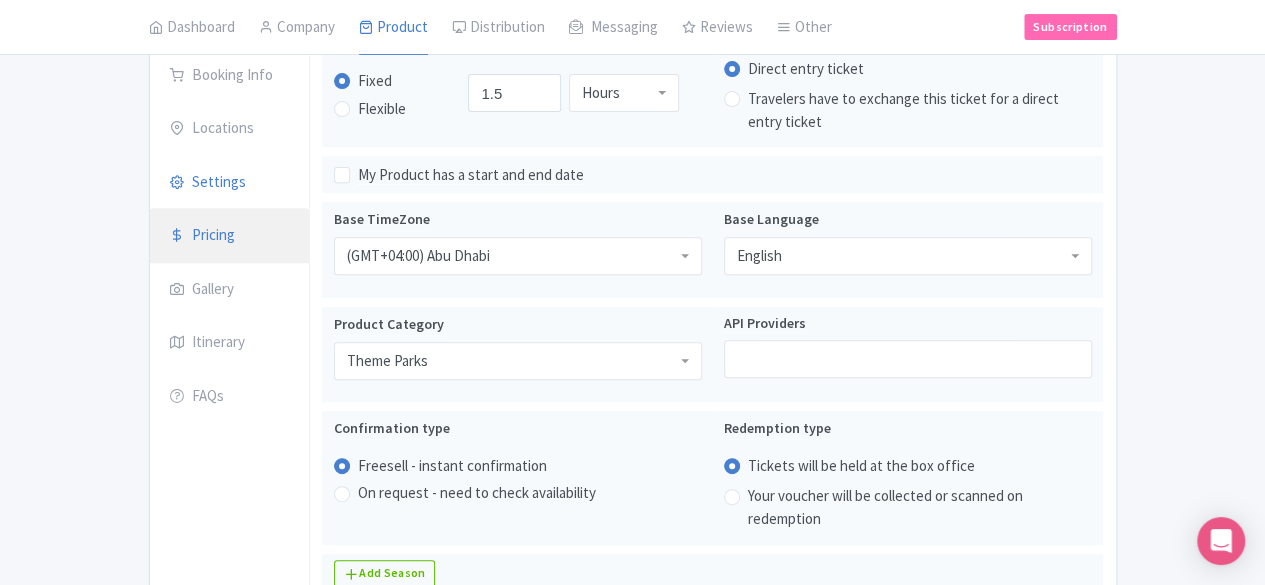 click on "Pricing" at bounding box center [230, 236] 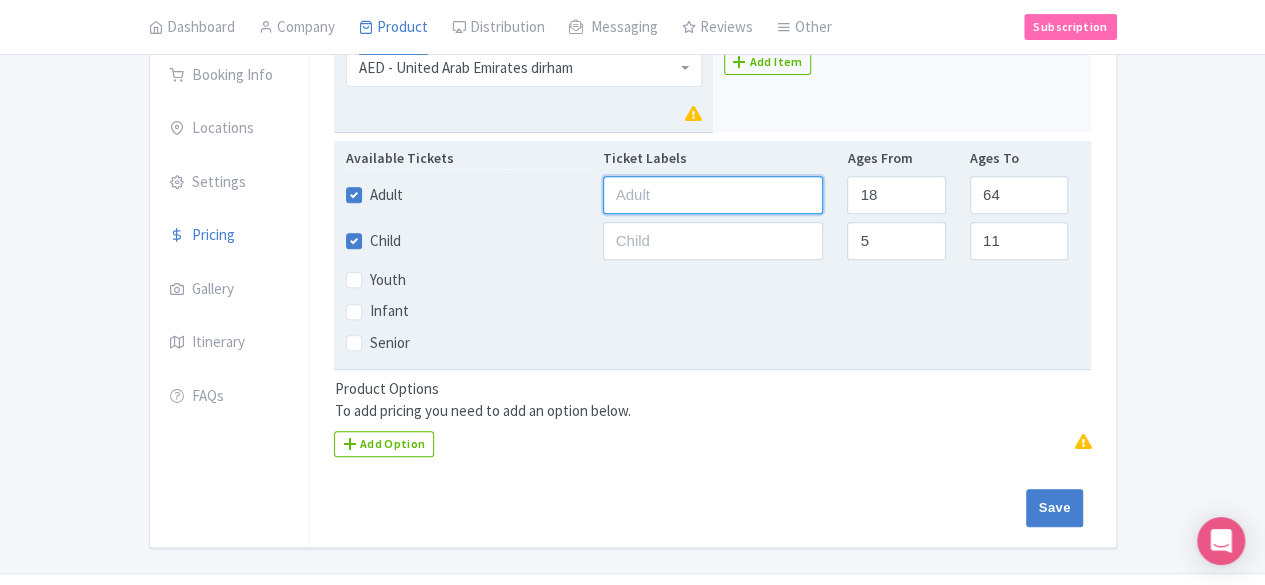 click at bounding box center [713, 195] 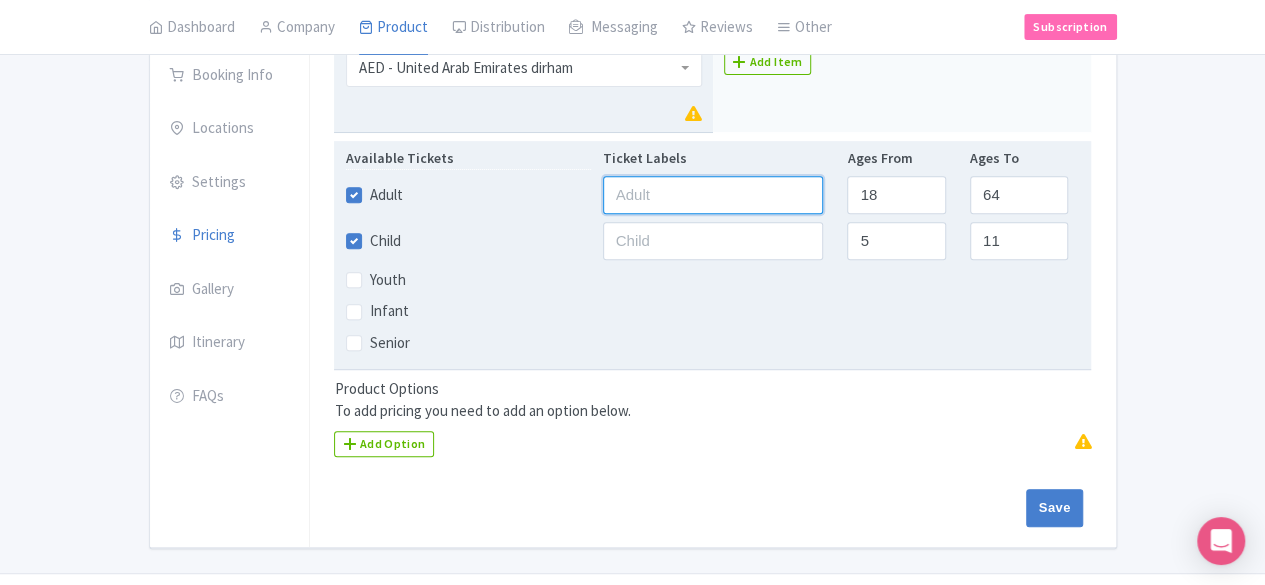 type on "a" 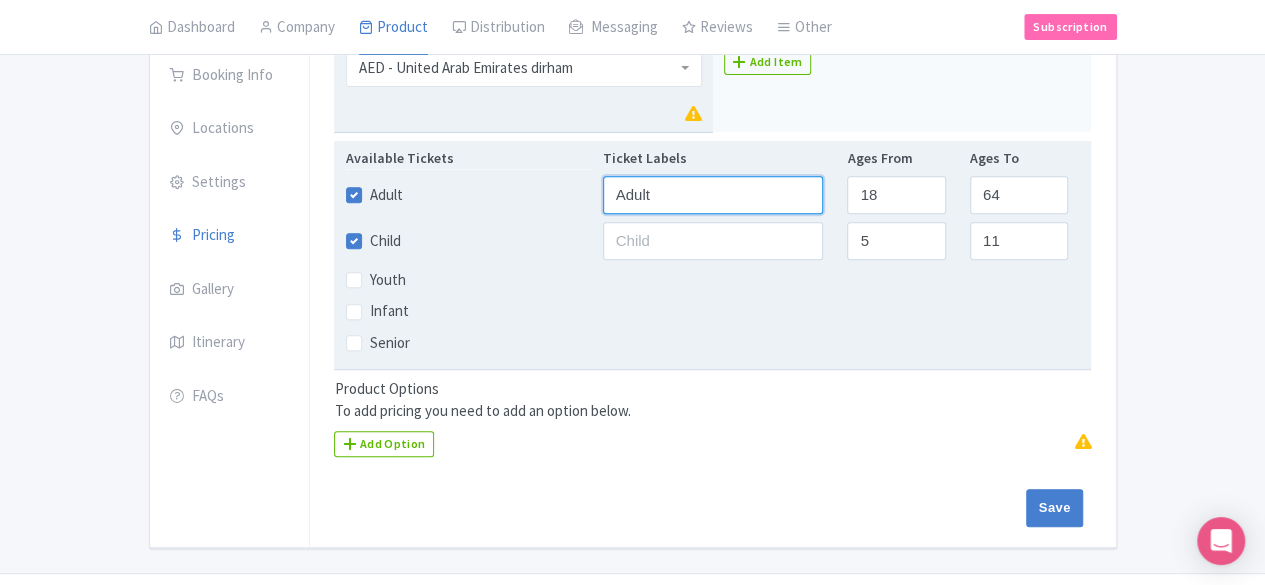 type on "Adult" 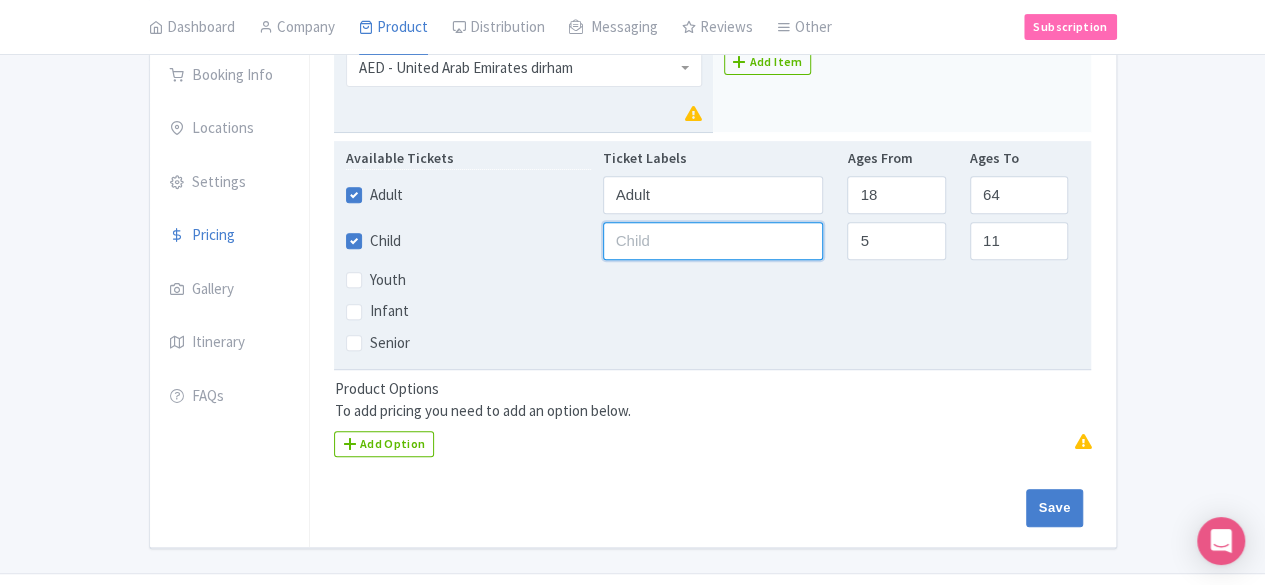 click at bounding box center (713, 241) 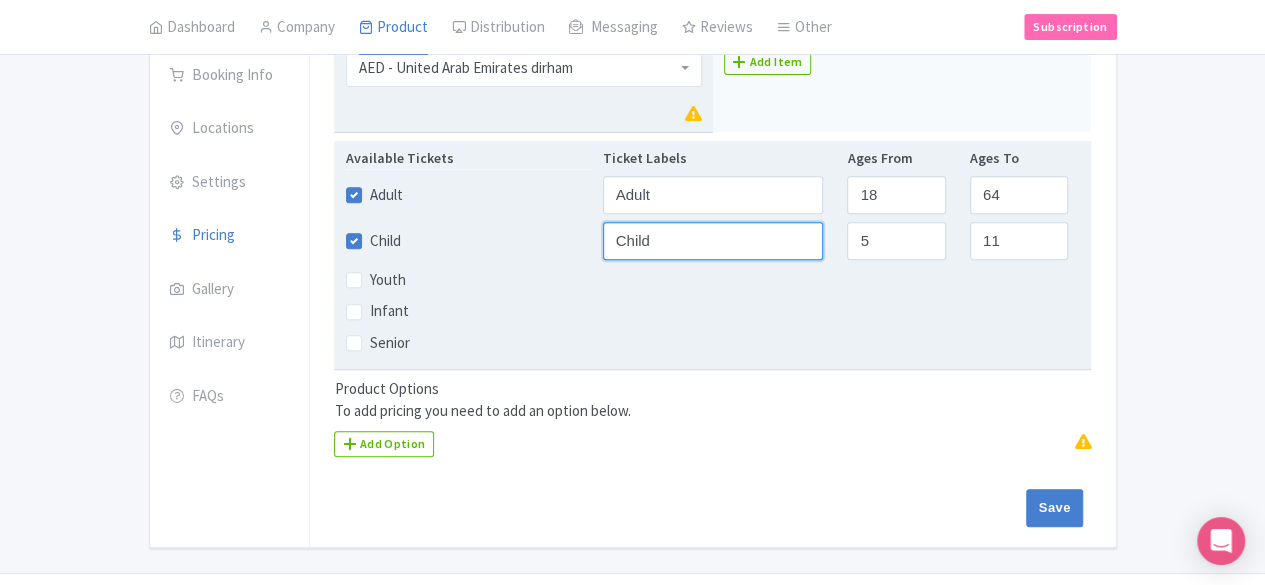 type on "Child" 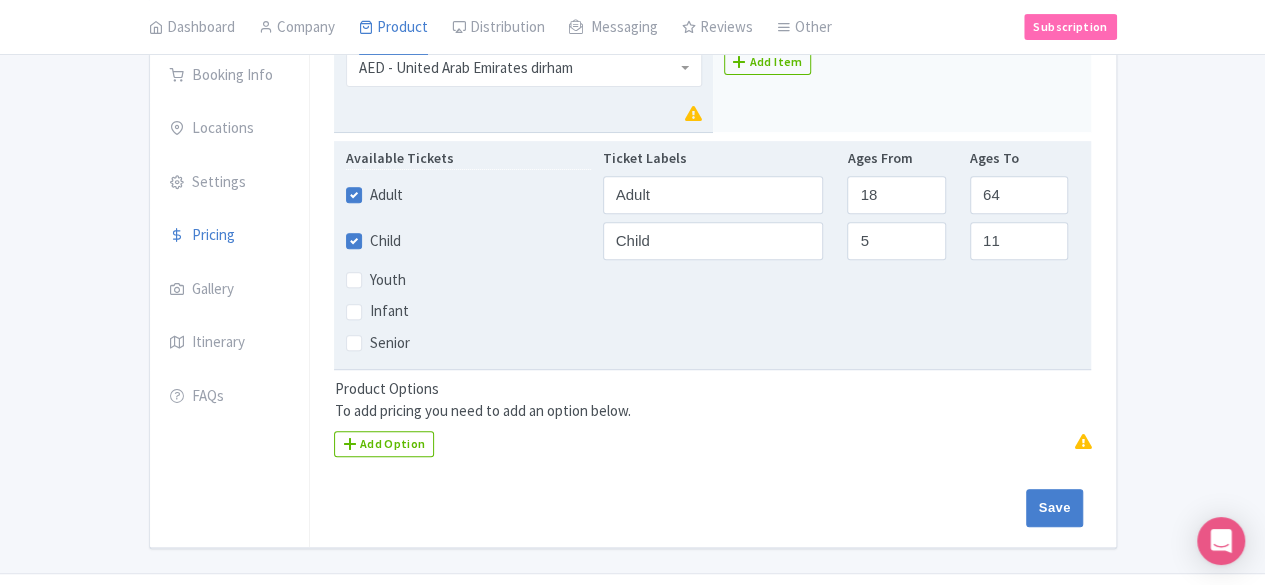 click on "Youth" at bounding box center [713, 280] 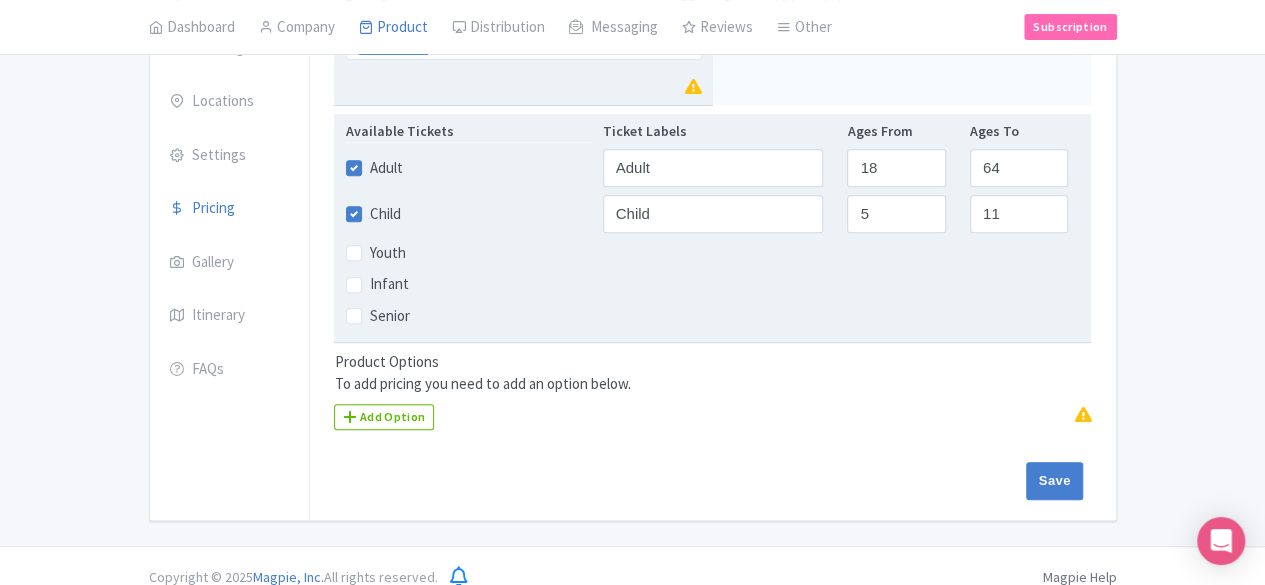 scroll, scrollTop: 342, scrollLeft: 0, axis: vertical 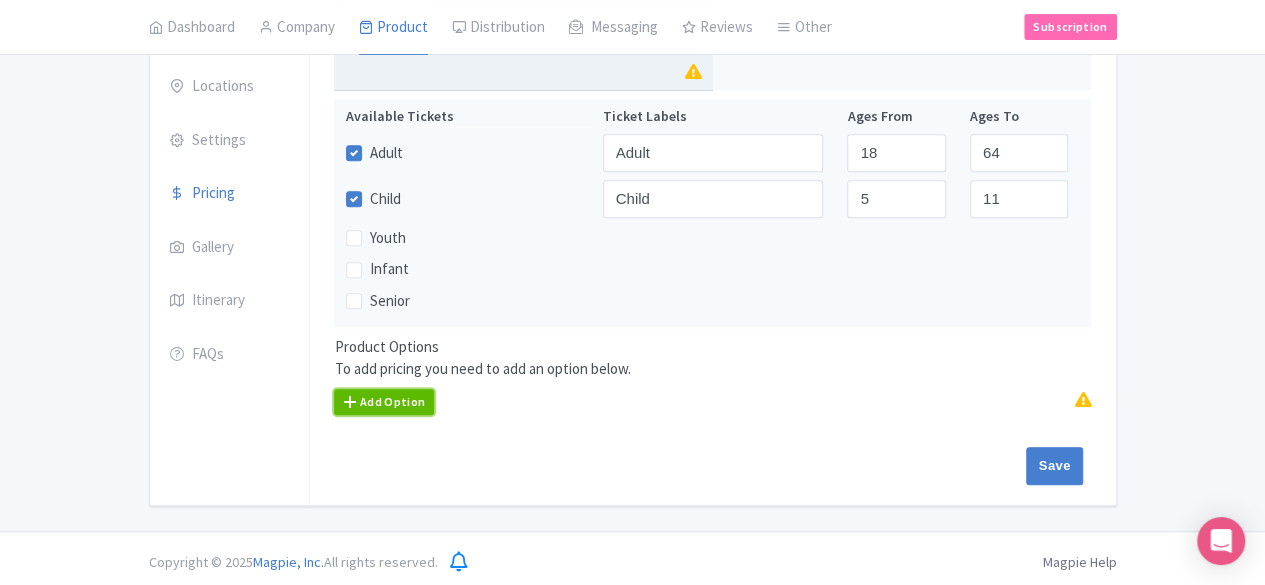 click on "Add Option" at bounding box center [384, 402] 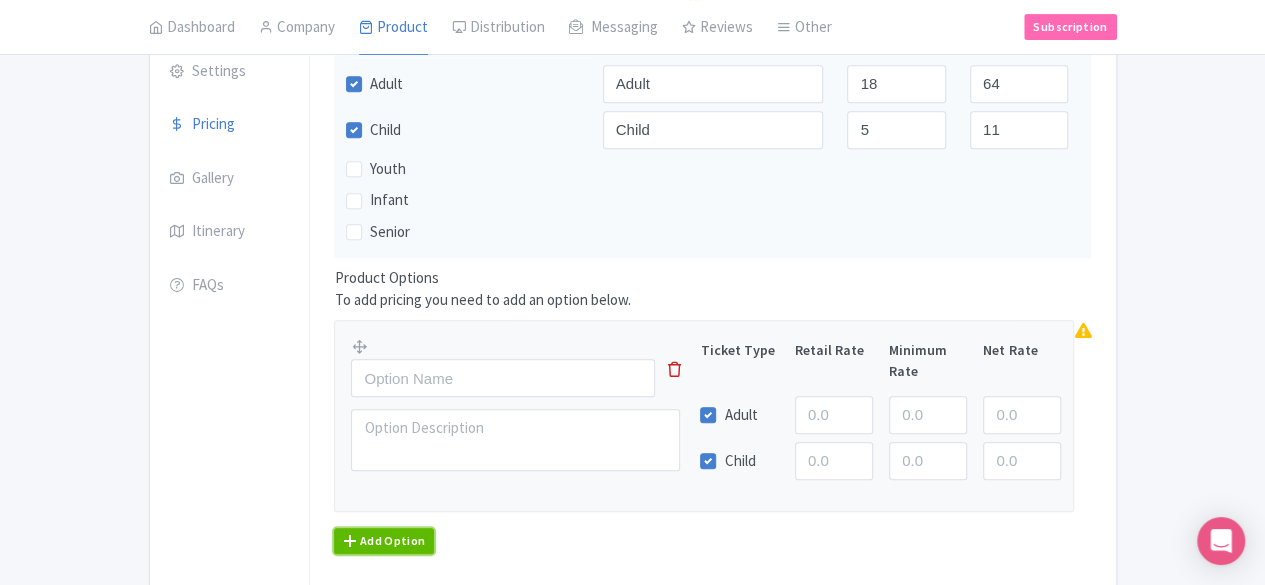 scroll, scrollTop: 442, scrollLeft: 0, axis: vertical 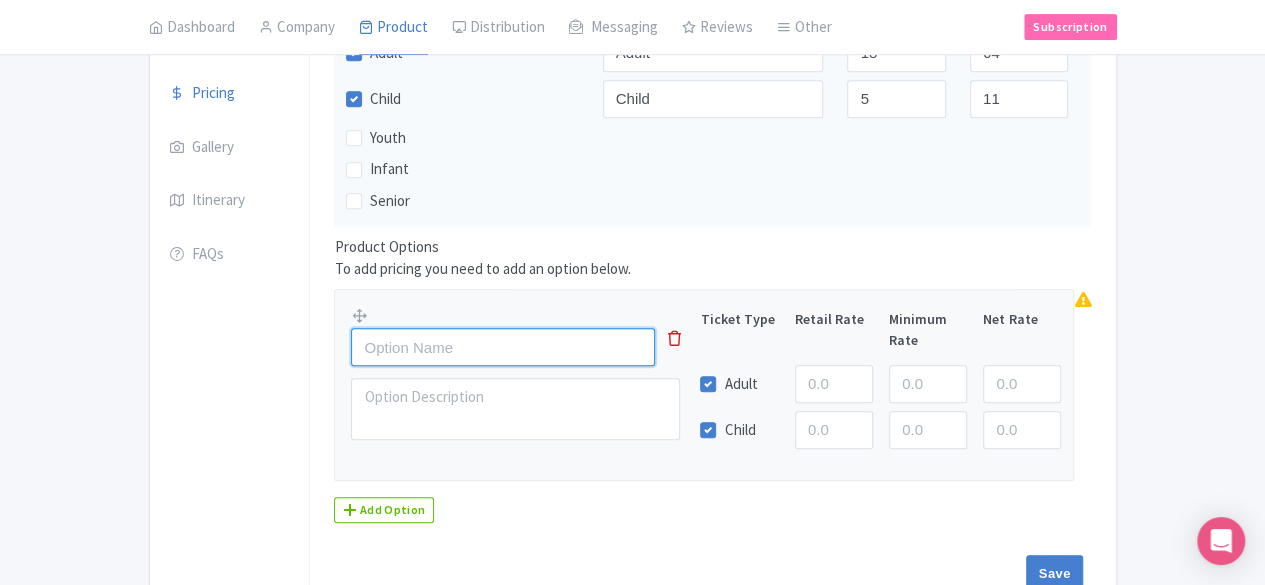 click at bounding box center [503, 347] 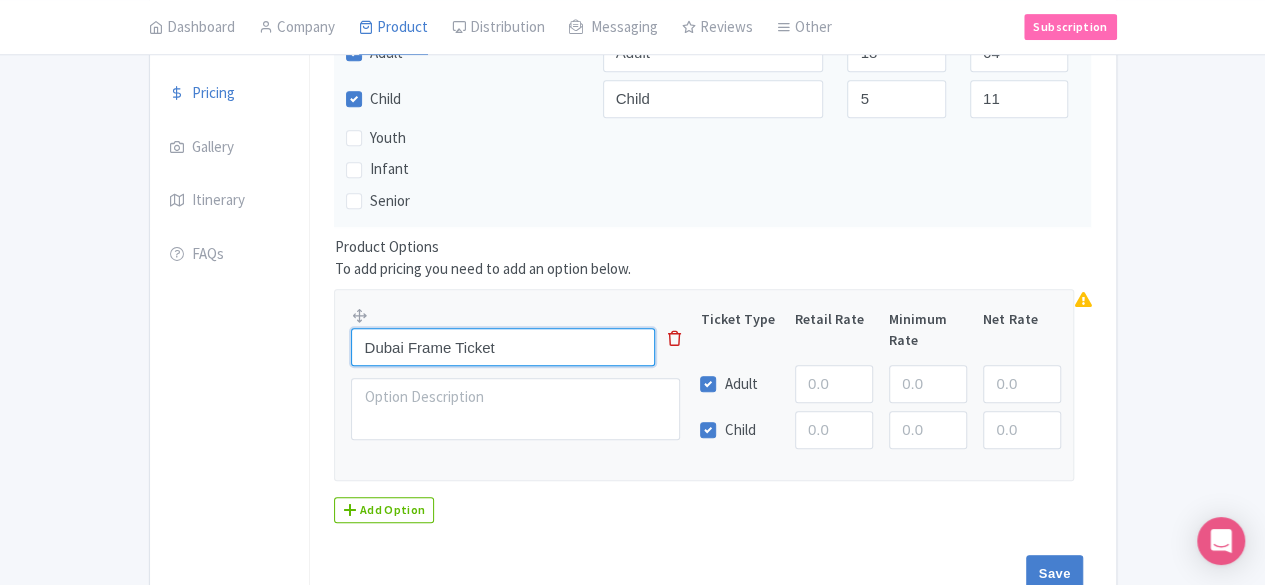 type on "Dubai Frame Ticket" 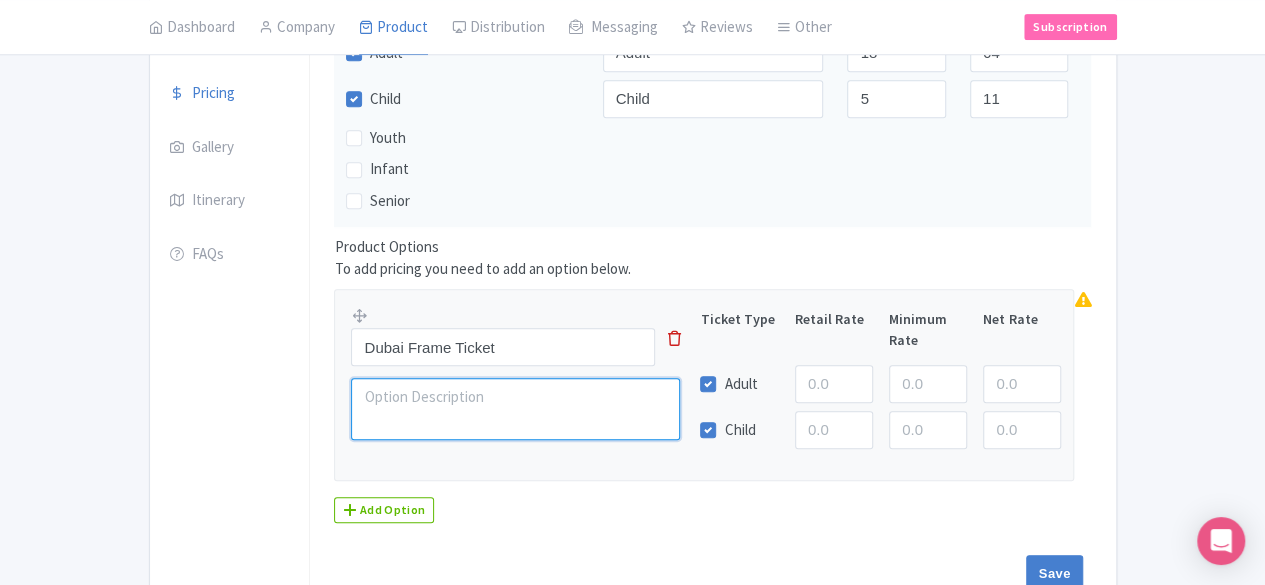 click at bounding box center [515, 408] 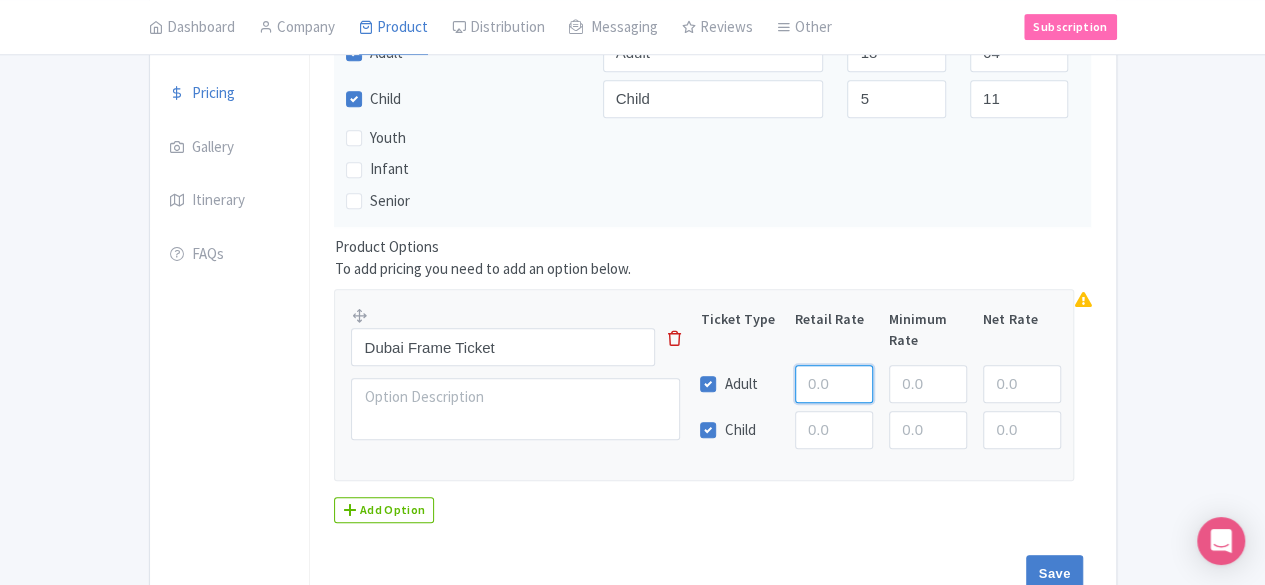 click at bounding box center [834, 384] 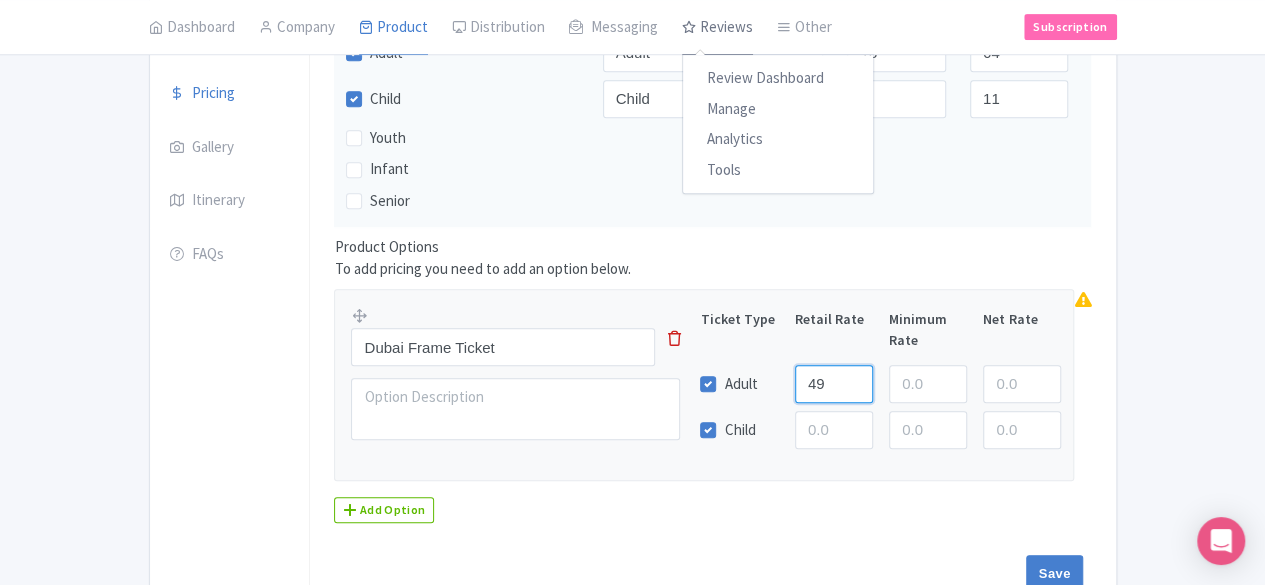 type on "49" 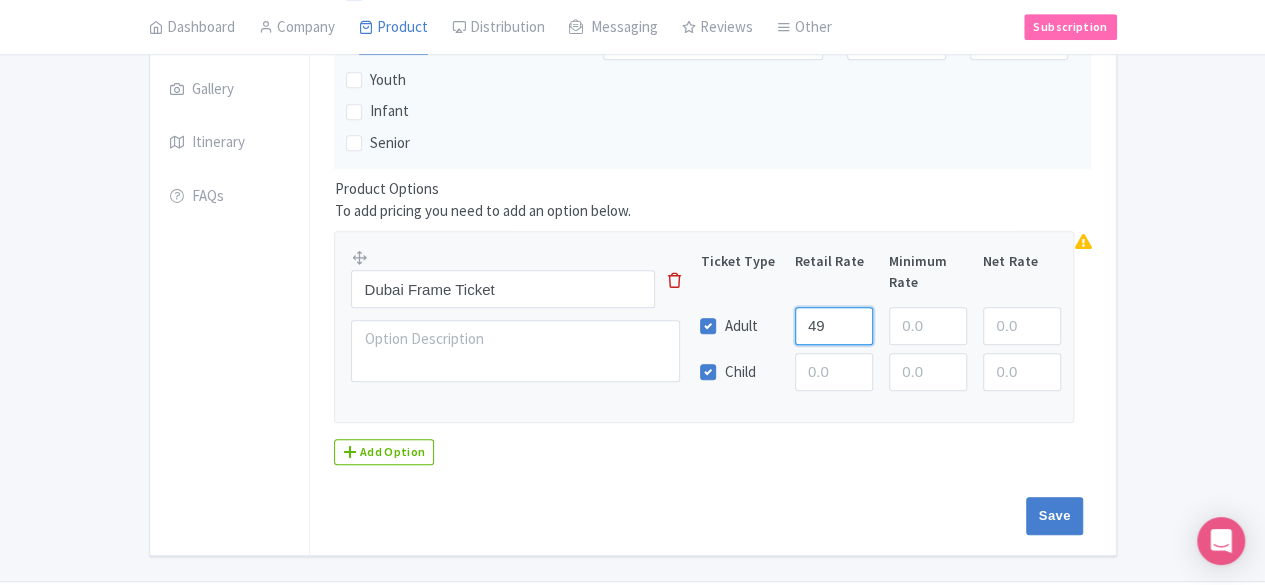 scroll, scrollTop: 550, scrollLeft: 0, axis: vertical 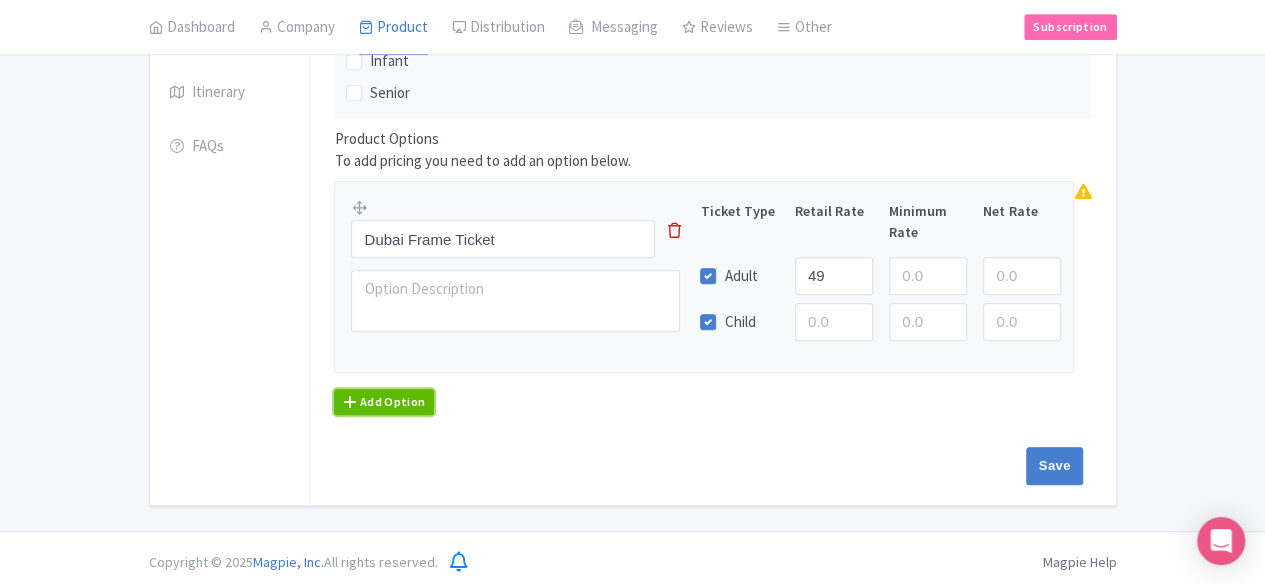click on "Add Option" at bounding box center [384, 402] 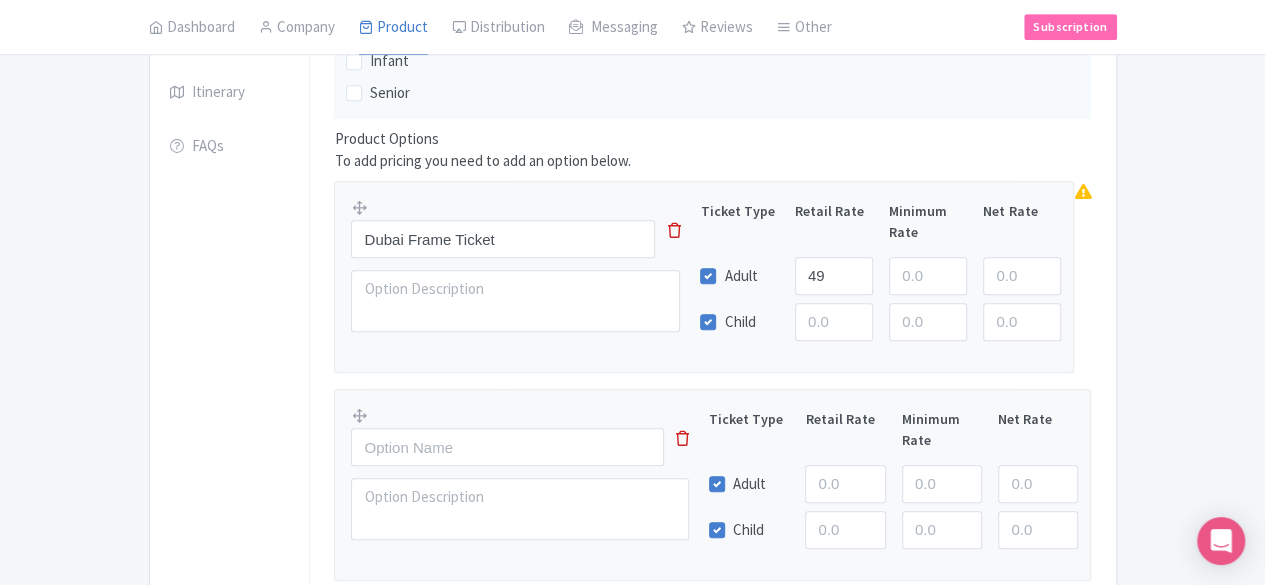 click at bounding box center [682, 438] 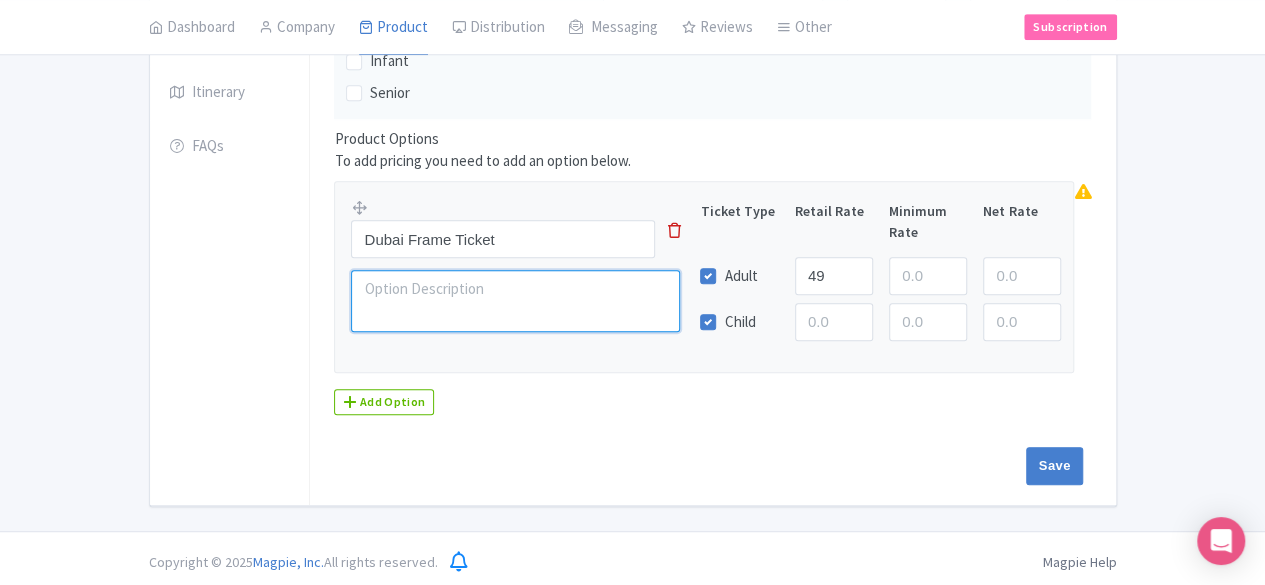 click at bounding box center [515, 300] 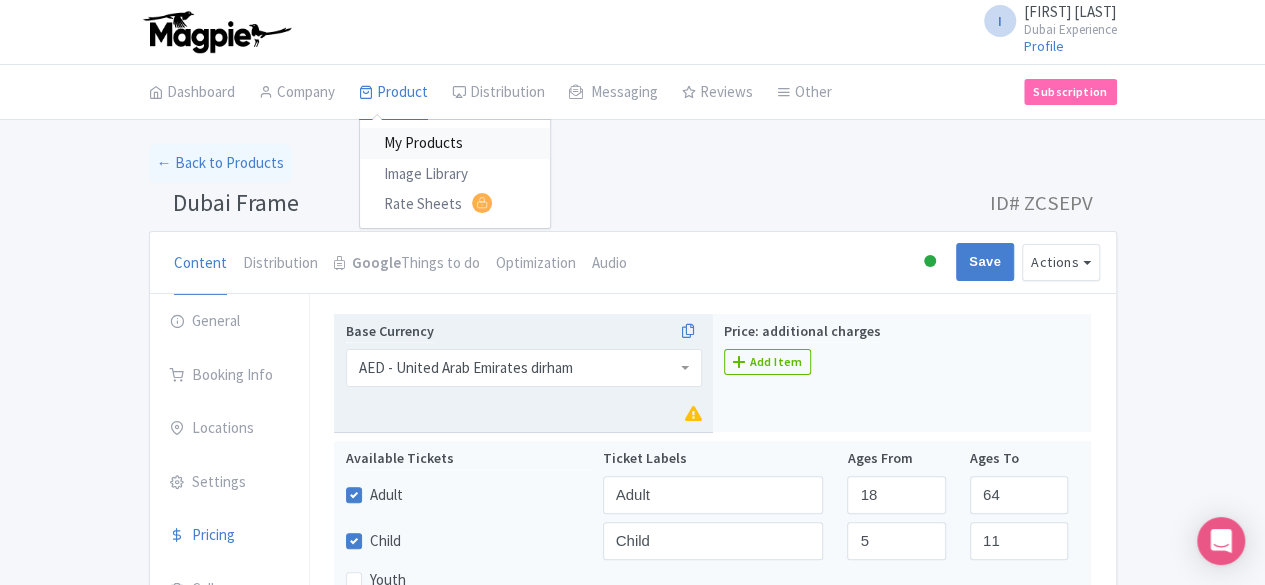 scroll, scrollTop: 500, scrollLeft: 0, axis: vertical 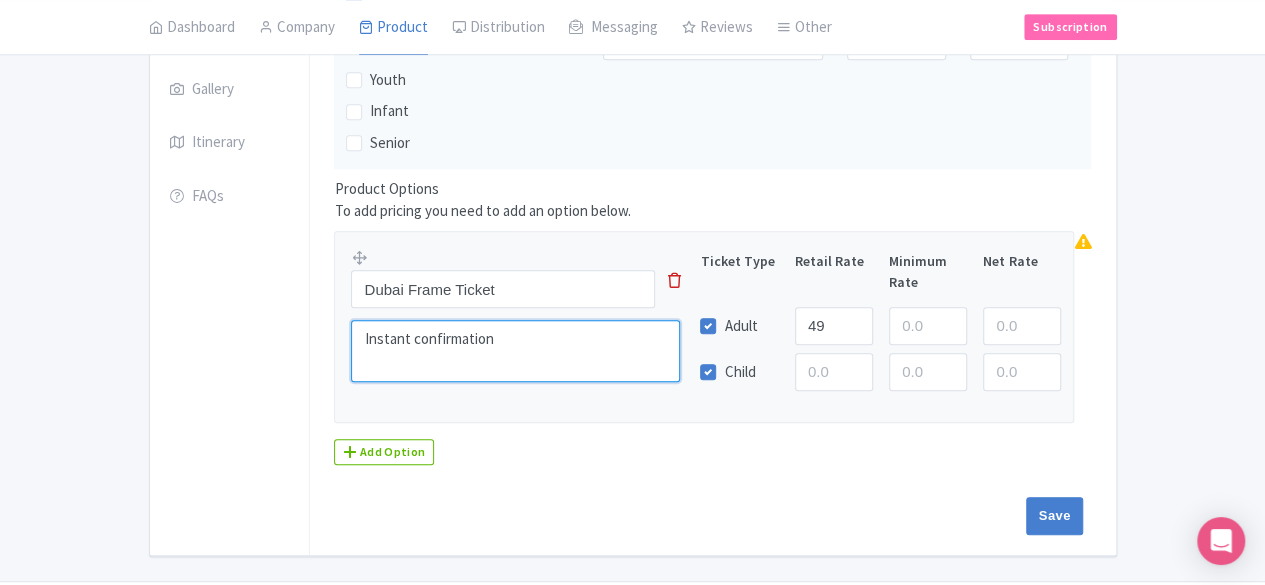 click on "Instant confirmation" at bounding box center (515, 350) 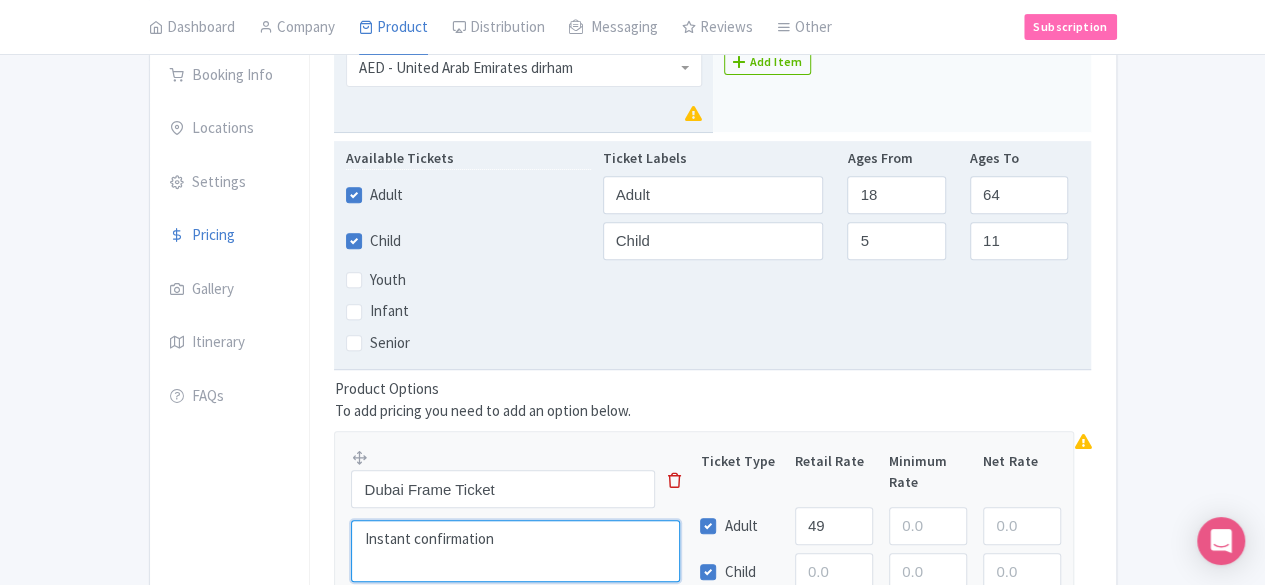 scroll, scrollTop: 0, scrollLeft: 0, axis: both 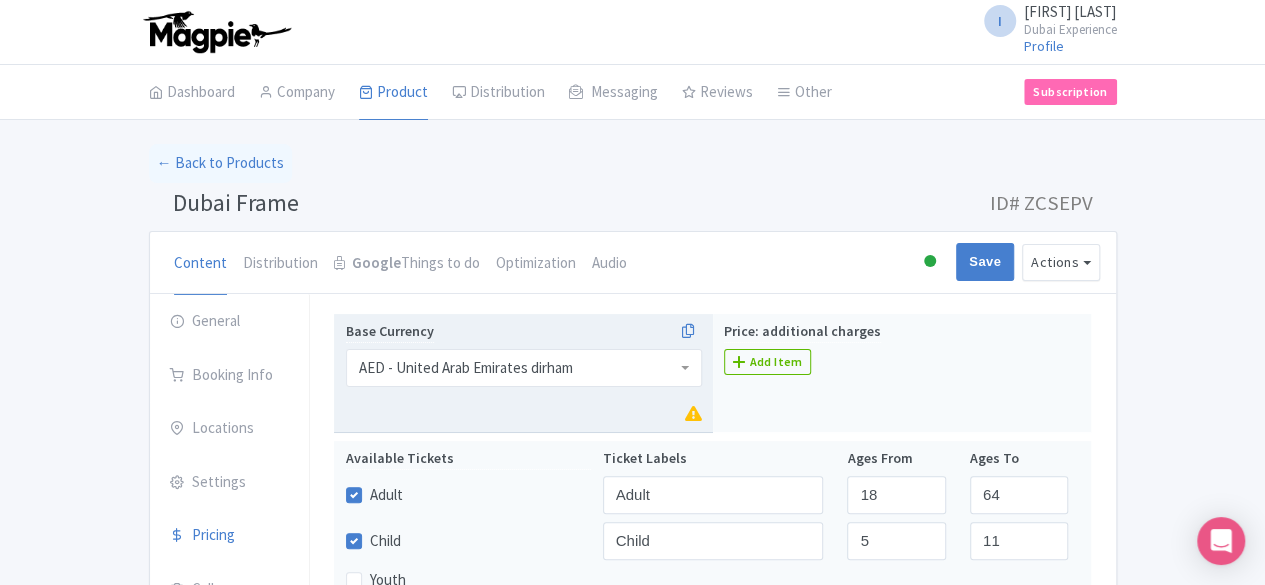 type on "Instant confirmation" 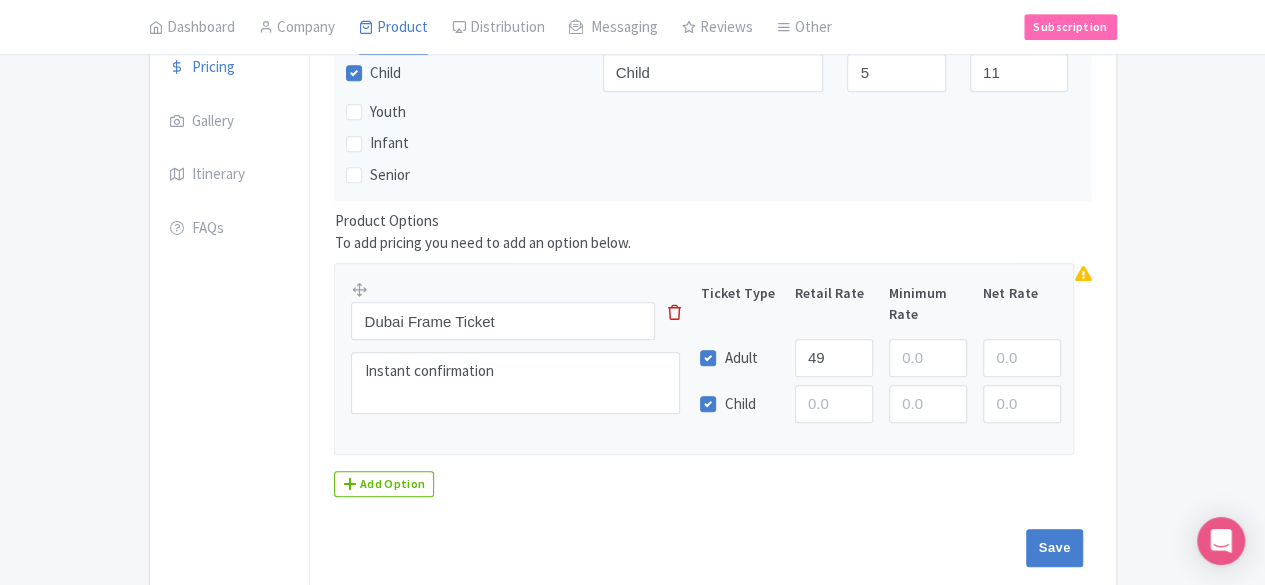 scroll, scrollTop: 500, scrollLeft: 0, axis: vertical 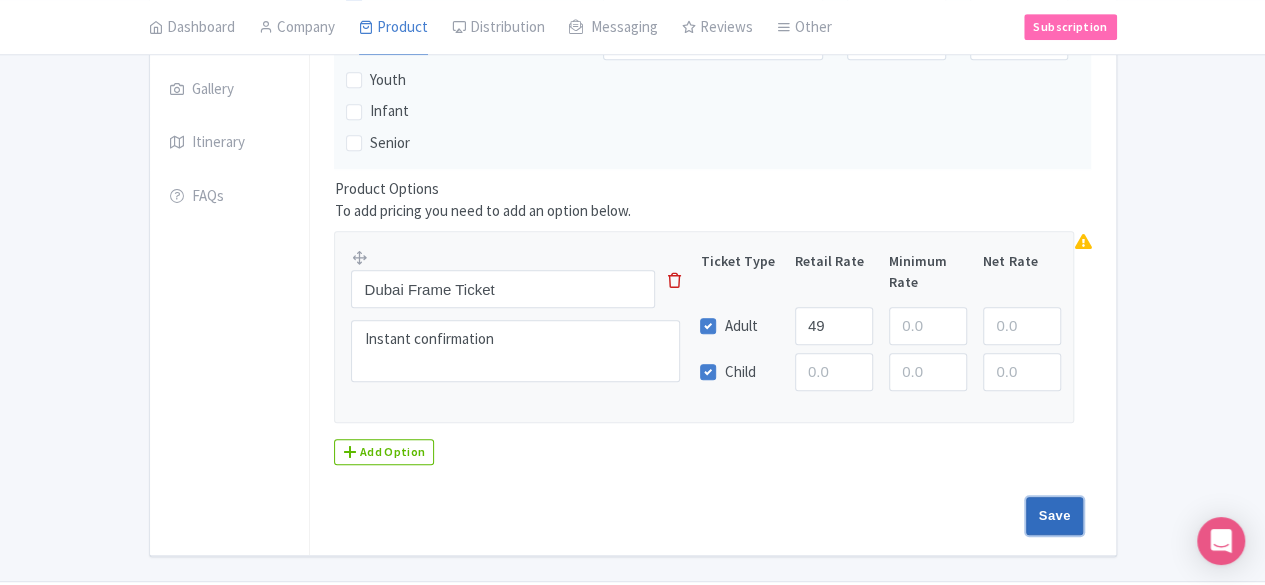 click on "Save" at bounding box center (1055, 516) 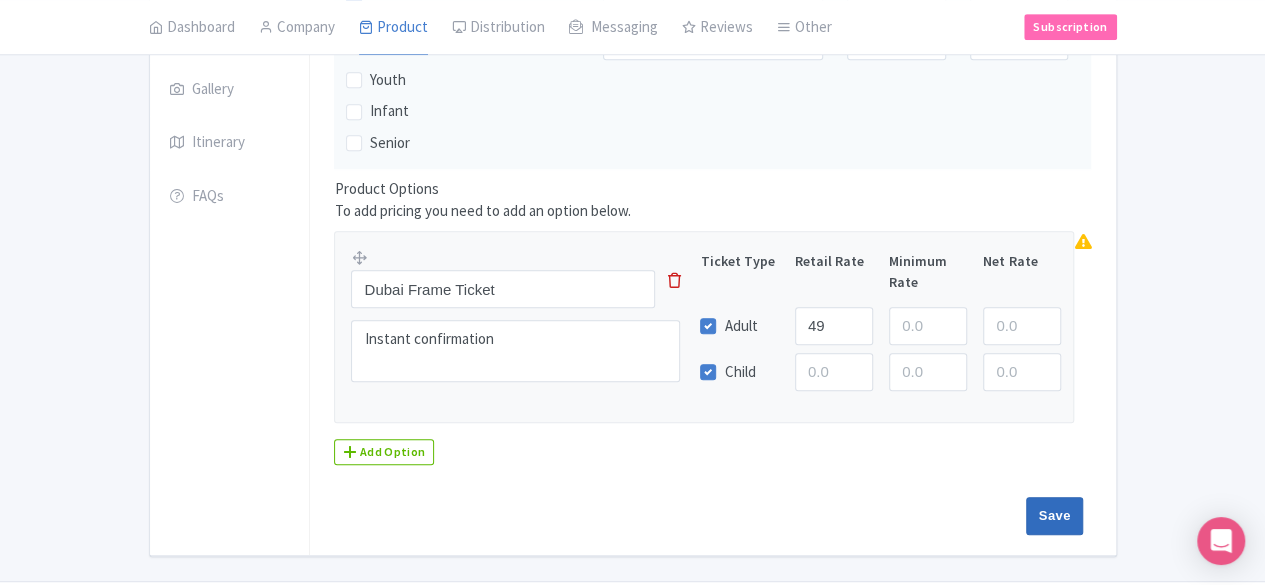 type on "Saving..." 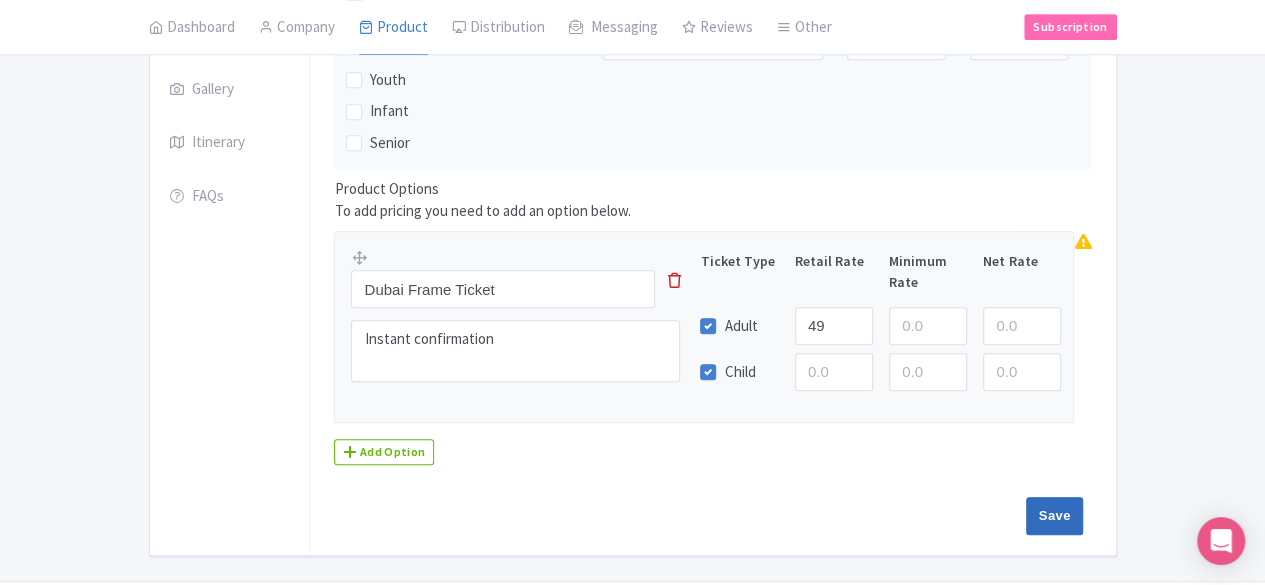 type on "Saving..." 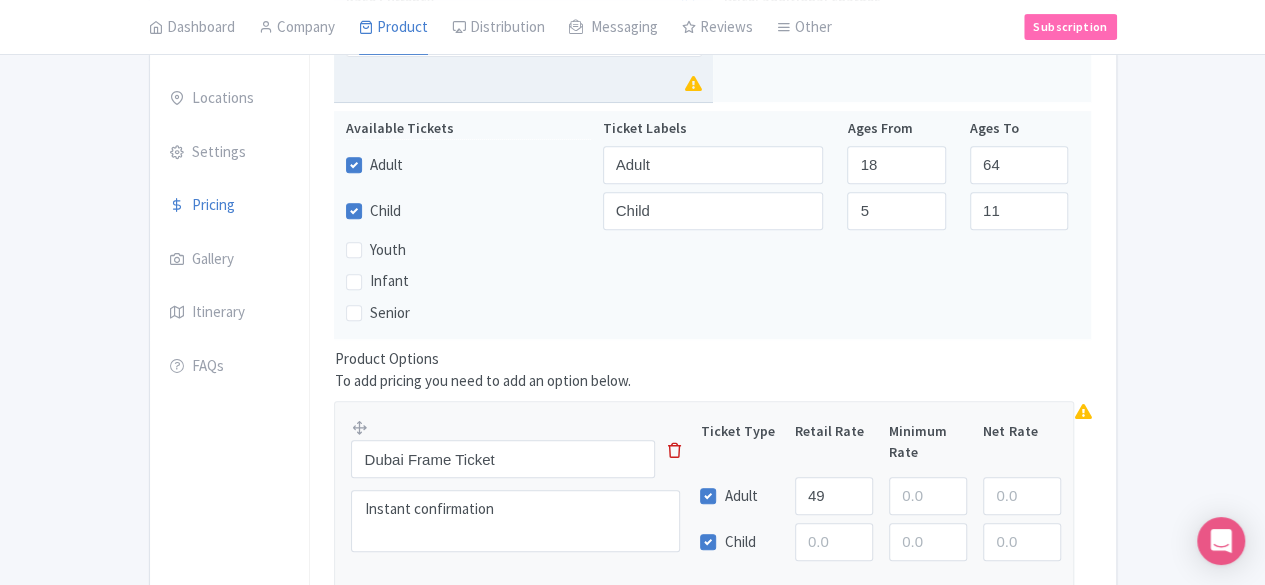 scroll, scrollTop: 300, scrollLeft: 0, axis: vertical 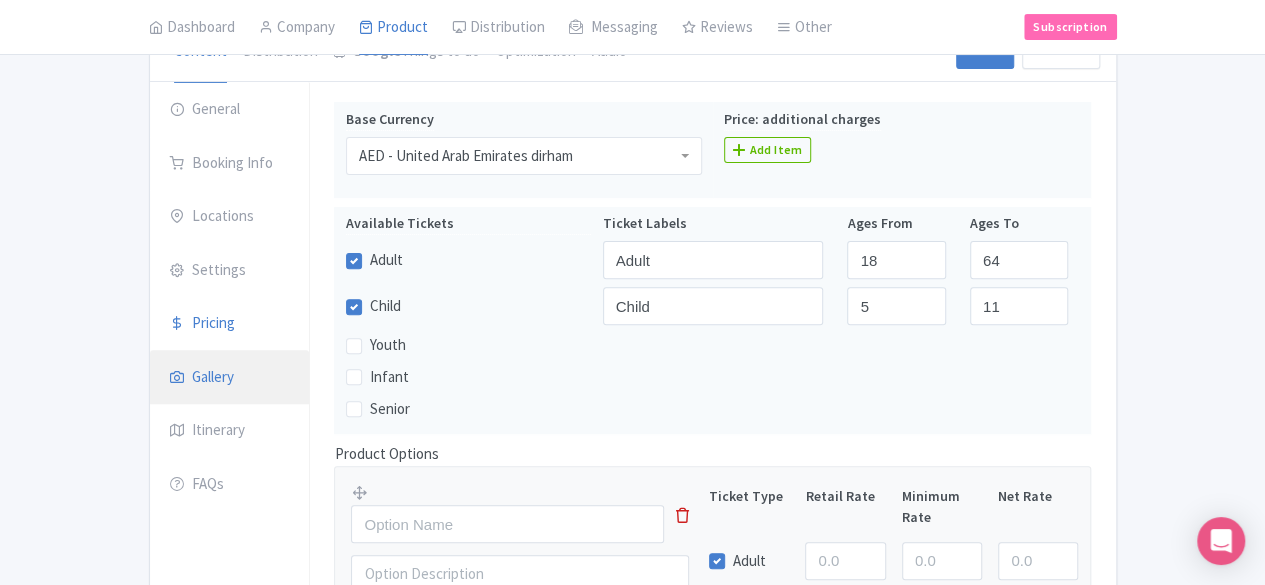 click on "Gallery" at bounding box center (230, 378) 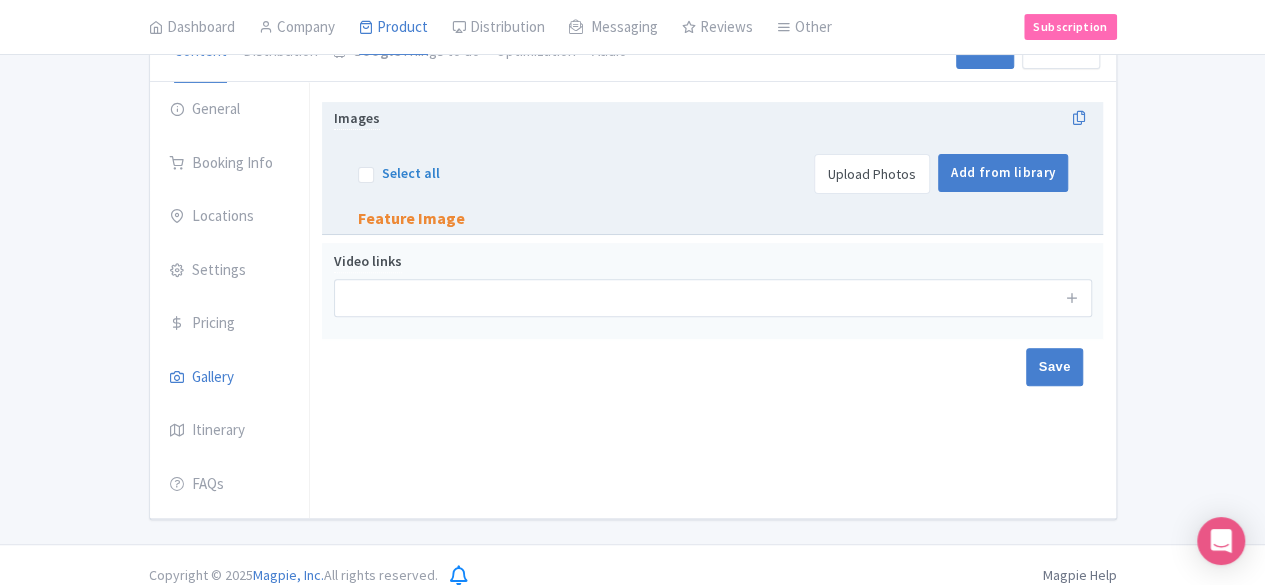 click on "Select all" at bounding box center (399, 174) 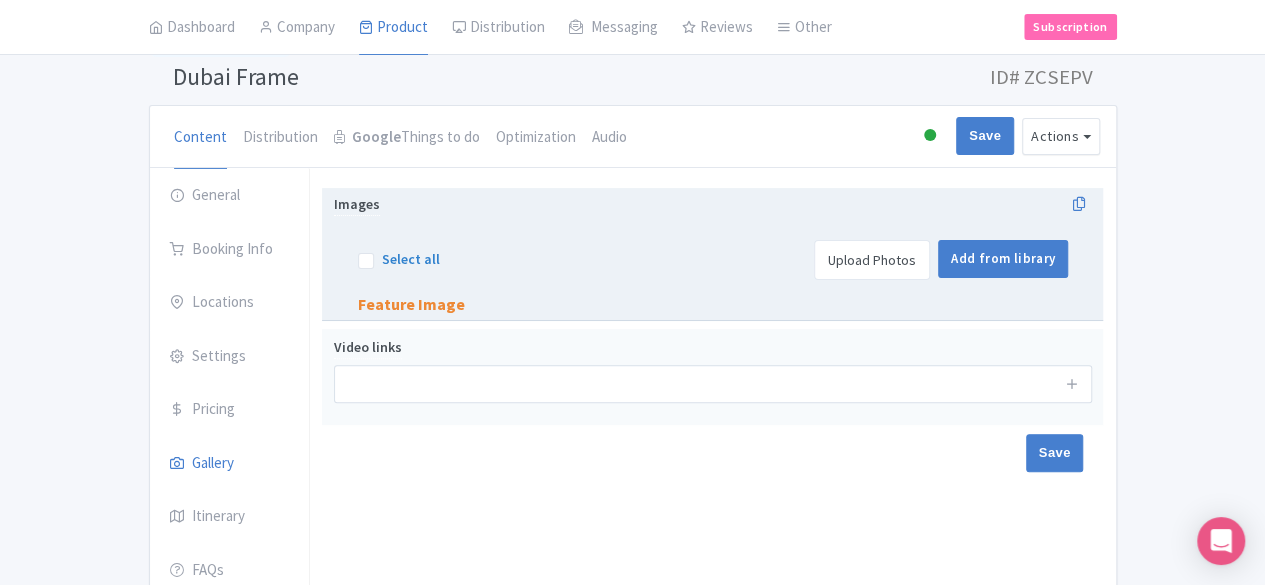 scroll, scrollTop: 0, scrollLeft: 0, axis: both 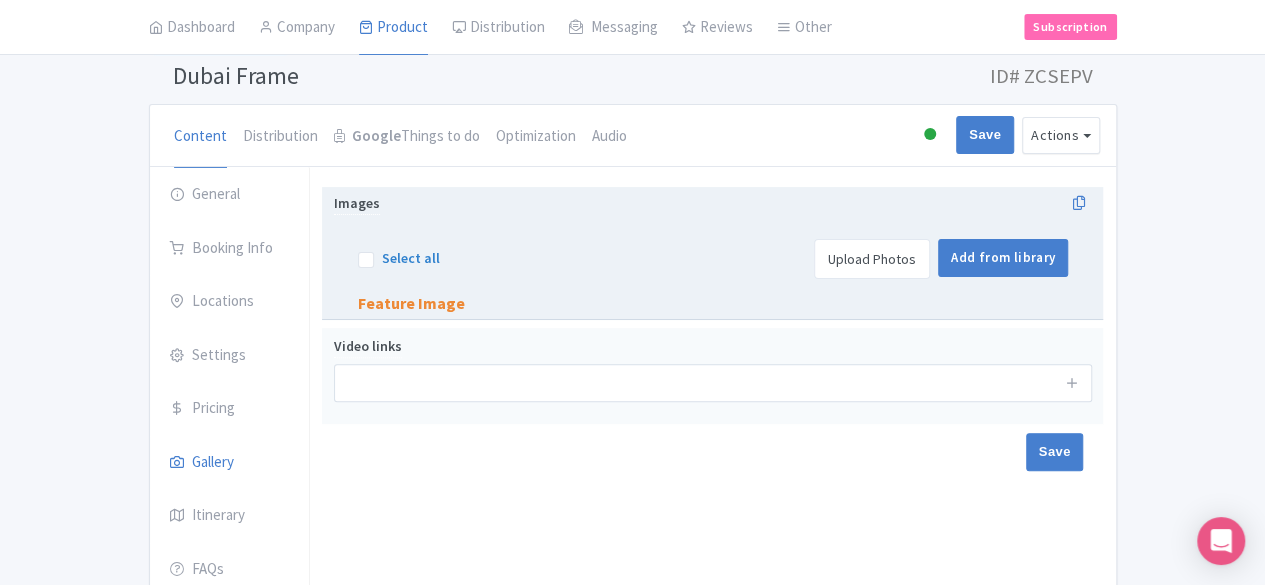 click on "Upload Photos" at bounding box center [872, 259] 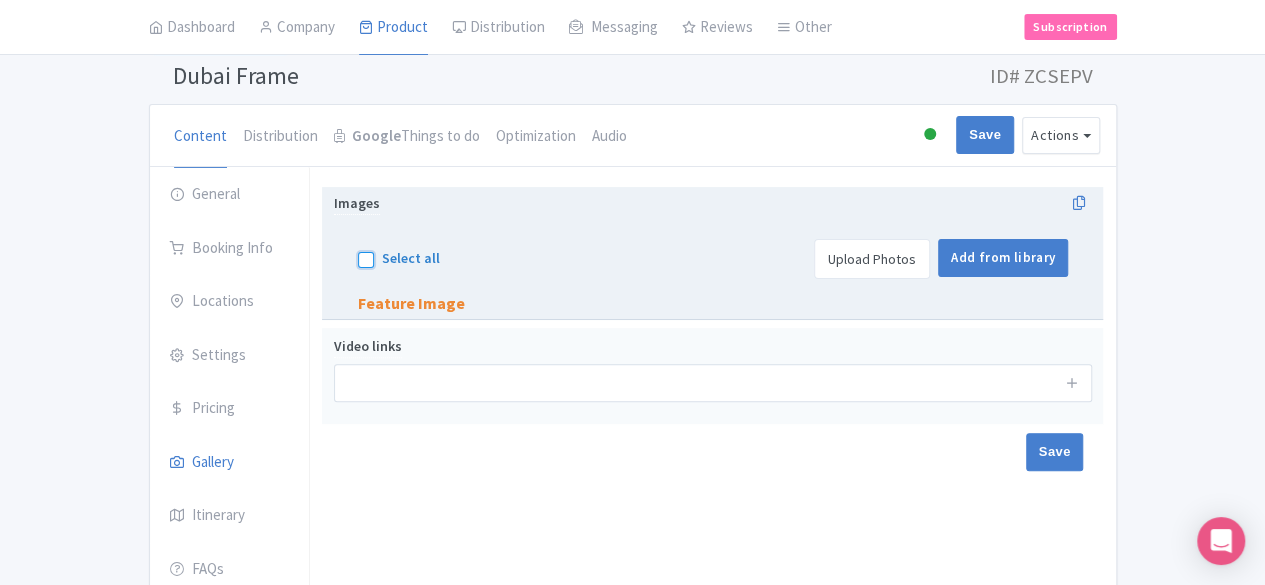 click on "Select all" at bounding box center [388, 253] 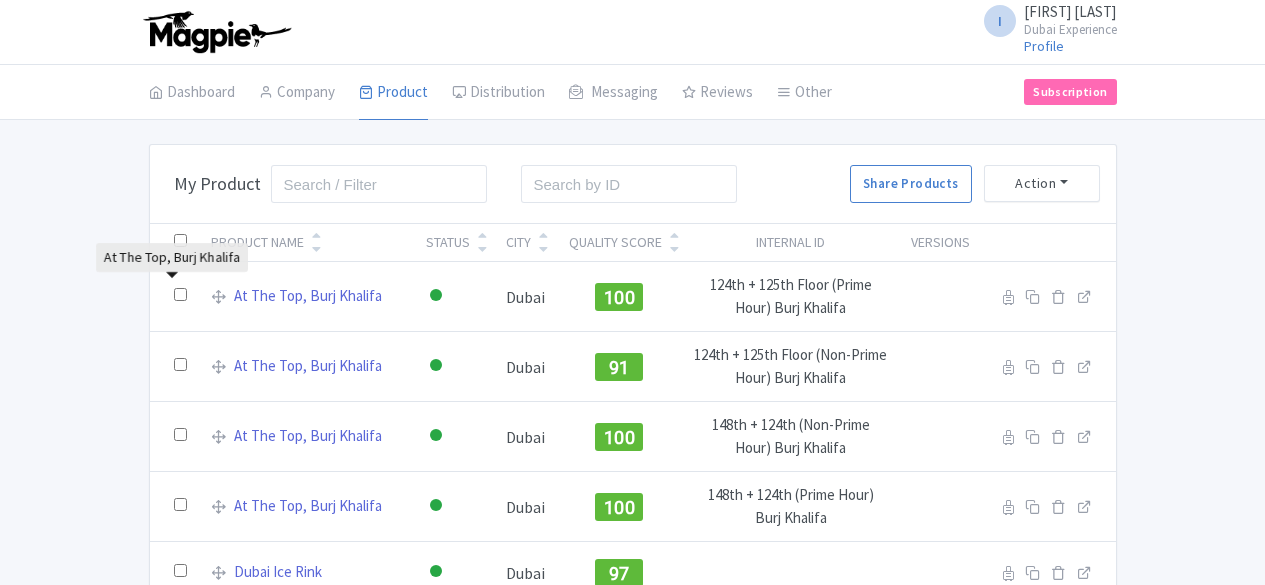 scroll, scrollTop: 200, scrollLeft: 0, axis: vertical 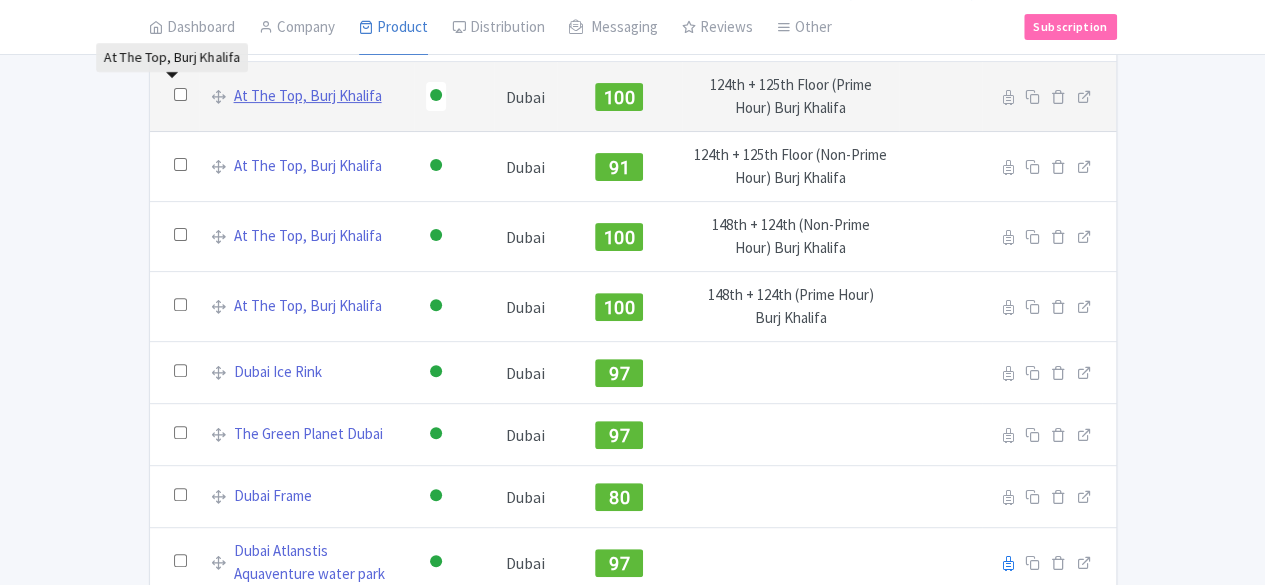 drag, startPoint x: 0, startPoint y: 0, endPoint x: 204, endPoint y: 95, distance: 225.03555 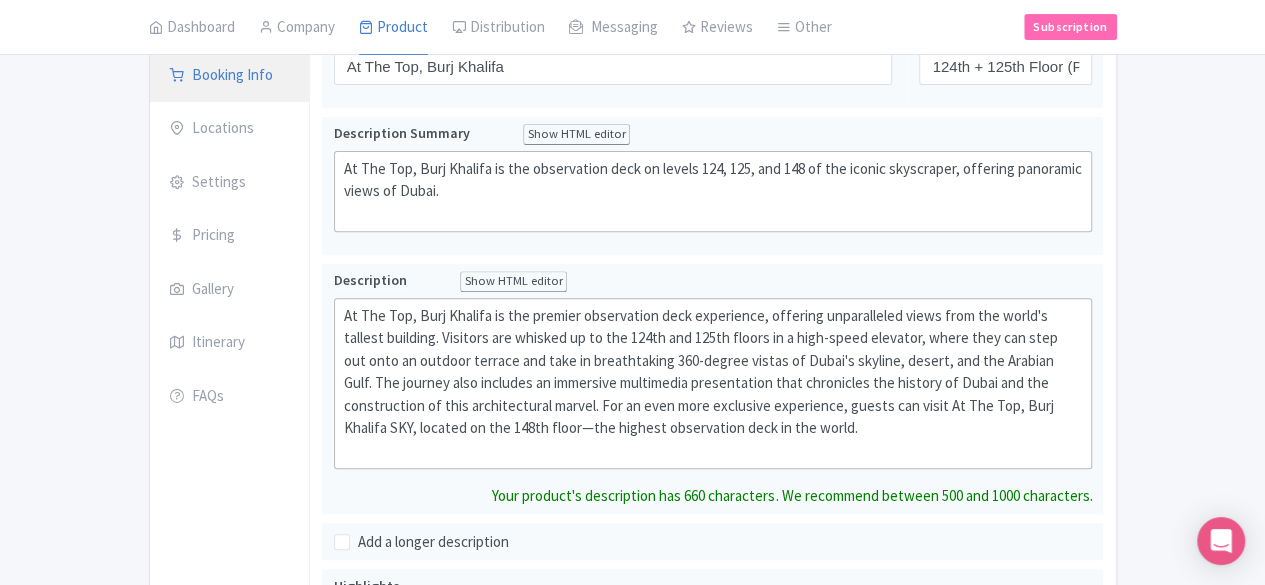 scroll, scrollTop: 200, scrollLeft: 0, axis: vertical 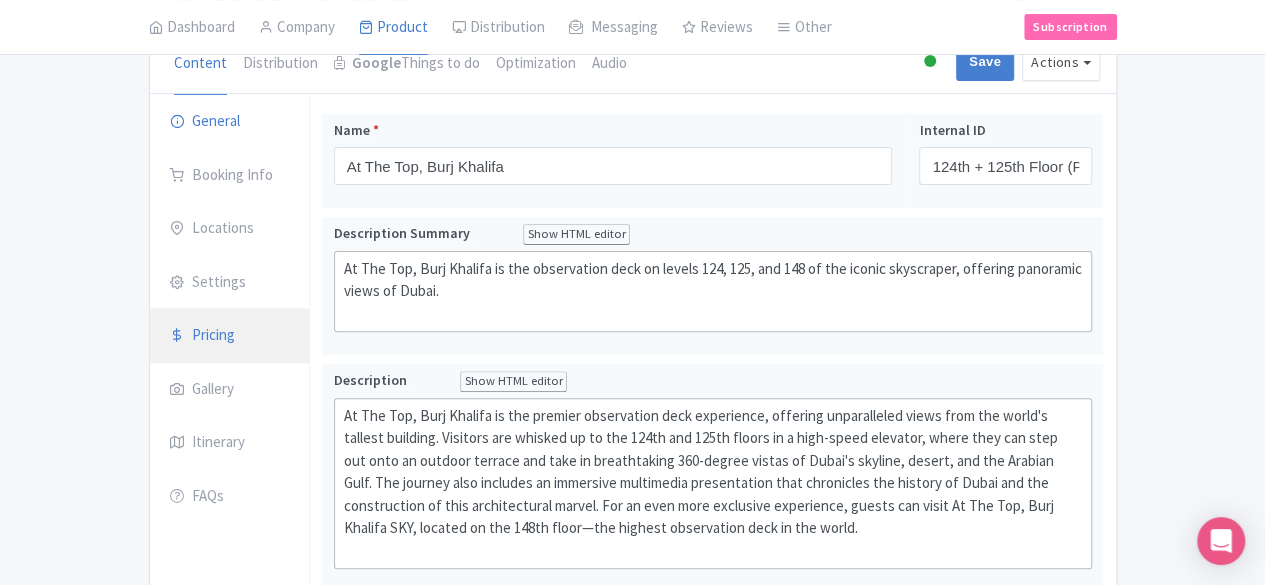 click on "Pricing" at bounding box center (230, 336) 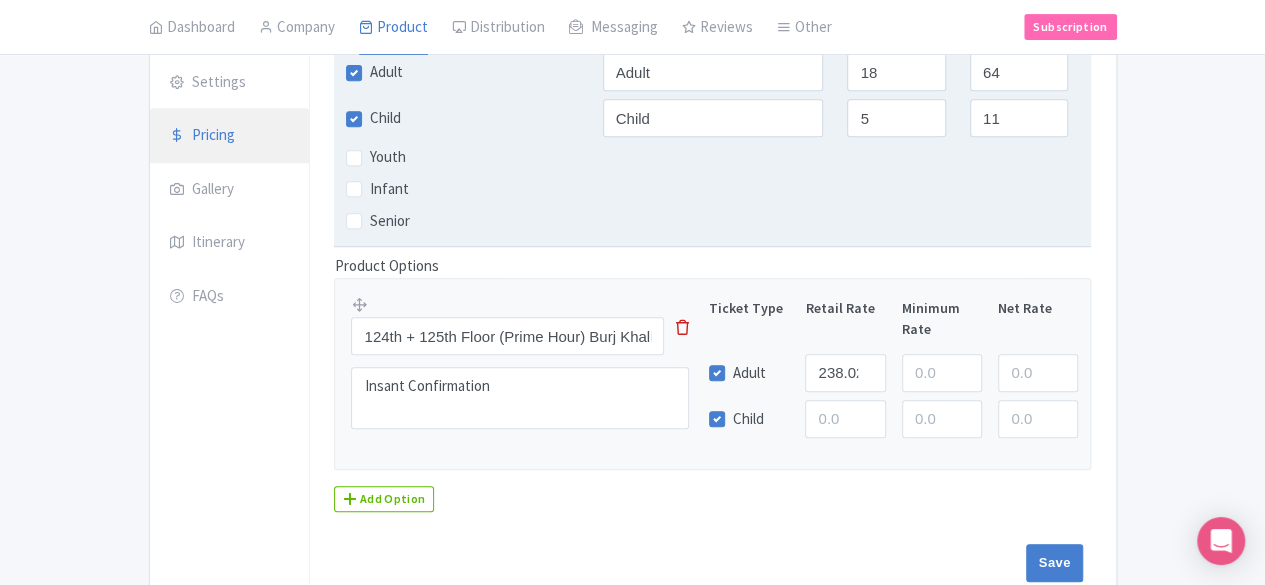 scroll, scrollTop: 100, scrollLeft: 0, axis: vertical 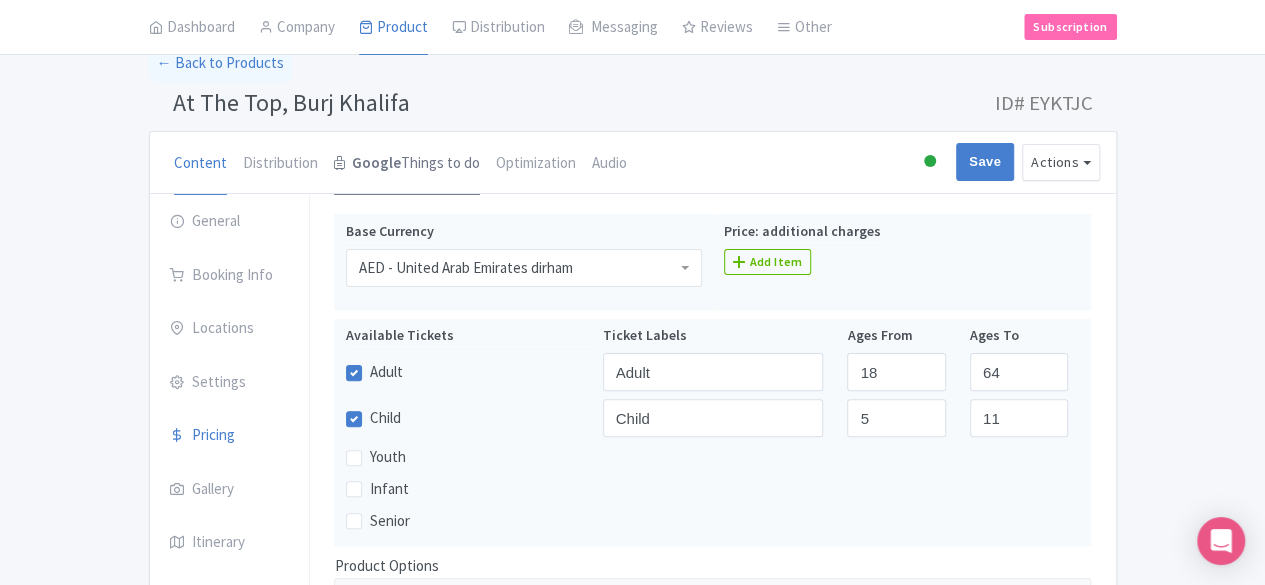 click on "Google  Things to do" at bounding box center (407, 164) 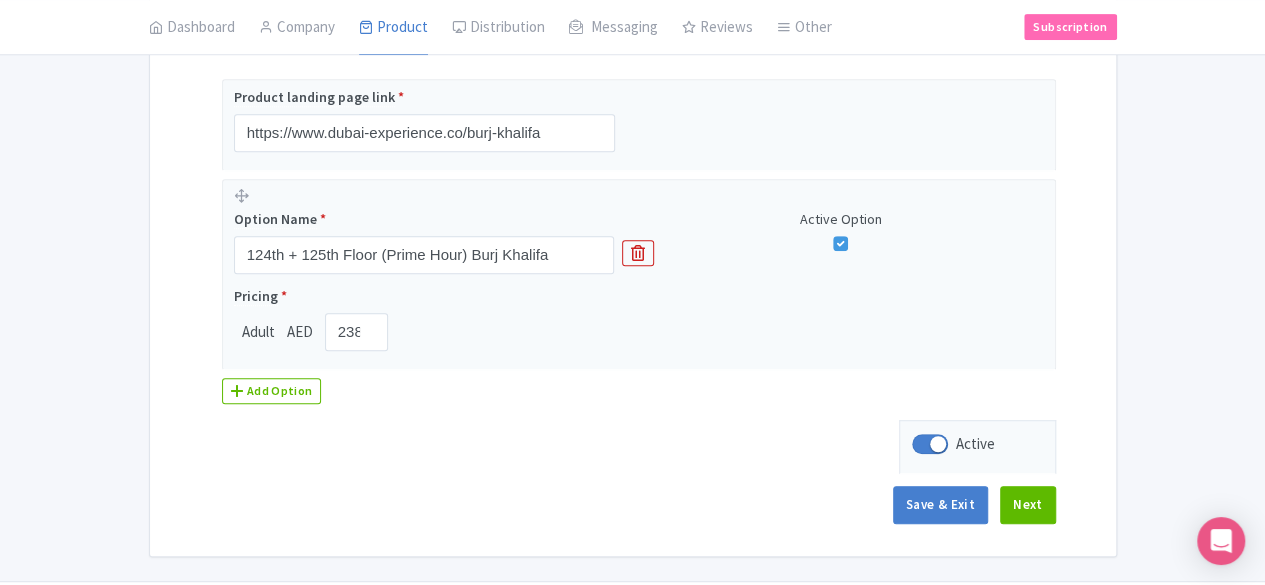 scroll, scrollTop: 500, scrollLeft: 0, axis: vertical 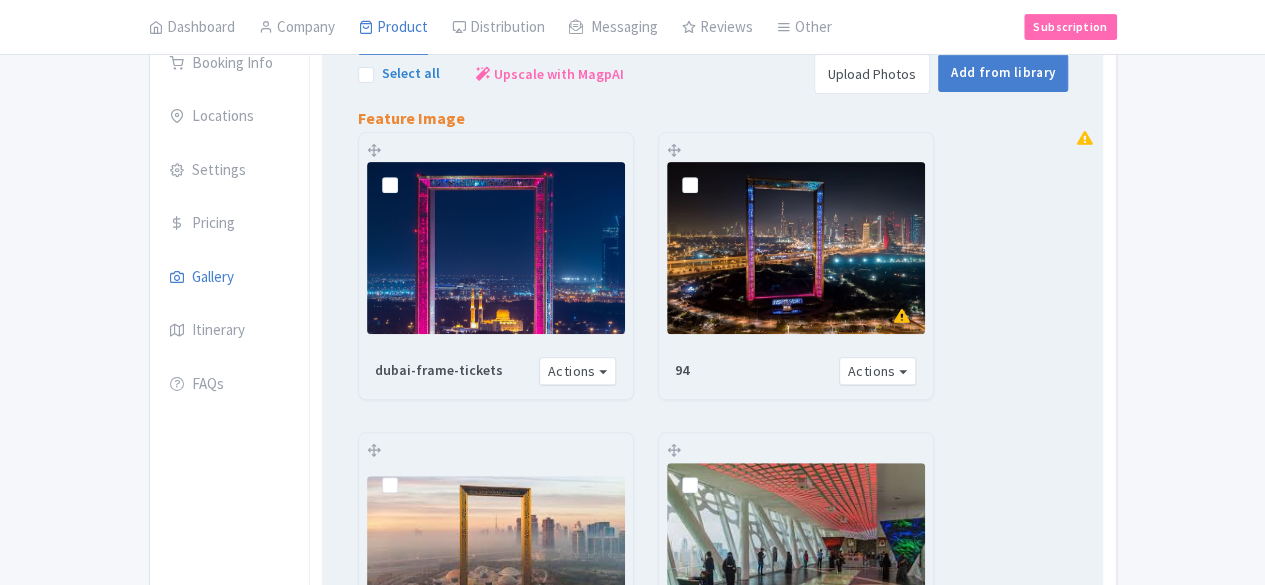 click on "Select all" at bounding box center [411, 73] 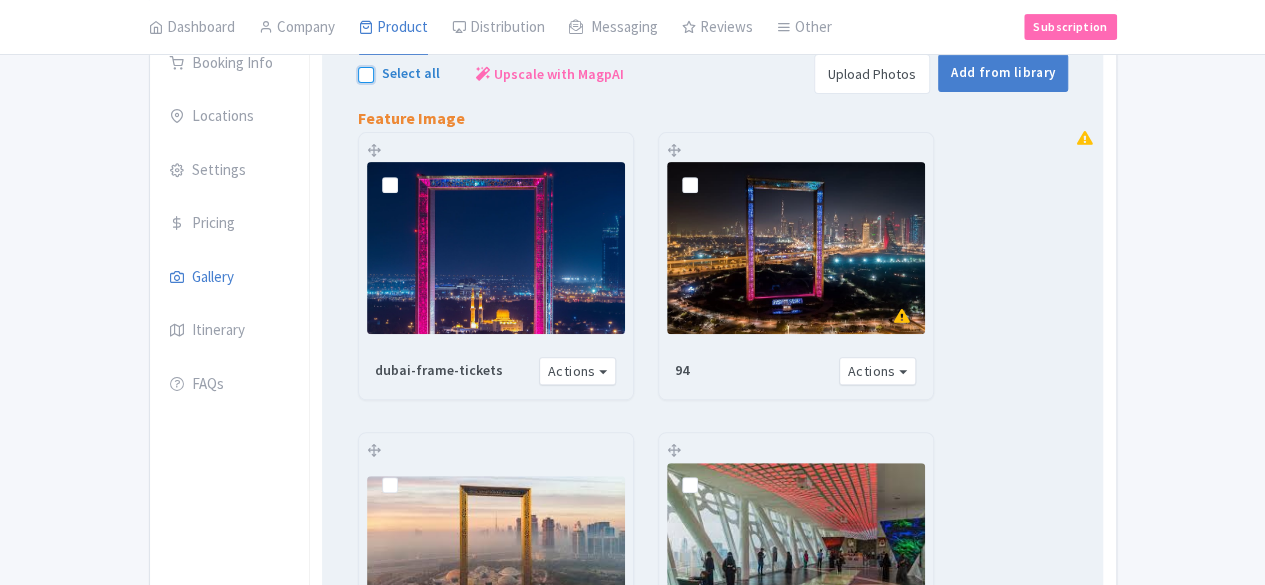 click on "Select all" at bounding box center (388, 68) 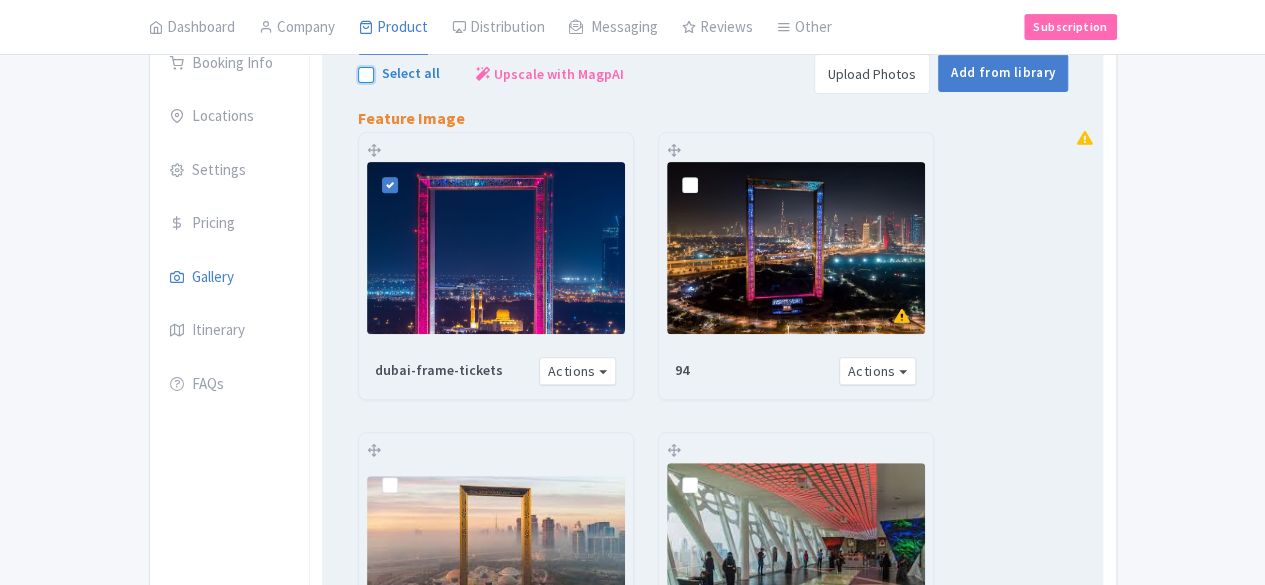 checkbox on "true" 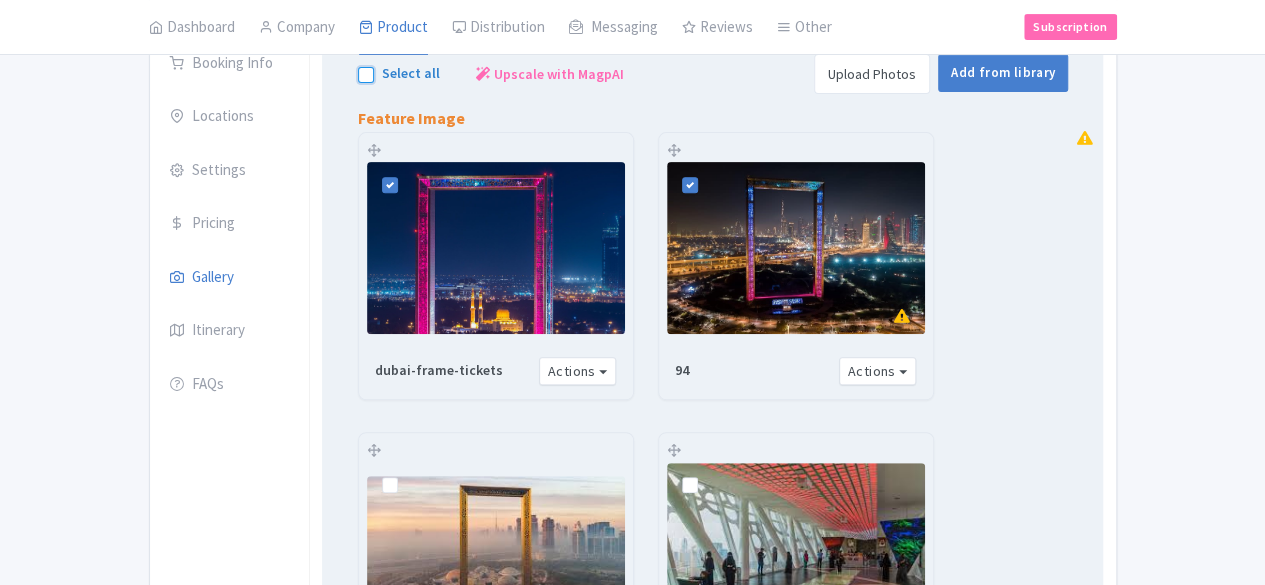 checkbox on "true" 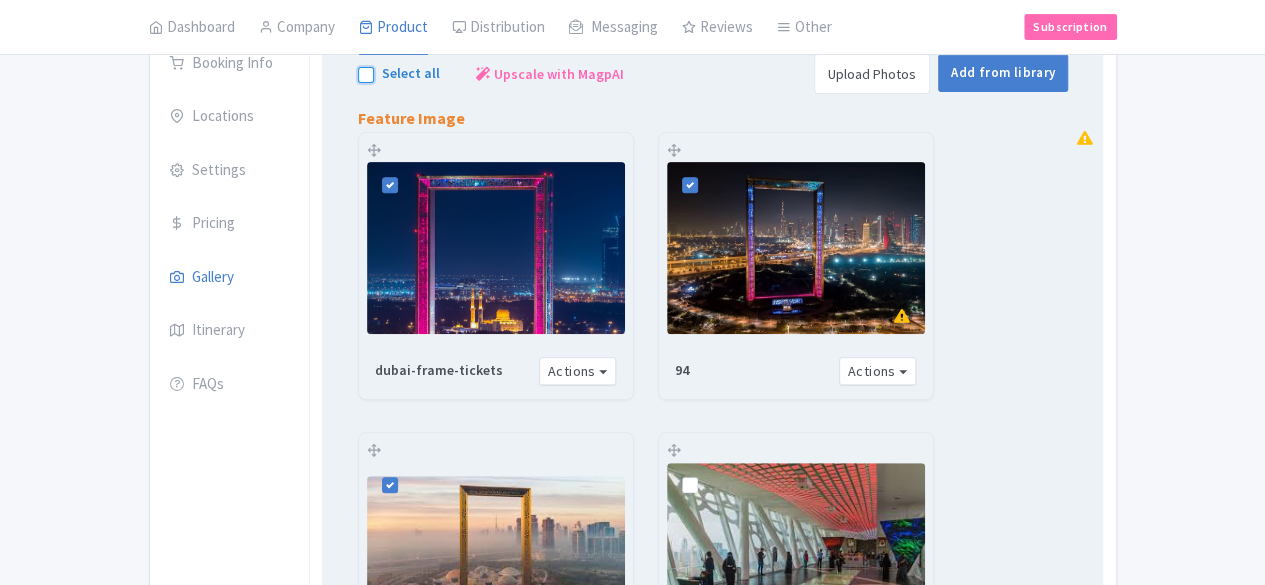 checkbox on "true" 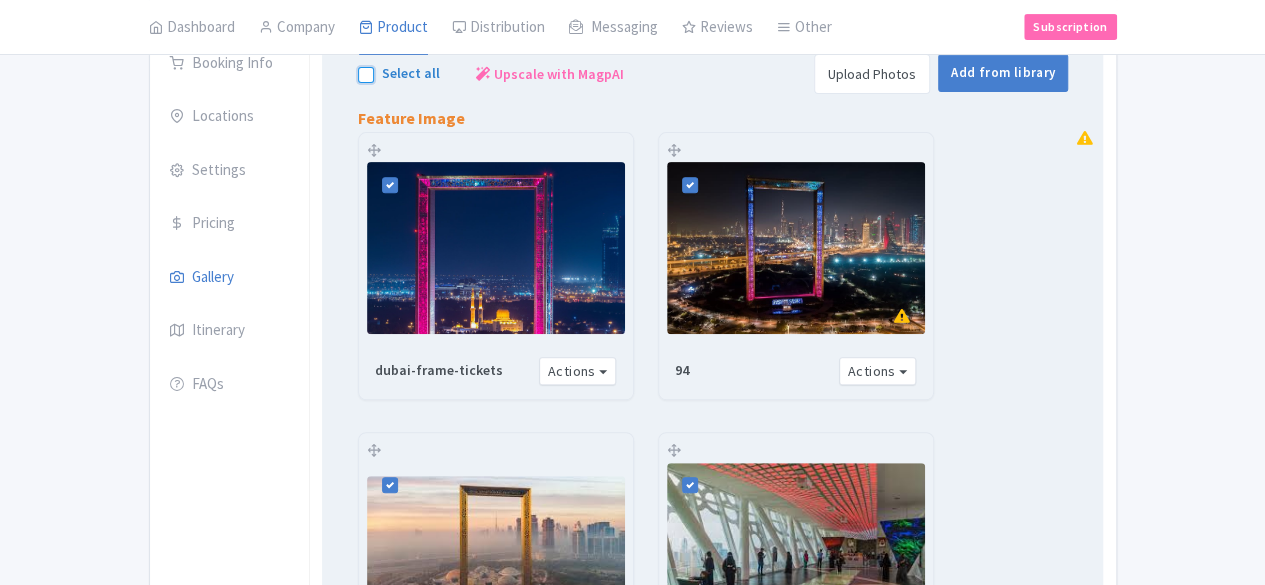 checkbox on "true" 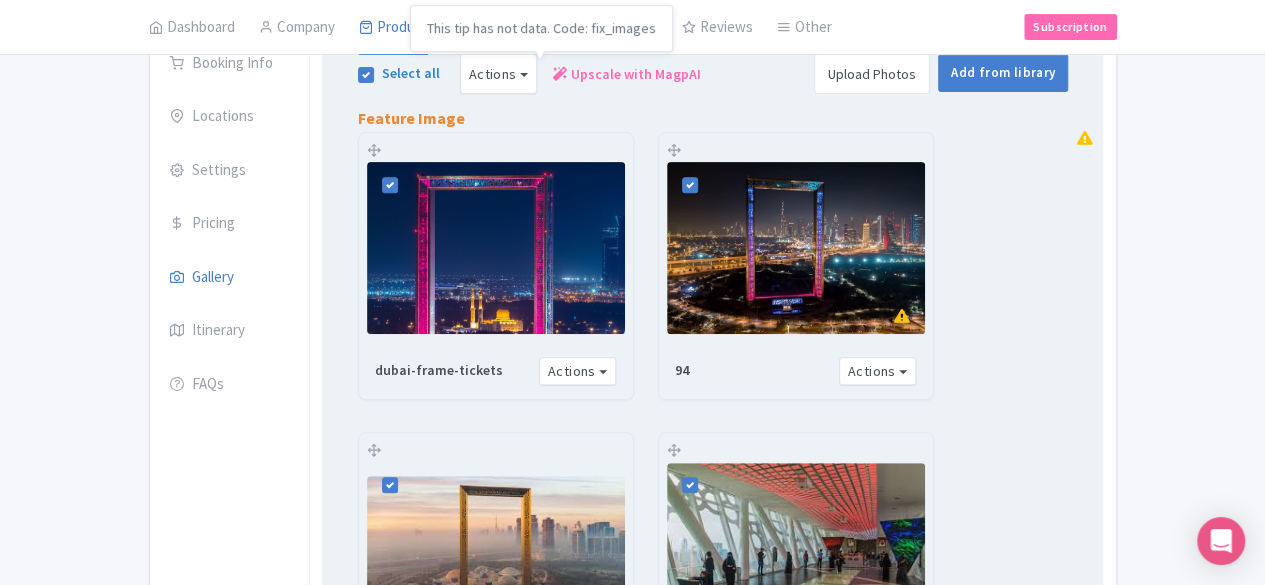 click on "Upscale with MagpAI" at bounding box center [636, 74] 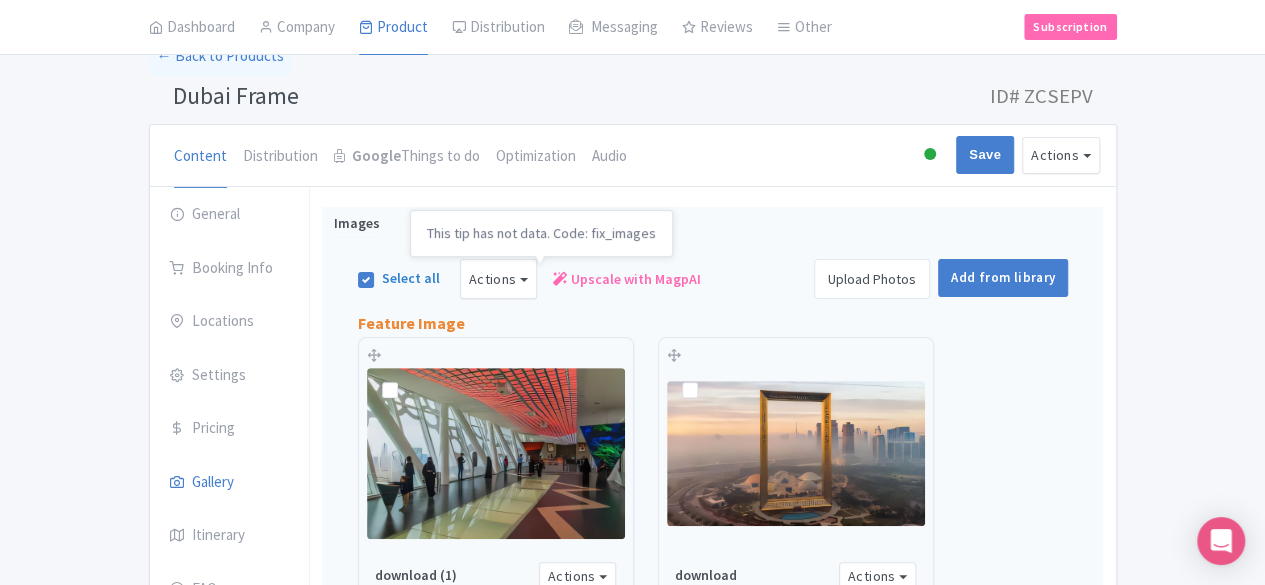 scroll, scrollTop: 705, scrollLeft: 0, axis: vertical 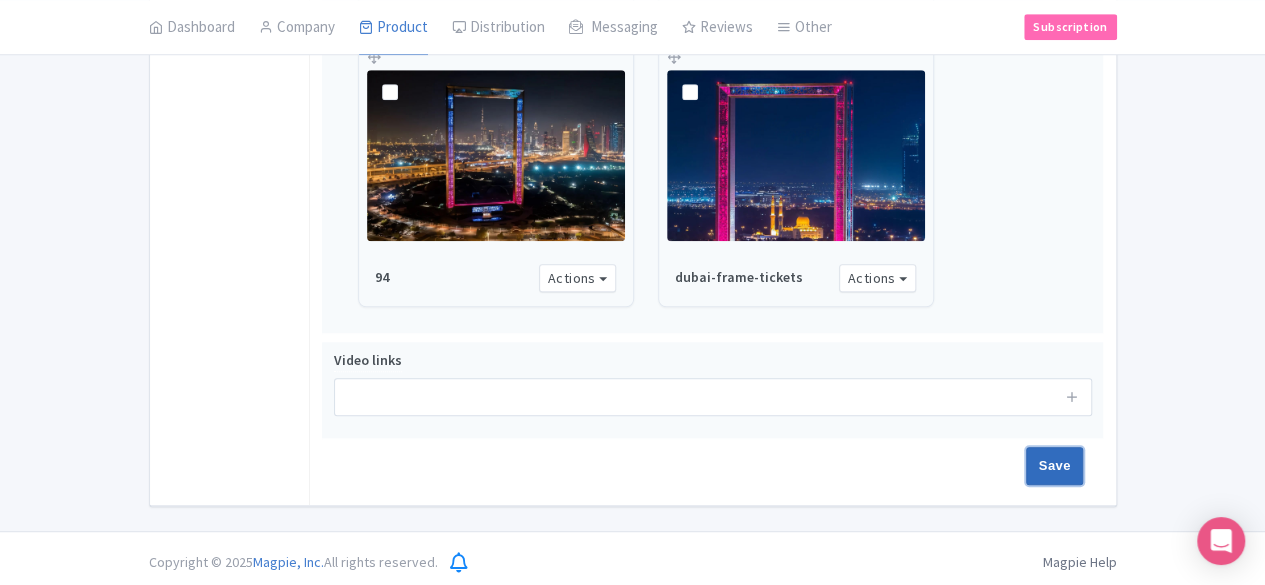 click on "Save" at bounding box center (1055, 466) 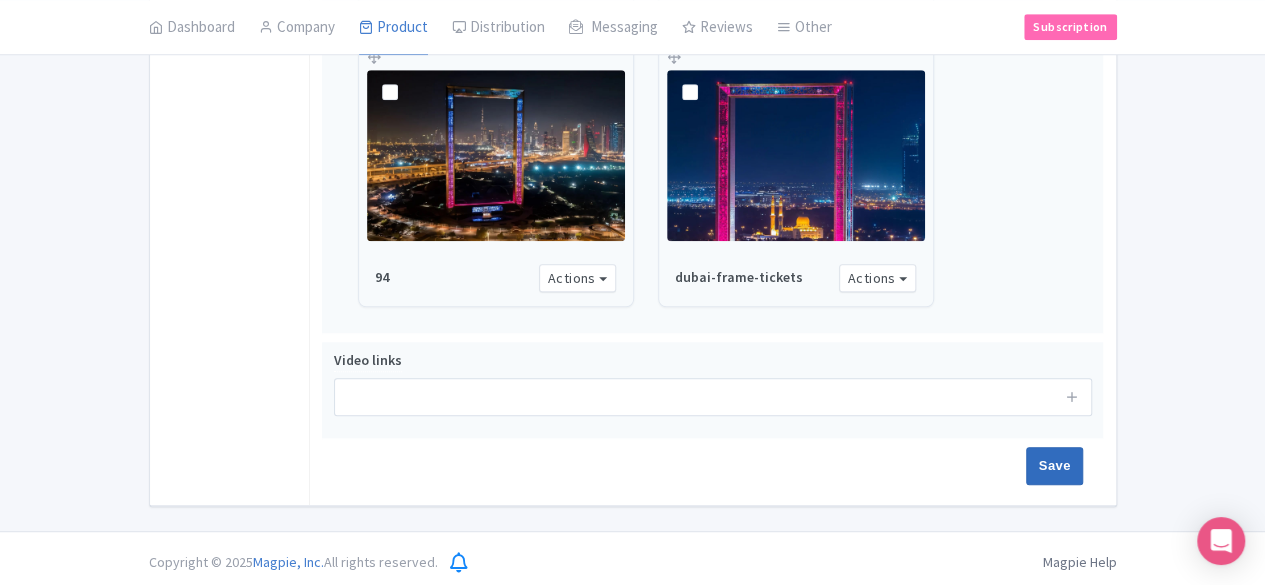 type on "Saving..." 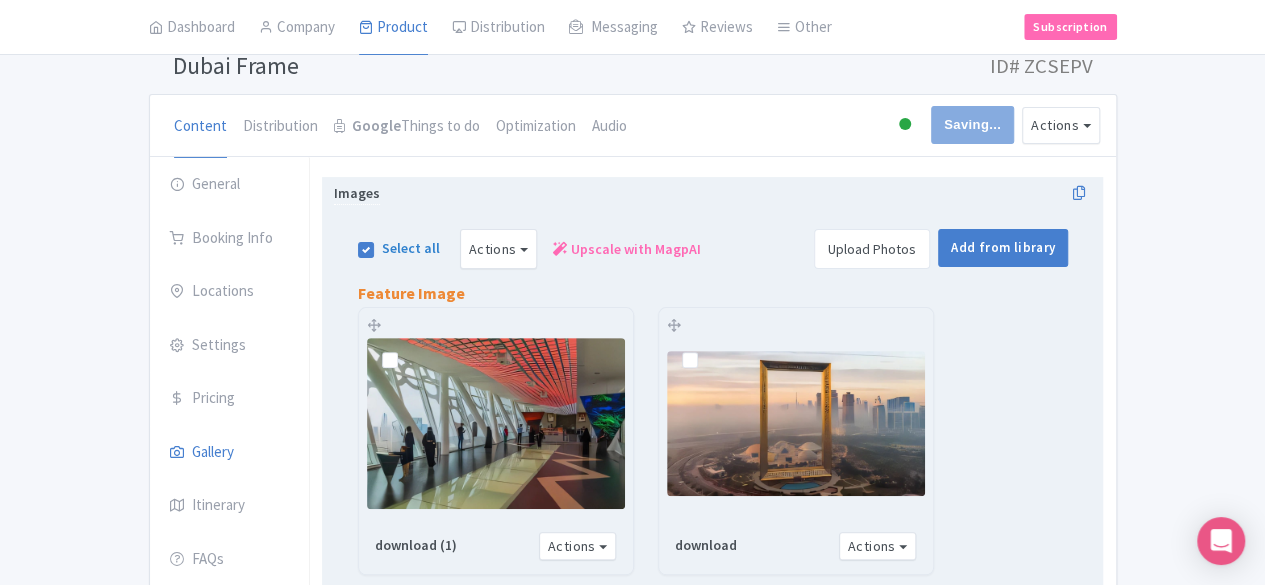 scroll, scrollTop: 105, scrollLeft: 0, axis: vertical 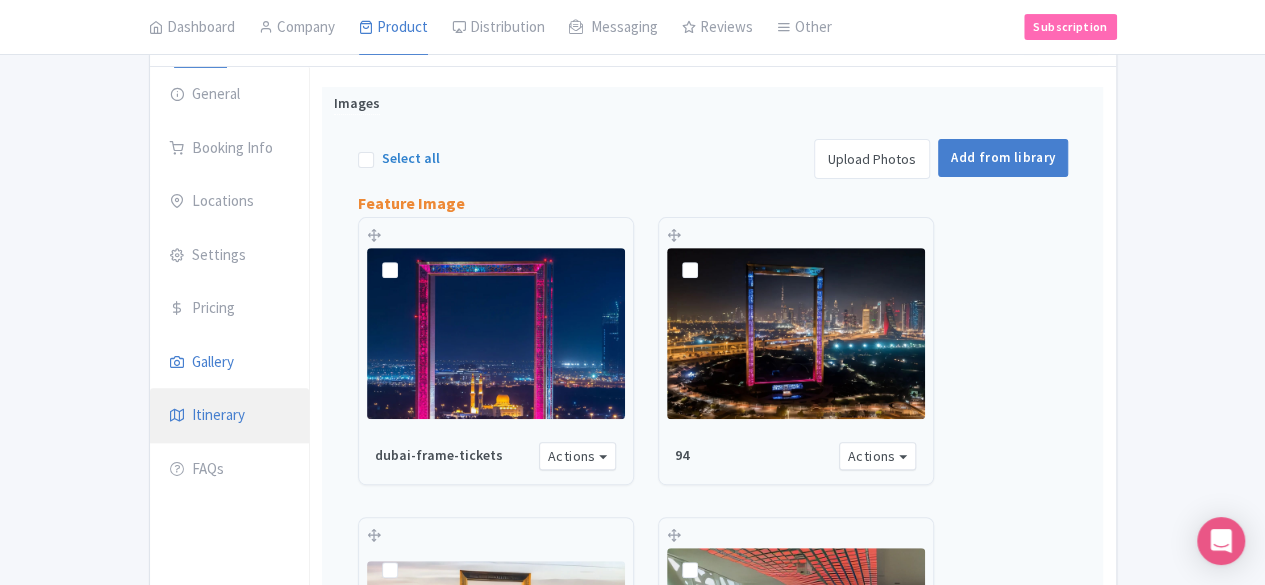 click on "Itinerary" at bounding box center (230, 416) 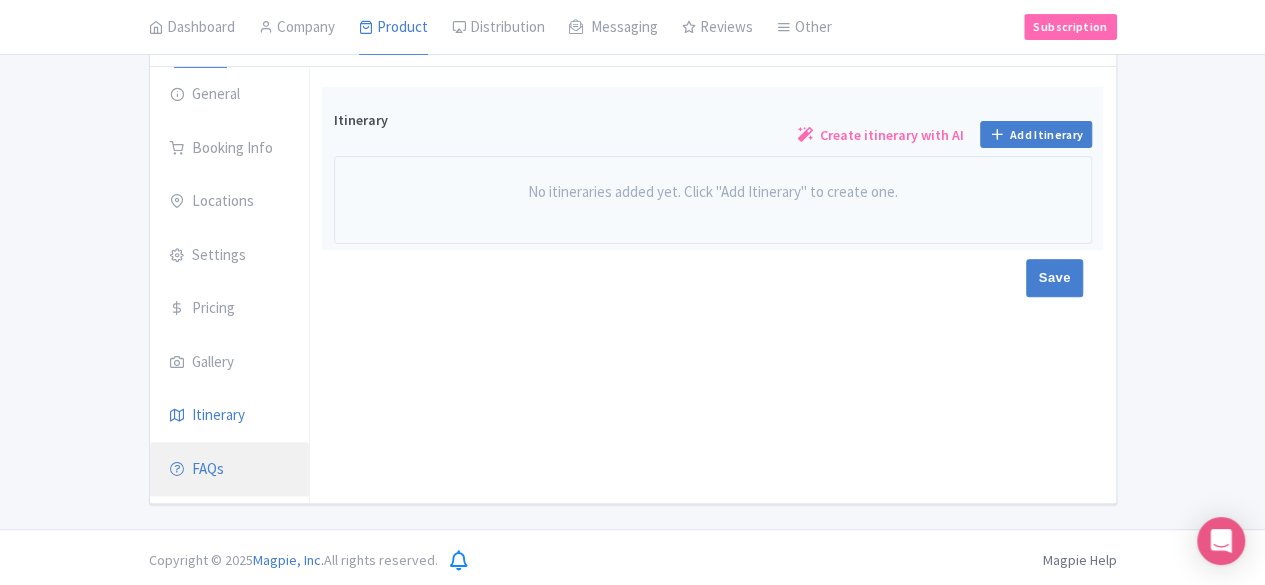 click on "FAQs" at bounding box center (230, 470) 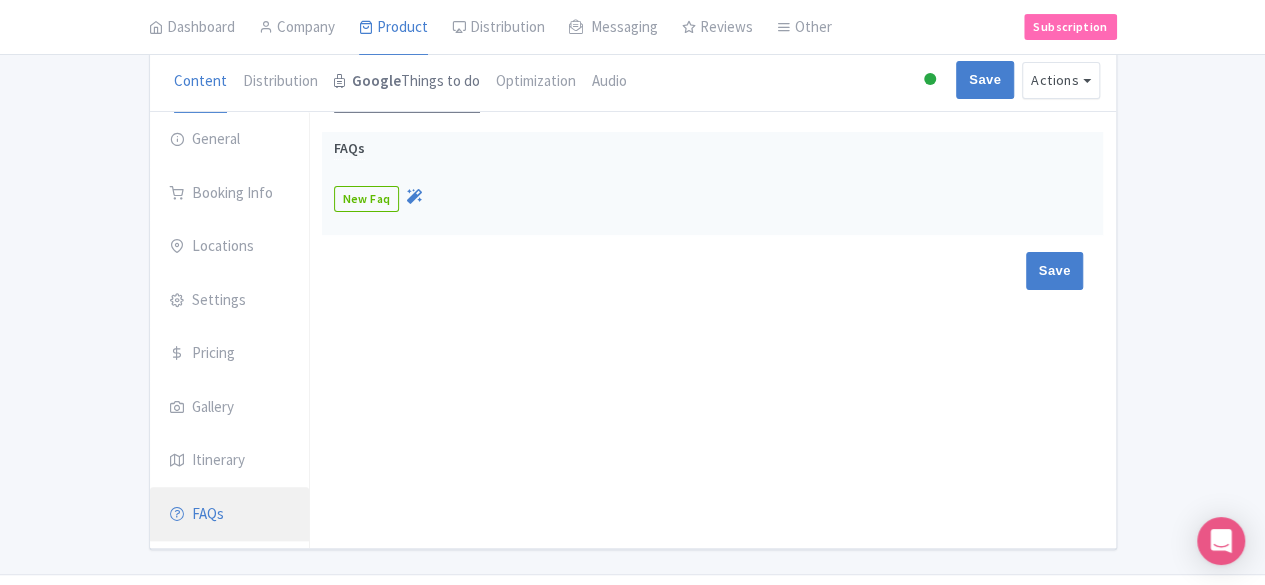 scroll, scrollTop: 0, scrollLeft: 0, axis: both 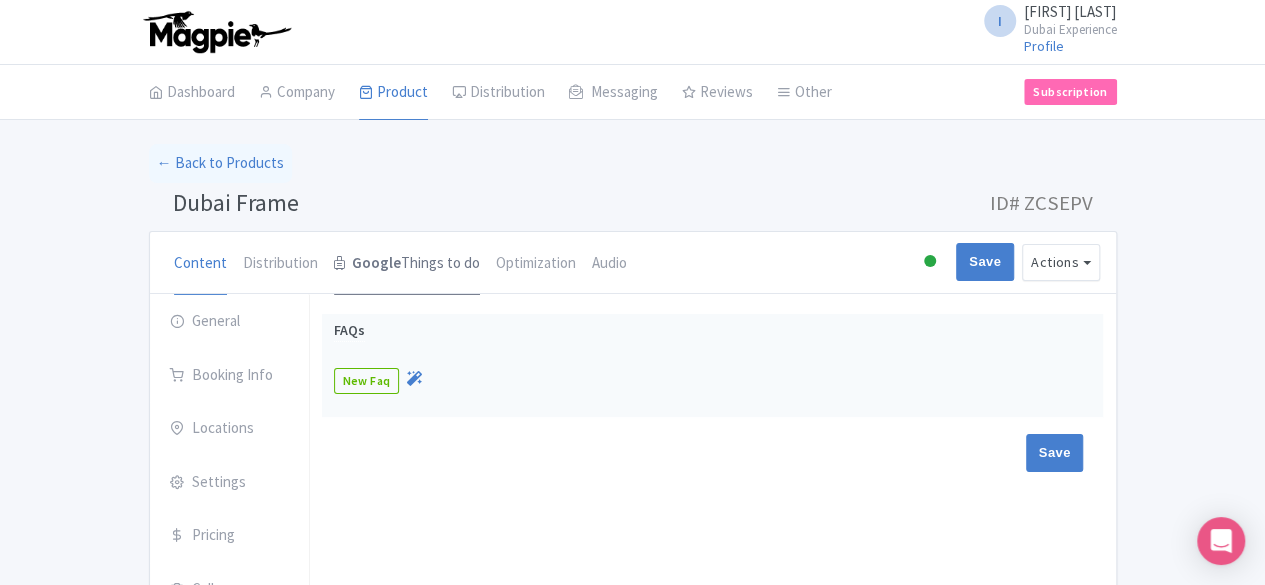 click on "Google  Things to do" at bounding box center (407, 264) 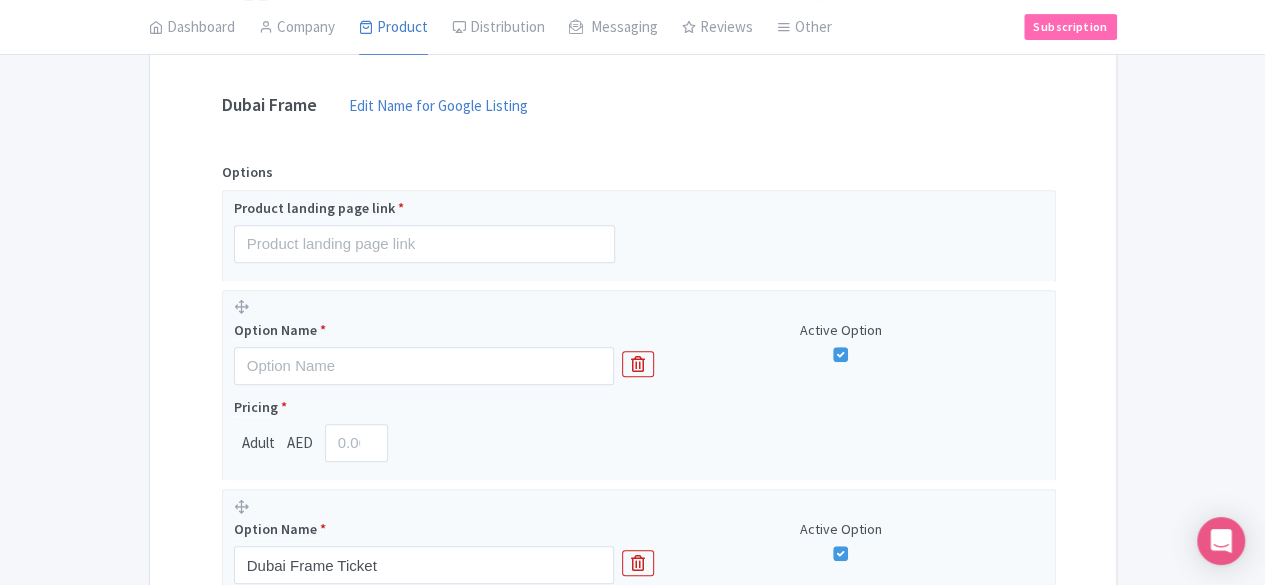 scroll, scrollTop: 400, scrollLeft: 0, axis: vertical 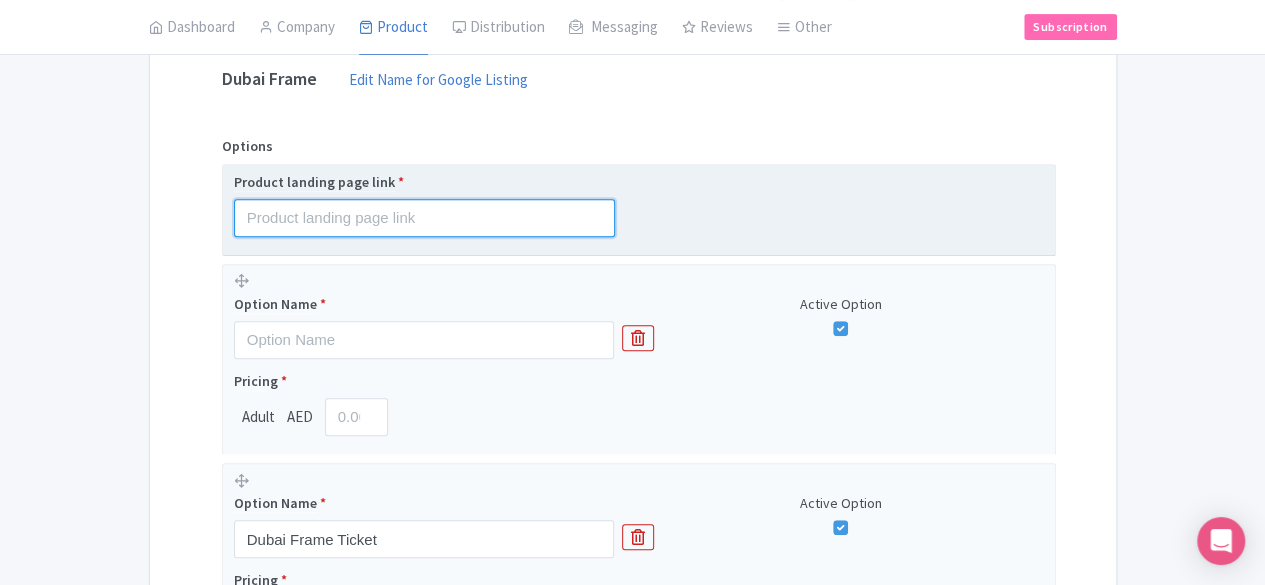 click at bounding box center (424, 218) 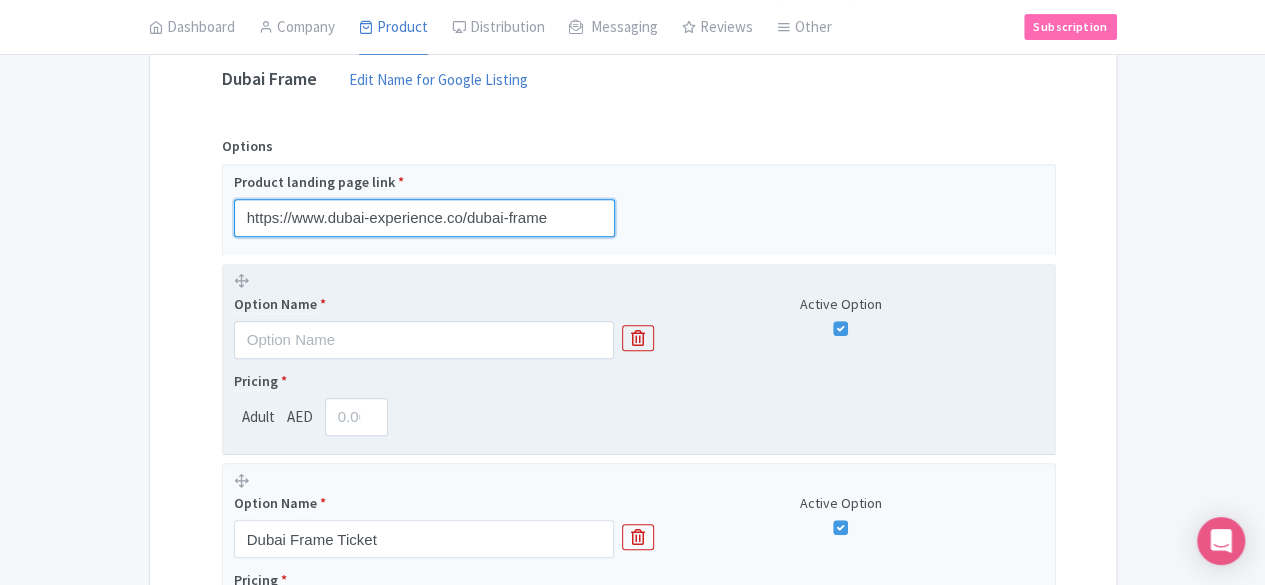 type on "https://www.dubai-experience.co/dubai-frame" 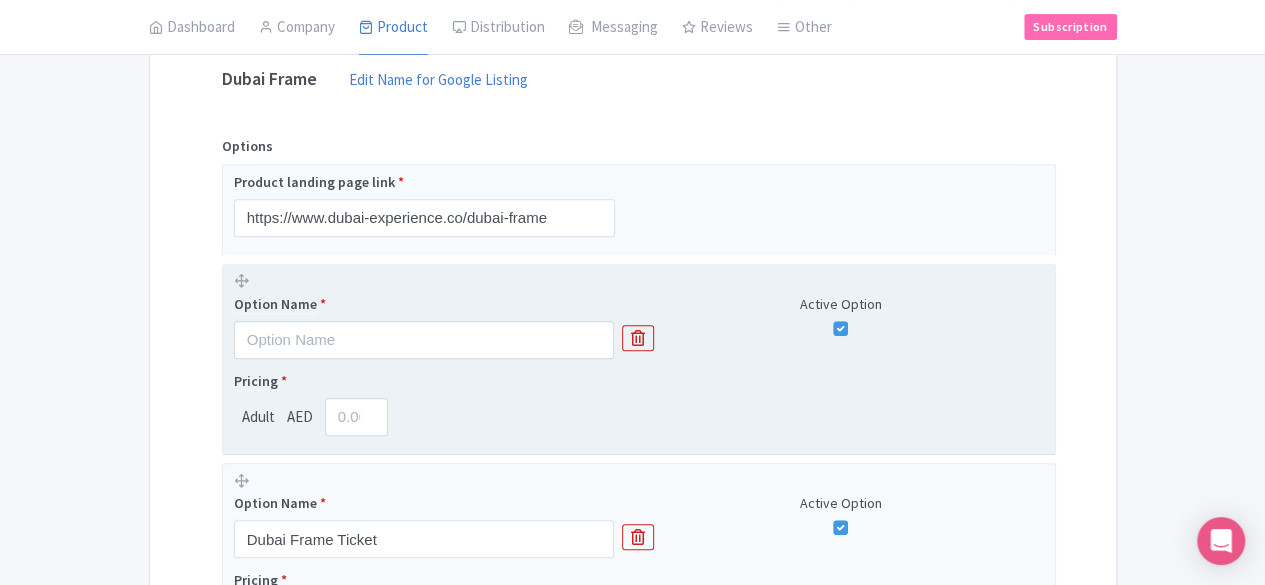 click on "Option Name
*" at bounding box center [424, 315] 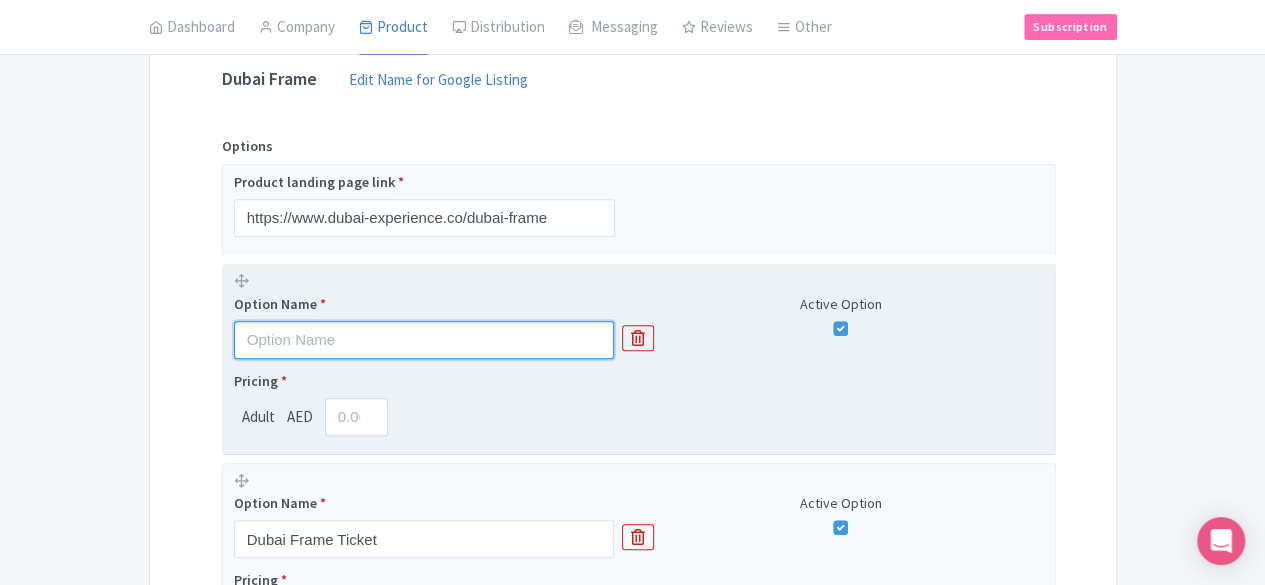 click at bounding box center (424, 340) 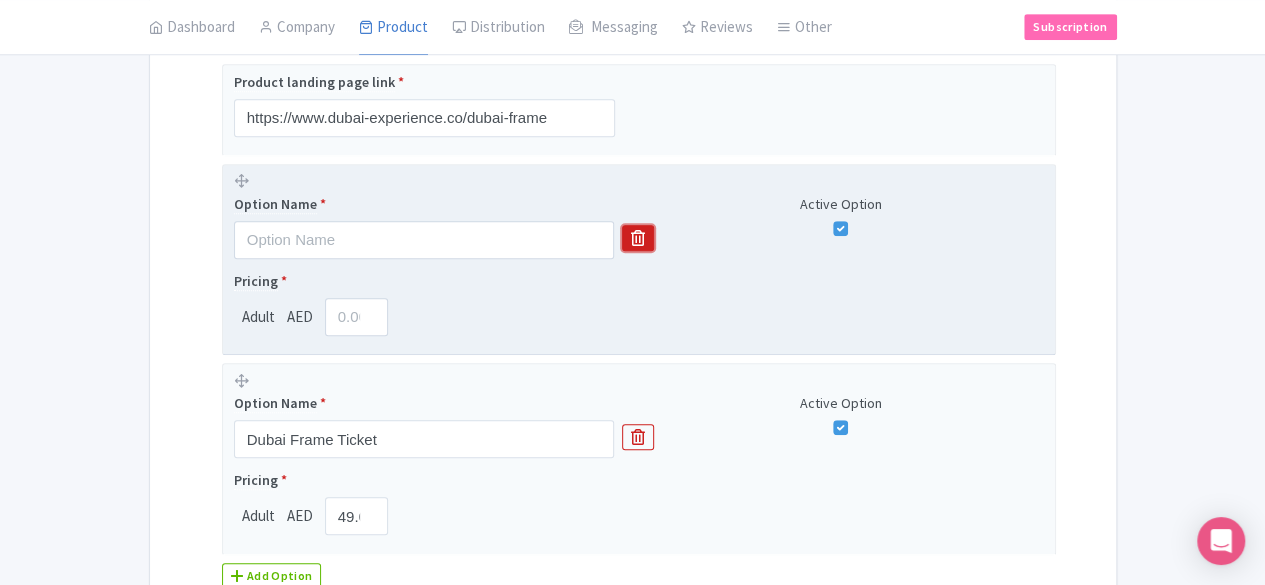 click at bounding box center (638, 238) 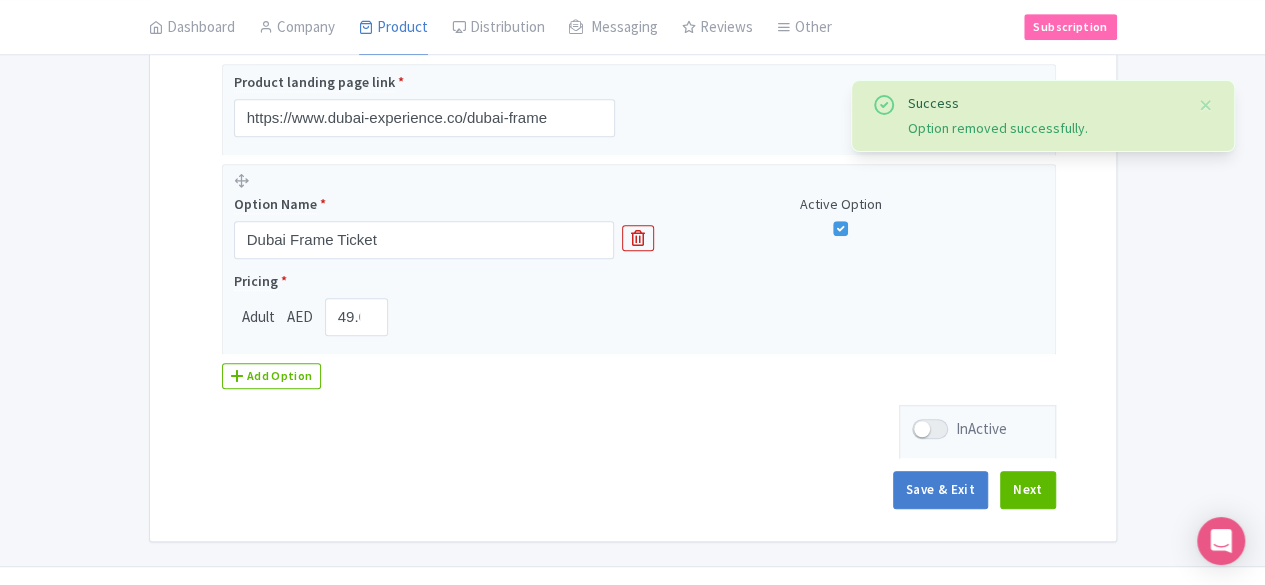 click on "Name & Price
Locations
Description & Reviews
Images & Categories
Complete
Dubai Frame
Edit Name for Google Listing
Edit Name for Google Listing
Regular Product Name:
Dubai Frame
Save
Options
Product landing page link
*
https://www.dubai-experience.co/dubai-frame
Option Name
*
Dubai Frame Ticket
Active Option
Pricing
*
Adult
AED
49.00
Add Option
InActive
Save & Exit
Next" at bounding box center [633, 173] 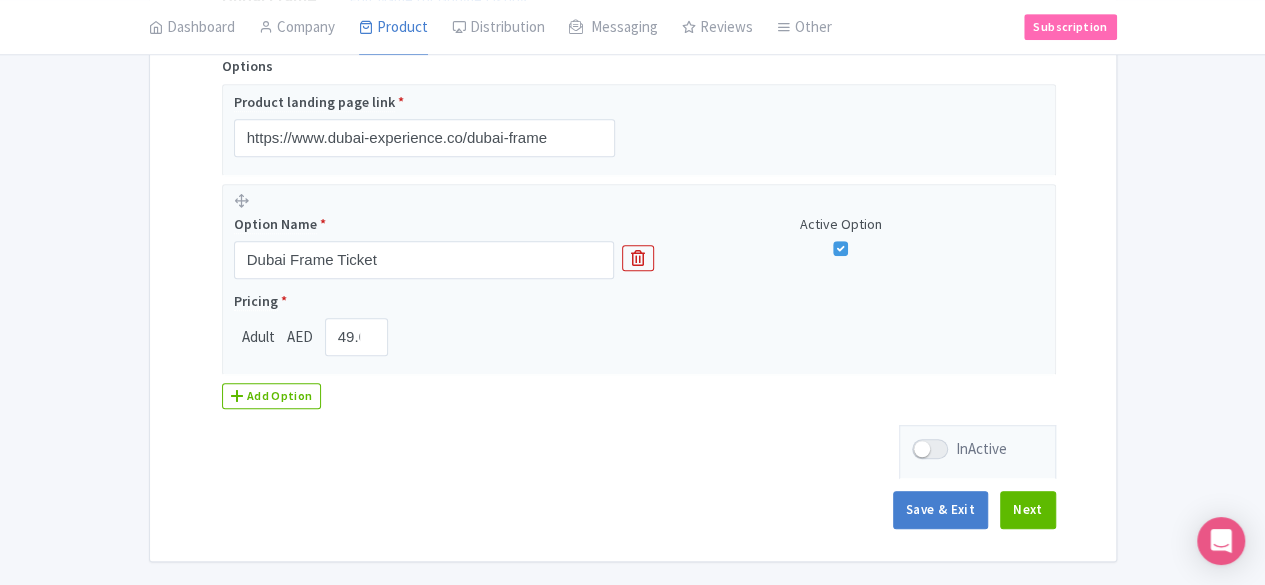 scroll, scrollTop: 536, scrollLeft: 0, axis: vertical 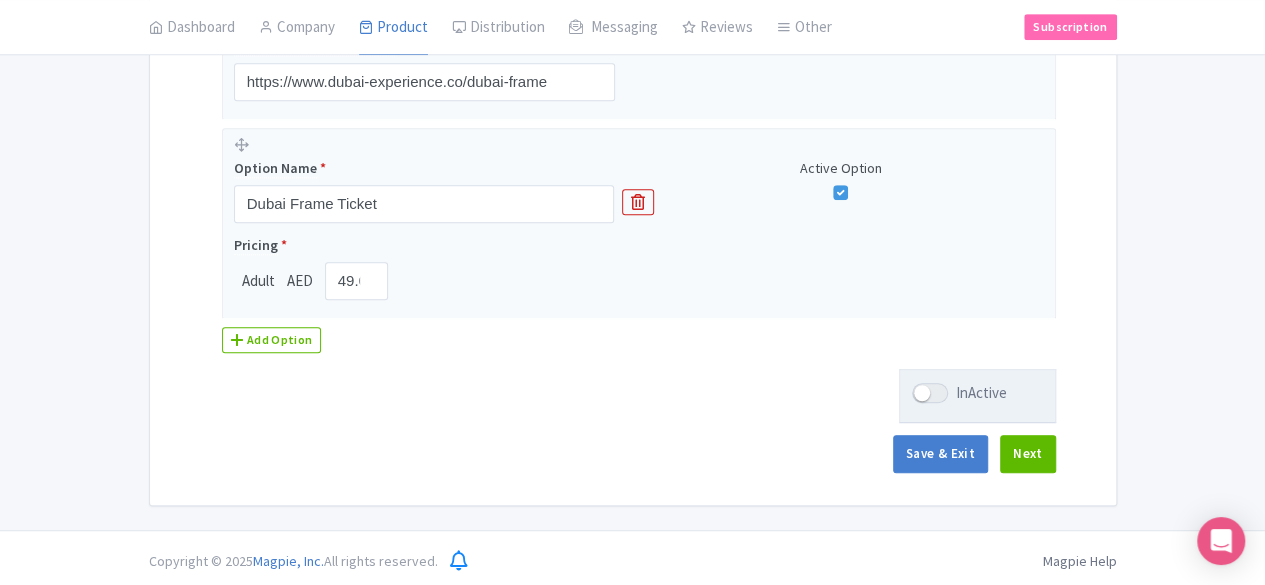 click at bounding box center [930, 393] 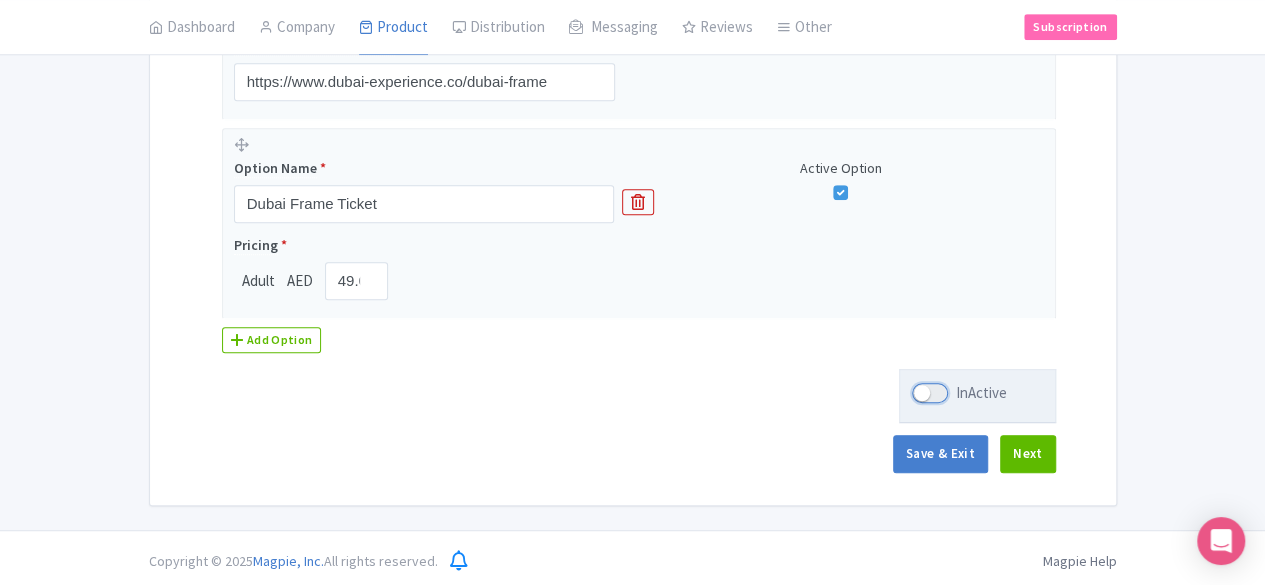 click on "InActive" at bounding box center [918, 393] 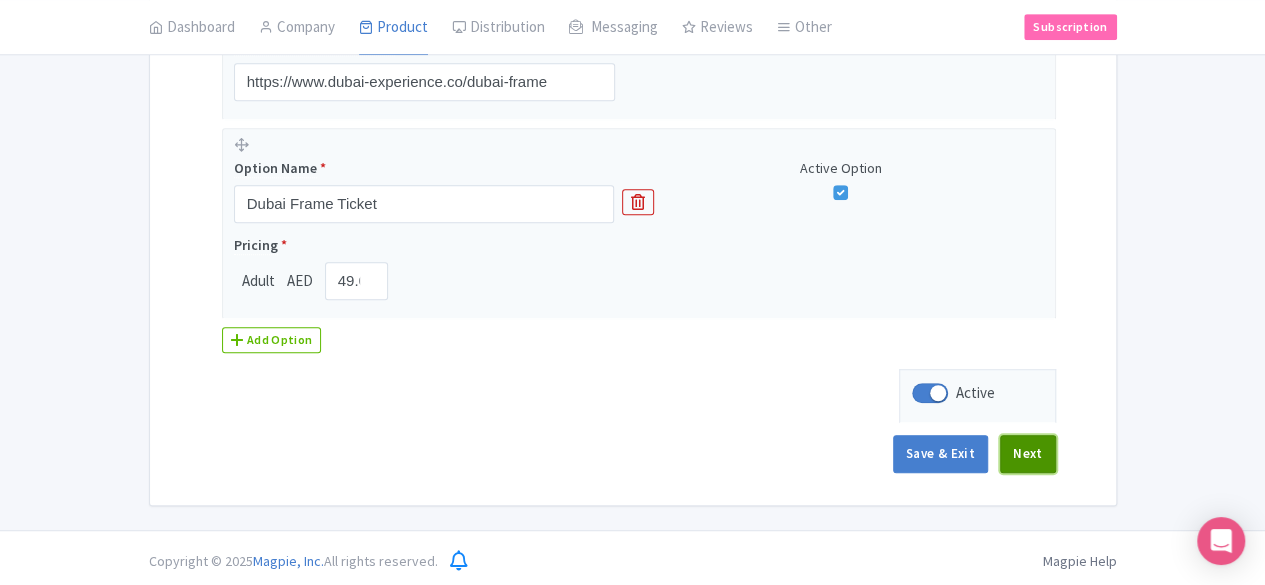 click on "Next" at bounding box center [1028, 454] 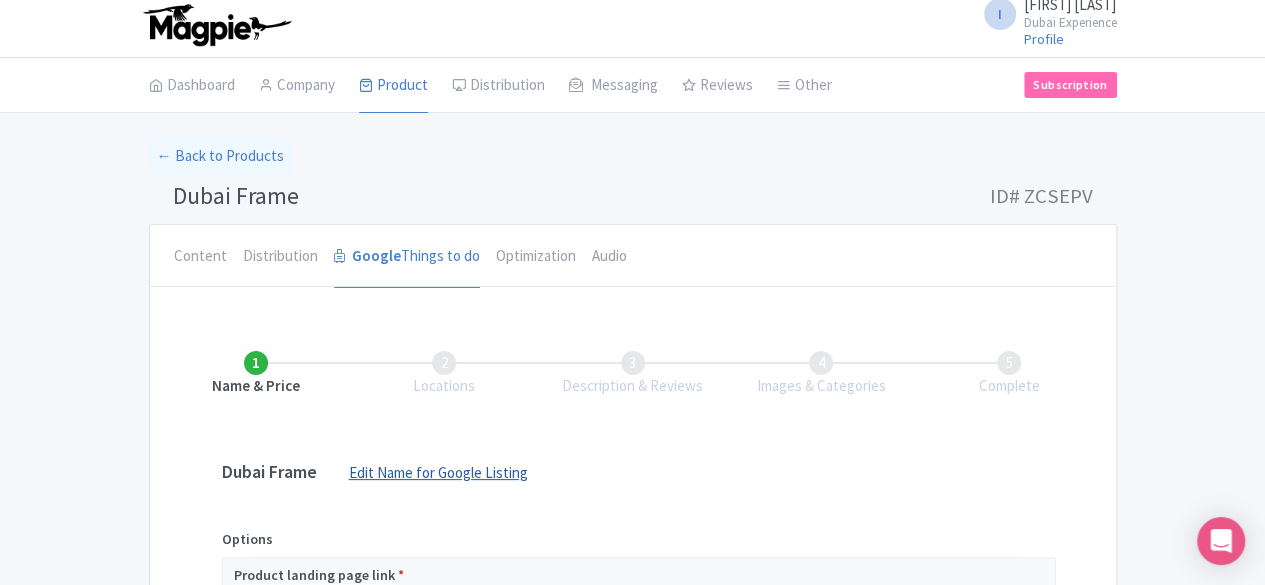 scroll, scrollTop: 0, scrollLeft: 0, axis: both 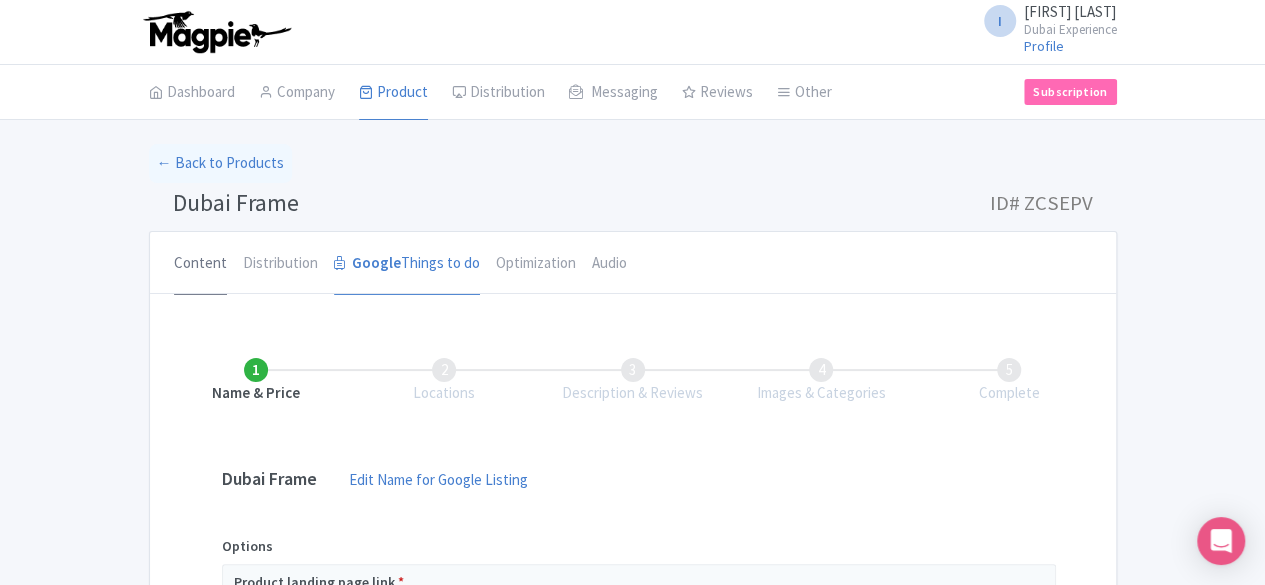 click on "Content" at bounding box center (200, 264) 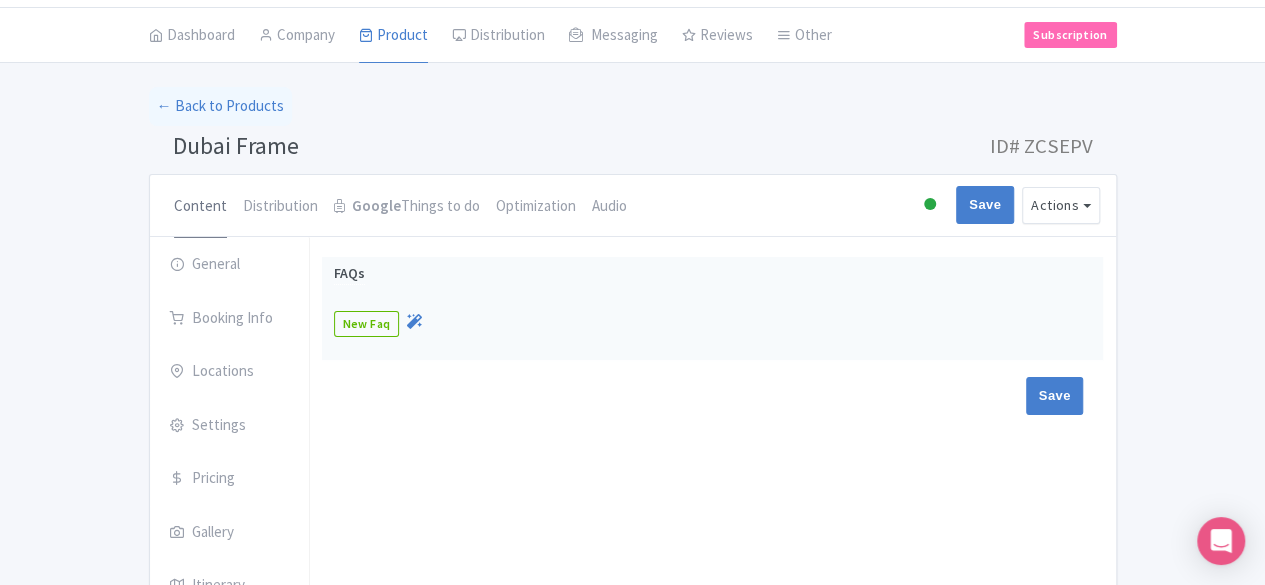 scroll, scrollTop: 100, scrollLeft: 0, axis: vertical 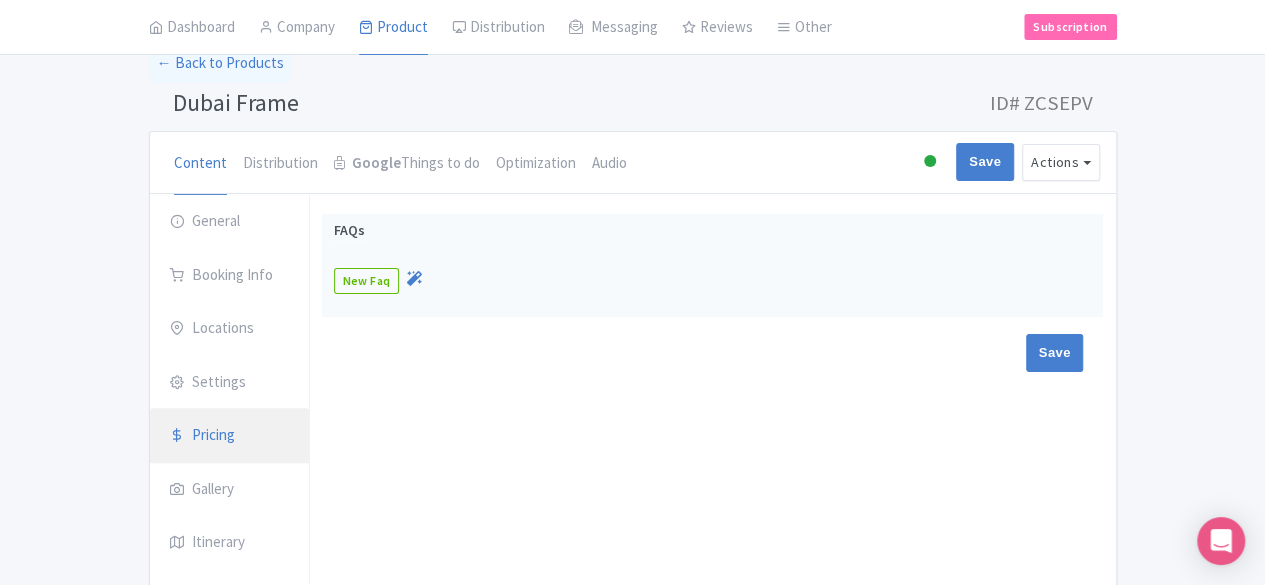 click on "Pricing" at bounding box center [230, 436] 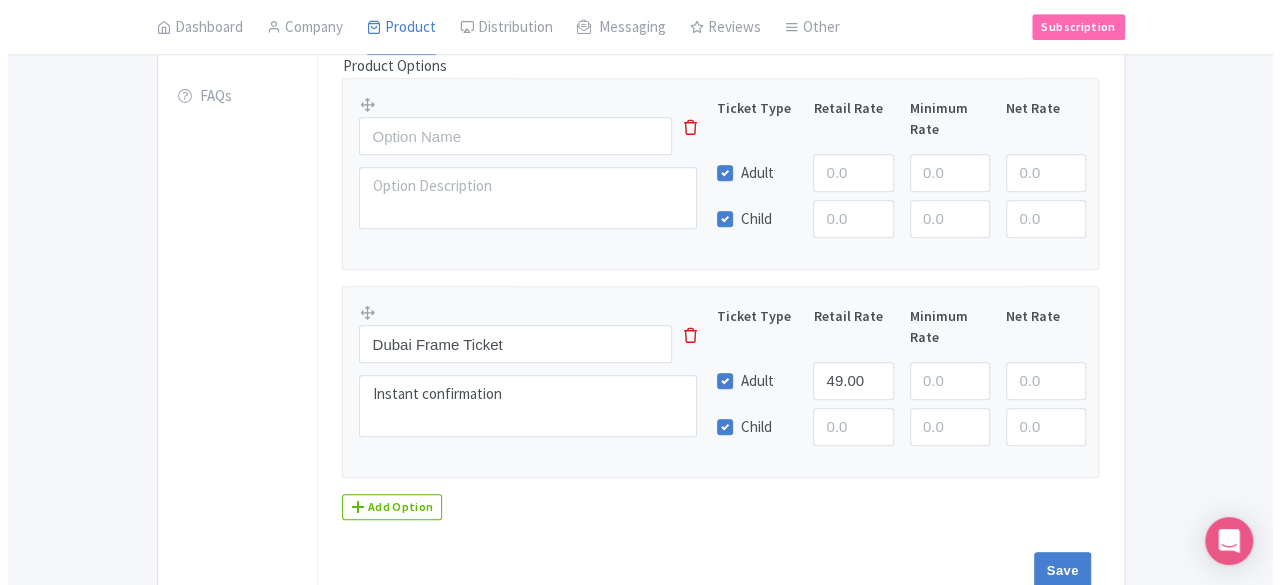 scroll, scrollTop: 500, scrollLeft: 0, axis: vertical 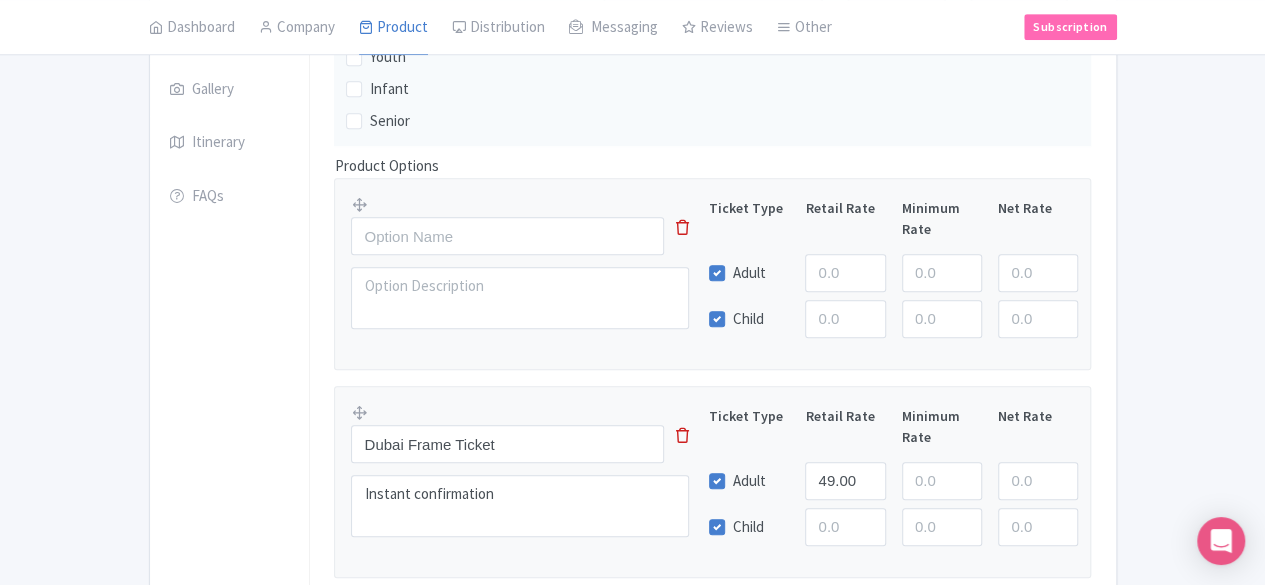 click at bounding box center [682, 236] 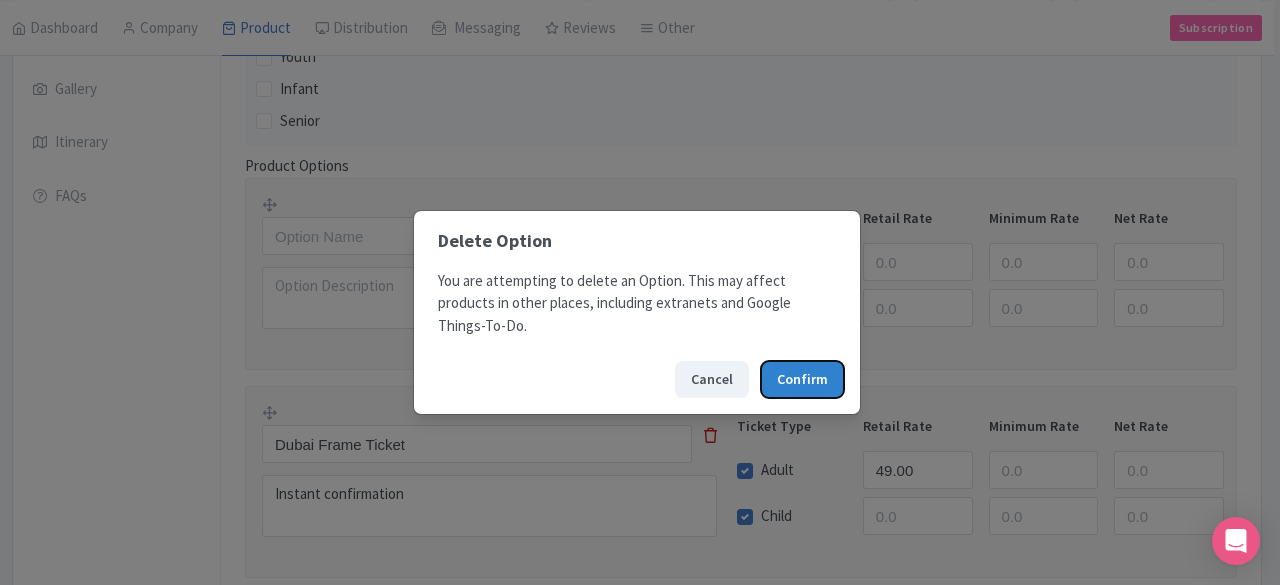click on "Confirm" at bounding box center [802, 379] 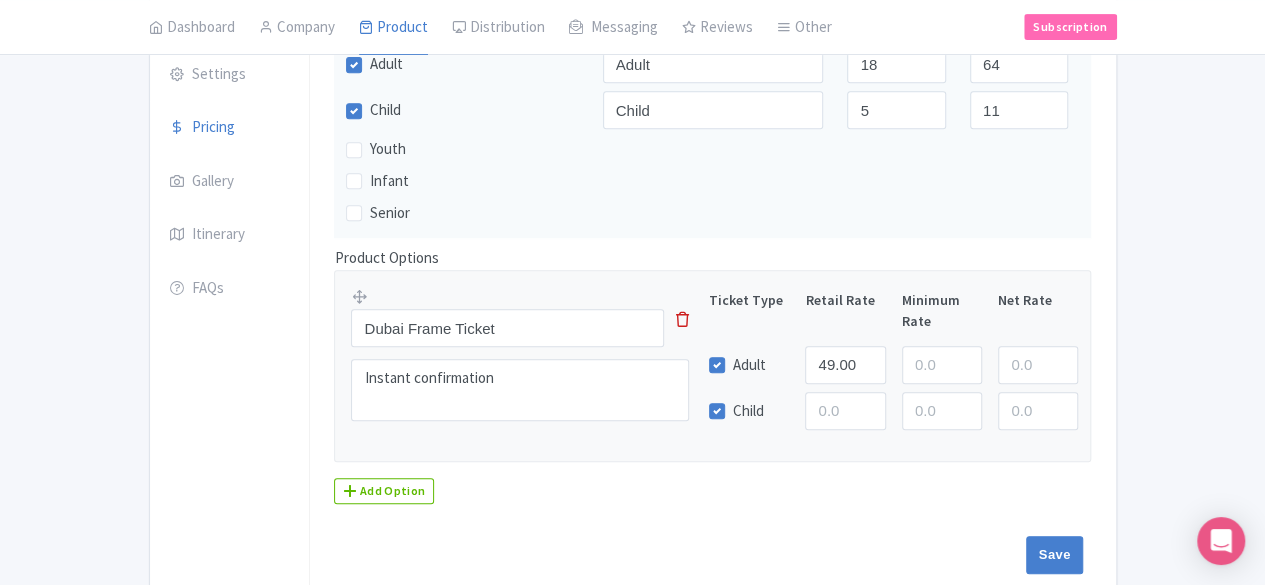 scroll, scrollTop: 497, scrollLeft: 0, axis: vertical 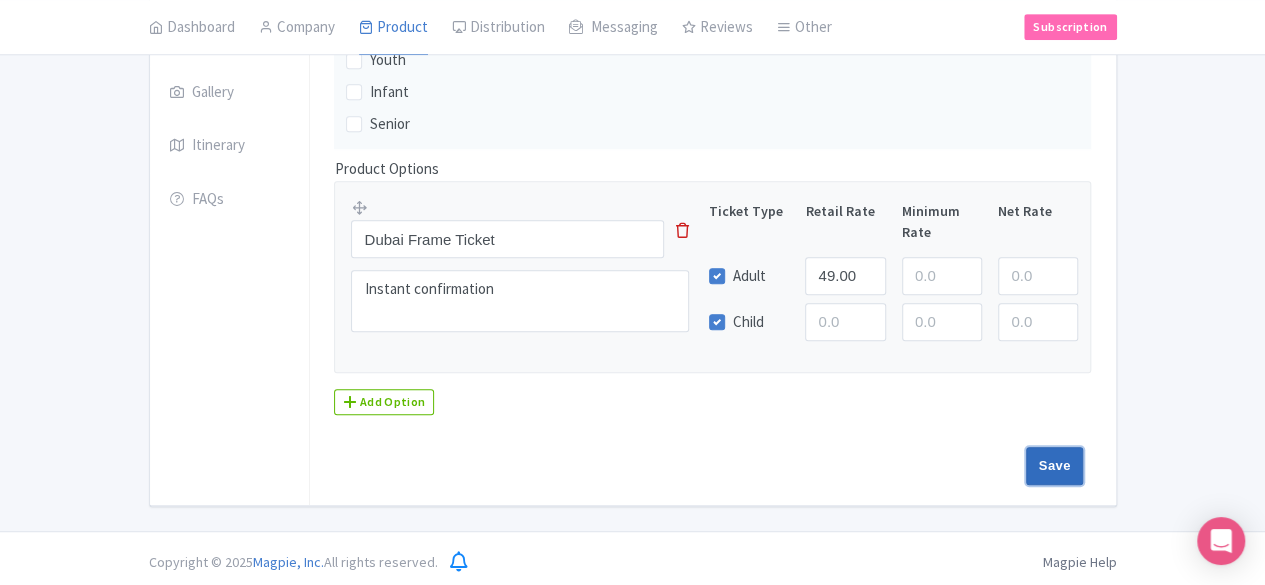 click on "Save" at bounding box center (1055, 466) 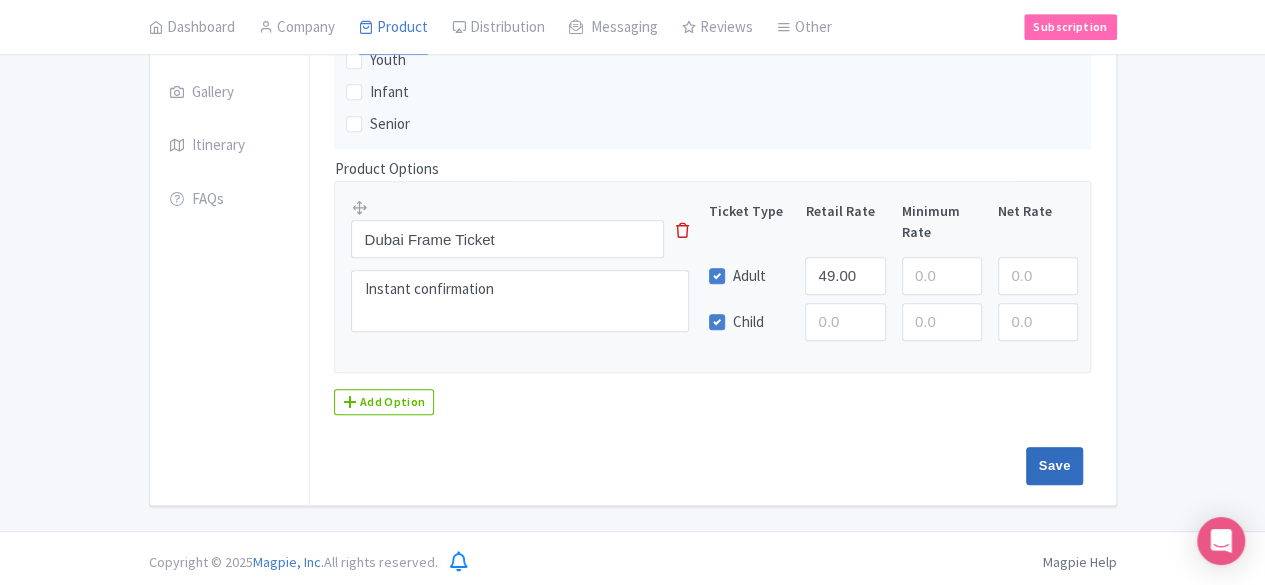 type on "Saving..." 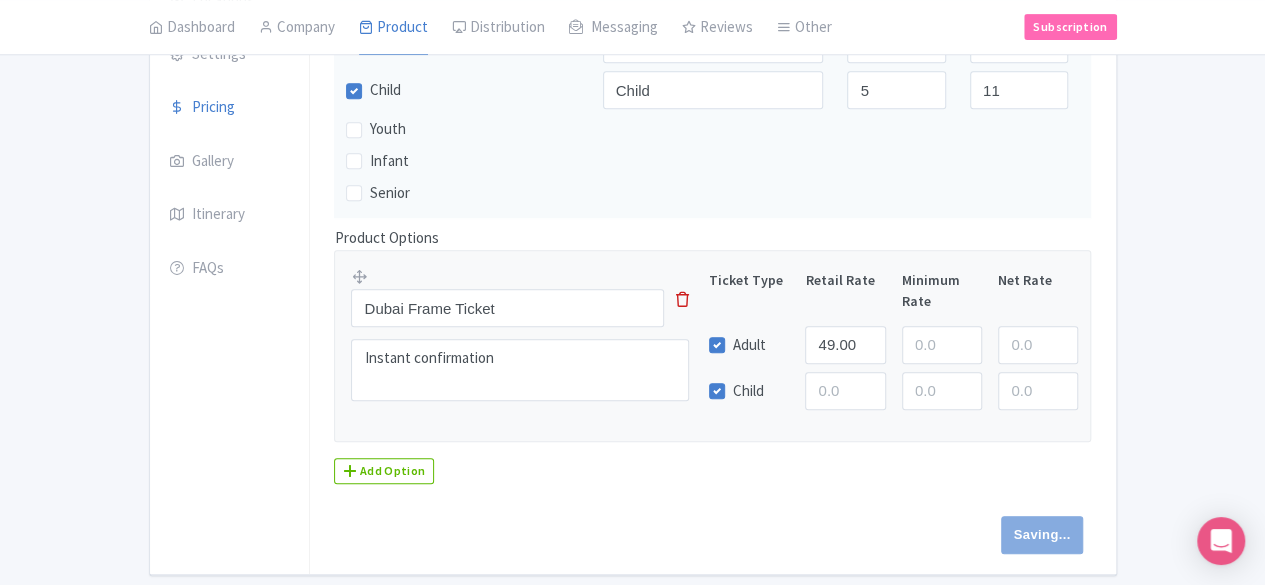 scroll, scrollTop: 397, scrollLeft: 0, axis: vertical 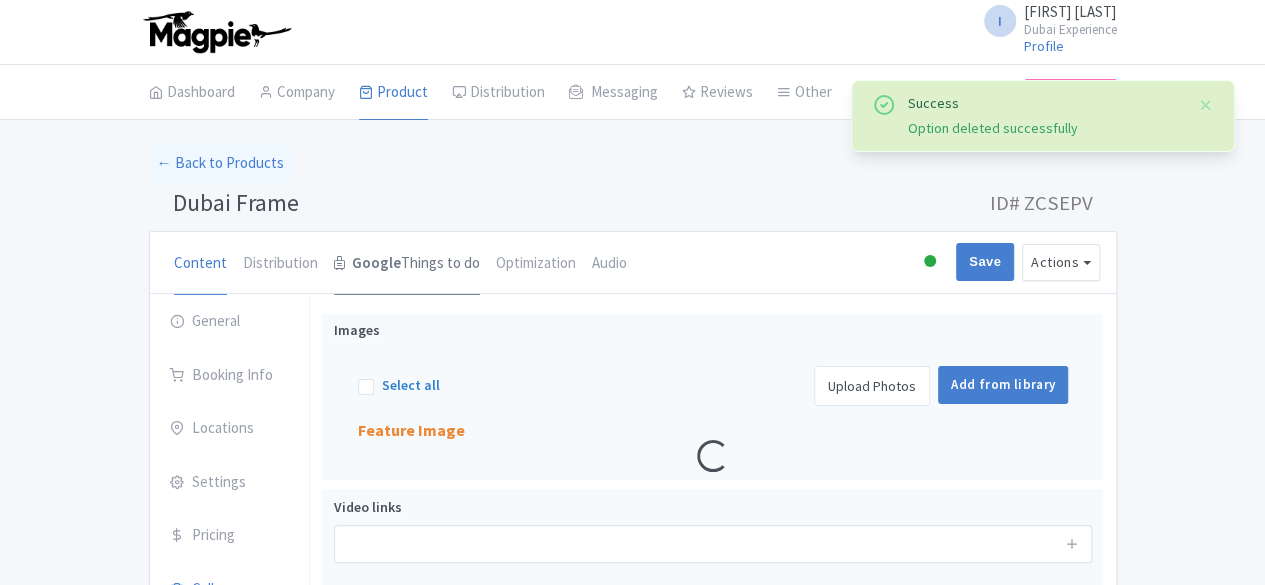 click on "Google  Things to do" at bounding box center (407, 264) 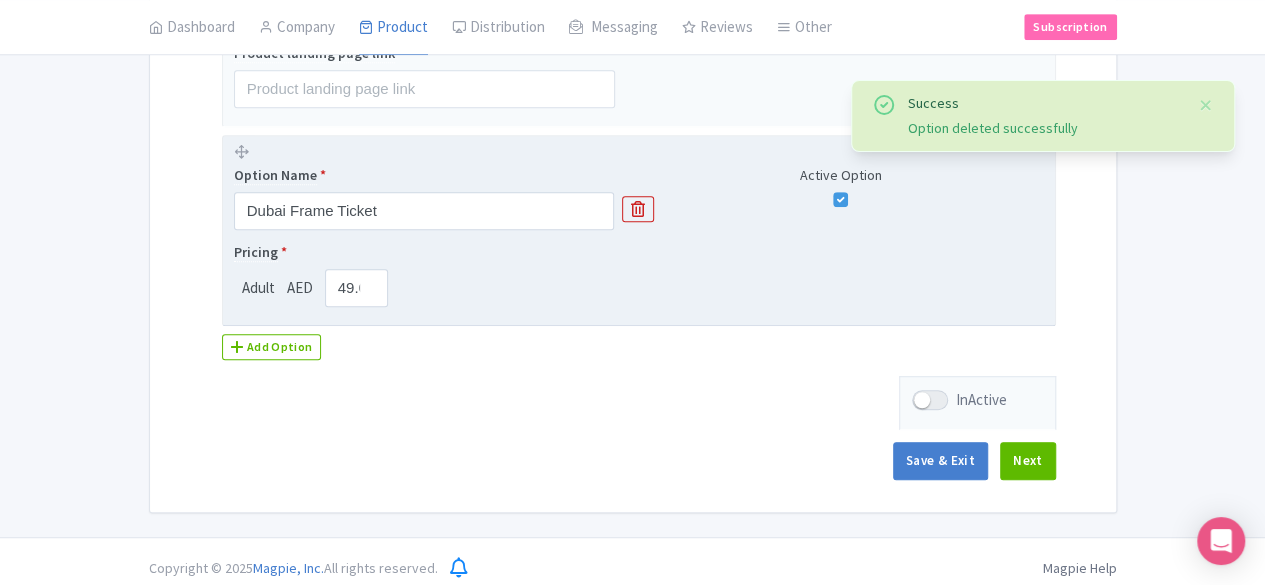 scroll, scrollTop: 400, scrollLeft: 0, axis: vertical 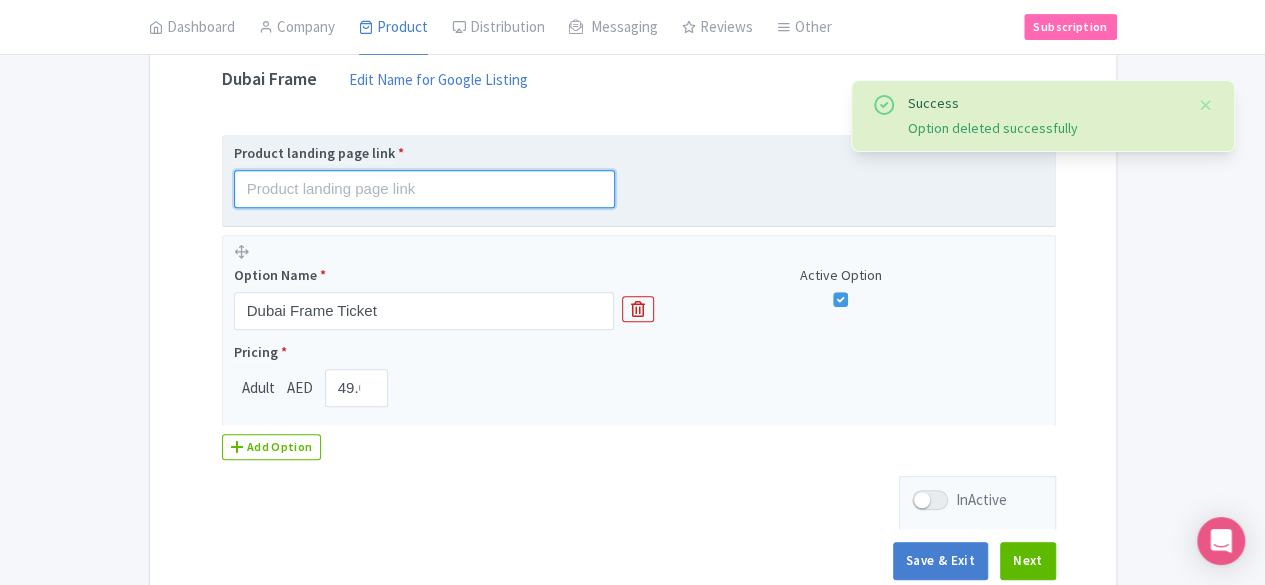 click at bounding box center (424, 189) 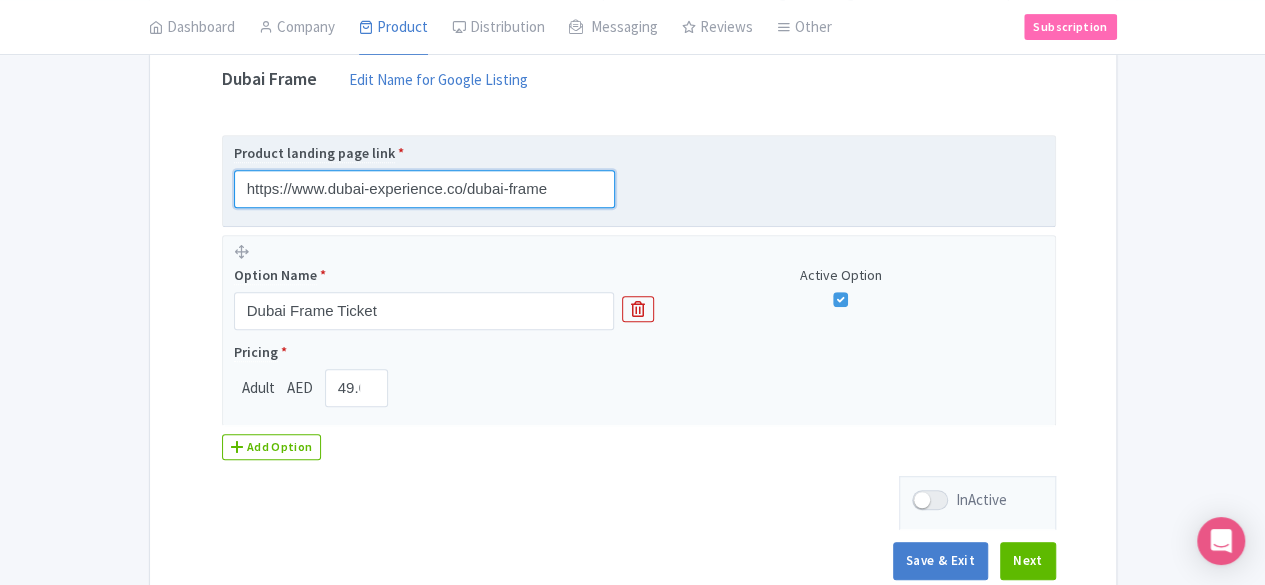 click on "https://www.dubai-experience.co/dubai-frame" at bounding box center [424, 189] 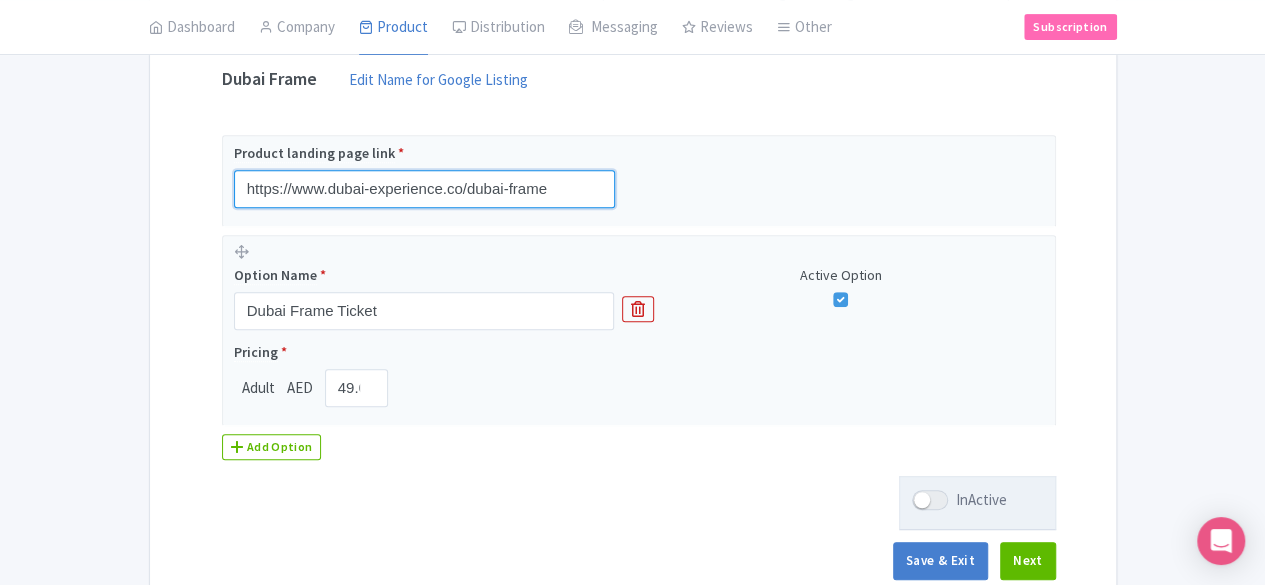 type on "https://www.dubai-experience.co/dubai-frame" 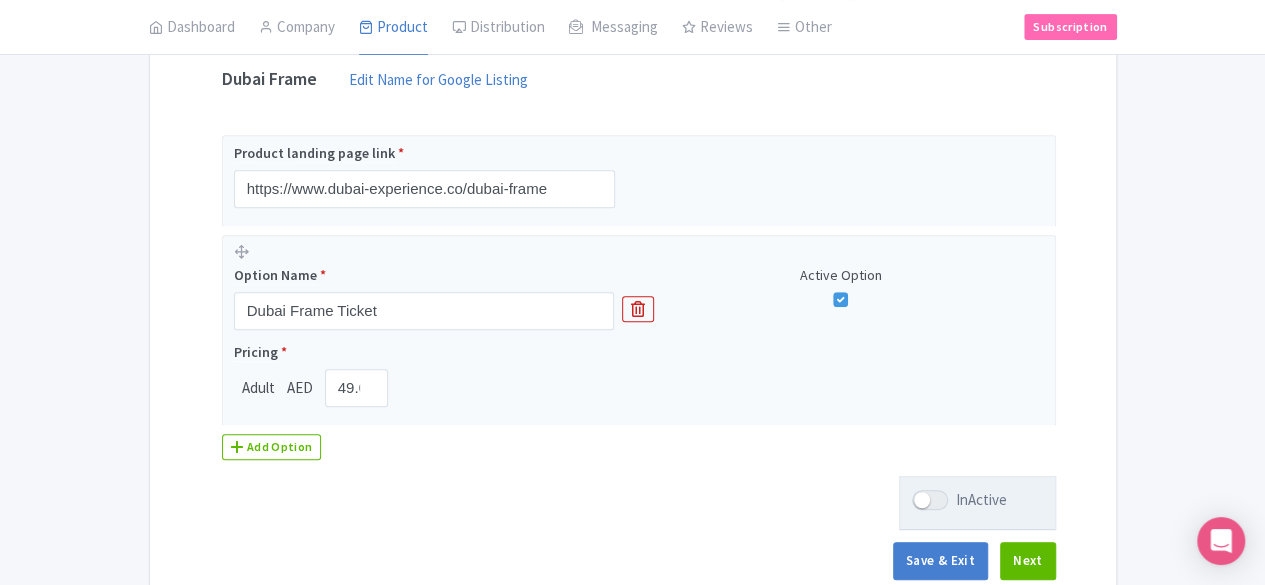 click at bounding box center [930, 500] 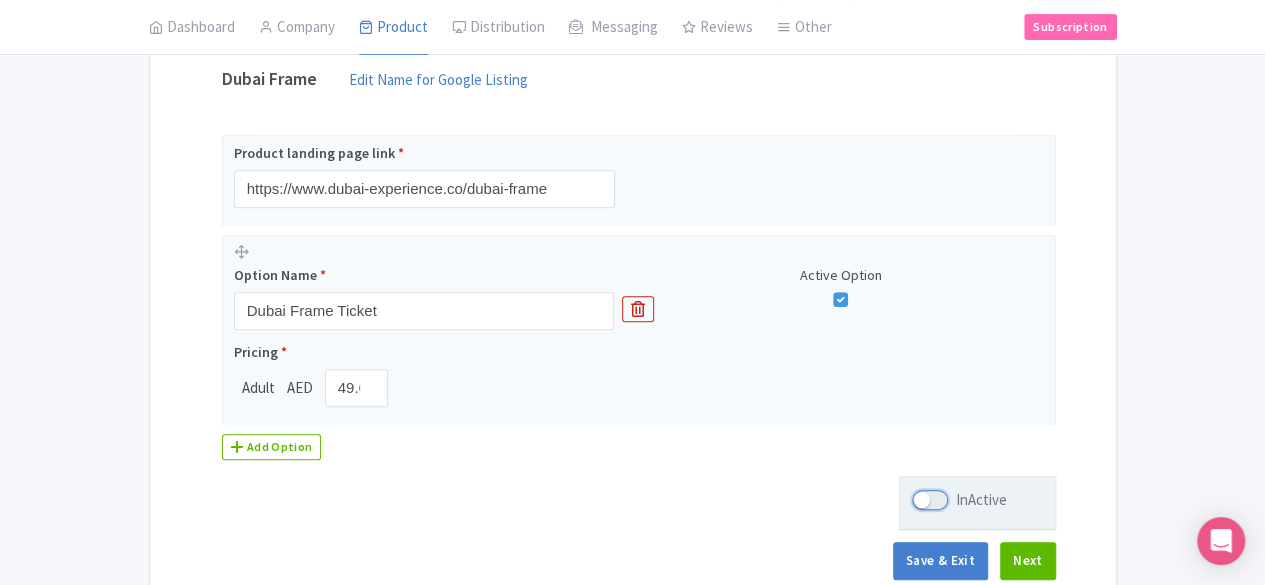 click on "InActive" at bounding box center (918, 500) 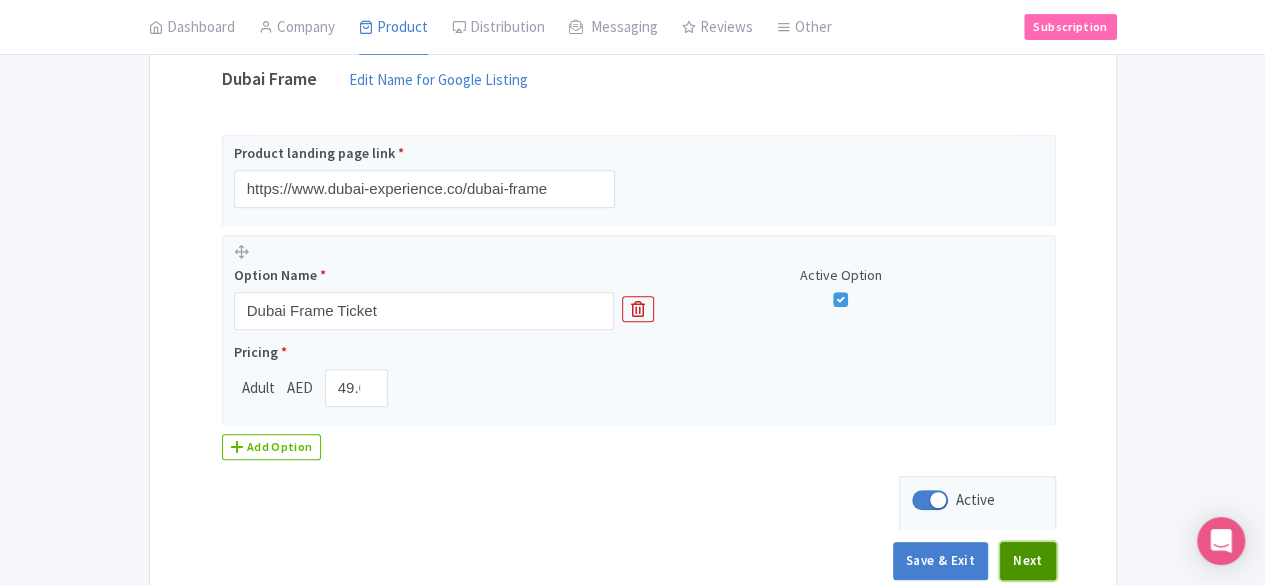 click on "Next" at bounding box center [1028, 561] 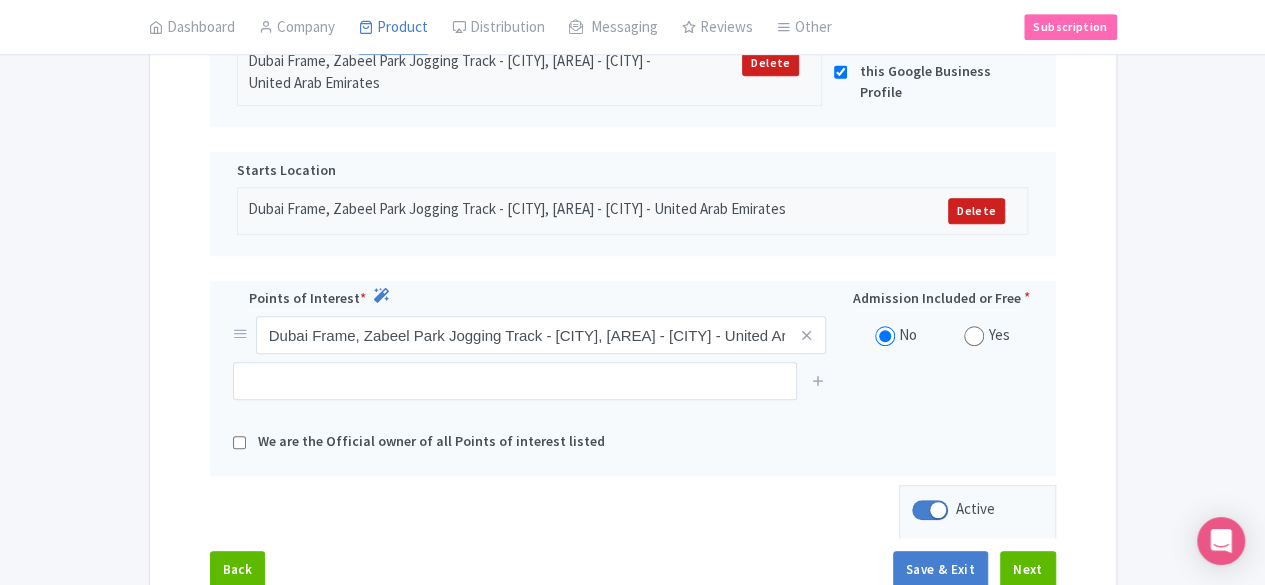 scroll, scrollTop: 400, scrollLeft: 0, axis: vertical 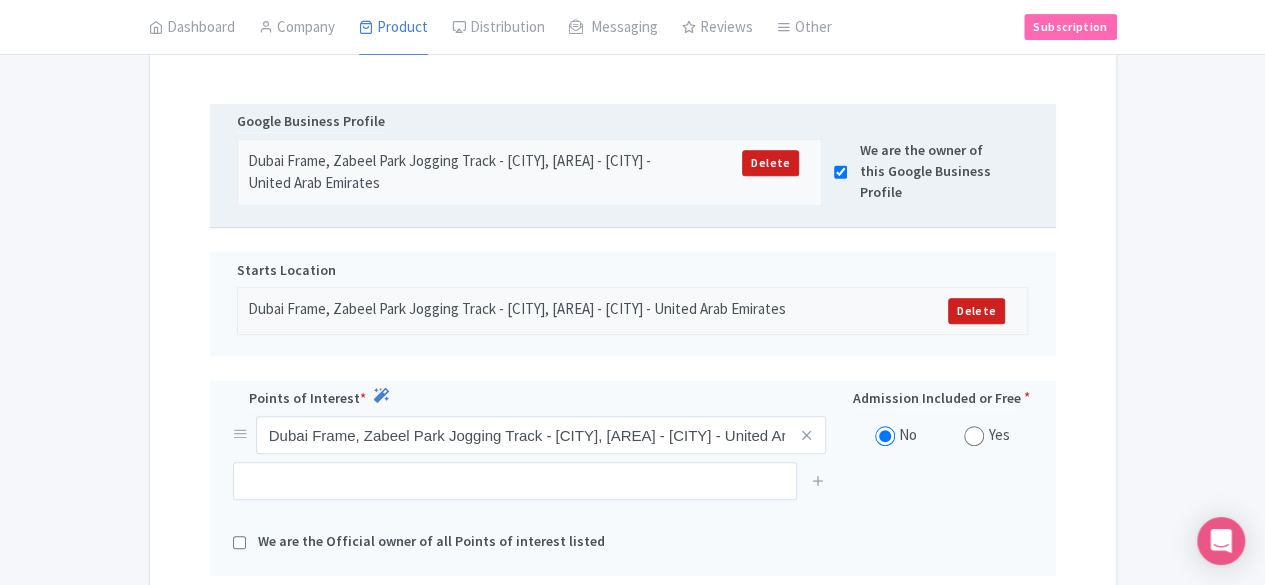 click on "We are the owner of this Google Business Profile" at bounding box center [921, 172] 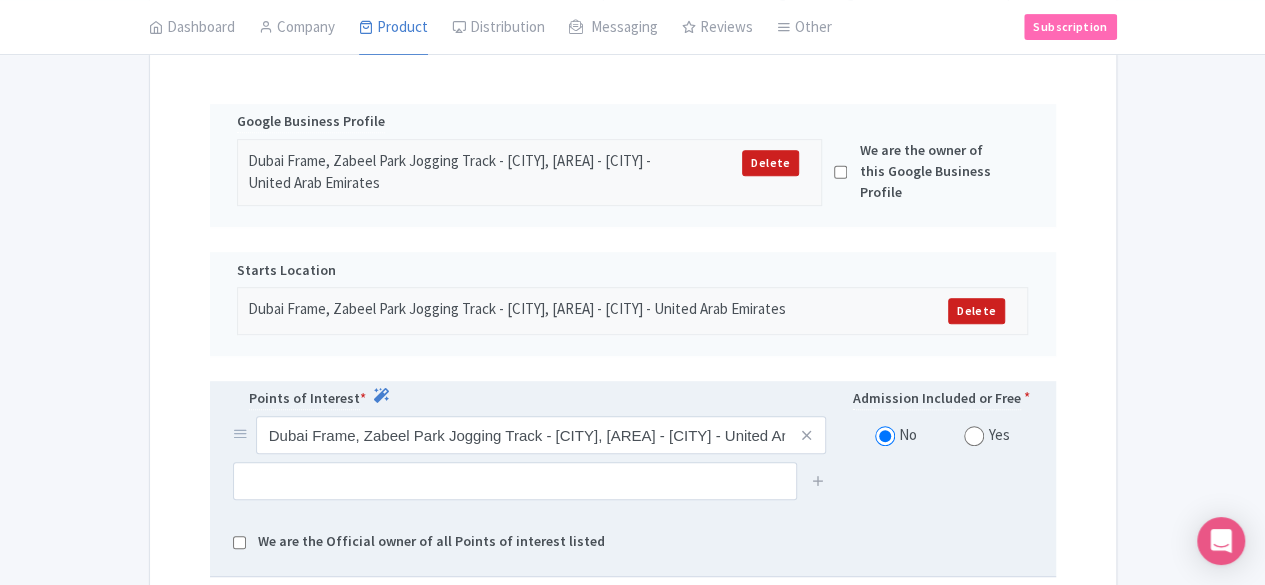 click on "Yes" at bounding box center (986, 435) 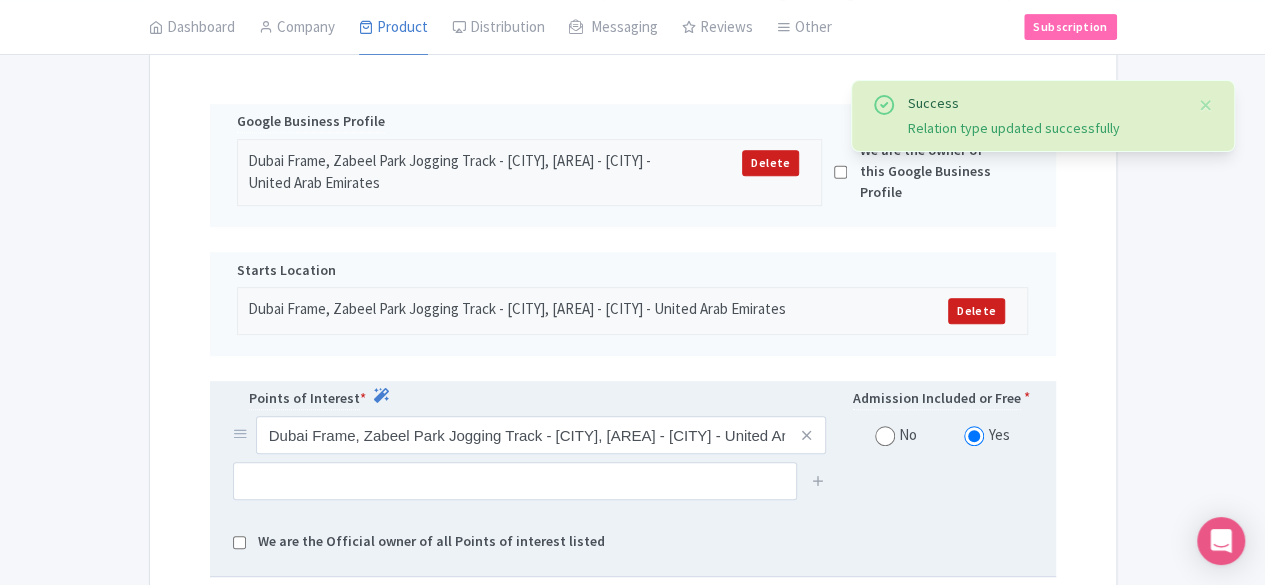 scroll, scrollTop: 622, scrollLeft: 0, axis: vertical 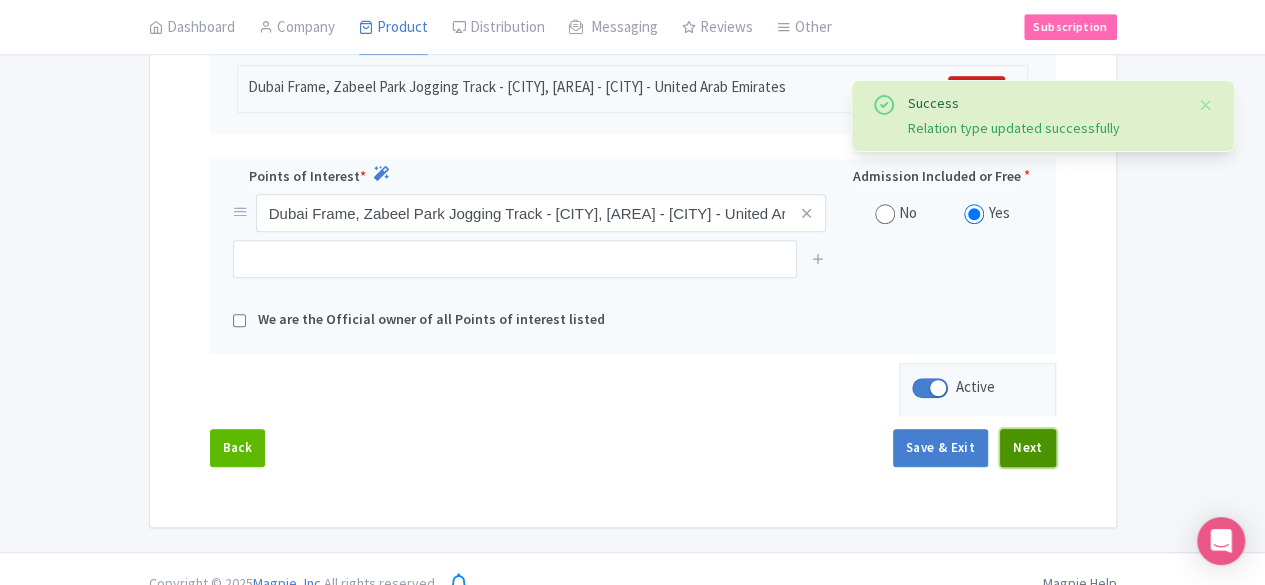 click on "Next" at bounding box center (1028, 448) 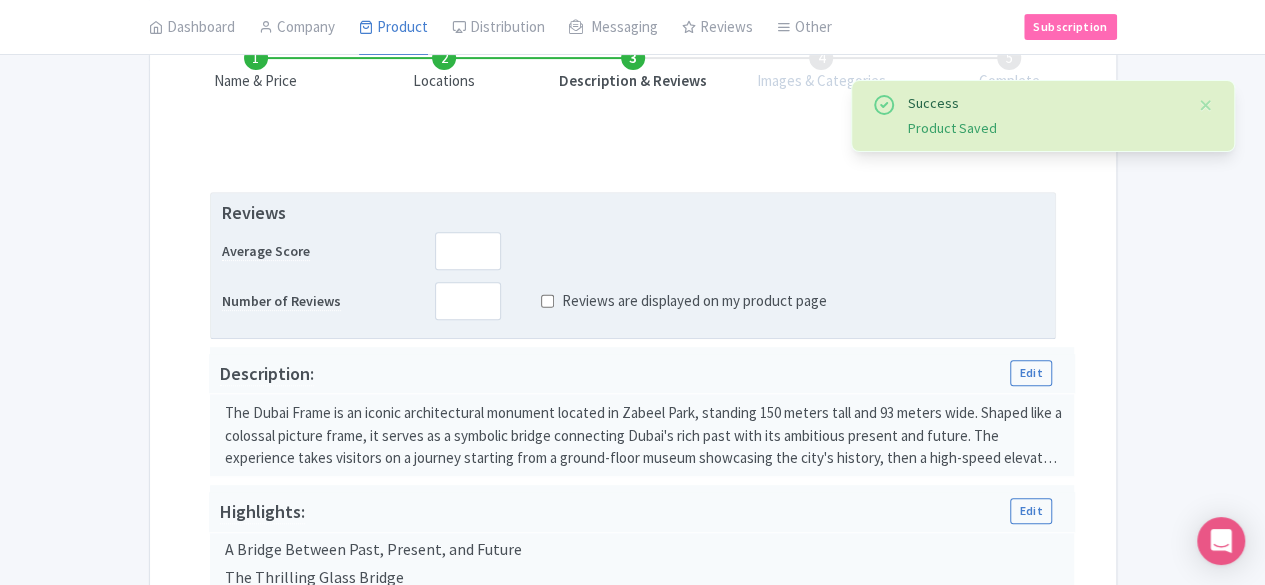 scroll, scrollTop: 212, scrollLeft: 0, axis: vertical 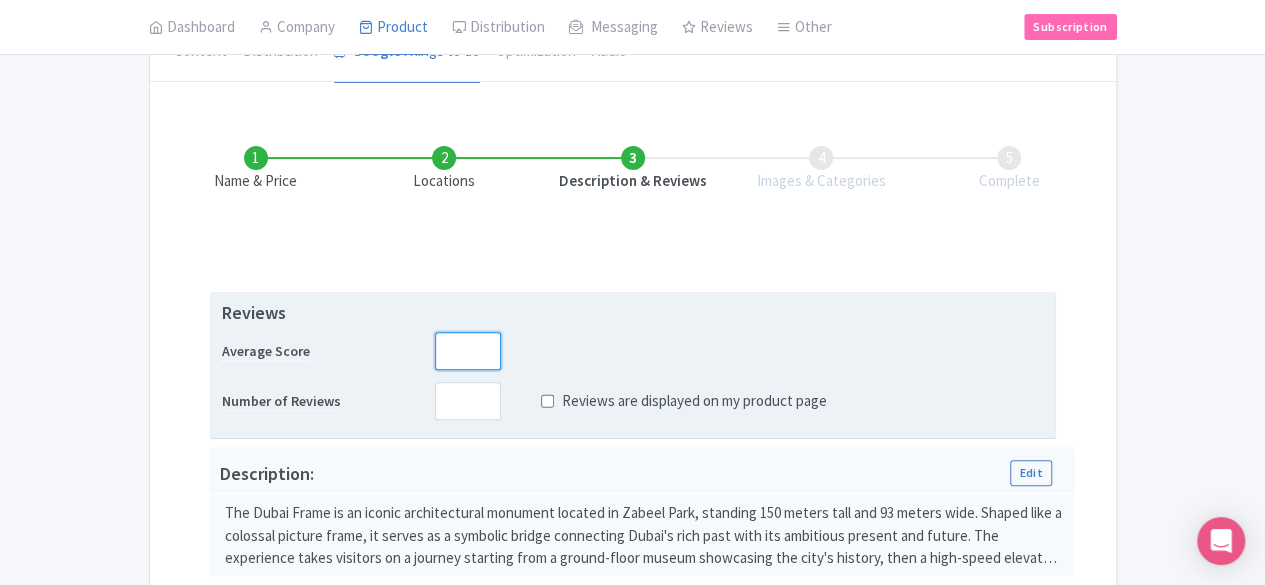 click at bounding box center (468, 351) 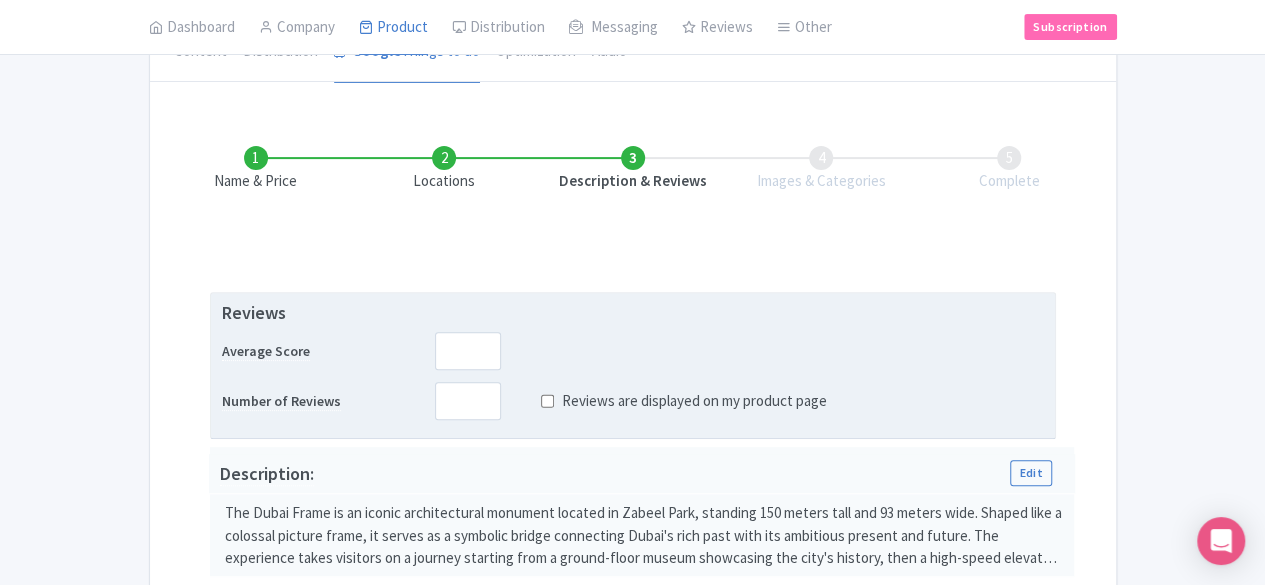 click on "Reviews are displayed on my product page" at bounding box center (668, 401) 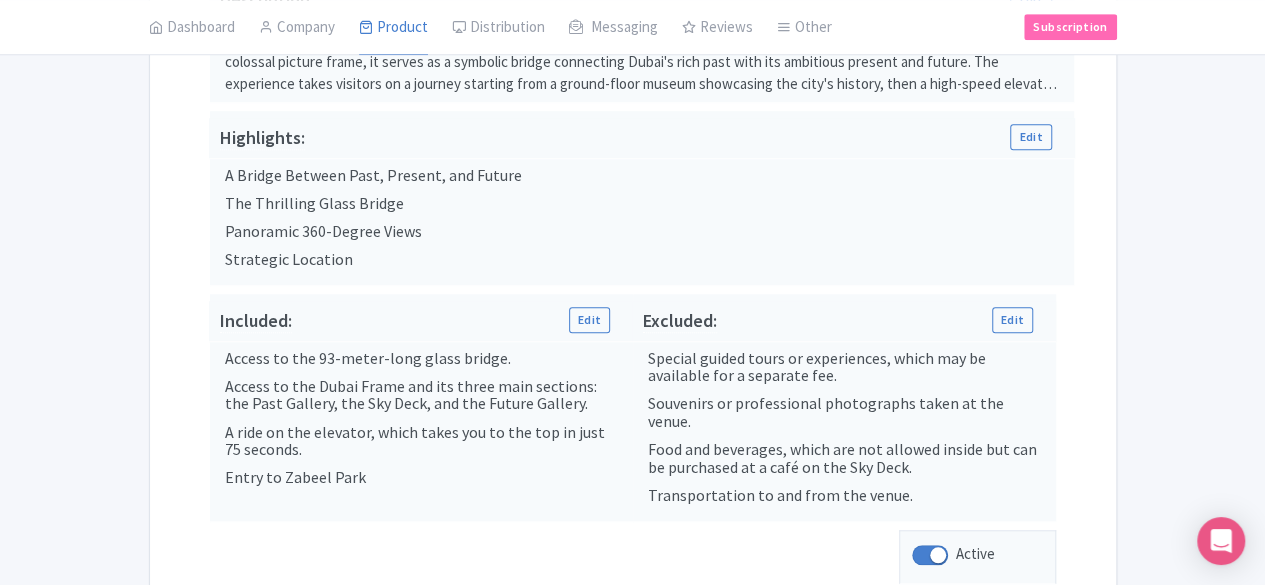 scroll, scrollTop: 812, scrollLeft: 0, axis: vertical 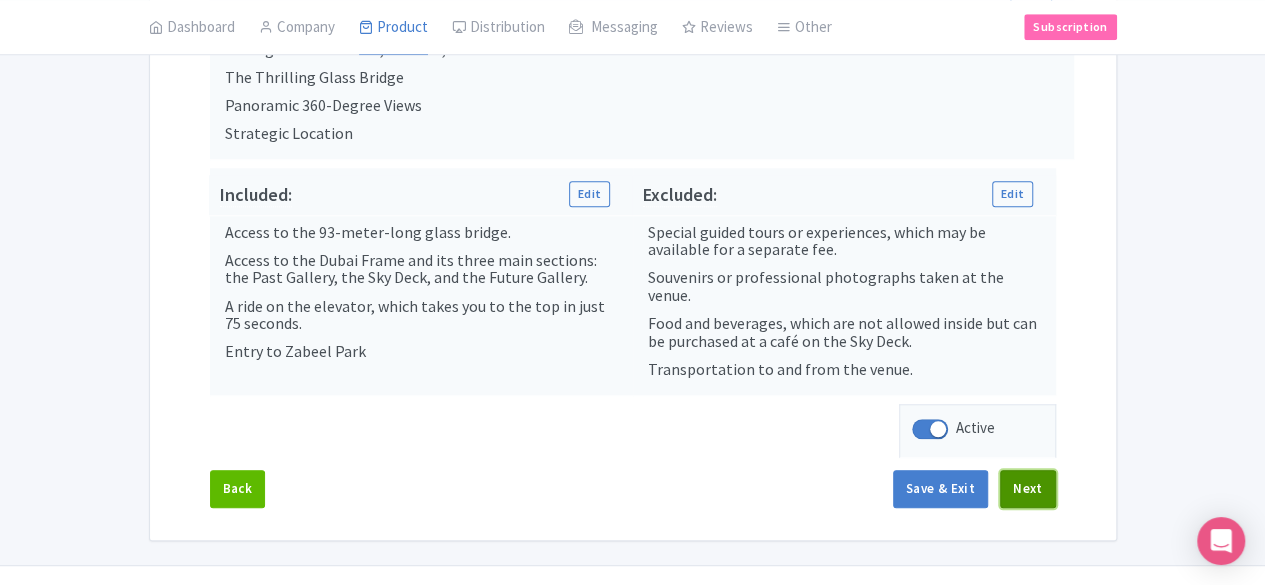 click on "Next" at bounding box center [1028, 489] 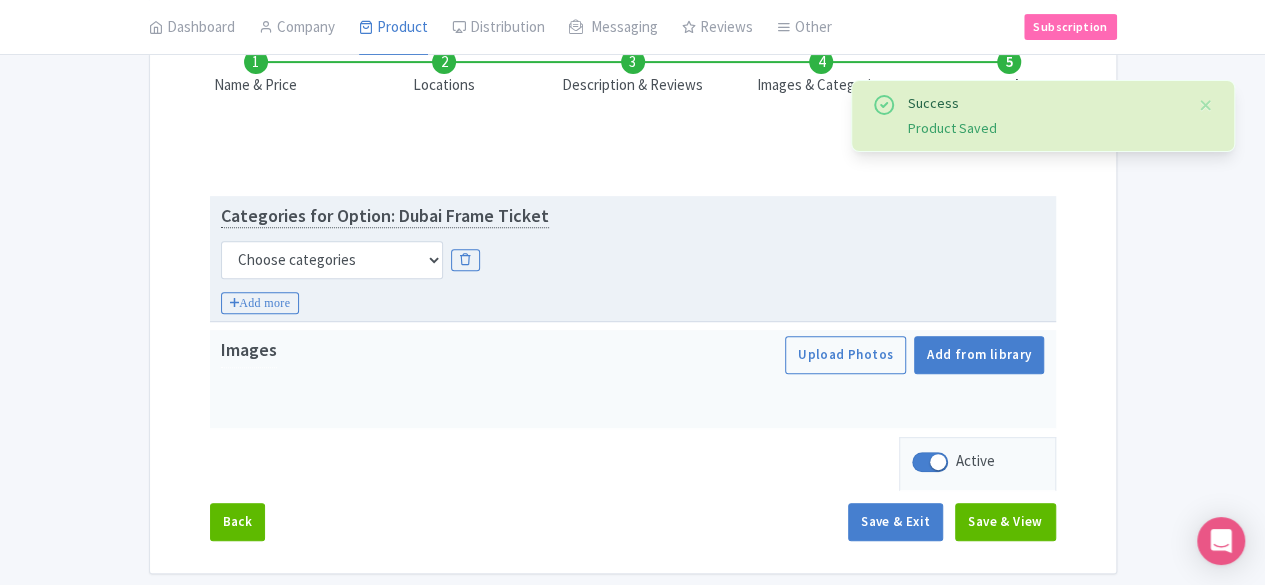 scroll, scrollTop: 277, scrollLeft: 0, axis: vertical 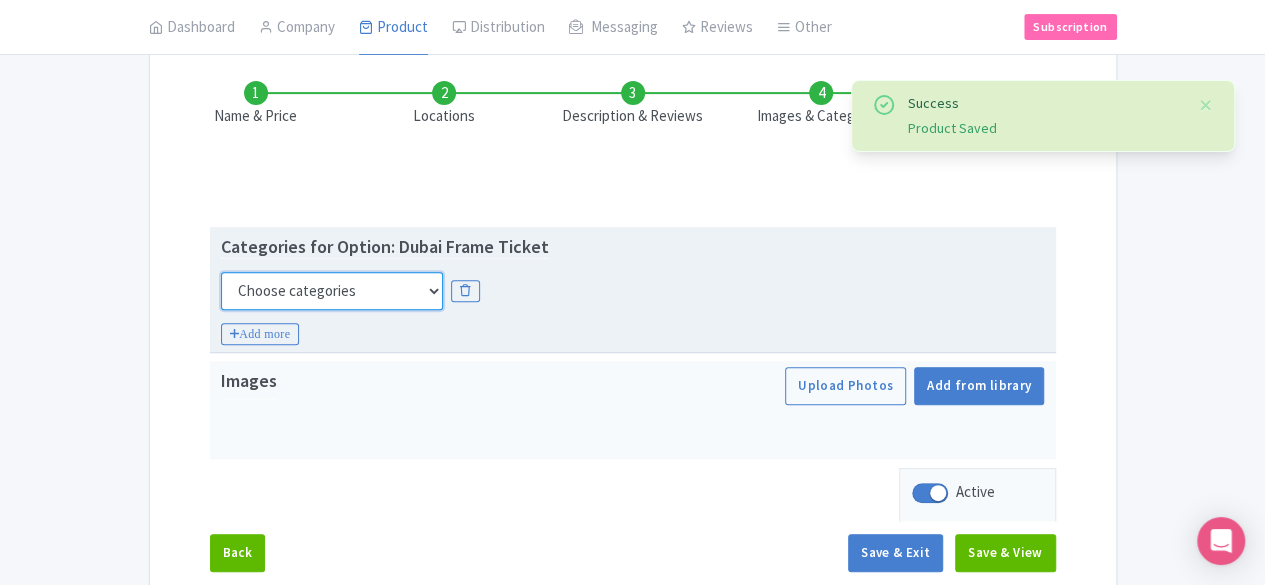 click on "Choose categories Adults Only
Animals
Audio Guide
Beaches
Bike Tours
Boat Tours
City Cards
Classes
Day Trips
Family Friendly
Fast Track
Food
Guided Tours
History
Hop On Hop Off
Literature
Live Music
Museums
Nightlife
Outdoors
Private Tours
Romantic
Self Guided
Small Group Tours
Sports
Theme Parks
Walking Tours
Wheelchair Accessible
Recurring Events" at bounding box center (332, 291) 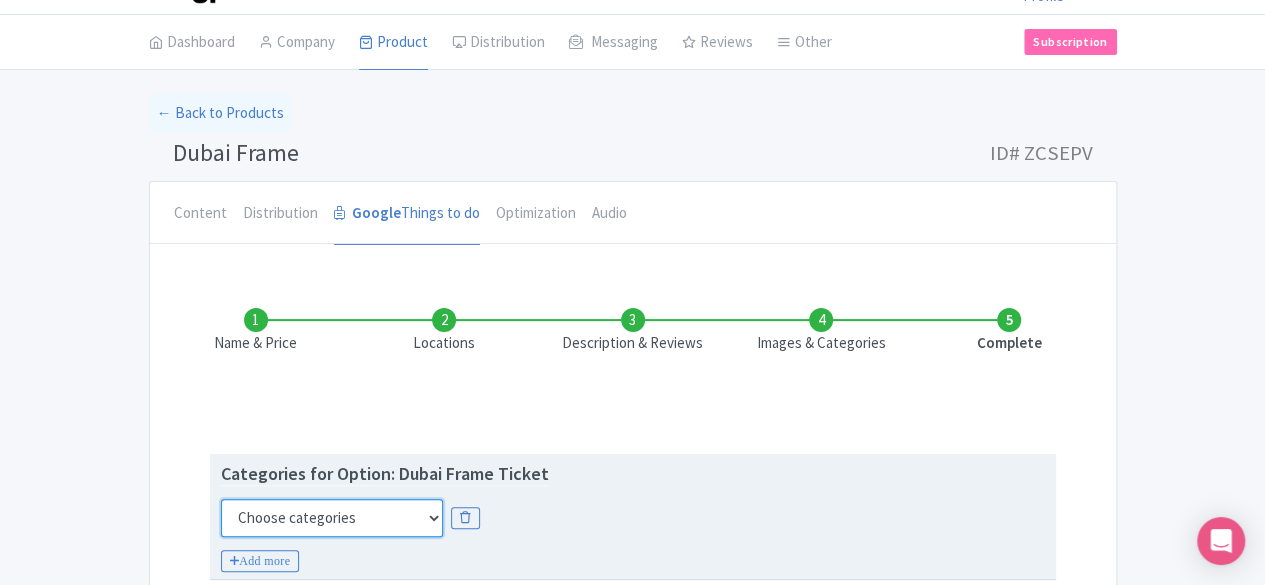 scroll, scrollTop: 0, scrollLeft: 0, axis: both 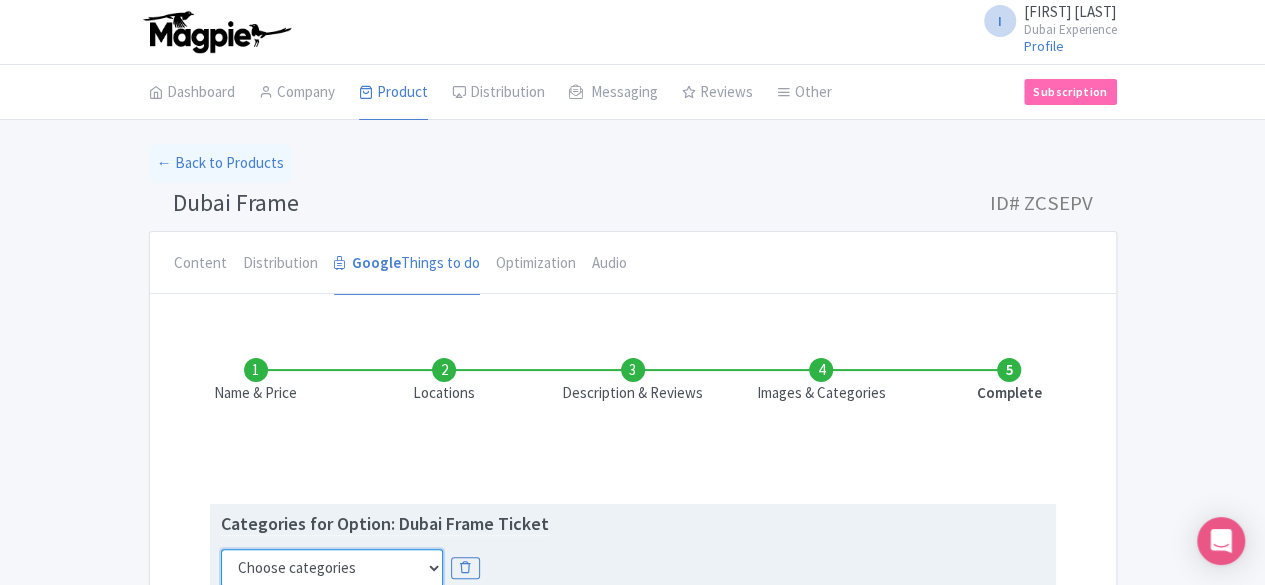 drag, startPoint x: 248, startPoint y: 565, endPoint x: 248, endPoint y: 551, distance: 14 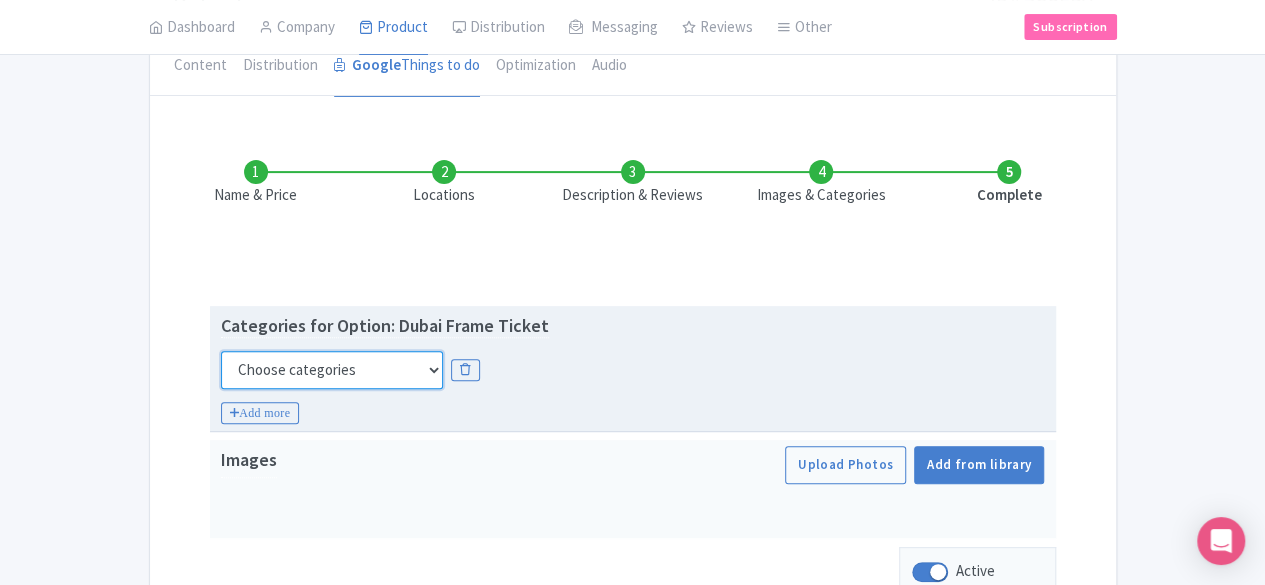 scroll, scrollTop: 200, scrollLeft: 0, axis: vertical 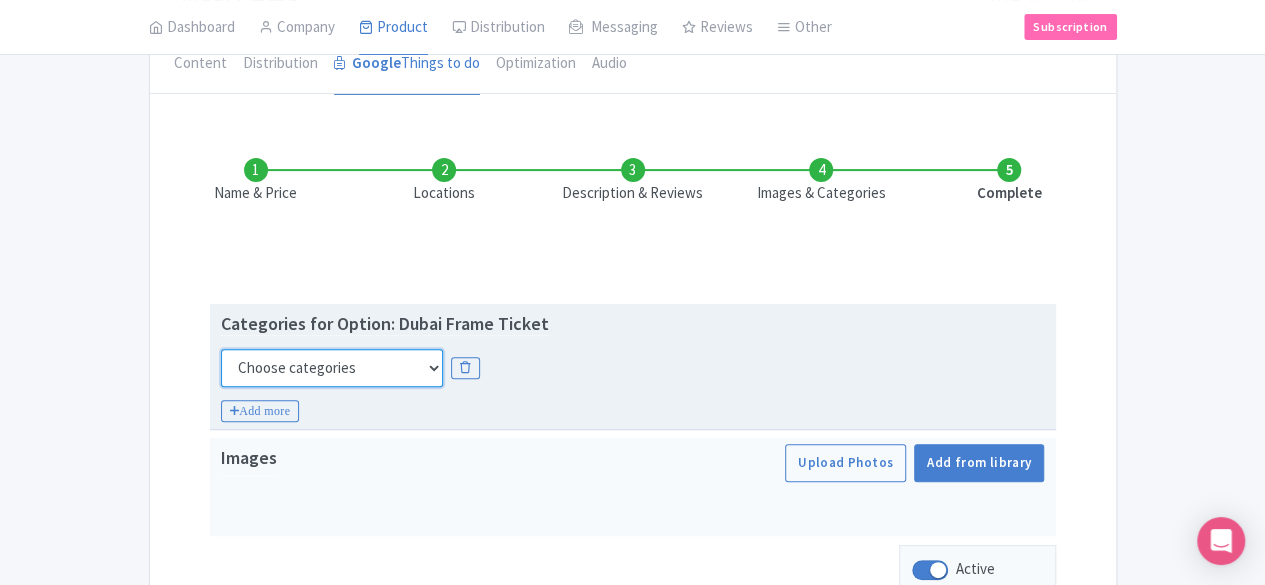 click on "Choose categories Adults Only
Animals
Audio Guide
Beaches
Bike Tours
Boat Tours
City Cards
Classes
Day Trips
Family Friendly
Fast Track
Food
Guided Tours
History
Hop On Hop Off
Literature
Live Music
Museums
Nightlife
Outdoors
Private Tours
Romantic
Self Guided
Small Group Tours
Sports
Theme Parks
Walking Tours
Wheelchair Accessible
Recurring Events" at bounding box center [332, 368] 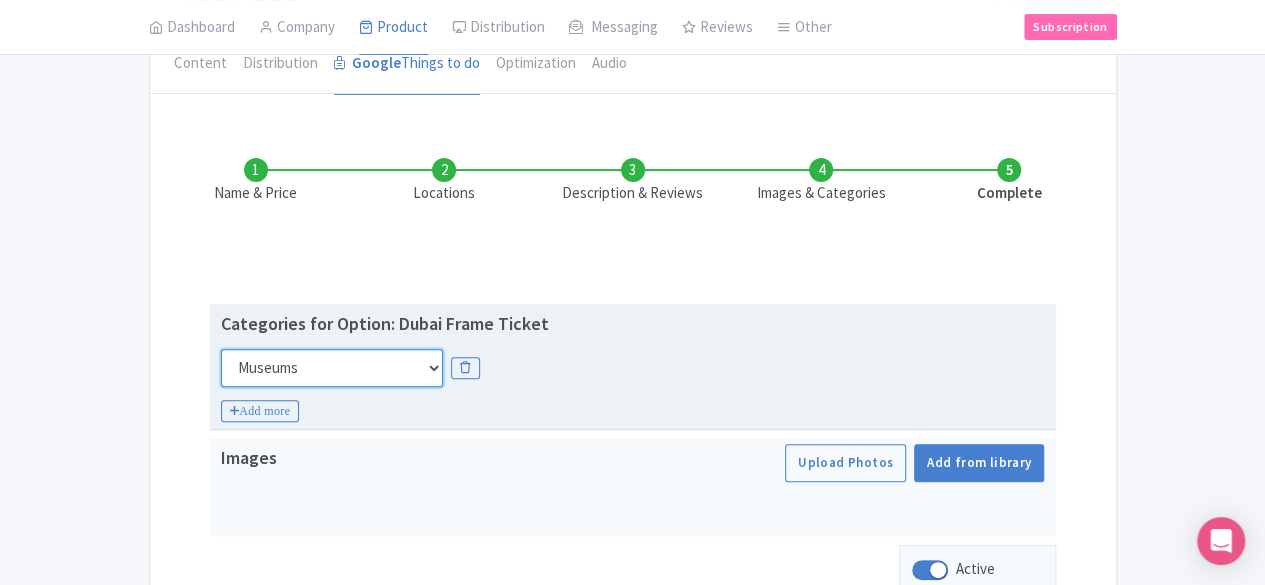 click on "Choose categories Adults Only
Animals
Audio Guide
Beaches
Bike Tours
Boat Tours
City Cards
Classes
Day Trips
Family Friendly
Fast Track
Food
Guided Tours
History
Hop On Hop Off
Literature
Live Music
Museums
Nightlife
Outdoors
Private Tours
Romantic
Self Guided
Small Group Tours
Sports
Theme Parks
Walking Tours
Wheelchair Accessible
Recurring Events" at bounding box center [332, 368] 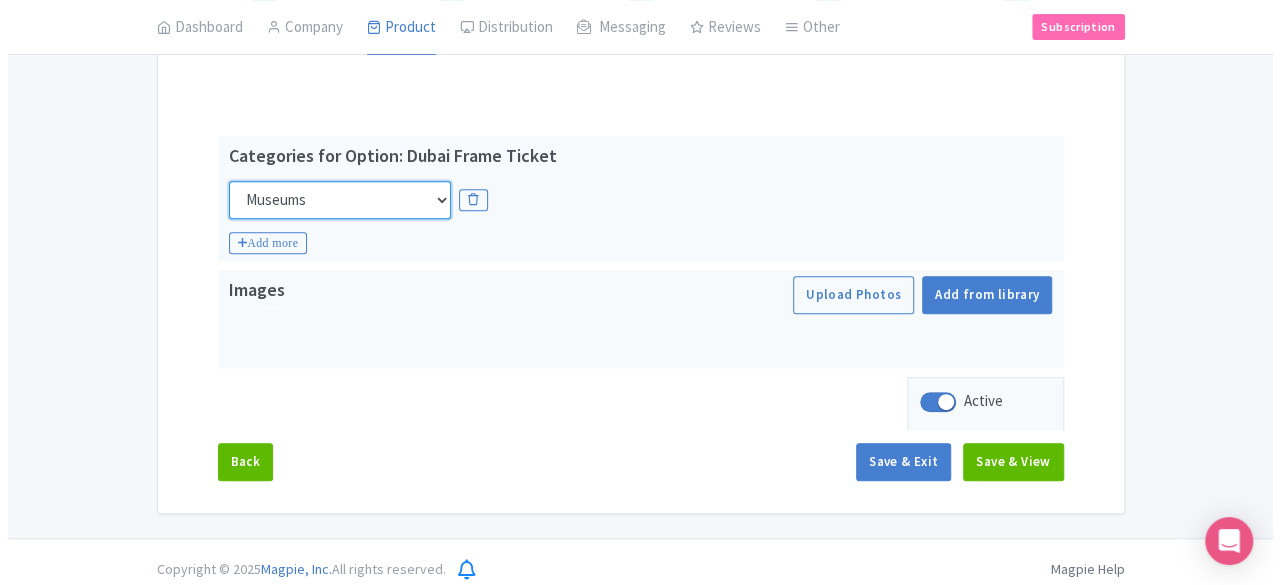scroll, scrollTop: 377, scrollLeft: 0, axis: vertical 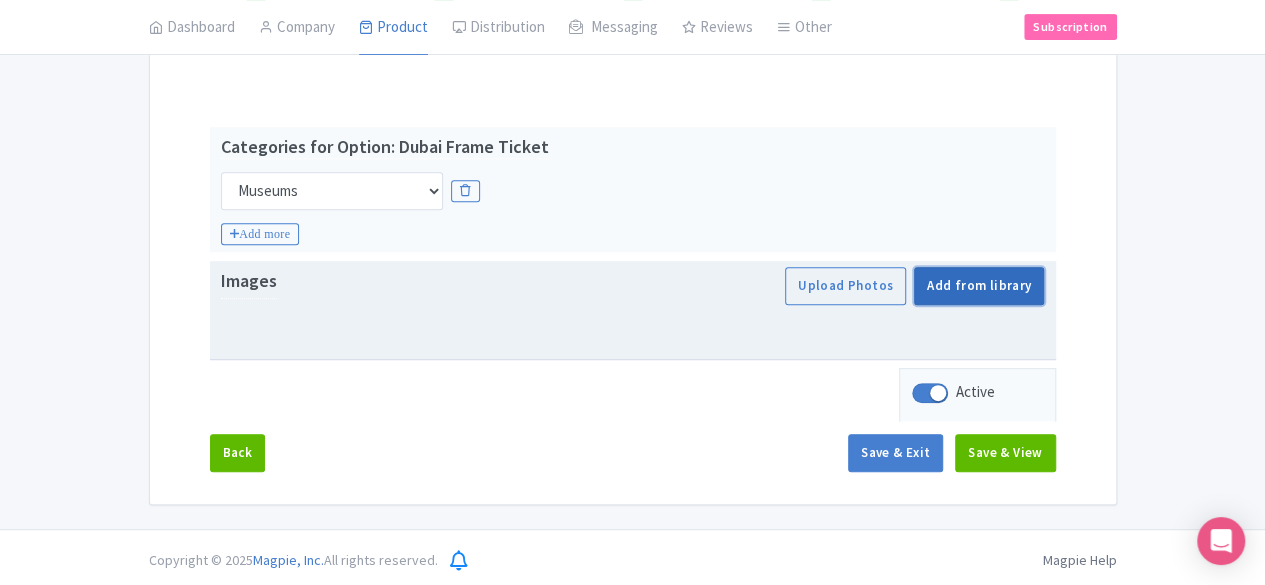 click on "Add from library" at bounding box center (979, 286) 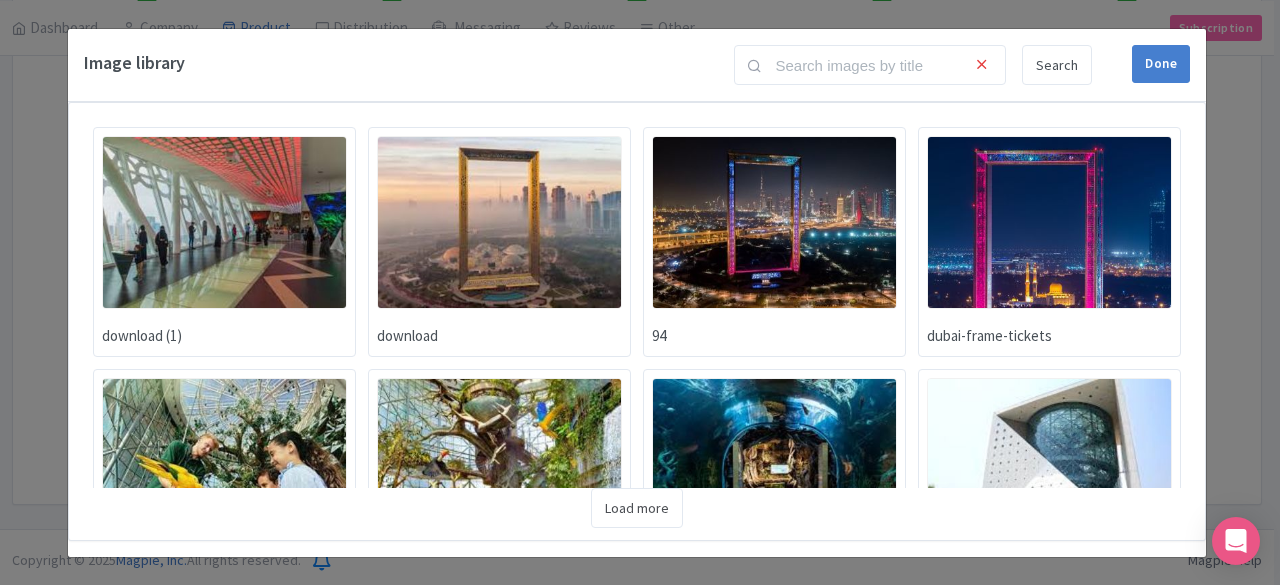 click at bounding box center (499, 222) 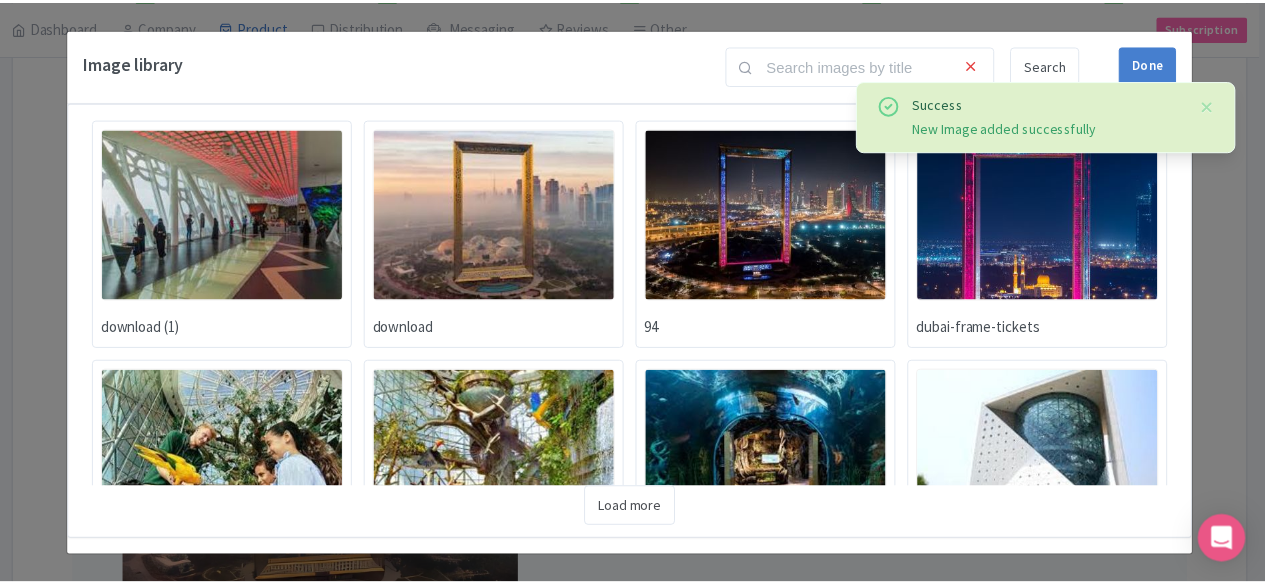 scroll, scrollTop: 0, scrollLeft: 0, axis: both 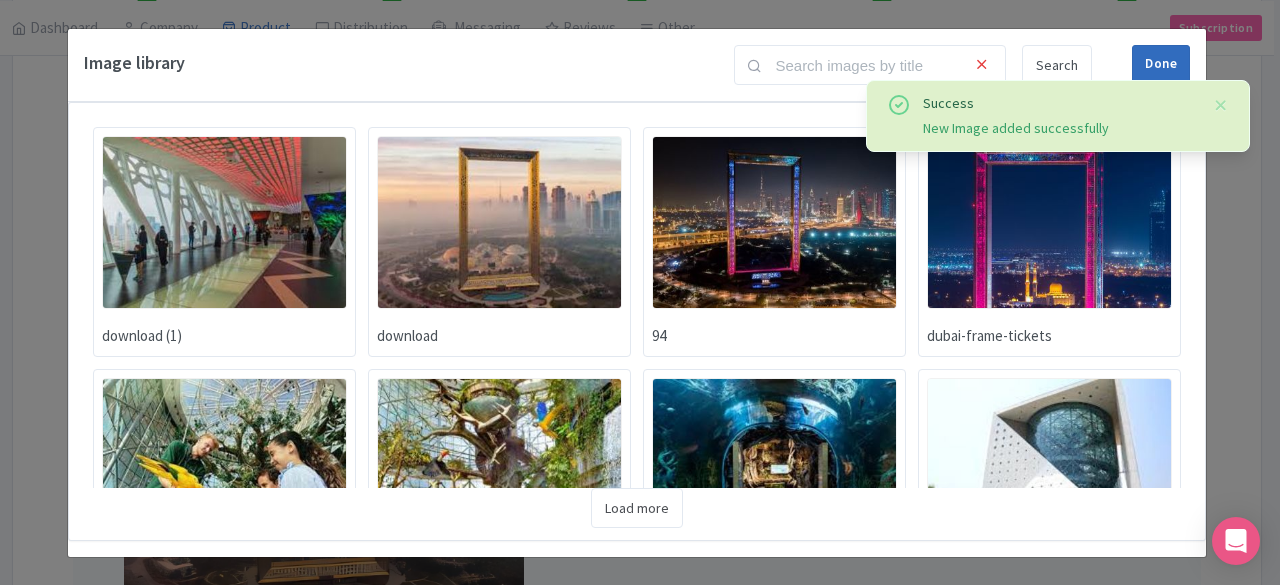 click on "Done" at bounding box center [1161, 64] 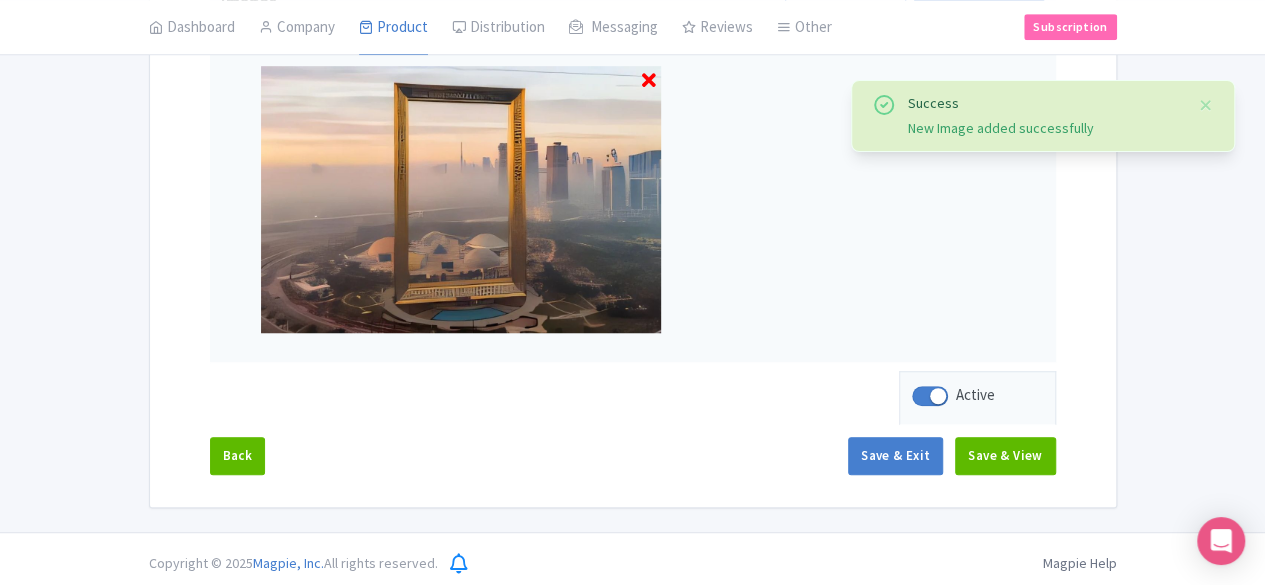 scroll, scrollTop: 659, scrollLeft: 0, axis: vertical 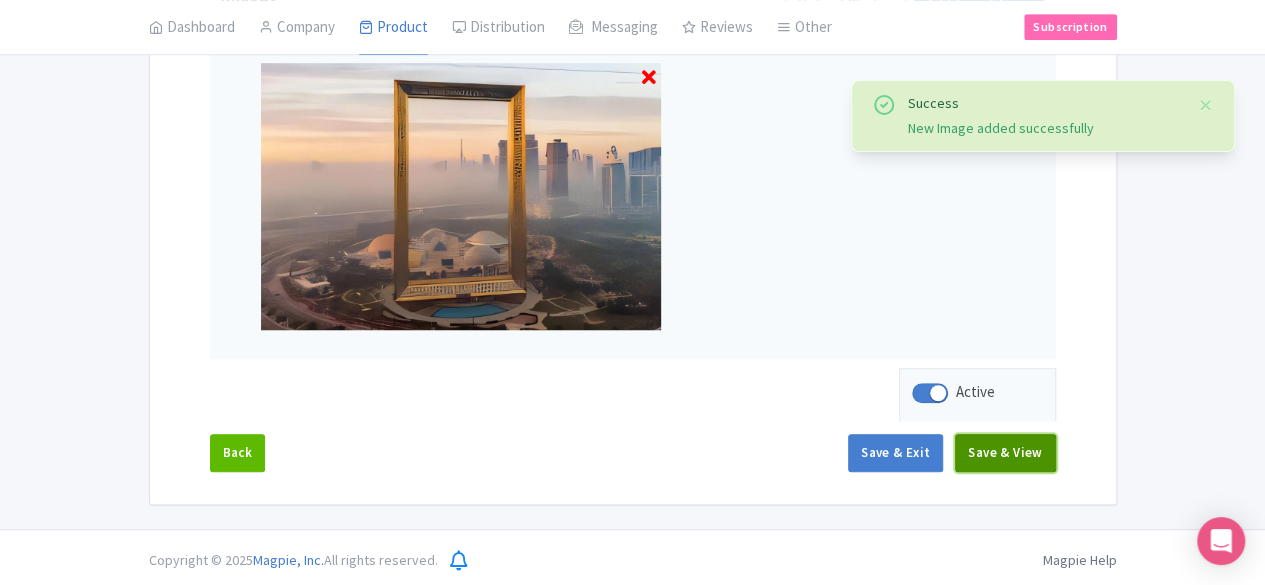 click on "Save & View" at bounding box center (1005, 453) 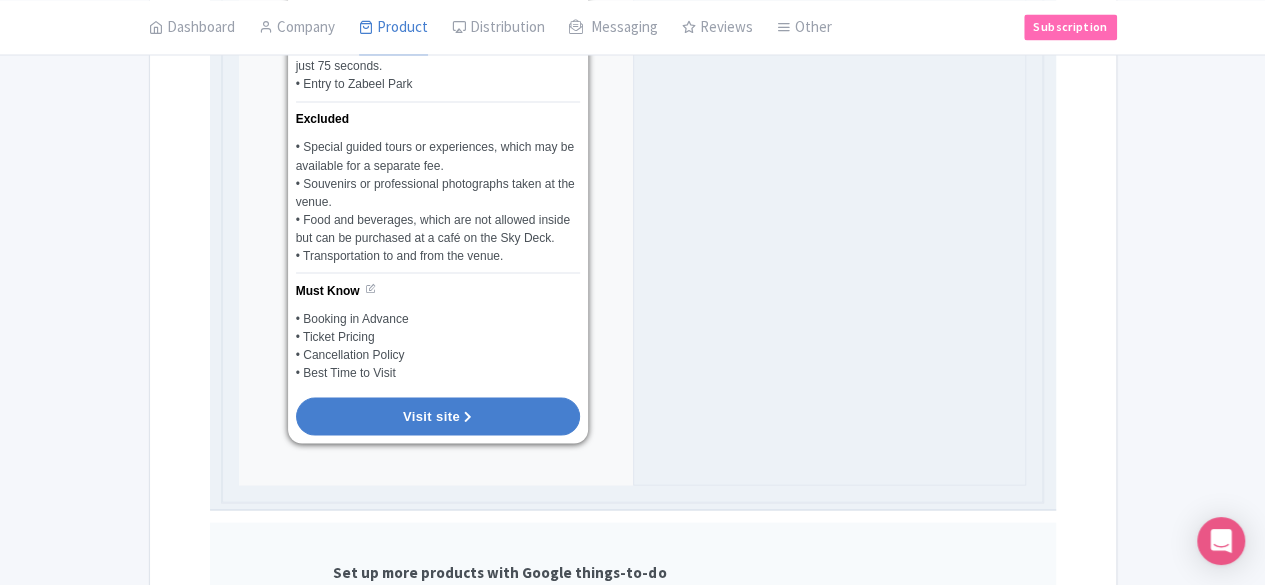 scroll, scrollTop: 2000, scrollLeft: 0, axis: vertical 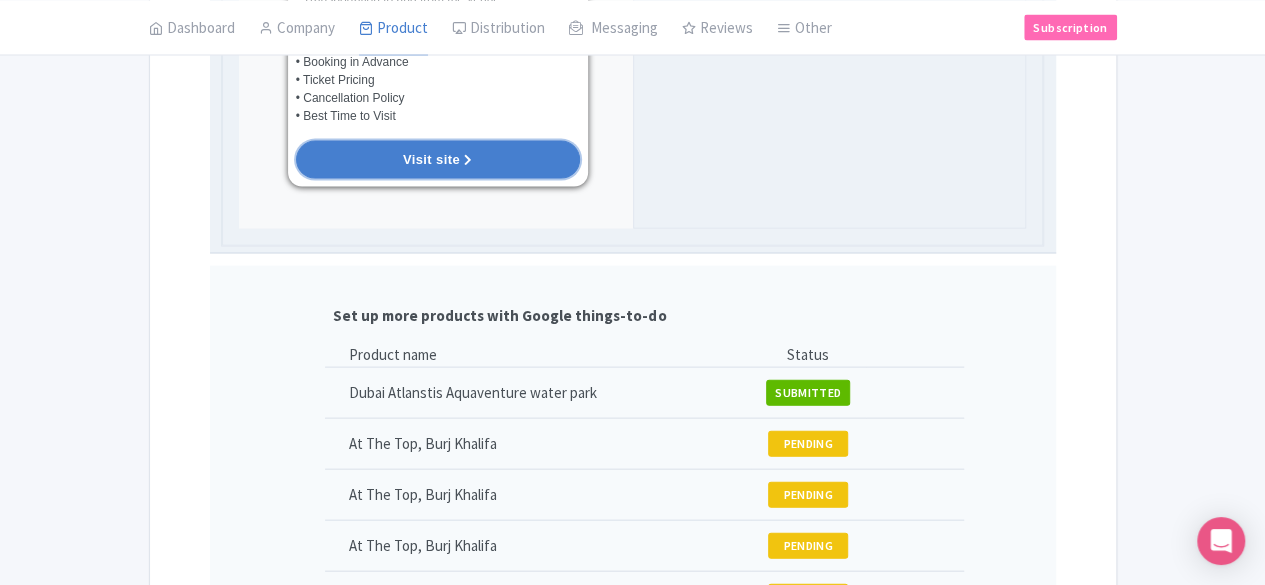 click on "Visit site" at bounding box center [438, 160] 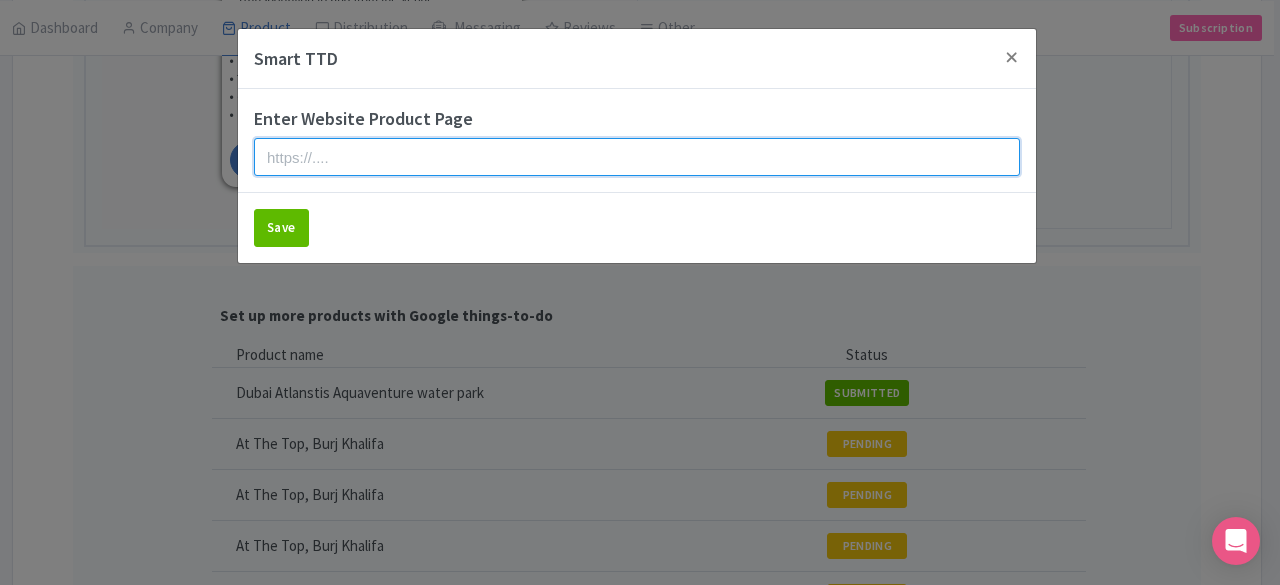 click at bounding box center (637, 157) 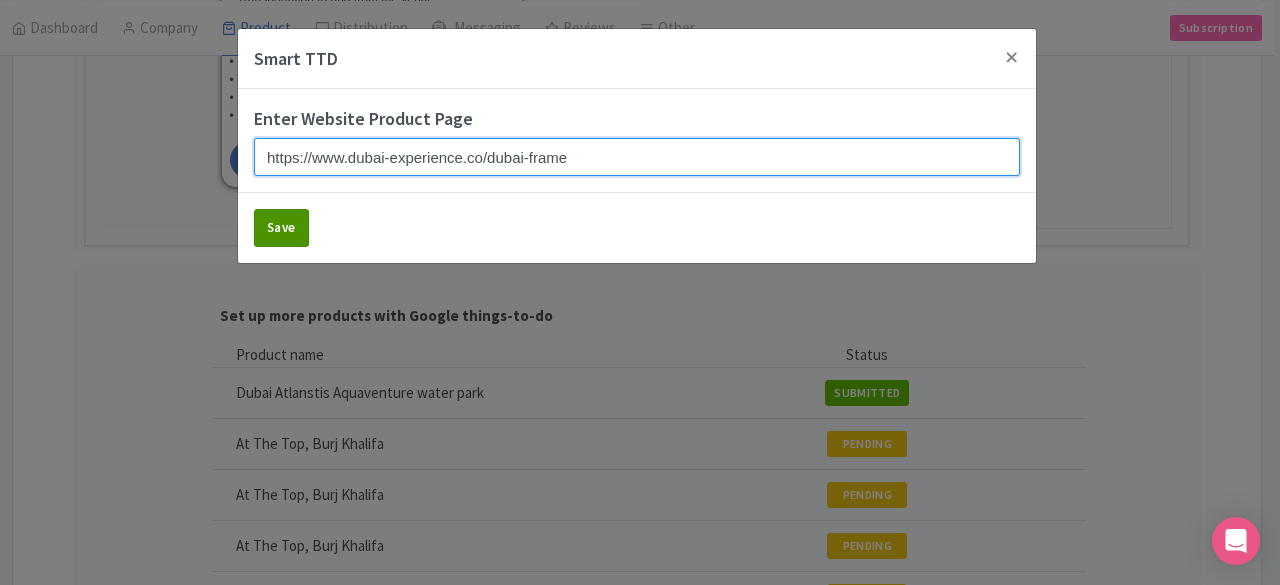 type on "https://www.dubai-experience.co/dubai-frame" 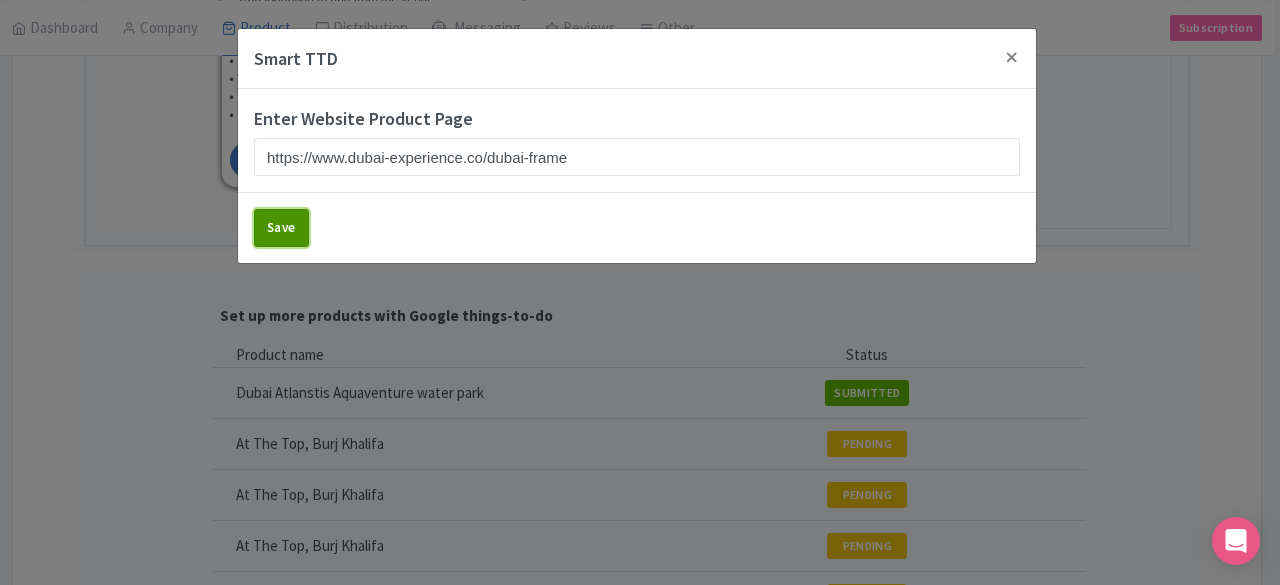 click on "Save" at bounding box center [281, 228] 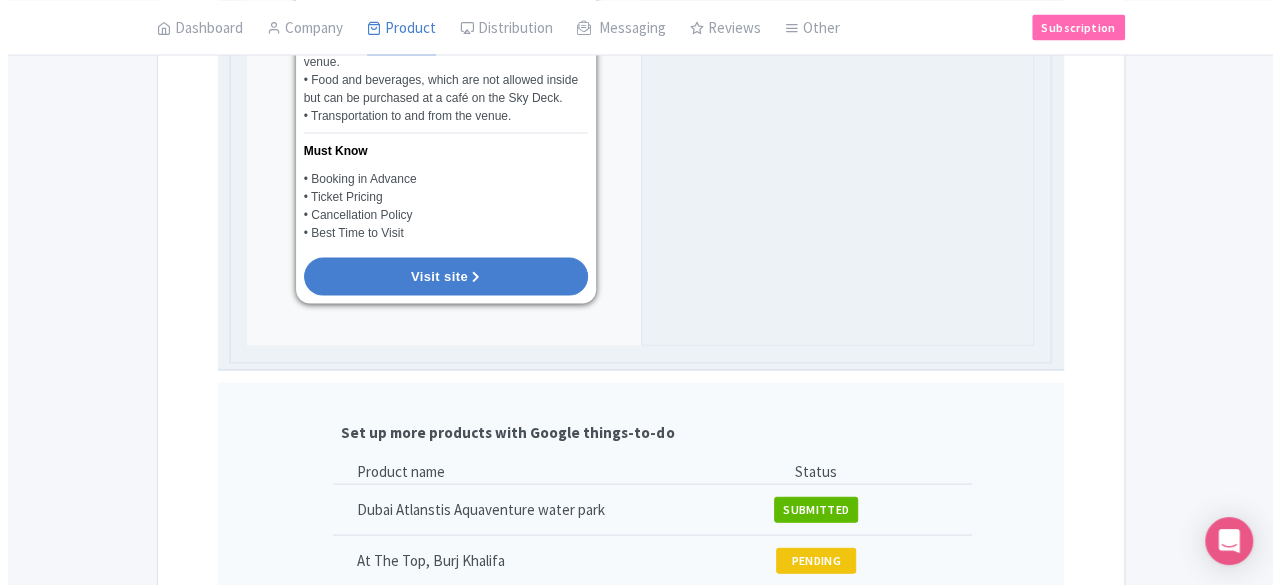 scroll, scrollTop: 1700, scrollLeft: 0, axis: vertical 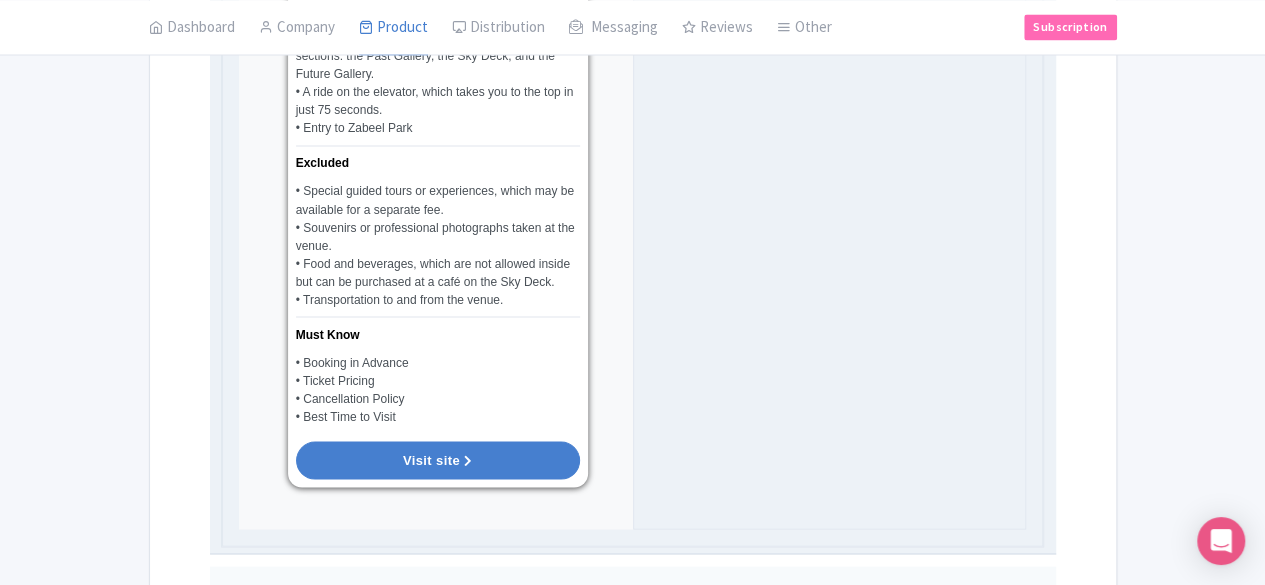 click on "Dubai Frame
Name   * Dubai Frame
NaN
(0)
Dubai Frame
49.00 AED
1.5 hours
The Dubai Frame is an iconic architectural monument located in Zabeel Park, standing 150 meters tall and 93 meters wide. Shaped like a colossal picture frame, it serves as a symbolic bridge connecting Dubai's rich past with its ambitious present and future. The experience takes visitors on a journey starting from a ground-floor museum showcasing the city's history, then a high-speed elevator ride to the Sky Deck. From the Sky Deck's 93-meter-long glass bridge, you get a breathtaking 360-degree panoramic view of Old Dubai on one side and the modern skyline on the other, before concluding in a futuristic gallery that envisions the city's next 50 years.
Short description Show HTML editor
Bold
Italic
Strikethrough
Link
Heading
Quote
Code
Bullets
Numbers" at bounding box center [438, -80] 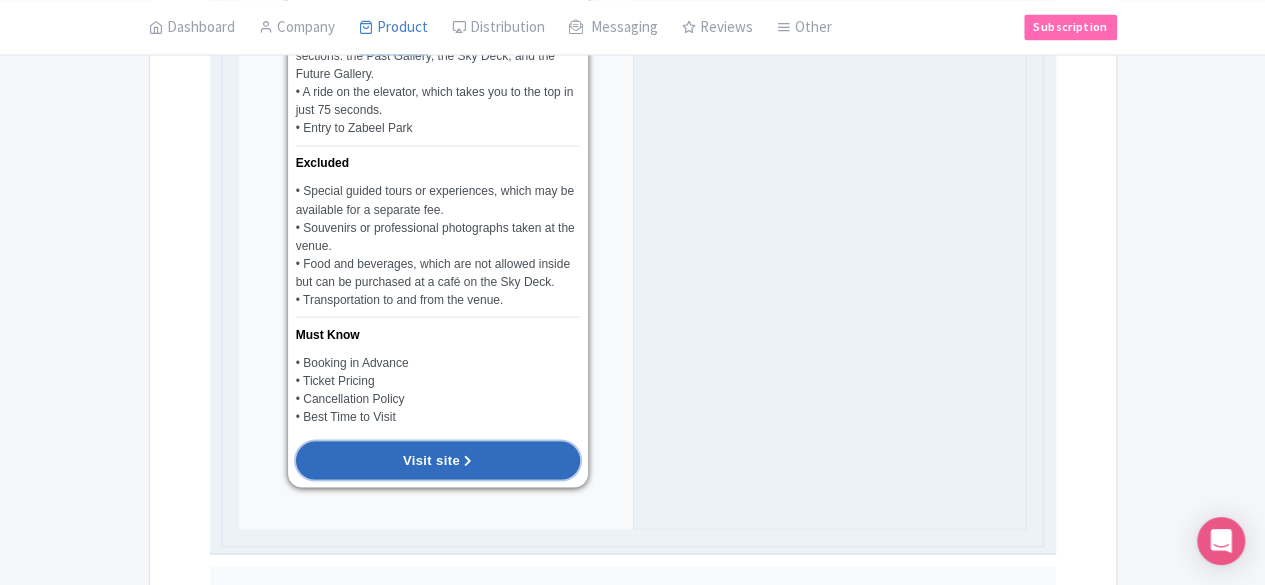 click on "Visit site" at bounding box center [438, 460] 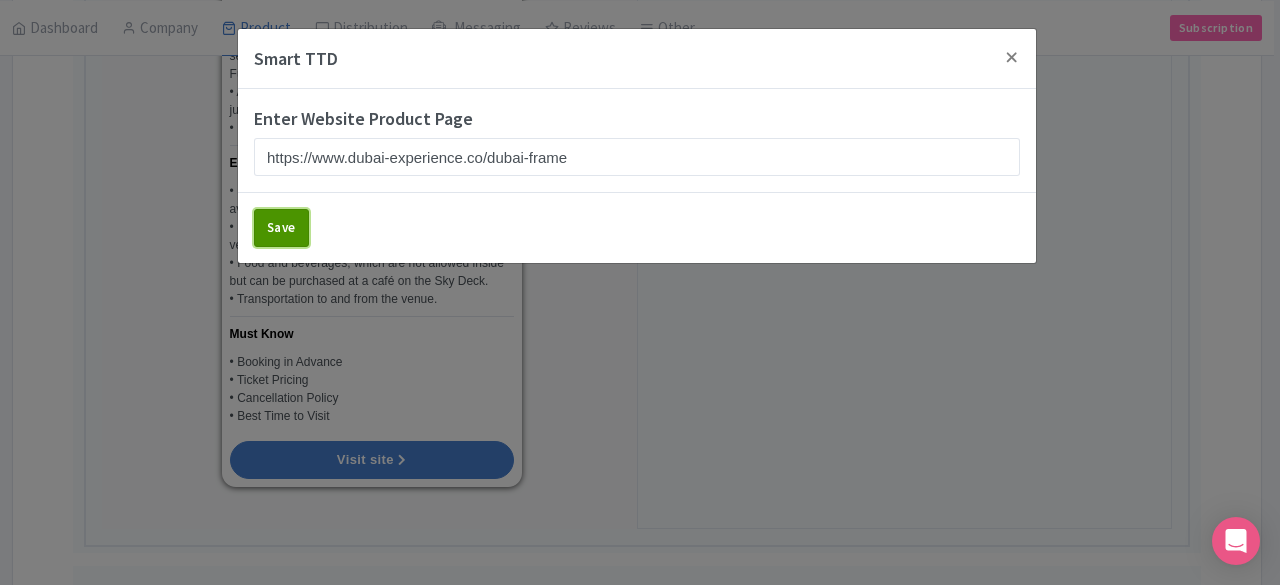 click on "Save" at bounding box center [281, 228] 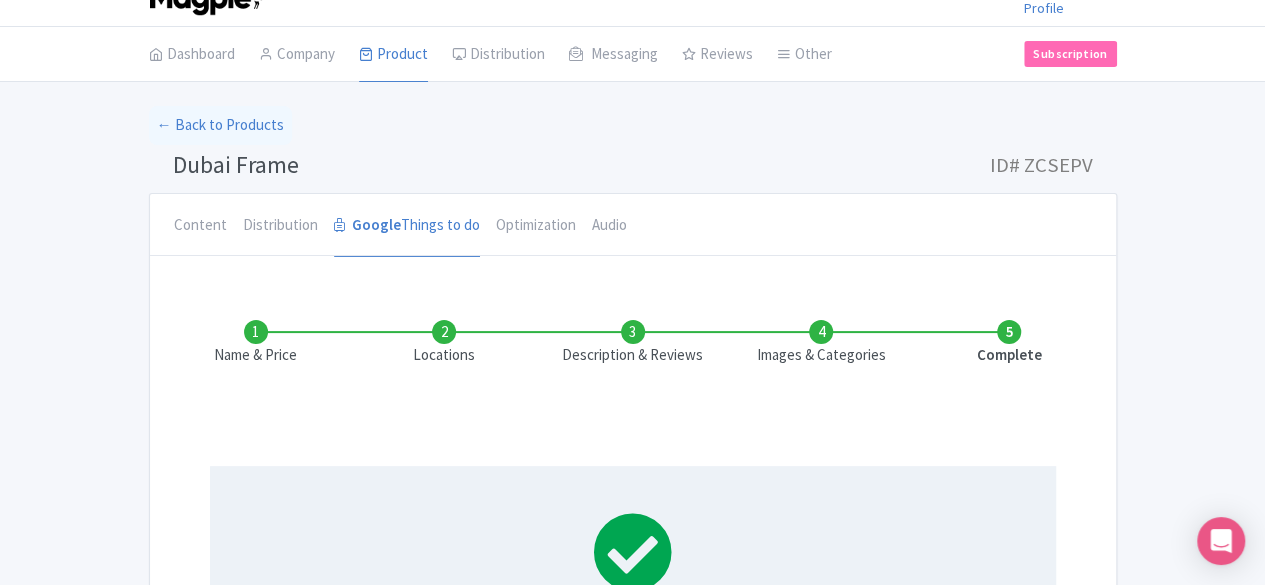 scroll, scrollTop: 0, scrollLeft: 0, axis: both 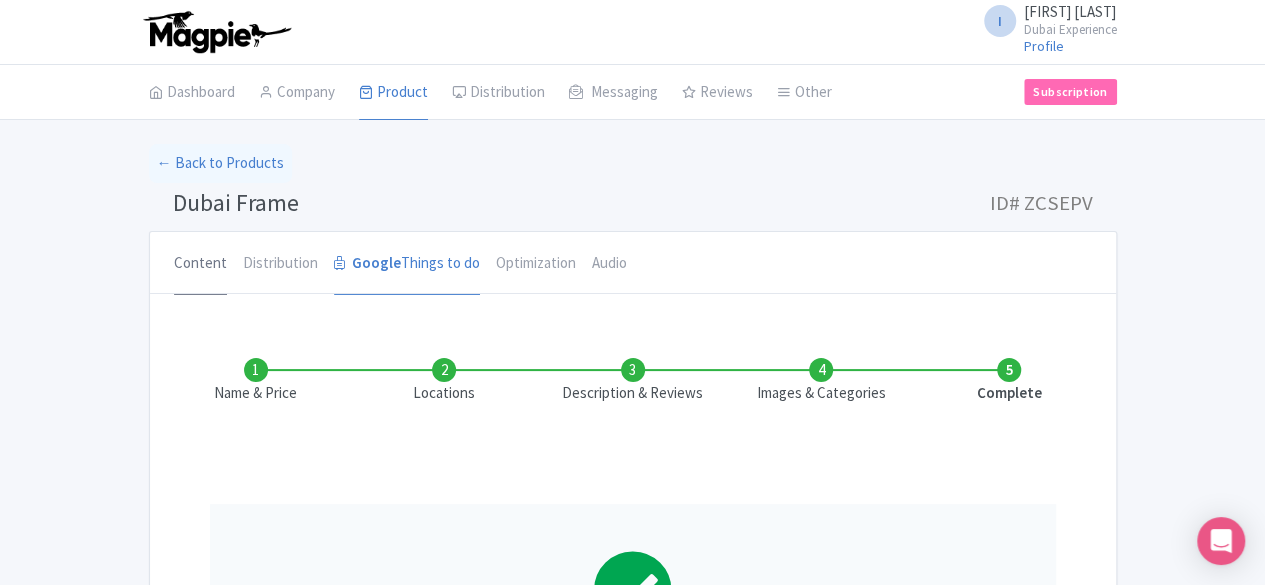 click on "Content" at bounding box center [200, 264] 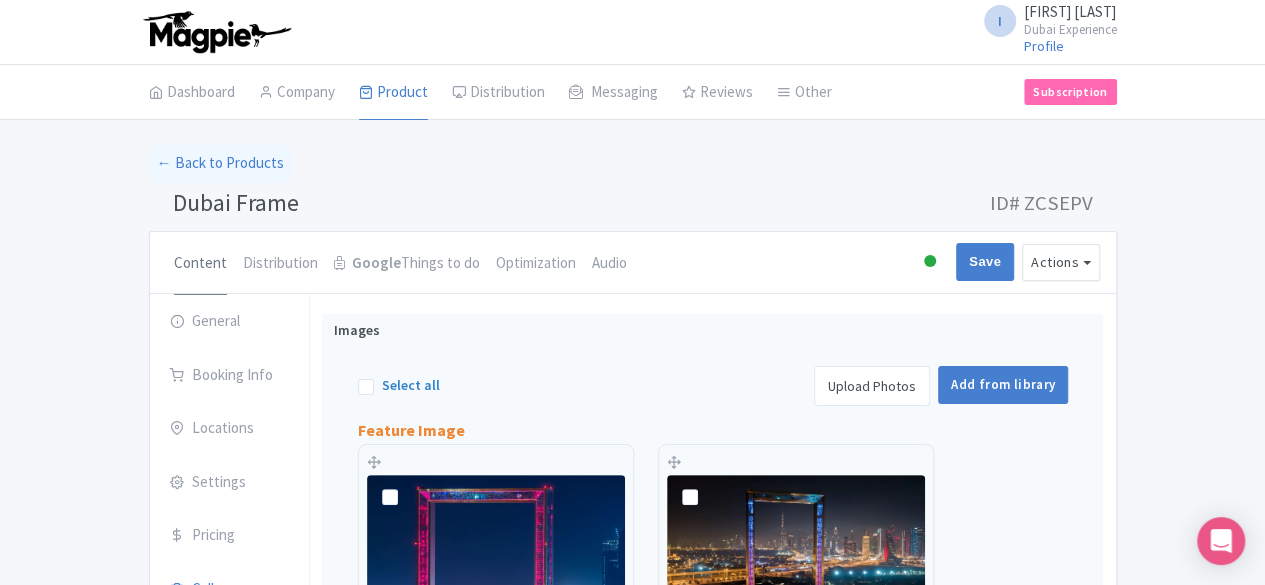 click on "Content" at bounding box center [200, 264] 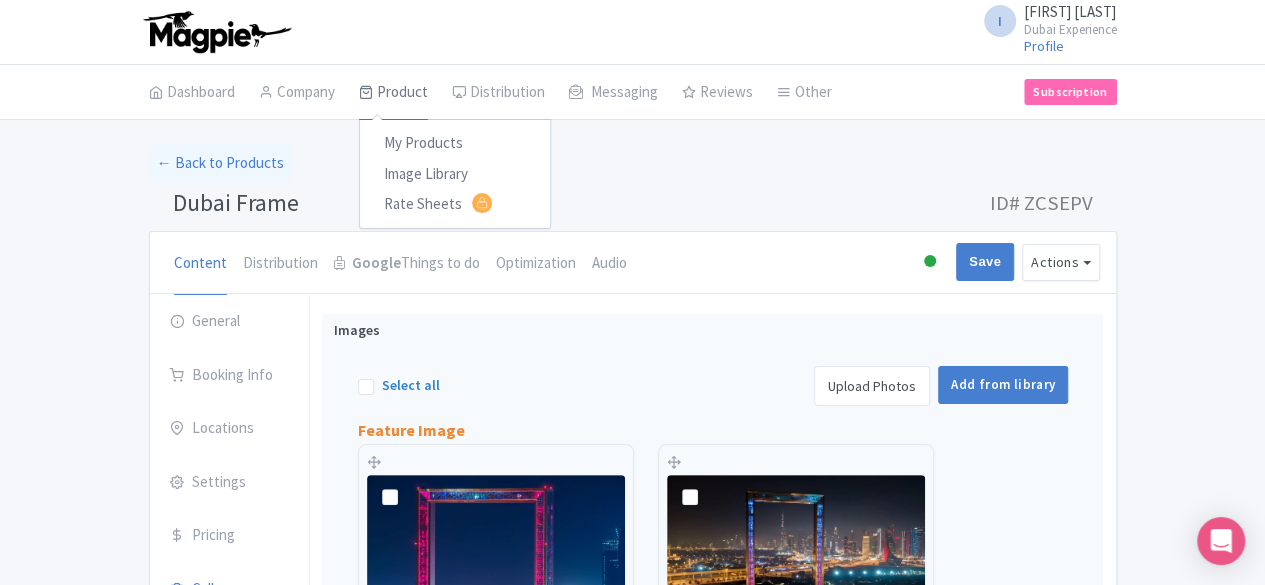 click on "Product" at bounding box center [393, 93] 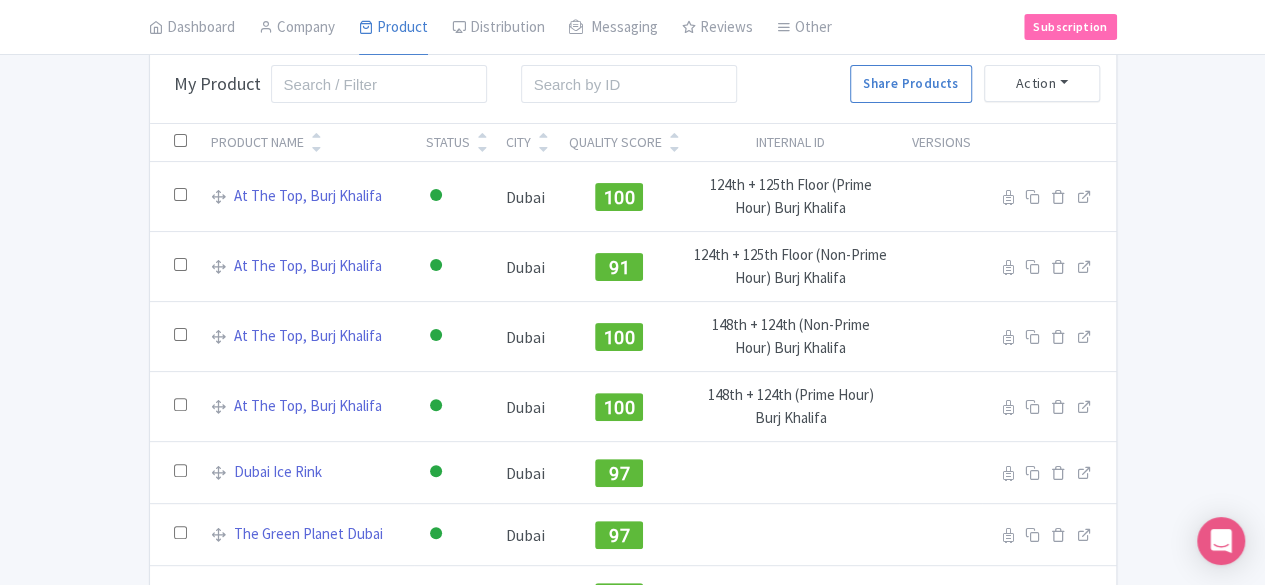 scroll, scrollTop: 0, scrollLeft: 0, axis: both 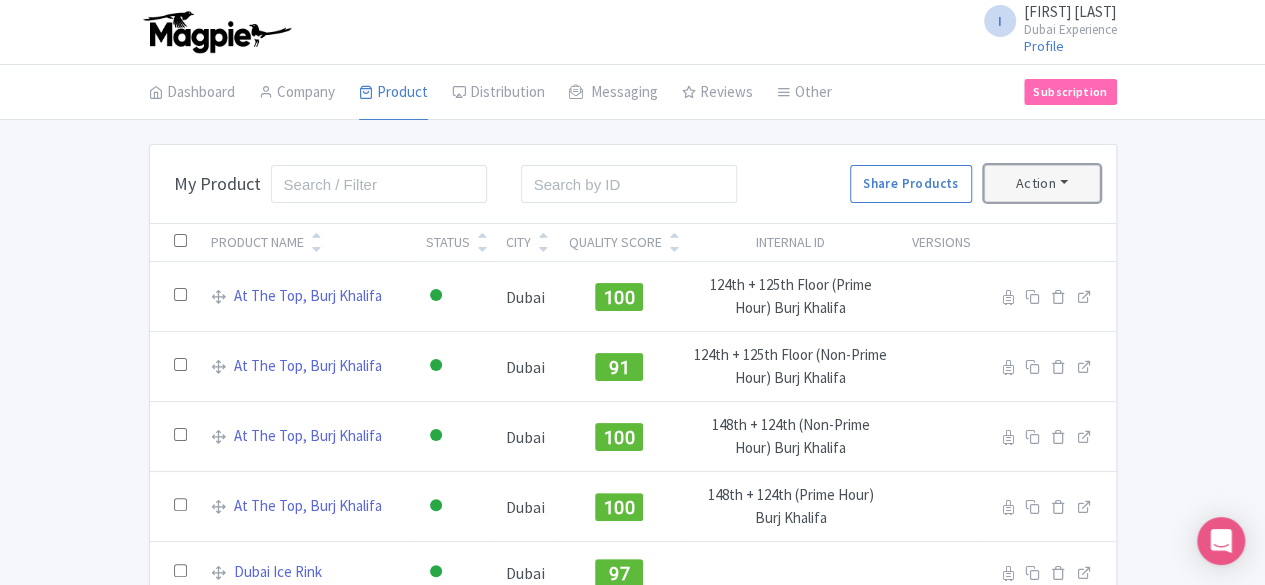 click on "Action" at bounding box center (1042, 183) 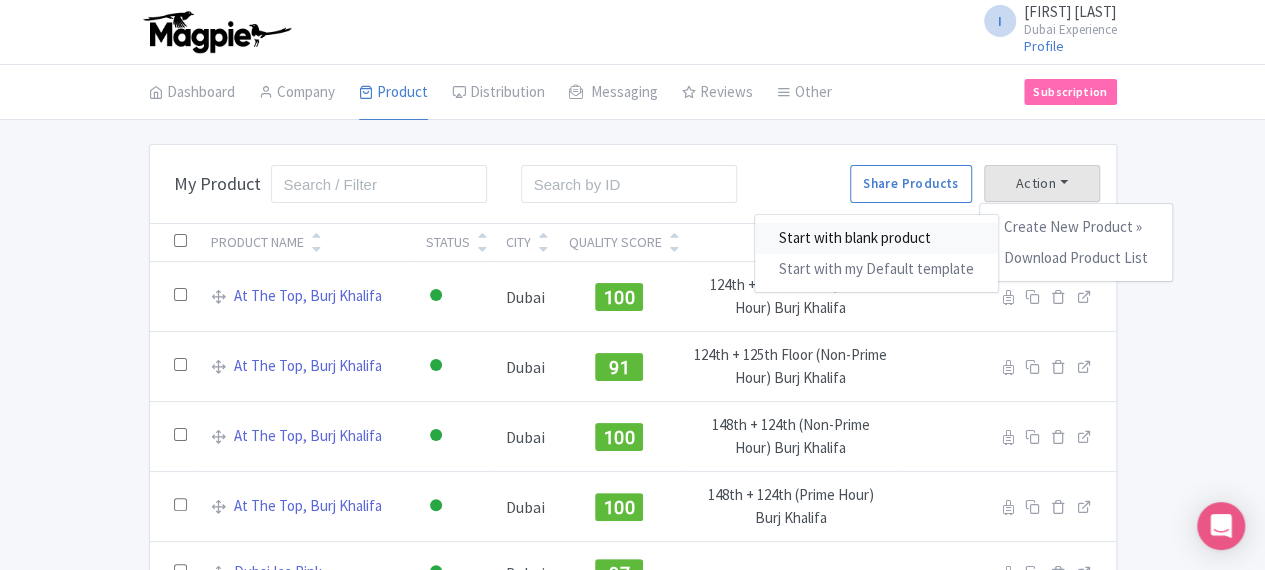 click on "Start with blank product" at bounding box center (876, 238) 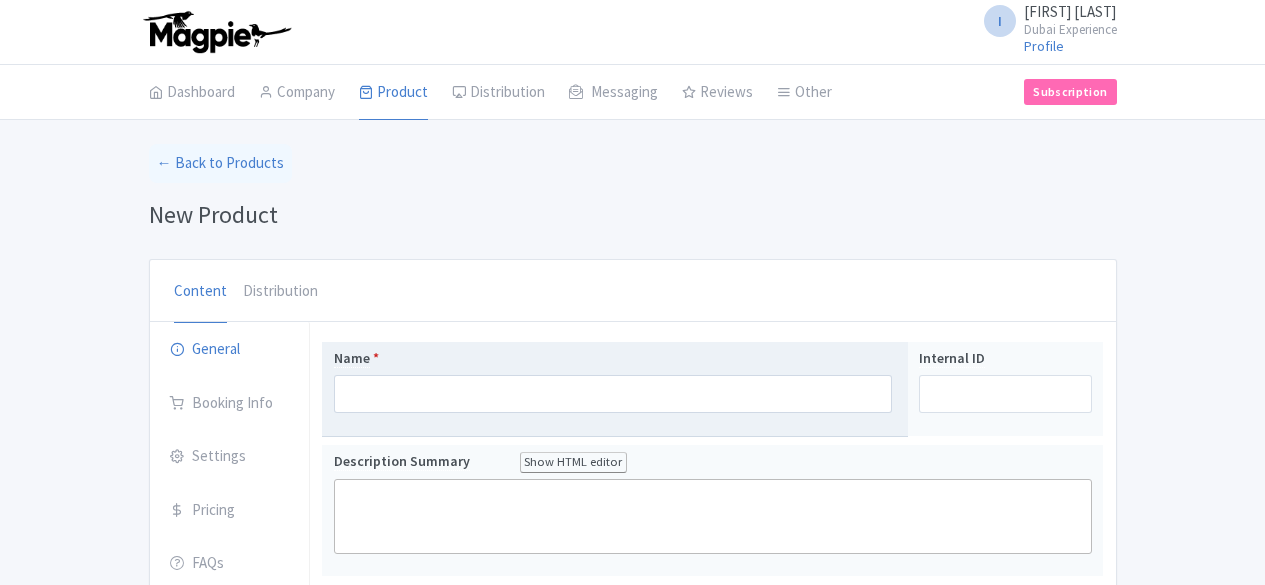 scroll, scrollTop: 0, scrollLeft: 0, axis: both 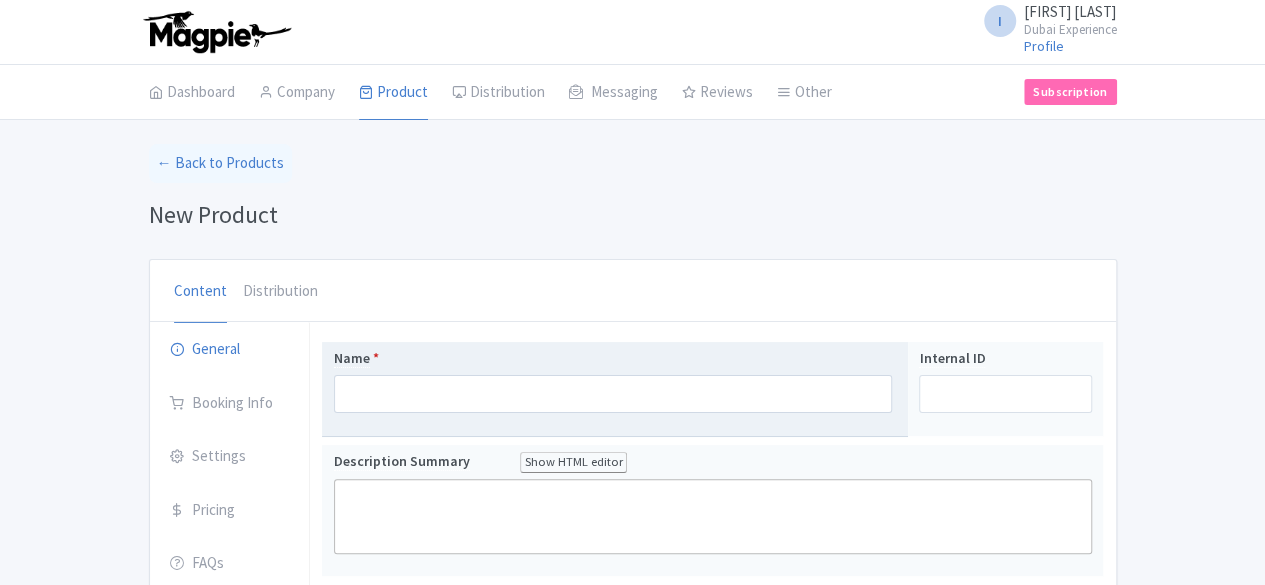 click on "Name   *" at bounding box center (613, 380) 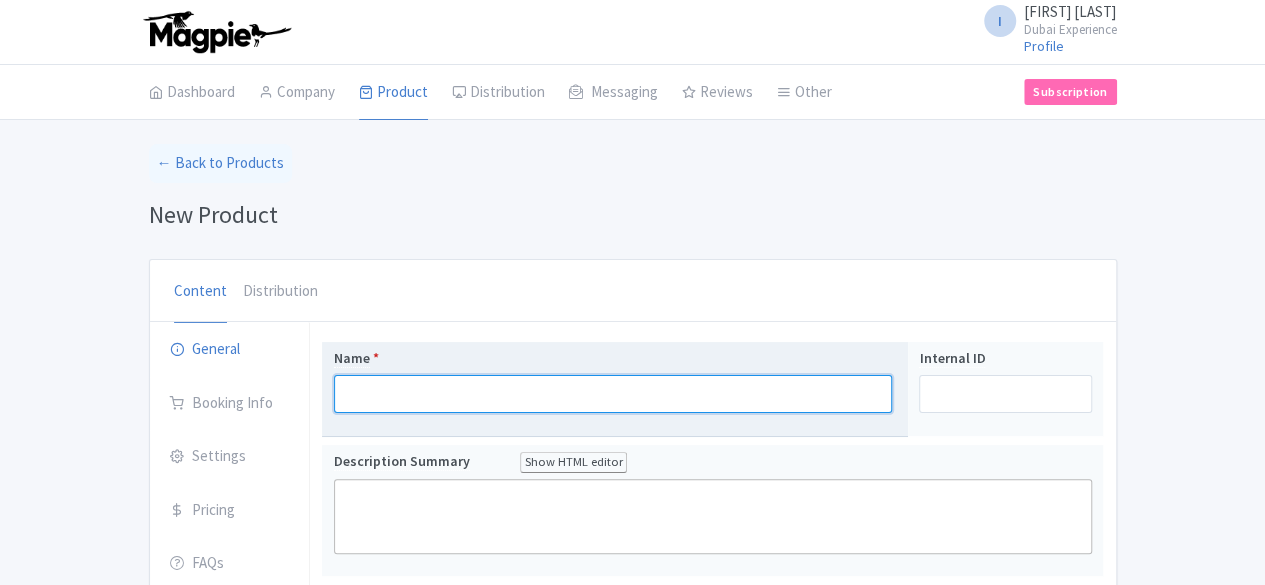 click on "Name   *" at bounding box center [613, 394] 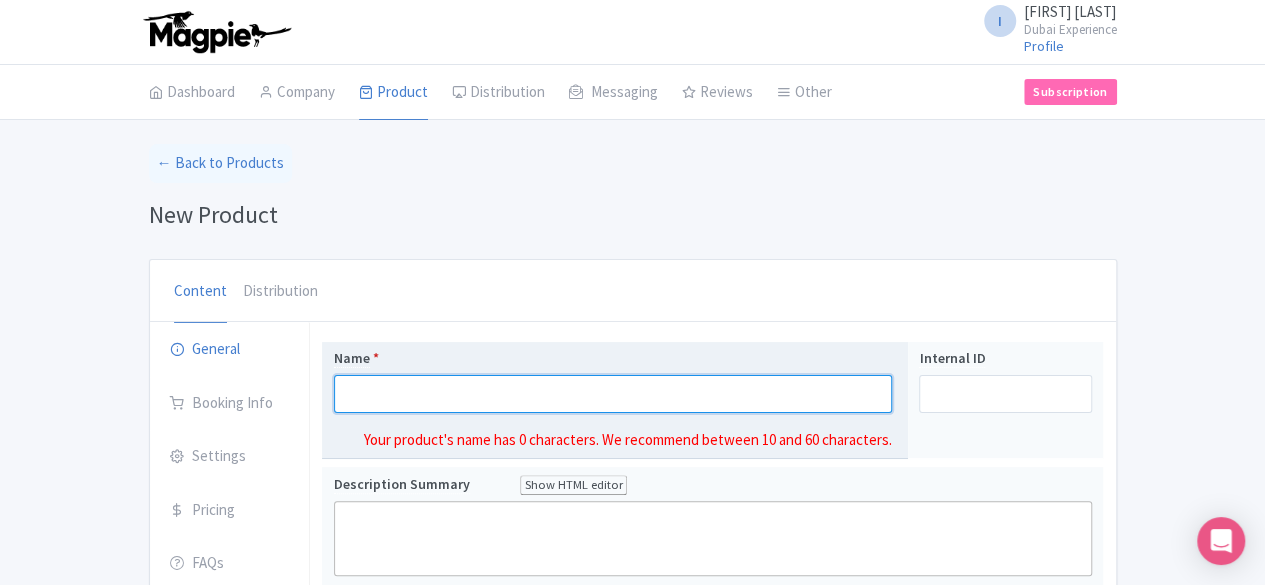 paste on "Sky Views Observatory" 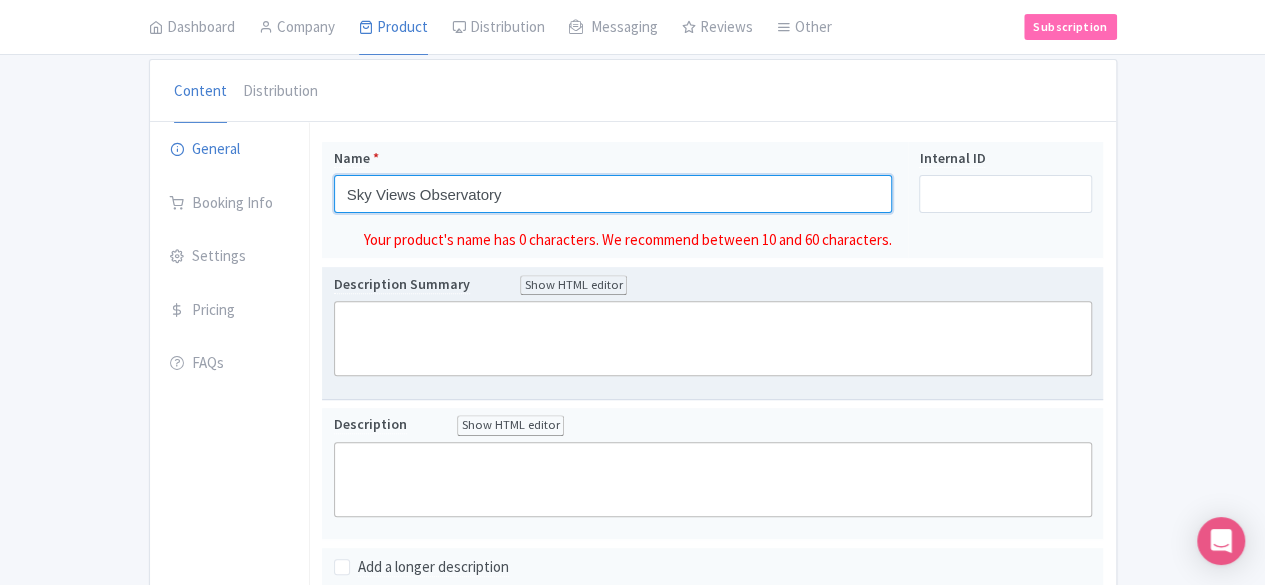type on "Sky Views Observatory" 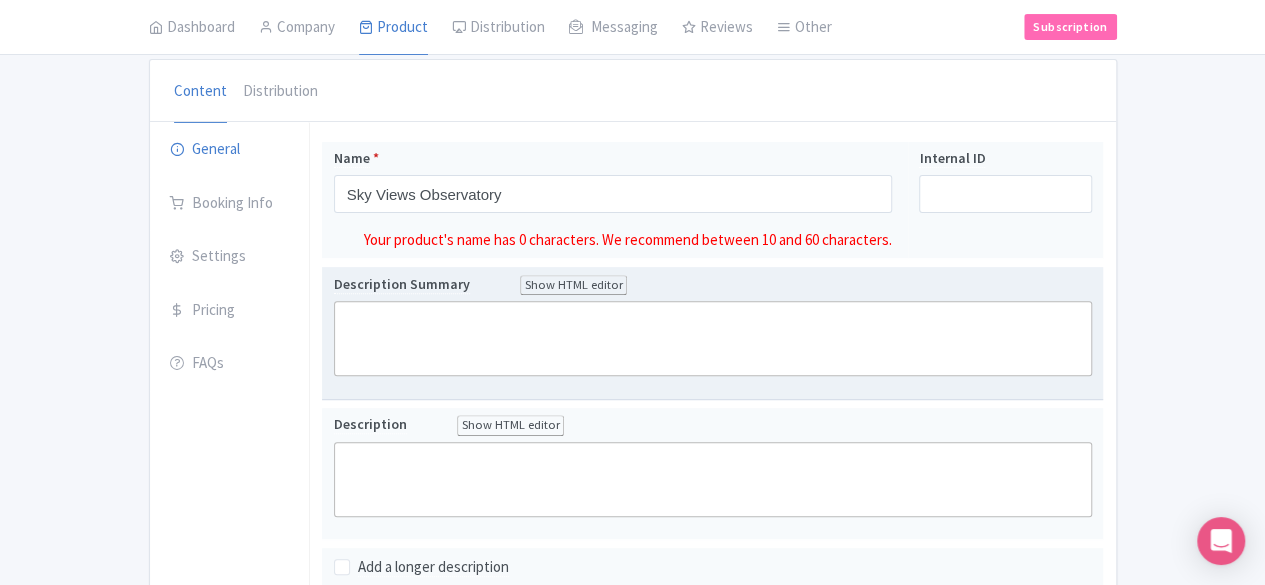 scroll, scrollTop: 177, scrollLeft: 0, axis: vertical 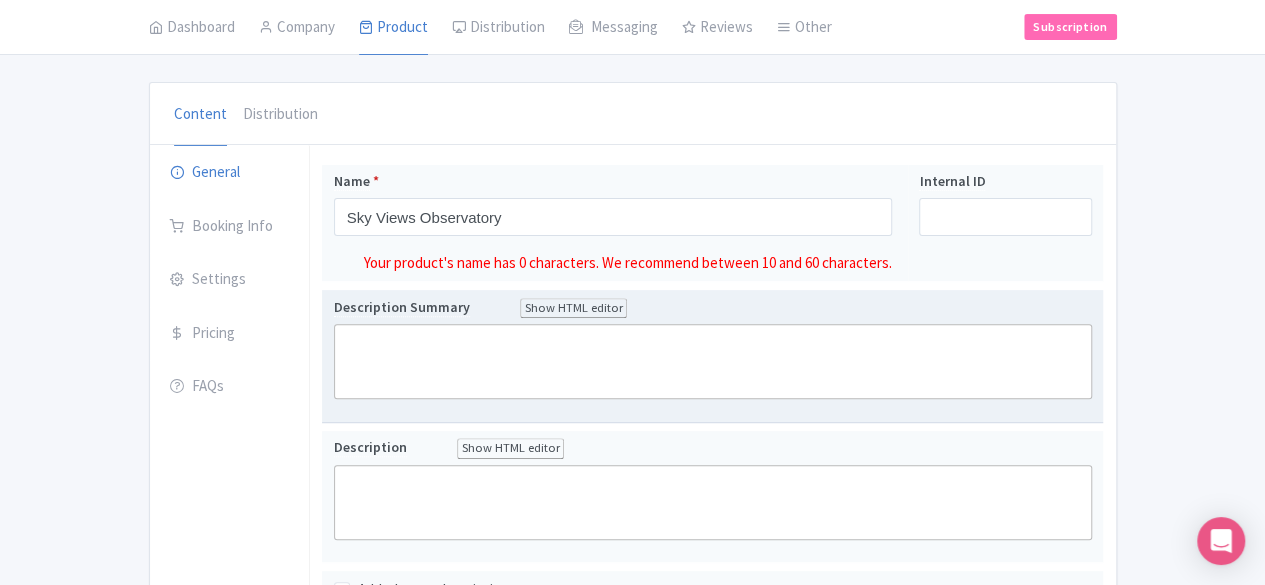 click 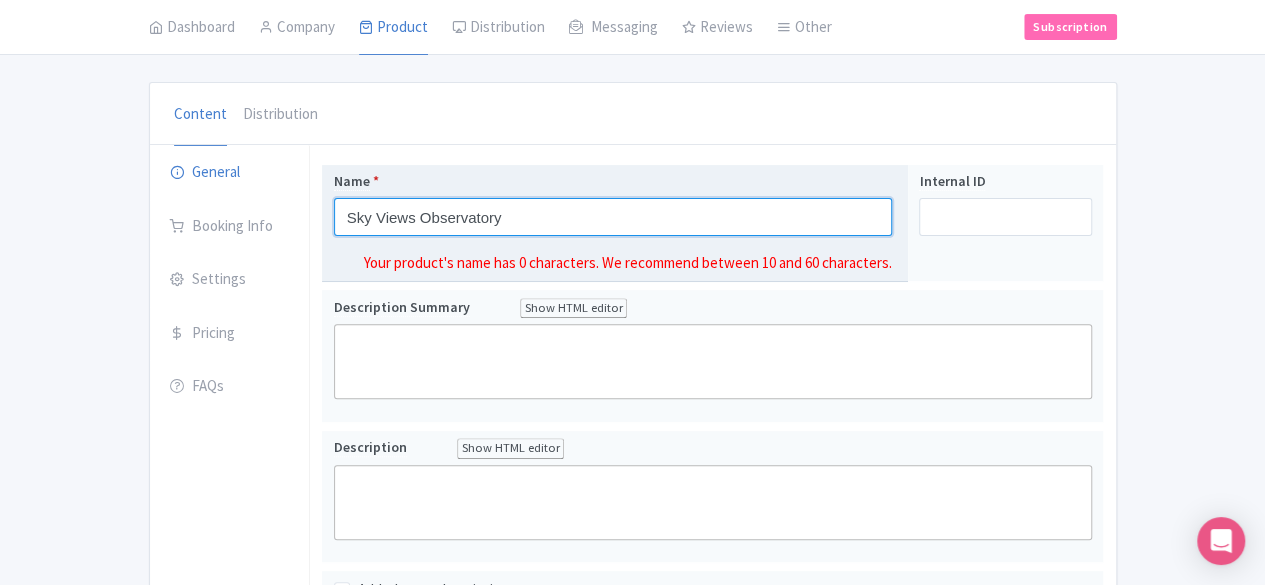 scroll, scrollTop: 200, scrollLeft: 0, axis: vertical 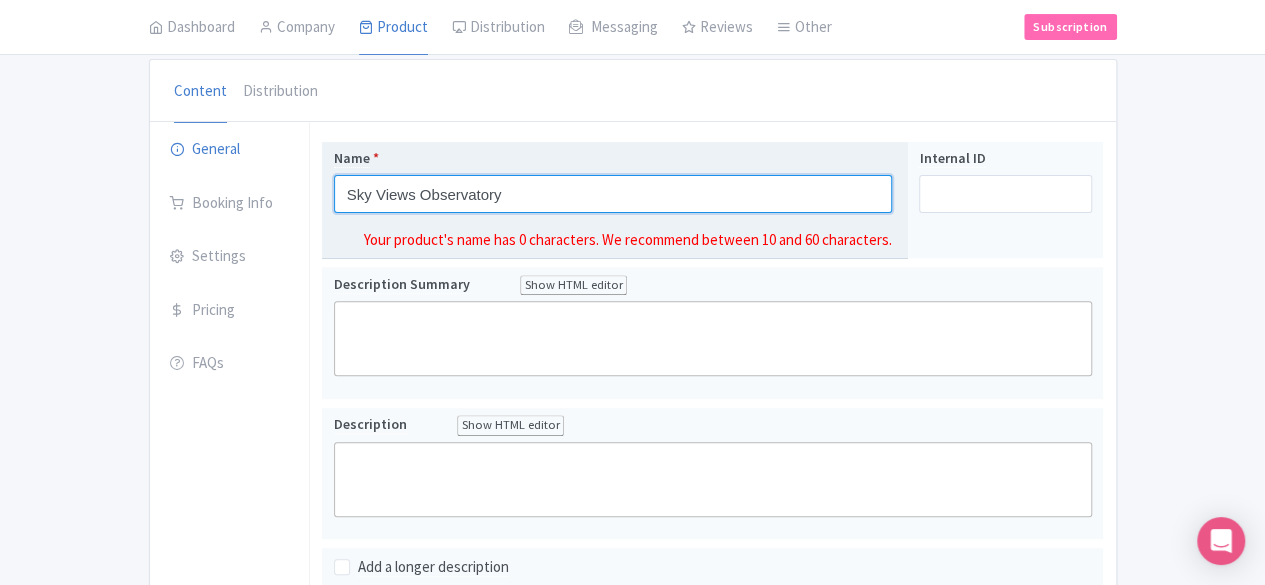 click on "Name   * Sky Views Observatory
Your product's name has 0 characters. We recommend between 10 and 60 characters." at bounding box center (615, 200) 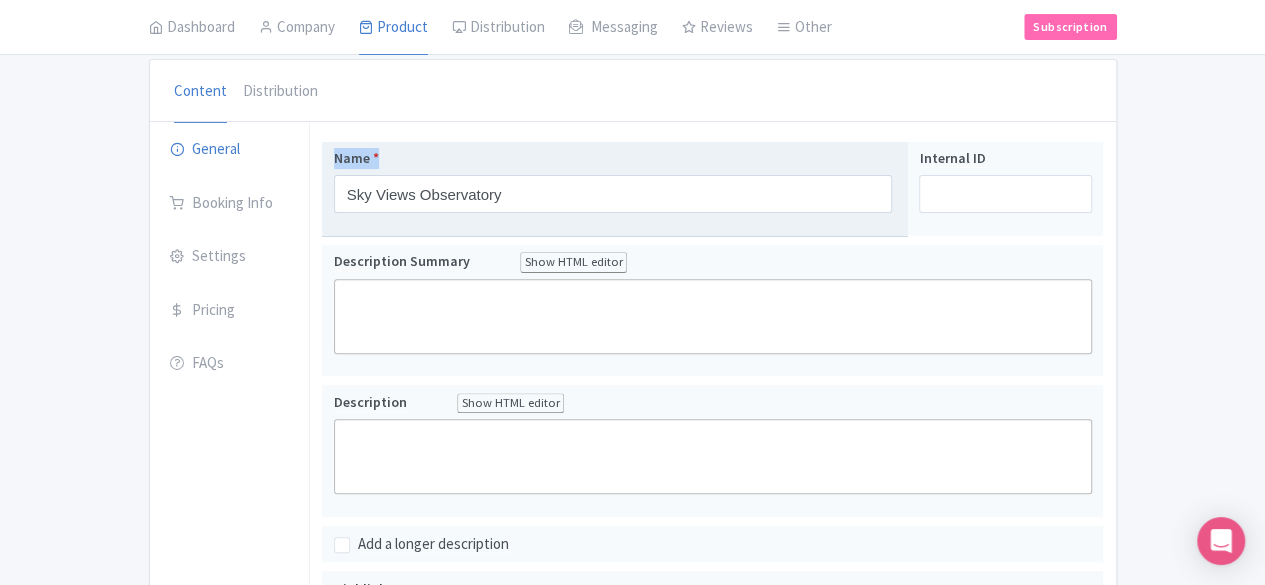 click on "Name   * Sky Views Observatory
Your product's name has 0 characters. We recommend between 10 and 60 characters." at bounding box center [615, 189] 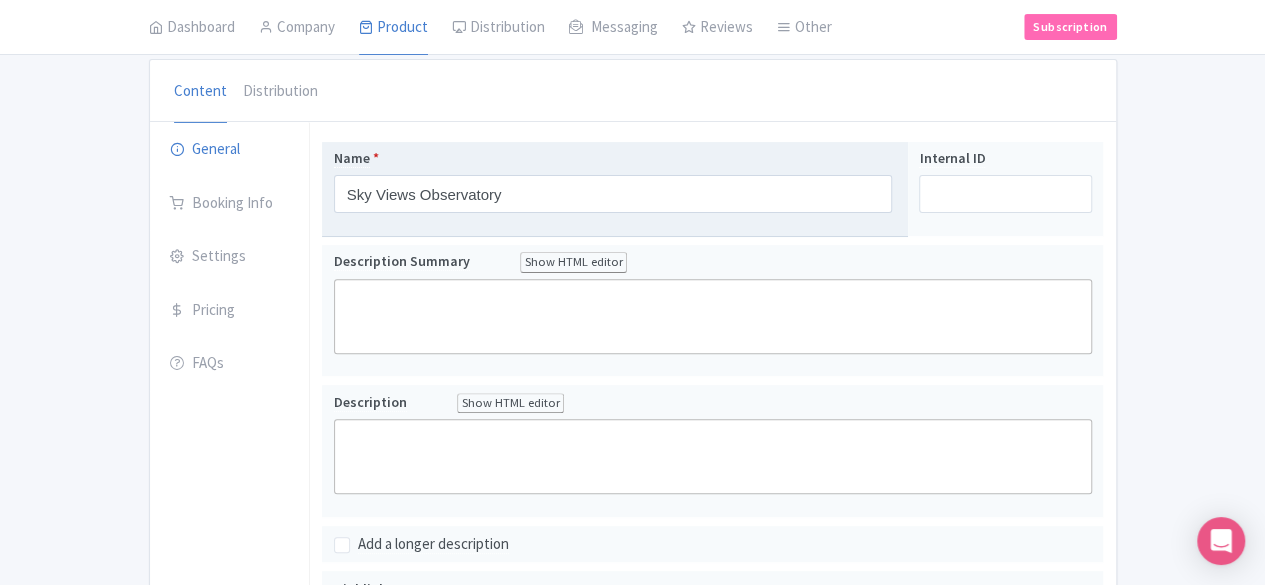 click on "Name   * Sky Views Observatory
Your product's name has 0 characters. We recommend between 10 and 60 characters." at bounding box center (615, 189) 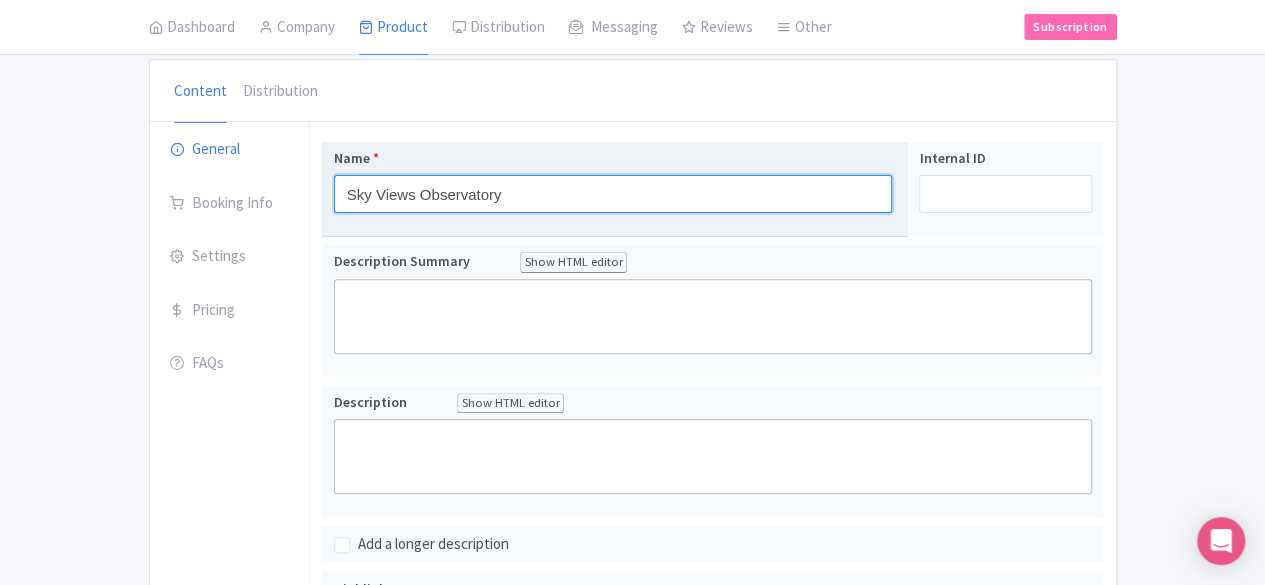click on "Sky Views Observatory" at bounding box center (613, 194) 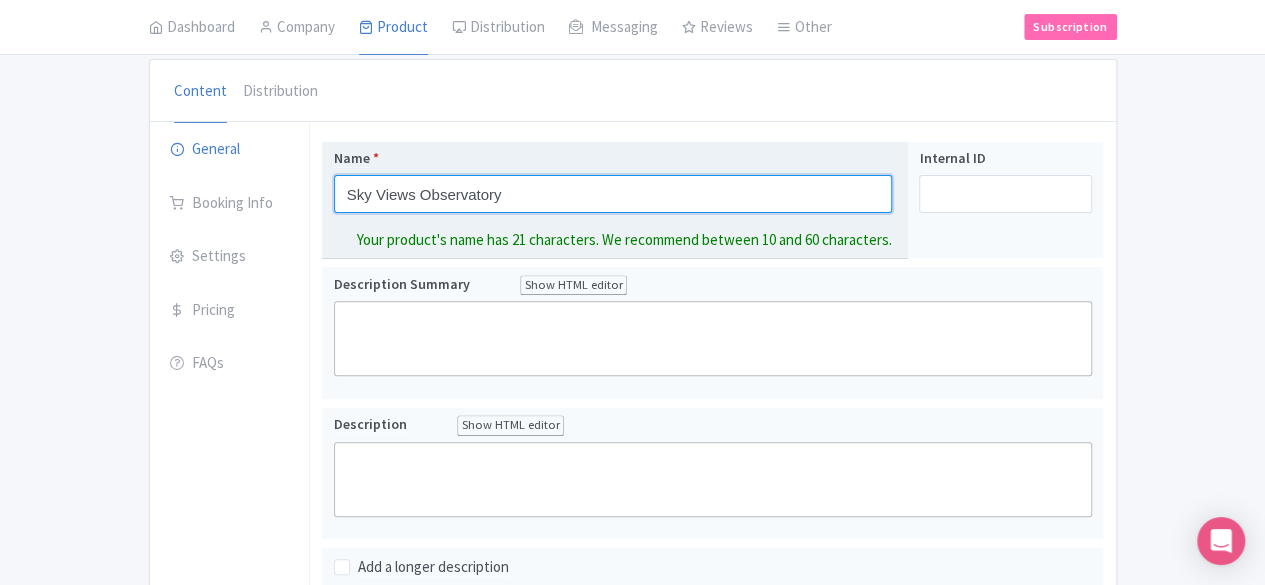 click on "Sky Views Observatory" at bounding box center (613, 194) 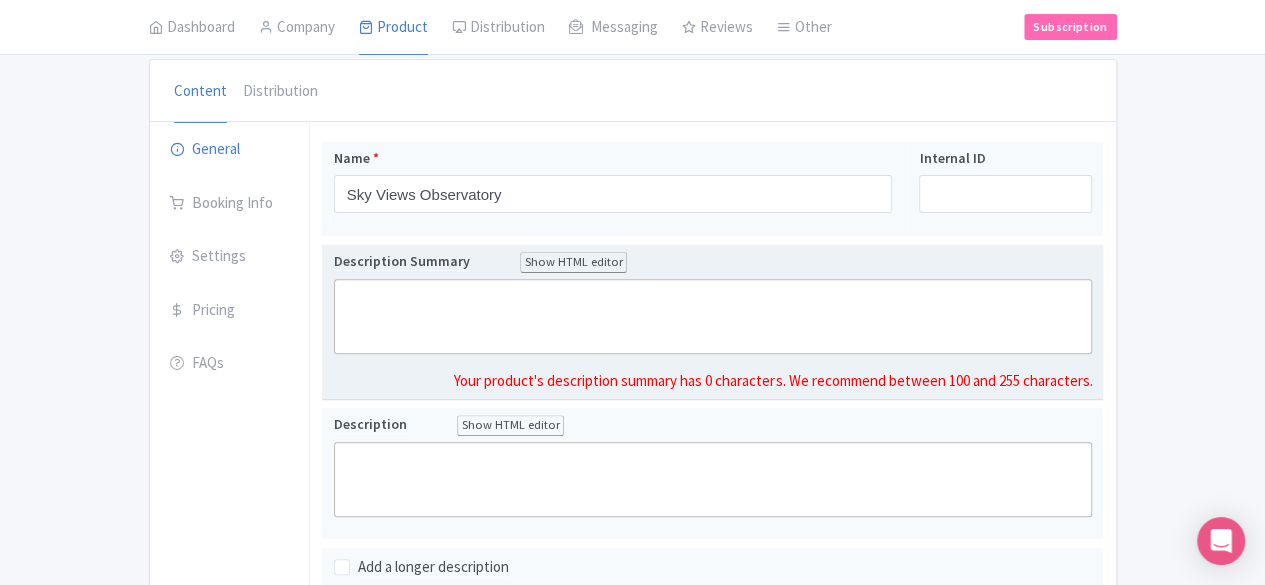 click 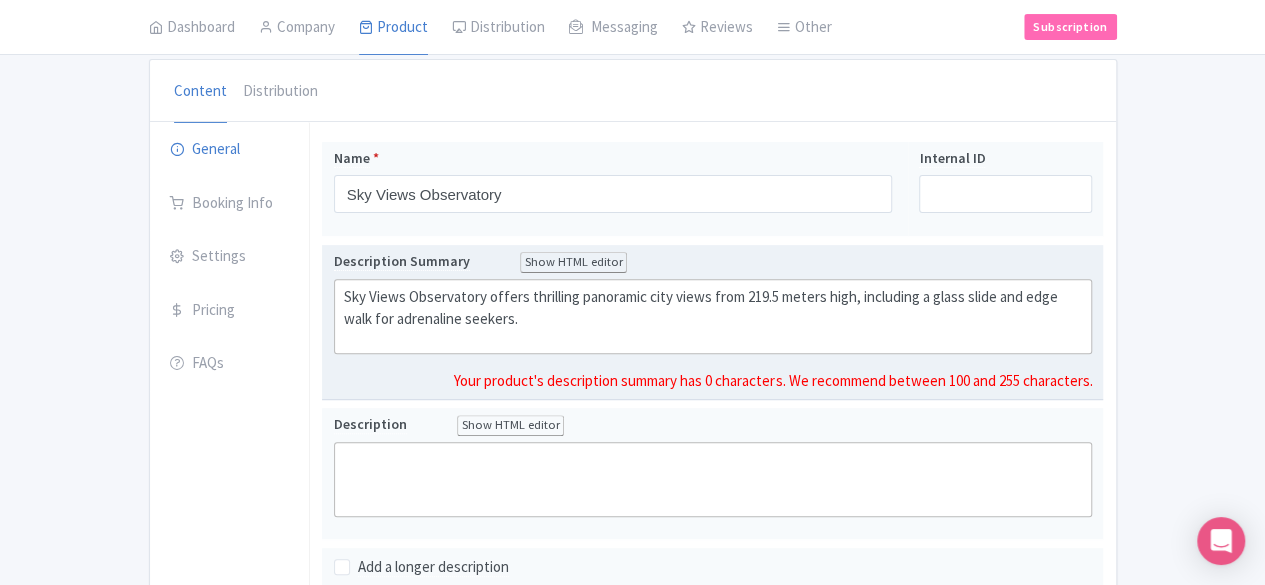 type on "<div>&nbsp;Sky Views Observatory offers thrilling panoramic city views from 219.5 meters high, including a glass slide and edge walk for adrenaline seekers.</div>" 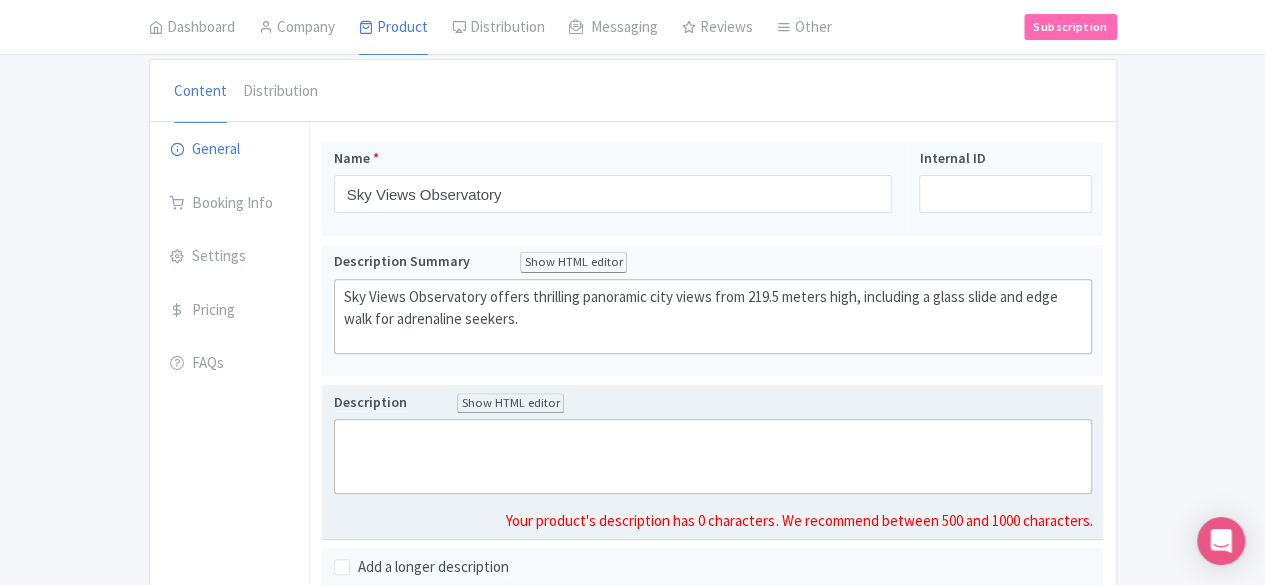 click 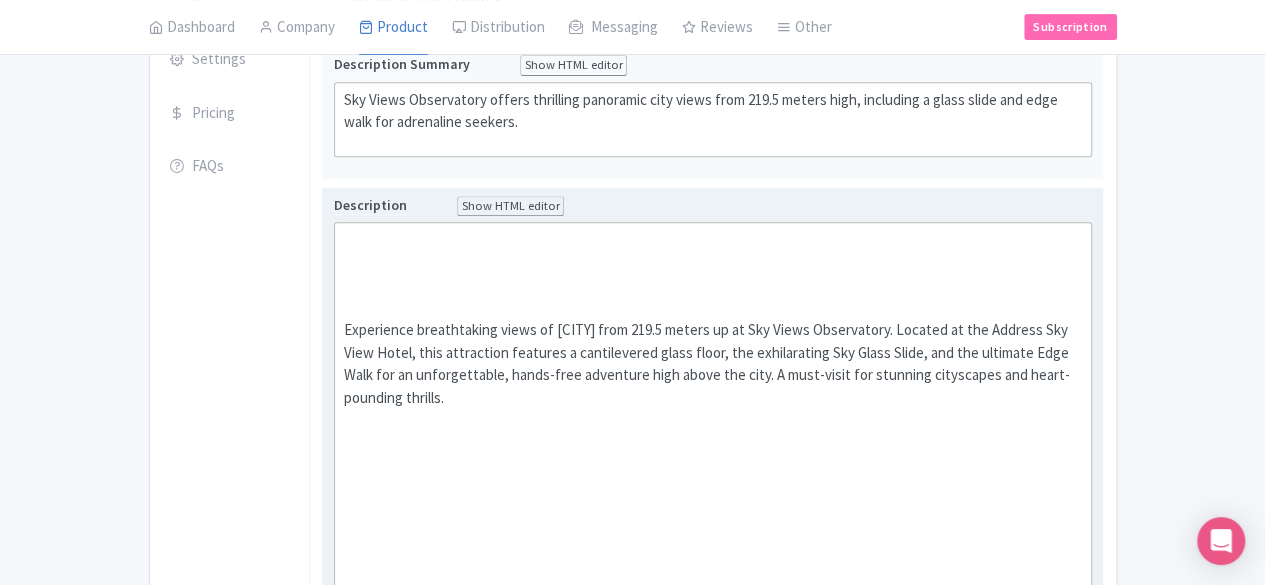 scroll, scrollTop: 400, scrollLeft: 0, axis: vertical 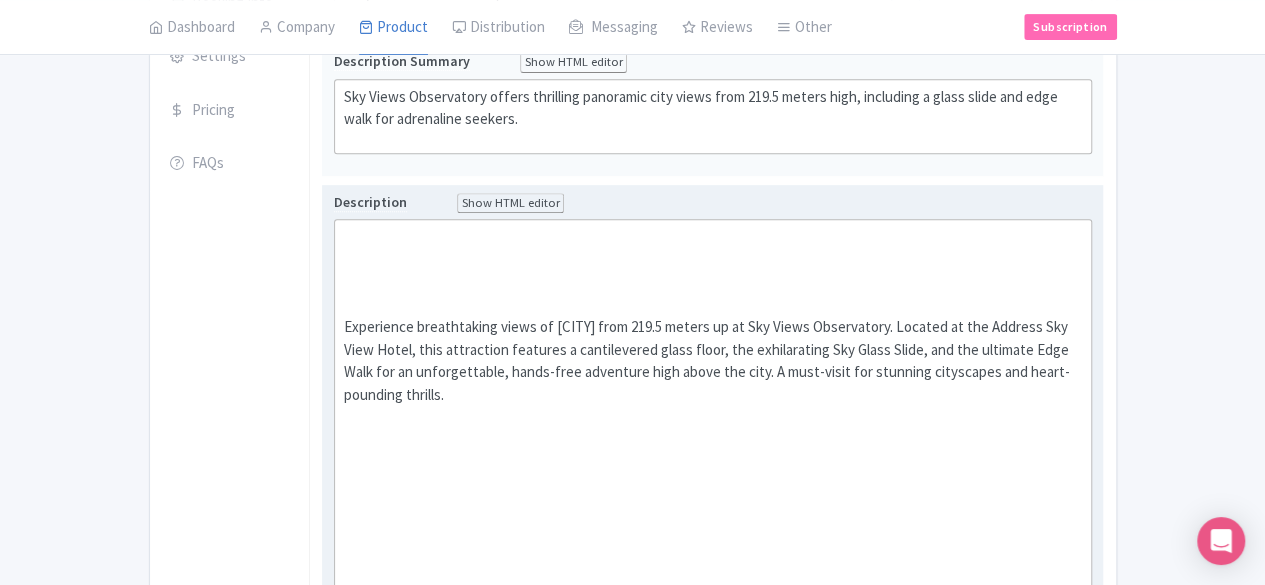 click on "Experience breathtaking views of Dubai from 219.5 meters up at Sky Views Observatory. Located at the Address Sky View Hotel, this attraction features a cantilevered glass floor, the exhilarating Sky Glass Slide, and the ultimate Edge Walk for an unforgettable, hands-free adventure high above the city. A must-visit for stunning cityscapes and heart-pounding thrills." 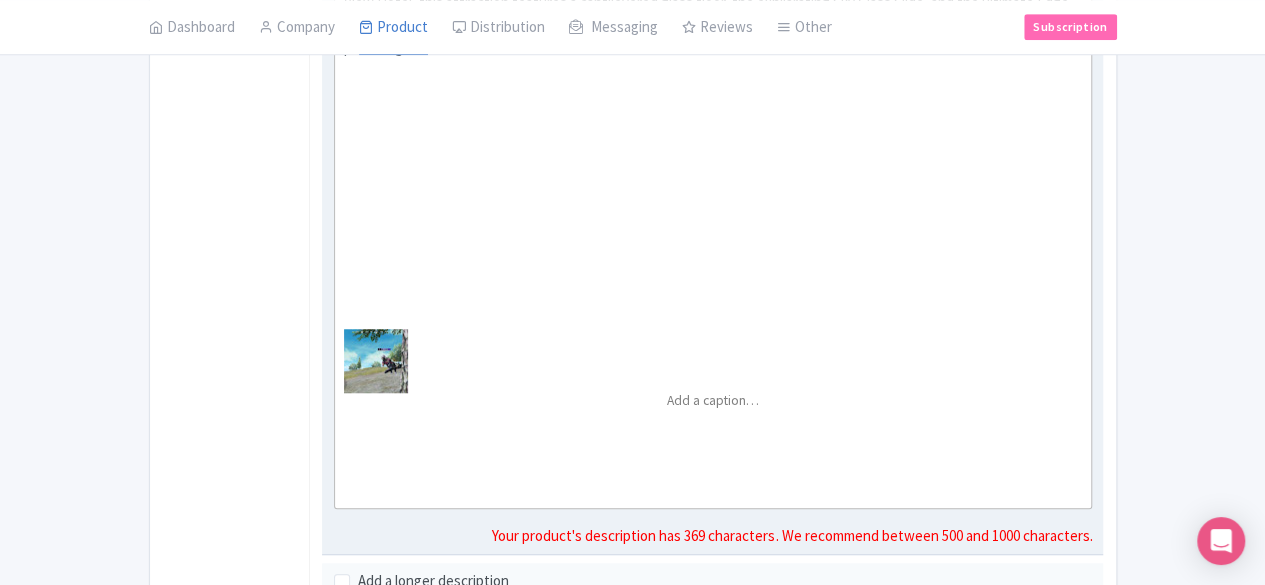 scroll, scrollTop: 700, scrollLeft: 0, axis: vertical 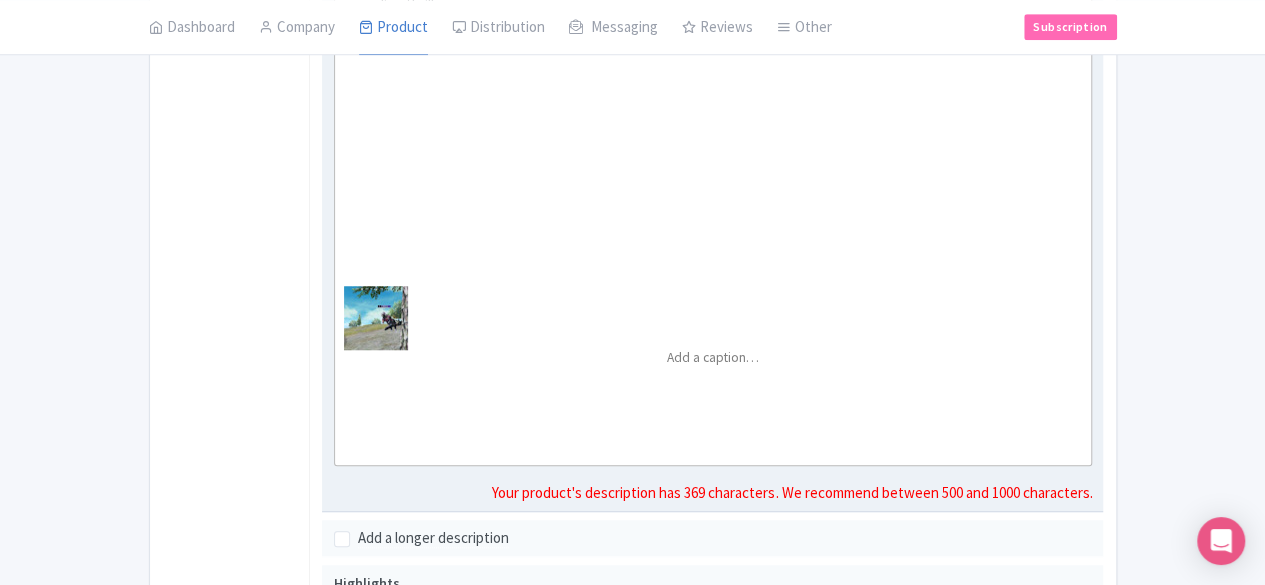 click 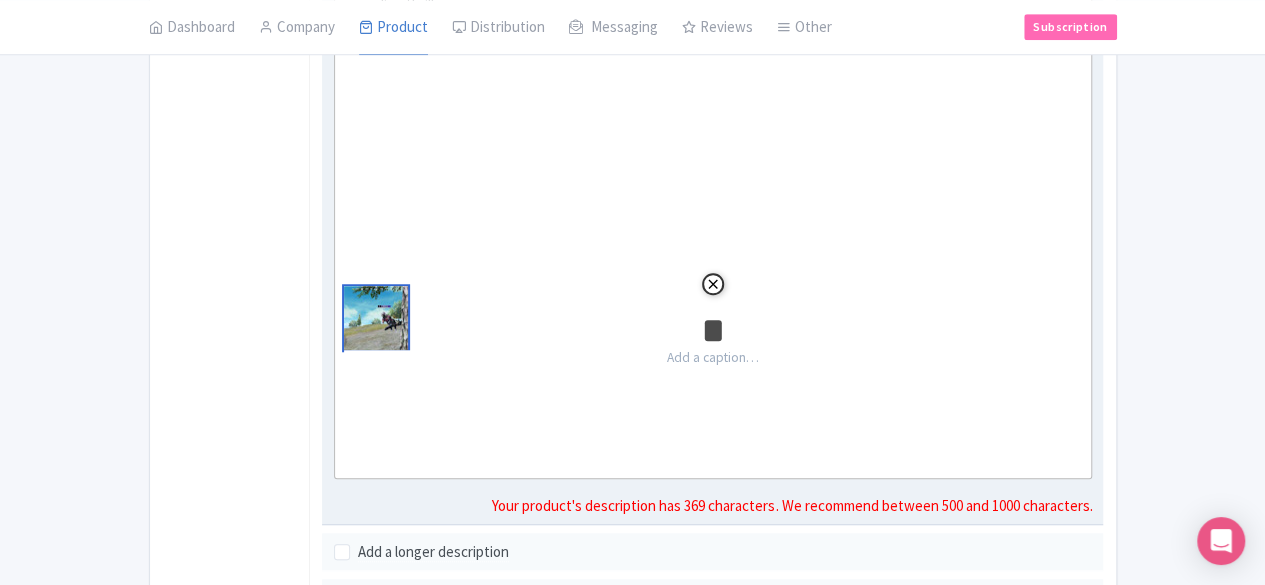 click on "Remove" 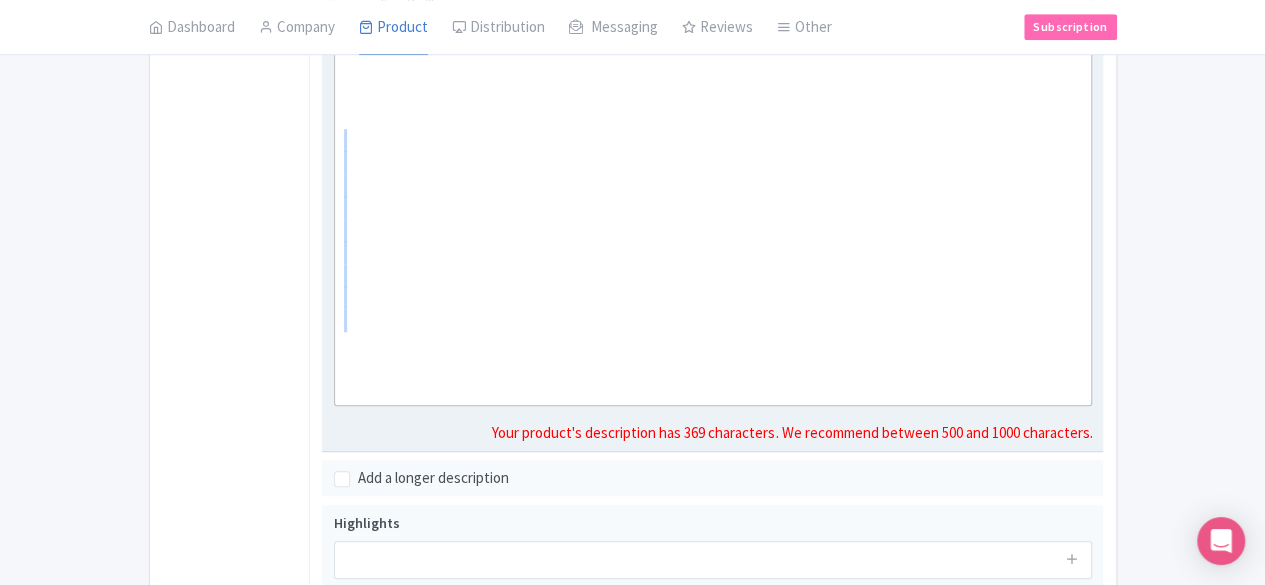 drag, startPoint x: 625, startPoint y: 329, endPoint x: 311, endPoint y: 127, distance: 373.3631 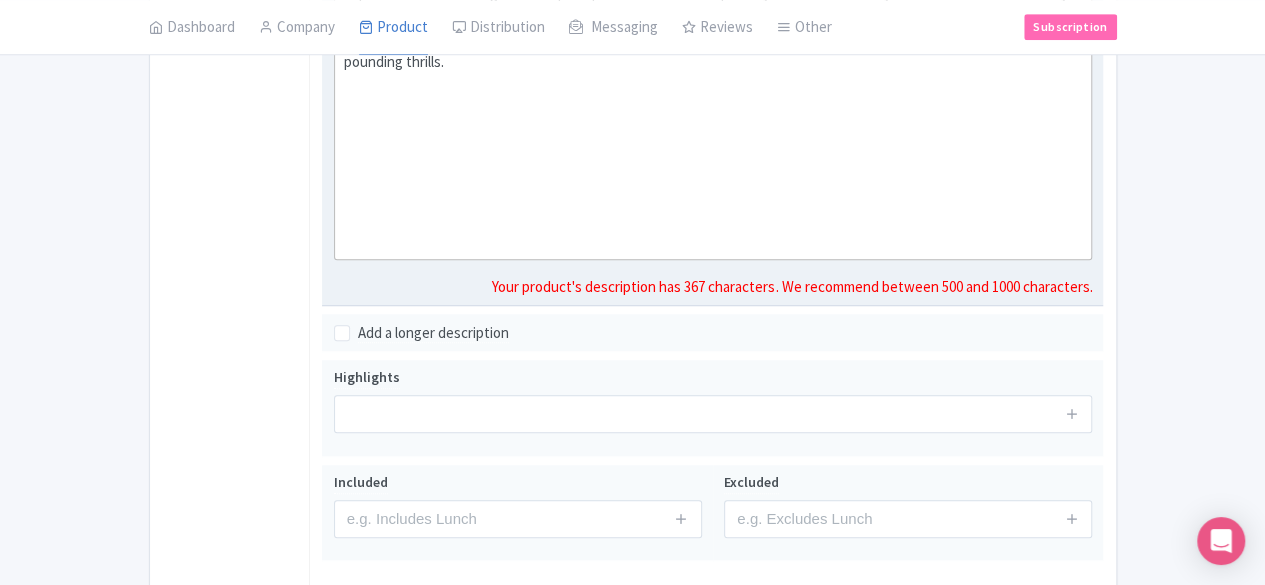 scroll, scrollTop: 600, scrollLeft: 0, axis: vertical 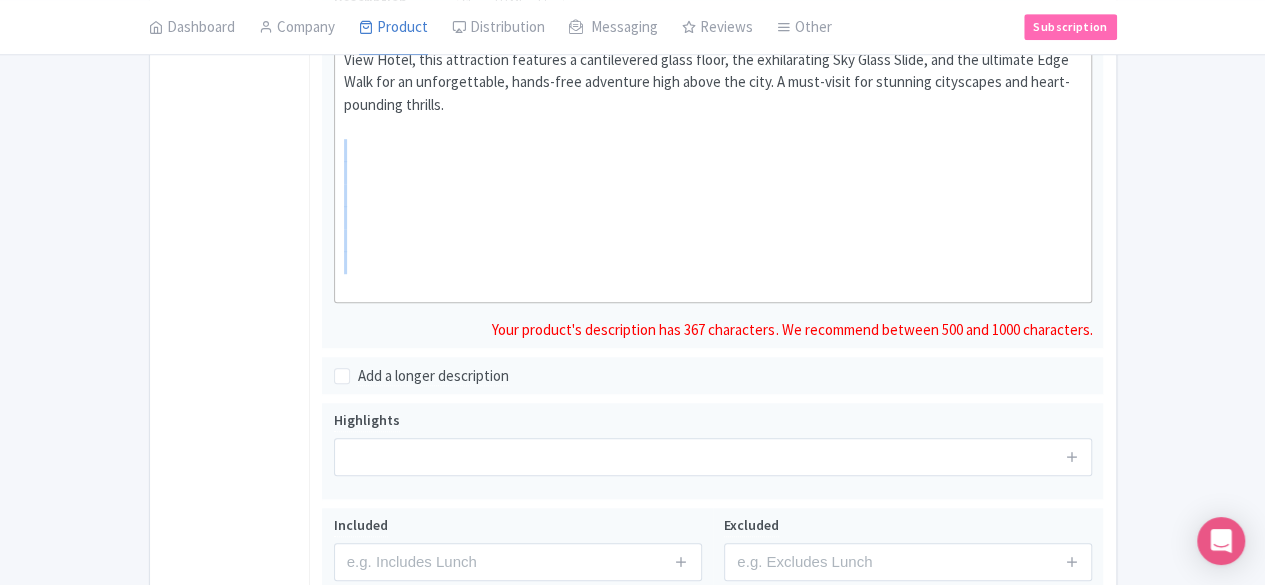 drag, startPoint x: 740, startPoint y: 265, endPoint x: 467, endPoint y: 147, distance: 297.4105 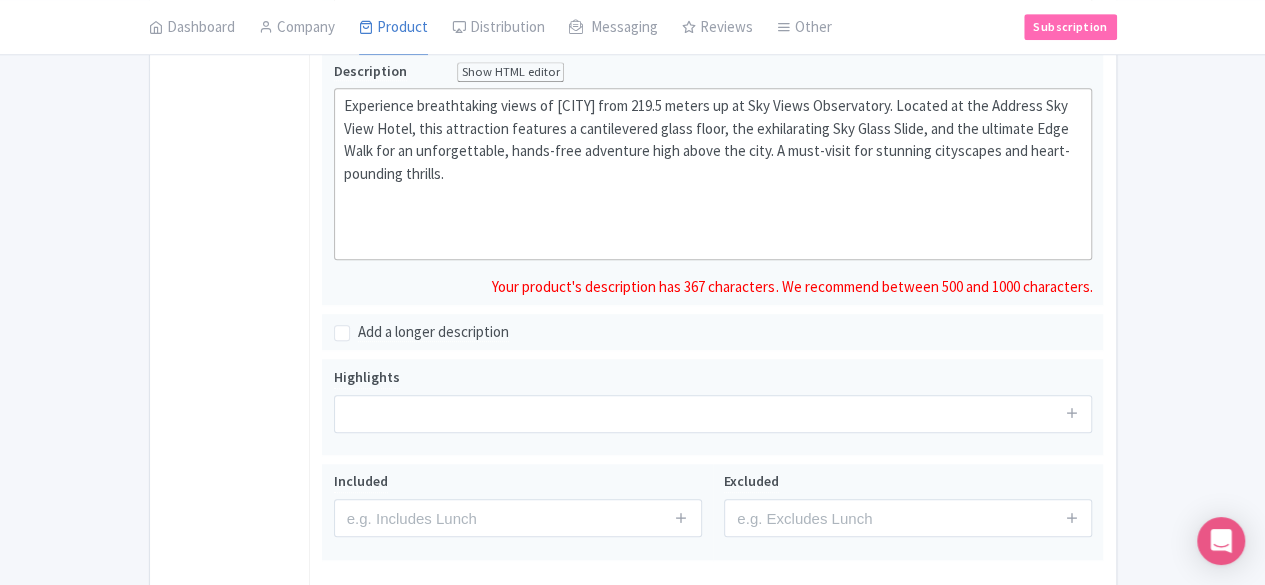 scroll, scrollTop: 500, scrollLeft: 0, axis: vertical 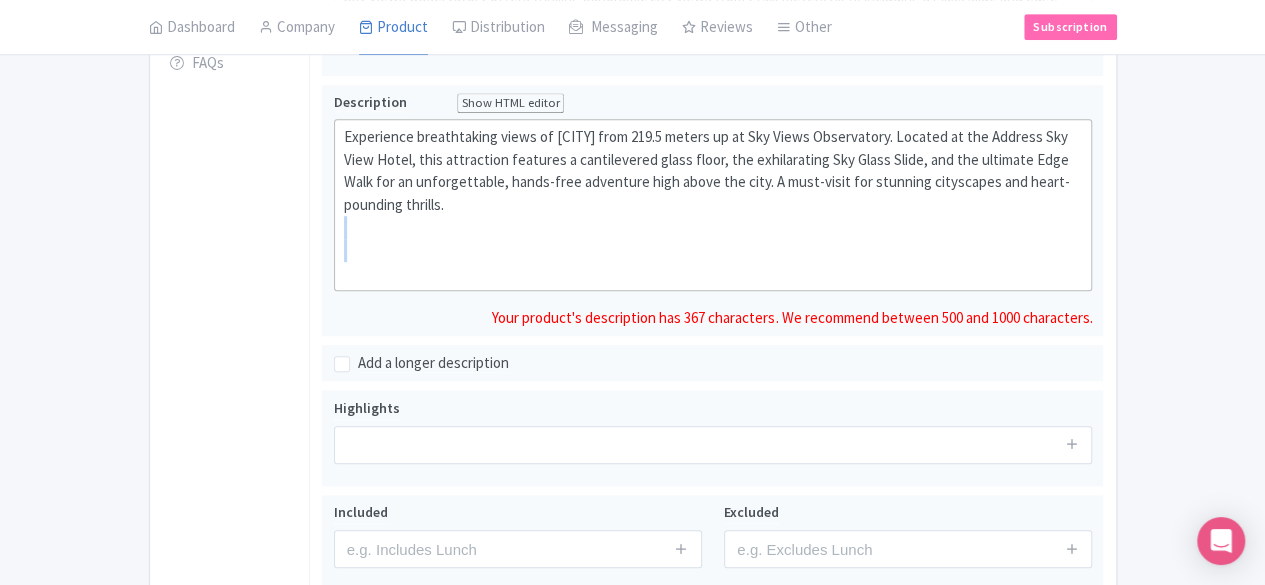 drag, startPoint x: 636, startPoint y: 259, endPoint x: 279, endPoint y: 209, distance: 360.4844 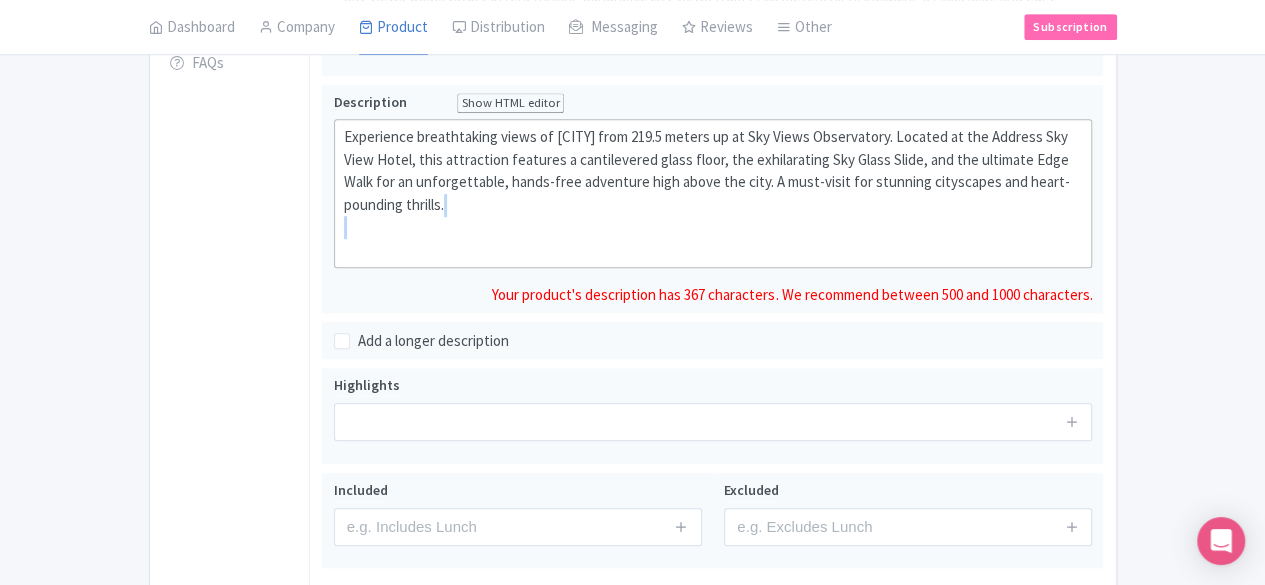 drag, startPoint x: 368, startPoint y: 230, endPoint x: 288, endPoint y: 197, distance: 86.53901 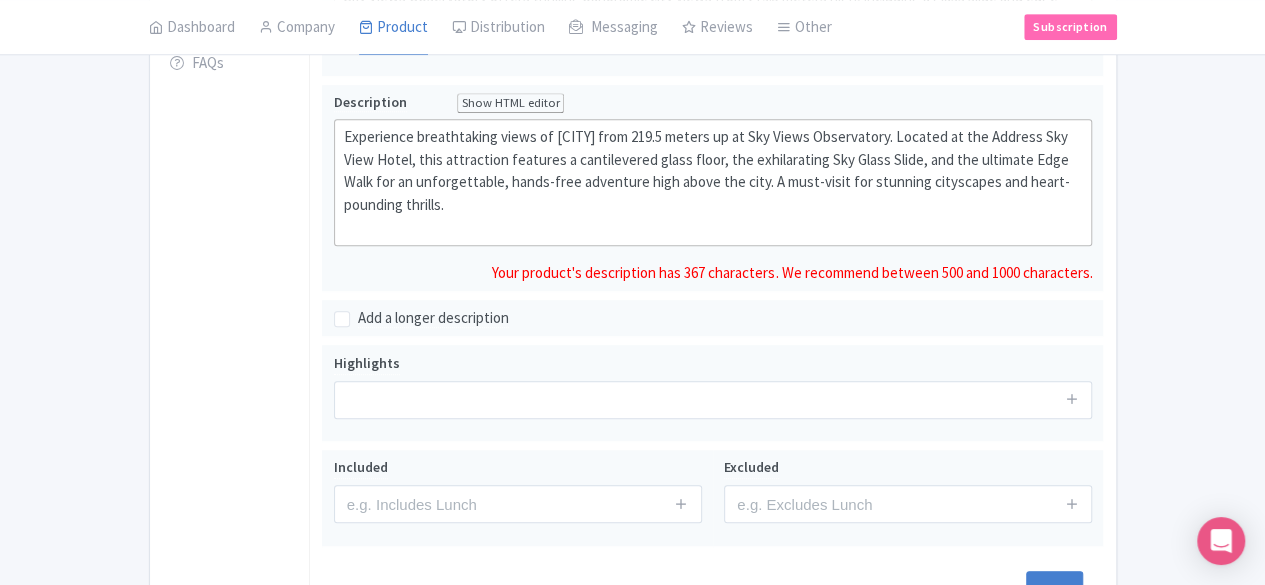 type on "<div>Experience breathtaking views of Dubai from 219.5 meters up at Sky Views Observatory. Located at the Address Sky View Hotel, this attraction features a cantilevered glass floor, the exhilarating Sky Glass Slide, and the ultimate Edge Walk for an unforgettable, hands-free adventure high above the city. A must-visit for stunning cityscapes and heart-pounding thrills.<br><br></div>" 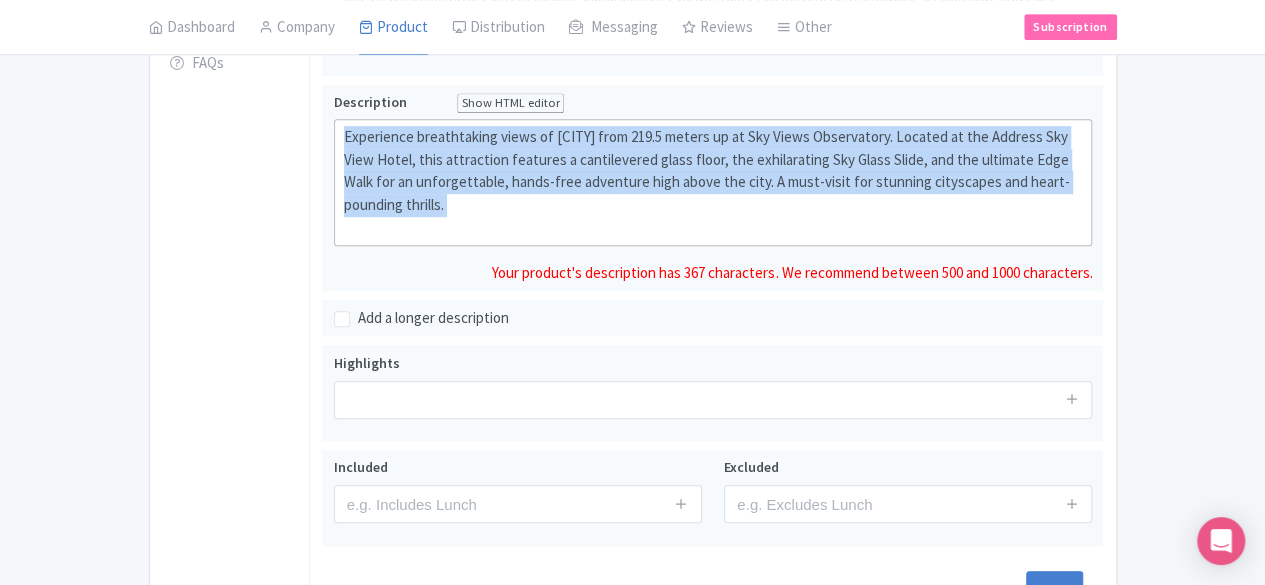 drag, startPoint x: 674, startPoint y: 215, endPoint x: 196, endPoint y: 122, distance: 486.96304 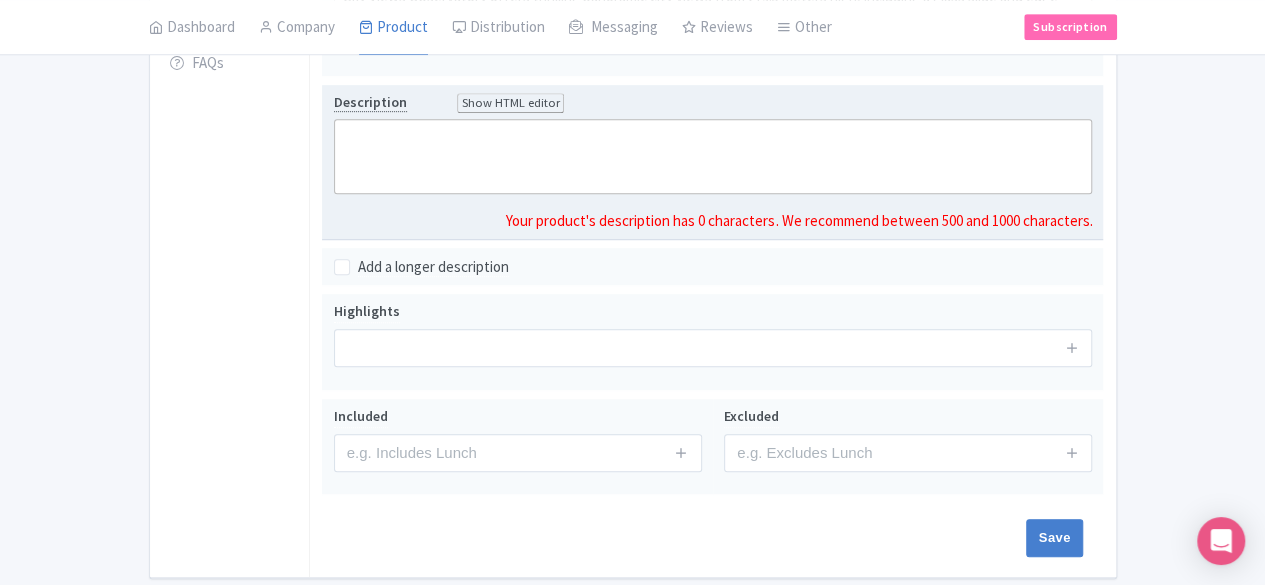 drag, startPoint x: 774, startPoint y: 176, endPoint x: 260, endPoint y: 102, distance: 519.2995 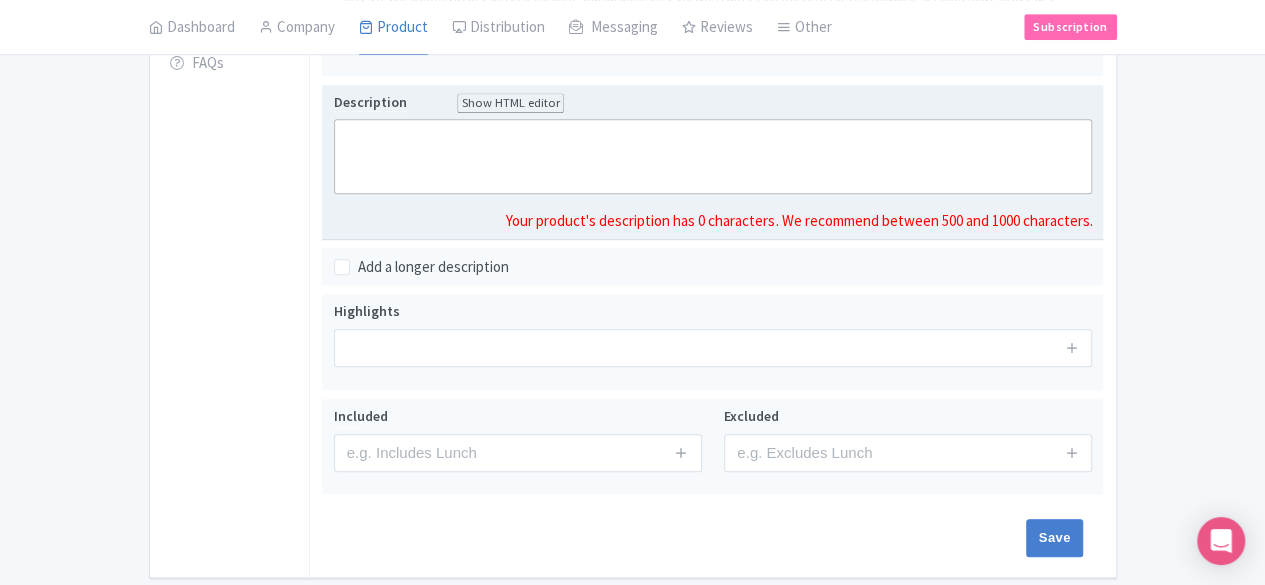 drag, startPoint x: 512, startPoint y: 173, endPoint x: 282, endPoint y: 144, distance: 231.82104 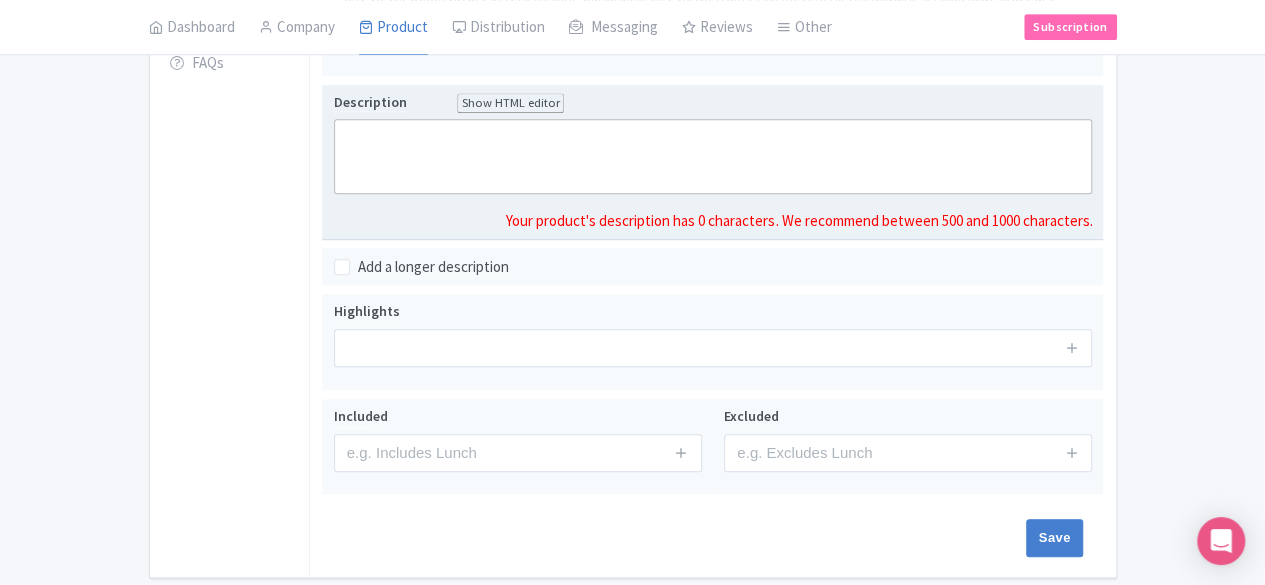 paste on "<div>ky Views Observatory is a premier attraction in Dubai, known for its mix of breathtaking views and exhilarating activities. Located on the 52nd and 53rd floors of the Address Sky View Hotel, the observatory sits at a height of 219.5 meters (720 feet), offering a spectacular vantage point over Downtown Dubai. It's a favorite for both tourists and locals seeking a new perspective on the city's famous skyline, particularly the towering Burj Khalifa.<br><br></div><div>The main <strong>Observatory</strong> area is an architectural marvel. Visitors ascend via a panoramic glass elevator that offers a preview of the stunning views to come. Once at the top, you can walk on a 25-meter-long, cantilevered glass floor that extends out from the building, giving you the sensation of floating high above the city streets. 🤩 This is a fantastic spot for photos and an experience in itself.<br><br></div>" 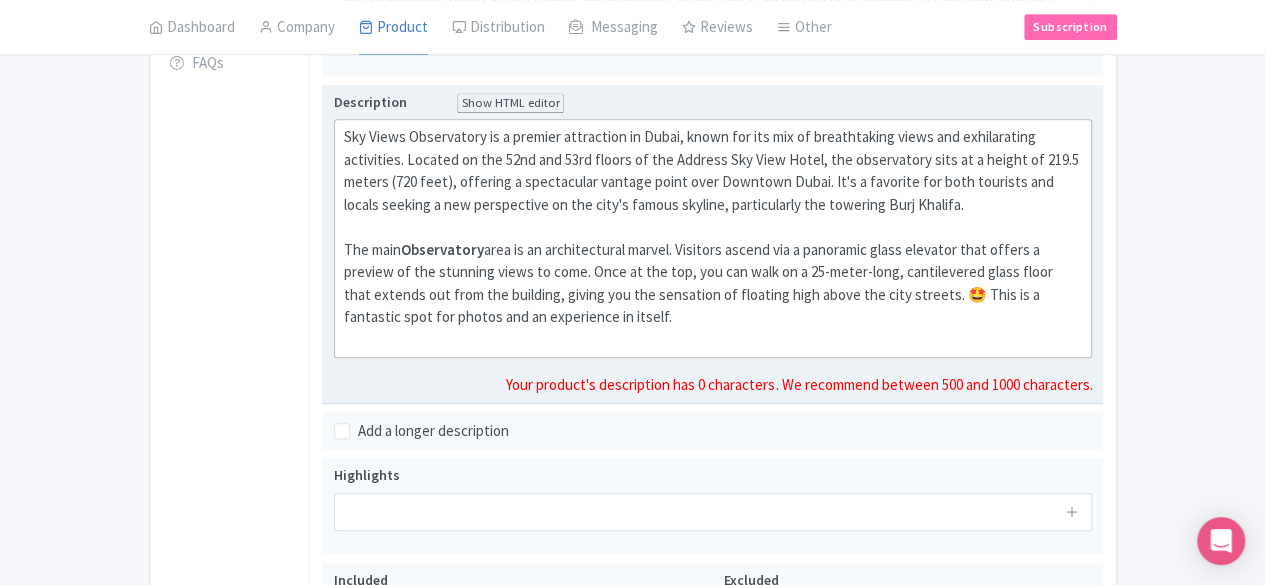 click on "The main  Observatory  area is an architectural marvel. Visitors ascend via a panoramic glass elevator that offers a preview of the stunning views to come. Once at the top, you can walk on a 25-meter-long, cantilevered glass floor that extends out from the building, giving you the sensation of floating high above the city streets. 🤩 This is a fantastic spot for photos and an experience in itself." 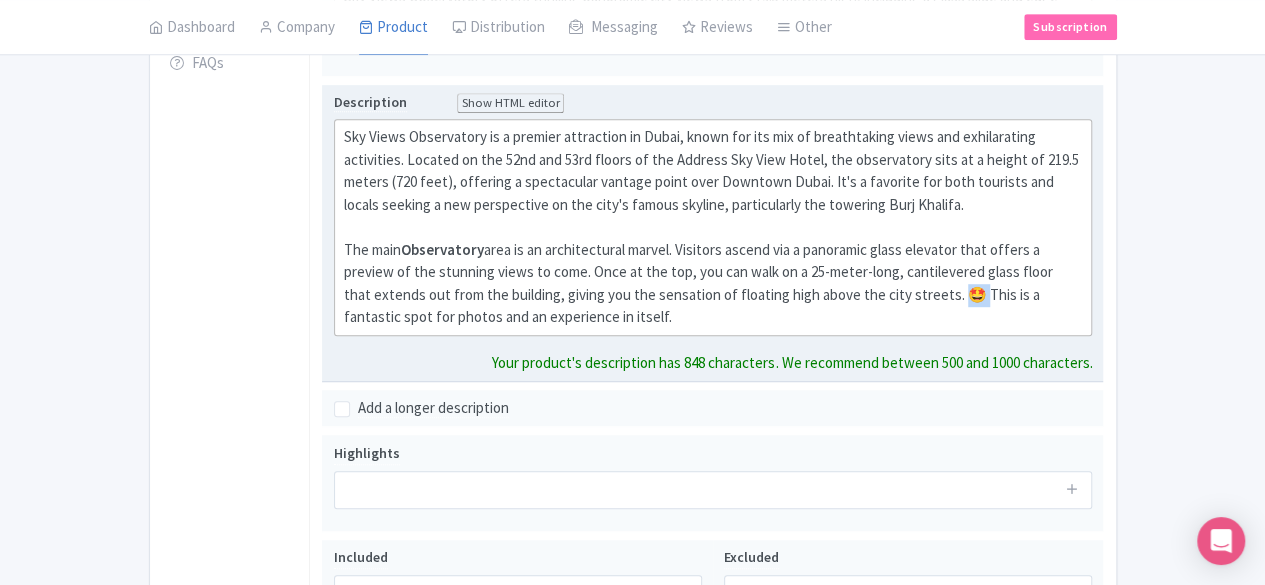 drag, startPoint x: 407, startPoint y: 271, endPoint x: 396, endPoint y: 279, distance: 13.601471 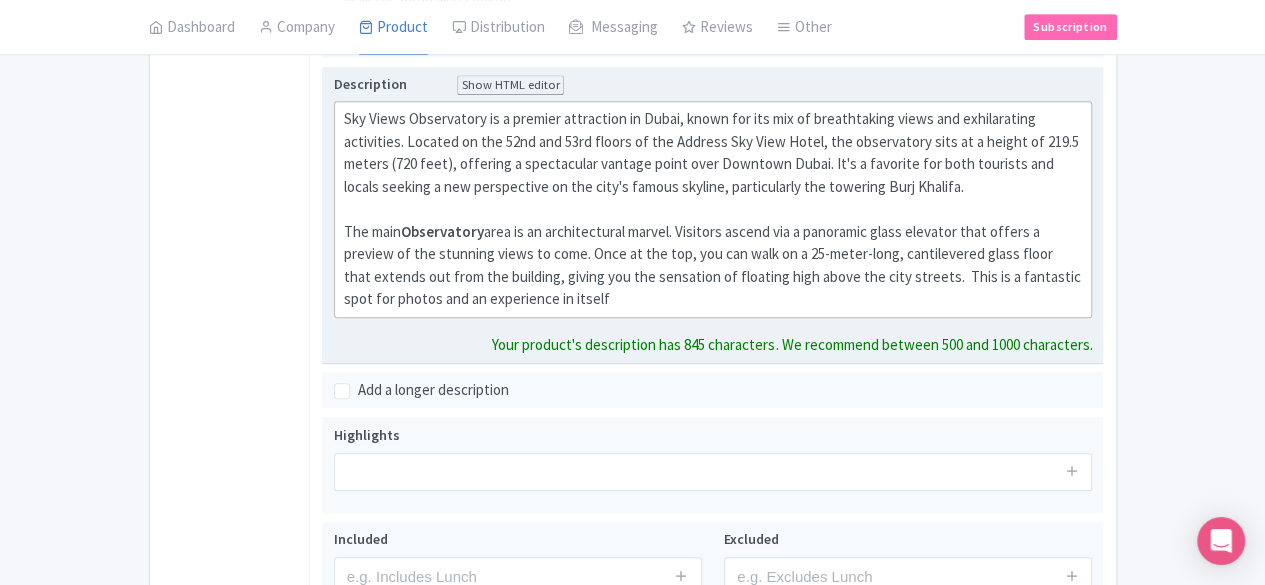 scroll, scrollTop: 400, scrollLeft: 0, axis: vertical 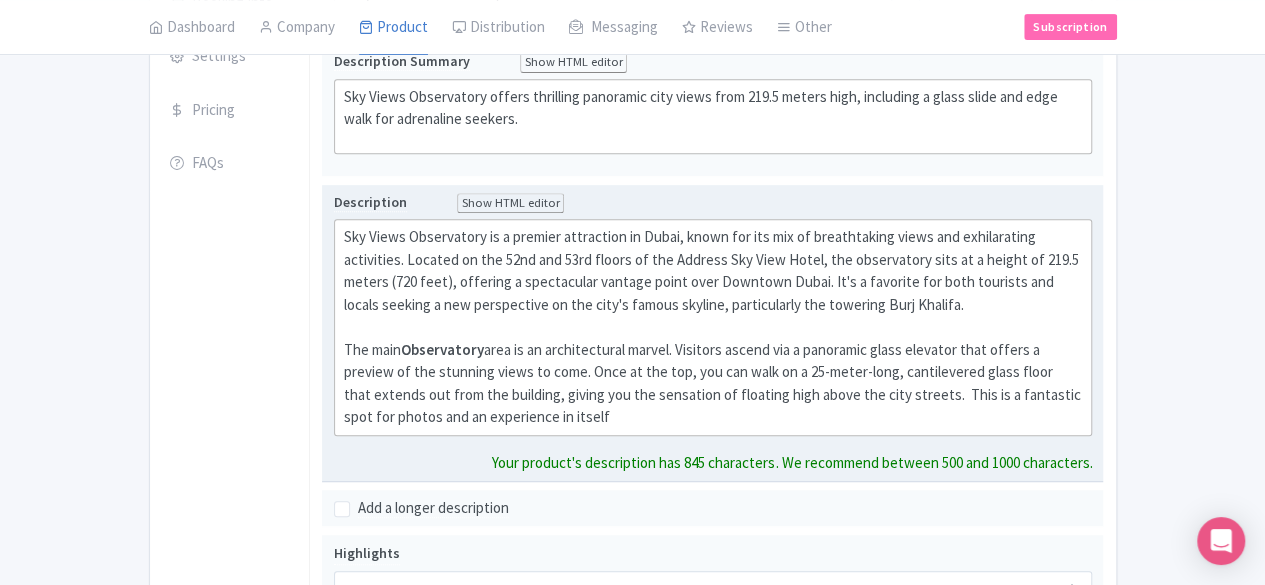 click on "ky Views Observatory is a premier attraction in Dubai, known for its mix of breathtaking views and exhilarating activities. Located on the 52nd and 53rd floors of the Address Sky View Hotel, the observatory sits at a height of 219.5 meters (720 feet), offering a spectacular vantage point over Downtown Dubai. It's a favorite for both tourists and locals seeking a new perspective on the city's famous skyline, particularly the towering Burj Khalifa. The main  Observatory  area is an architectural marvel. Visitors ascend via a panoramic glass elevator that offers a preview of the stunning views to come. Once at the top, you can walk on a 25-meter-long, cantilevered glass floor that extends out from the building, giving you the sensation of floating high above the city streets.  This is a fantastic spot for photos and an experience in itself" 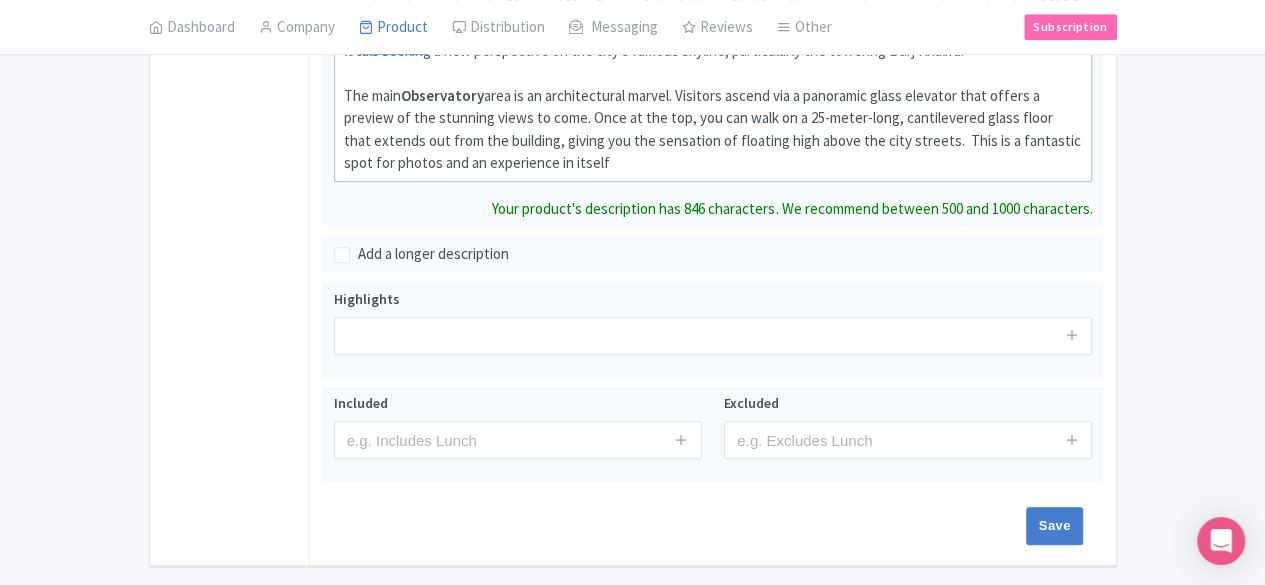 scroll, scrollTop: 668, scrollLeft: 0, axis: vertical 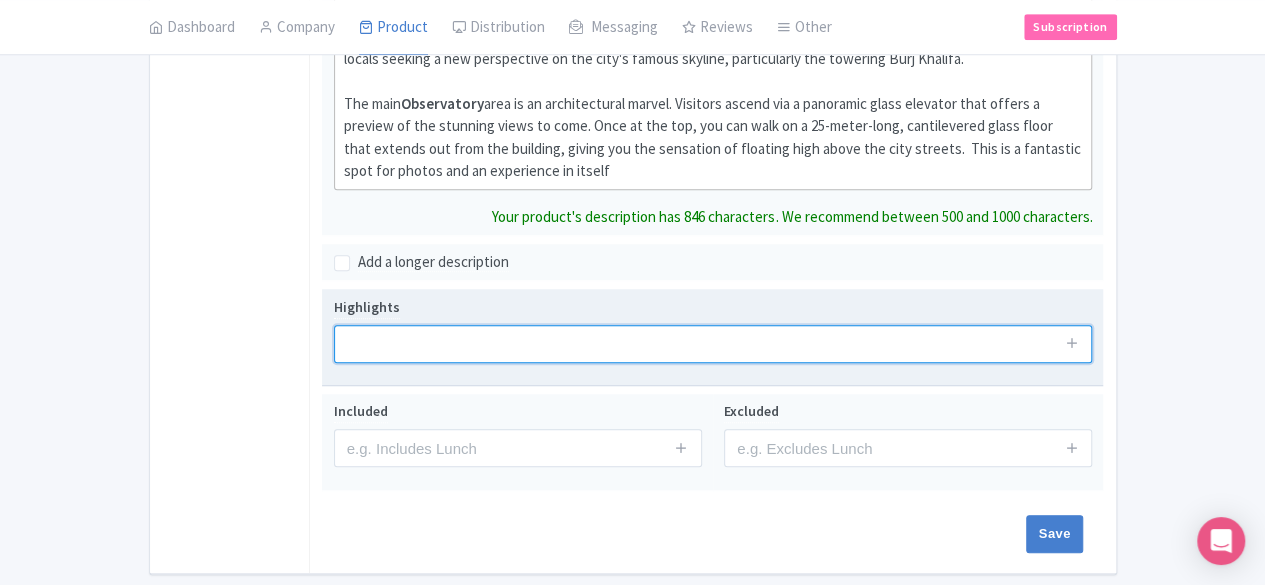 click at bounding box center (713, 344) 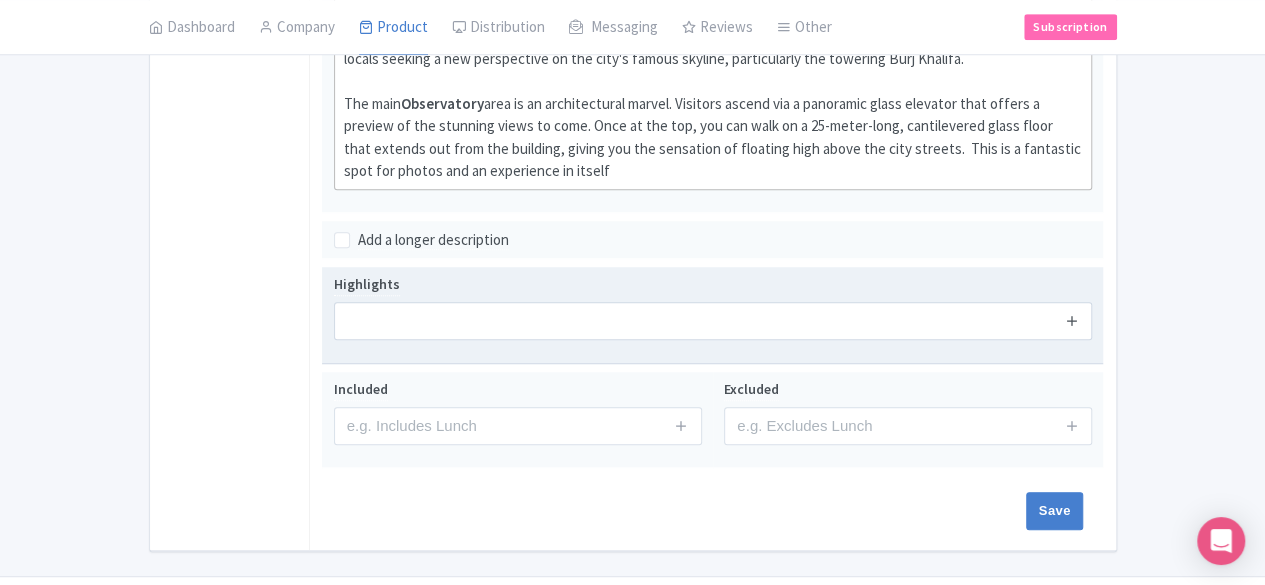 click at bounding box center (1072, 320) 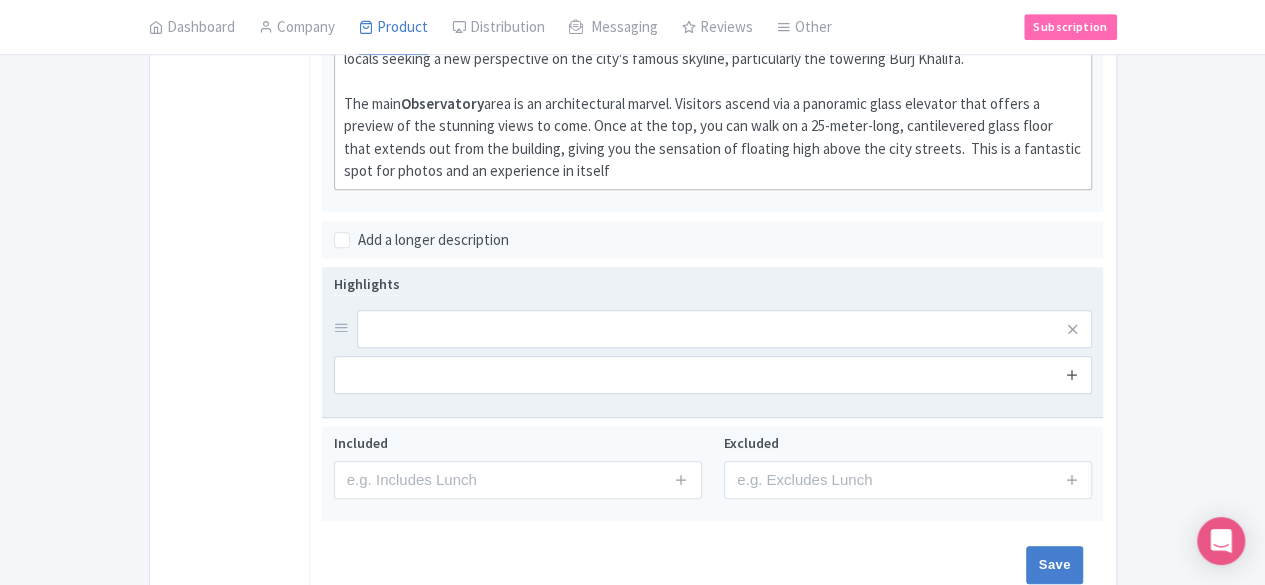 click at bounding box center [1072, 375] 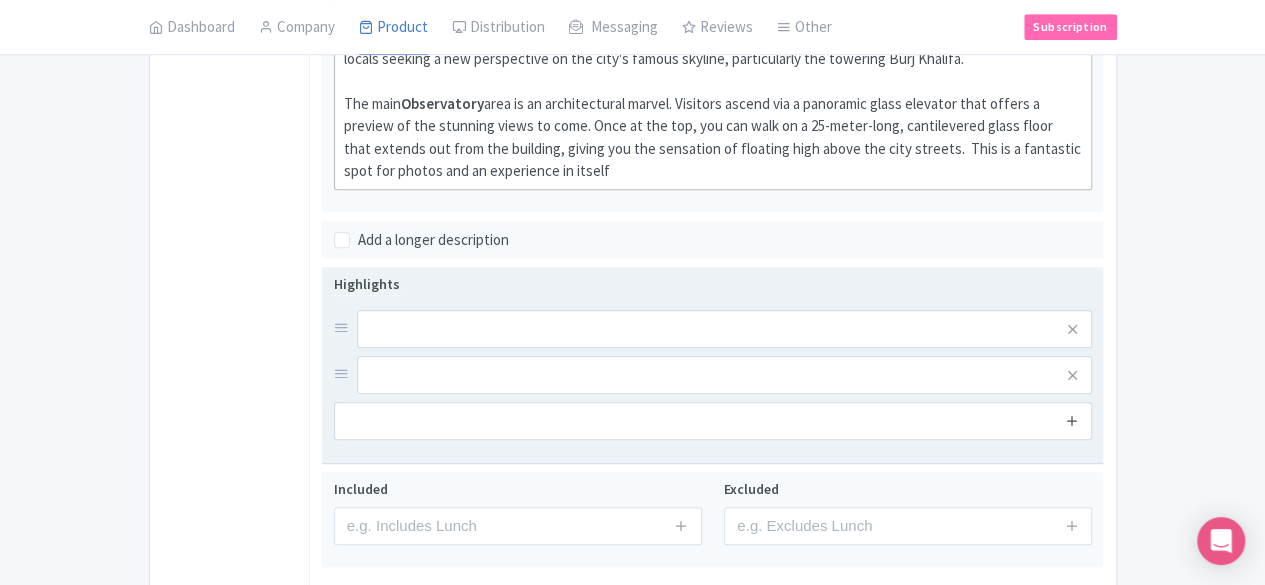 click at bounding box center [1072, 420] 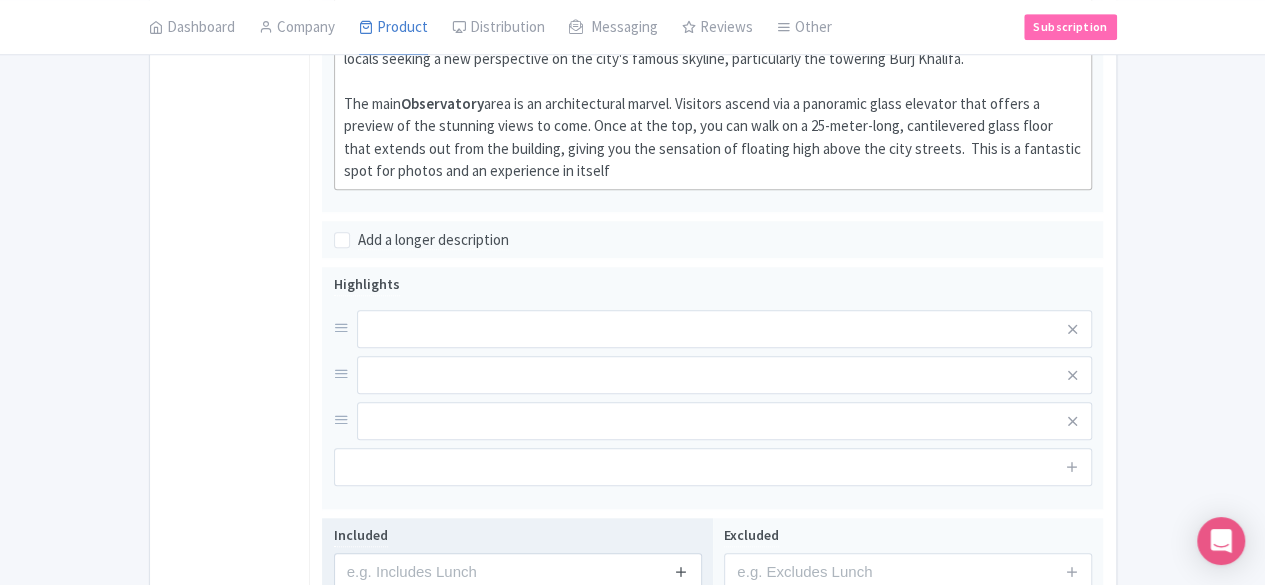 click at bounding box center [681, 571] 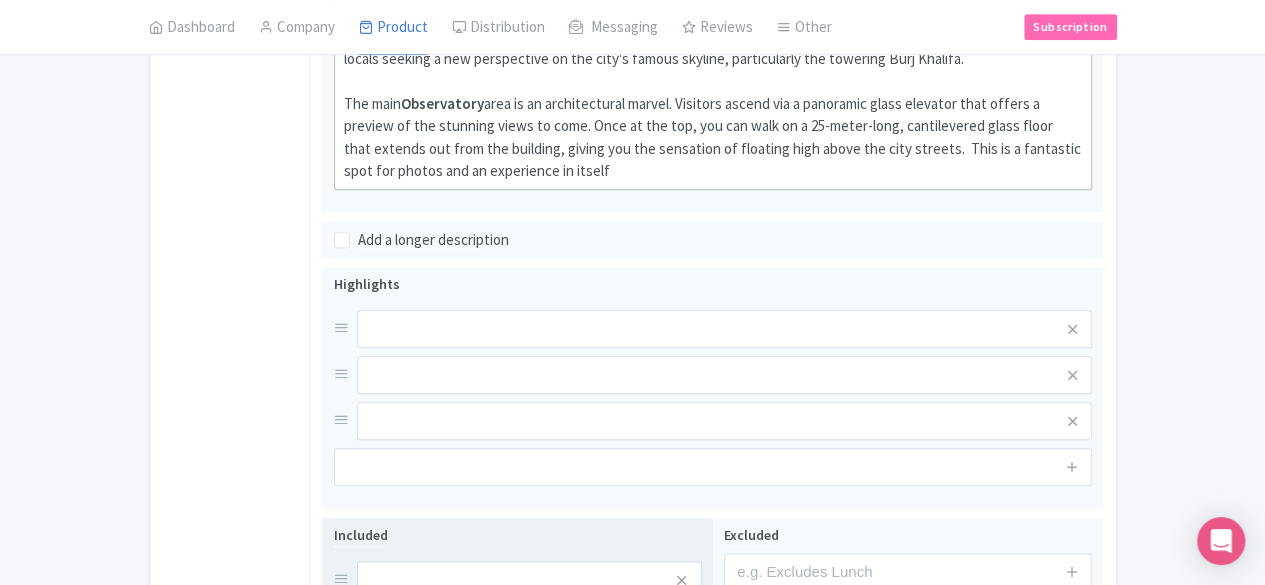 click at bounding box center [681, 580] 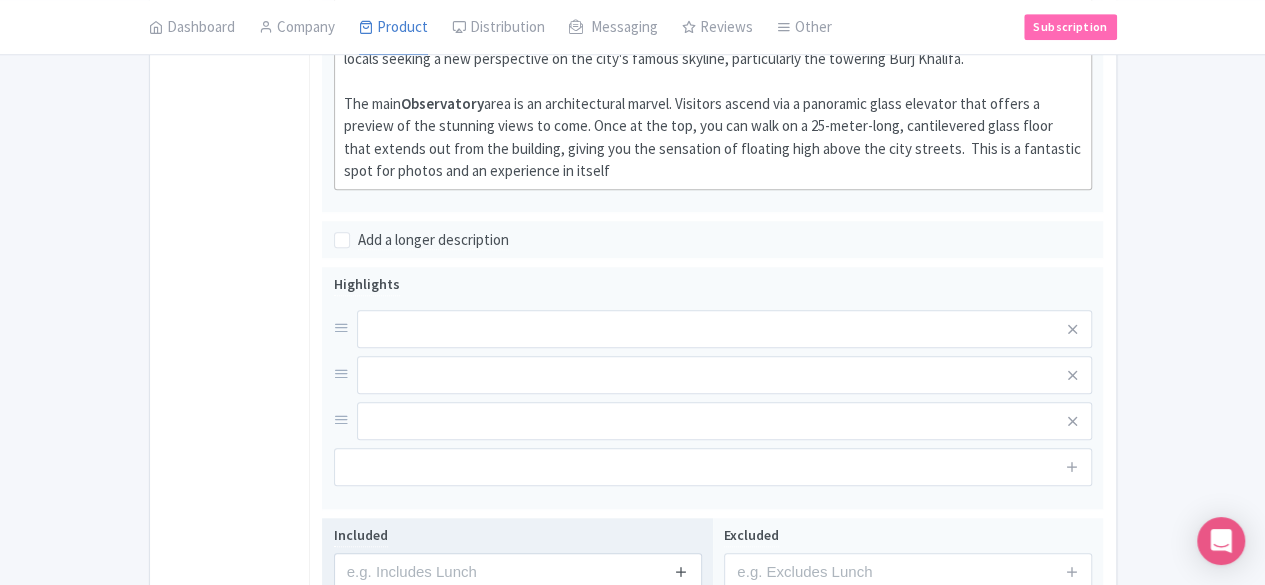 click at bounding box center [681, 571] 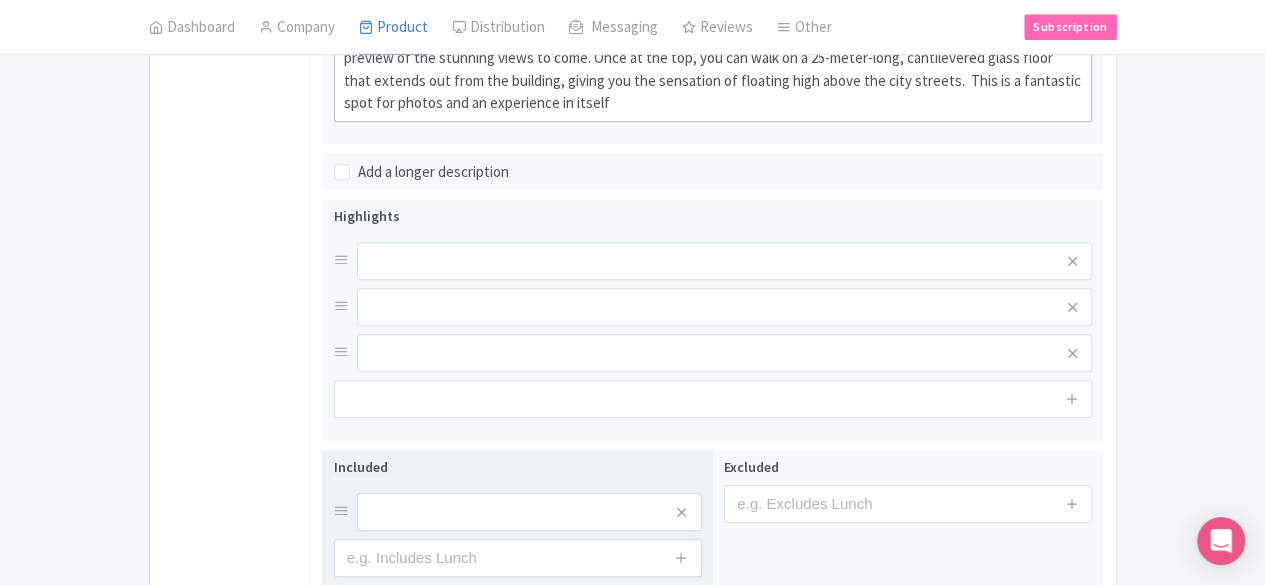 scroll, scrollTop: 746, scrollLeft: 0, axis: vertical 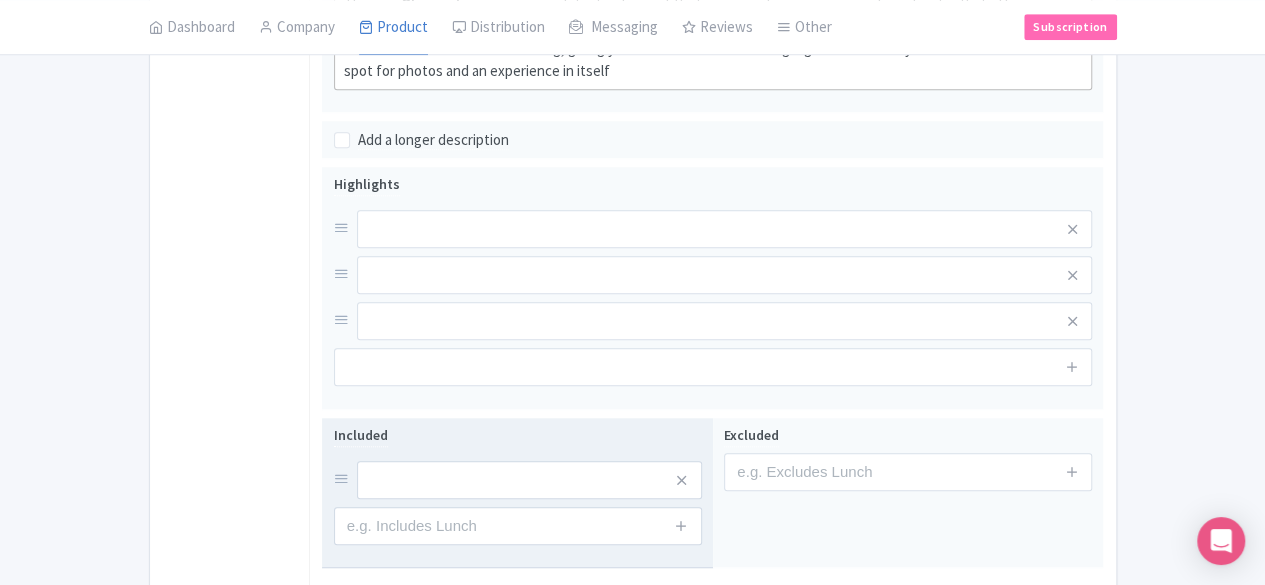 click at bounding box center (682, 526) 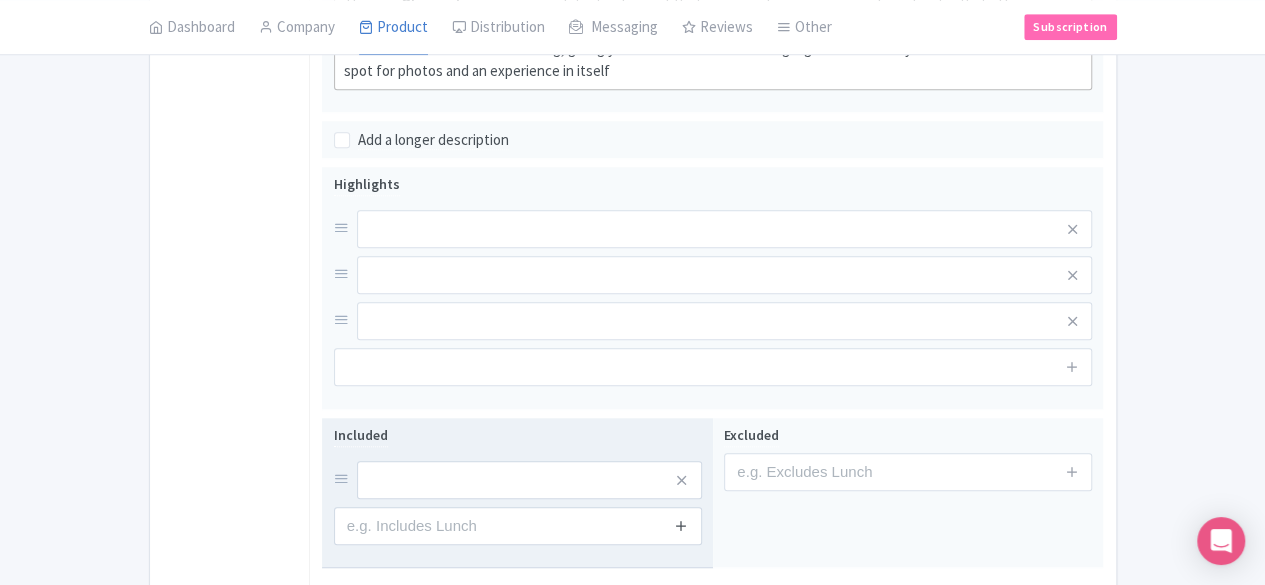 click at bounding box center [681, 525] 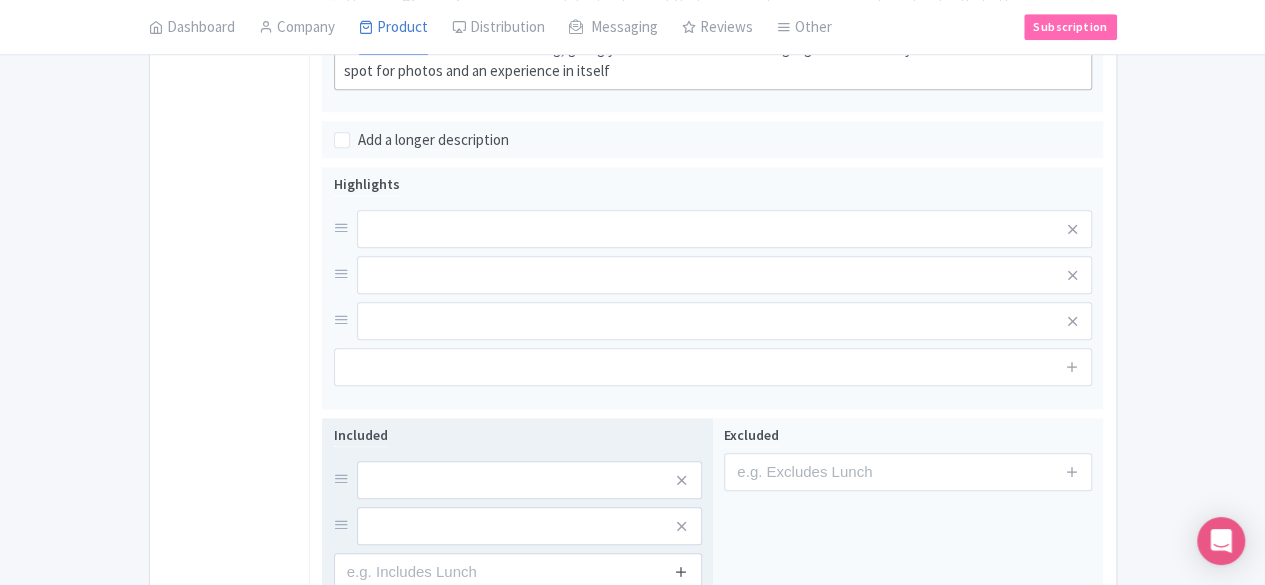 click at bounding box center (681, 571) 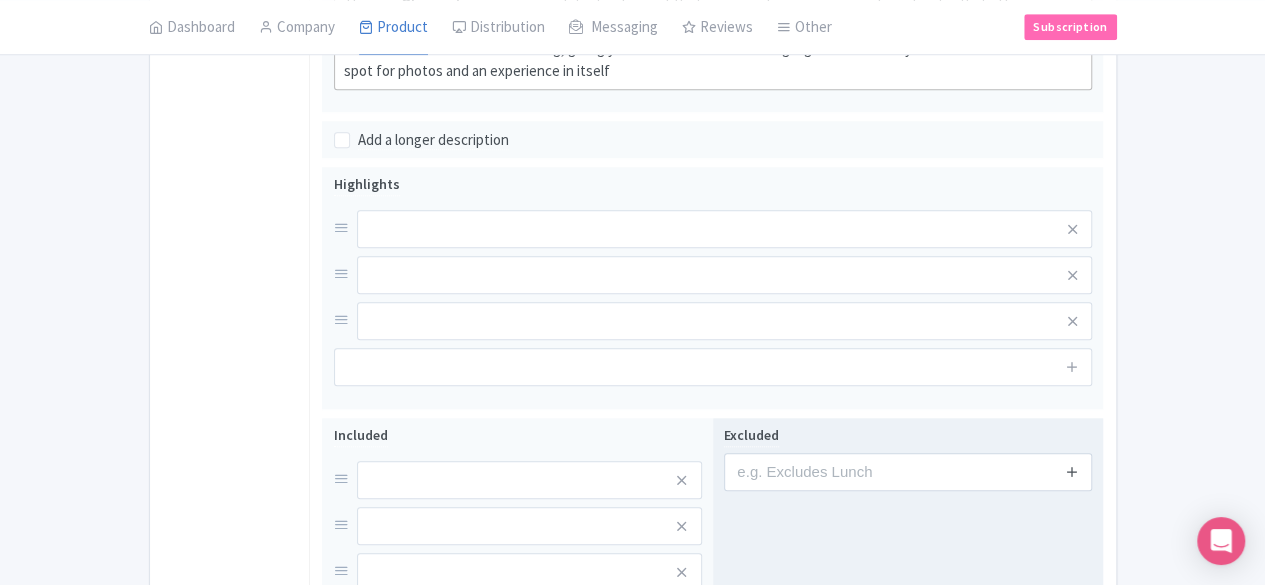 click at bounding box center (1072, 471) 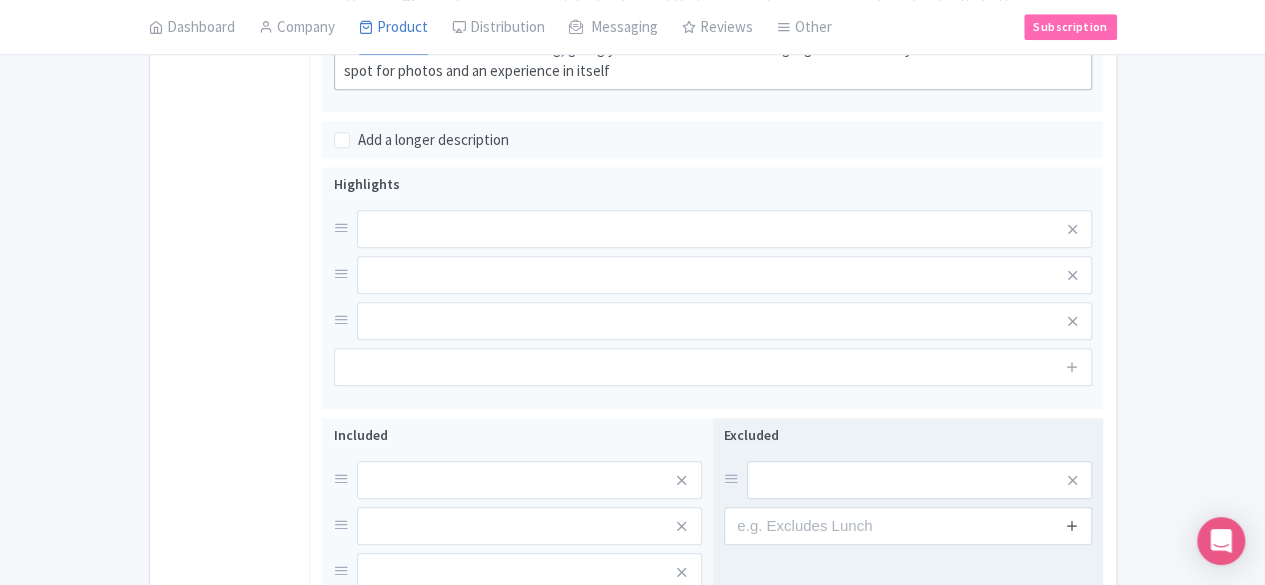 click at bounding box center [1072, 525] 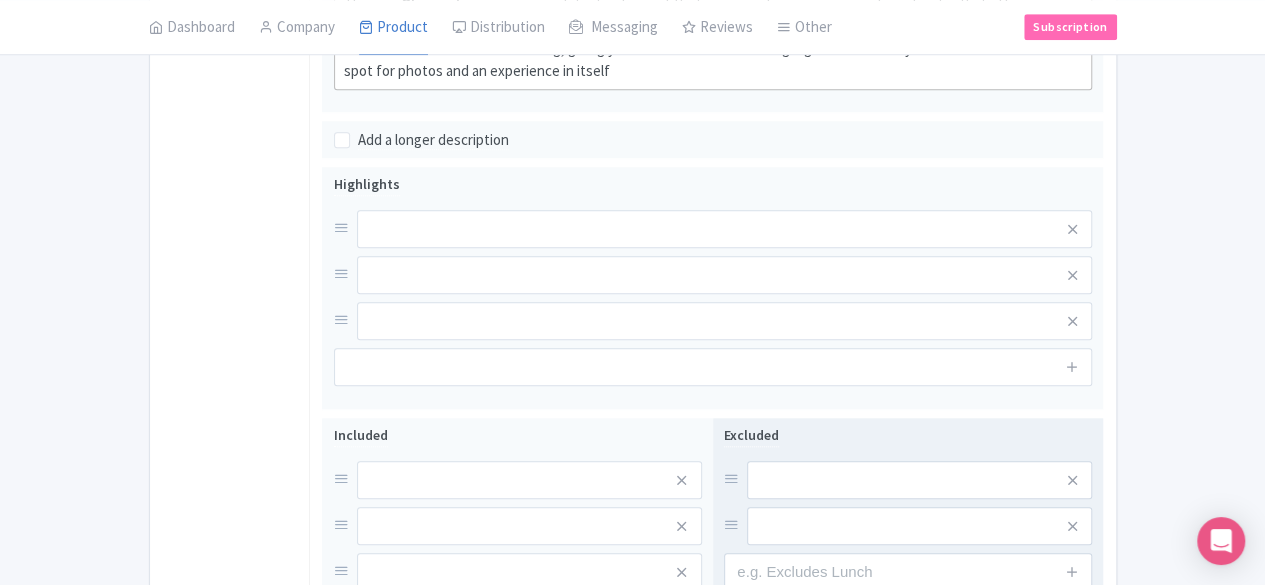 click at bounding box center [1072, 572] 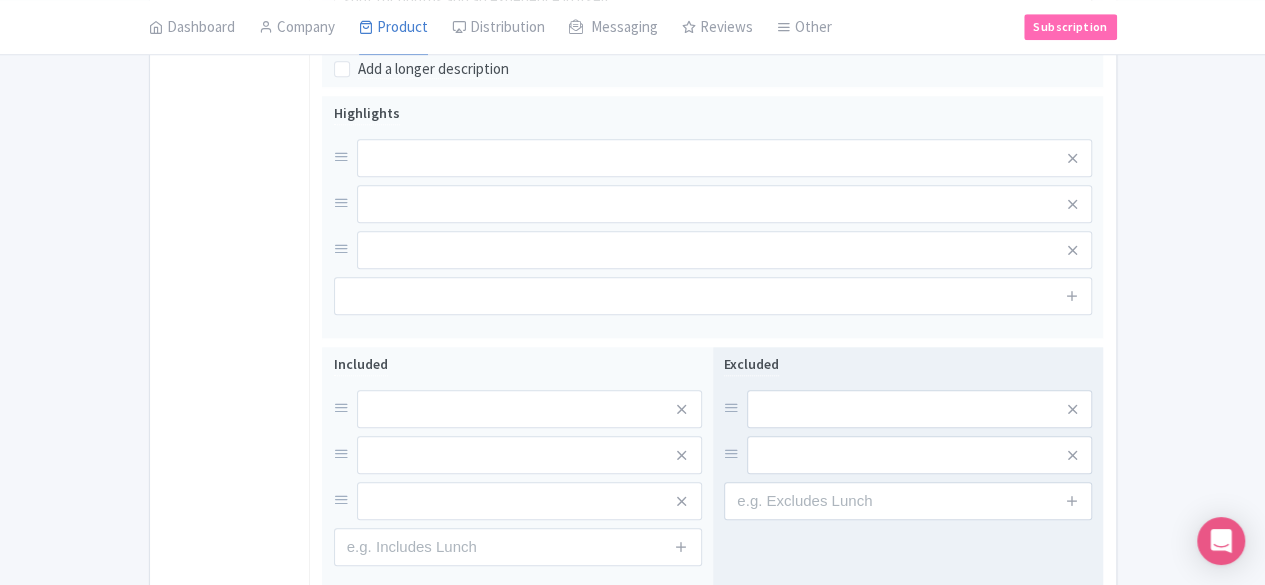 scroll, scrollTop: 846, scrollLeft: 0, axis: vertical 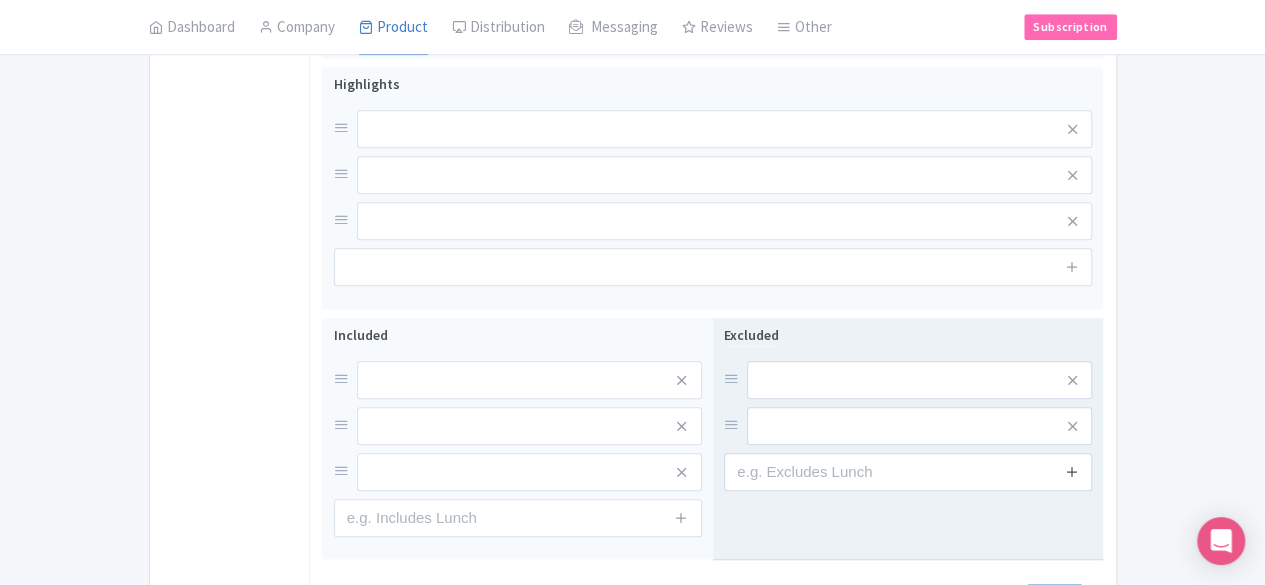 click at bounding box center (1072, 471) 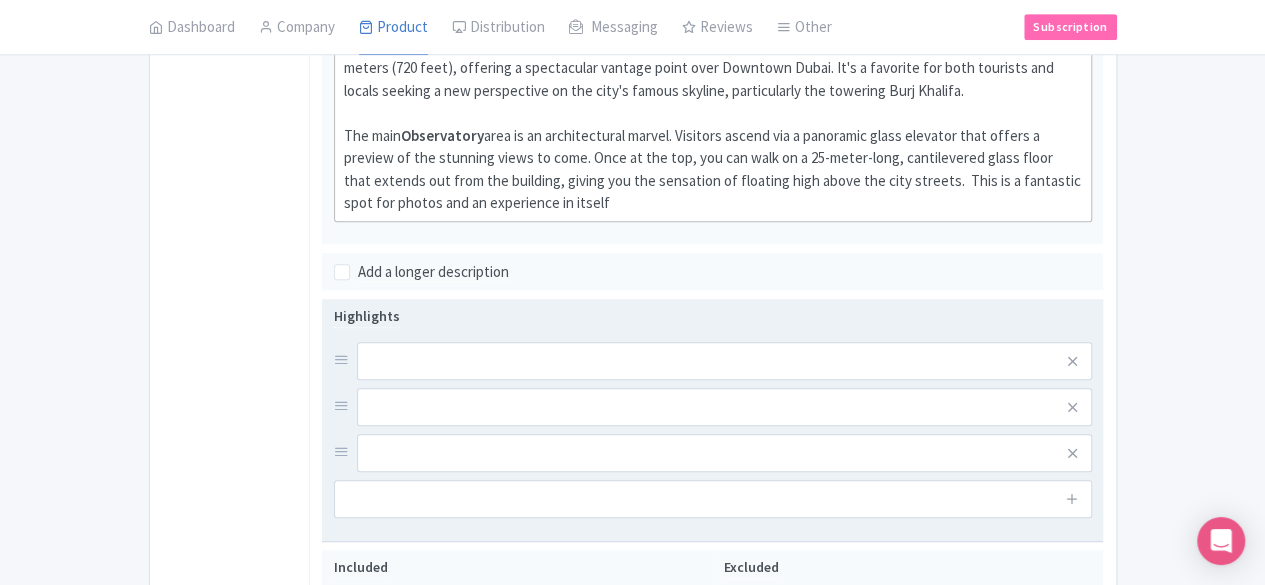 scroll, scrollTop: 646, scrollLeft: 0, axis: vertical 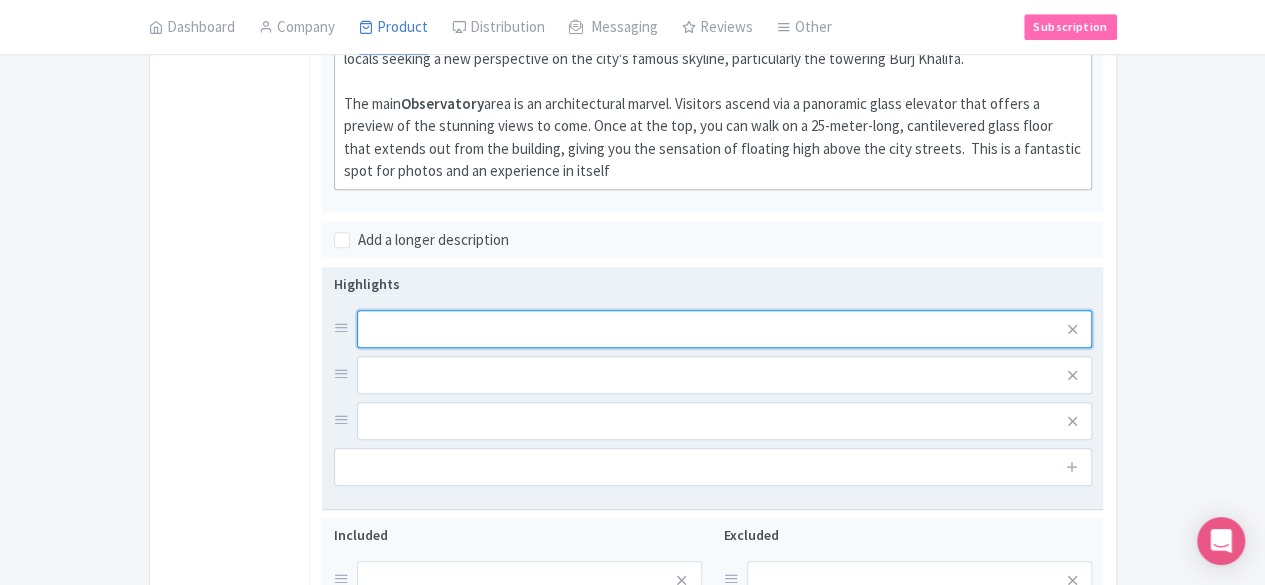 click at bounding box center (725, 329) 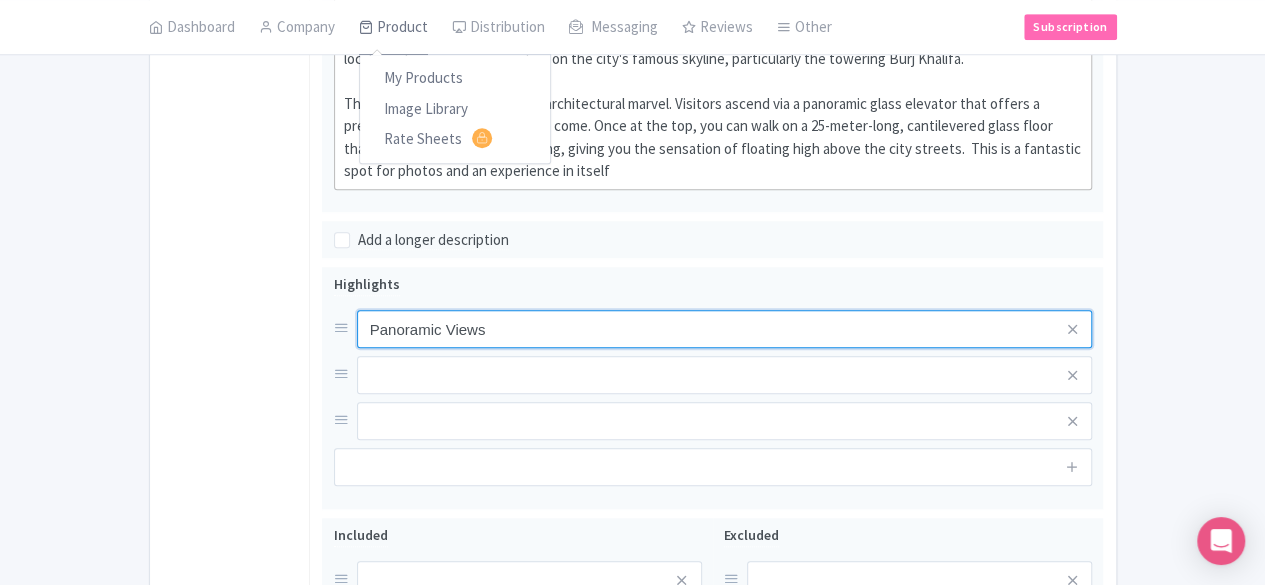 type on "Panoramic Views" 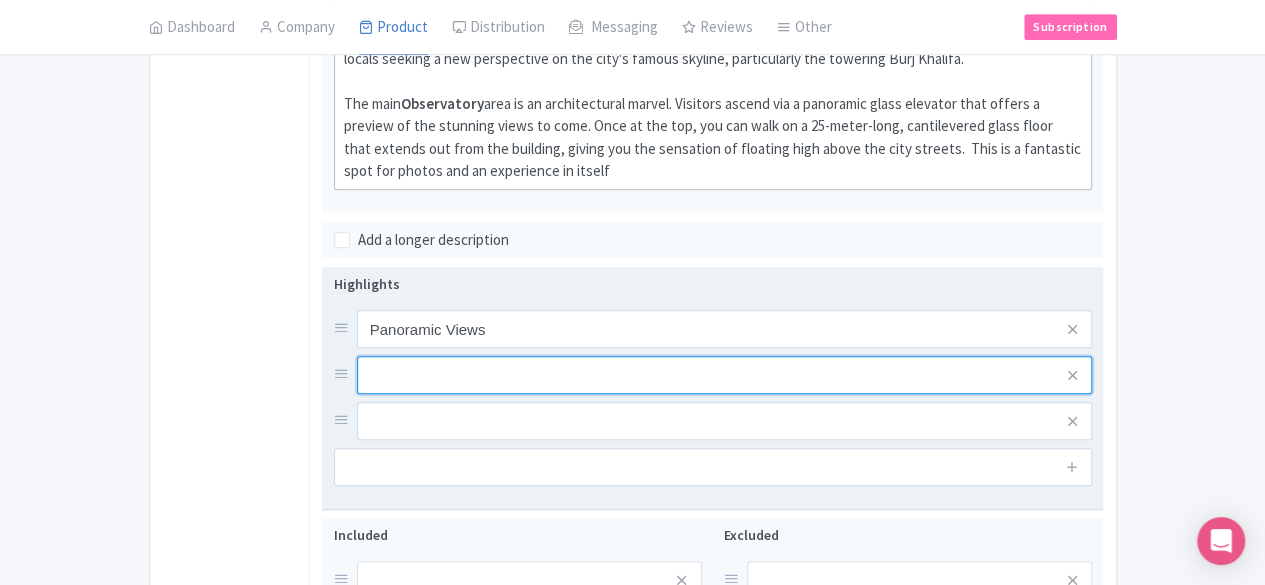 click at bounding box center (725, 329) 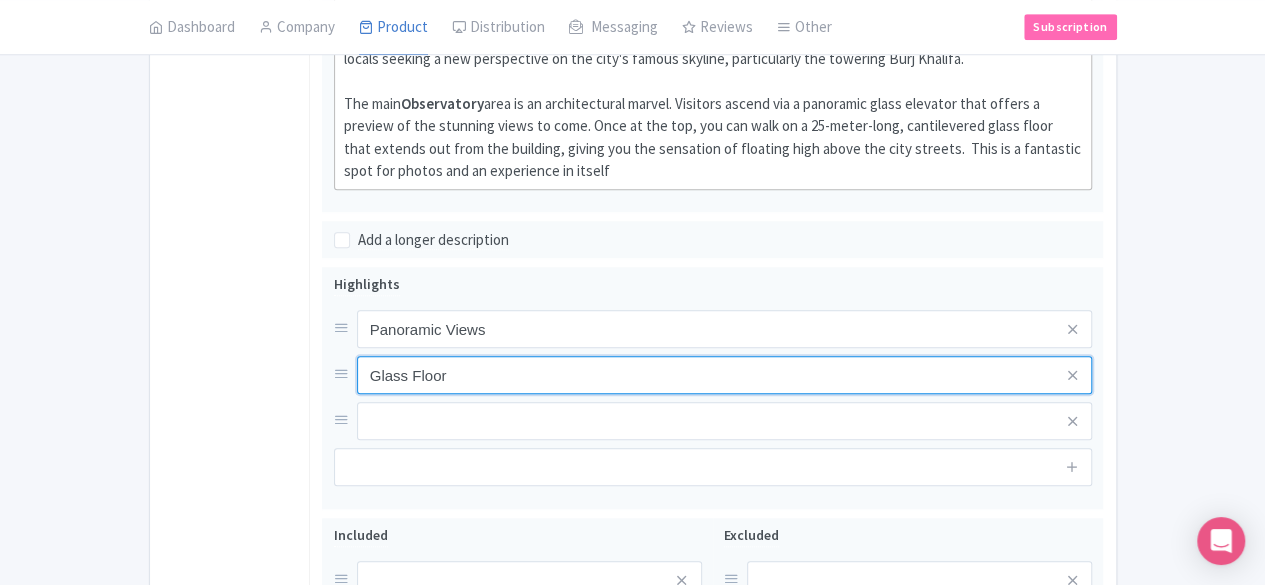 type on "Glass Floor" 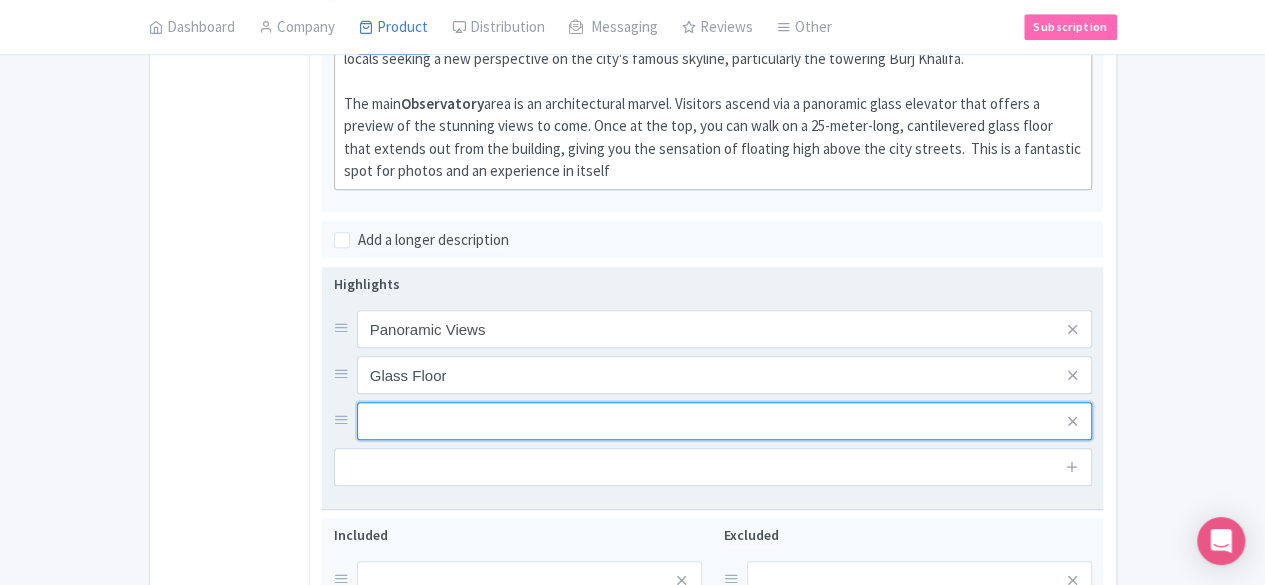 click at bounding box center [725, 329] 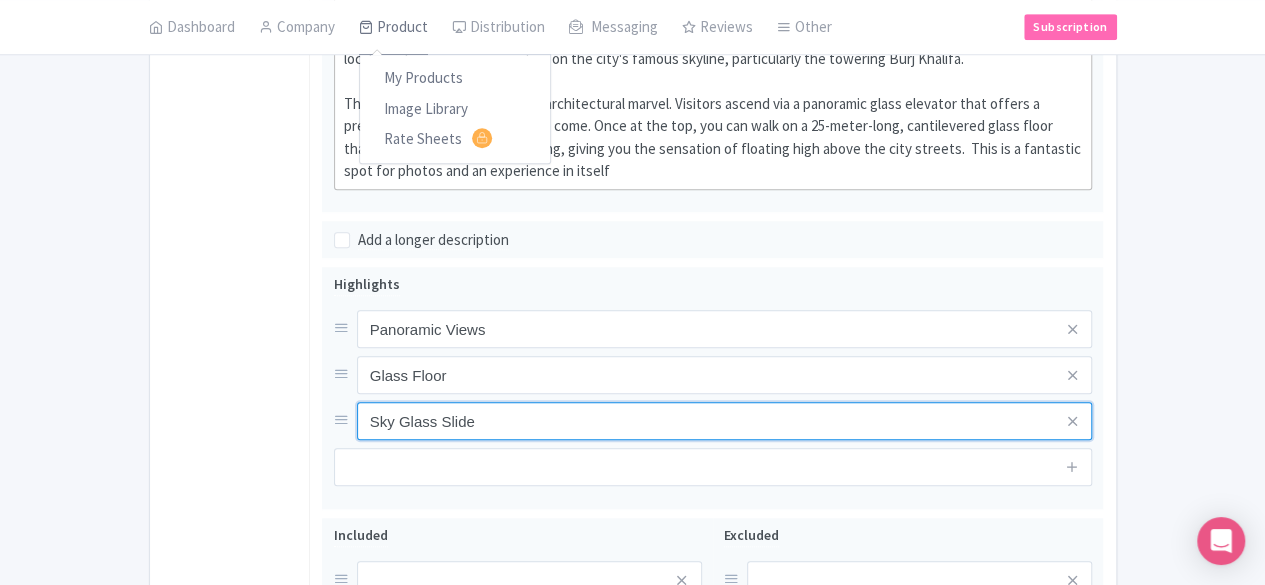 type on "Sky Glass Slide" 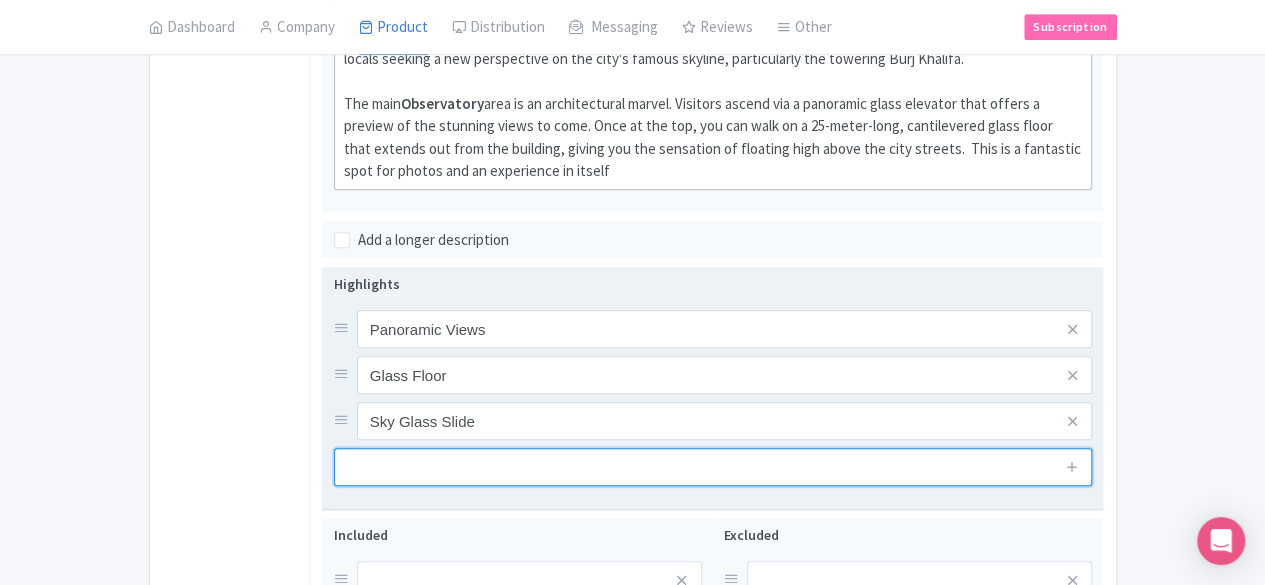 click at bounding box center (713, 467) 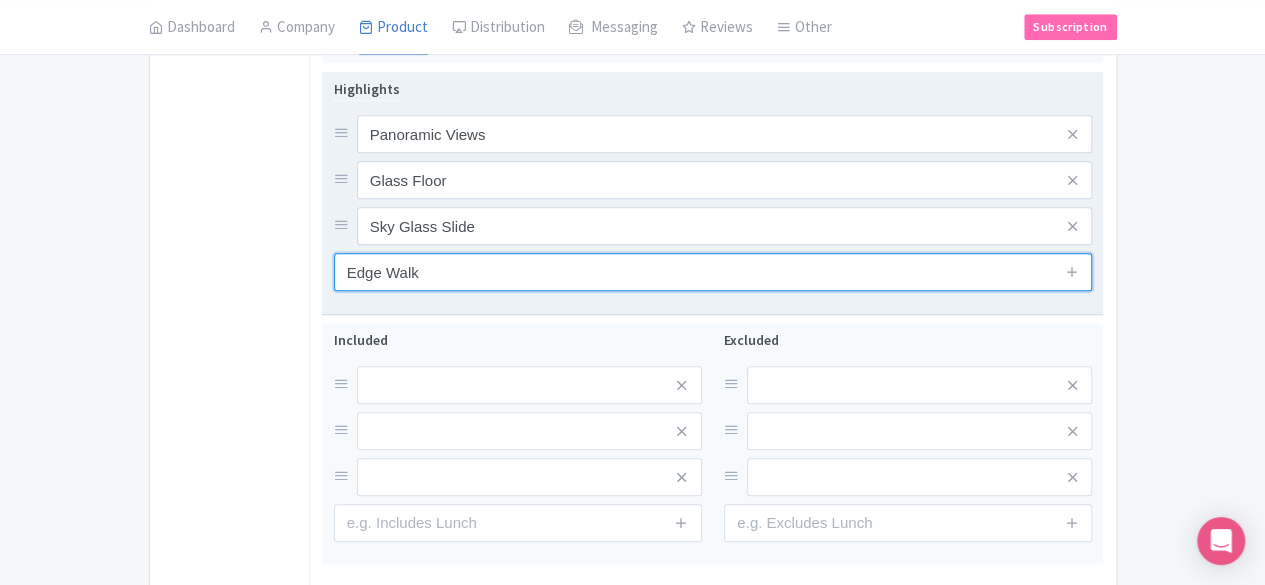 scroll, scrollTop: 846, scrollLeft: 0, axis: vertical 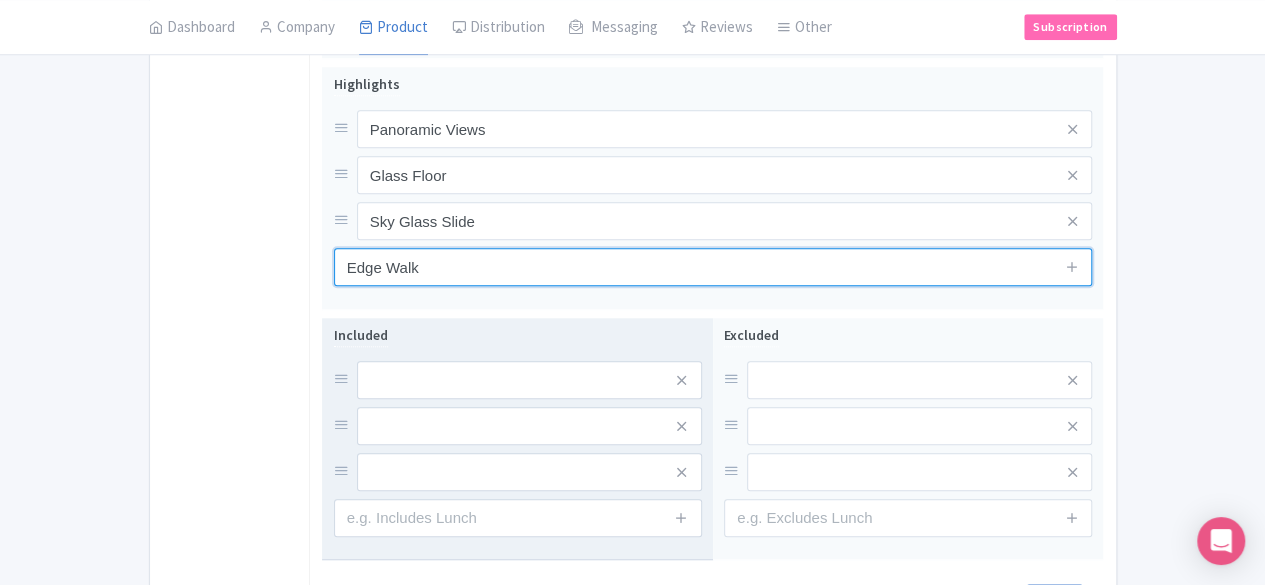 type on "Edge Walk" 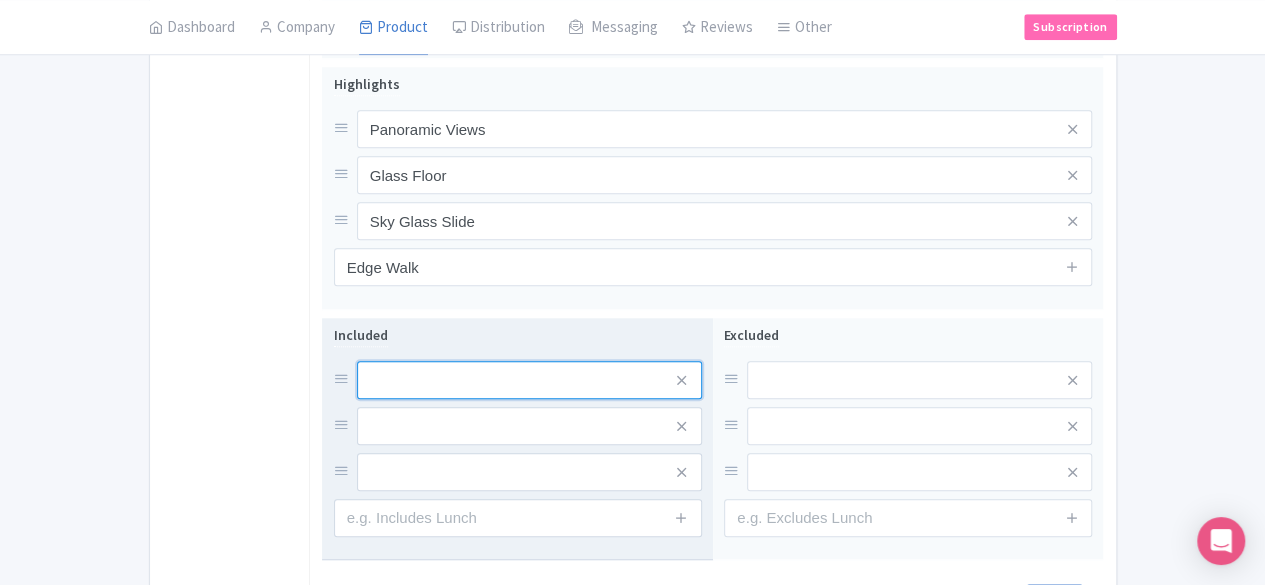 click at bounding box center [529, 380] 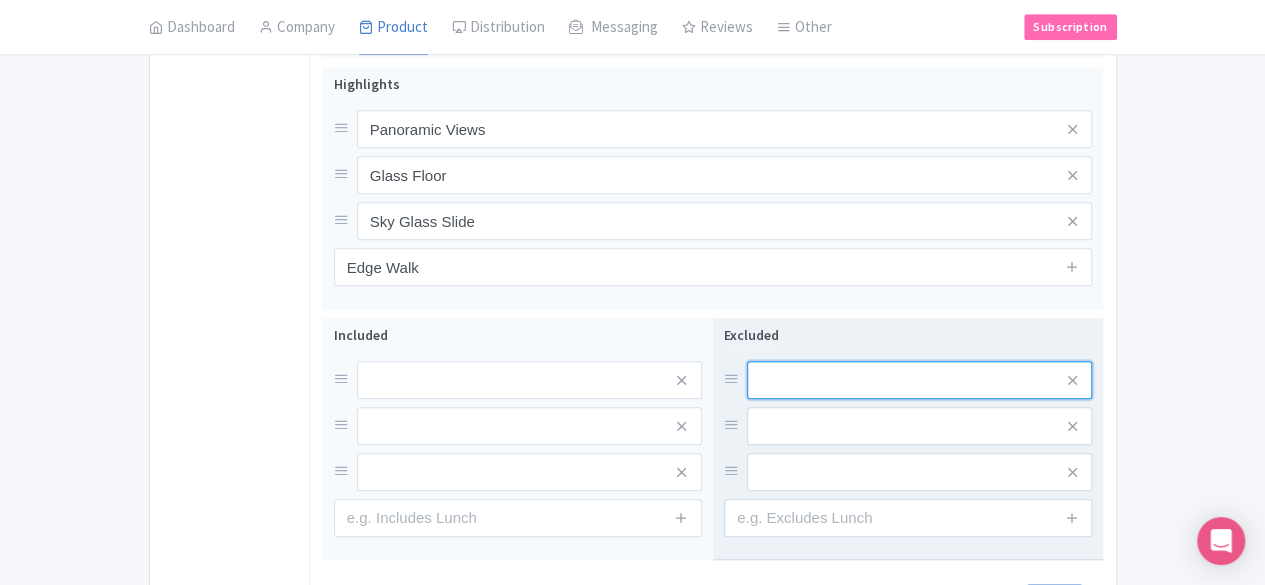 click at bounding box center [919, 380] 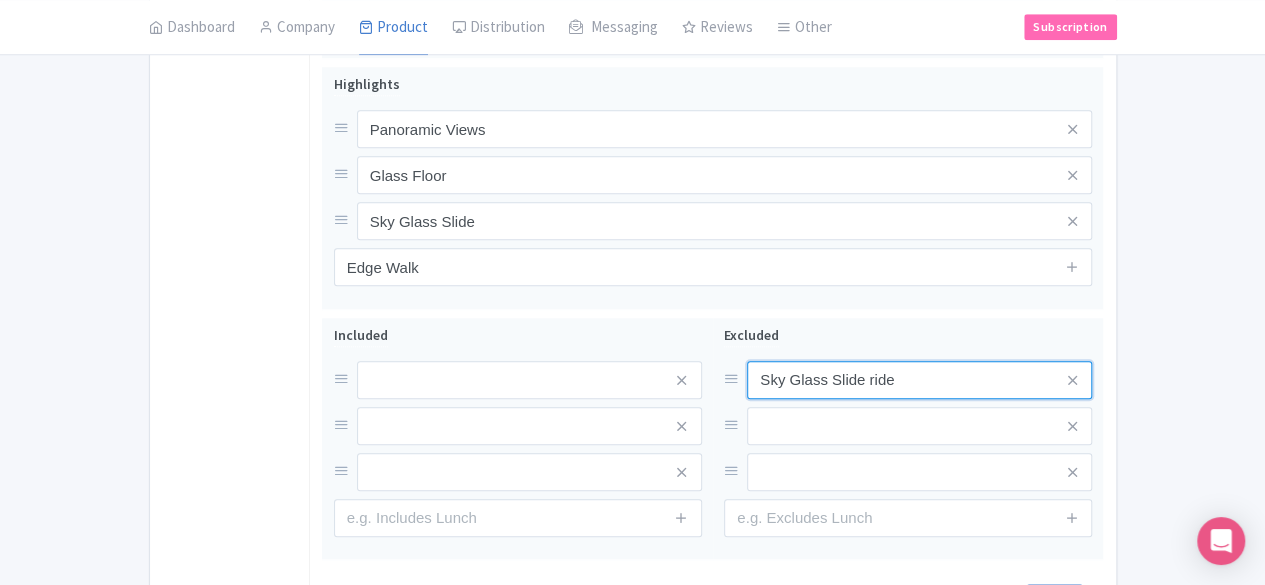 type on "Sky Glass Slide ride" 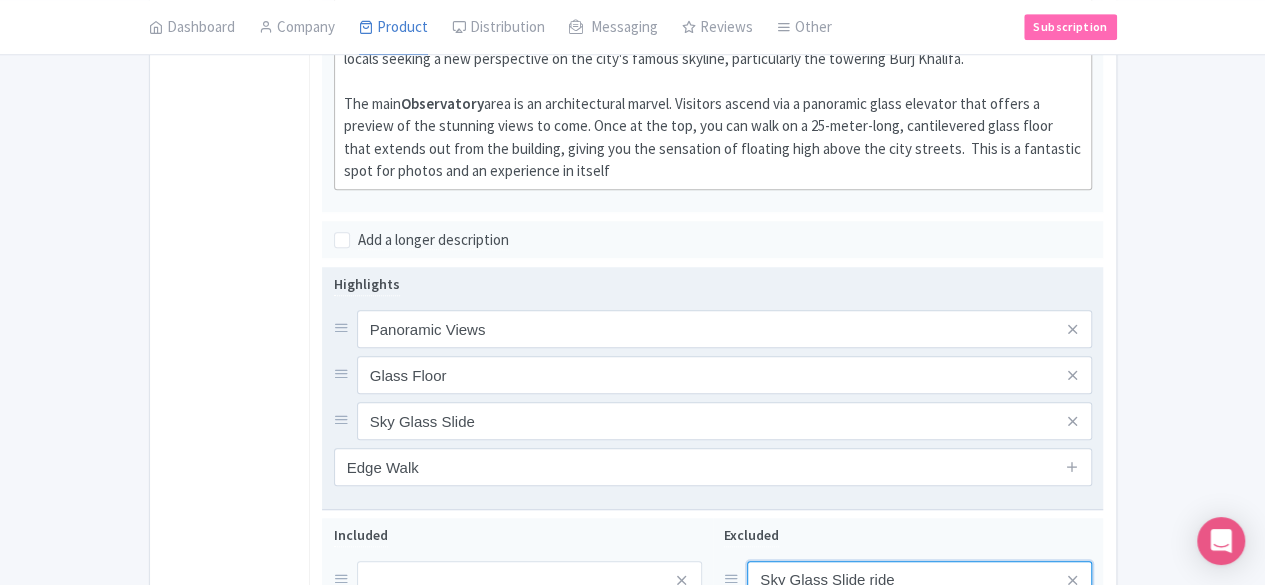 scroll, scrollTop: 846, scrollLeft: 0, axis: vertical 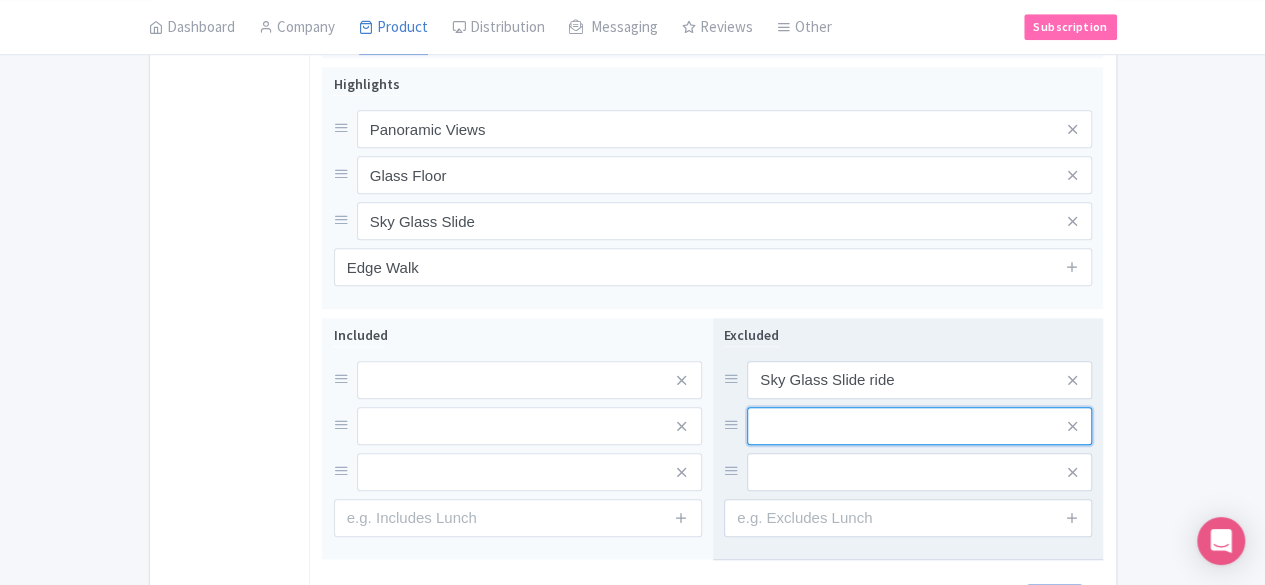click at bounding box center [919, 380] 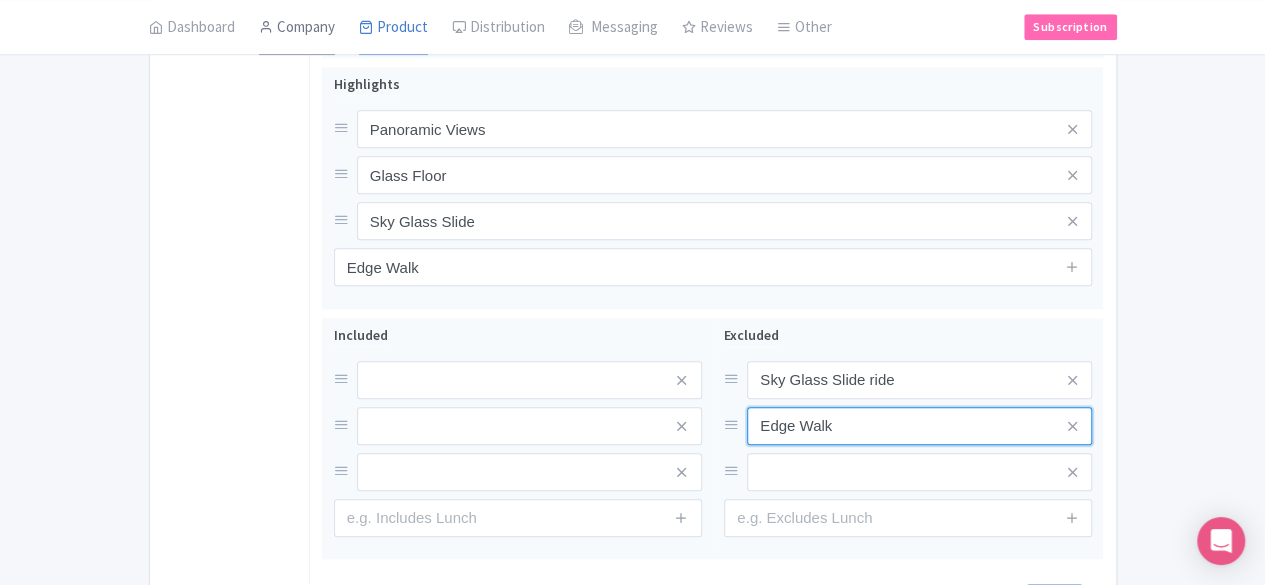 type on "Edge Walk" 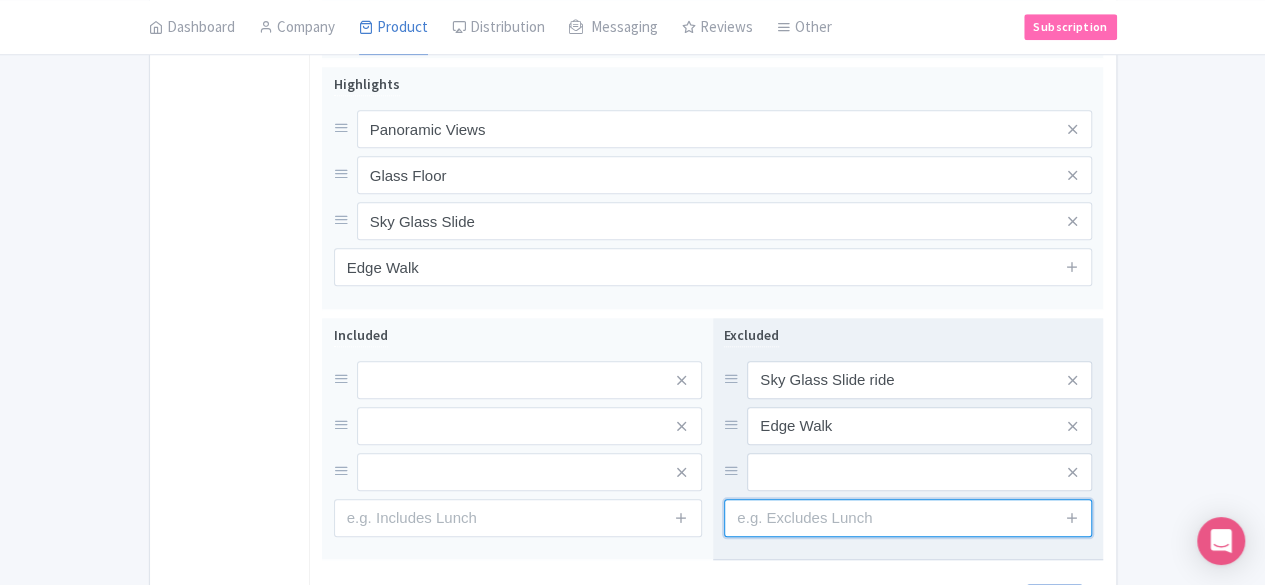 click at bounding box center [908, 518] 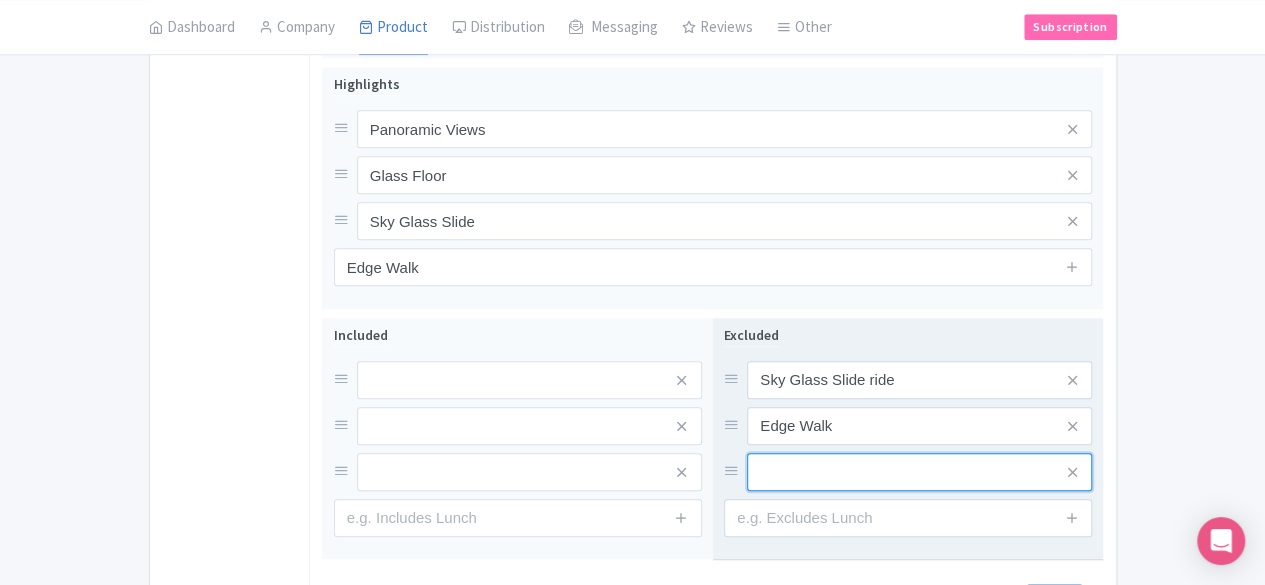 click at bounding box center [919, 380] 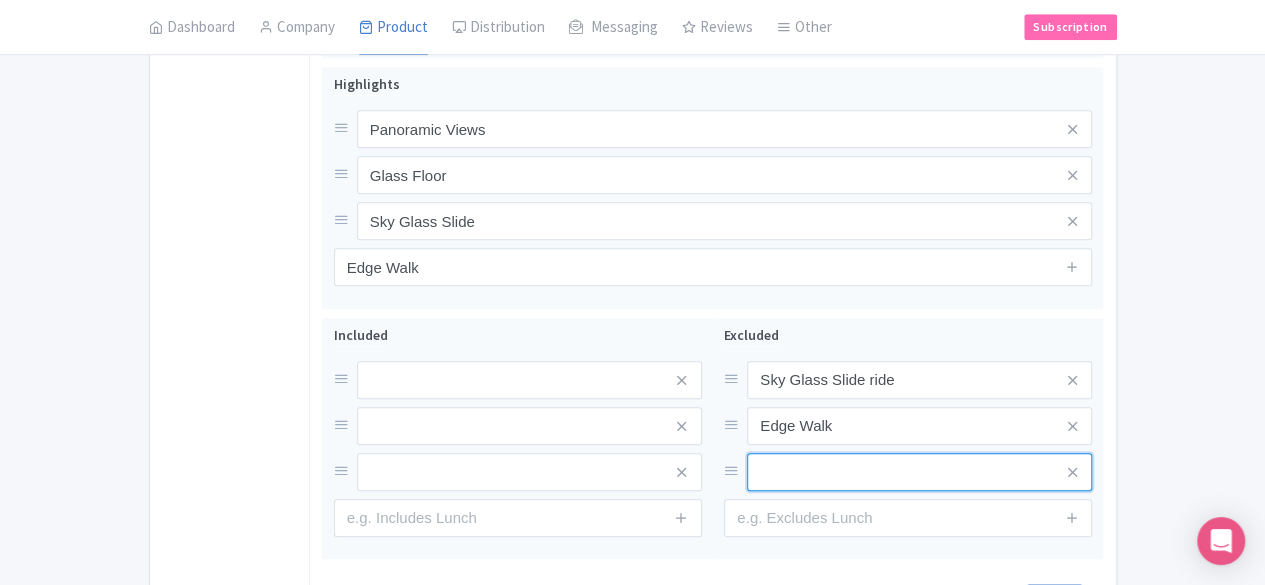 paste on "Food and beverages" 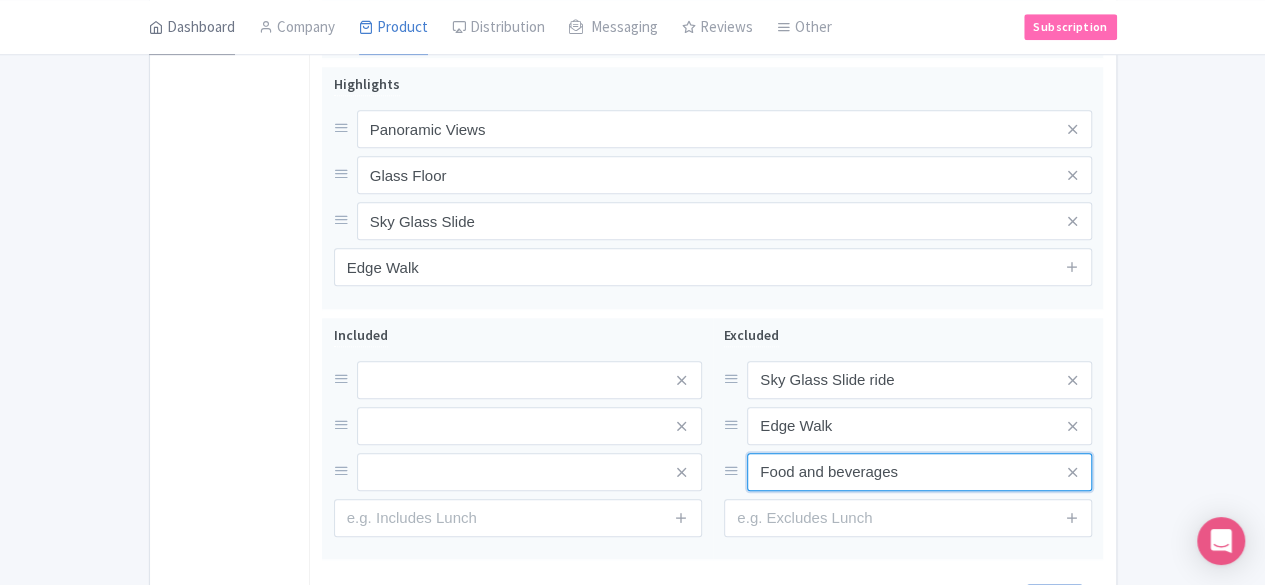 type on "Food and beverages" 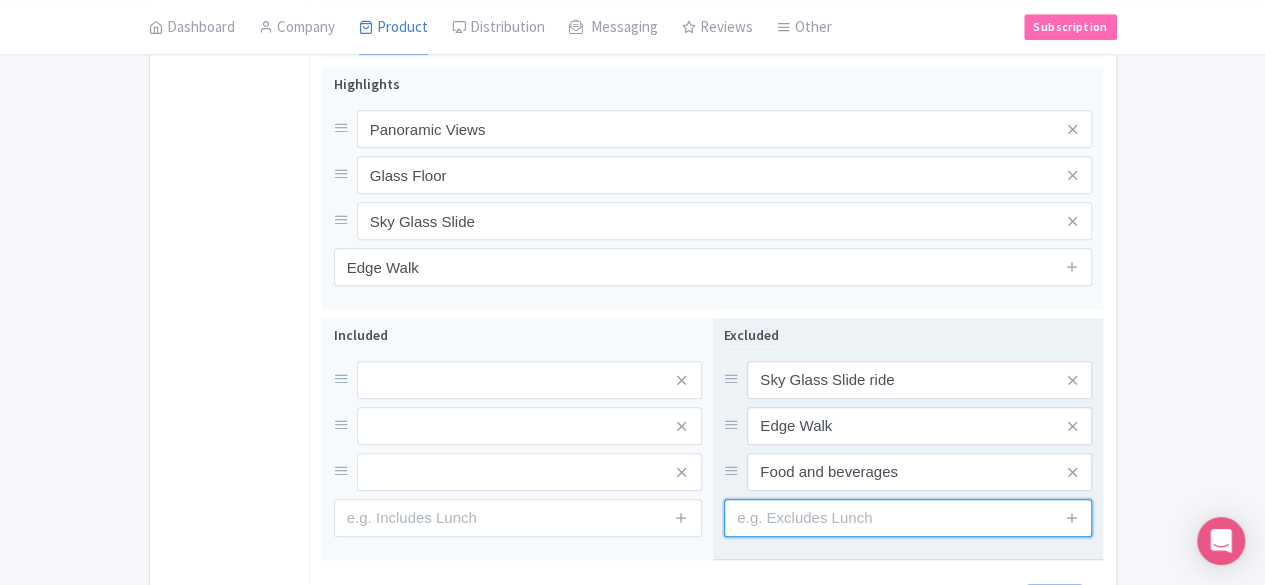 click at bounding box center [908, 518] 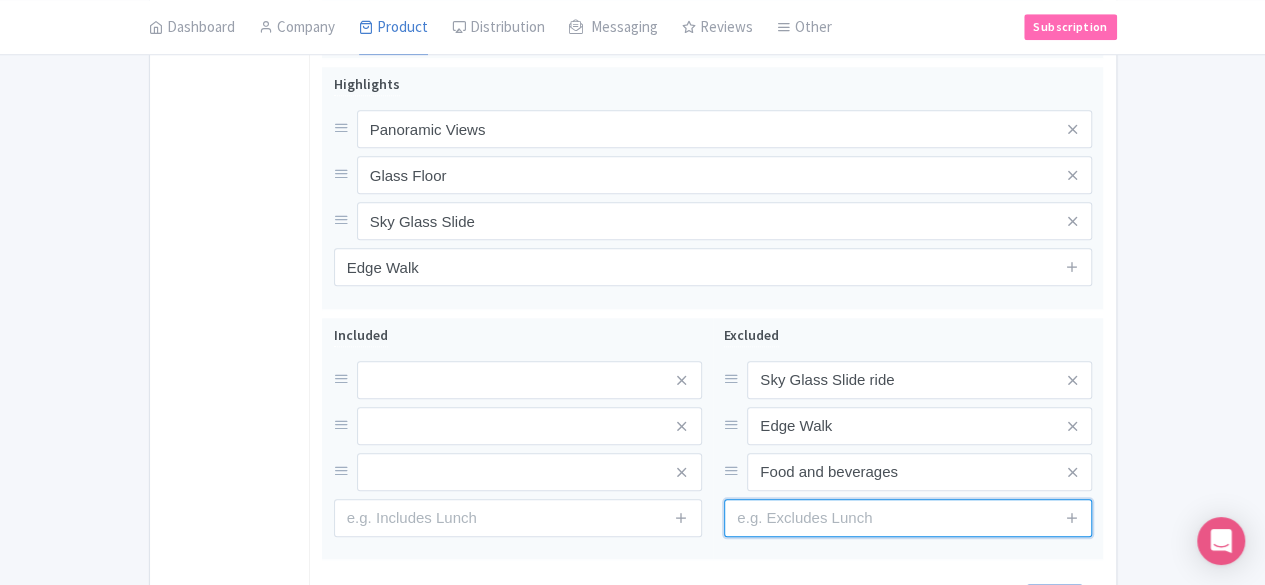 paste on "Transfers" 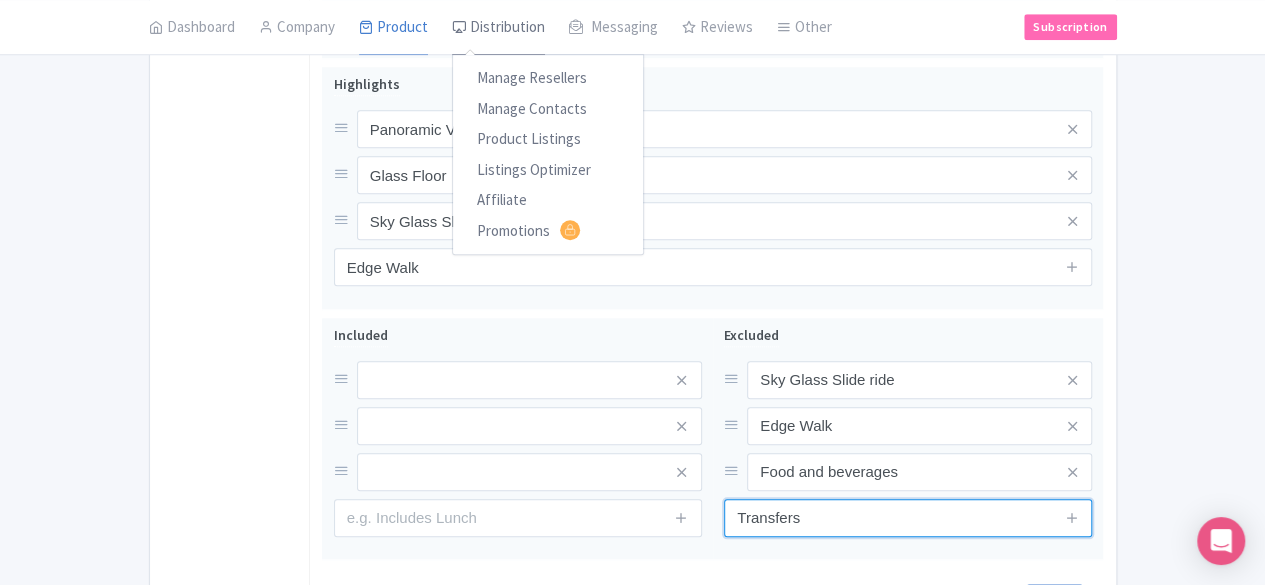type on "Transfers" 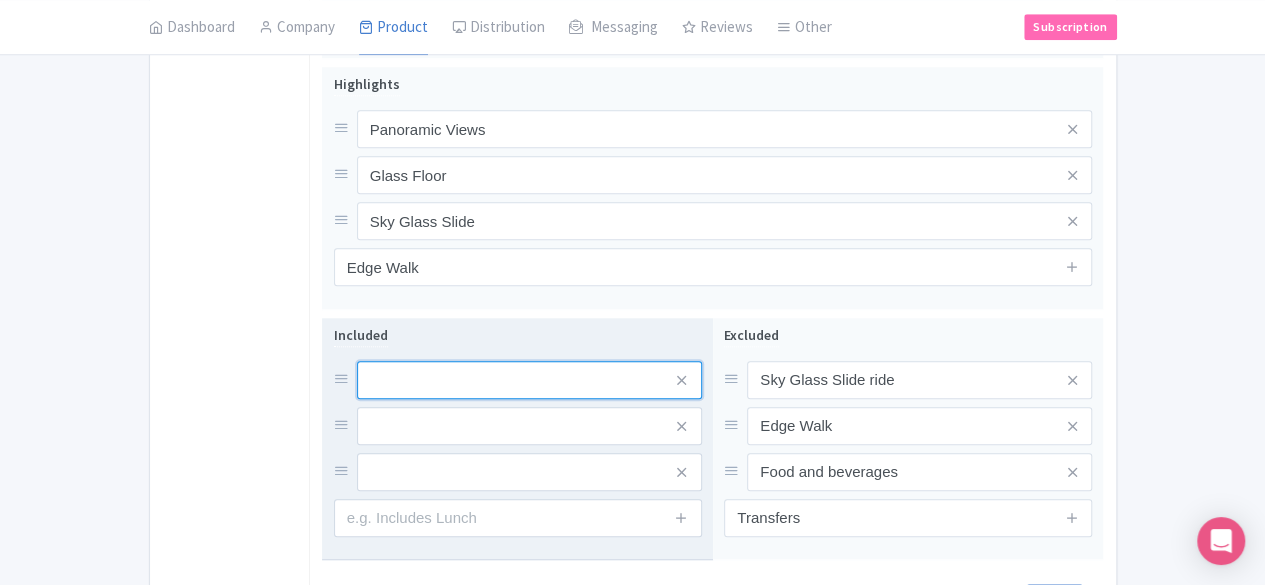 click at bounding box center [529, 380] 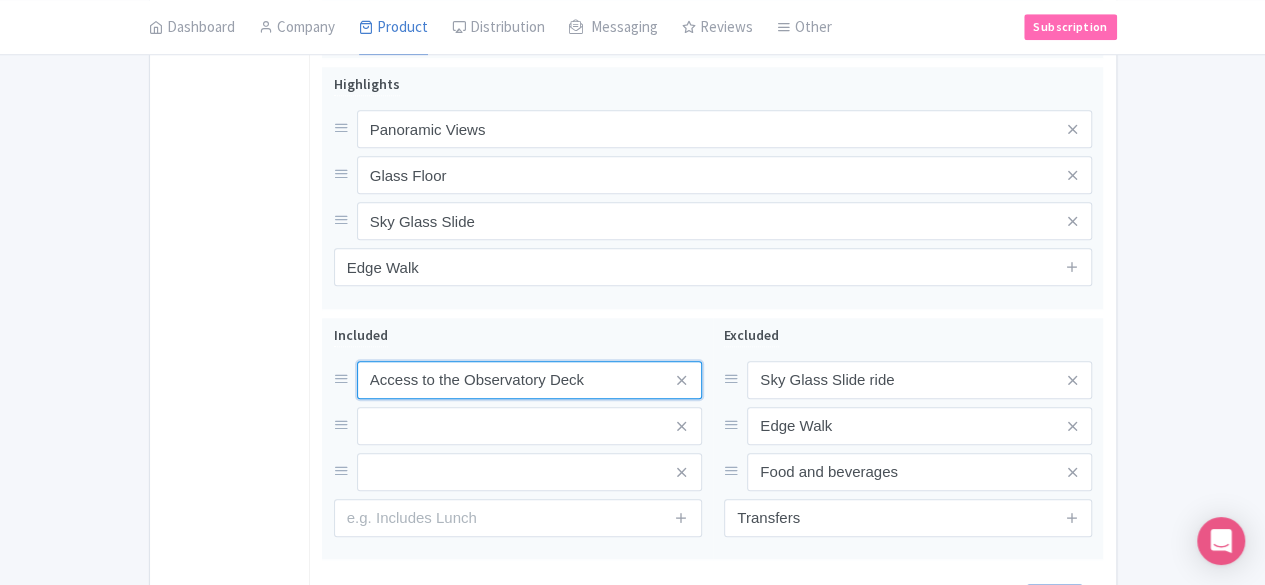 type on "Access to the Observatory Deck" 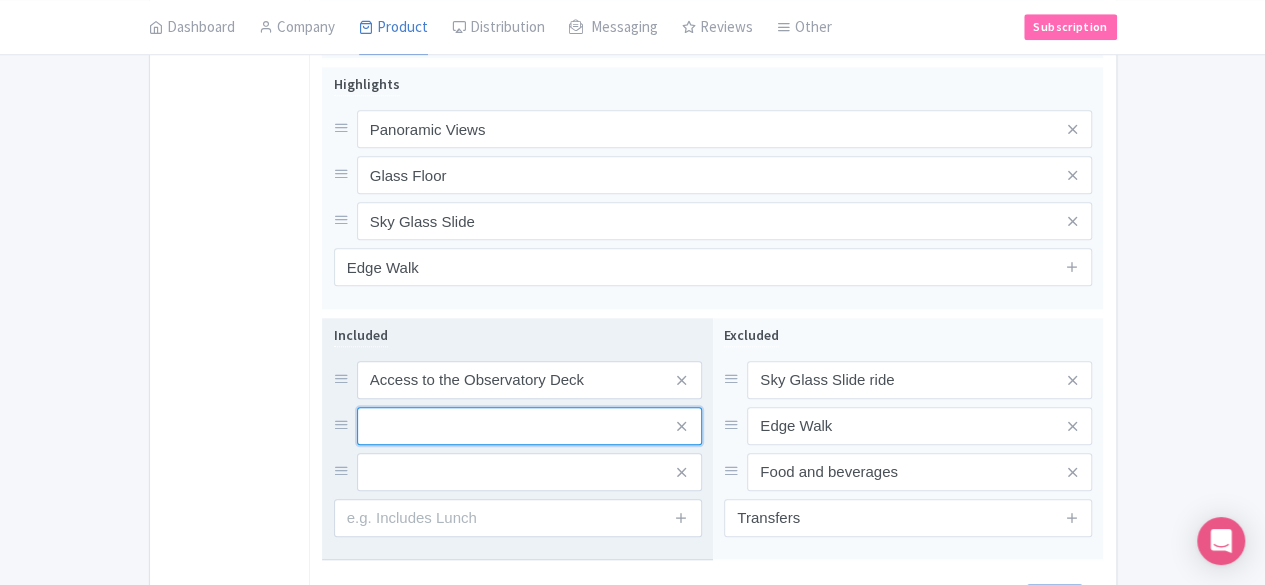 click at bounding box center [529, 380] 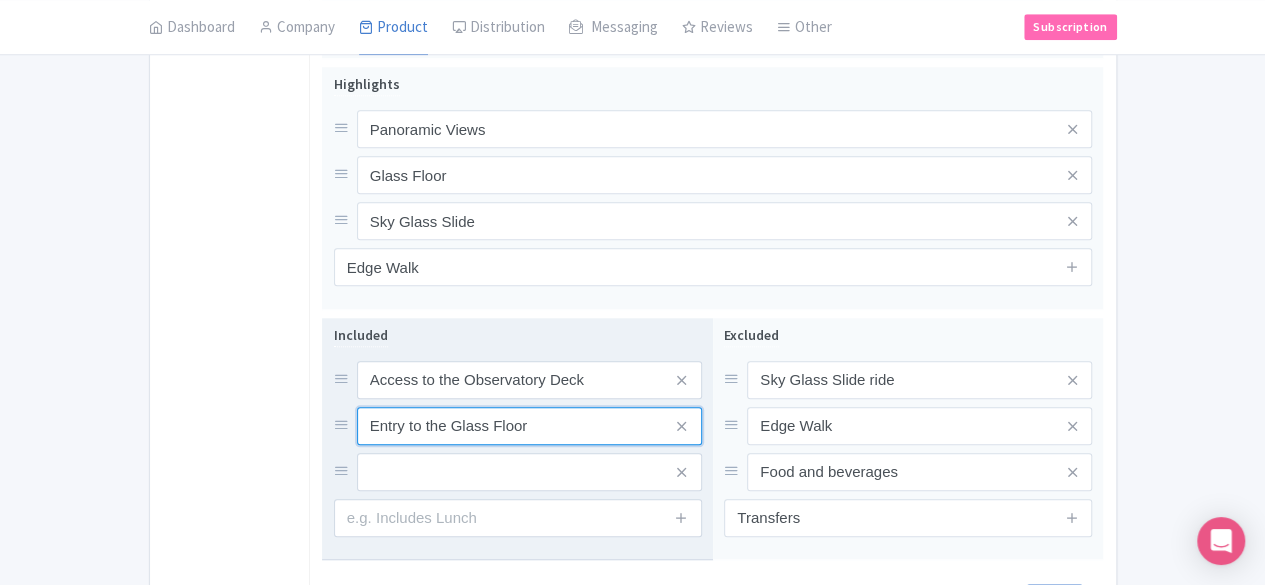 type on "Entry to the Glass Floor" 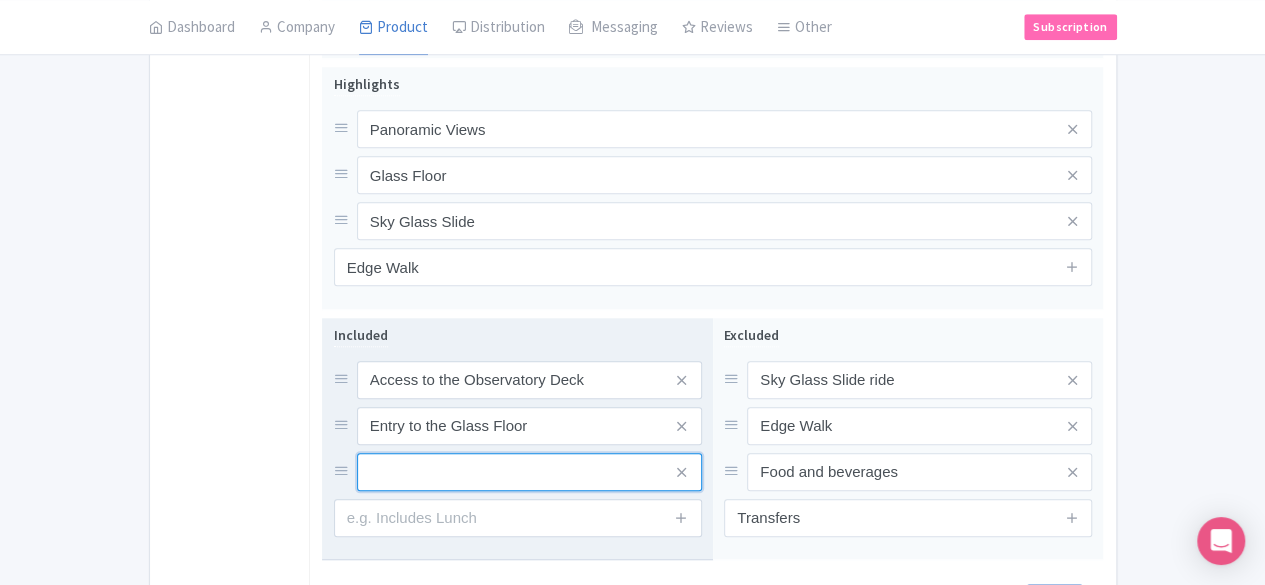 click at bounding box center (529, 380) 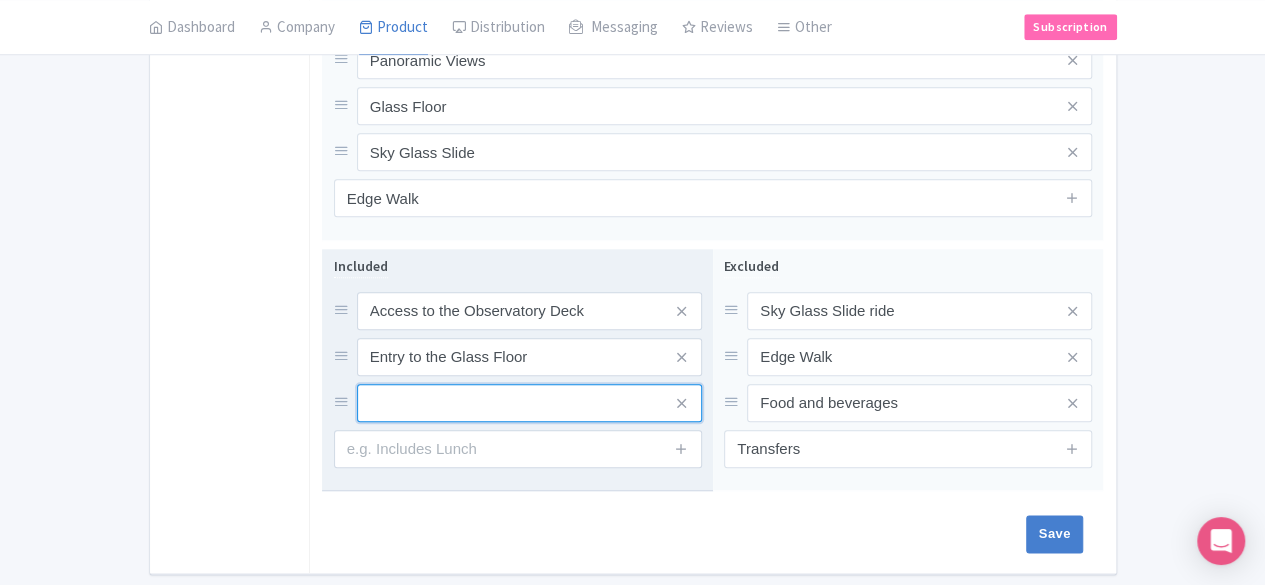 scroll, scrollTop: 938, scrollLeft: 0, axis: vertical 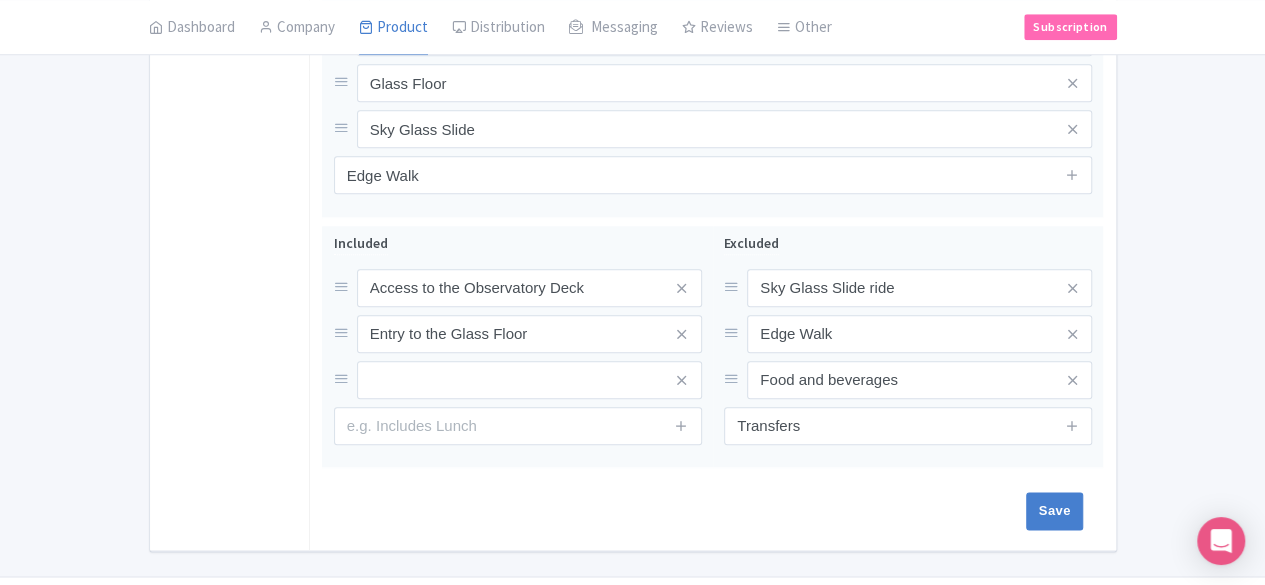 drag, startPoint x: 619, startPoint y: 473, endPoint x: 667, endPoint y: 470, distance: 48.09366 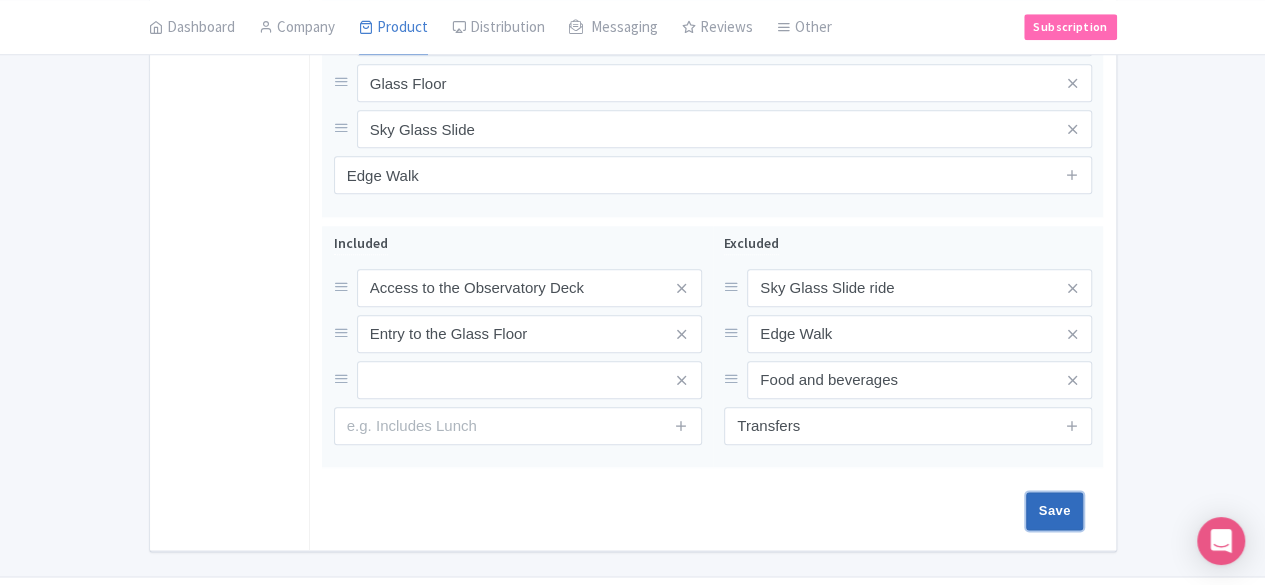 click on "Save" at bounding box center (1055, 511) 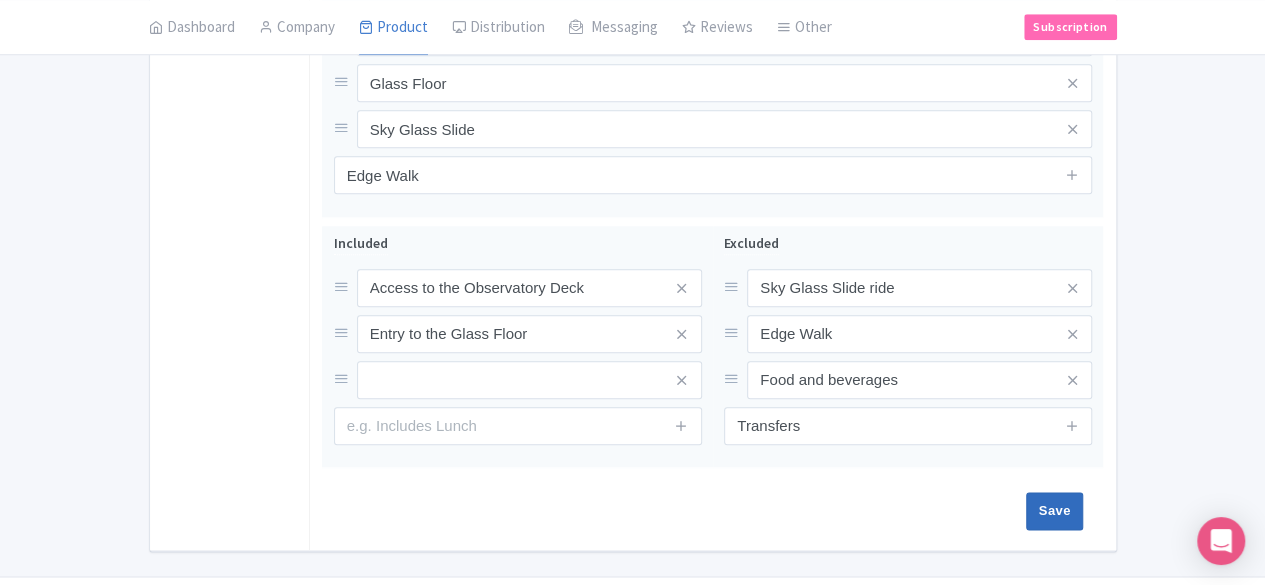 type on "Saving..." 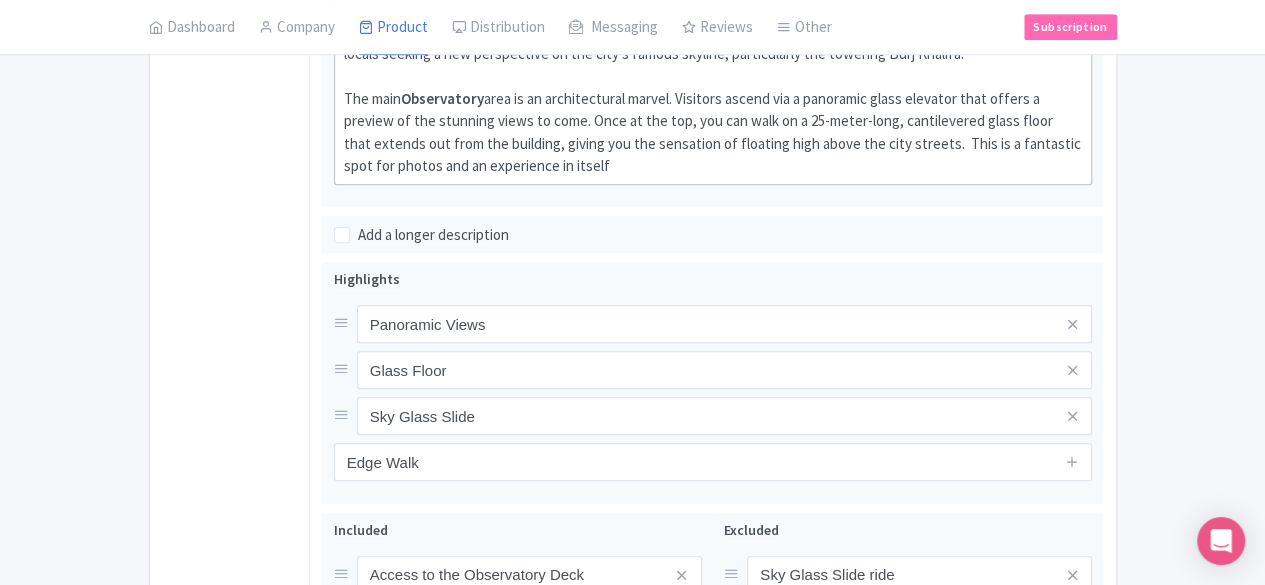 scroll, scrollTop: 638, scrollLeft: 0, axis: vertical 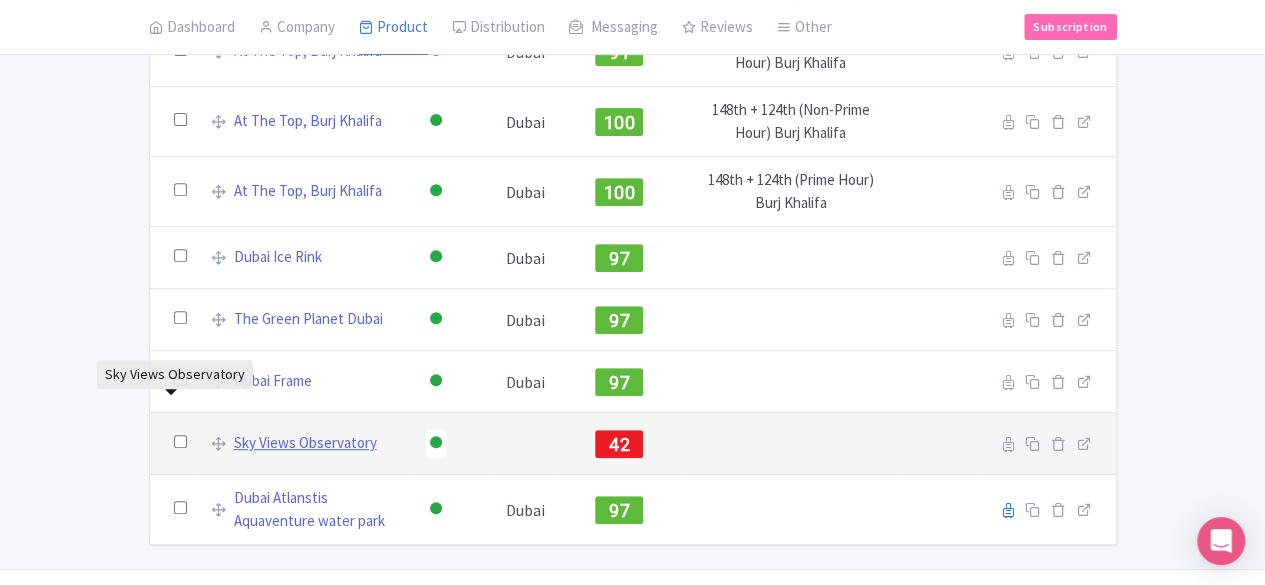 click on "Sky Views Observatory" at bounding box center (305, 443) 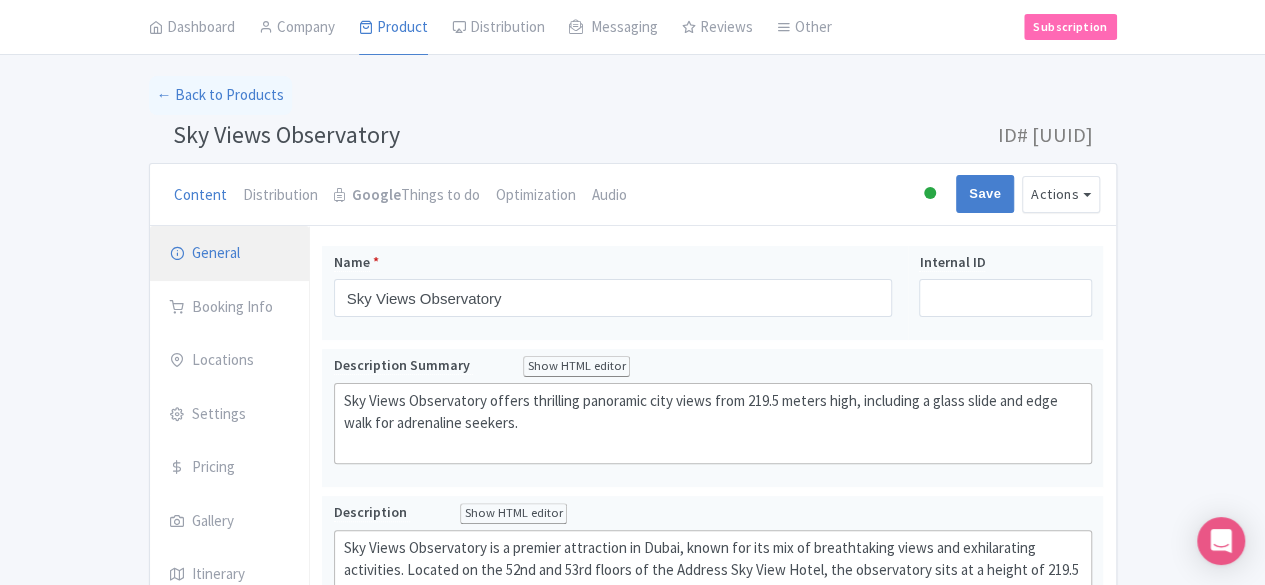 scroll, scrollTop: 100, scrollLeft: 0, axis: vertical 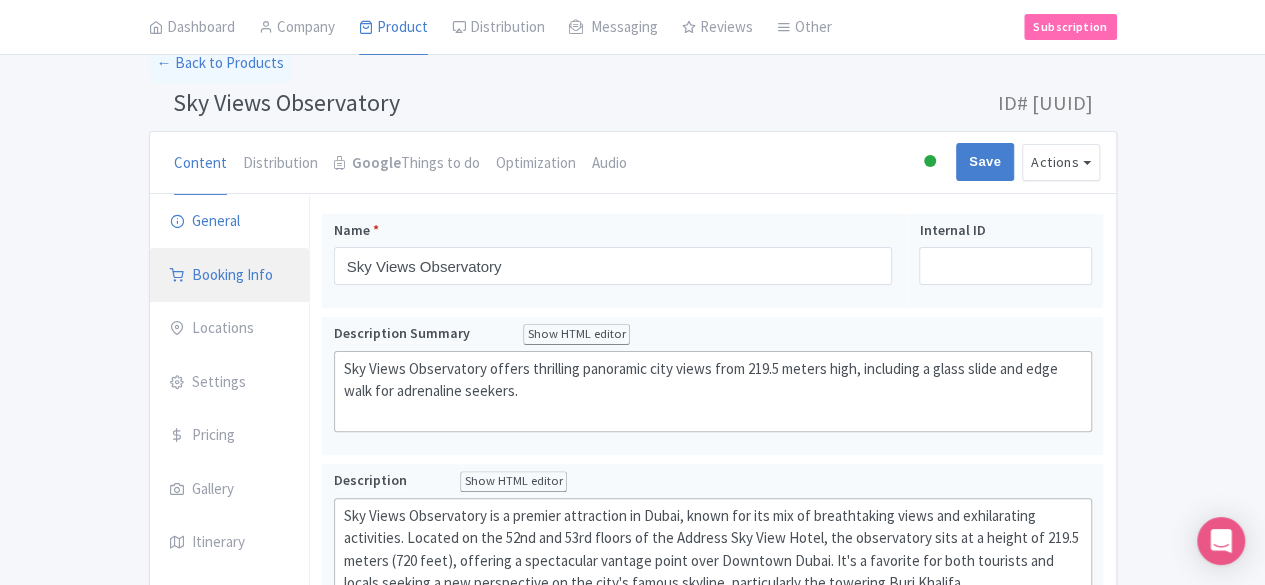 click on "Booking Info" at bounding box center [230, 276] 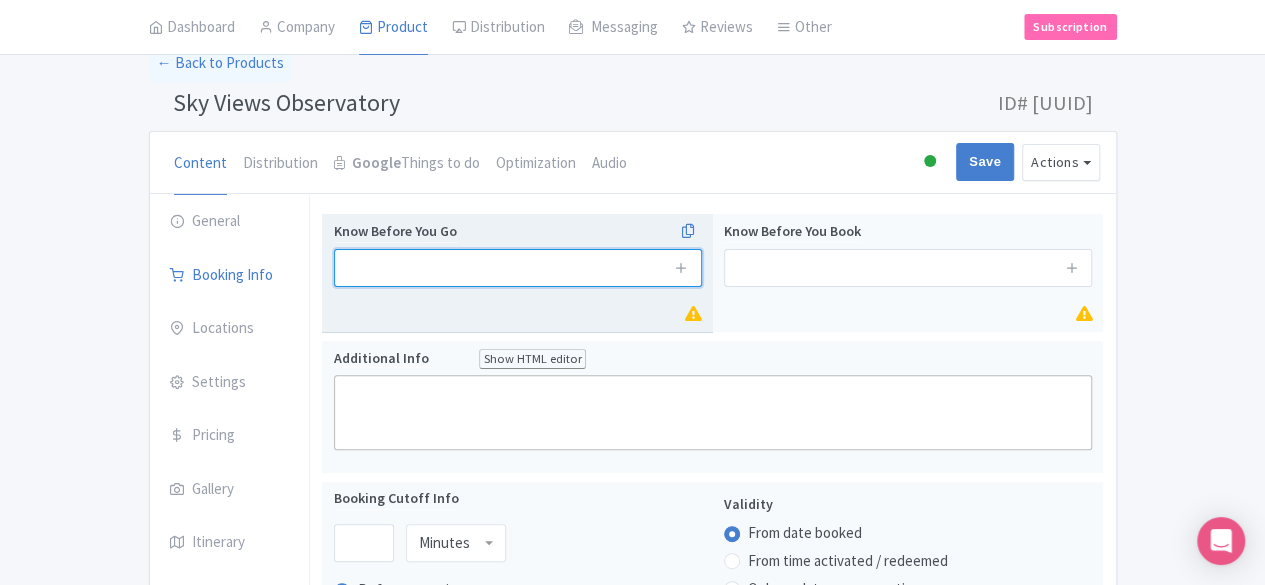 click at bounding box center [518, 268] 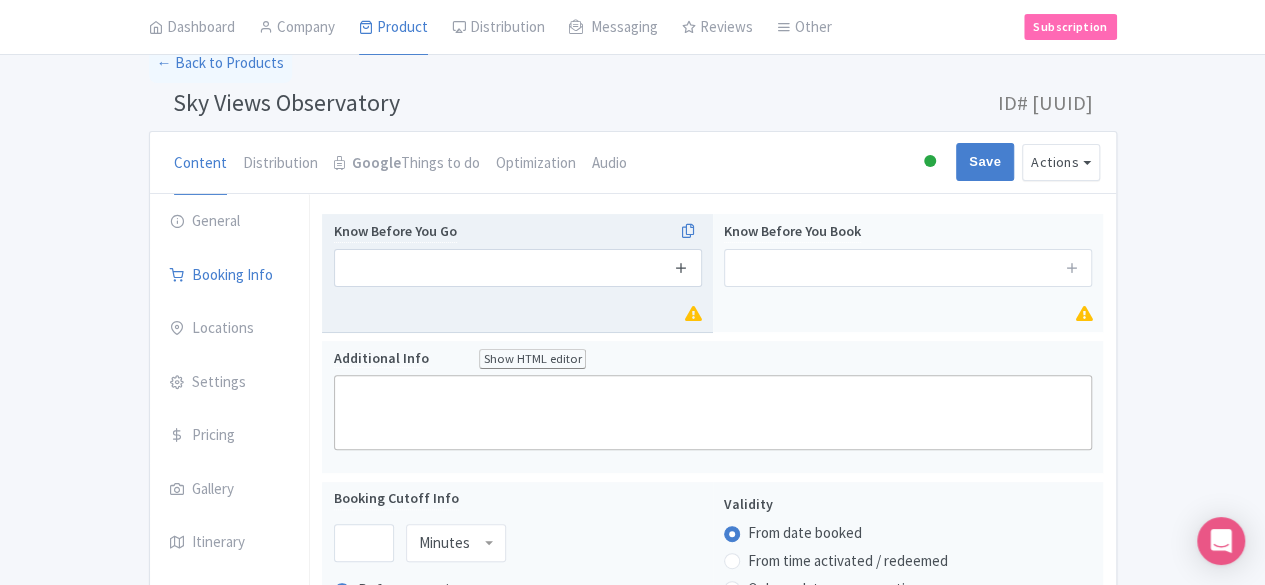 click at bounding box center [681, 267] 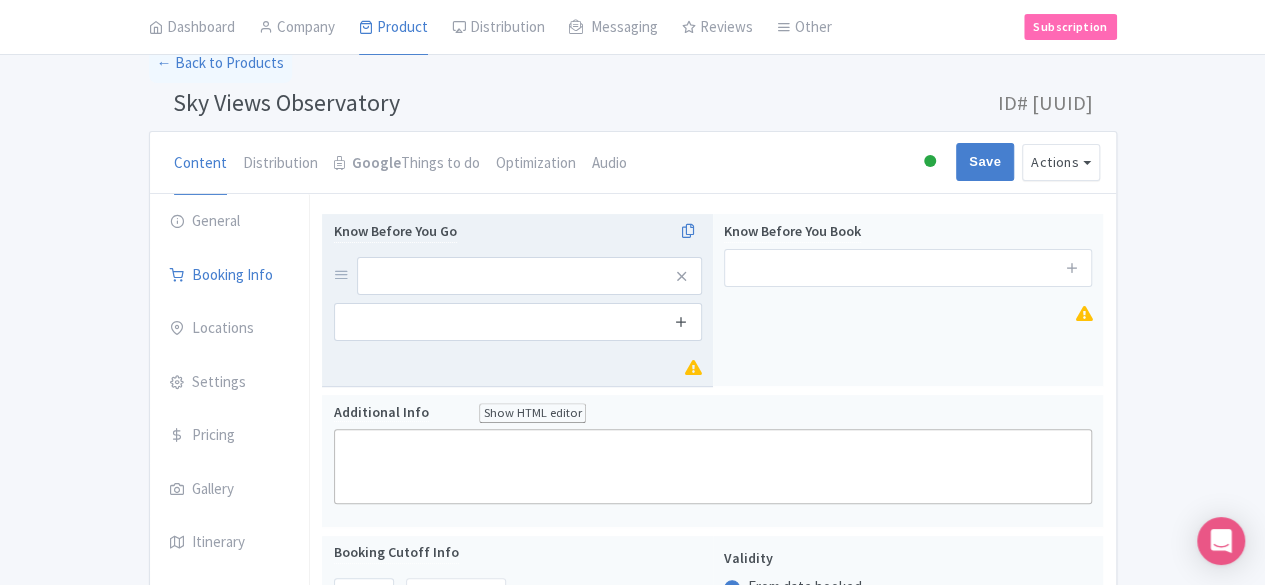 click at bounding box center [681, 321] 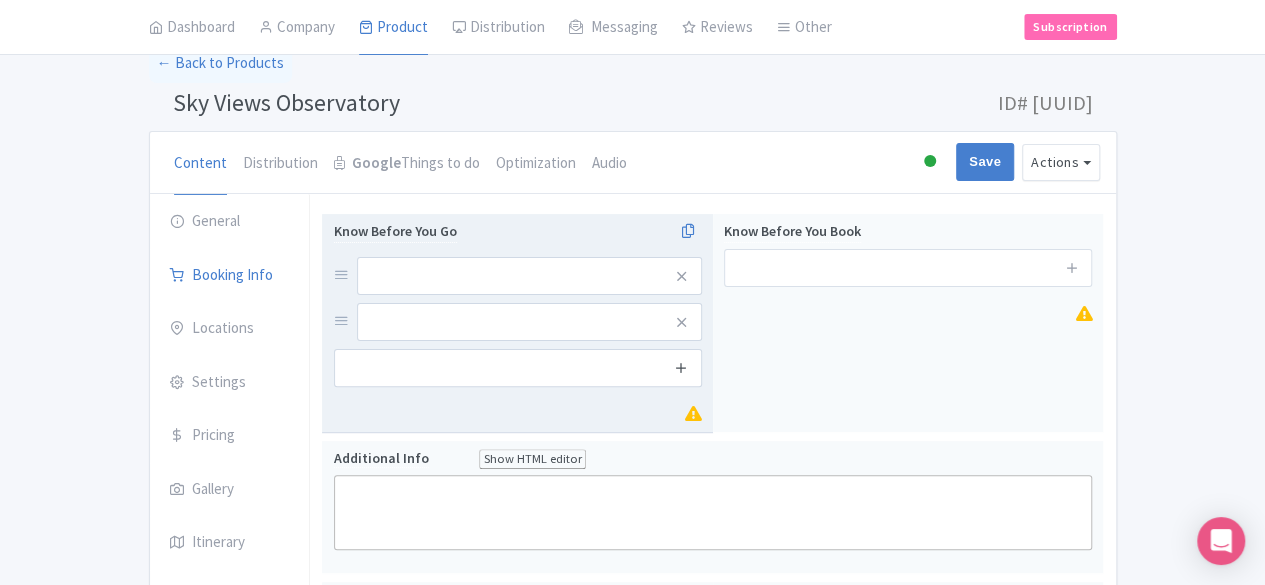 click at bounding box center [681, 367] 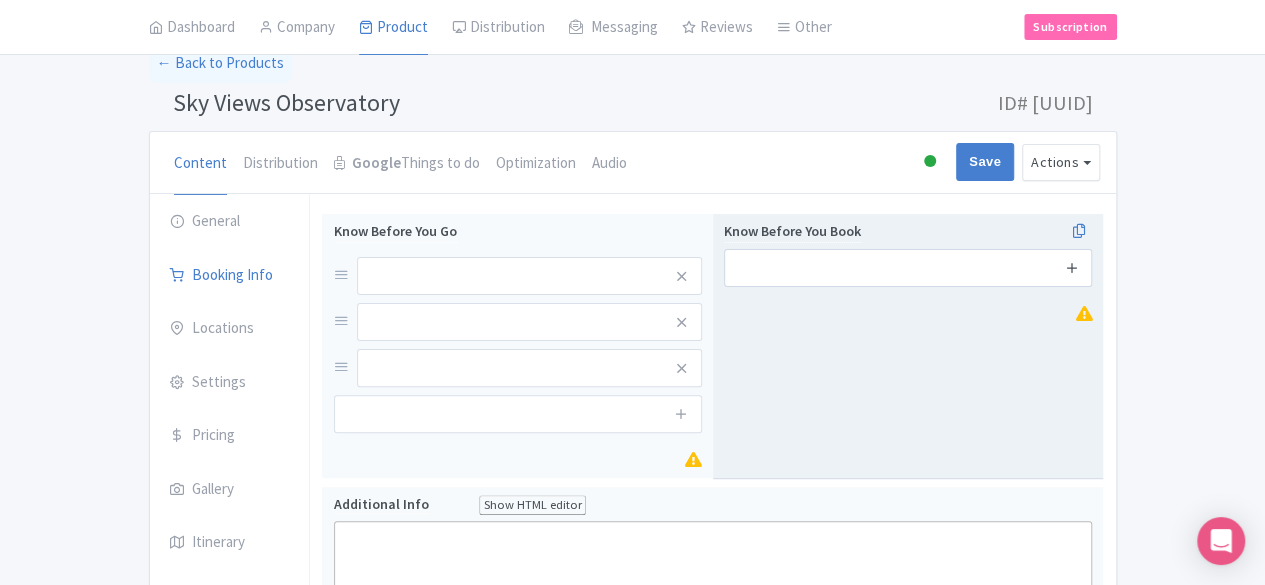 click at bounding box center [1072, 267] 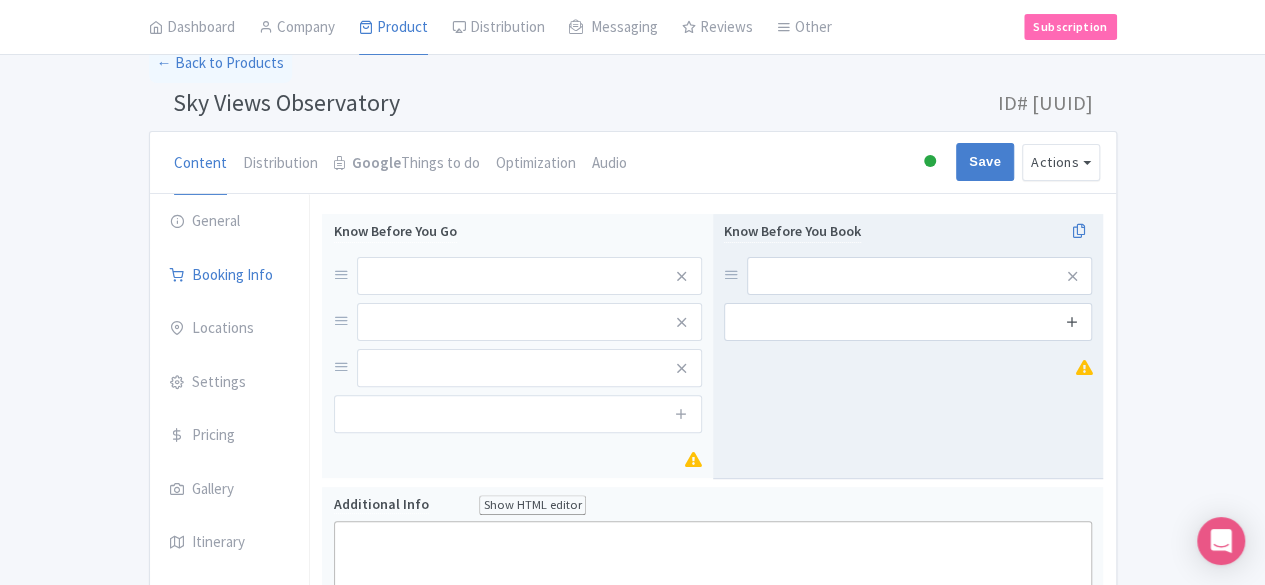 click at bounding box center (1072, 321) 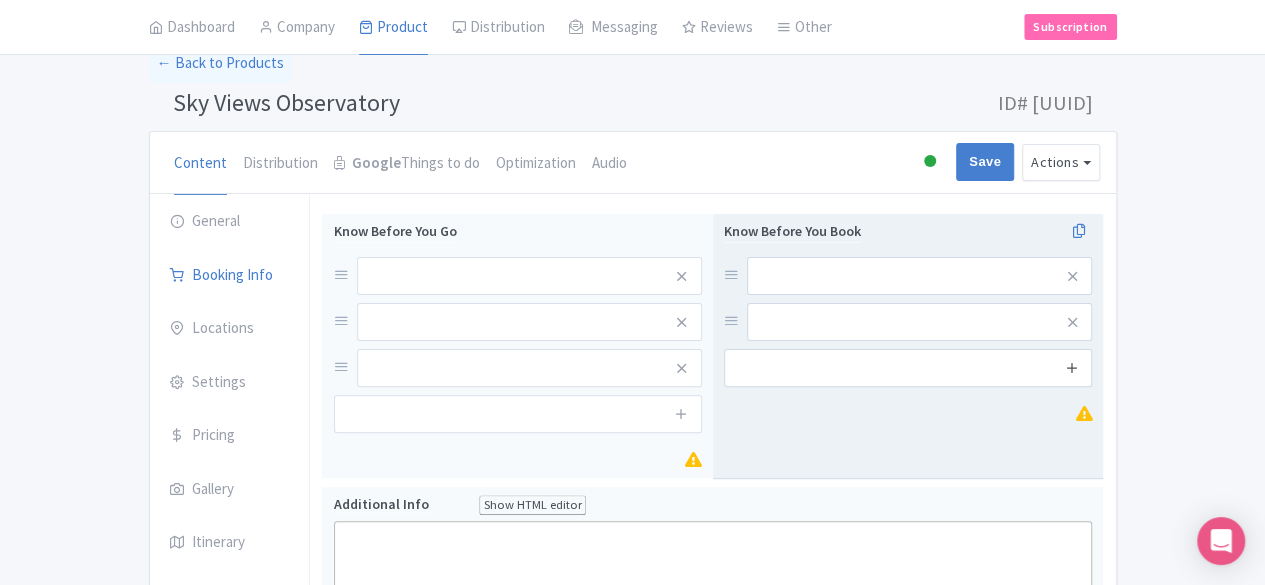 click at bounding box center [1072, 367] 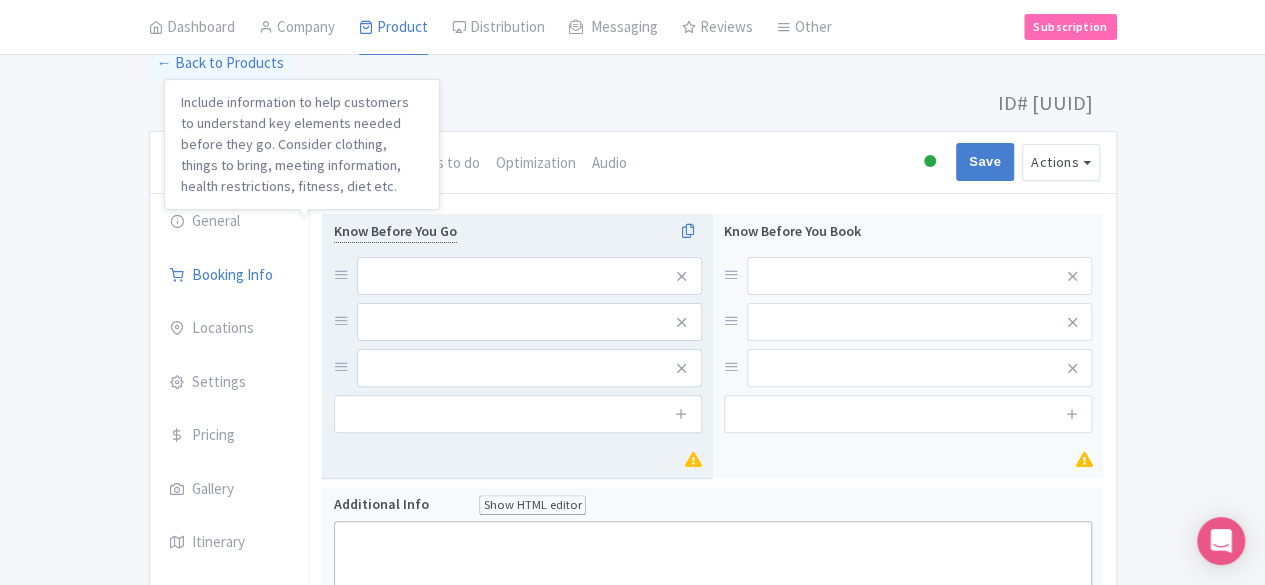 click on "Know Before You Go" at bounding box center (395, 231) 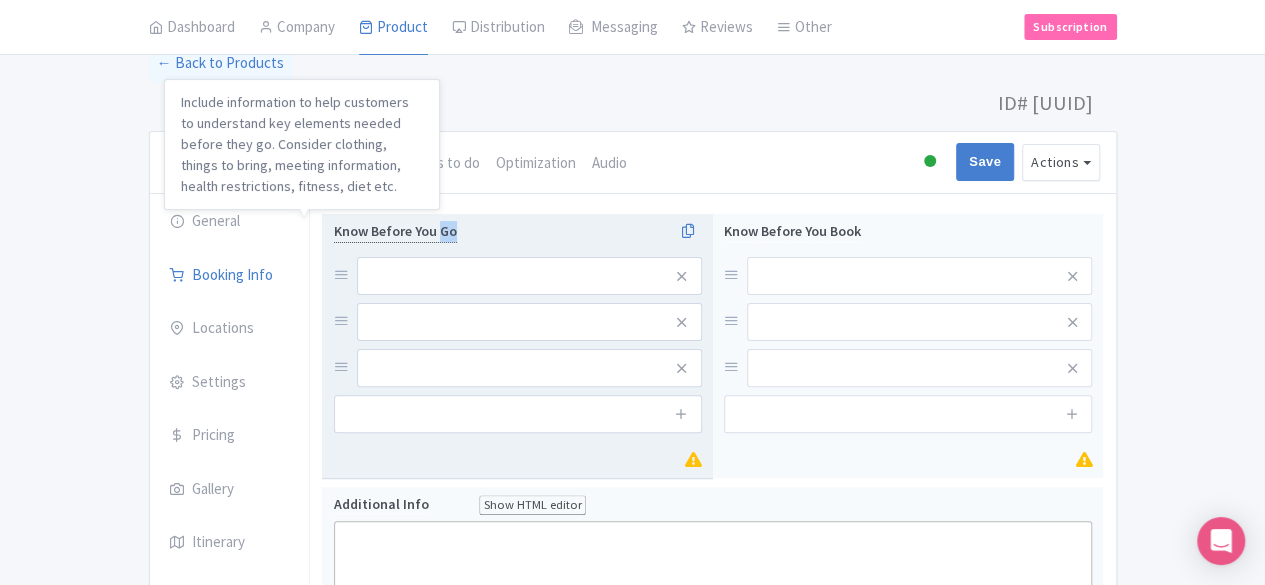 click on "Know Before You Go" at bounding box center (395, 231) 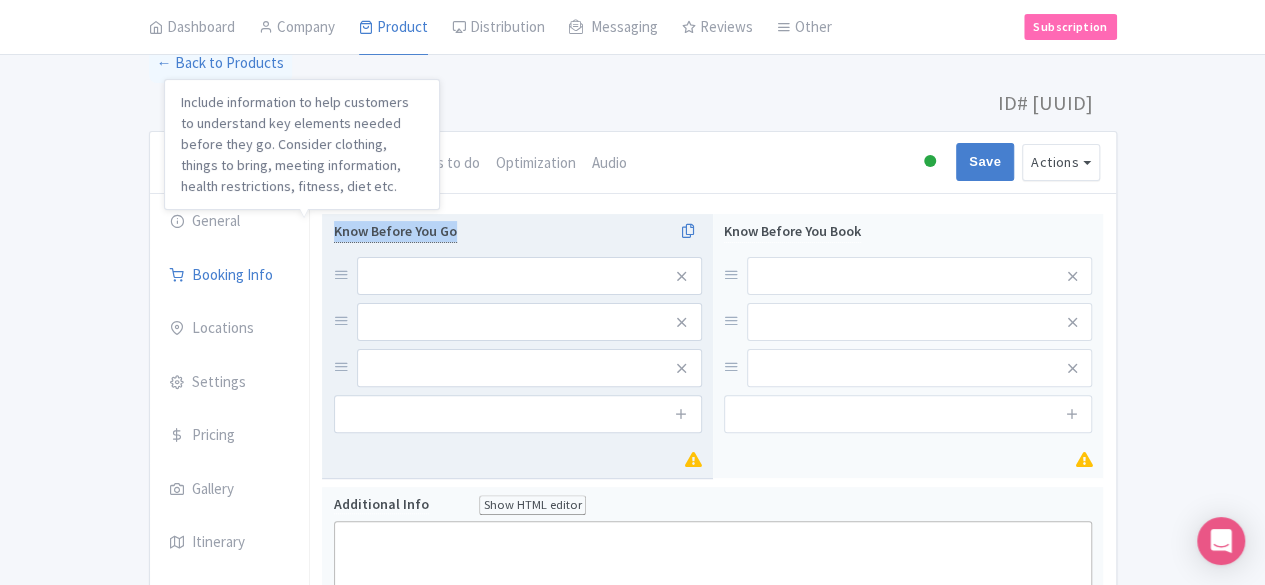 click on "Know Before You Go" at bounding box center (395, 231) 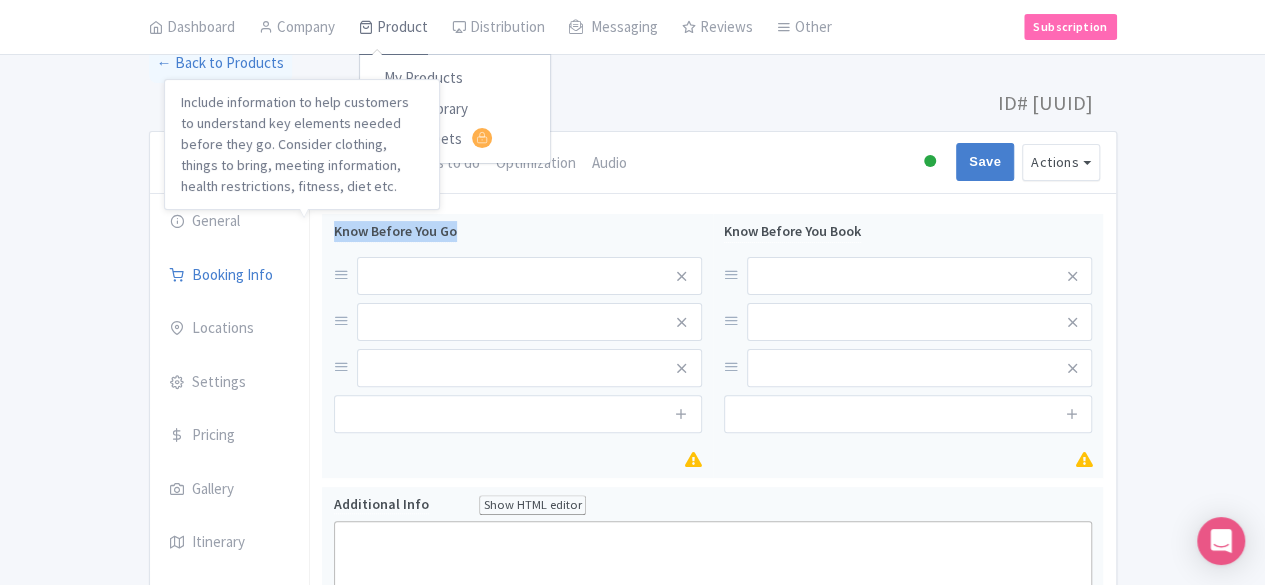 copy on "Know Before You Go" 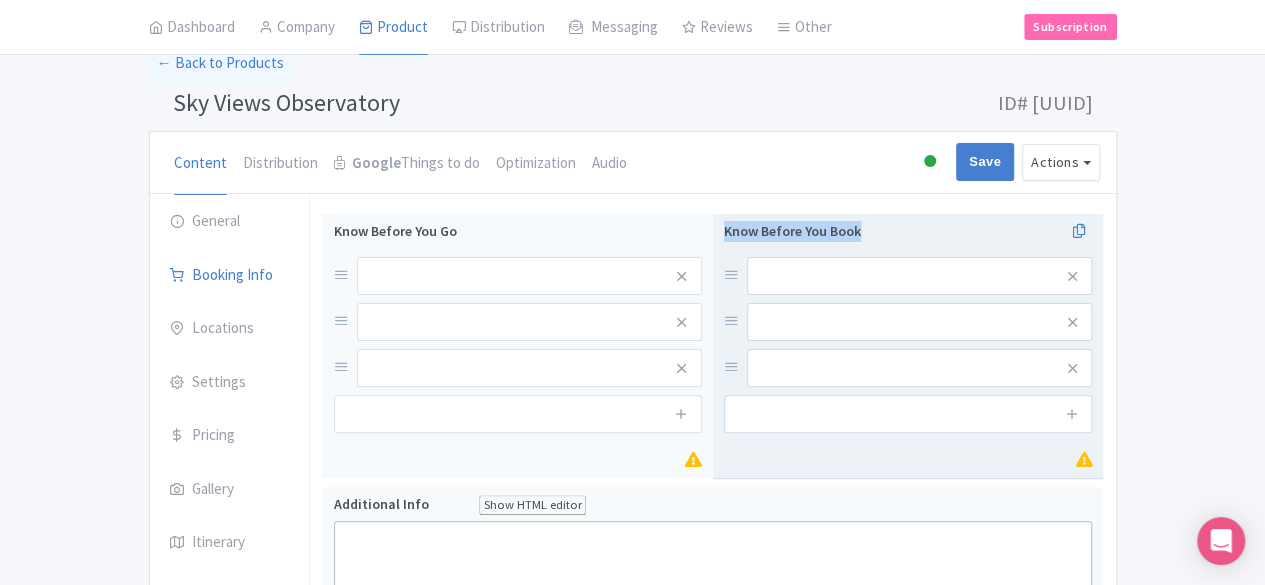 drag, startPoint x: 940, startPoint y: 231, endPoint x: 735, endPoint y: 223, distance: 205.15604 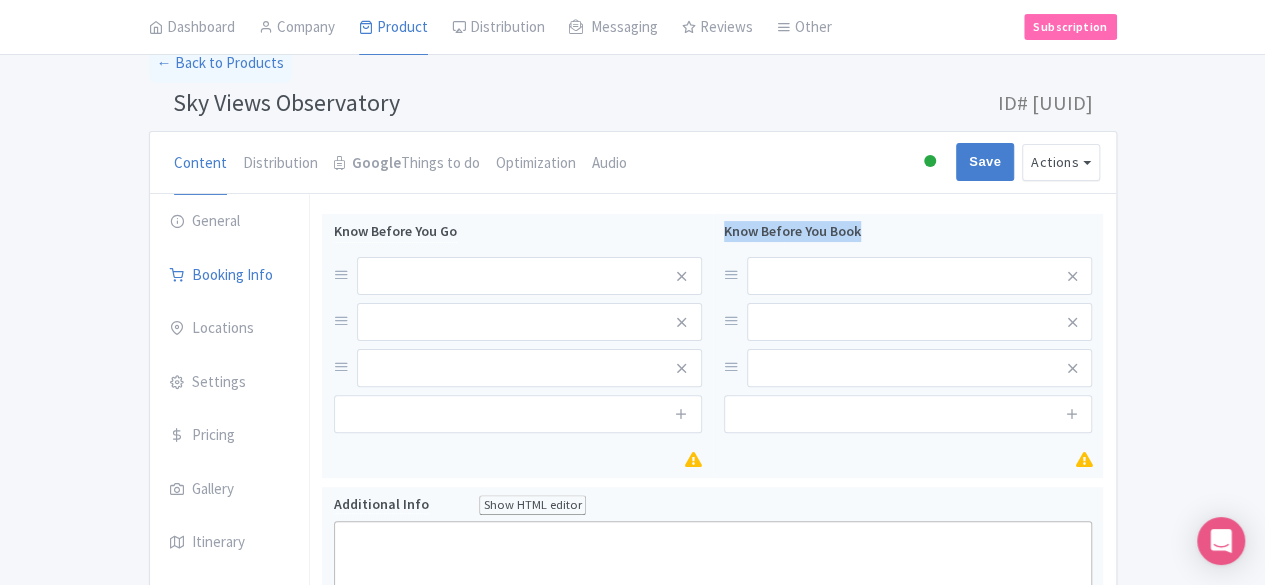 copy on "Know Before You Book" 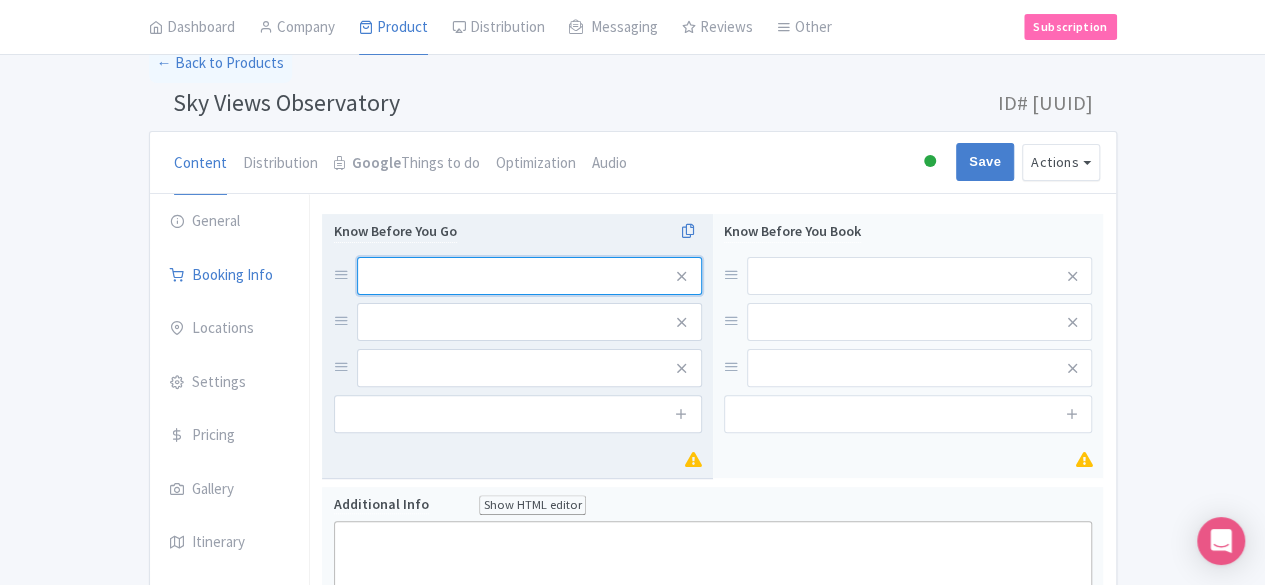click at bounding box center [529, 276] 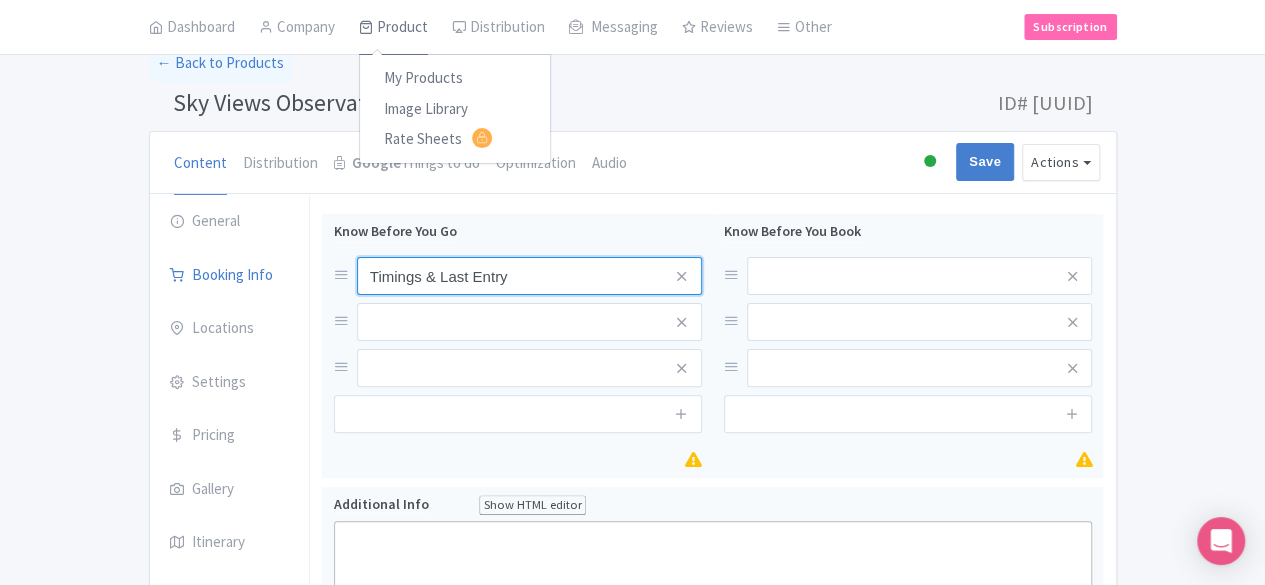 type on "Timings & Last Entry" 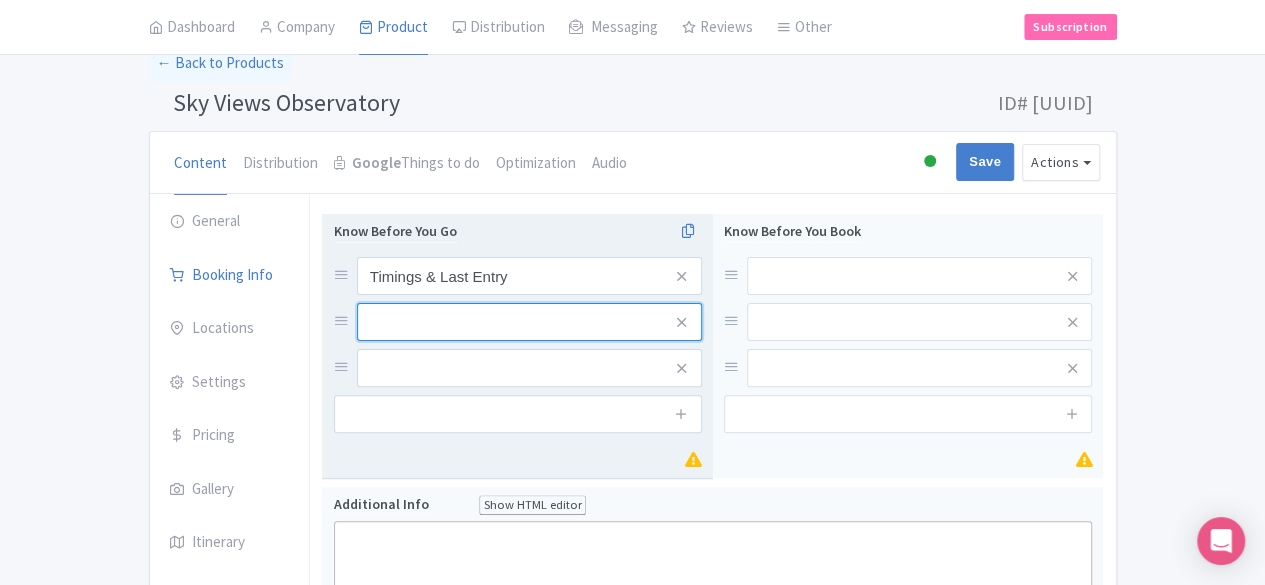 click at bounding box center (529, 276) 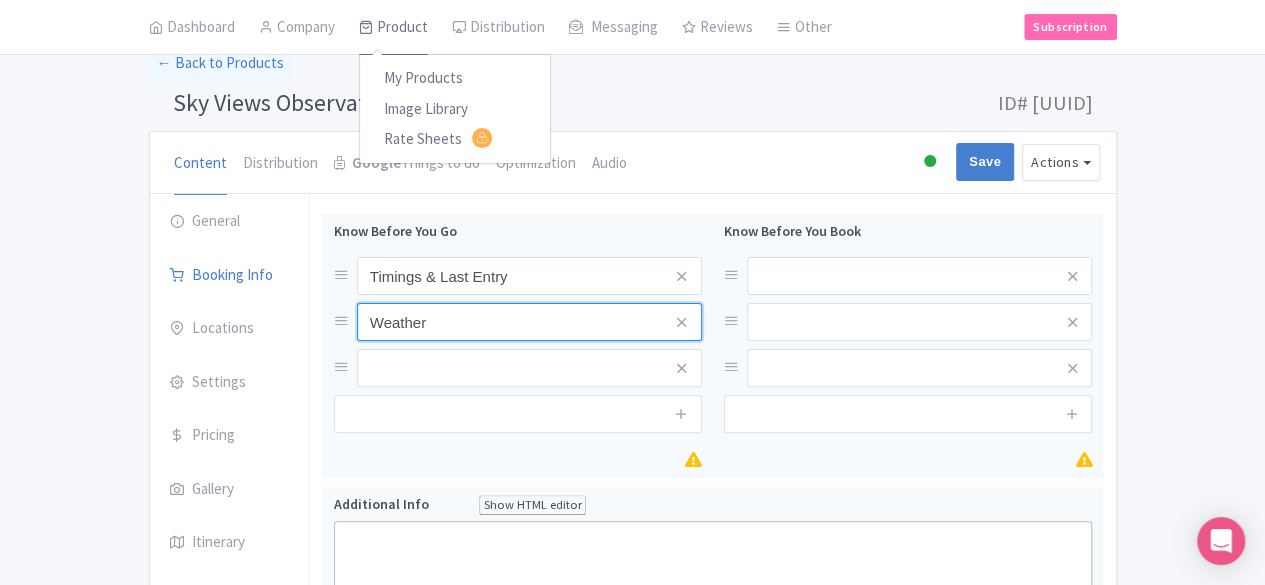 type on "Weather" 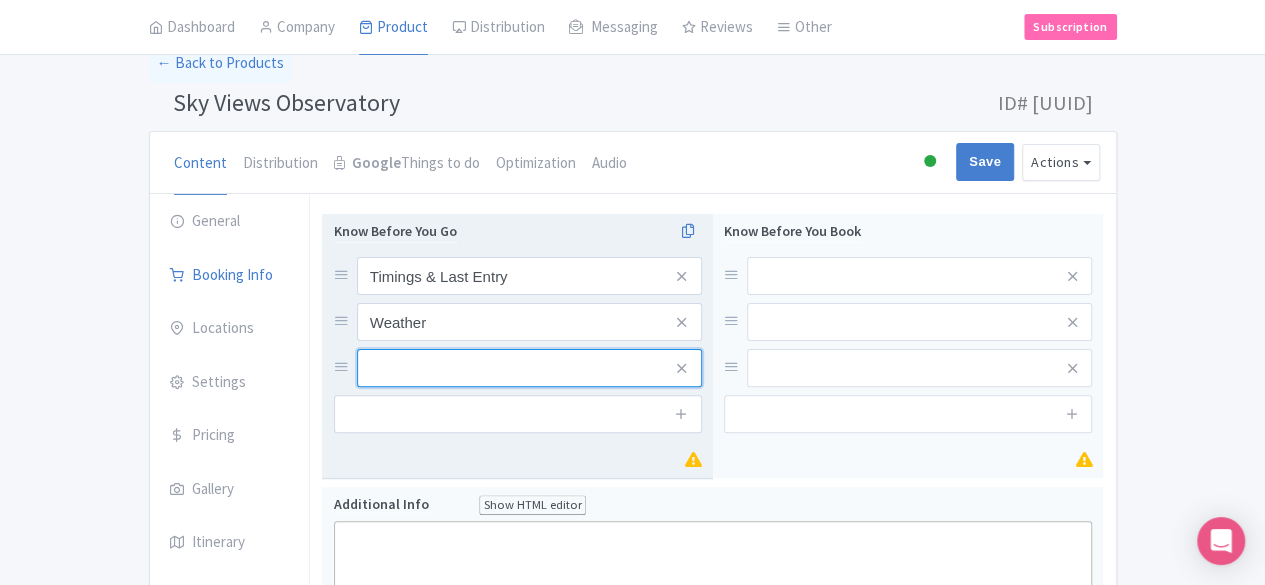 click on "Know Before You Go Timings & Last Entry Weather" at bounding box center [518, 326] 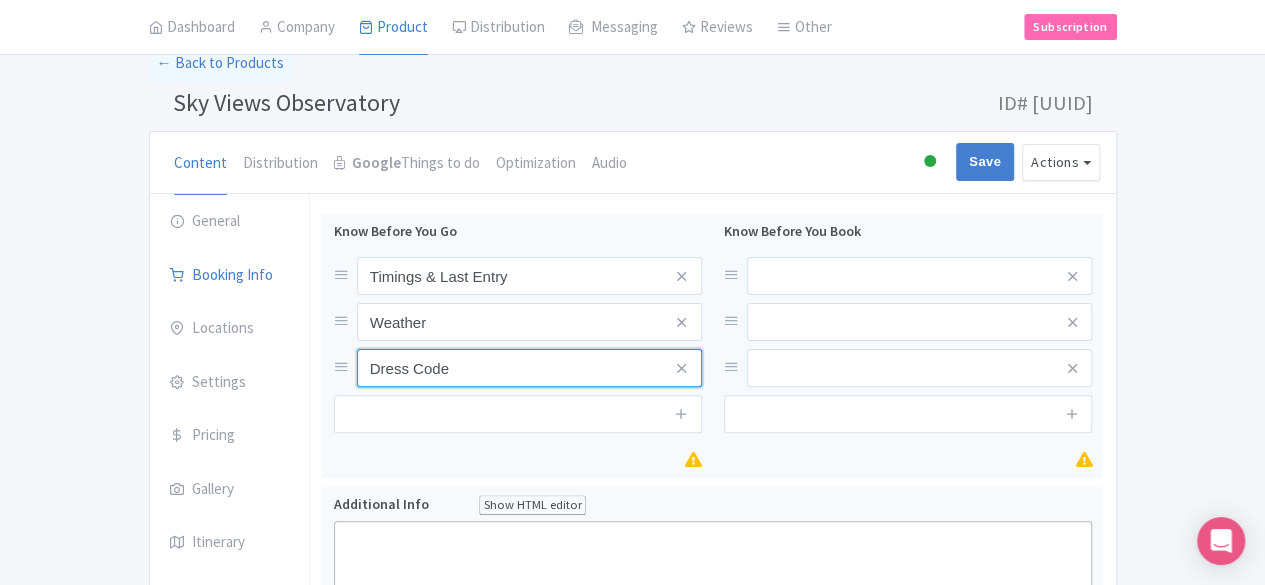 type on "Dress Code" 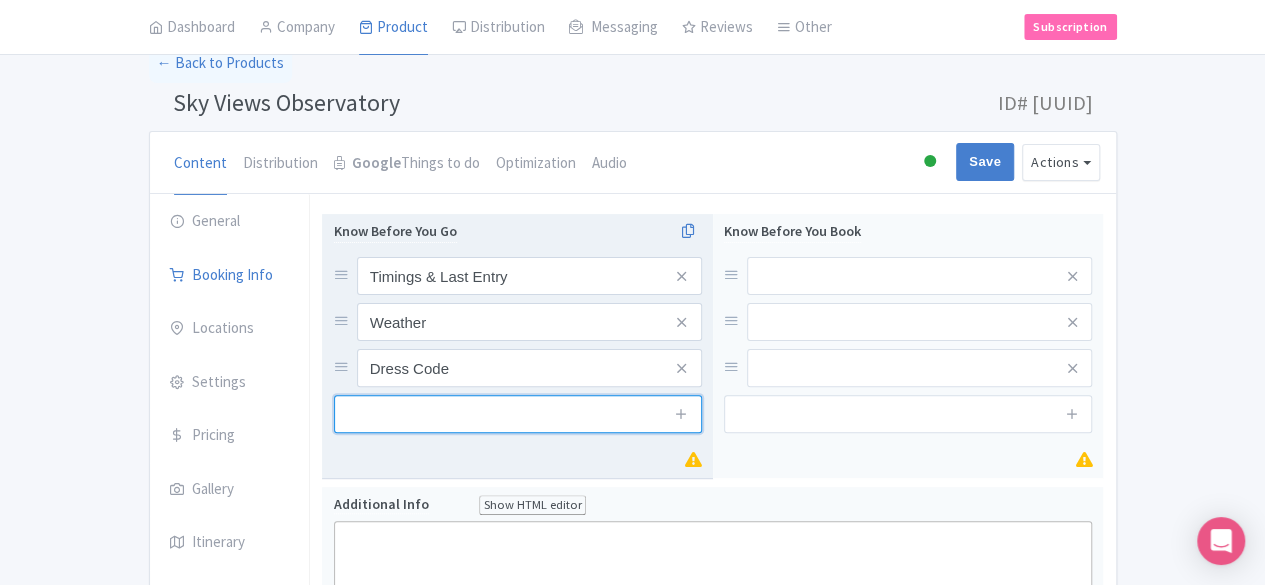 click at bounding box center [518, 414] 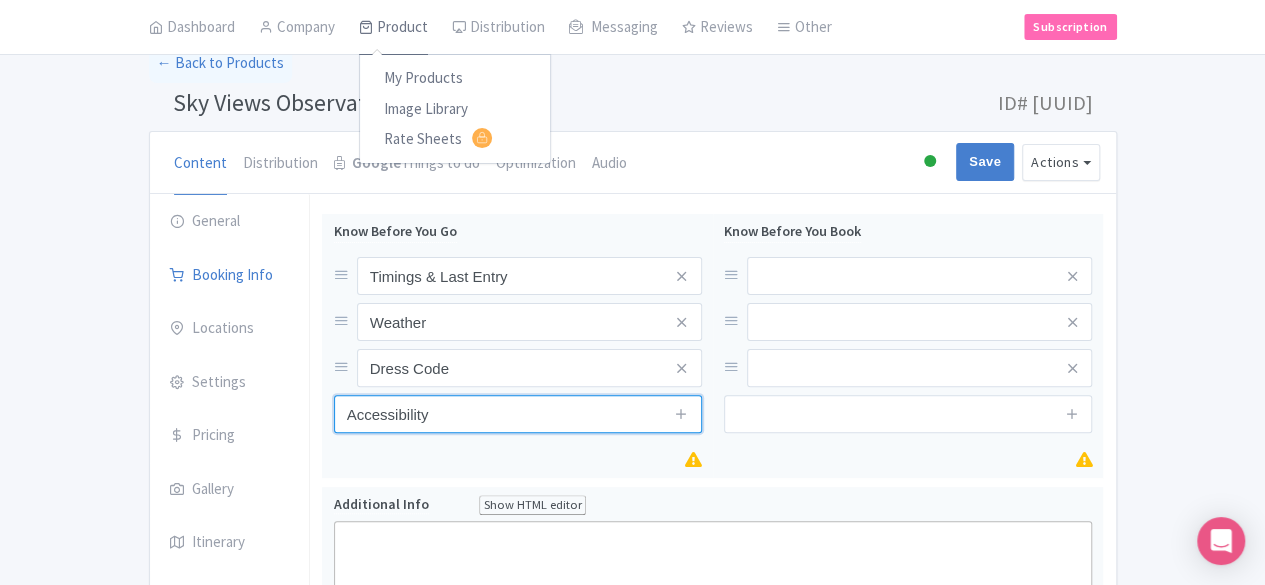 type on "Accessibility" 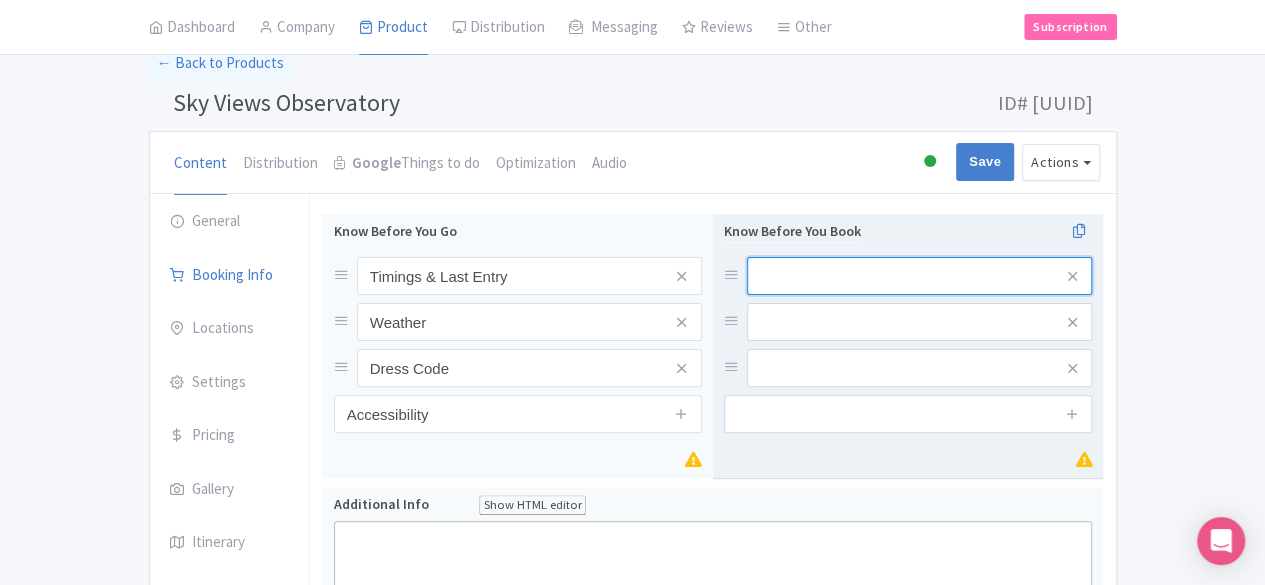 click at bounding box center (919, 276) 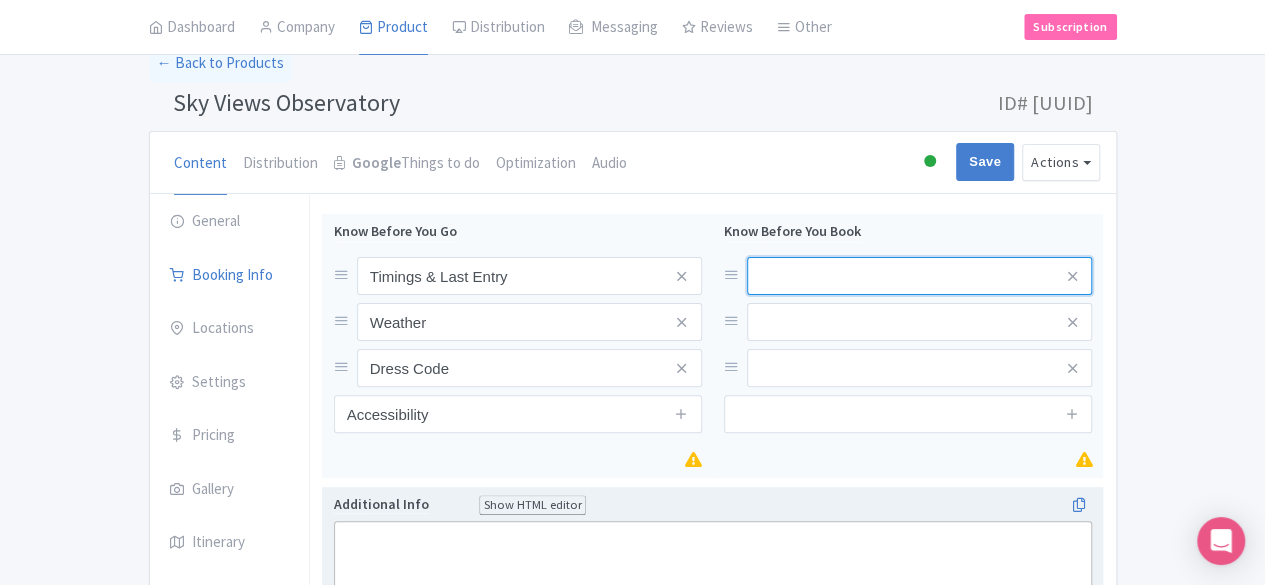 paste on "Ticket Types" 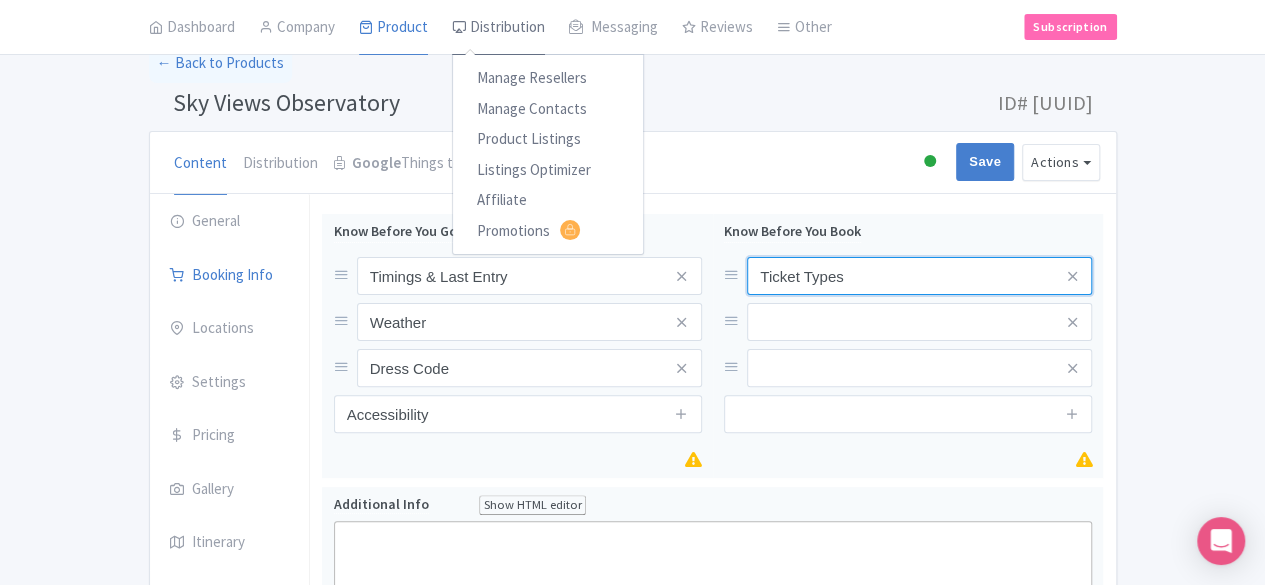 type on "Ticket Types" 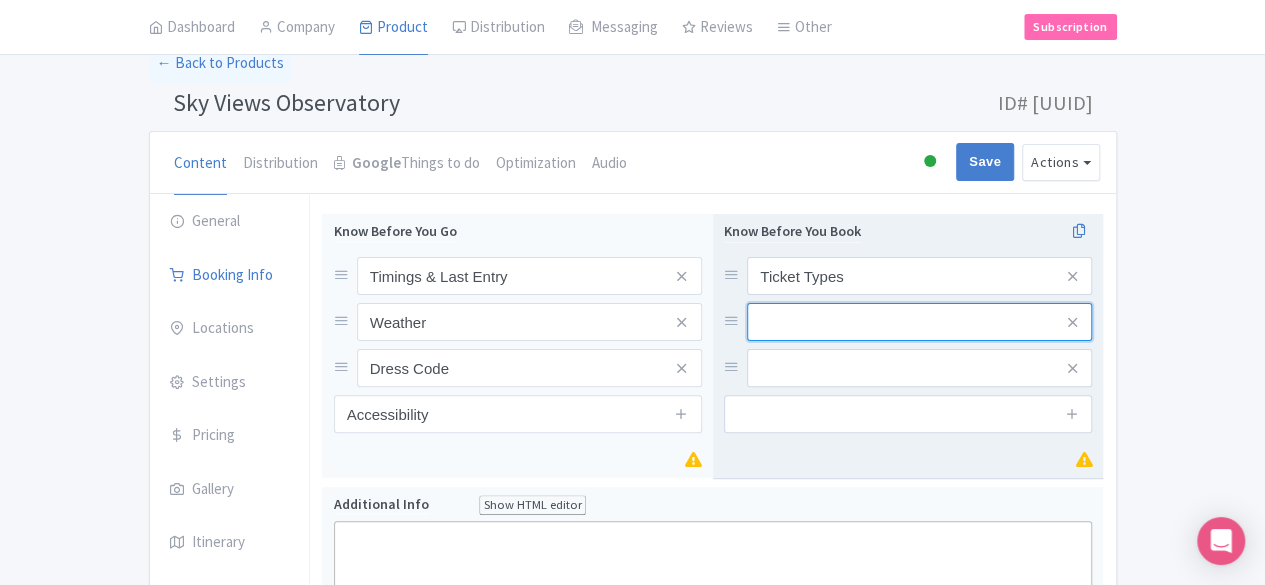 click at bounding box center (919, 276) 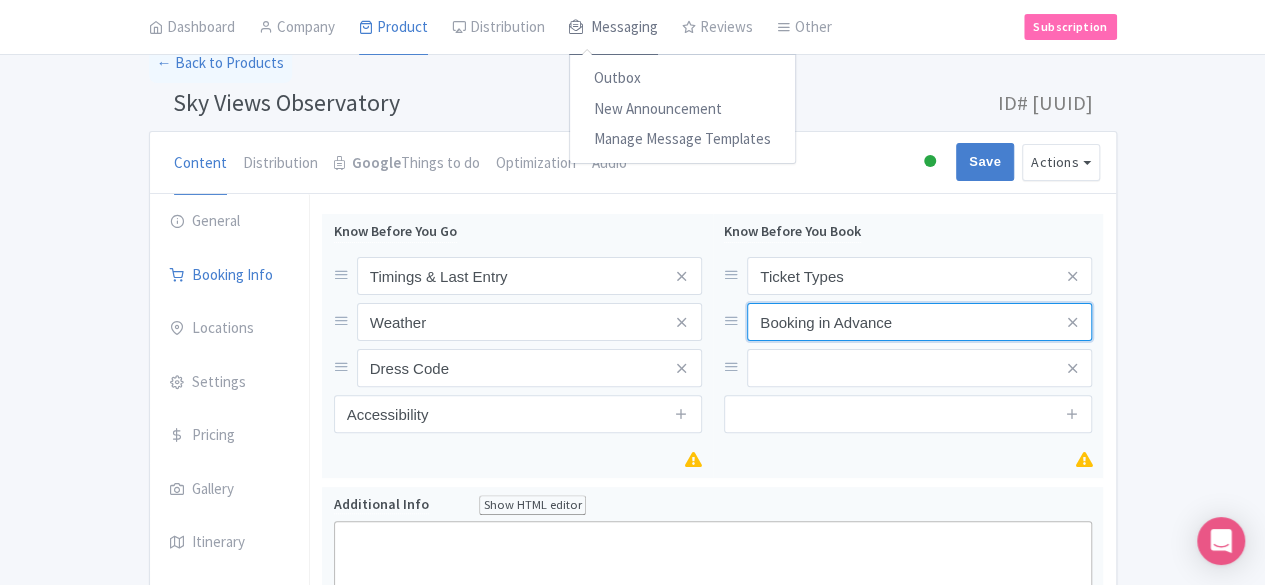 type on "Booking in Advance" 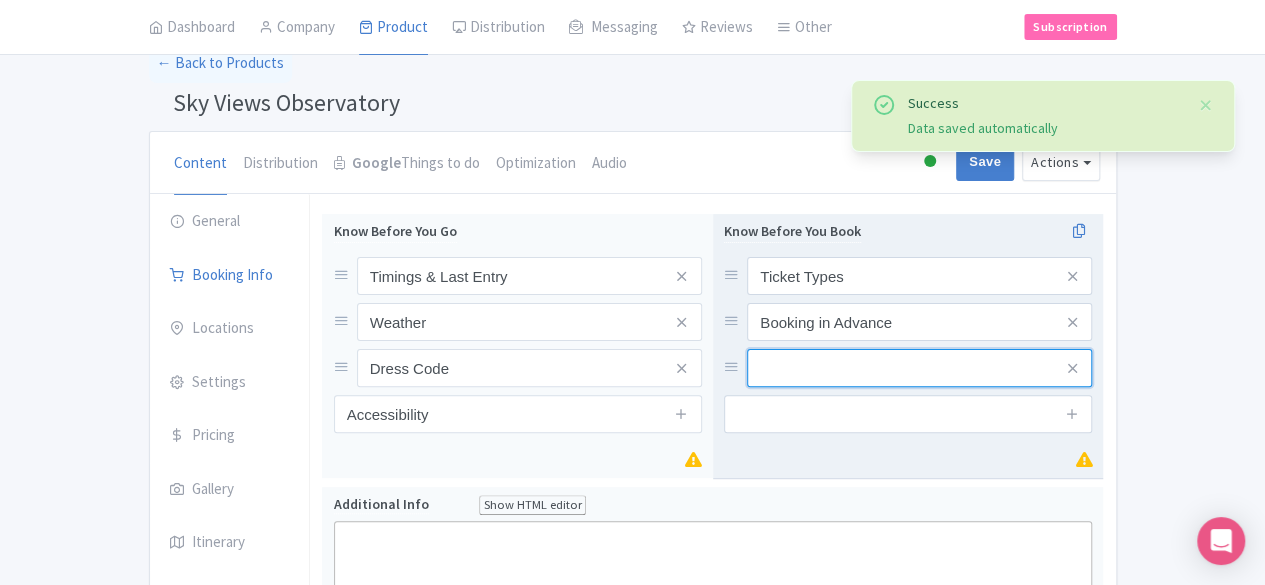 click at bounding box center (919, 276) 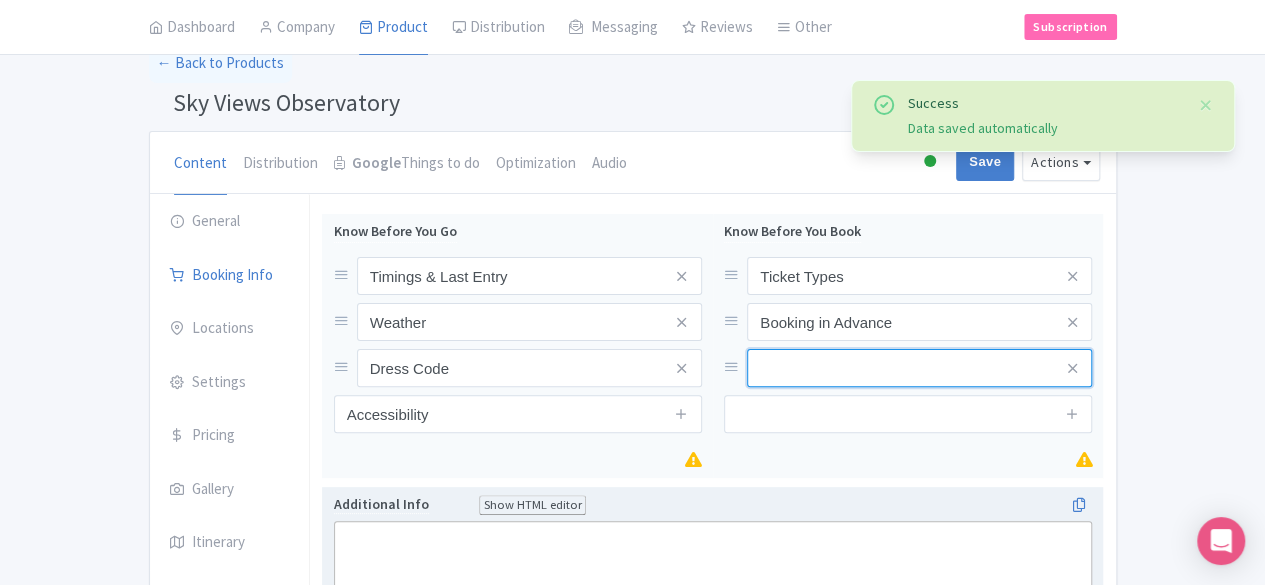 paste on "Cancellation Policy" 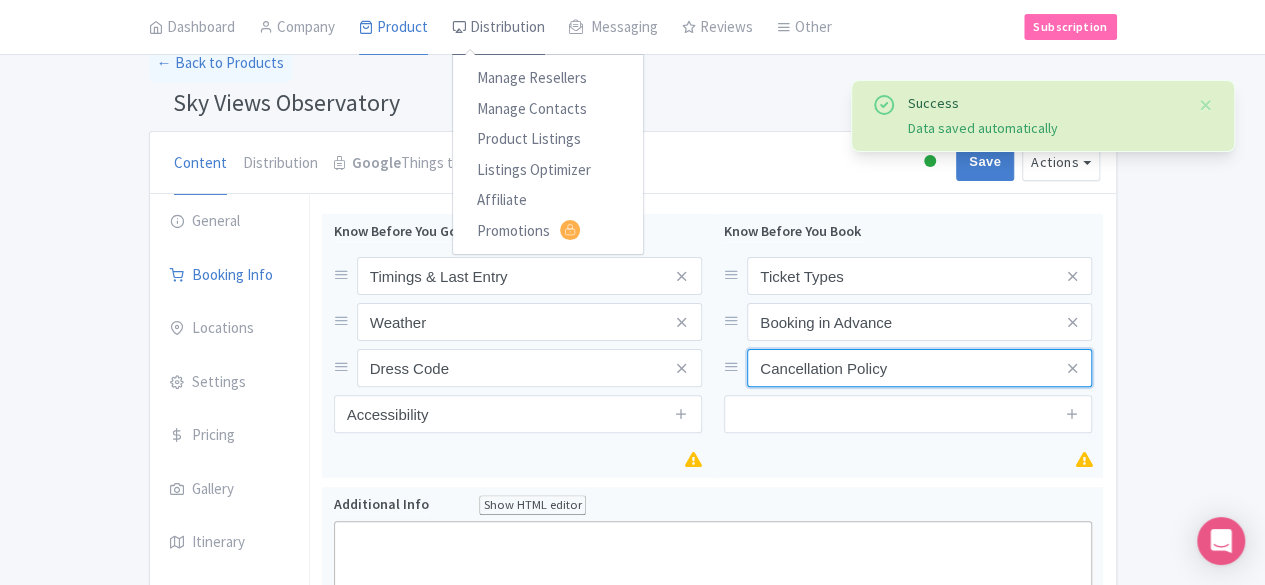 type on "Cancellation Policy" 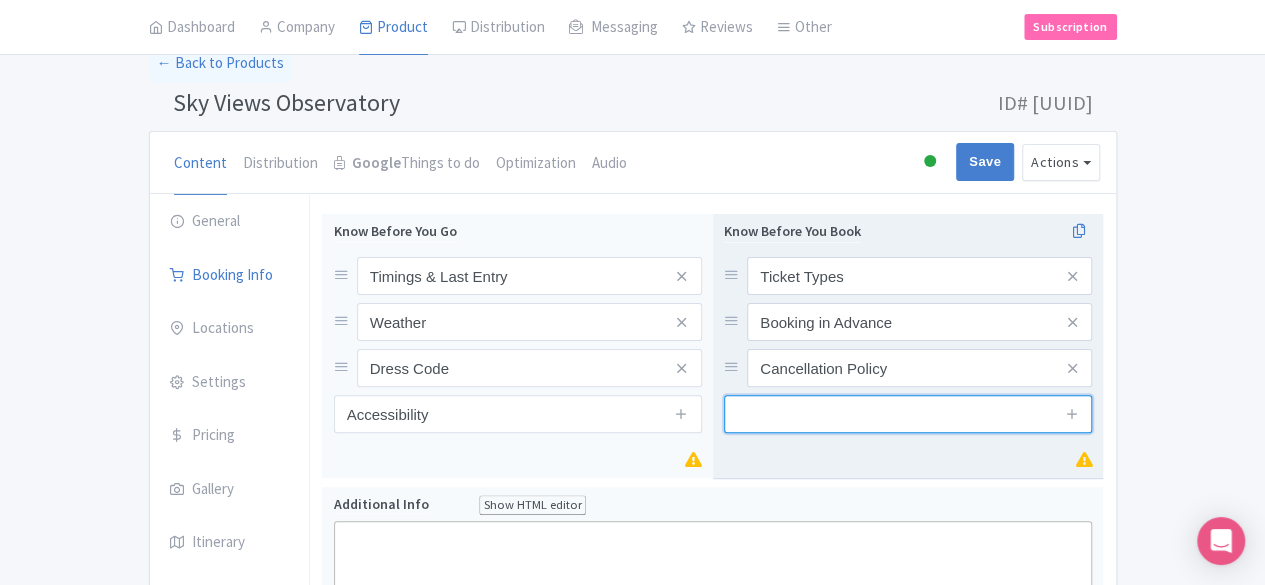 click at bounding box center (908, 414) 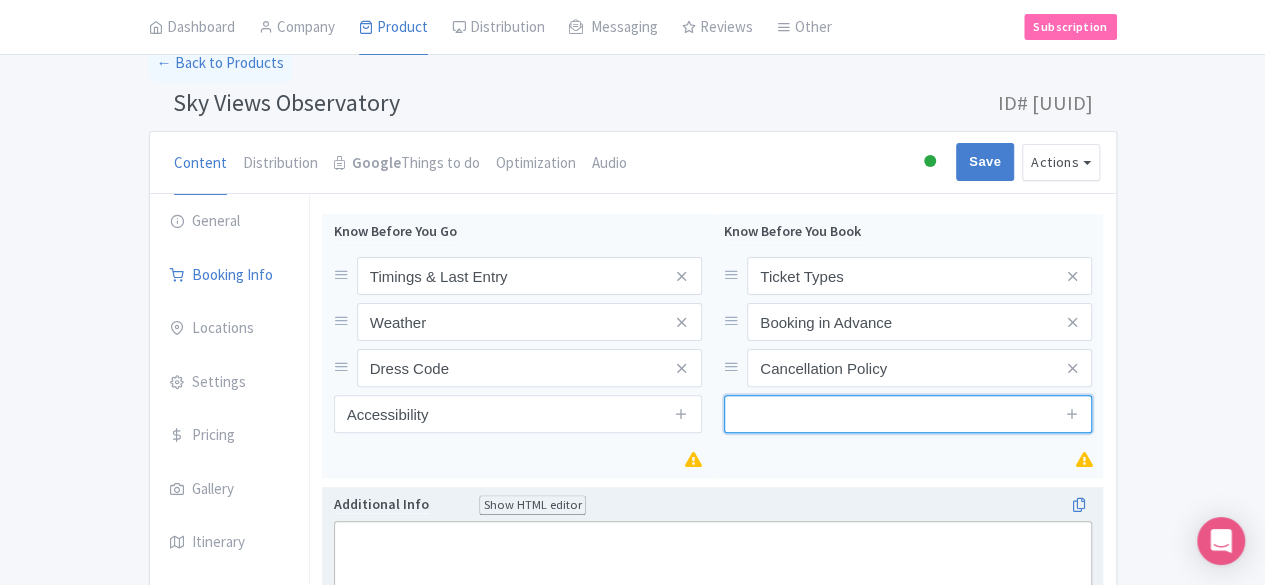paste on "Location" 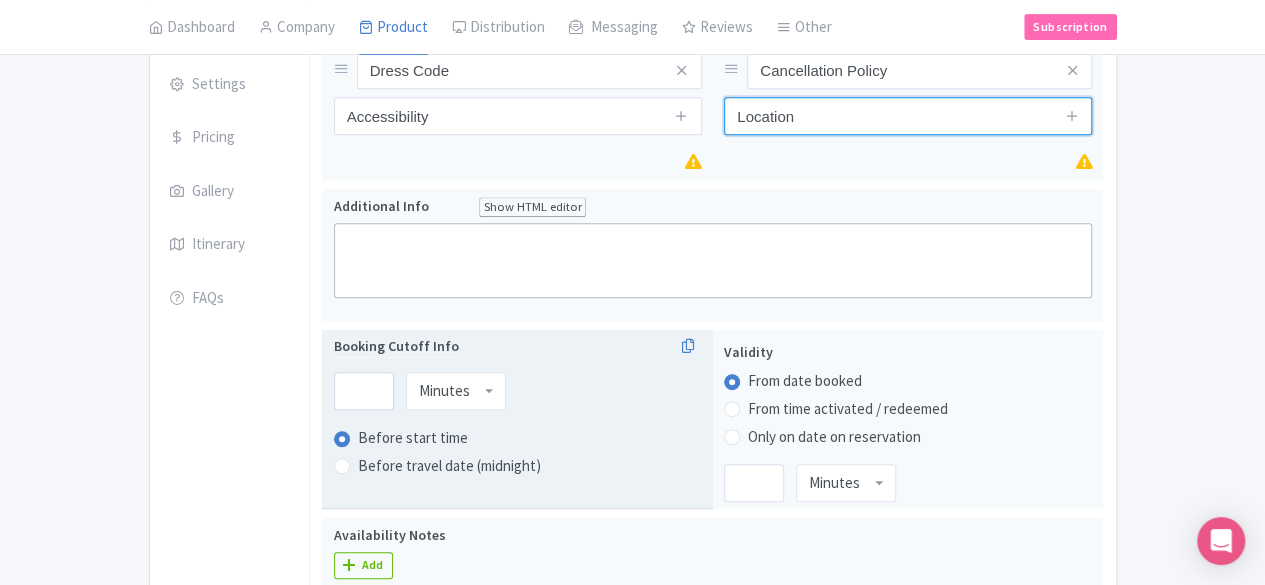 scroll, scrollTop: 400, scrollLeft: 0, axis: vertical 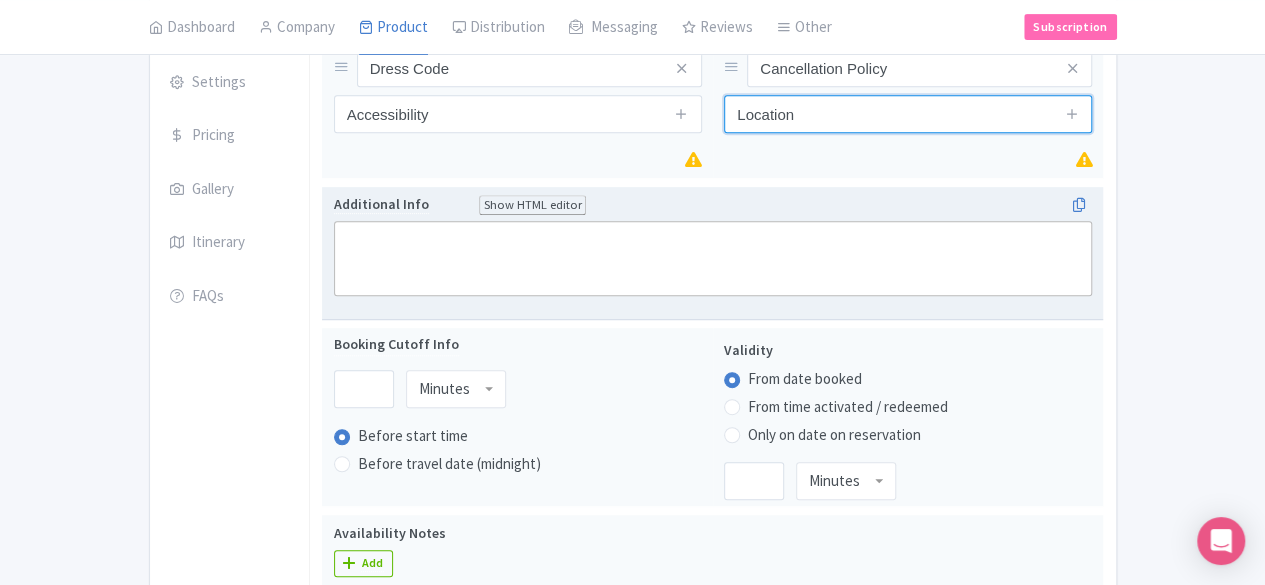 type on "Location" 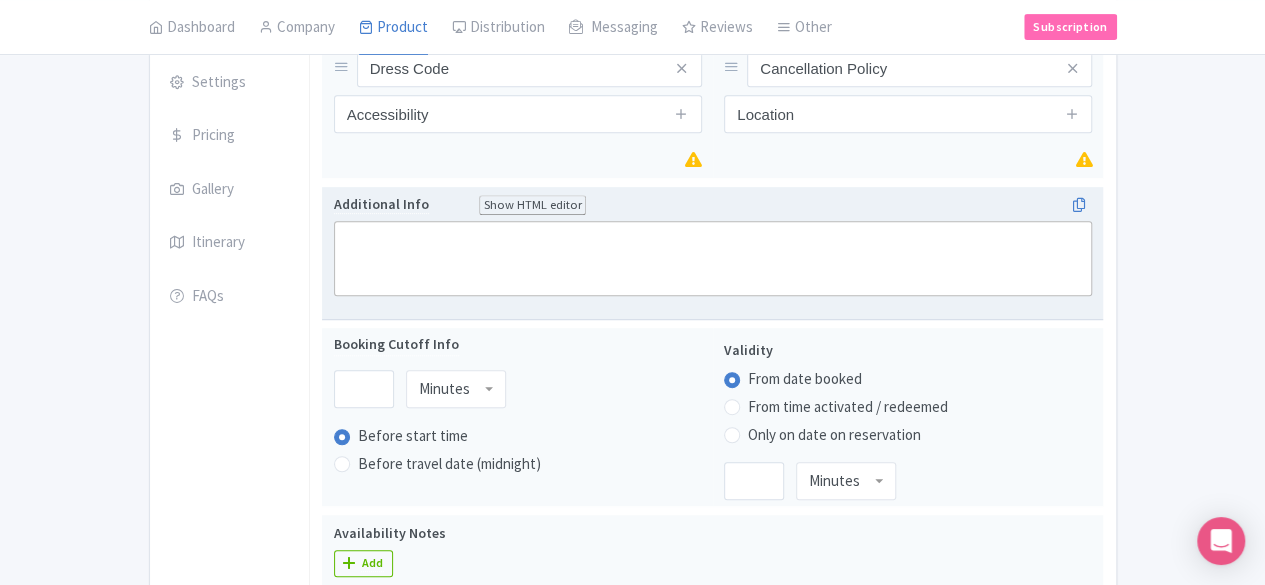 click 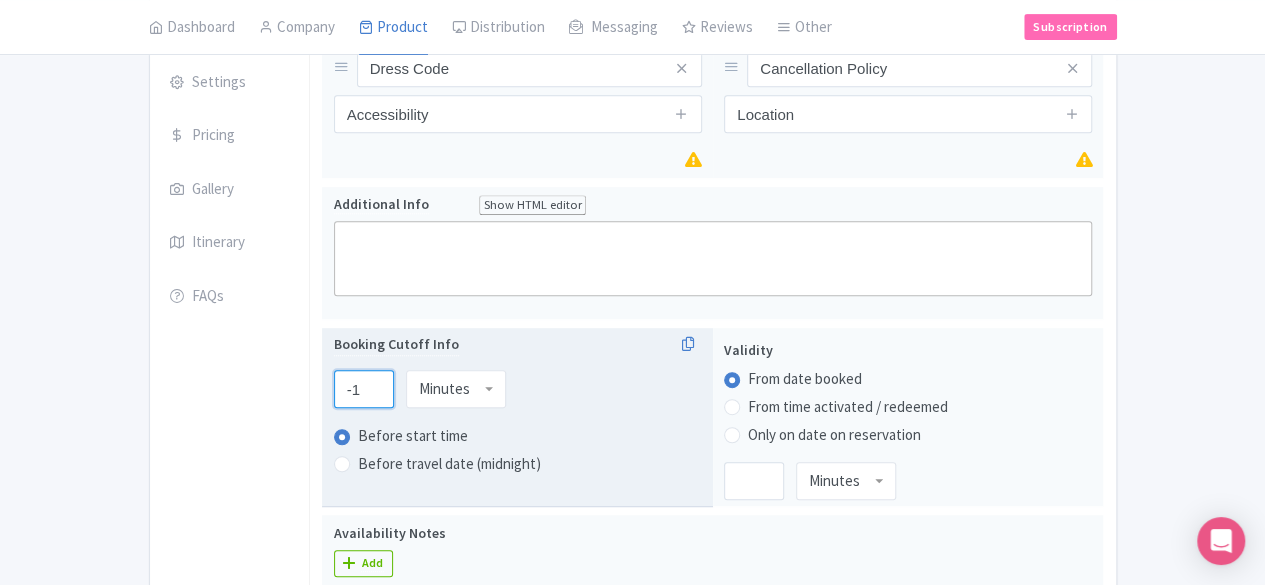 click on "-1" at bounding box center [364, 389] 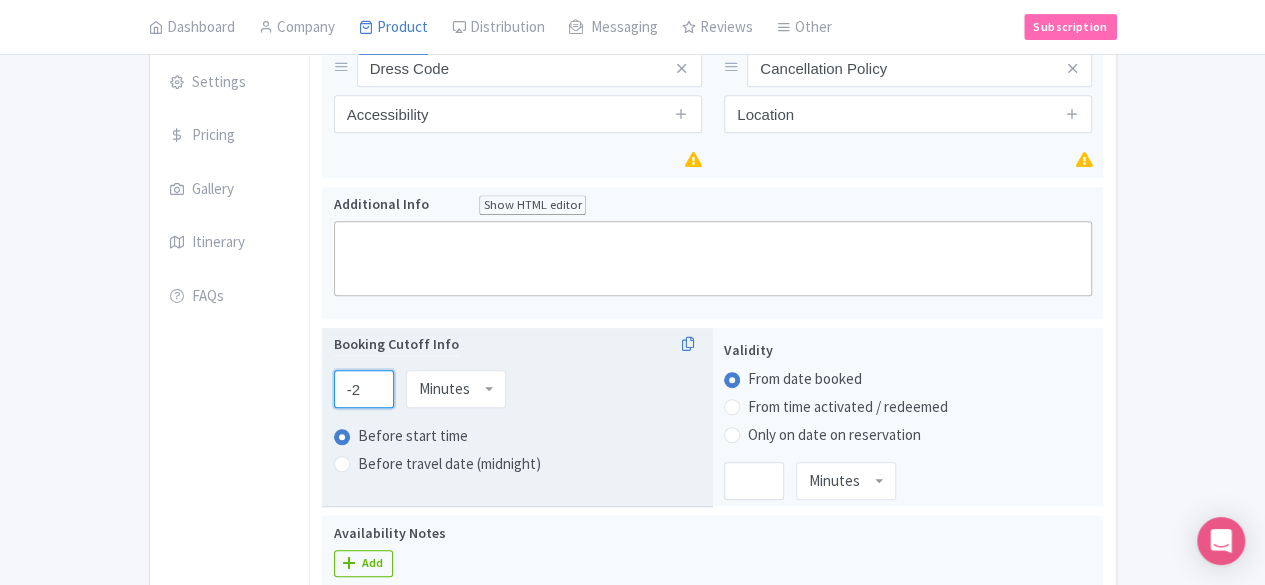 click on "-2" at bounding box center [364, 389] 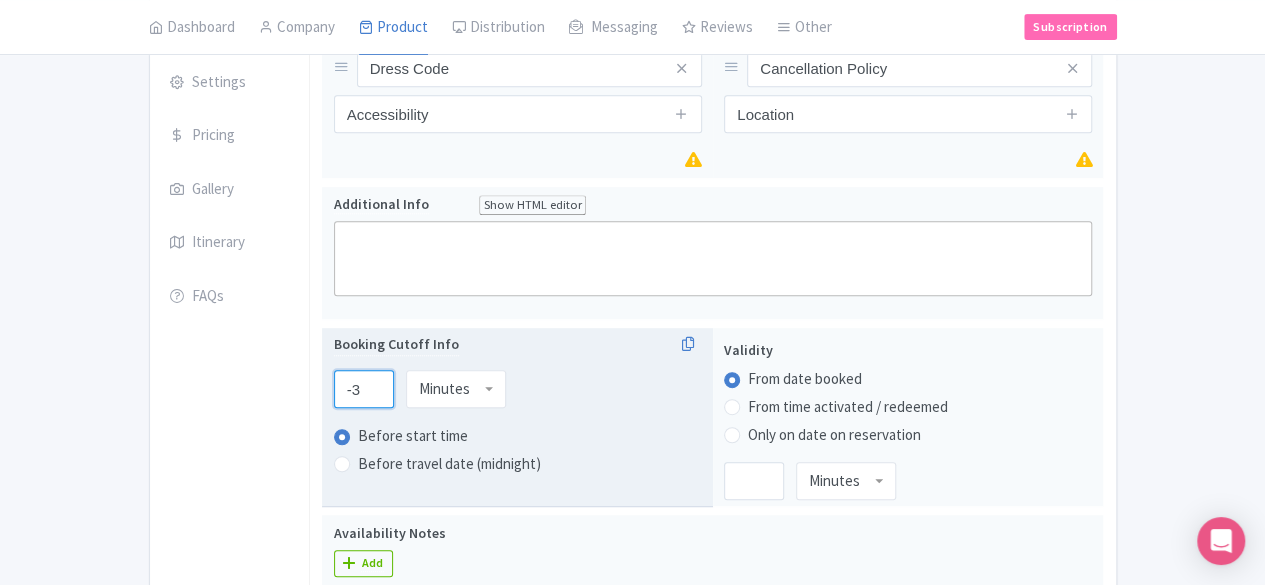 type on "-3" 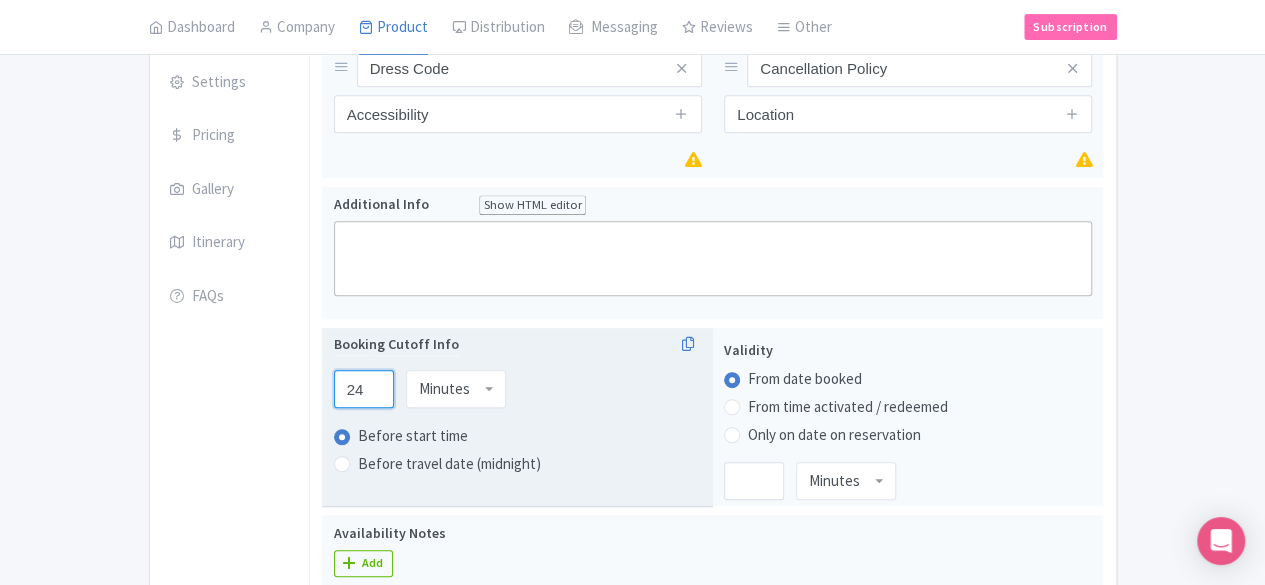type on "24" 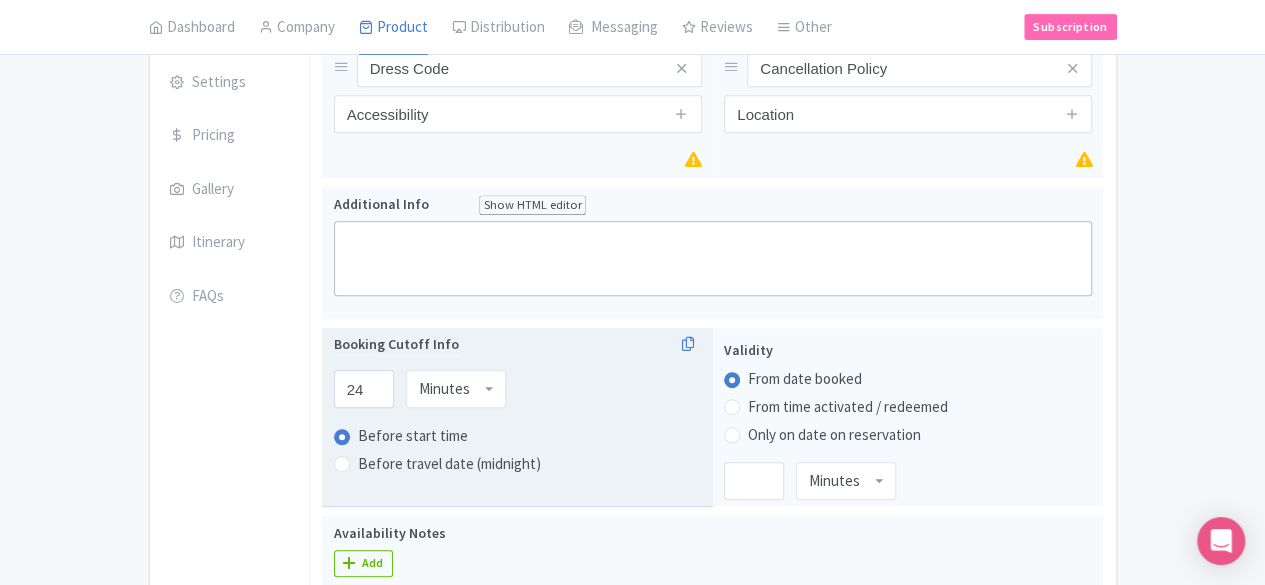 click on "Minutes" at bounding box center [456, 389] 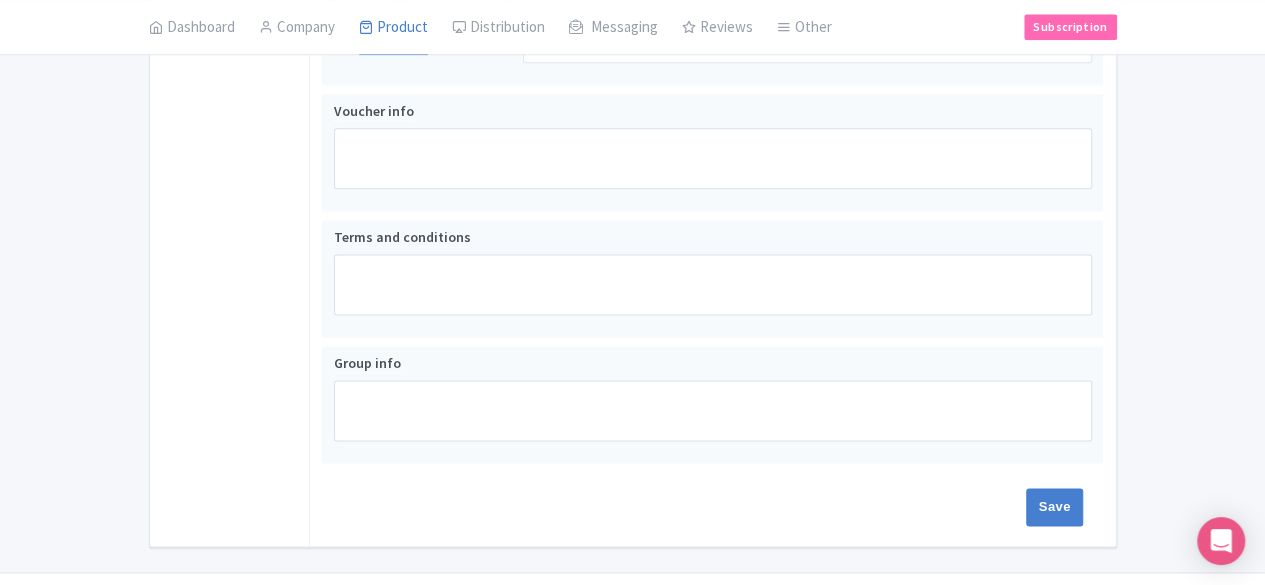 scroll, scrollTop: 1220, scrollLeft: 0, axis: vertical 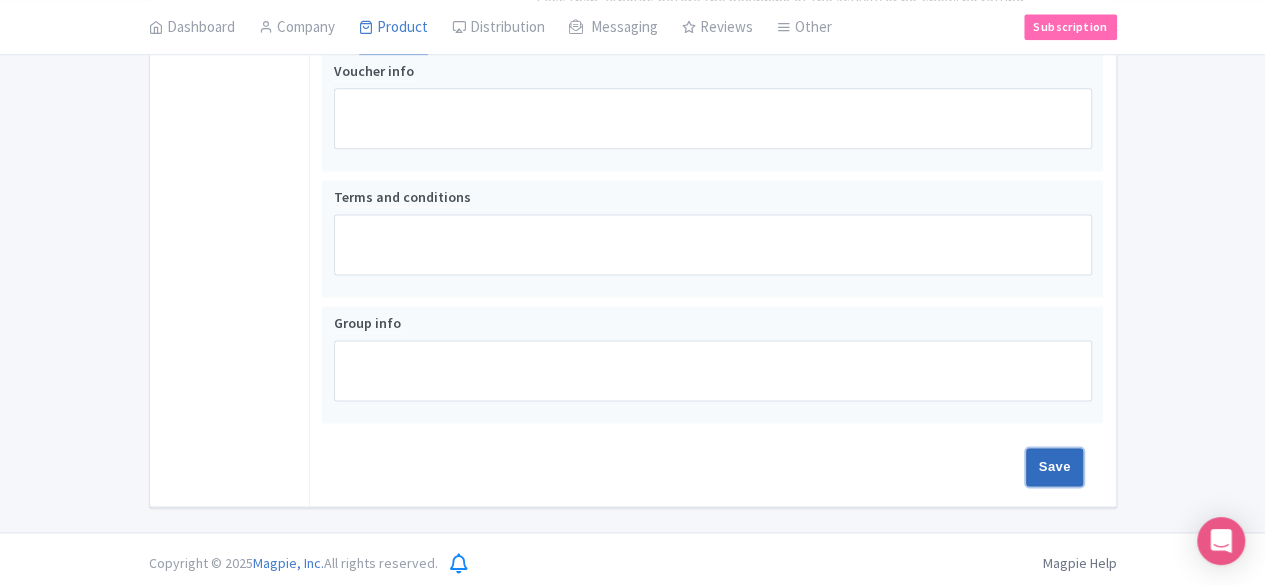 click on "Save" at bounding box center (1055, 467) 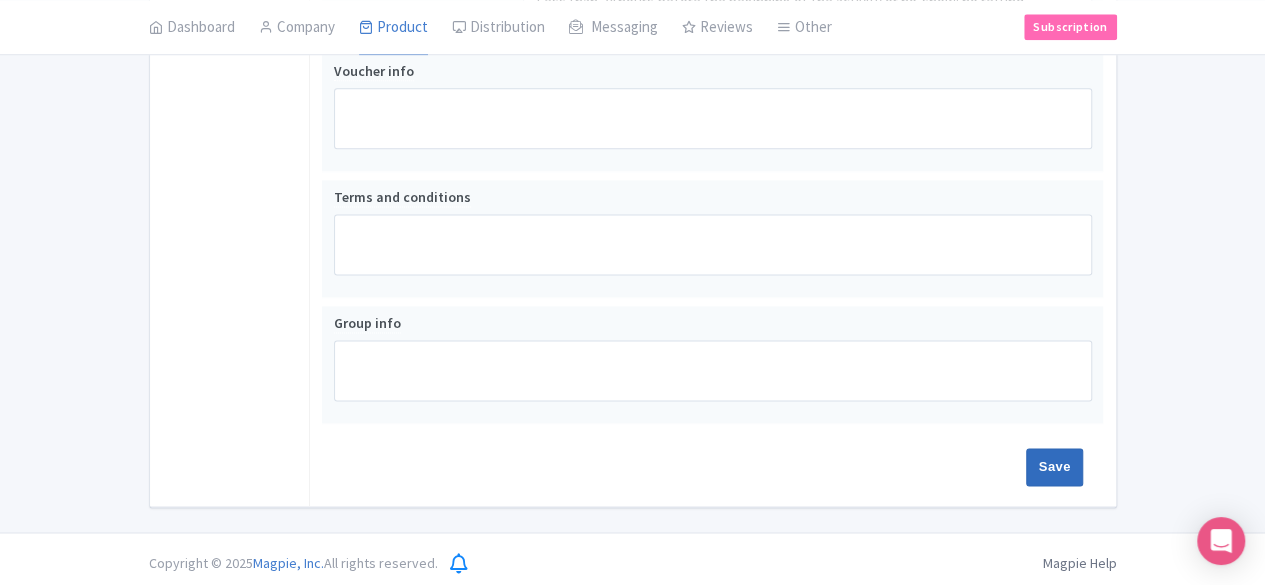 type on "Saving..." 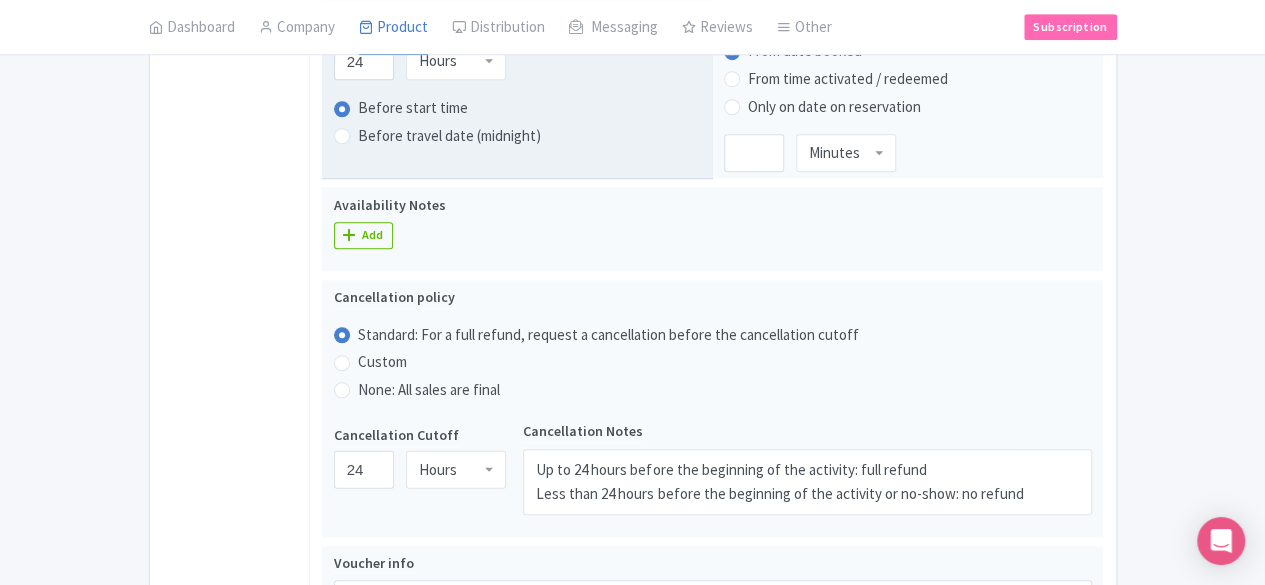 scroll, scrollTop: 720, scrollLeft: 0, axis: vertical 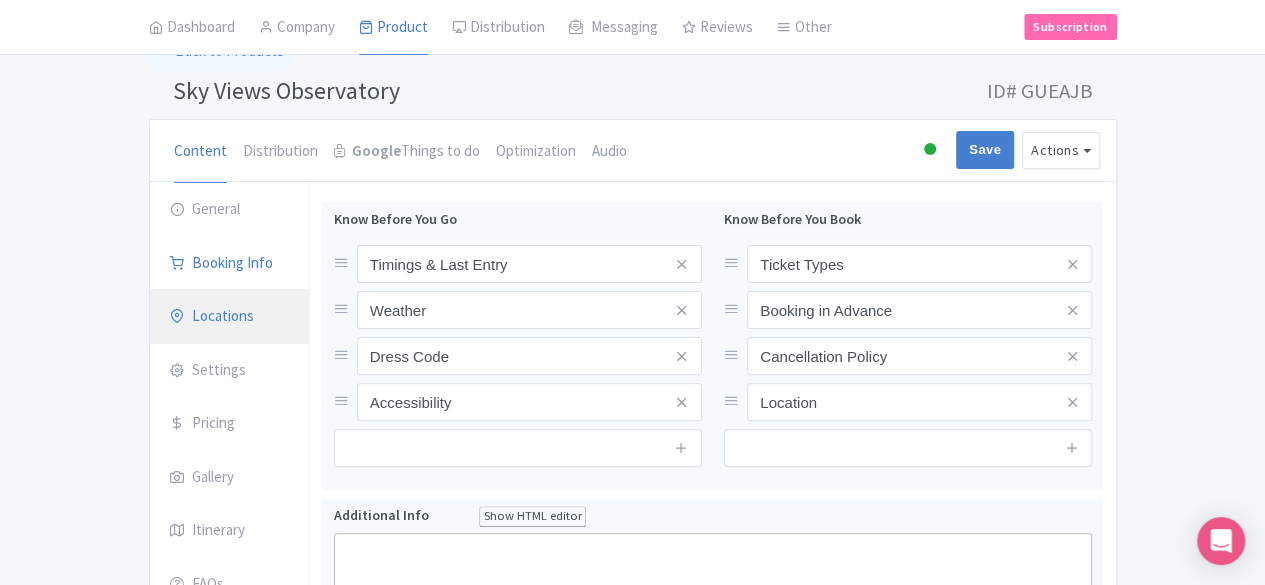 click on "Locations" at bounding box center (230, 317) 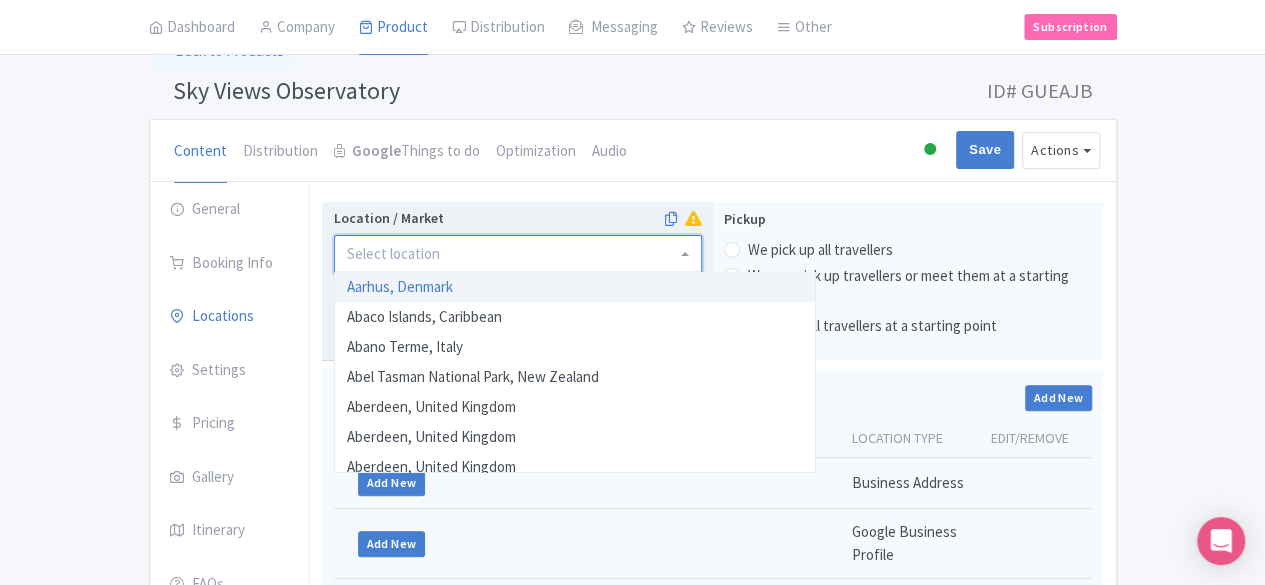 click at bounding box center [518, 254] 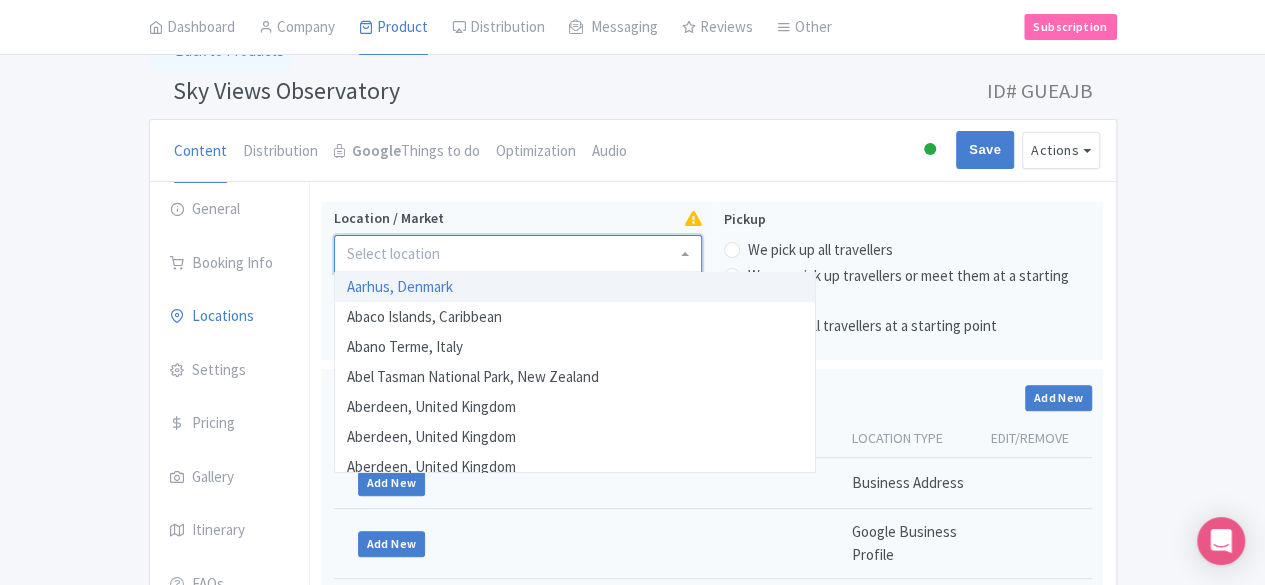 click on "Content
Distribution
Google  Things to do
Optimization
Audio" at bounding box center (467, 151) 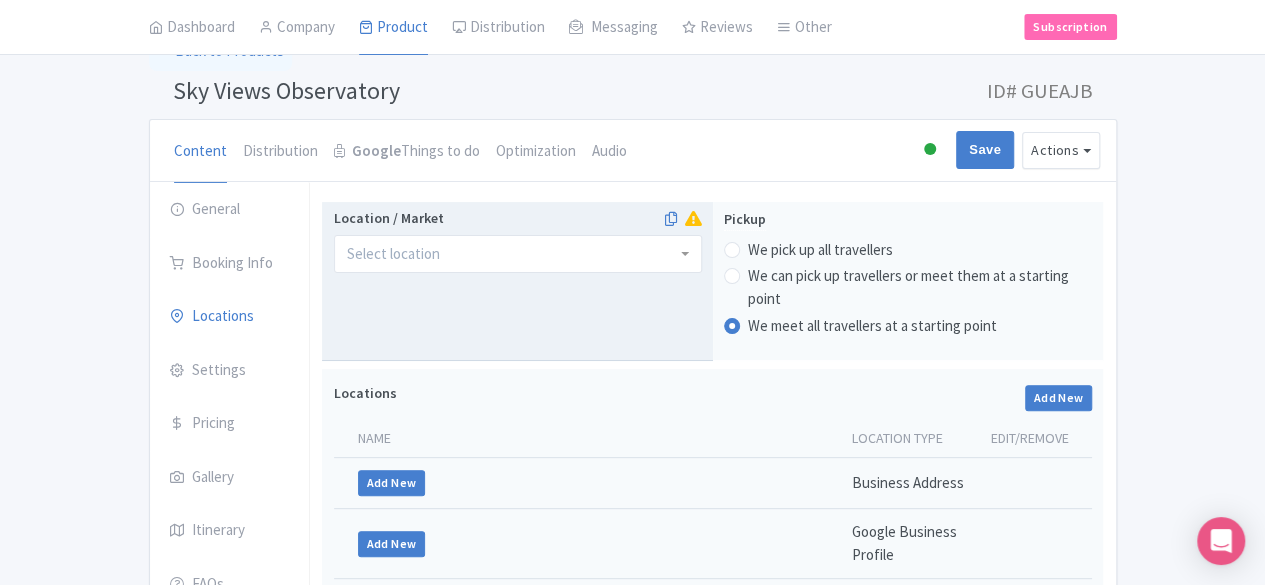 click at bounding box center (518, 254) 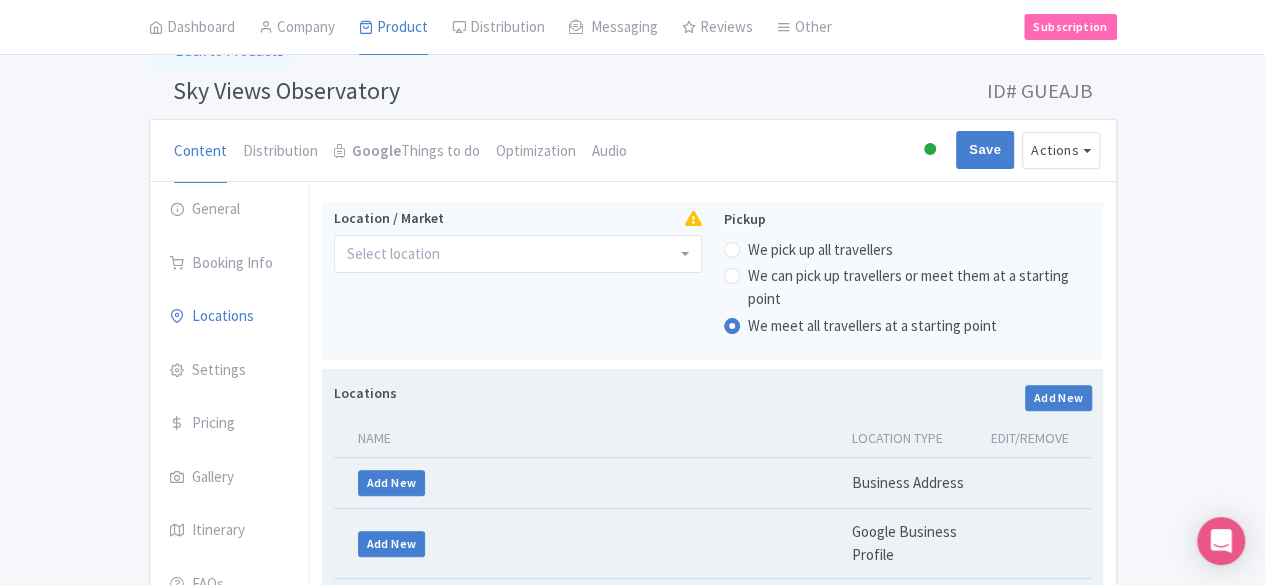 click on "Locations
Add New" at bounding box center [713, 397] 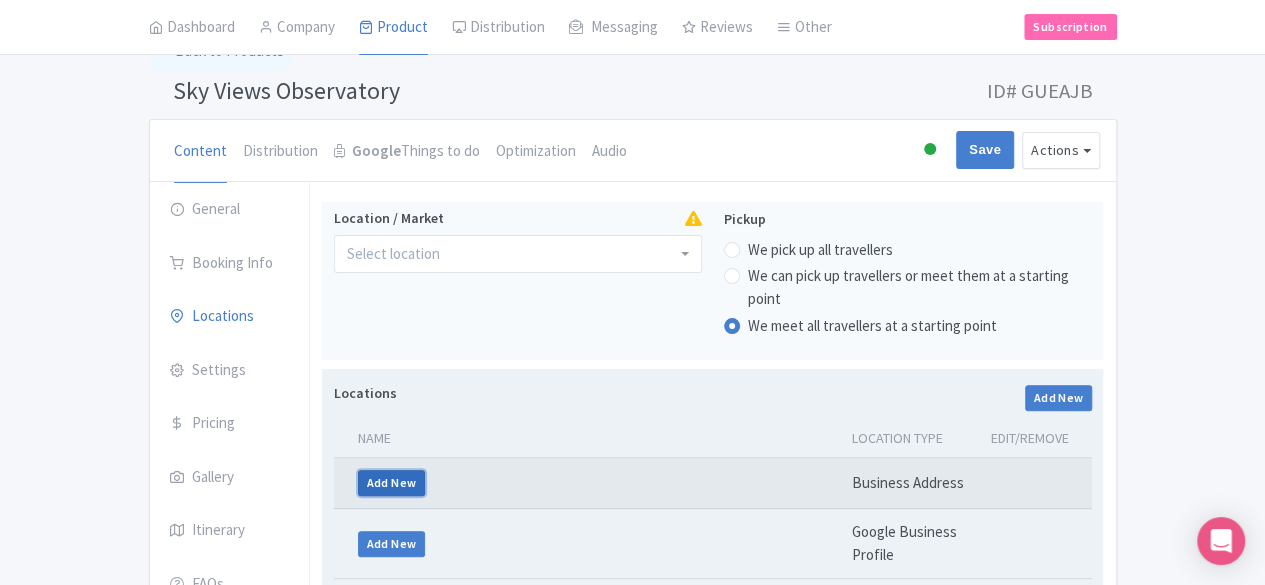 click on "Add New" at bounding box center (392, 483) 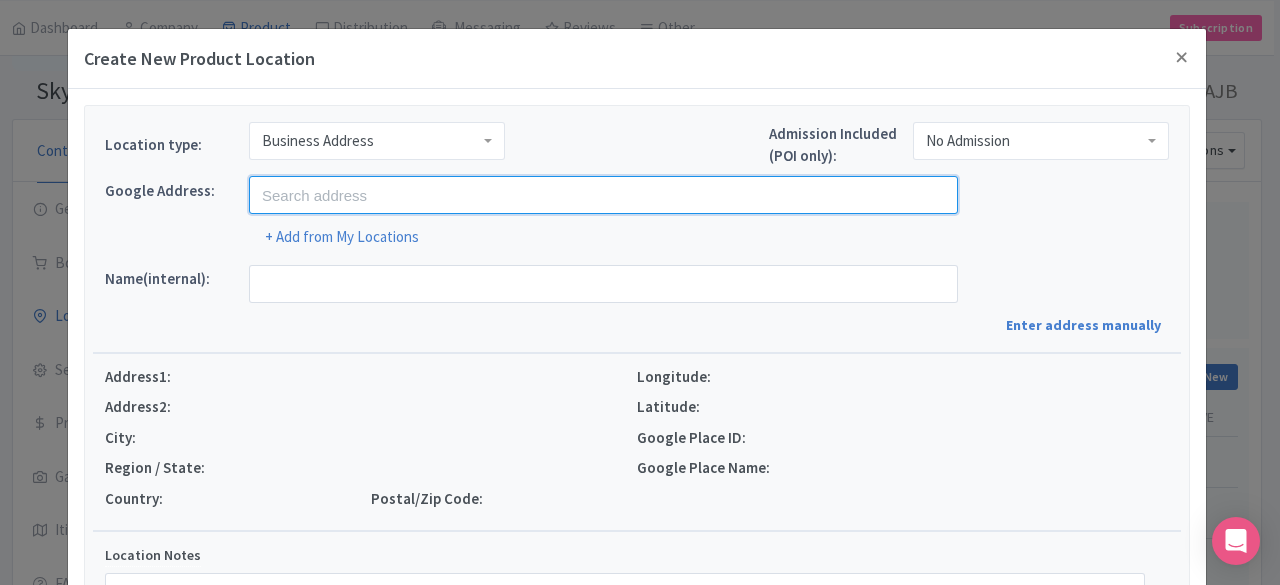 click at bounding box center (603, 195) 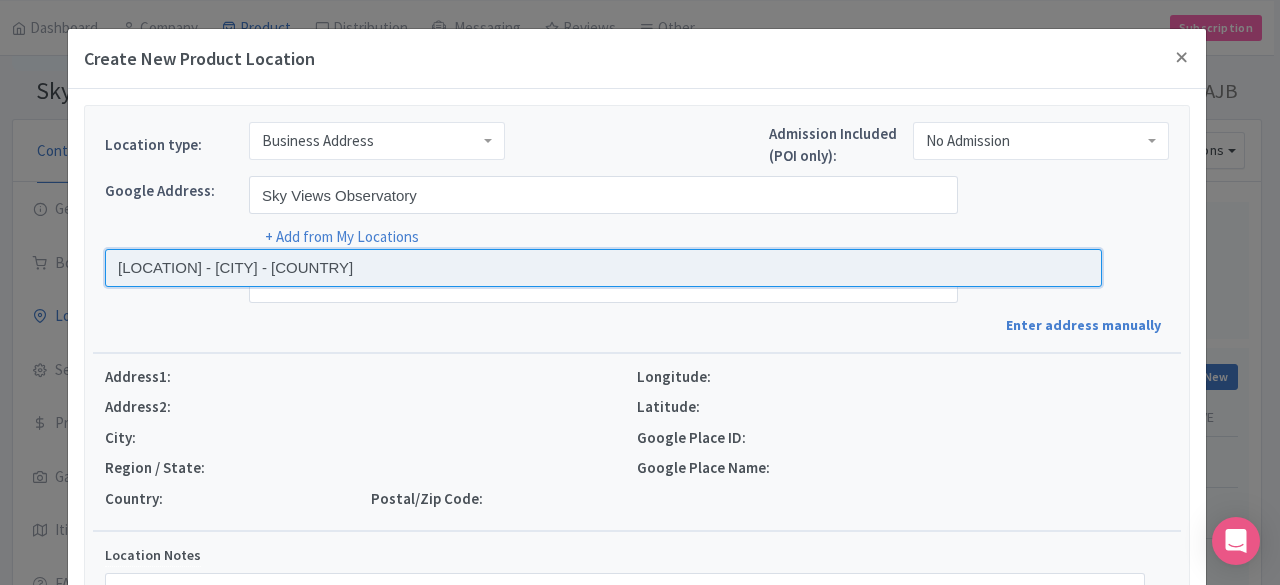 click at bounding box center (603, 268) 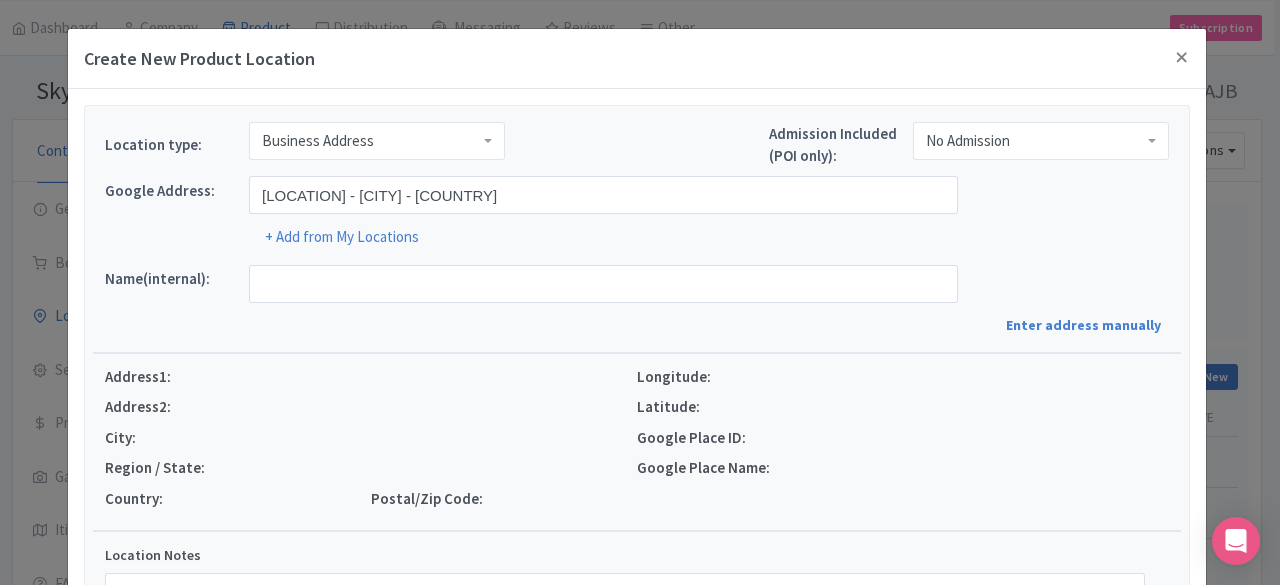 type on "Sky Views Observatory, Address Sky View - Area Downtown, Standard Chartered Tower - [CITY] - [COUNTRY]" 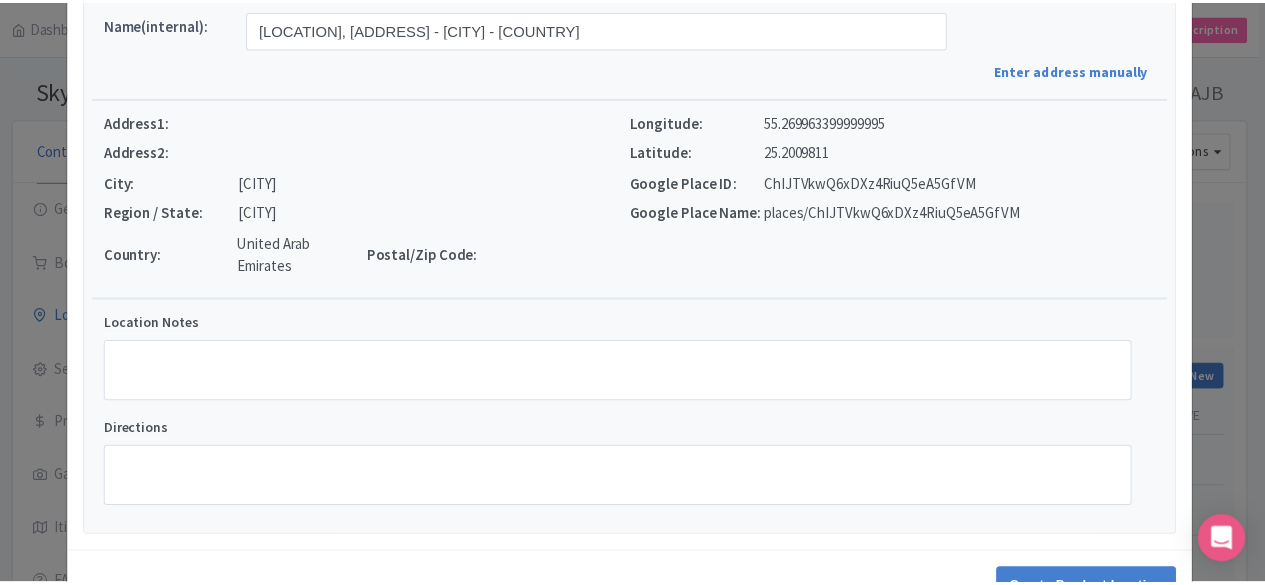 scroll, scrollTop: 318, scrollLeft: 0, axis: vertical 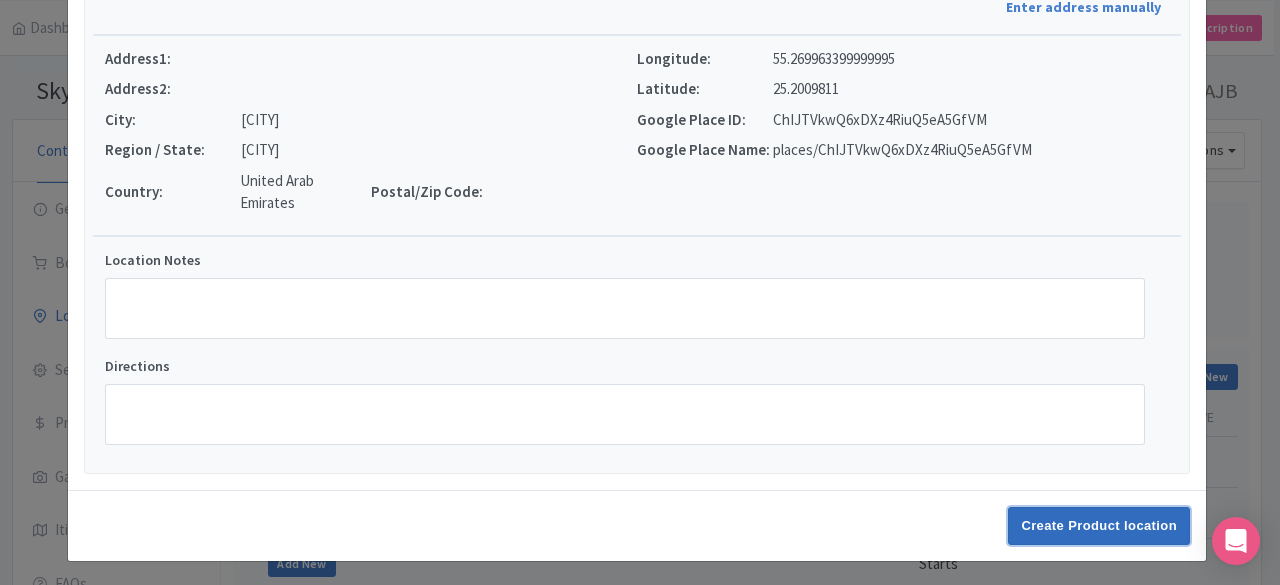 click on "Create Product location" at bounding box center [1099, 526] 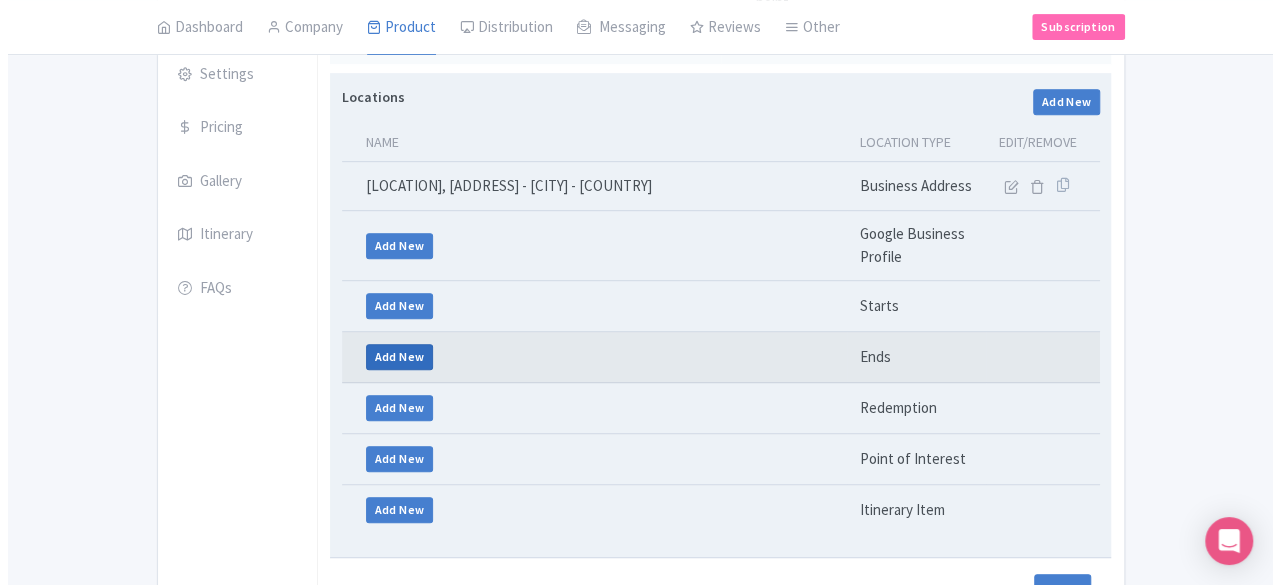 scroll, scrollTop: 412, scrollLeft: 0, axis: vertical 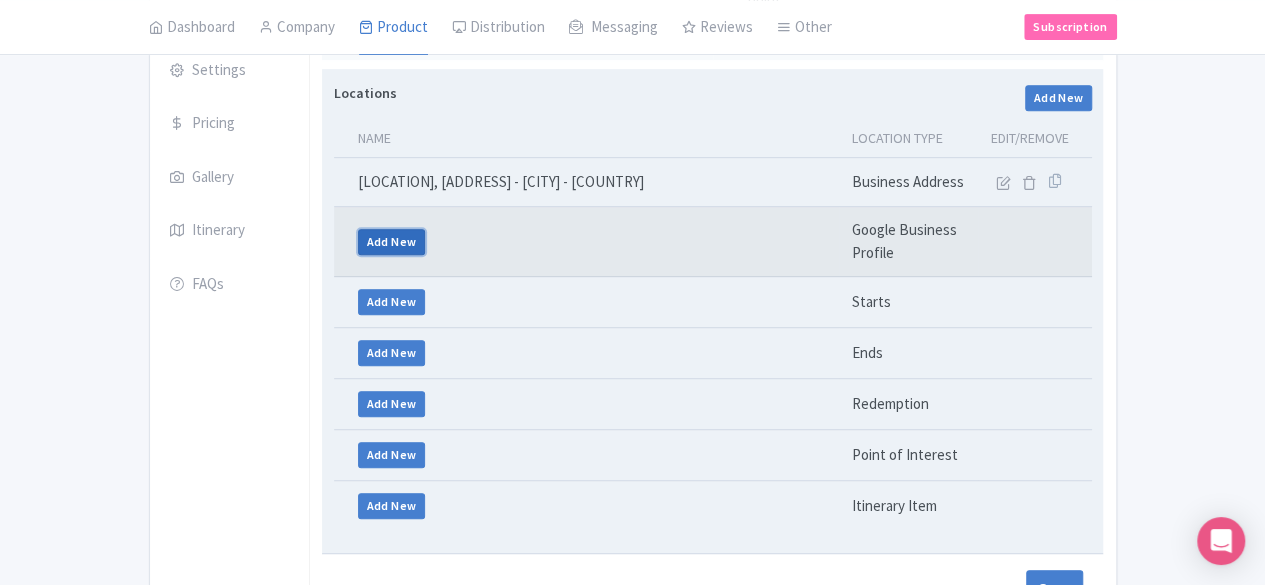 click on "Add New" at bounding box center [392, 242] 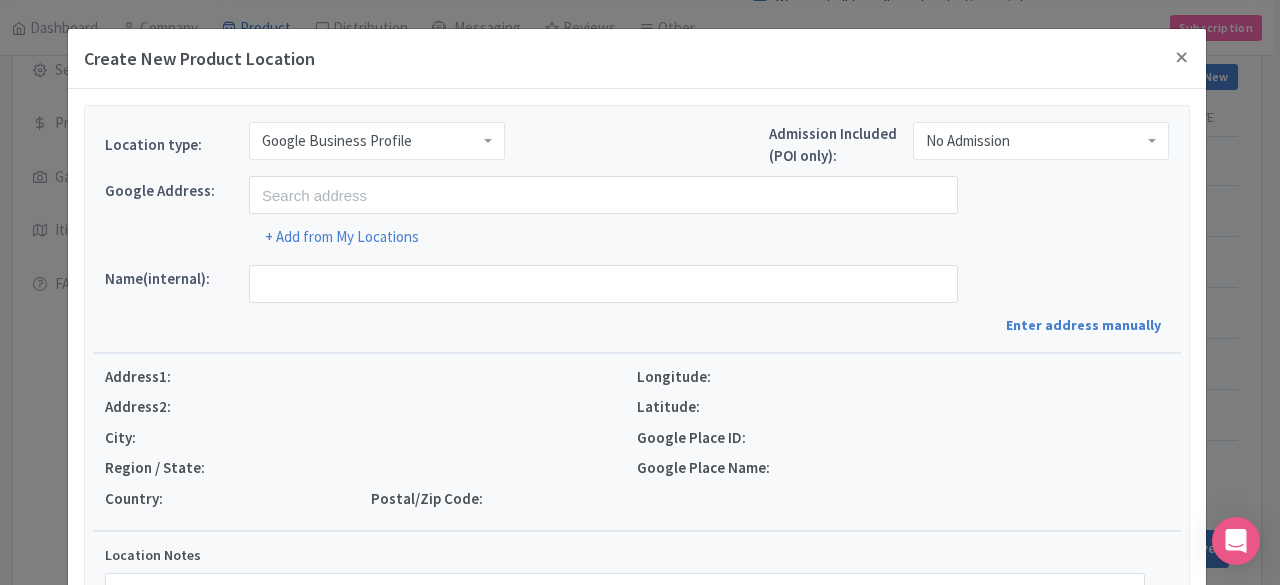 click on "Location type:
Google Business Profile Google Business Profile" at bounding box center [305, 149] 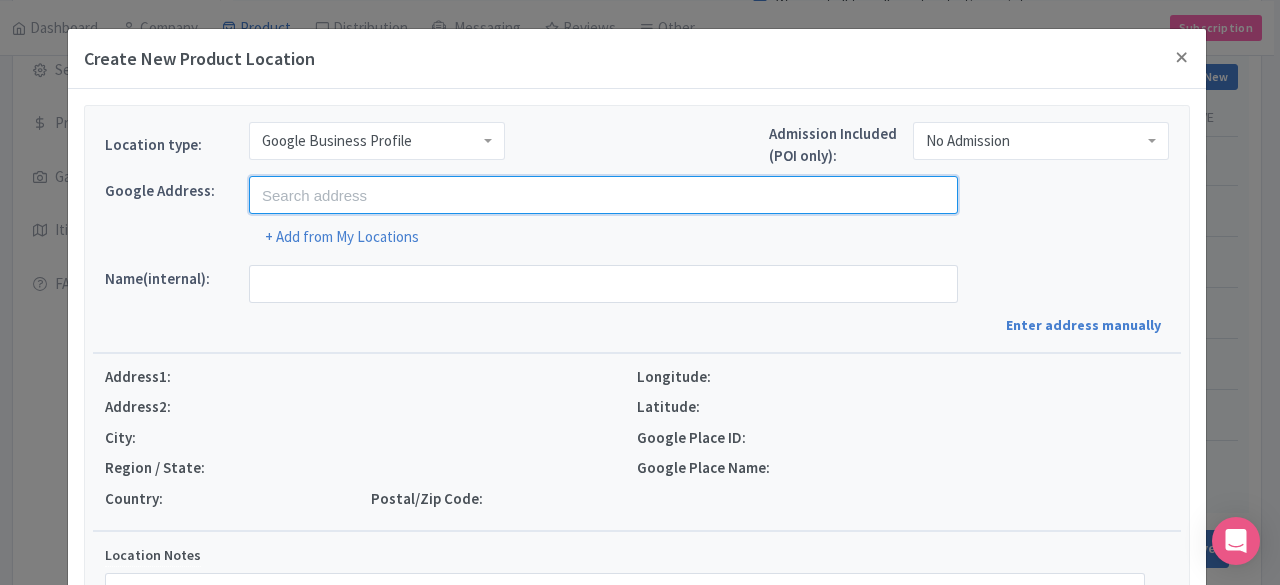 click at bounding box center (603, 195) 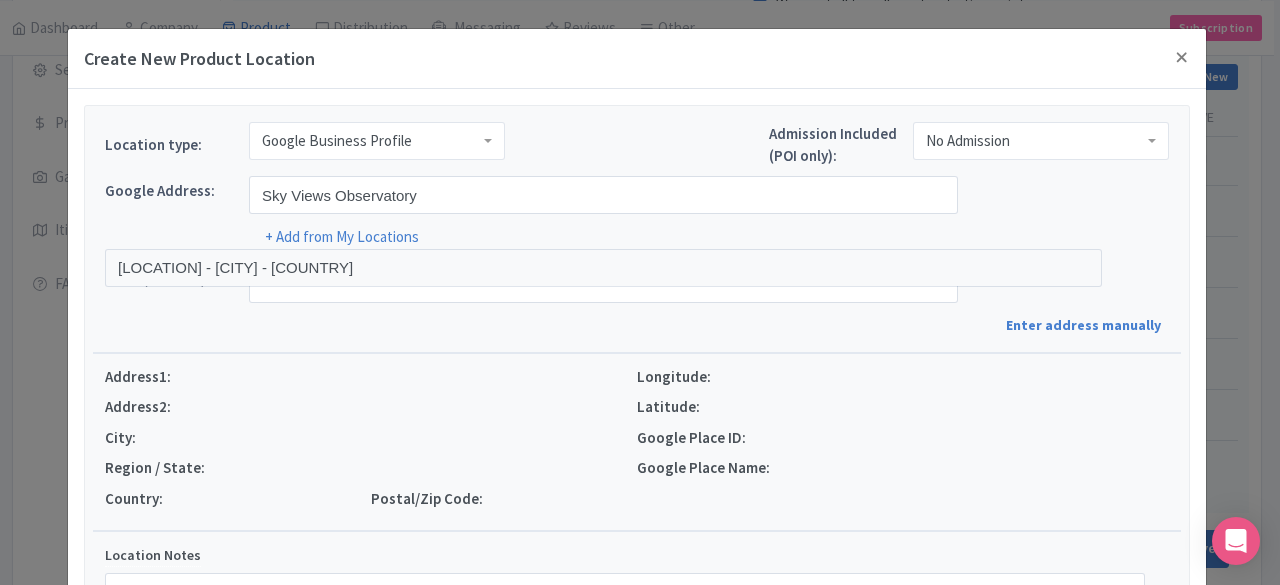 click on "+ Add from My Locations" at bounding box center (637, 231) 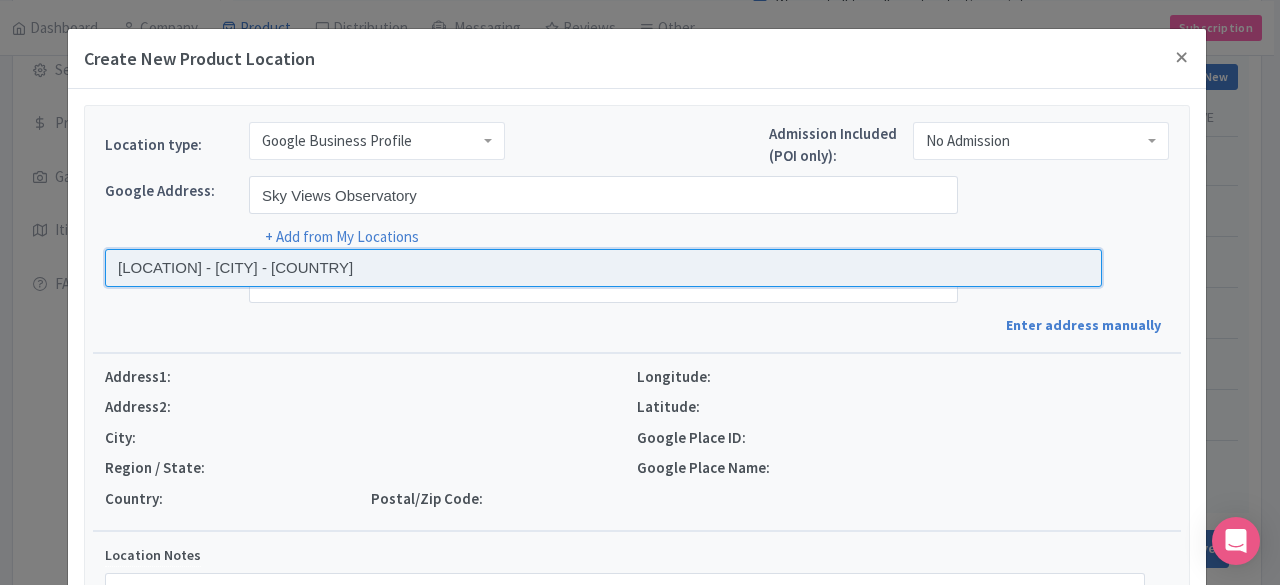 click at bounding box center [603, 268] 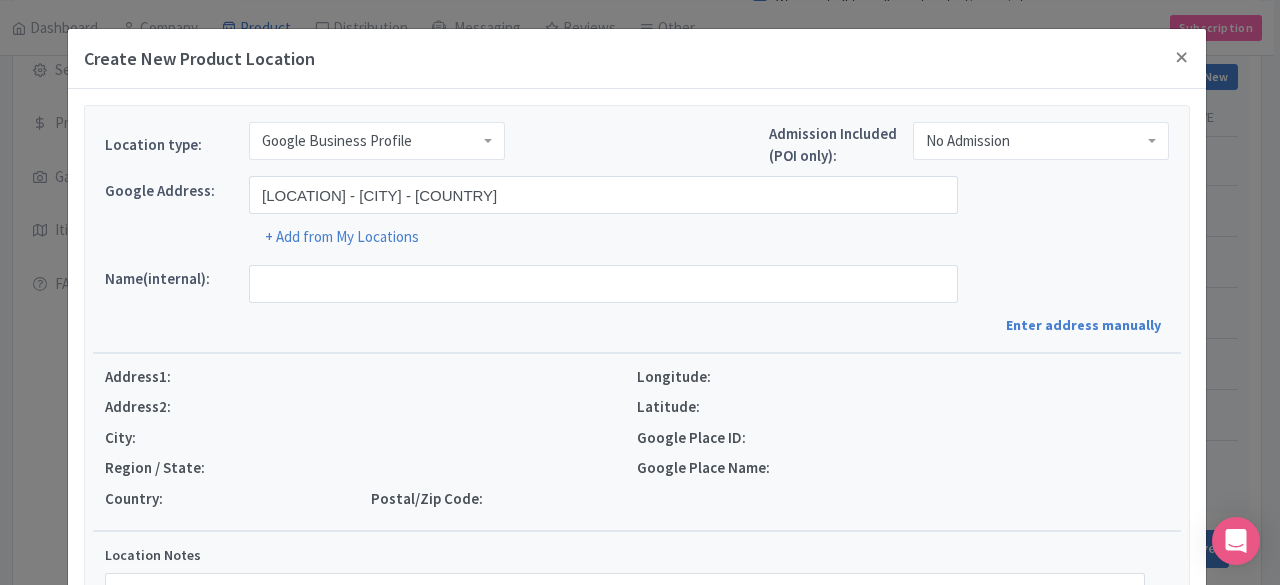type on "Sky Views Observatory, [ADDRESS] [CITY], [COUNTRY]" 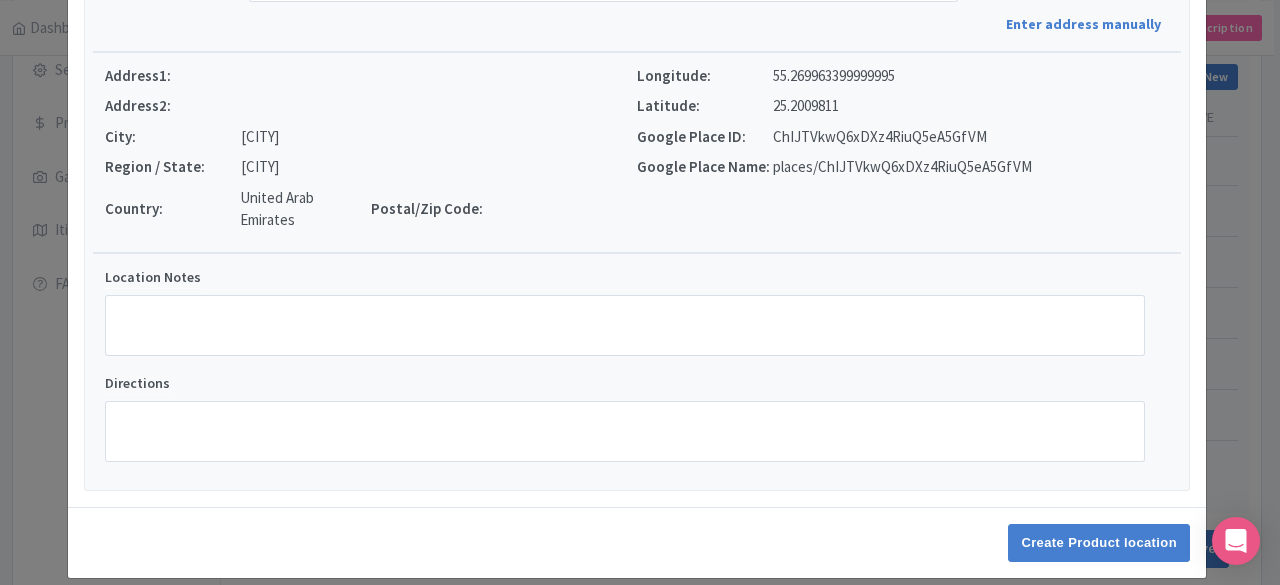 scroll, scrollTop: 318, scrollLeft: 0, axis: vertical 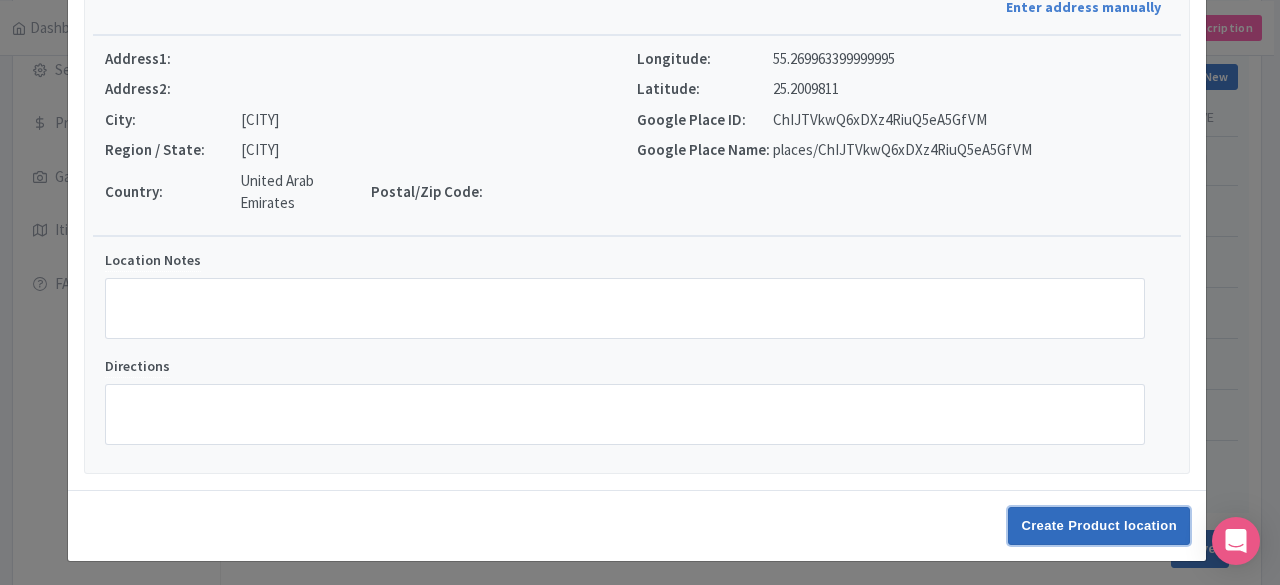 click on "Create Product location" at bounding box center [1099, 526] 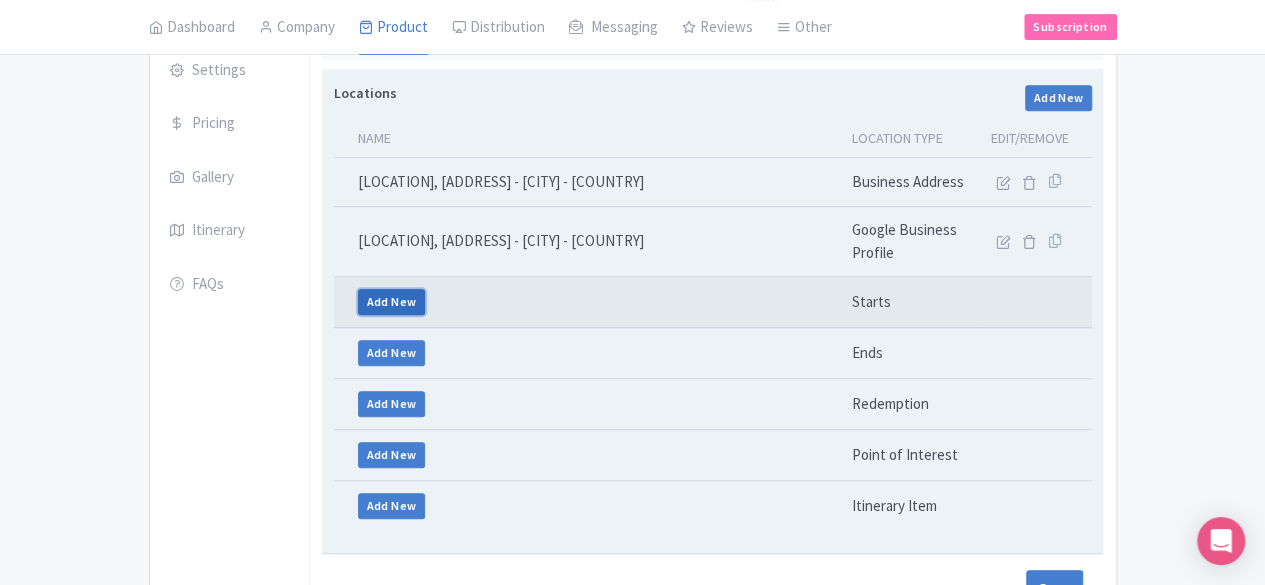 click on "Add New" at bounding box center (392, 302) 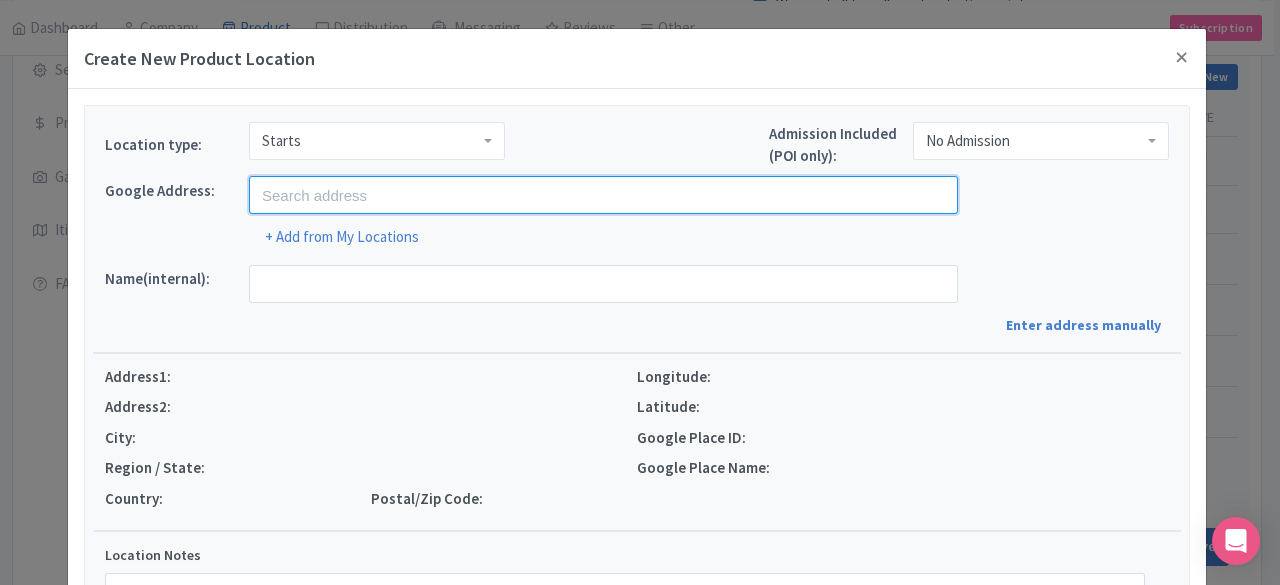 click at bounding box center (603, 195) 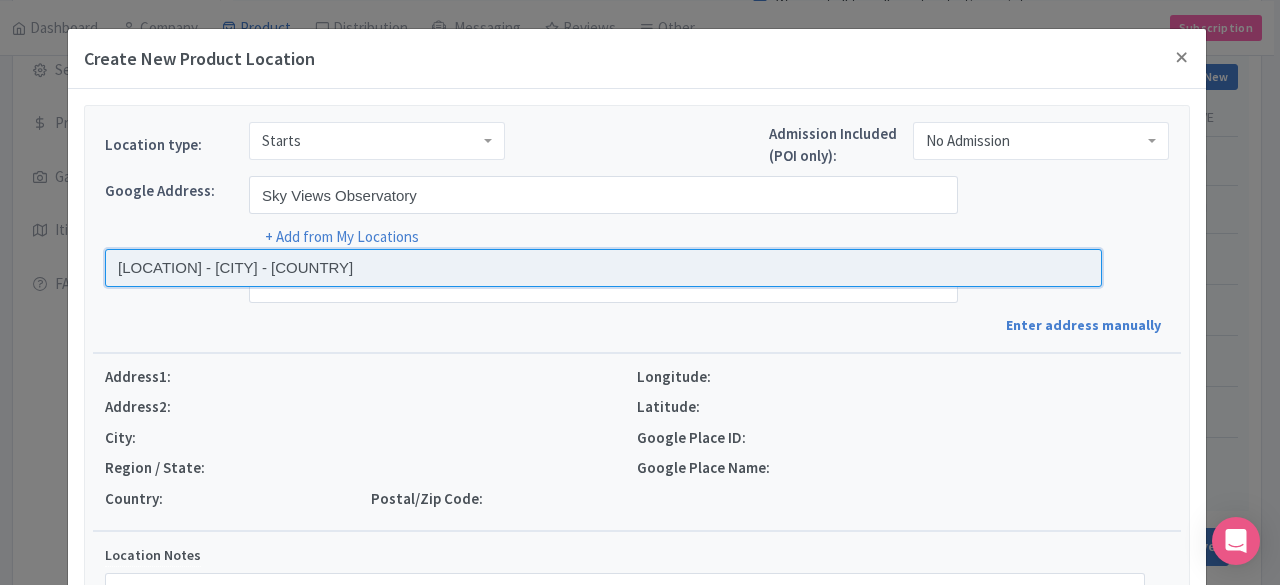click at bounding box center (603, 268) 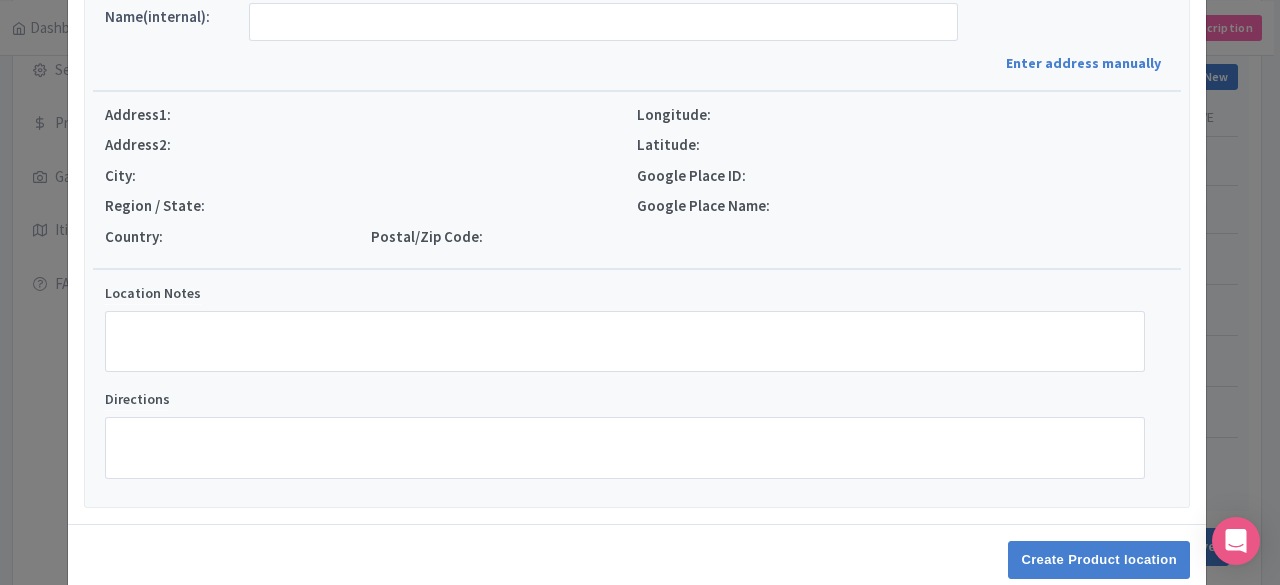 type on "Sky Views Observatory, Address Sky View - Area Downtown, Standard Chartered Tower - [CITY], [COUNTRY]" 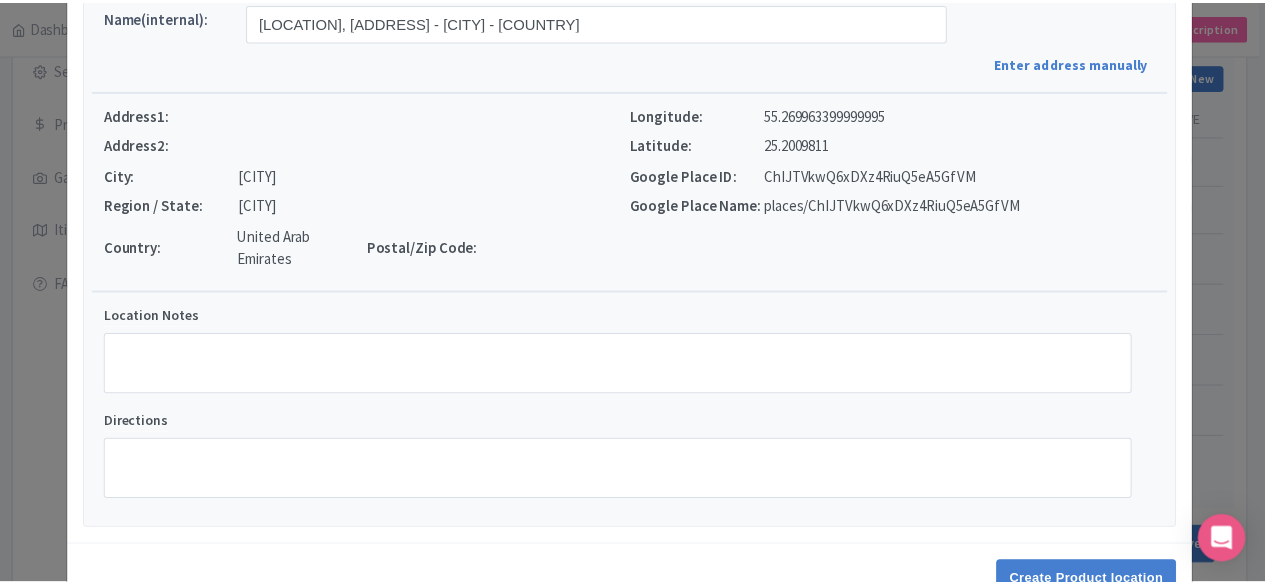 scroll, scrollTop: 296, scrollLeft: 0, axis: vertical 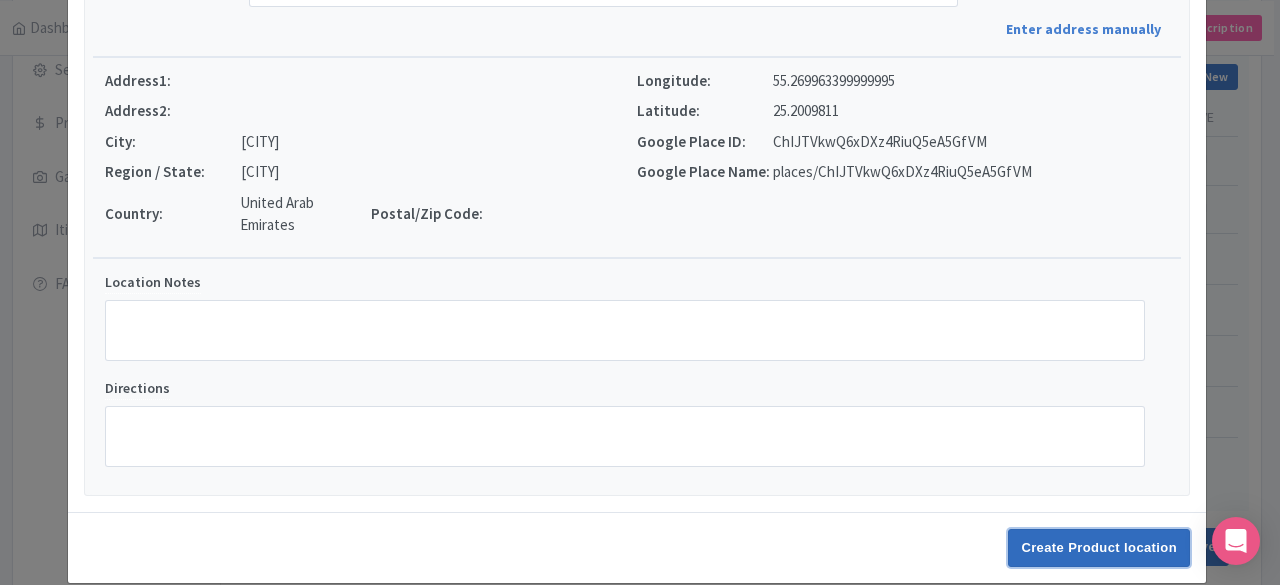 click on "Create Product location" at bounding box center [1099, 548] 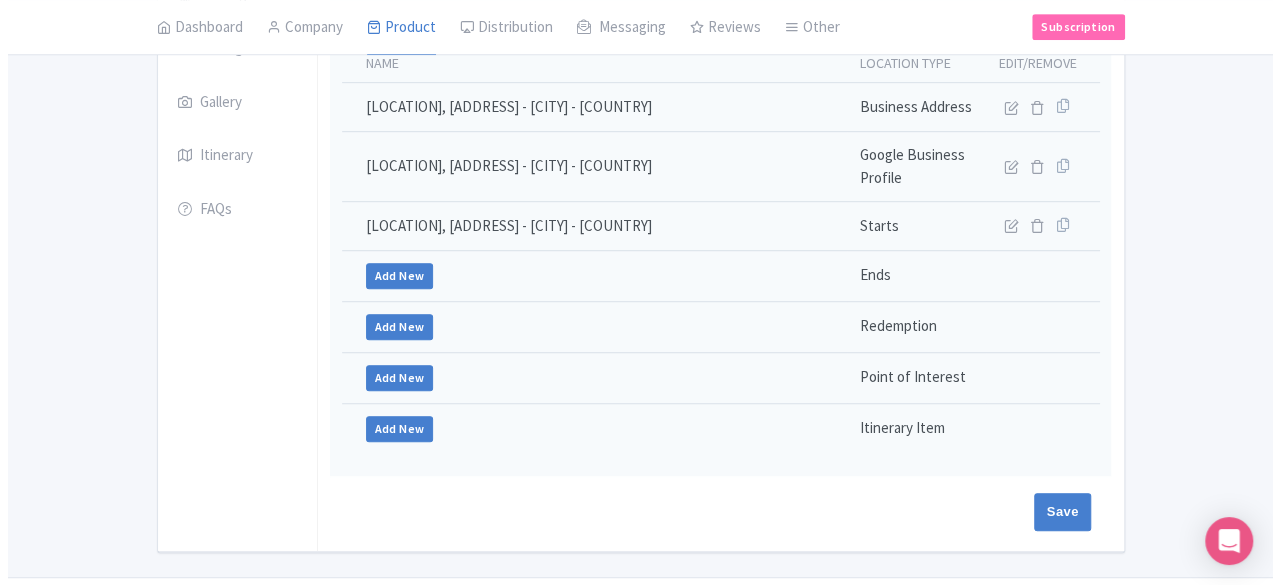 scroll, scrollTop: 512, scrollLeft: 0, axis: vertical 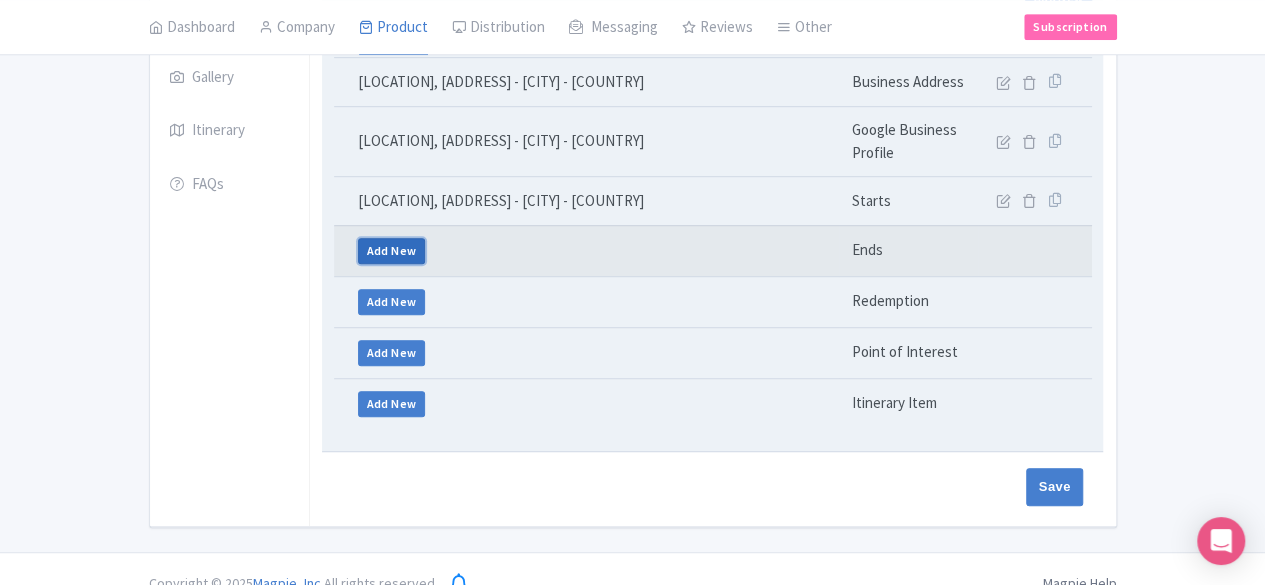 click on "Add New" at bounding box center [392, 251] 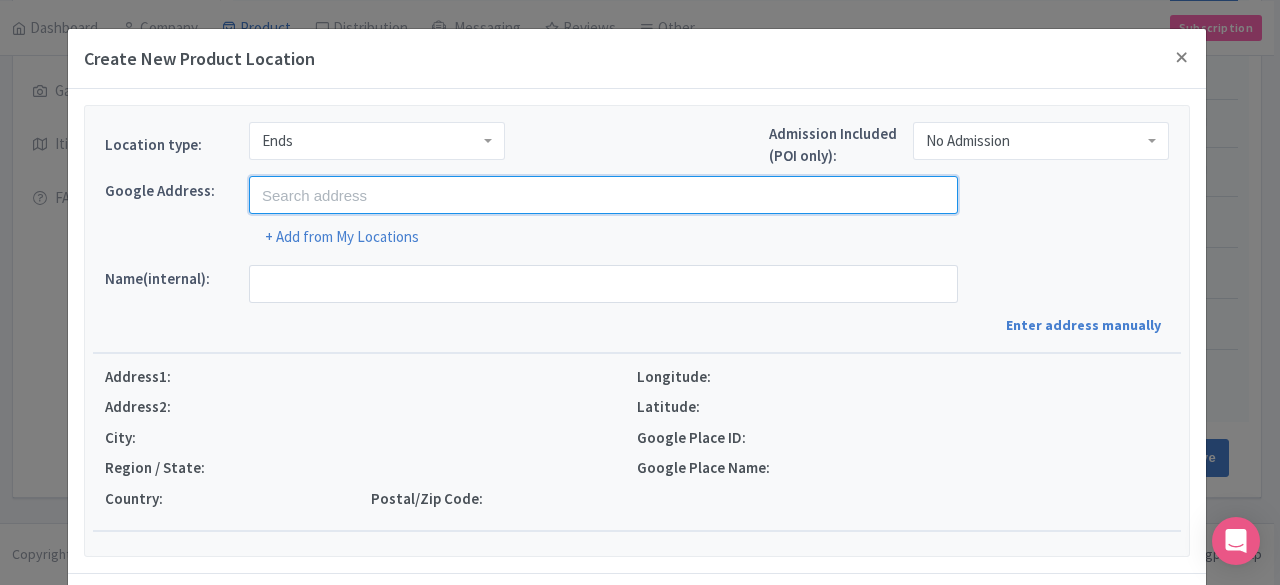 click at bounding box center (603, 195) 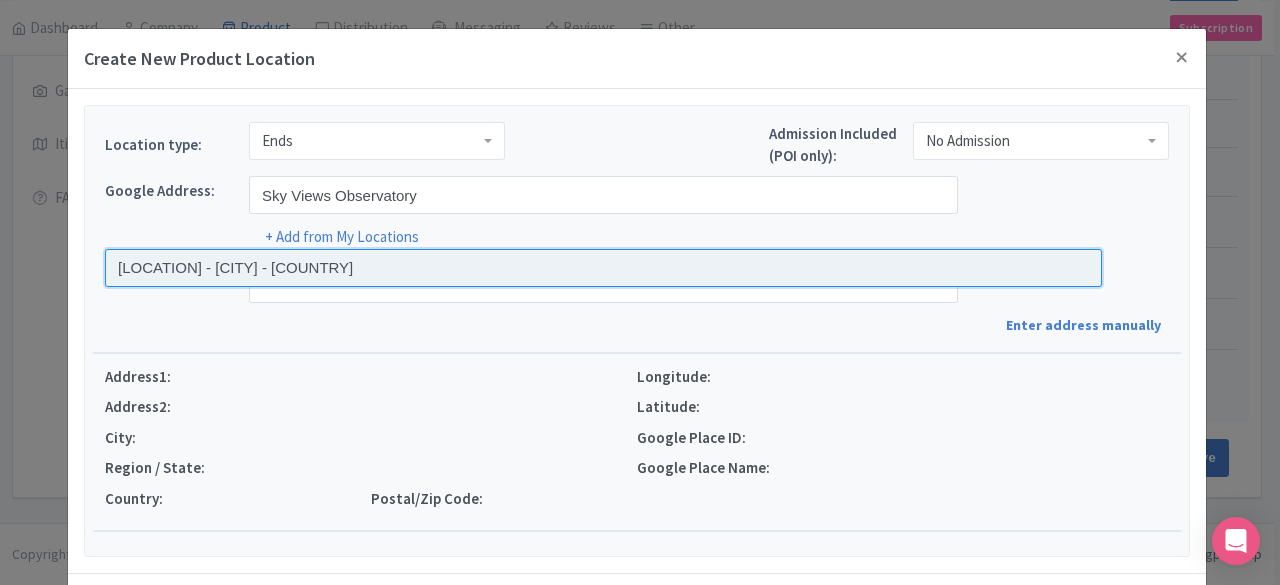 click at bounding box center (603, 268) 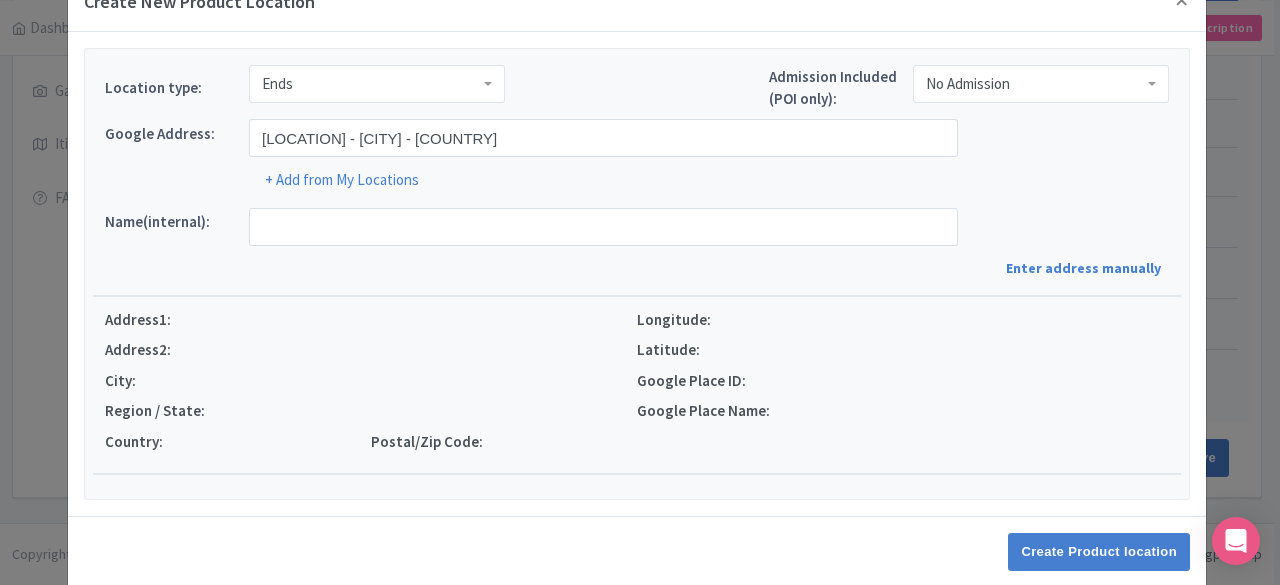 type on "Sky Views Observatory, Address Sky View - Area Downtown, [CITY], [COUNTRY]" 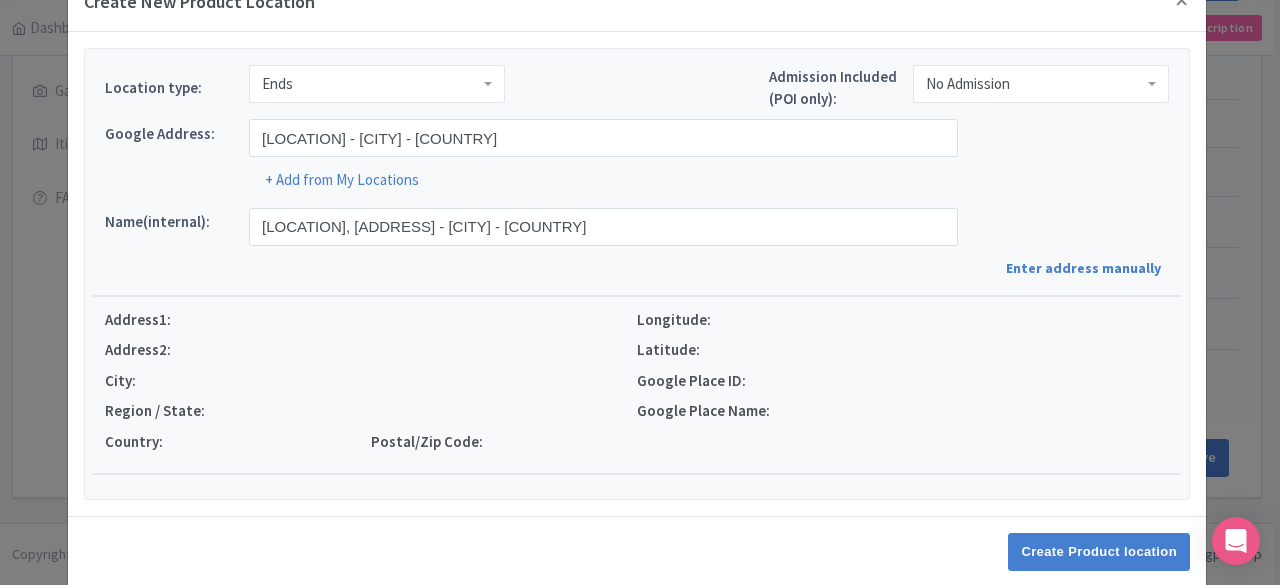scroll, scrollTop: 84, scrollLeft: 0, axis: vertical 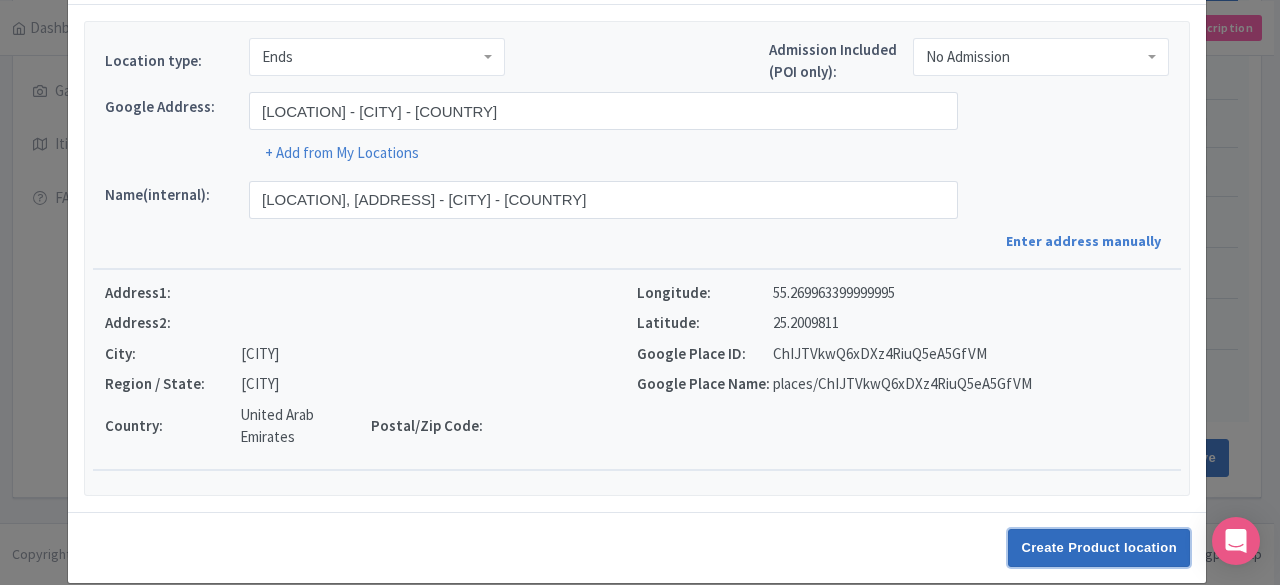 click on "Create Product location" at bounding box center (1099, 548) 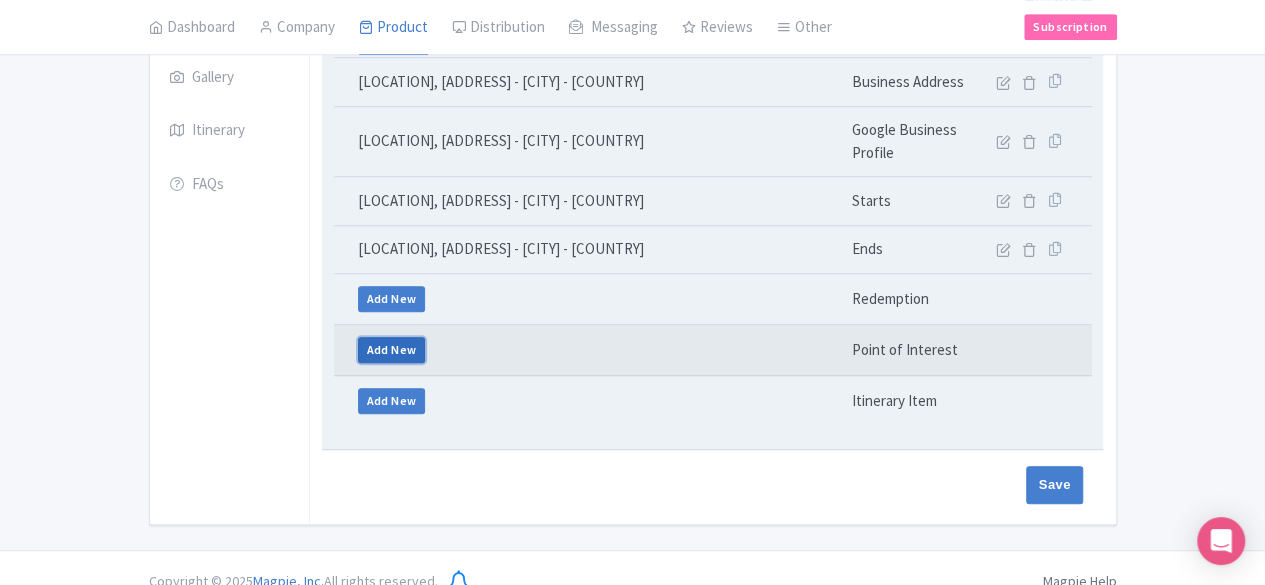 click on "Add New" at bounding box center [392, 350] 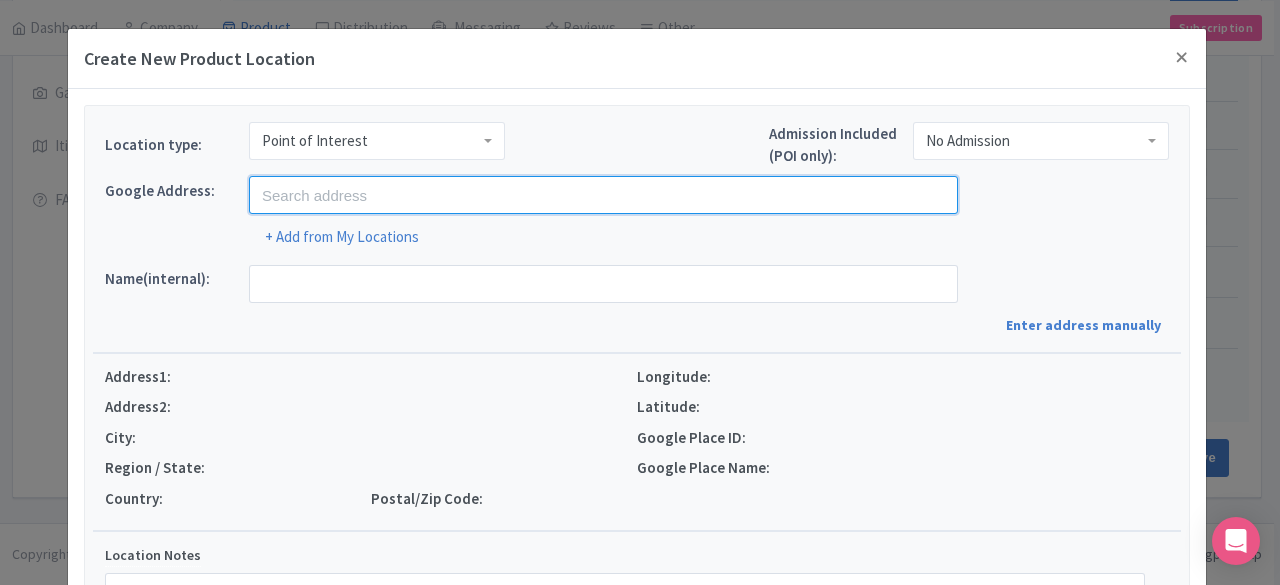 click at bounding box center [603, 195] 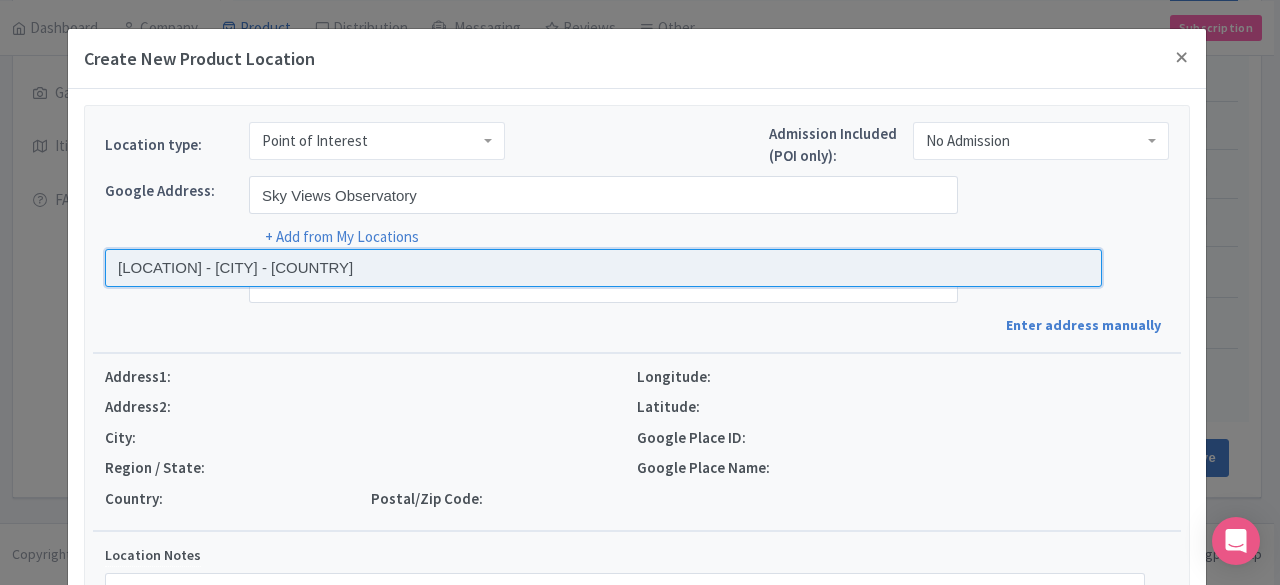 click at bounding box center (603, 268) 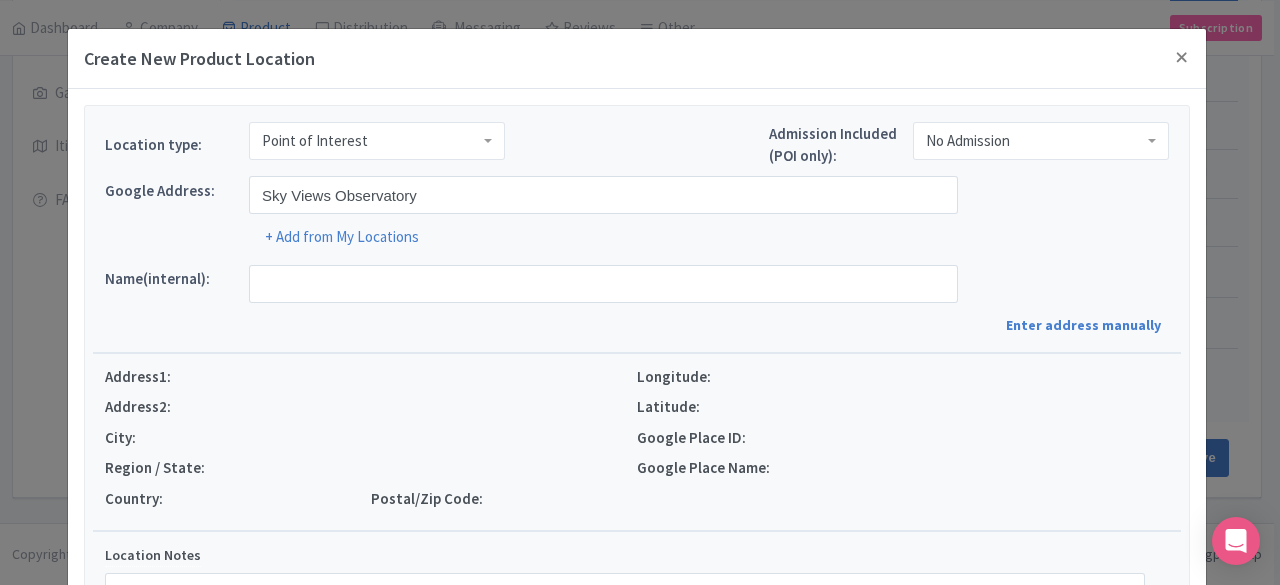 type on "Sky Views Observatory, Area Downtown - Dubai - United Arab Emirates" 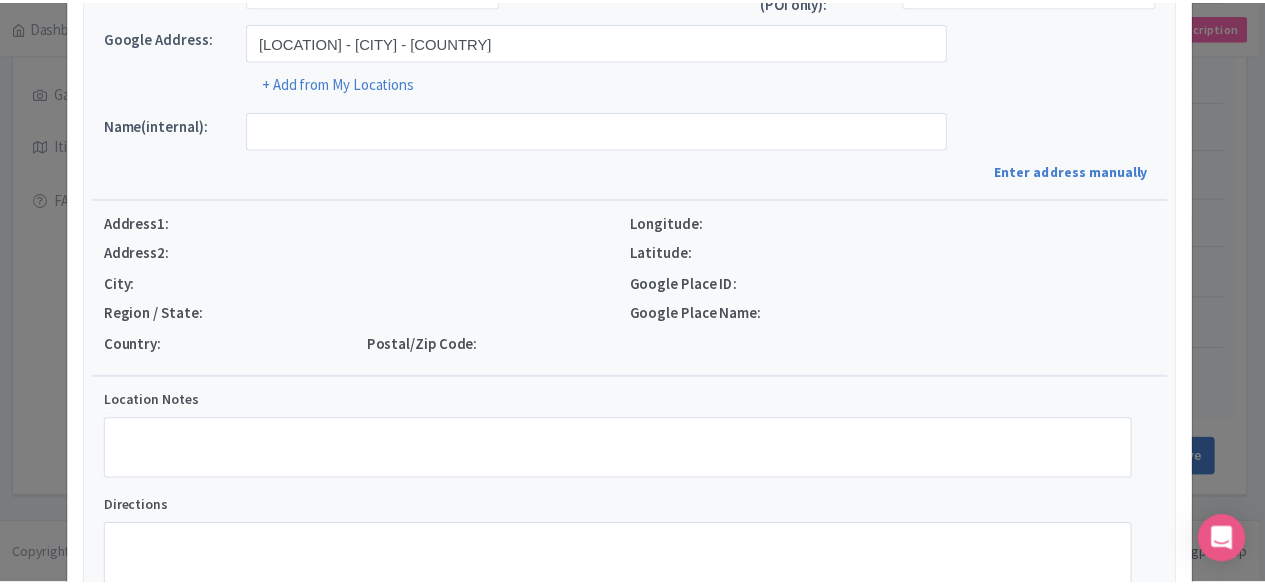 scroll, scrollTop: 296, scrollLeft: 0, axis: vertical 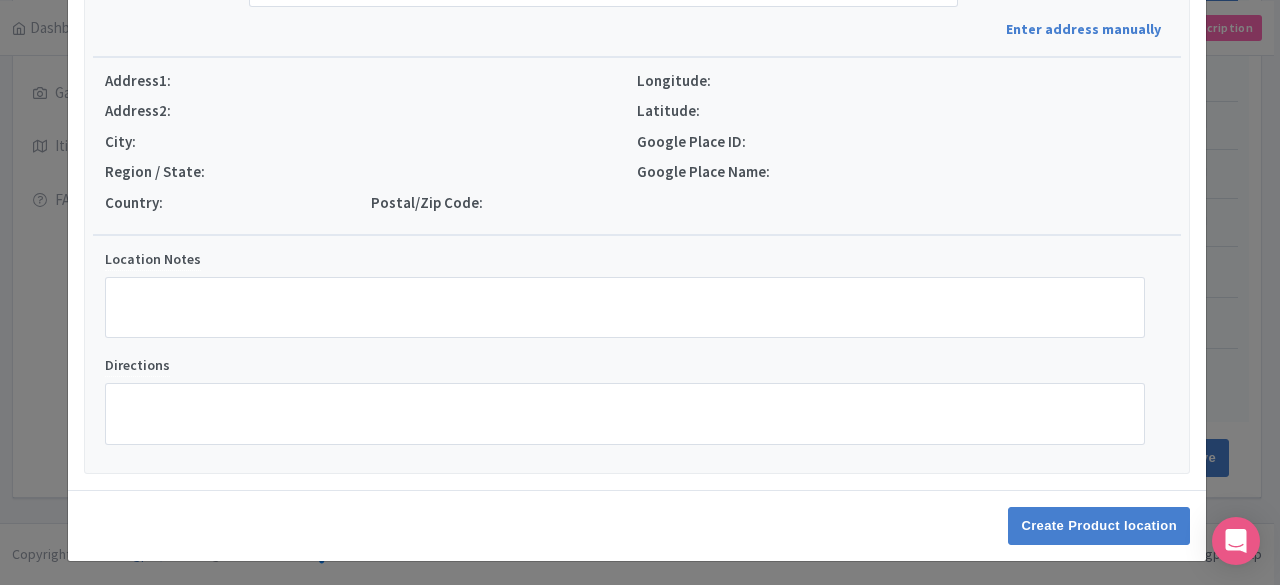 type on "Sky Views Observatory, Address Sky View - Area Downtown, Standard Chartered Tower - دبي - United Arab Emirates" 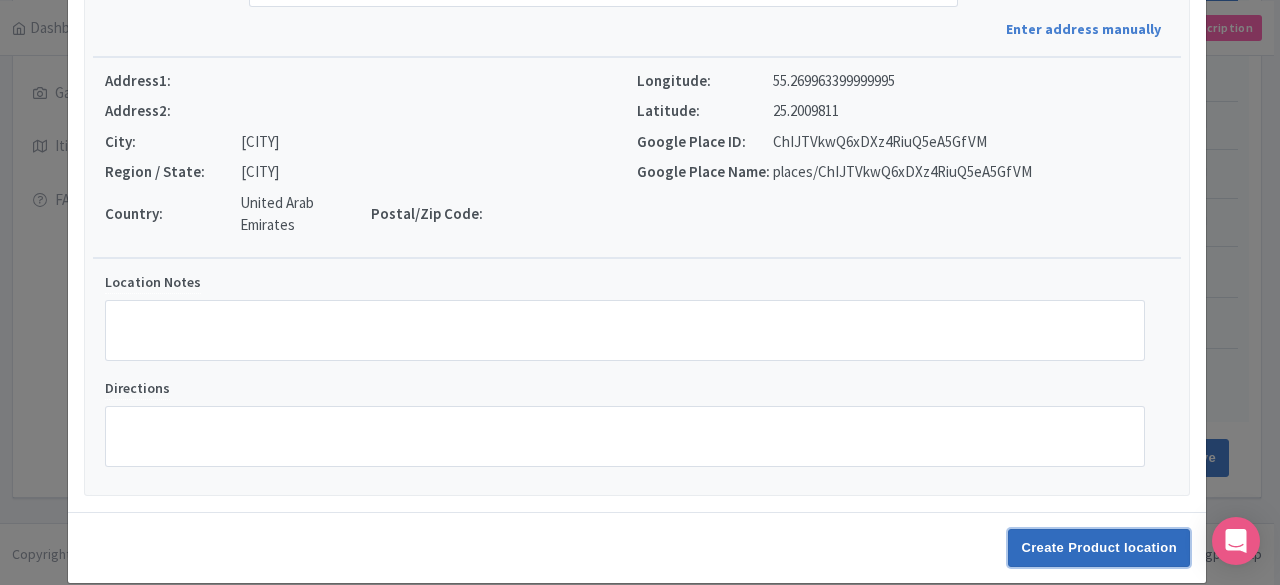 click on "Create Product location" at bounding box center (1099, 548) 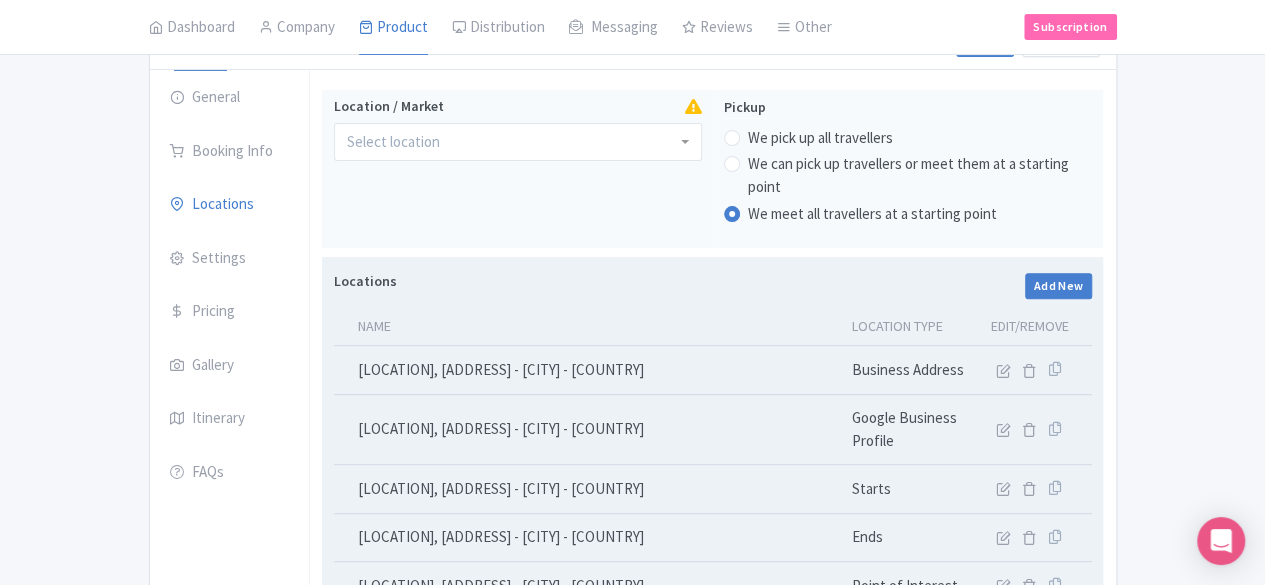 scroll, scrollTop: 12, scrollLeft: 0, axis: vertical 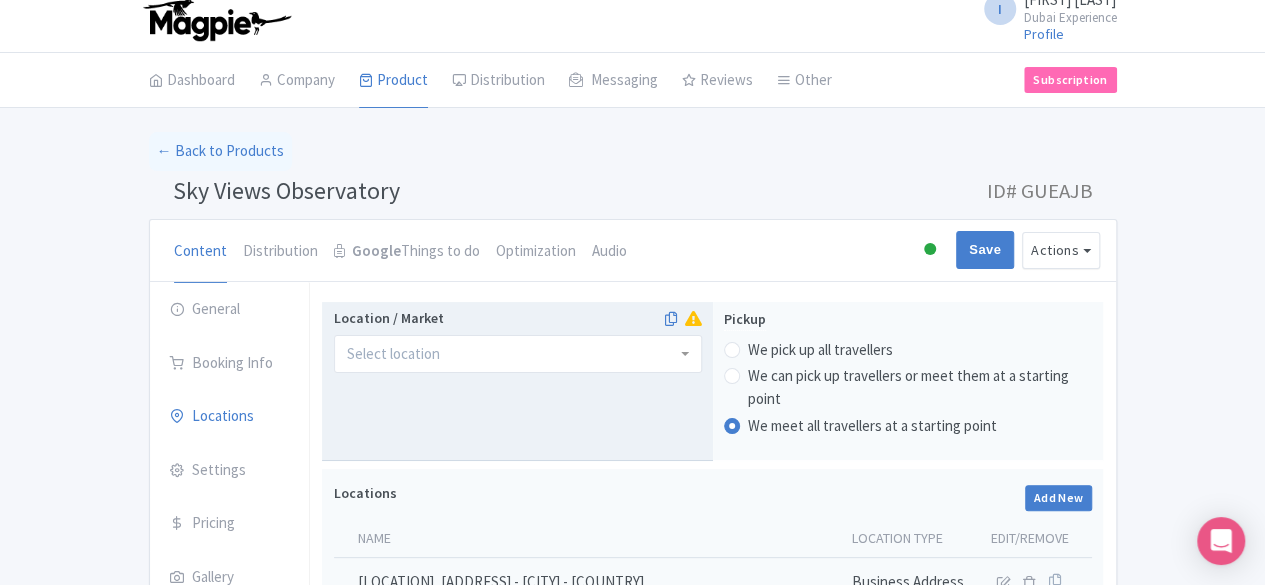 click on "Location / Market" at bounding box center (395, 354) 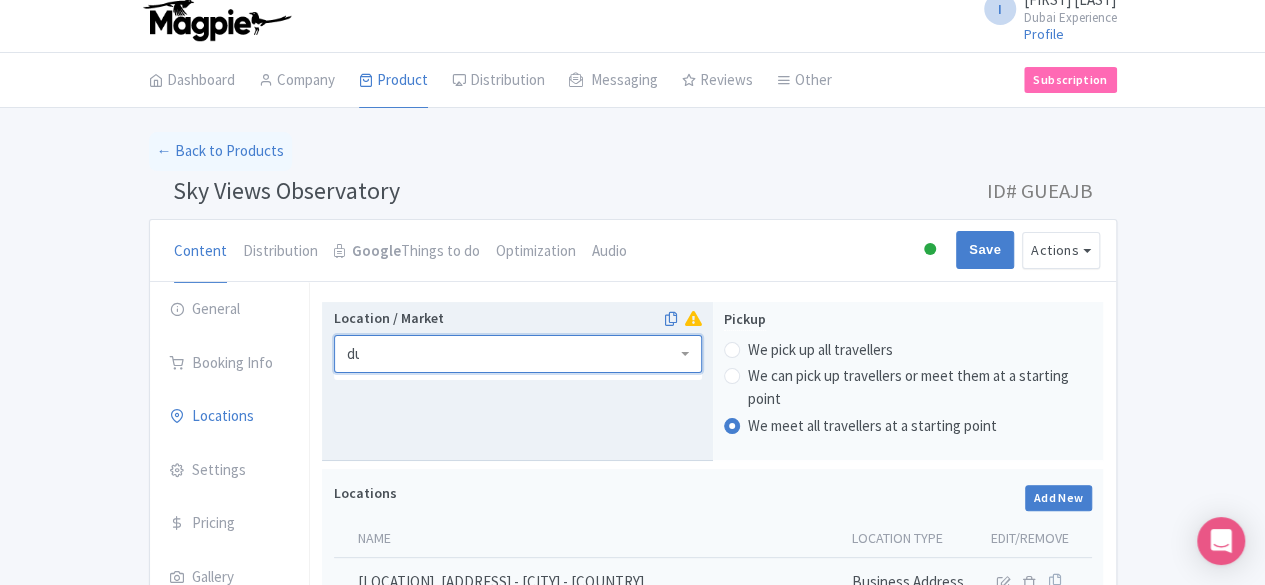 scroll, scrollTop: 0, scrollLeft: 0, axis: both 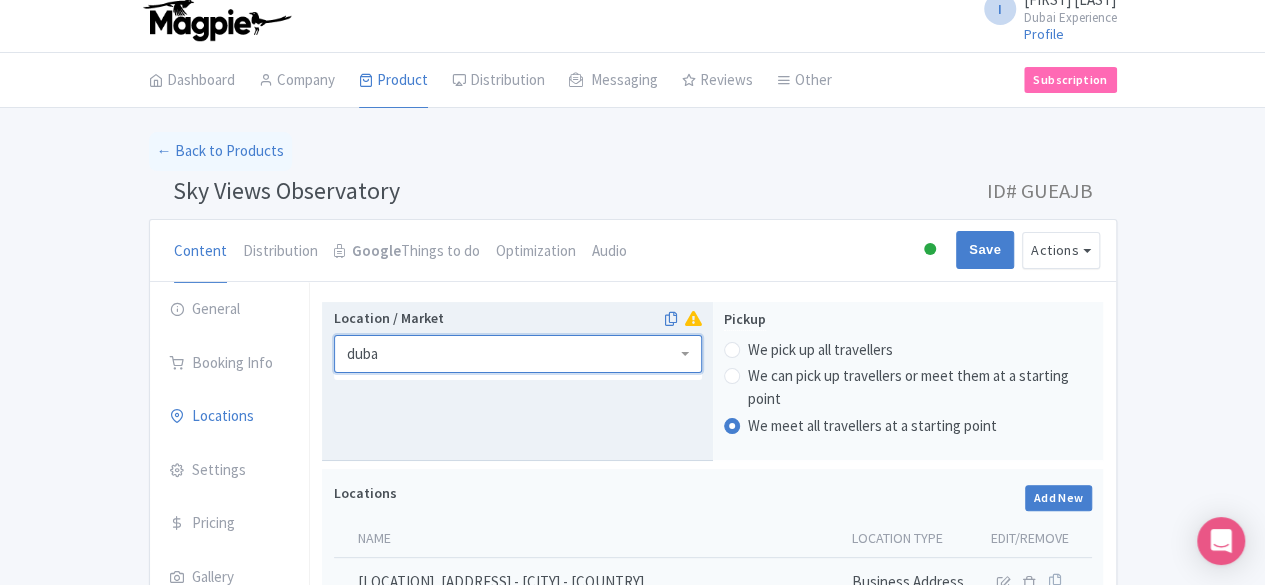 type on "dubai" 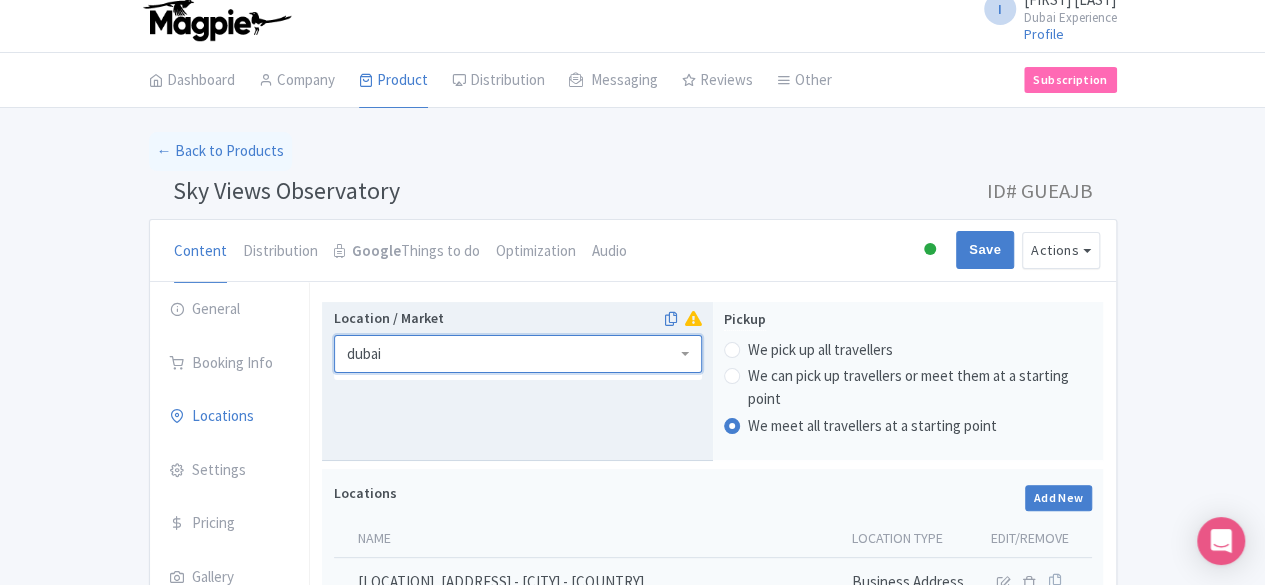 scroll, scrollTop: 0, scrollLeft: 0, axis: both 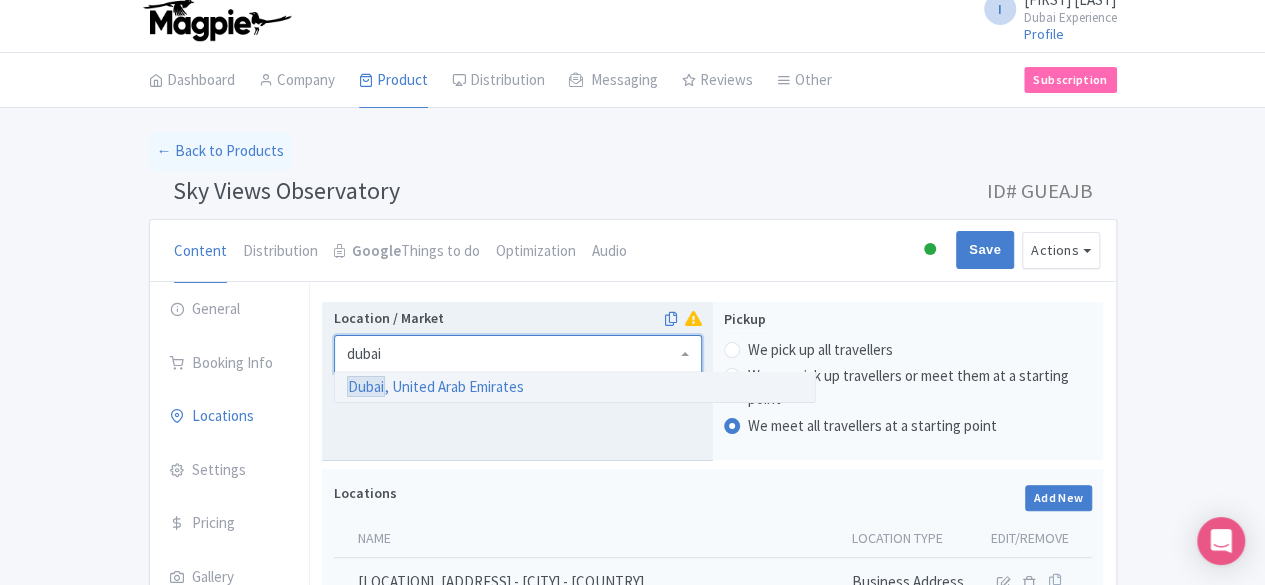 type 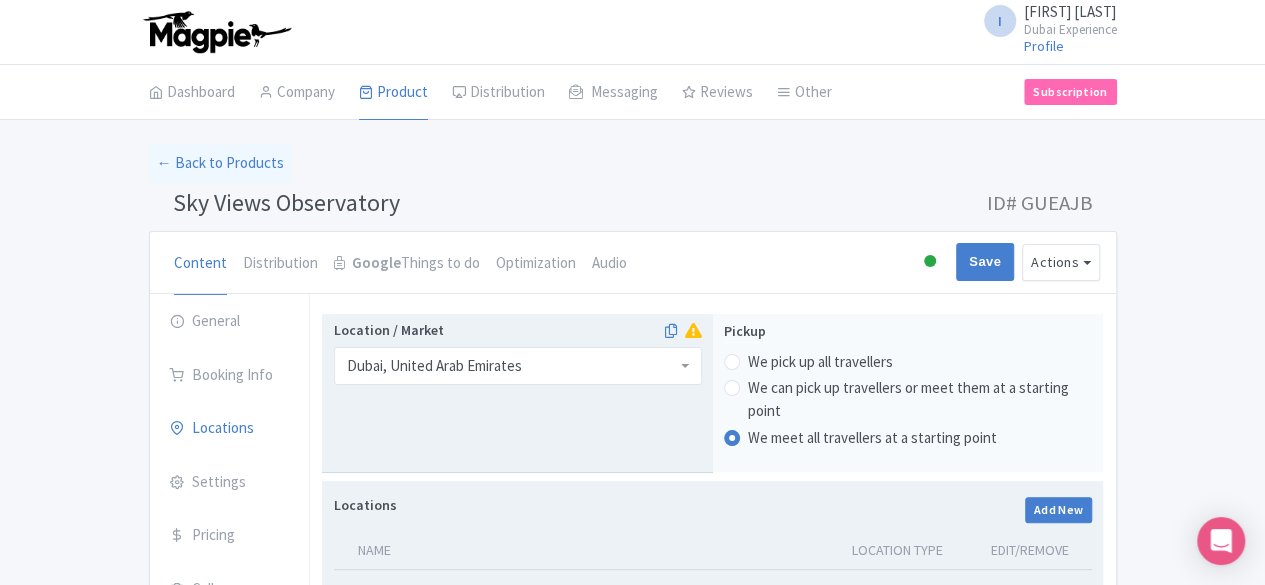 scroll, scrollTop: 591, scrollLeft: 0, axis: vertical 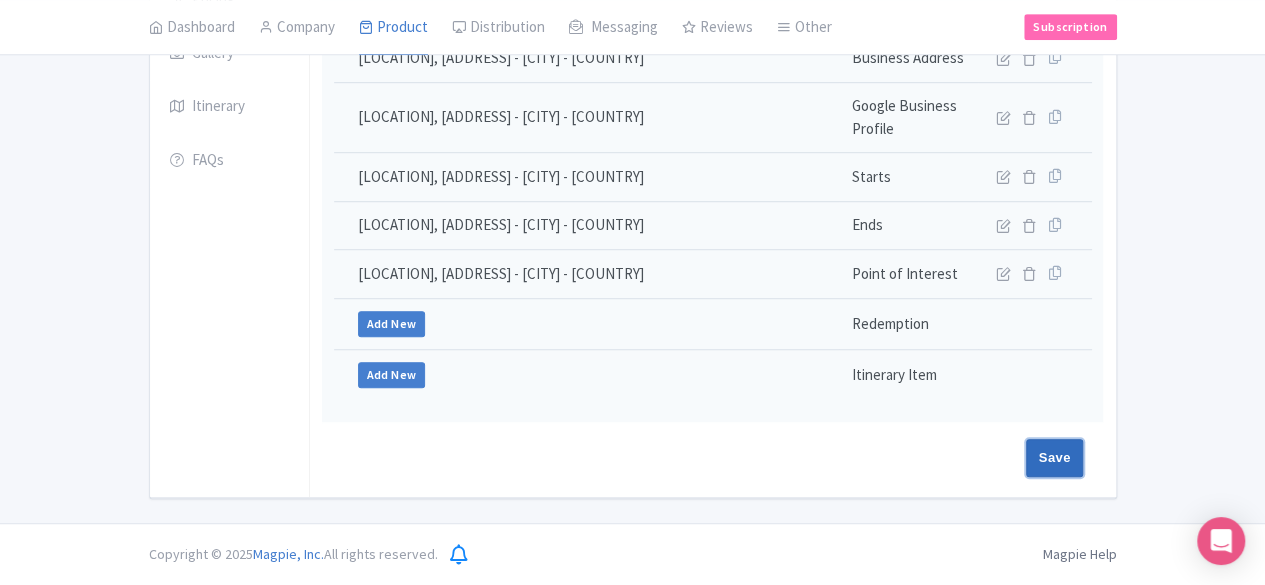 click on "Save" at bounding box center [1055, 458] 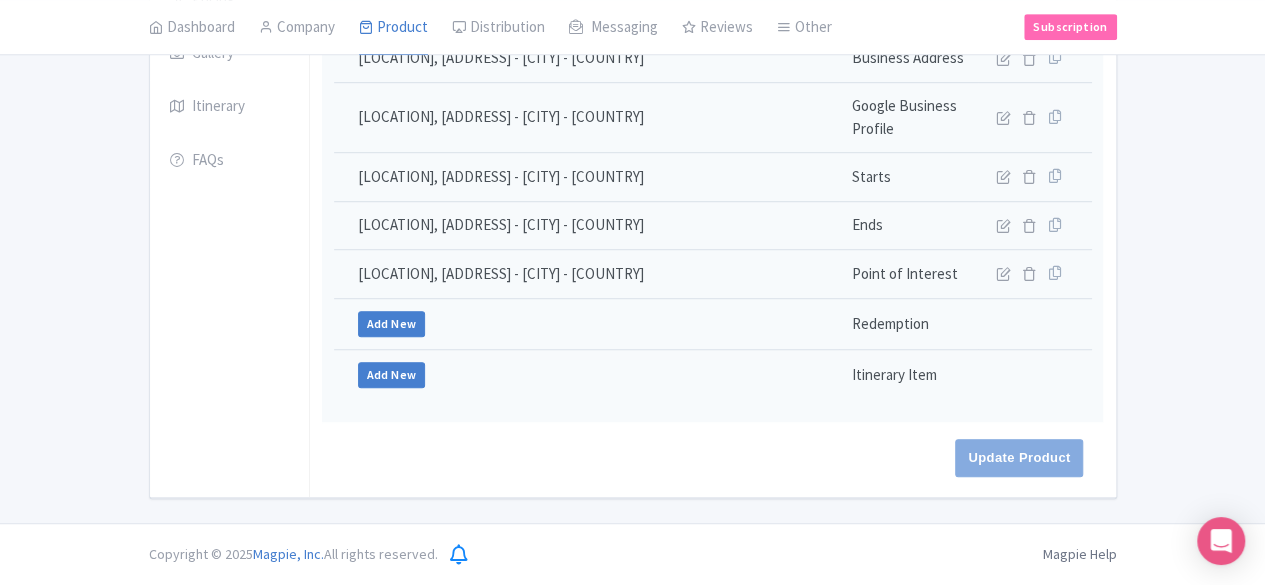type on "Update Product" 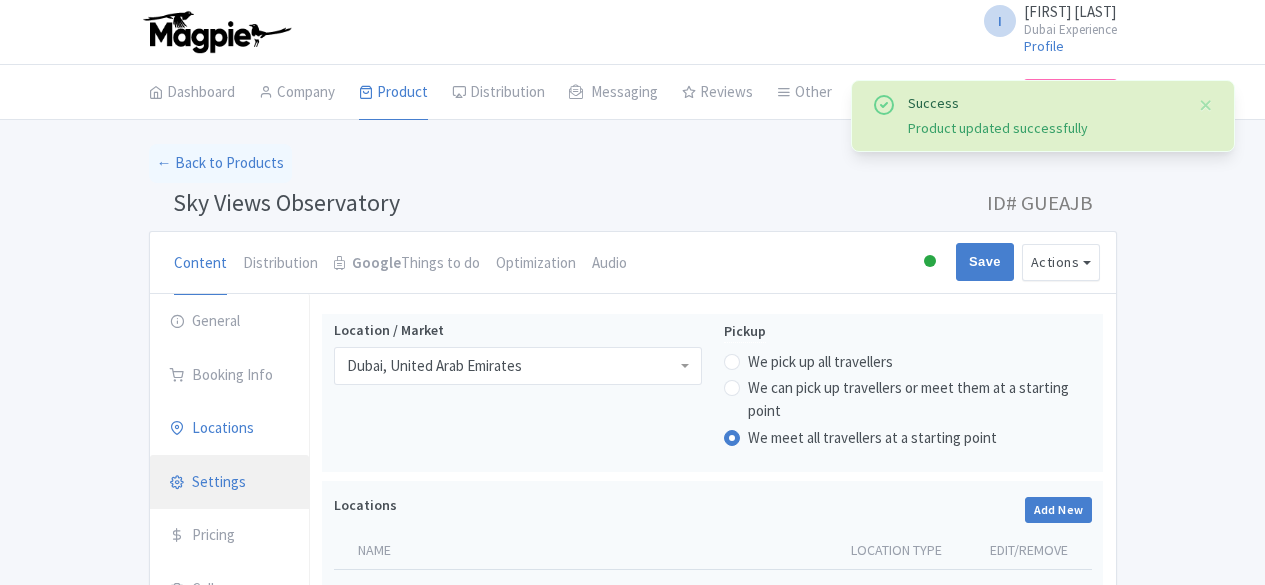 scroll, scrollTop: 312, scrollLeft: 0, axis: vertical 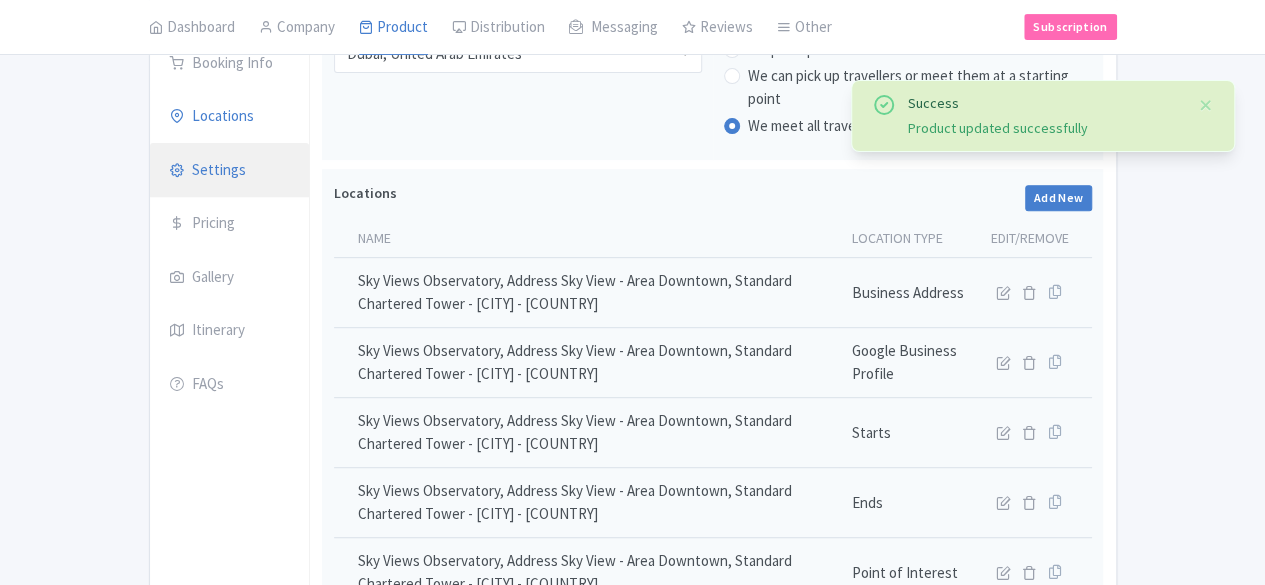 click on "Settings" at bounding box center (230, 171) 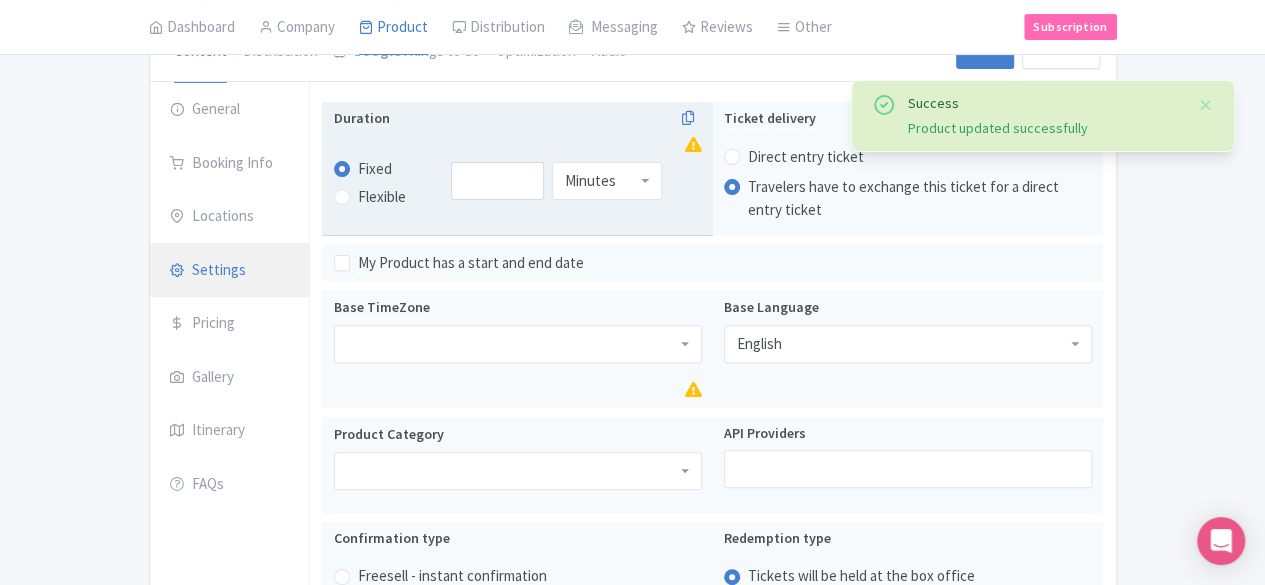 scroll, scrollTop: 12, scrollLeft: 0, axis: vertical 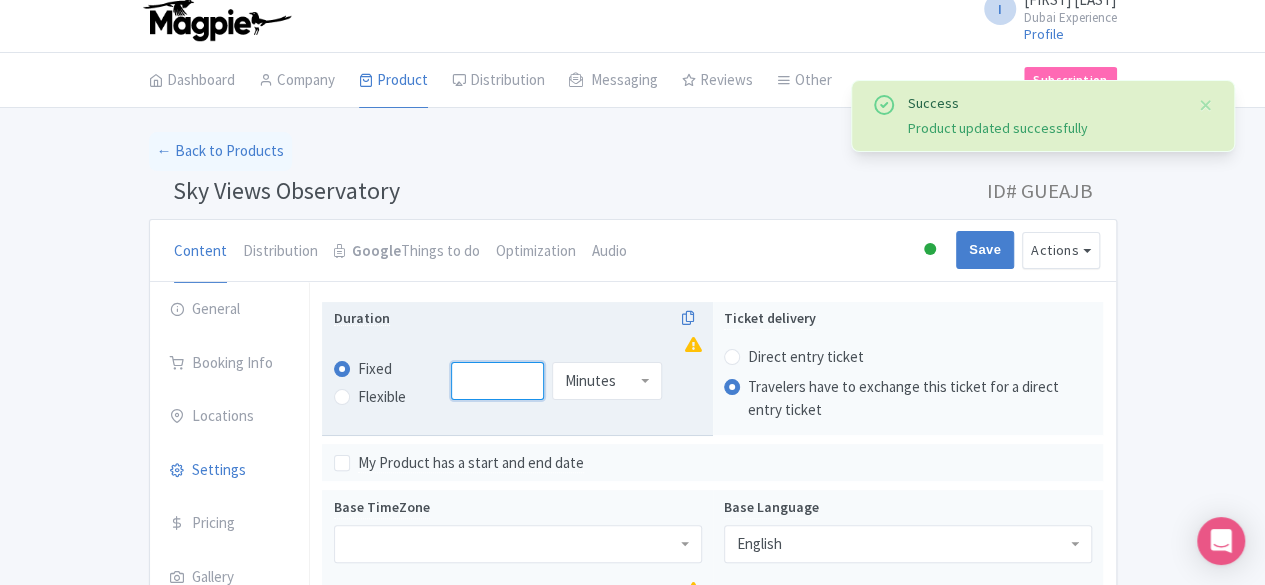 click at bounding box center [497, 381] 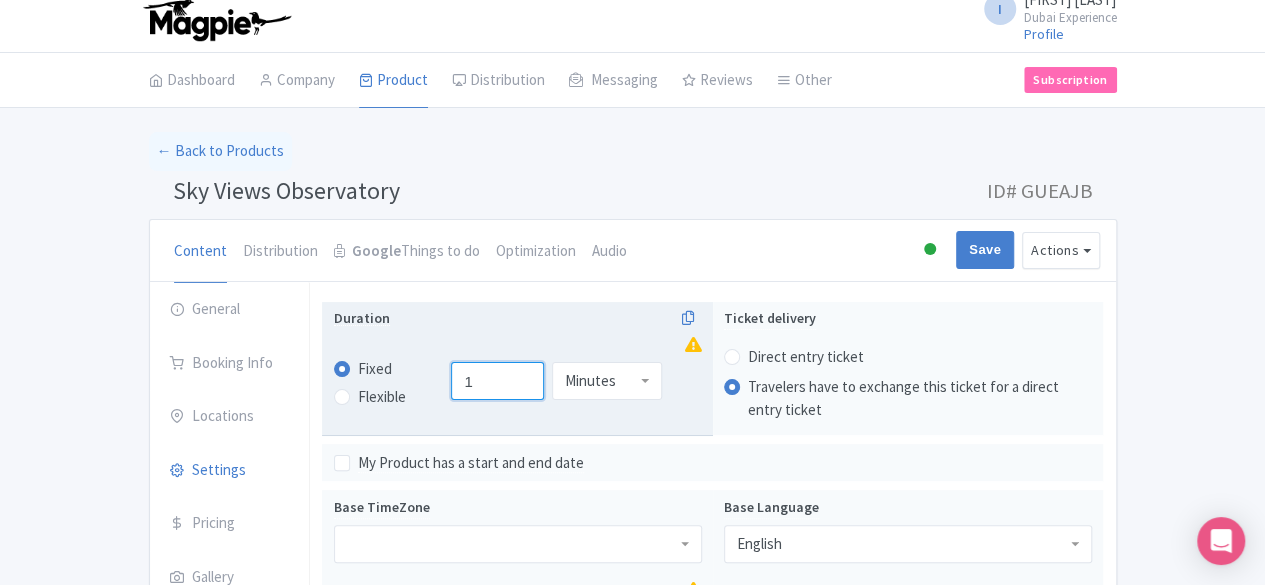 type on "1" 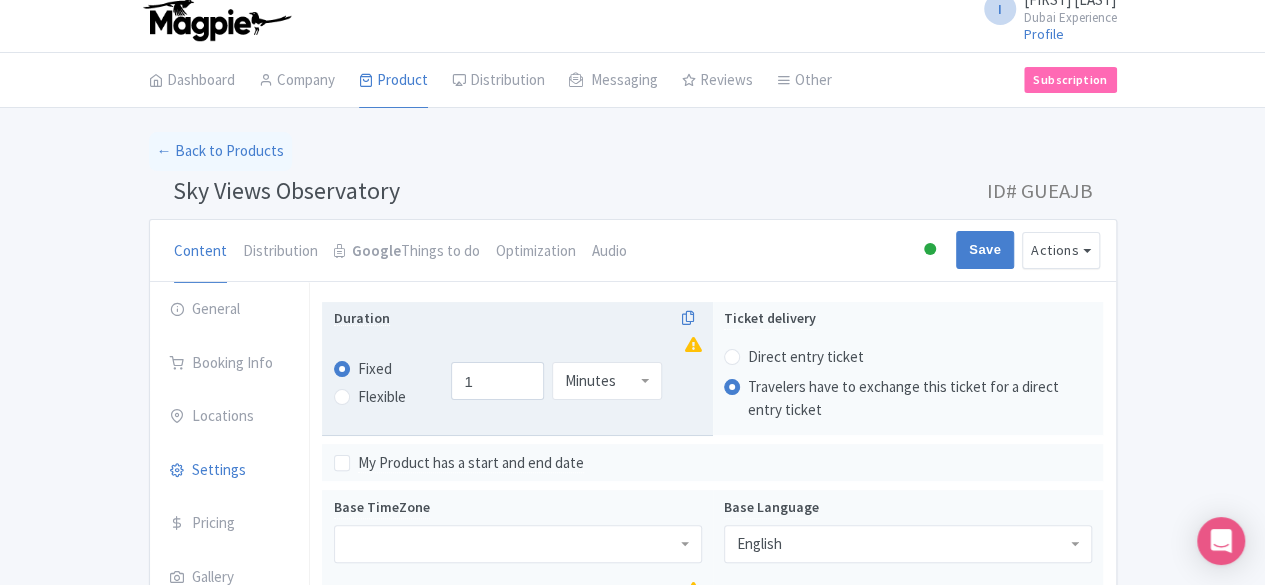 click on "Minutes" at bounding box center (607, 381) 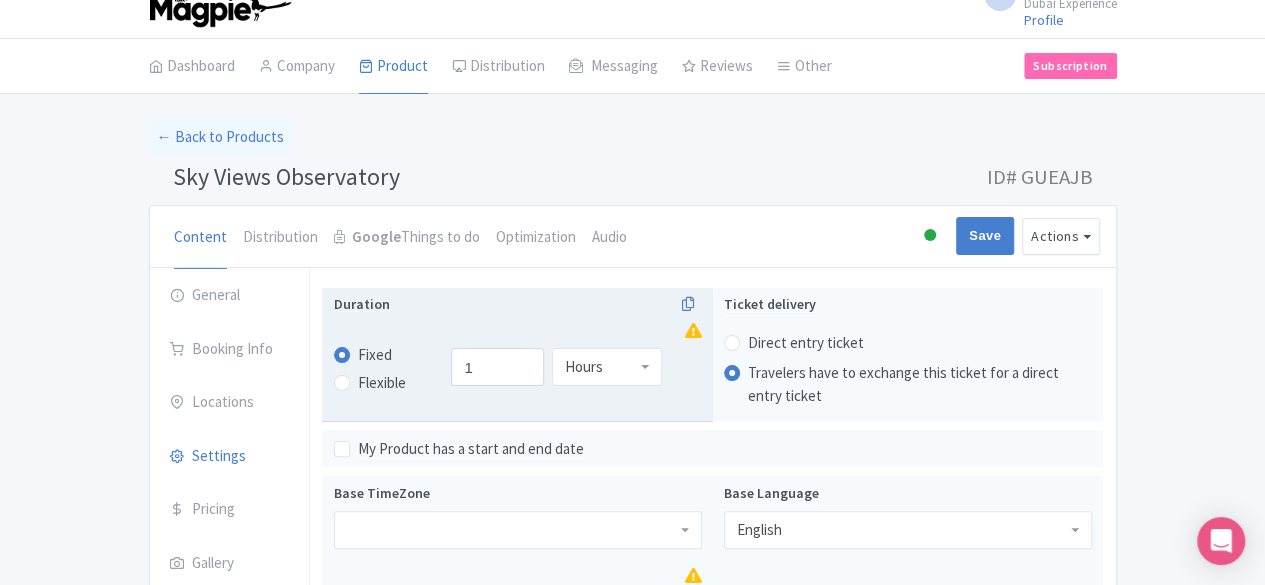 scroll, scrollTop: 312, scrollLeft: 0, axis: vertical 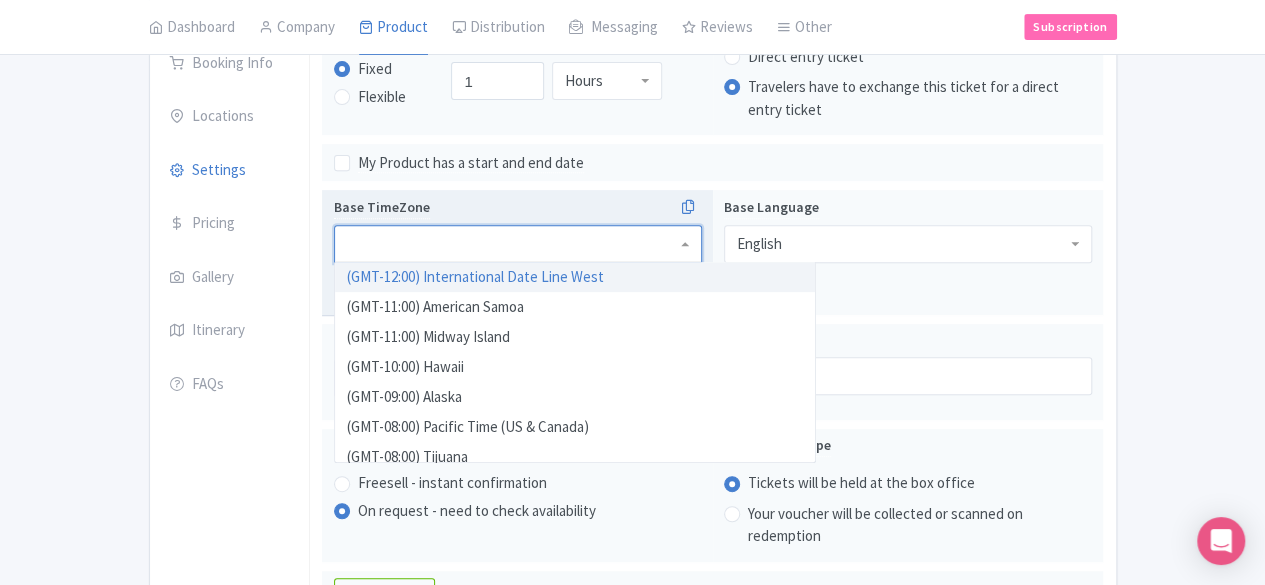 click at bounding box center [518, 244] 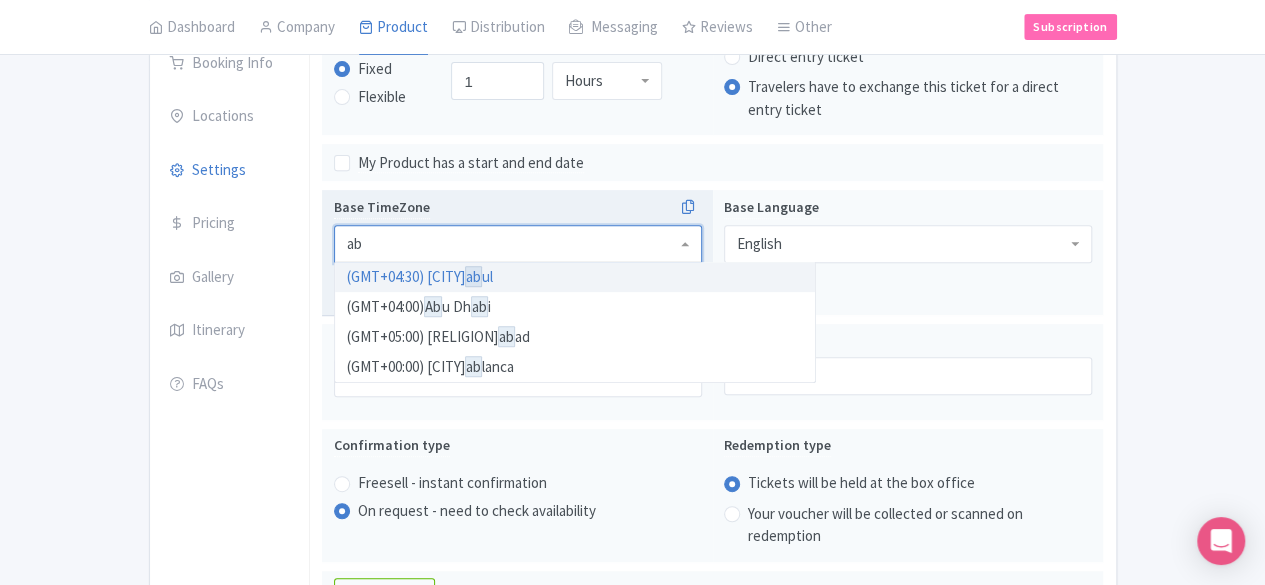 type on "abu" 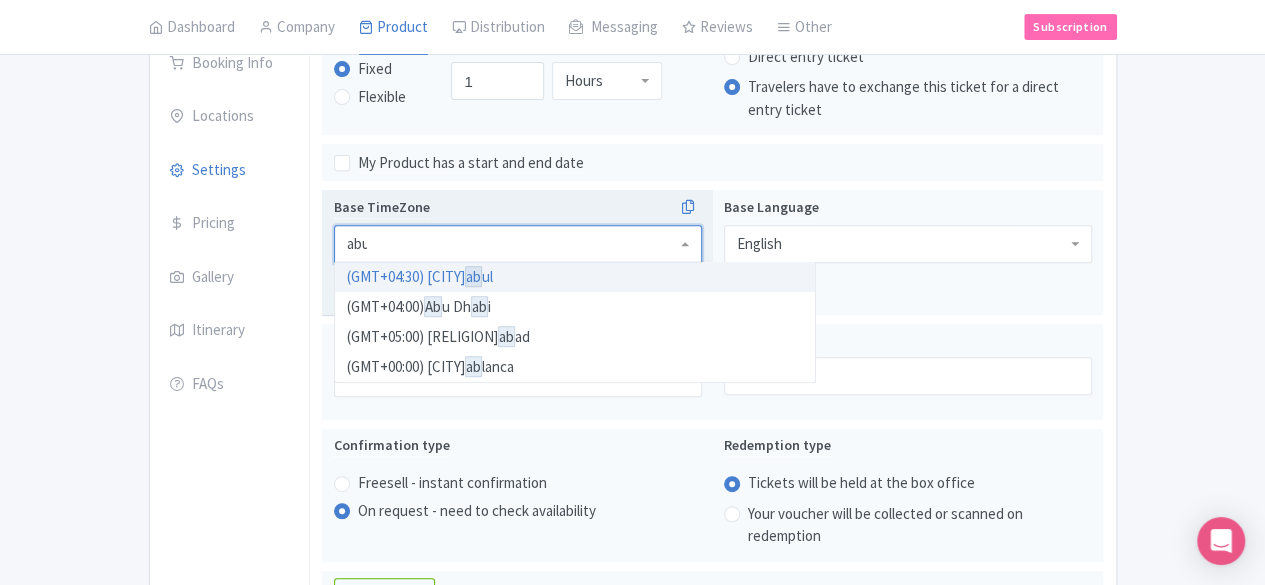 scroll, scrollTop: 0, scrollLeft: 0, axis: both 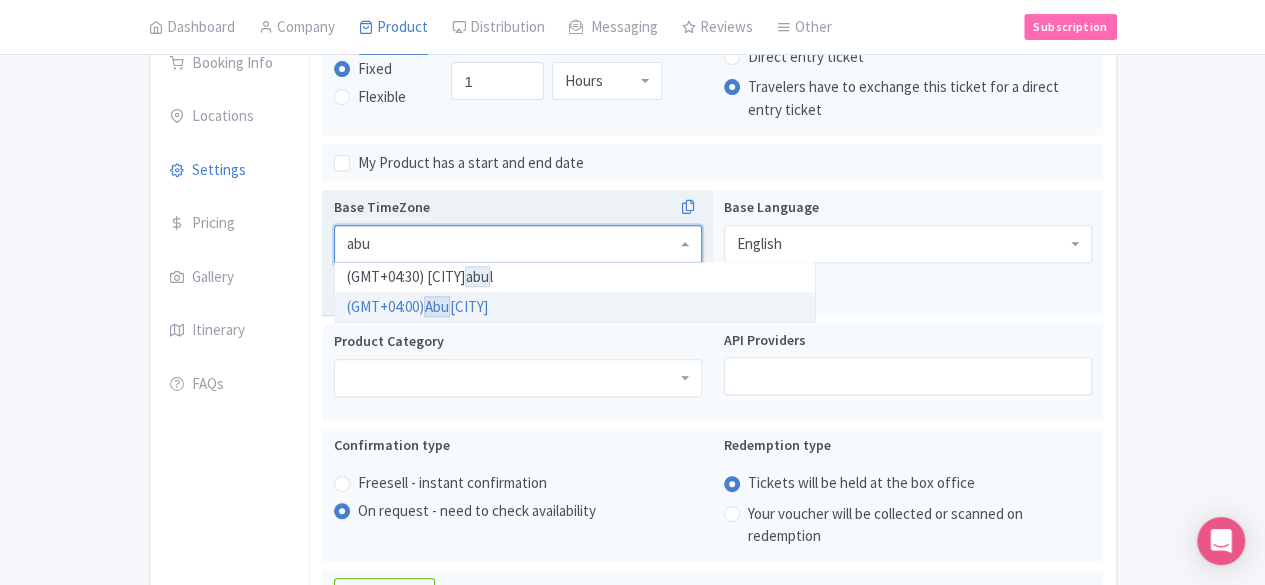 type 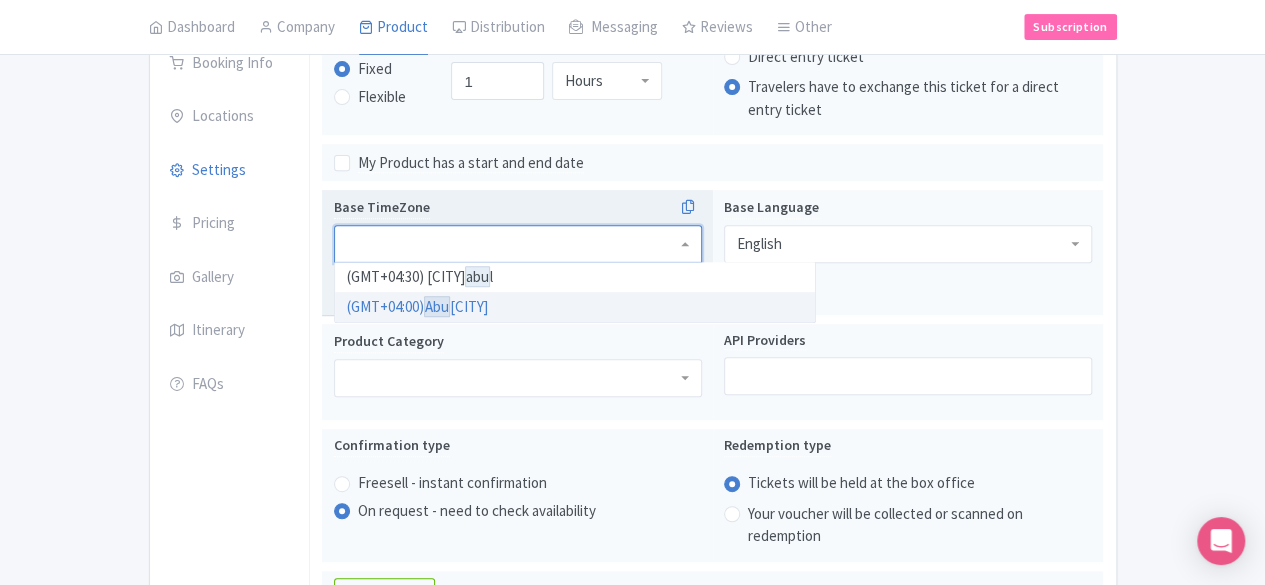 scroll, scrollTop: 0, scrollLeft: 0, axis: both 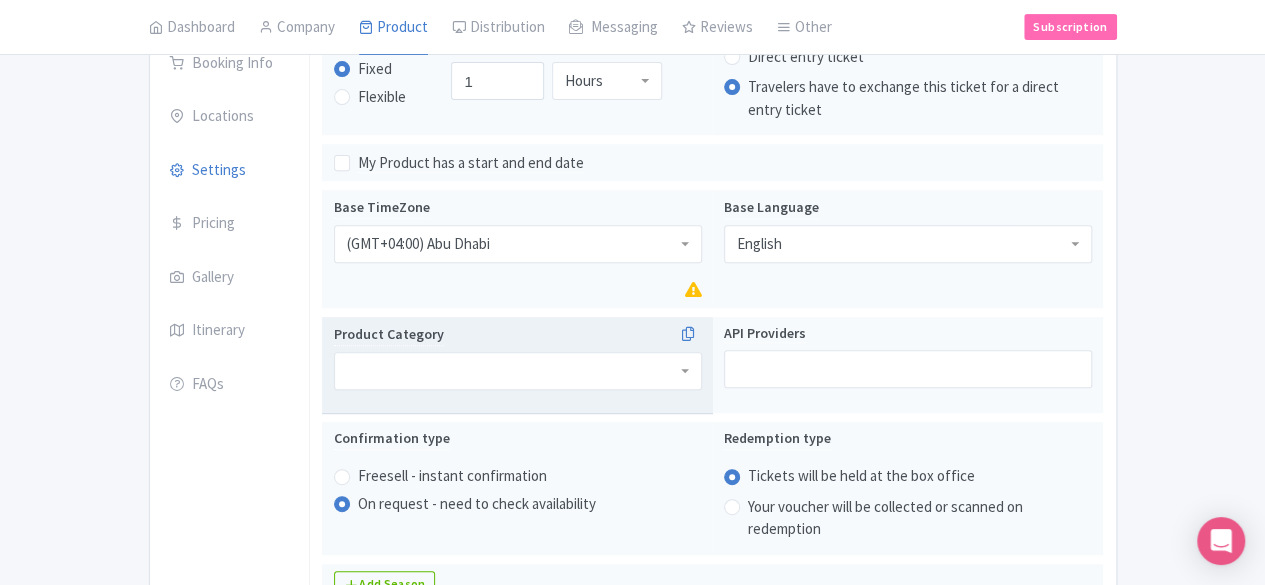 click at bounding box center [518, 371] 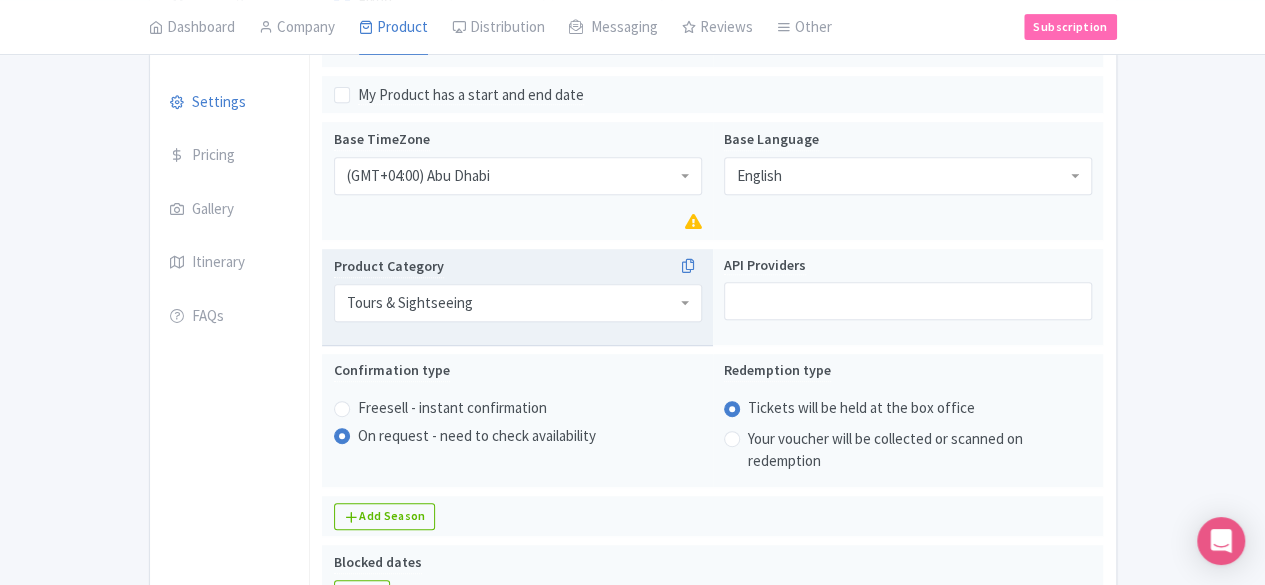 scroll, scrollTop: 412, scrollLeft: 0, axis: vertical 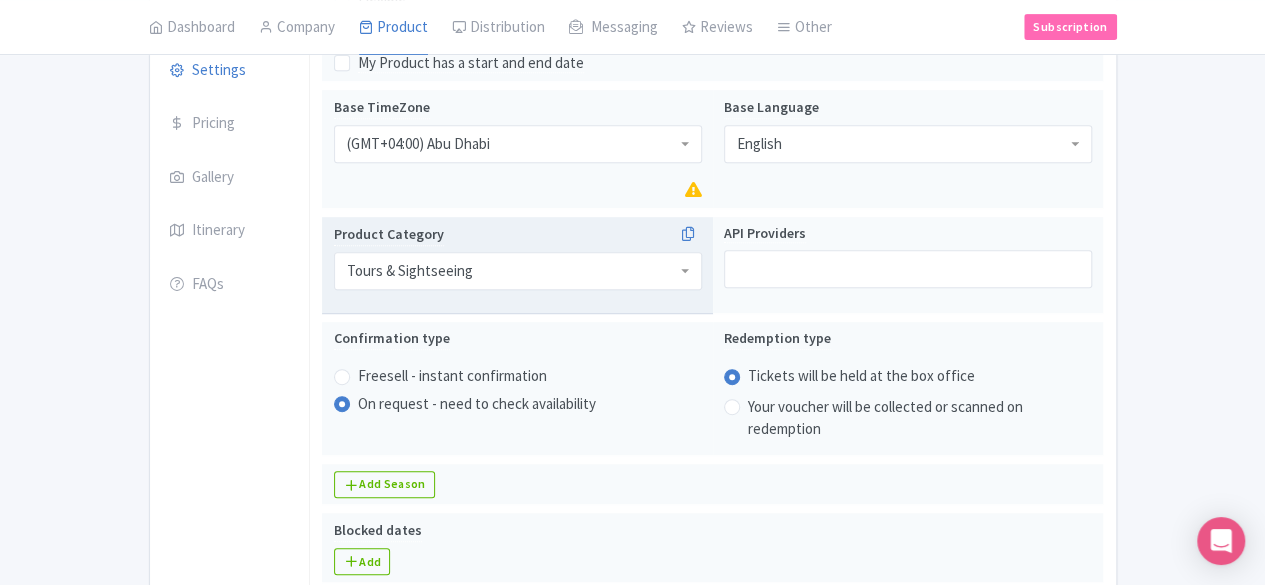 click on "Tours & Sightseeing" at bounding box center [518, 271] 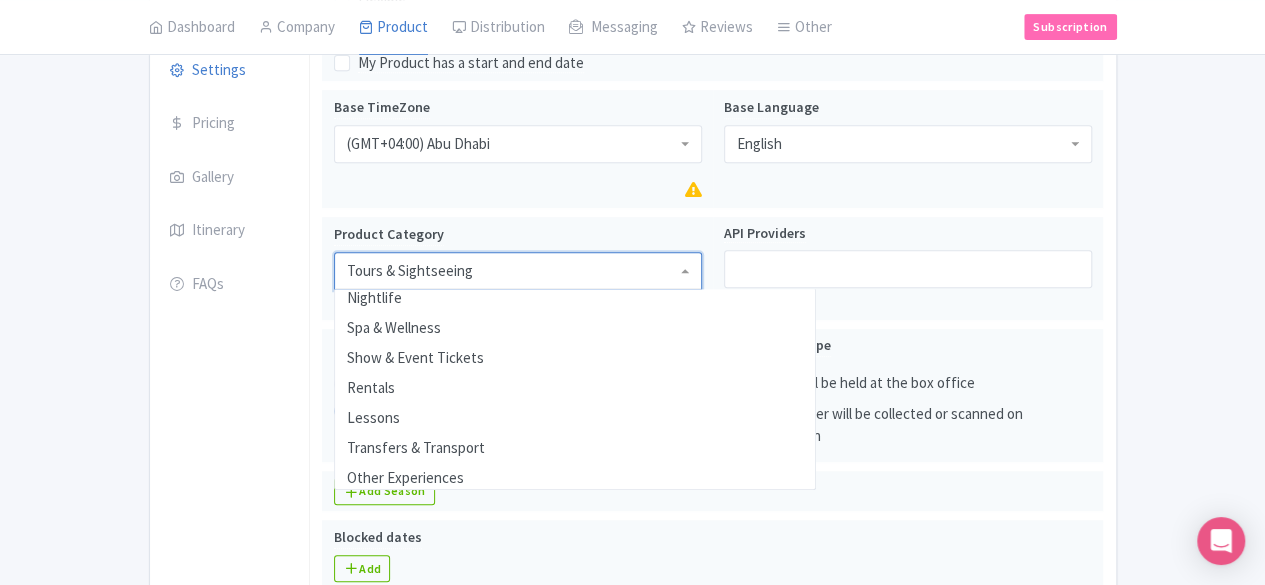scroll, scrollTop: 460, scrollLeft: 0, axis: vertical 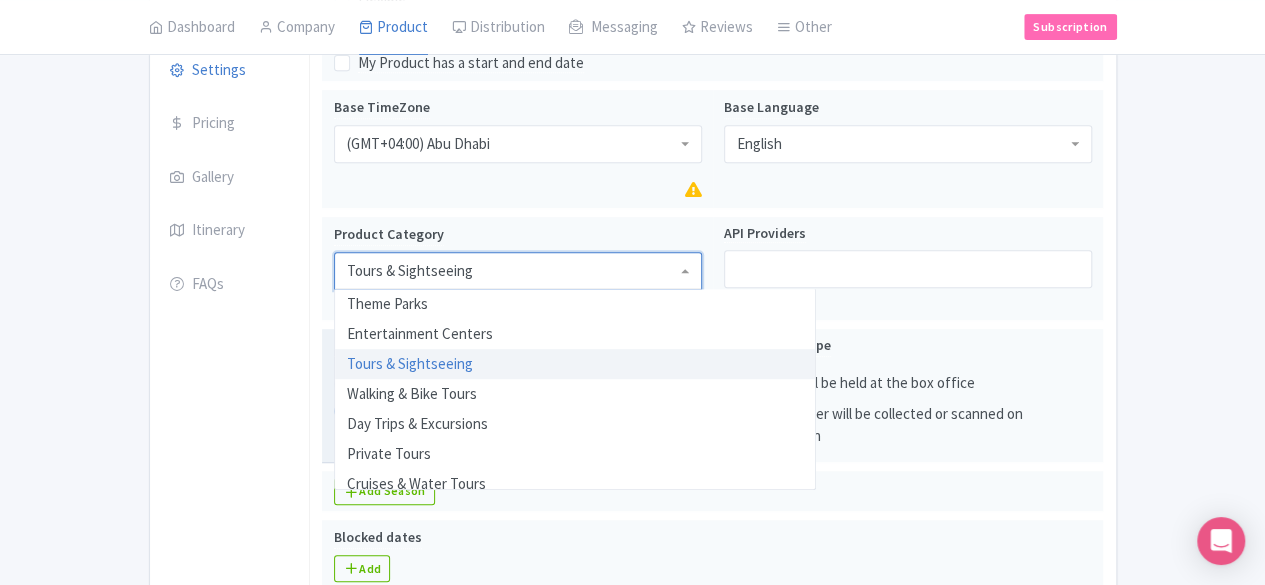 click on "Duration
fixed
Fixed Flexible
minutes
1
Hours Hours Minutes Hours Days
Ticket delivery
Direct entry ticket
Travelers have to exchange this ticket for a direct entry ticket
My Product has a start and end date
Base TimeZone (GMT+04:00) Abu Dhabi (GMT+04:00) Abu Dhabi (GMT-12:00) International Date Line West (GMT-11:00) American Samoa (GMT-11:00) Midway Island (GMT-10:00) Hawaii (GMT-09:00) Alaska (GMT-08:00) Pacific Time (US & Canada) (GMT-08:00) Tijuana (GMT-07:00) Arizona (GMT-07:00) Mazatlan (GMT-07:00) Mountain Time (US & Canada) (GMT-06:00) Central America (GMT-06:00) Central Time (US & Canada) (GMT-06:00) Chihuahua (GMT-06:00) Guadalajara (GMT-06:00) Mexico City (GMT-06:00) Monterrey (GMT-06:00) Saskatchewan (GMT-05:00) Bogota (GMT-05:00) Eastern Time (US & Canada) (GMT-05:00) Indiana (East) (GMT-05:00) Lima (GMT-05:00) Quito (GMT-04:00) Atlantic Time (Canada) (GMT-04:00) Caracas (GMT-04:00) Georgetown" at bounding box center (712, 876) 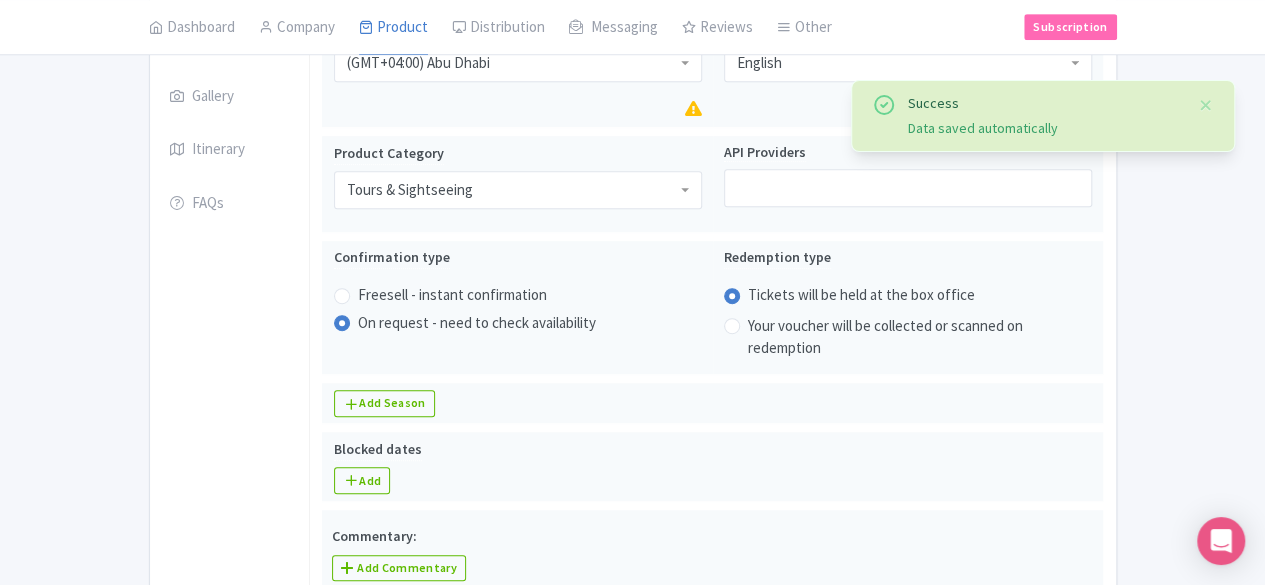 scroll, scrollTop: 512, scrollLeft: 0, axis: vertical 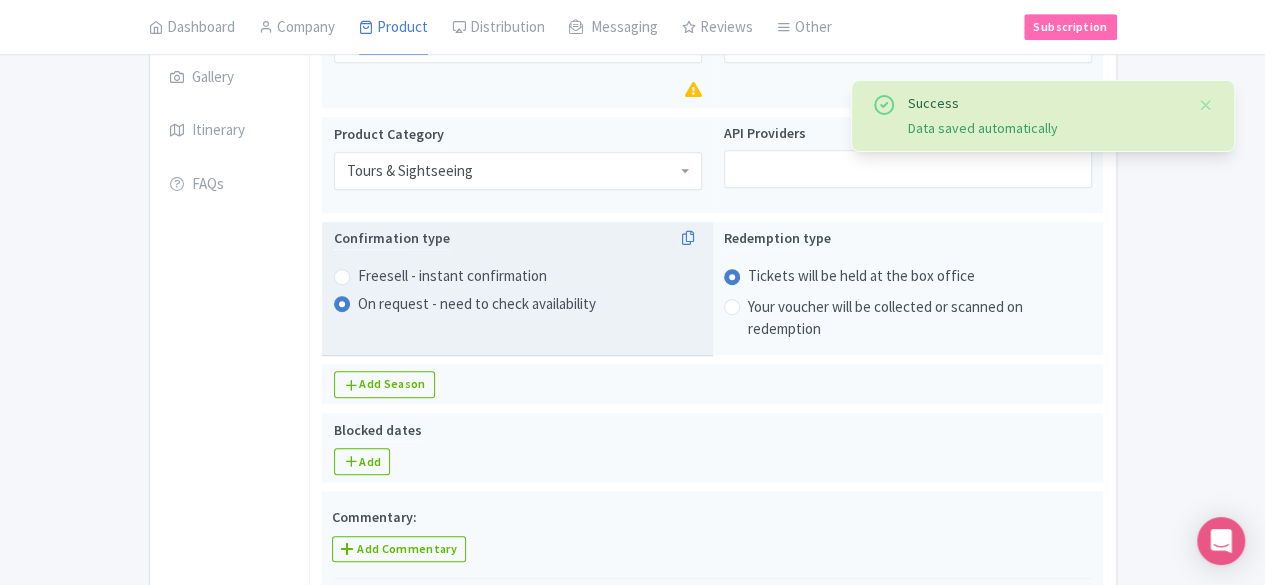 click on "Freesell - instant confirmation" at bounding box center (452, 276) 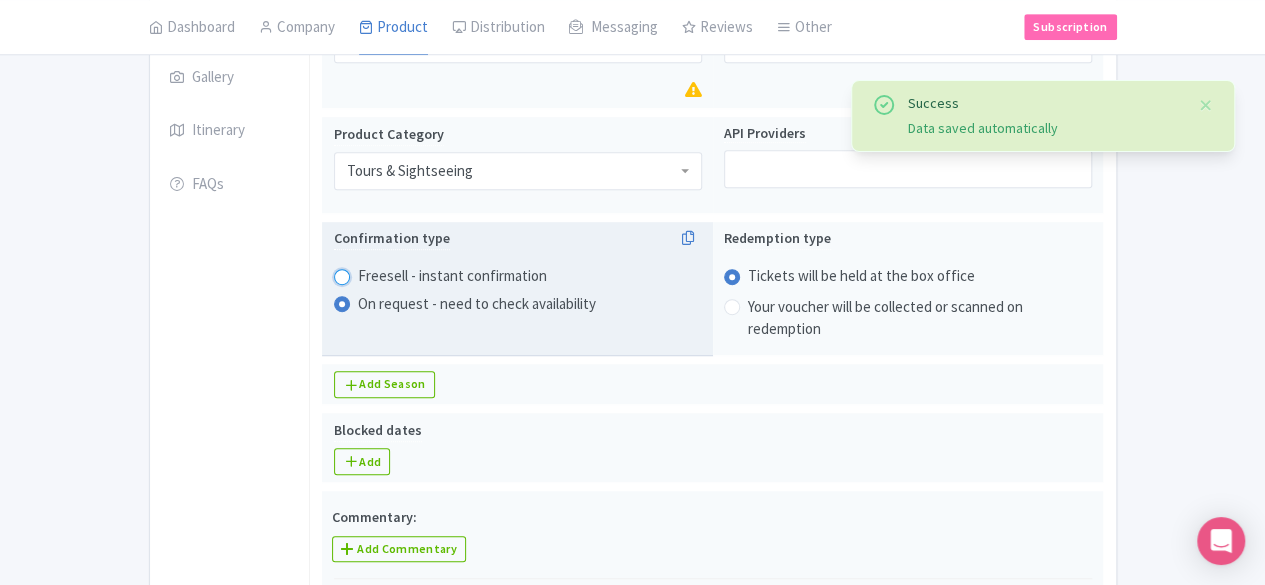 click on "Freesell - instant confirmation" at bounding box center (368, 274) 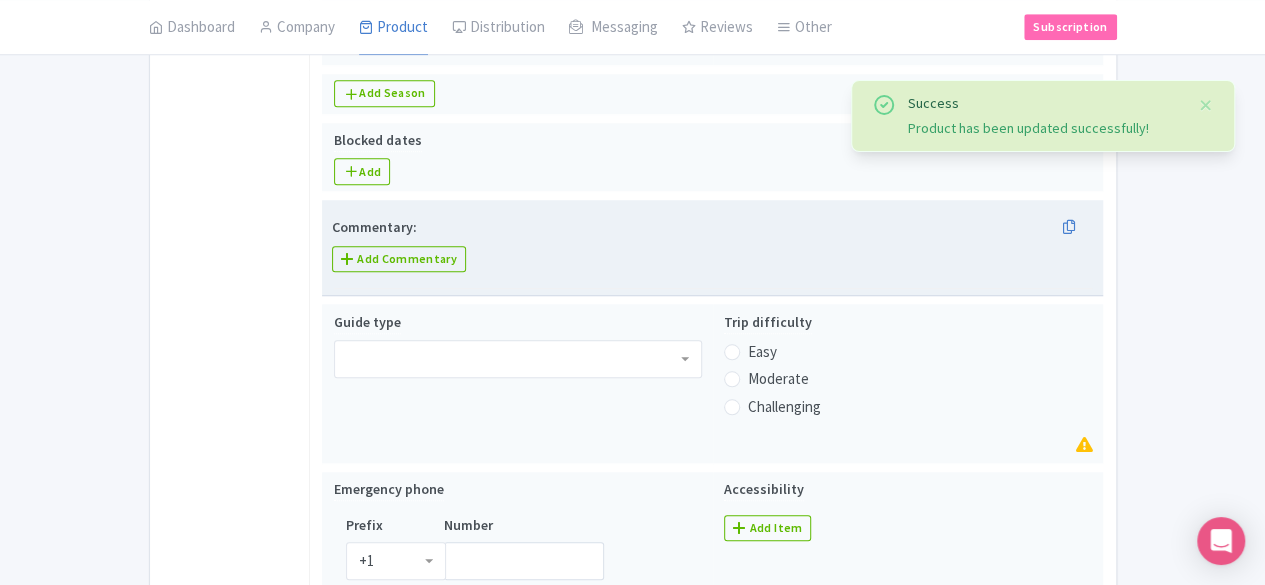 scroll, scrollTop: 812, scrollLeft: 0, axis: vertical 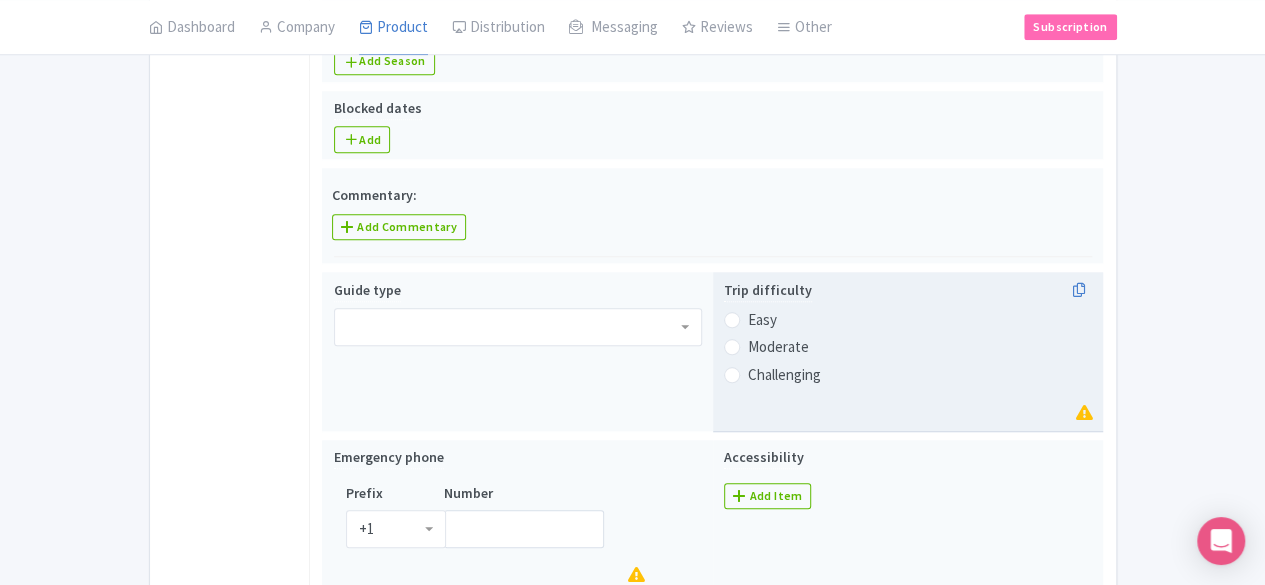 click on "Easy" at bounding box center [762, 320] 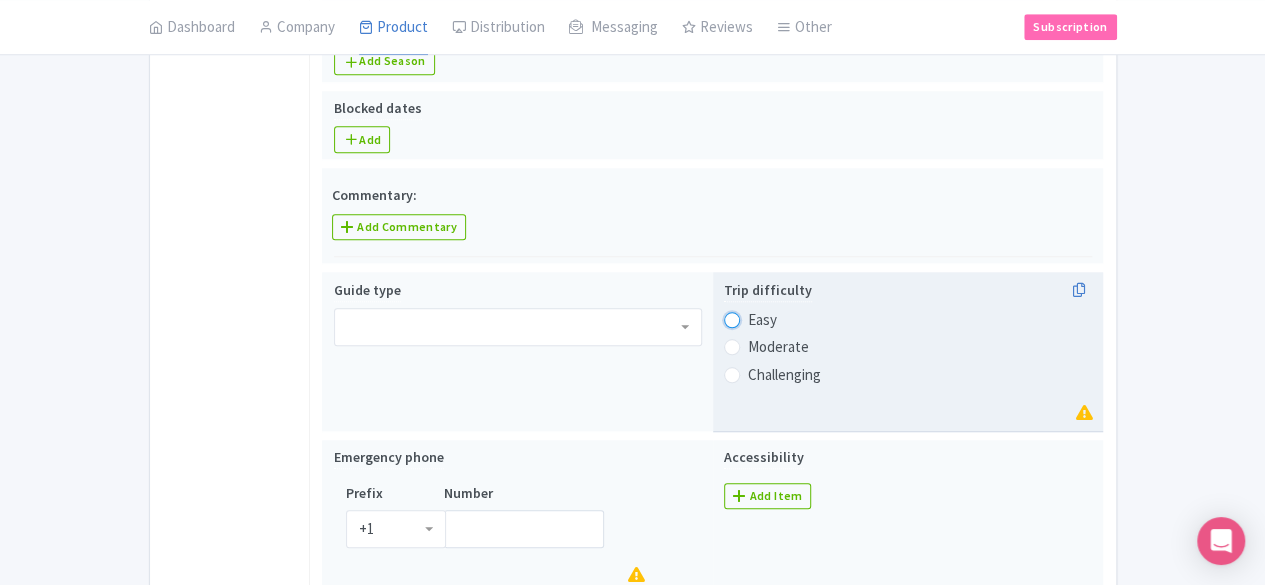 click on "Easy" at bounding box center [758, 318] 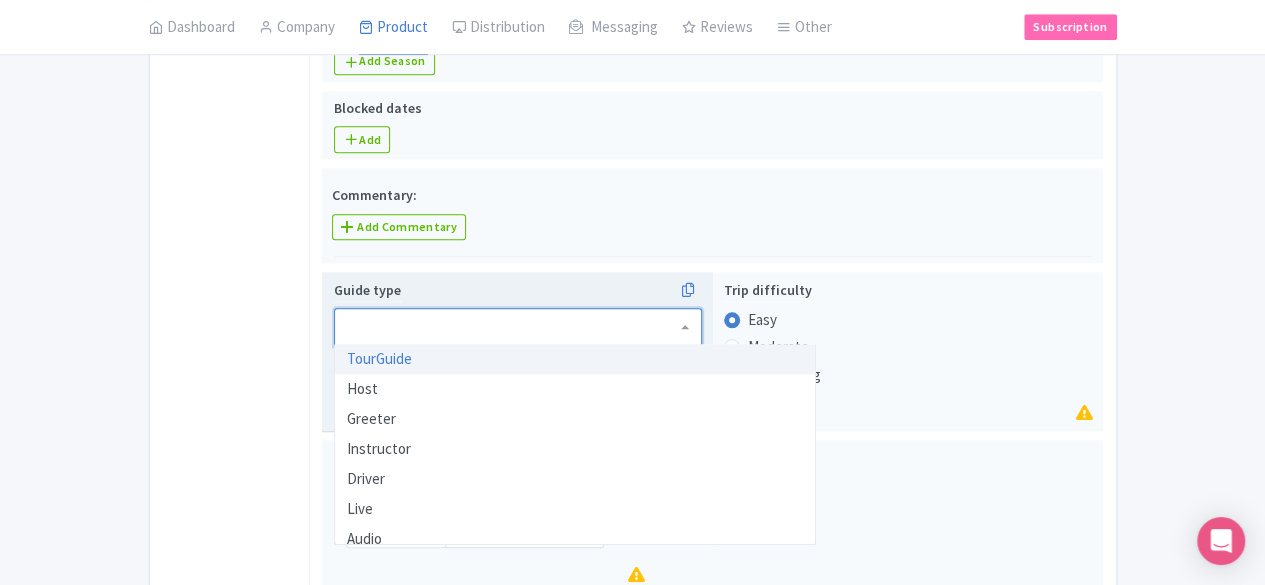 click at bounding box center [518, 327] 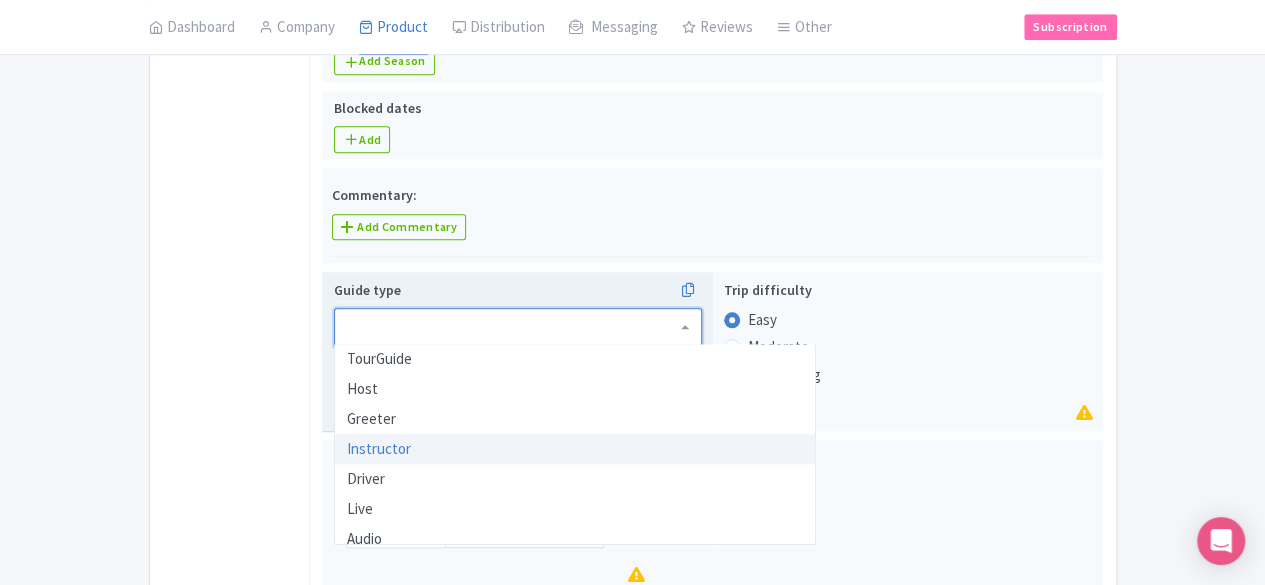 scroll, scrollTop: 40, scrollLeft: 0, axis: vertical 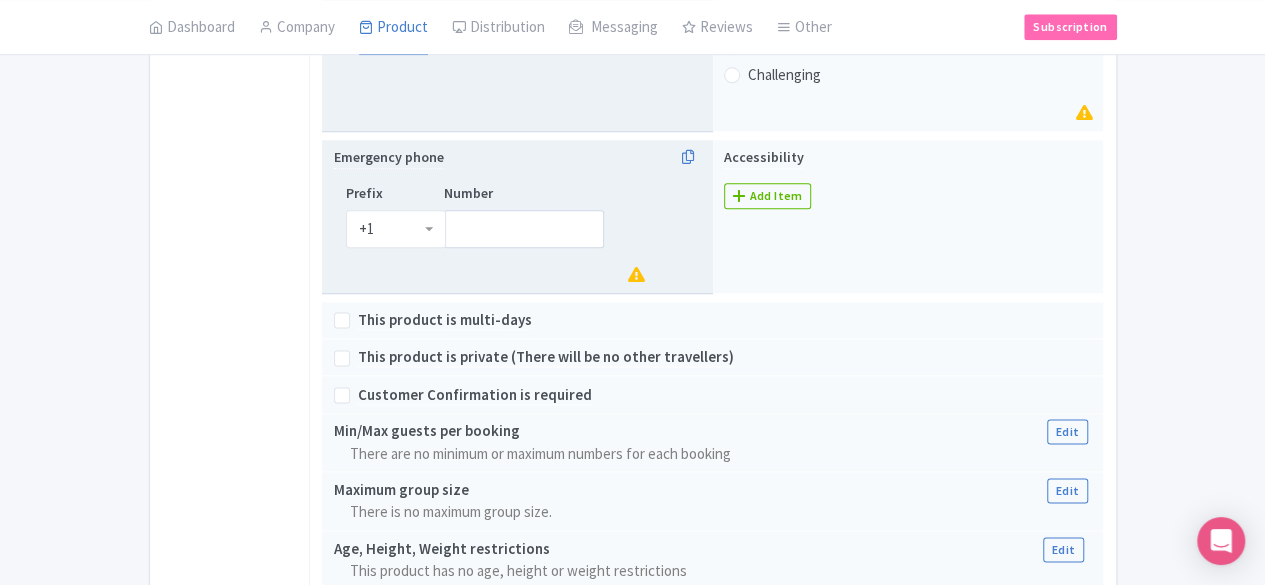 click on "+1" at bounding box center [396, 229] 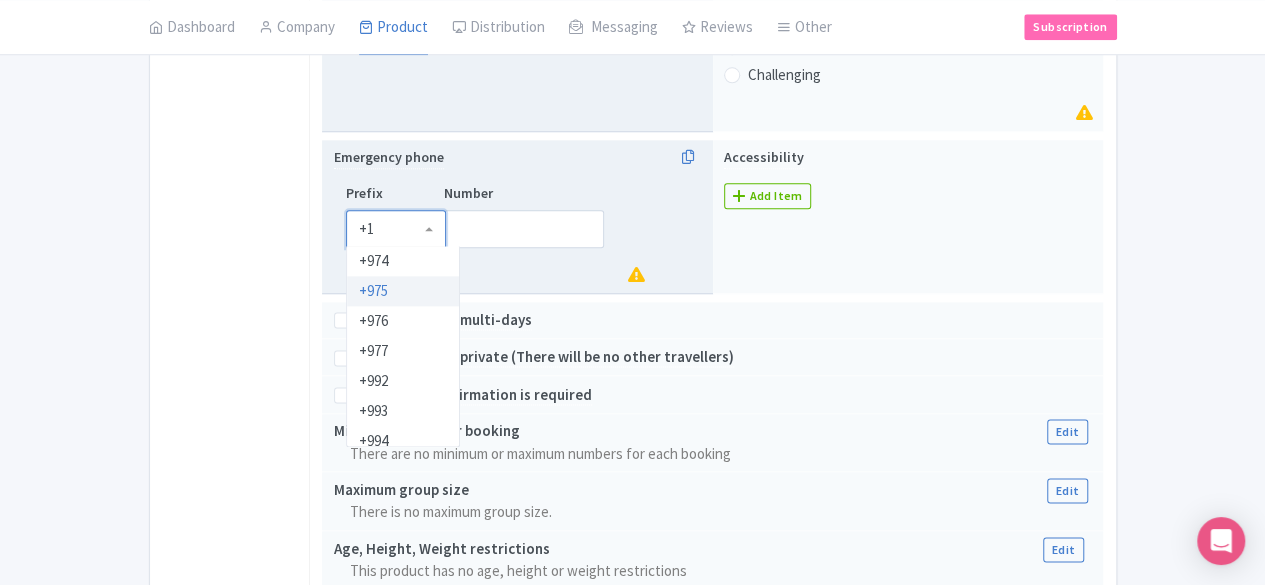 scroll, scrollTop: 5720, scrollLeft: 0, axis: vertical 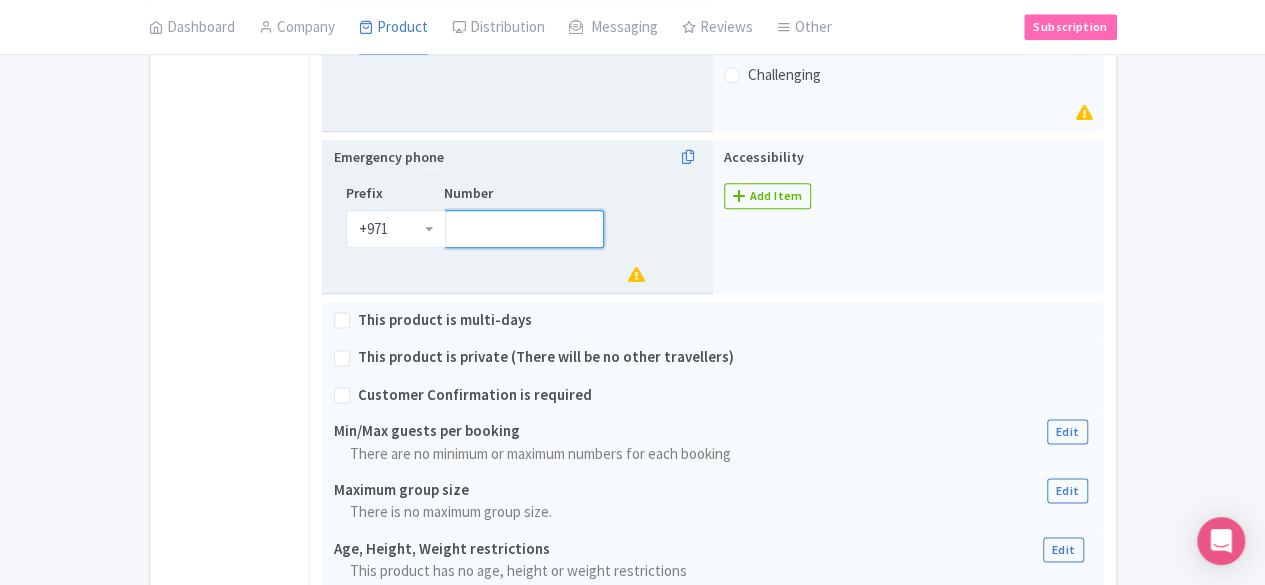 click on "Number" at bounding box center (524, 229) 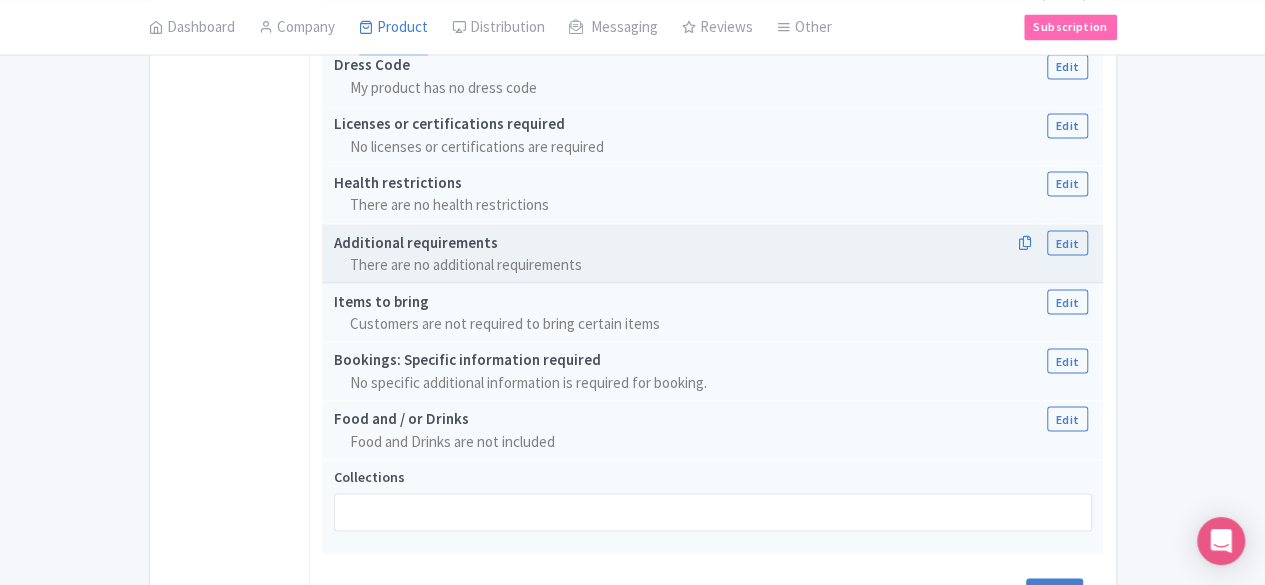 scroll, scrollTop: 1755, scrollLeft: 0, axis: vertical 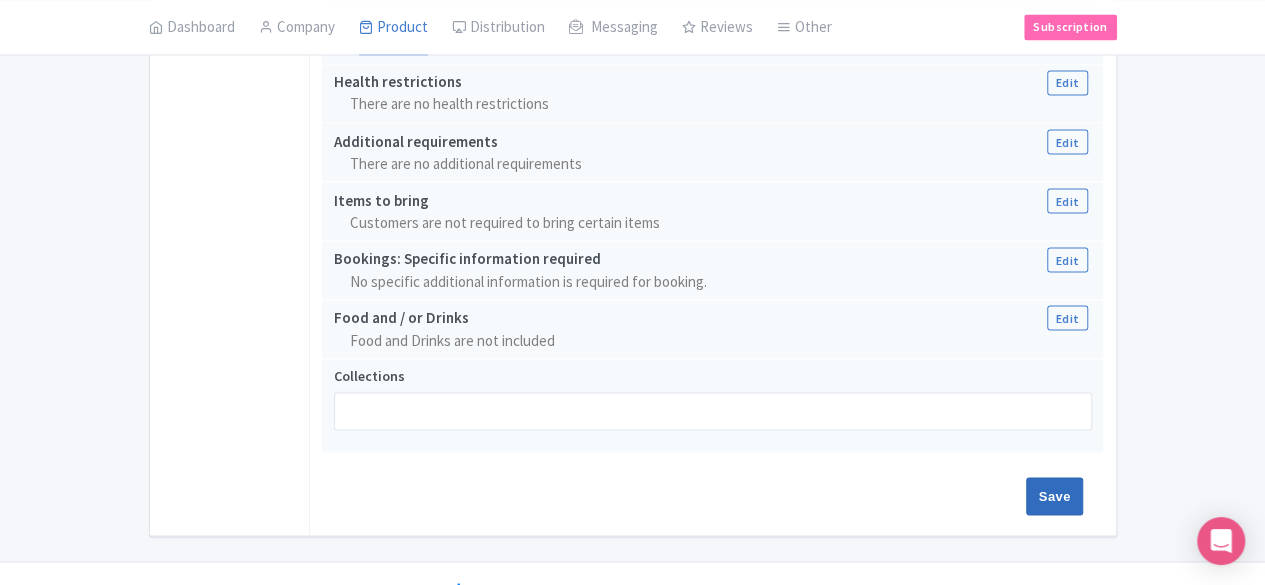 type on "524208194" 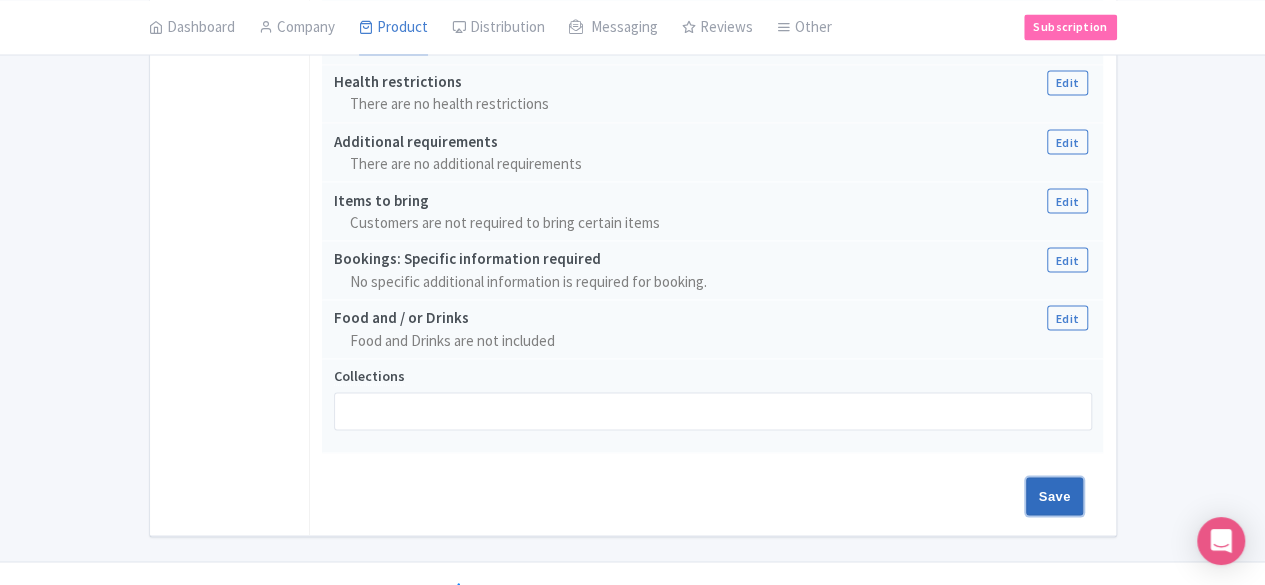 click on "Save" at bounding box center (1055, 496) 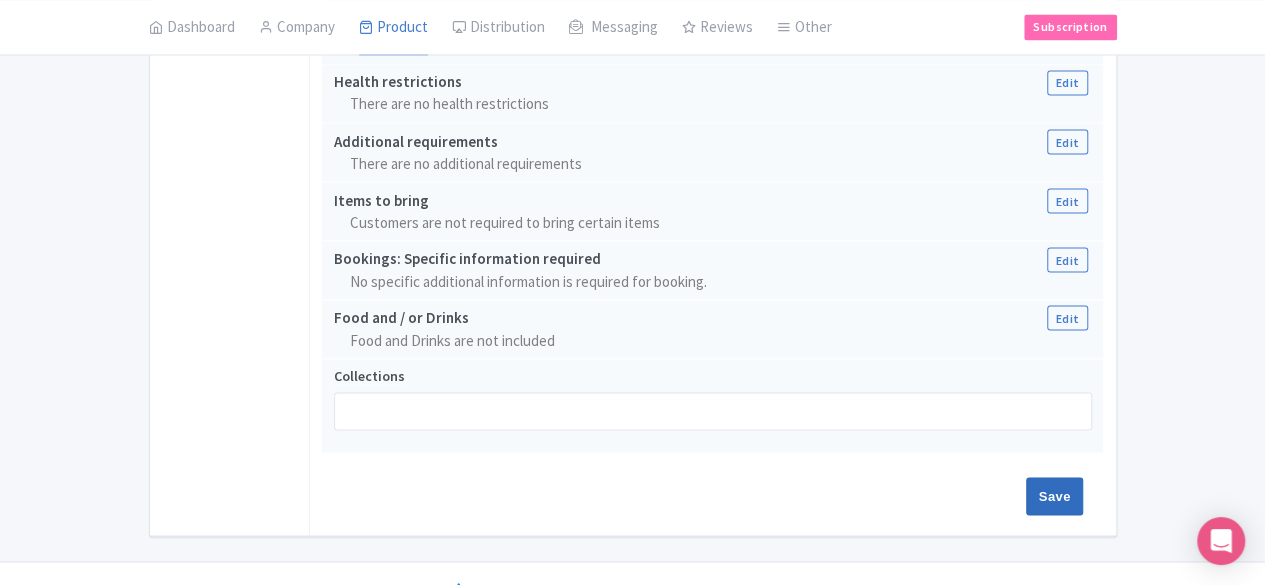 type on "Update Product" 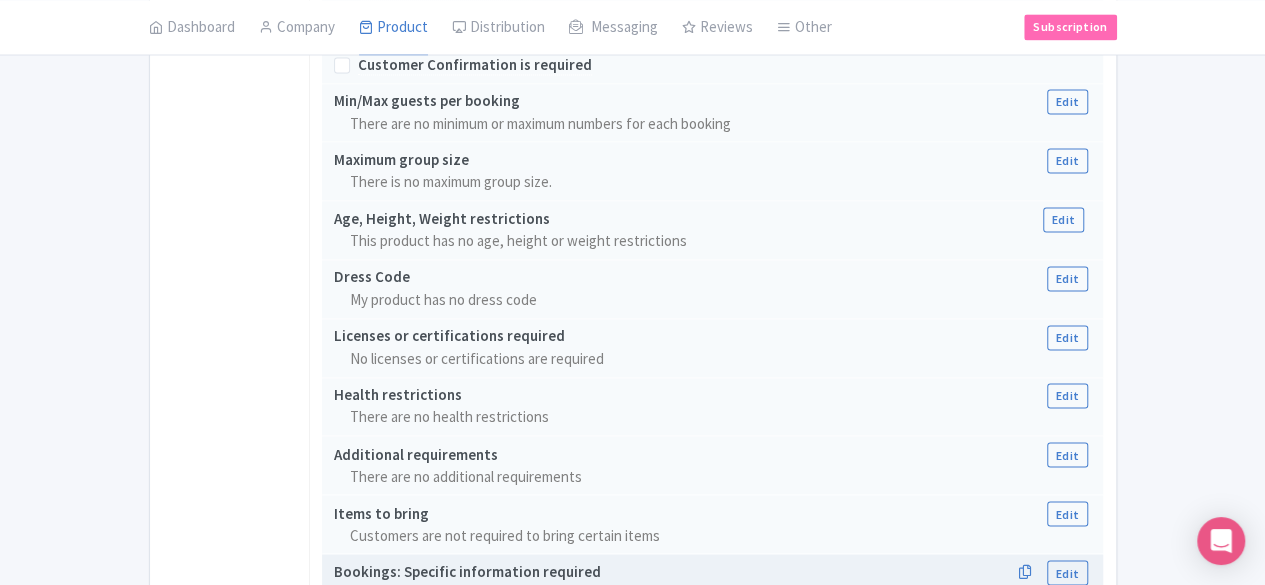scroll, scrollTop: 1155, scrollLeft: 0, axis: vertical 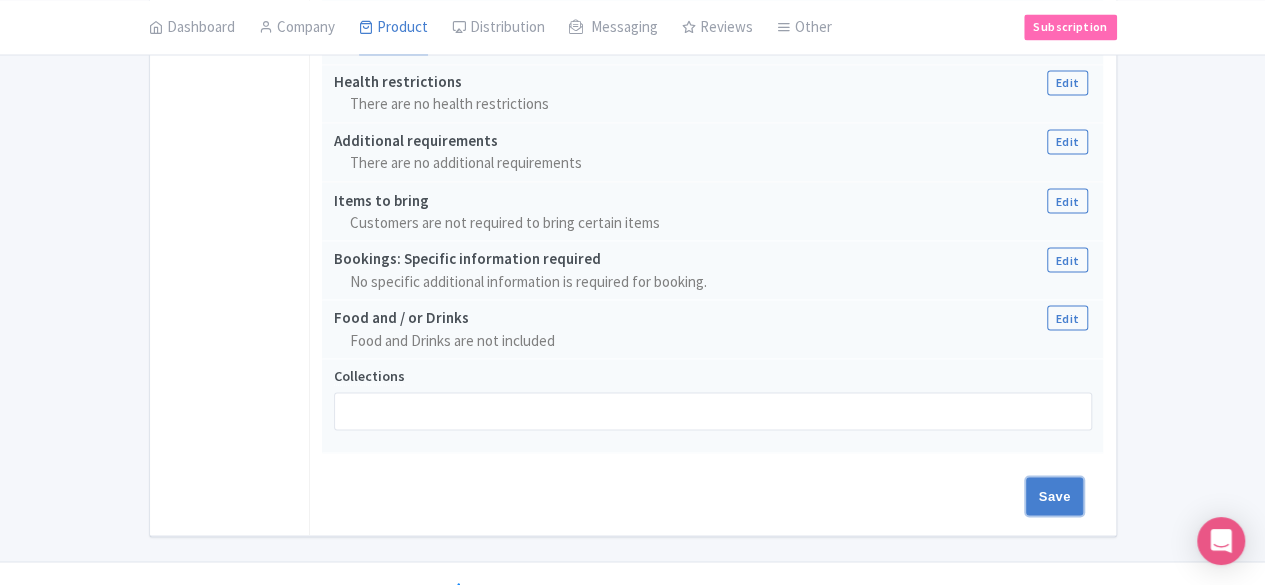 drag, startPoint x: 1185, startPoint y: 452, endPoint x: 1136, endPoint y: 453, distance: 49.010204 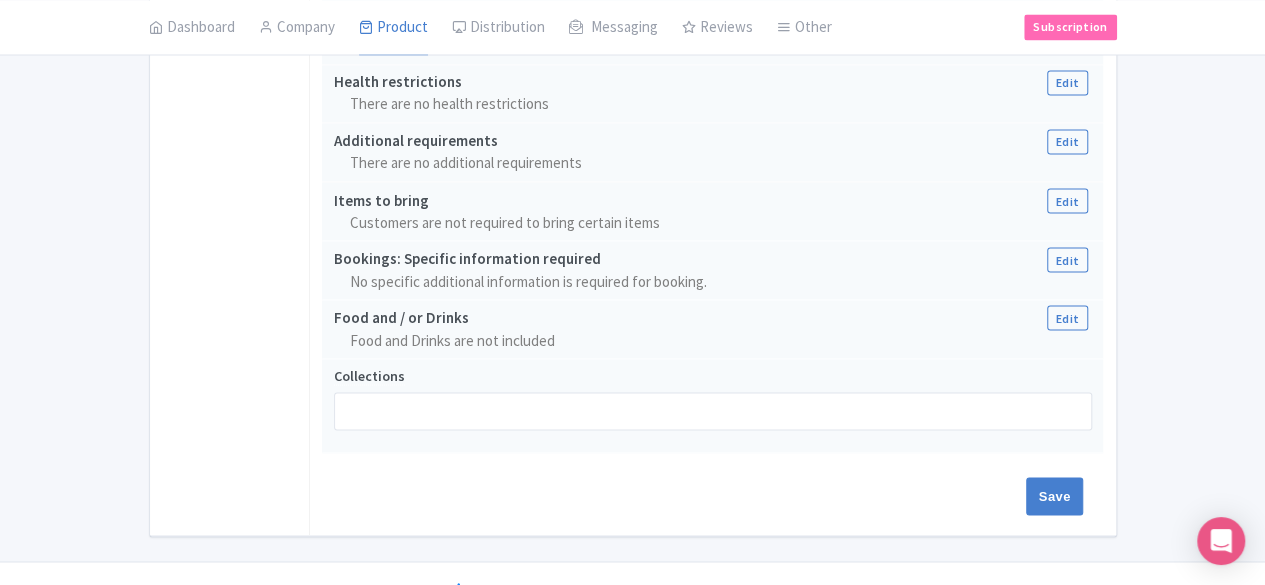 type on "Saving..." 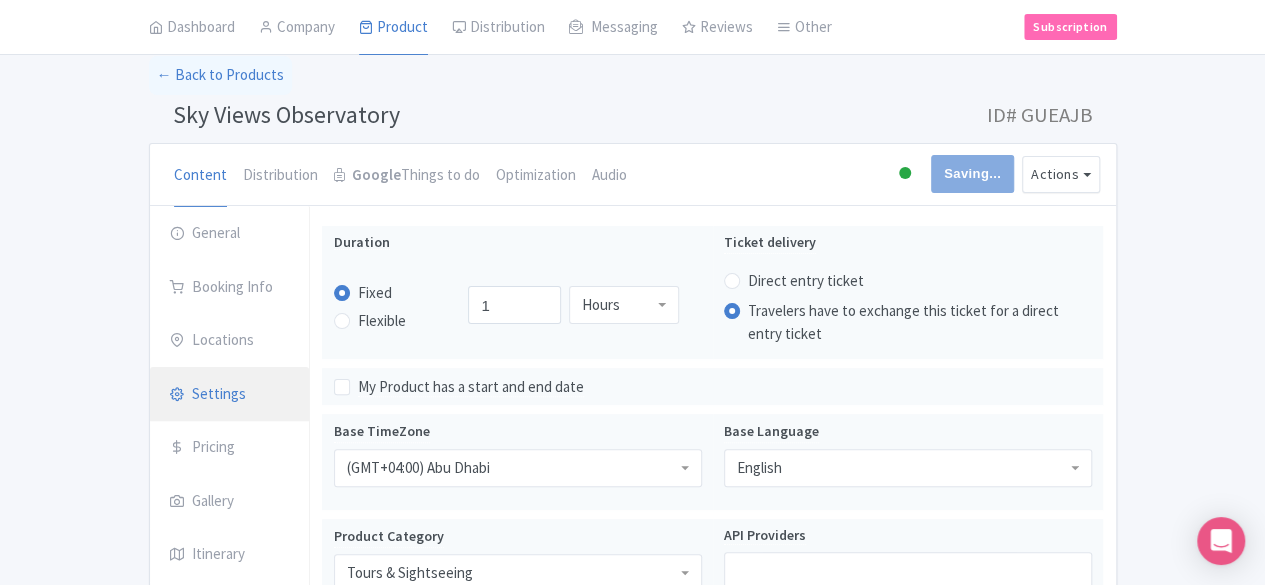 scroll, scrollTop: 200, scrollLeft: 0, axis: vertical 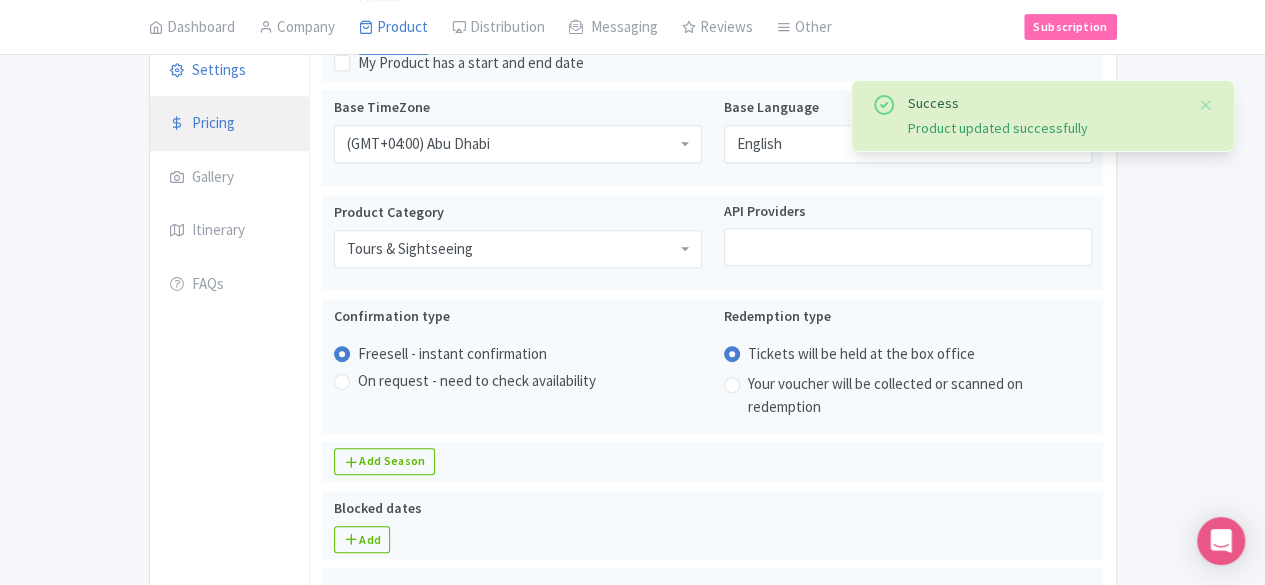 click on "Pricing" at bounding box center (230, 124) 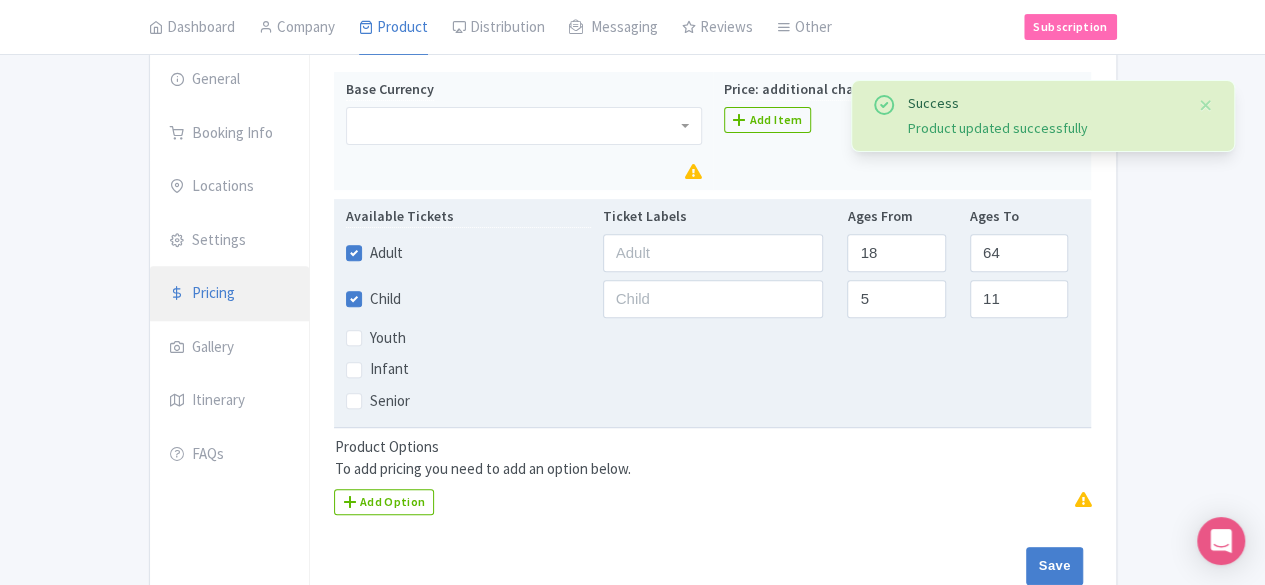 scroll, scrollTop: 142, scrollLeft: 0, axis: vertical 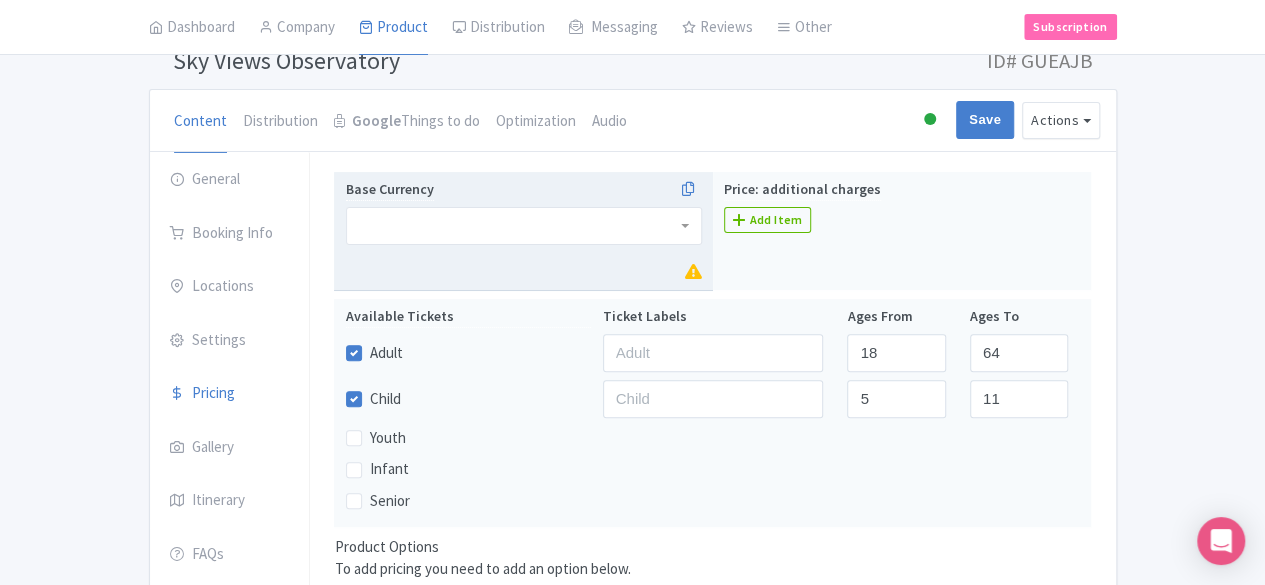 click at bounding box center (524, 226) 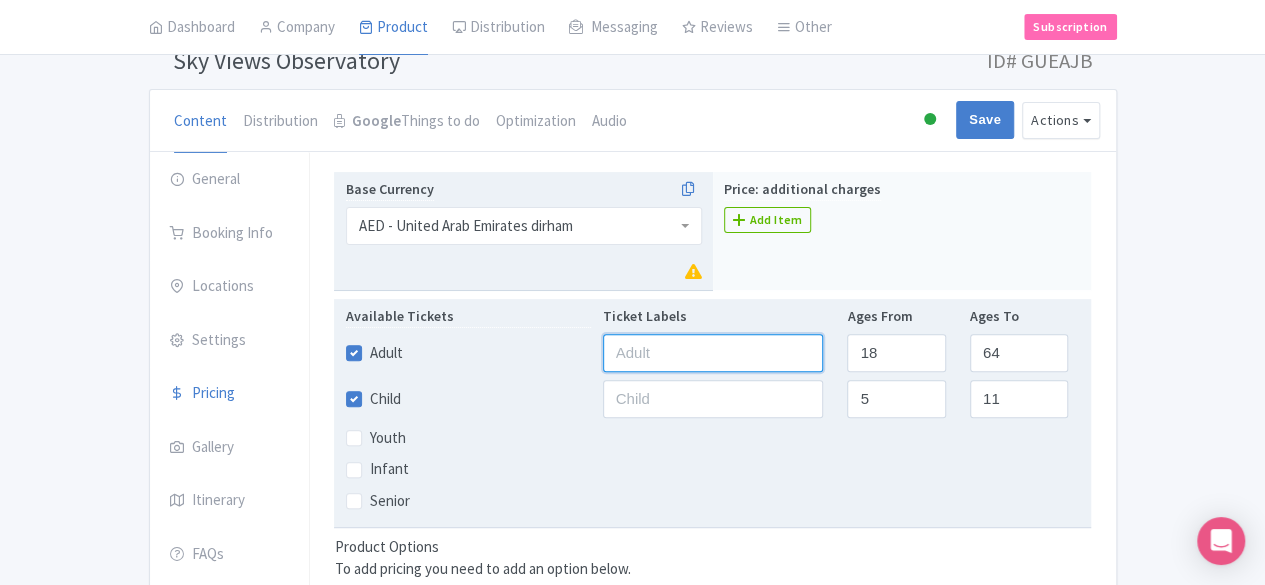 click at bounding box center (713, 353) 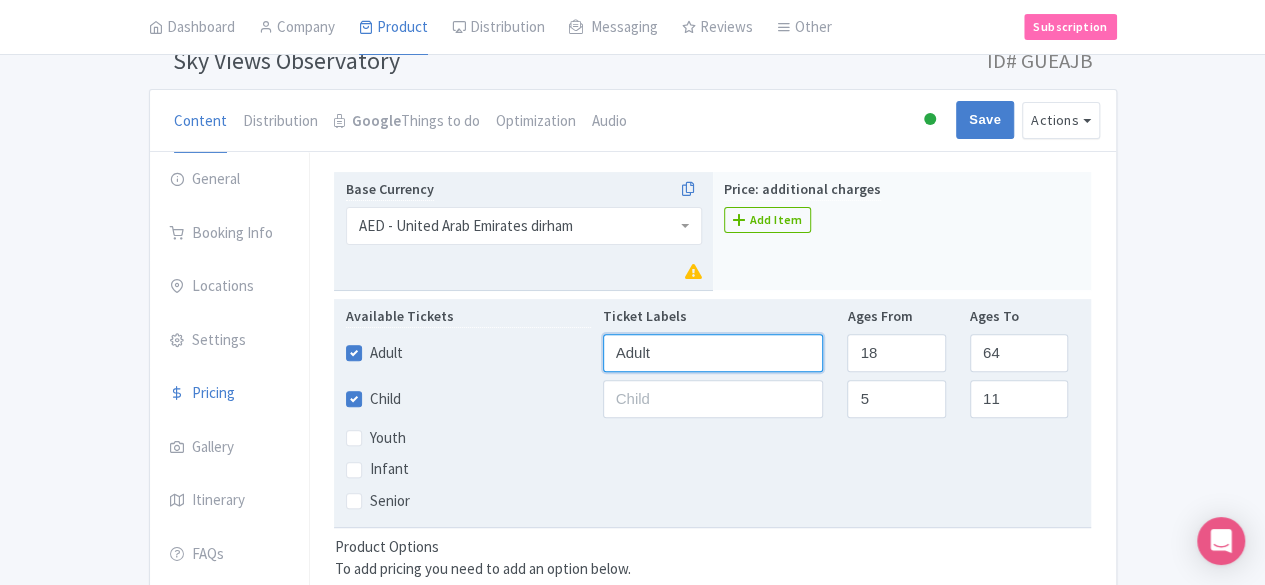 type on "Adult" 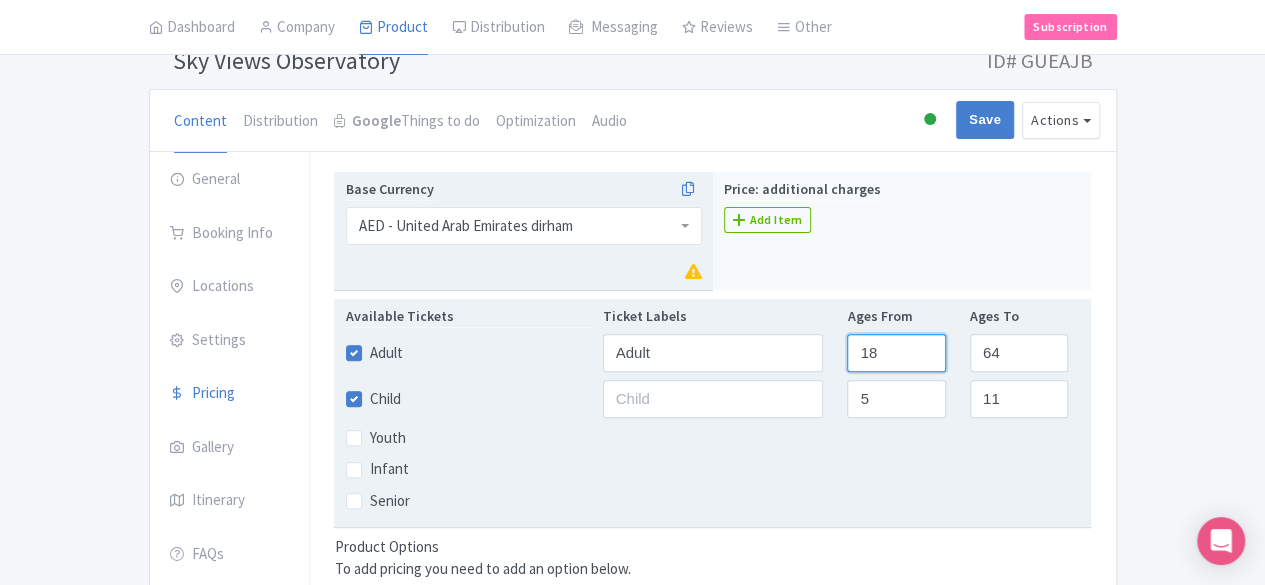 type on "18" 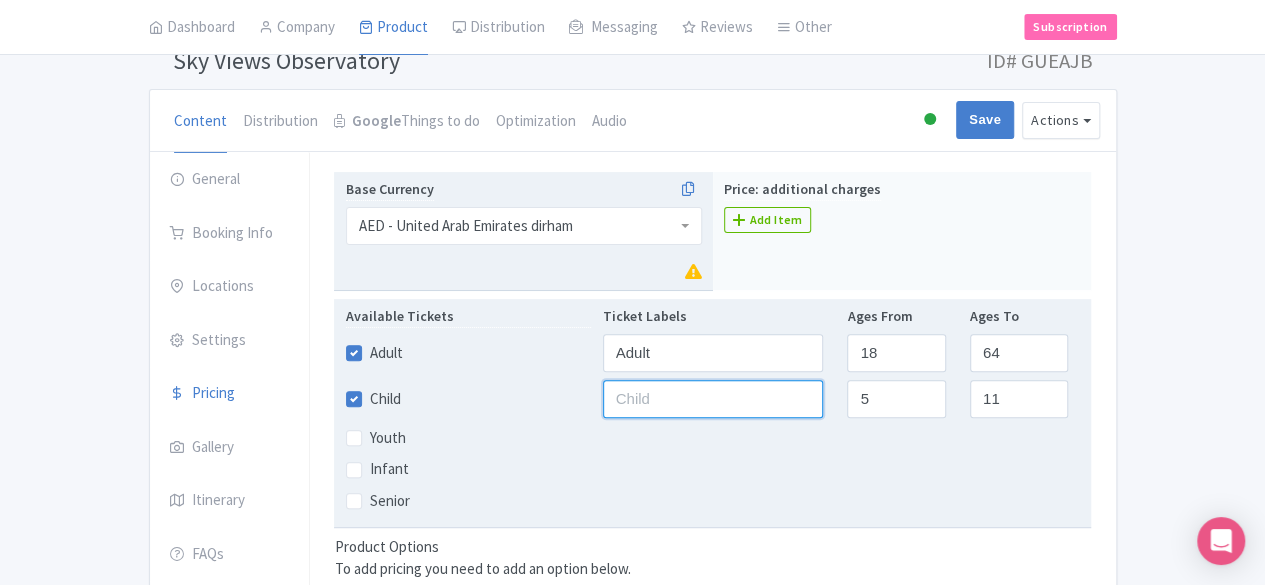 click at bounding box center (713, 399) 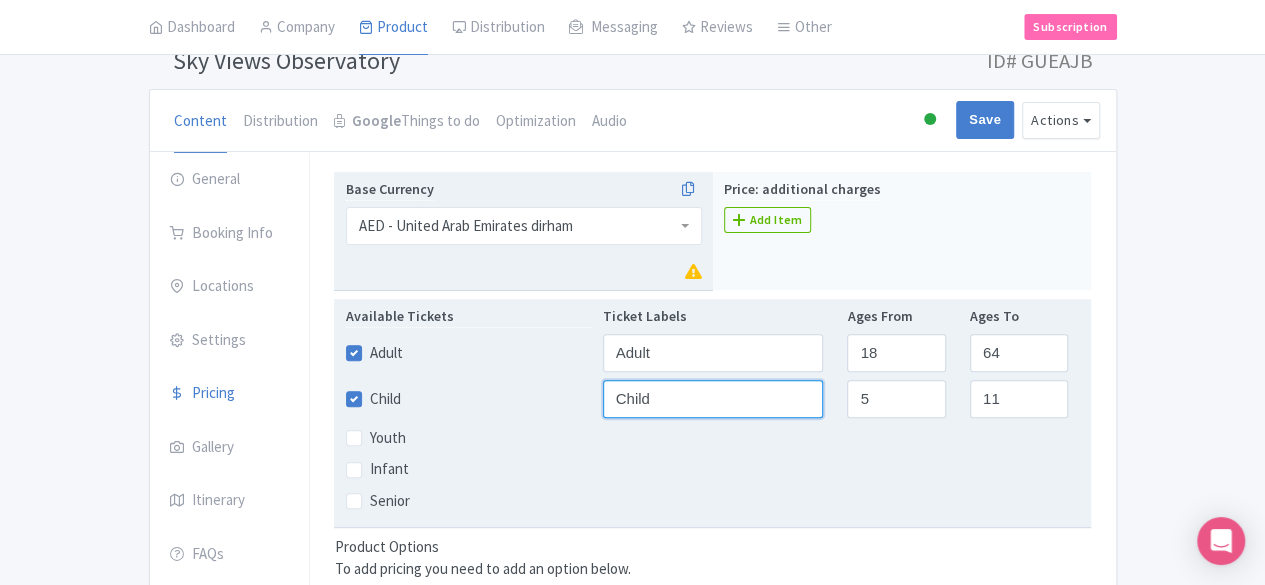 type on "Child" 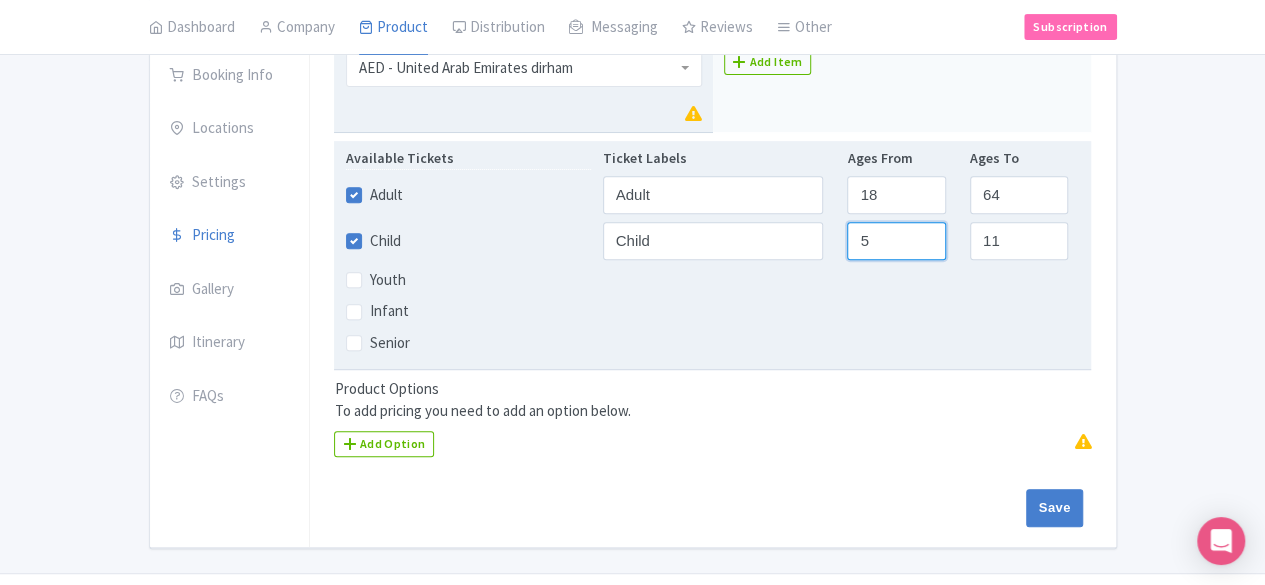scroll, scrollTop: 342, scrollLeft: 0, axis: vertical 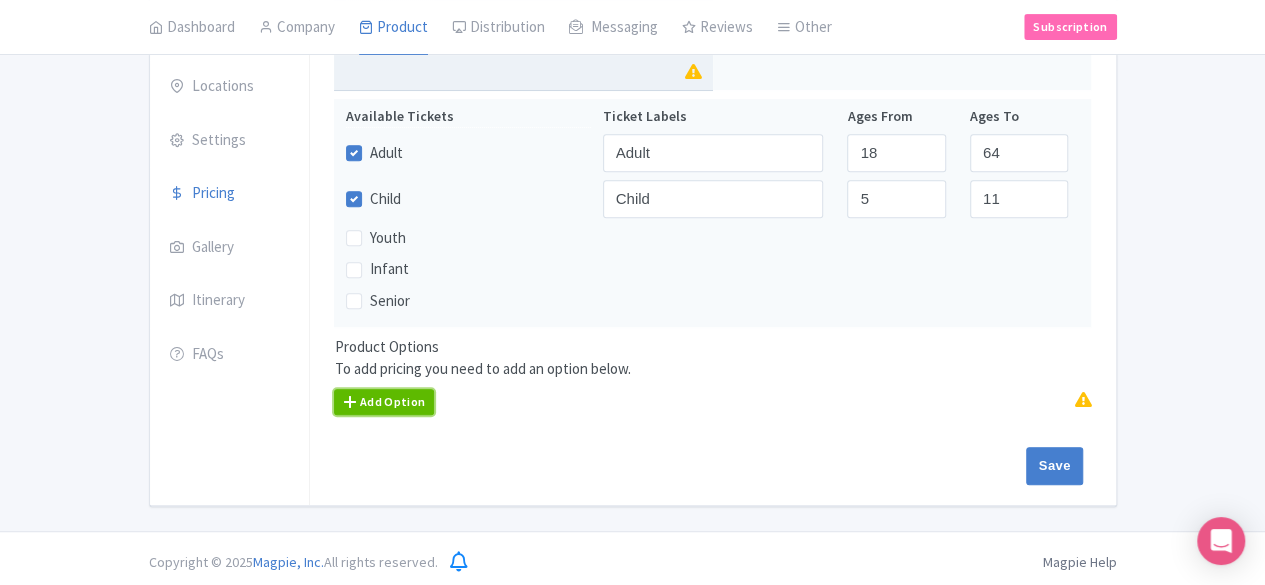 click on "Add Option" at bounding box center [384, 402] 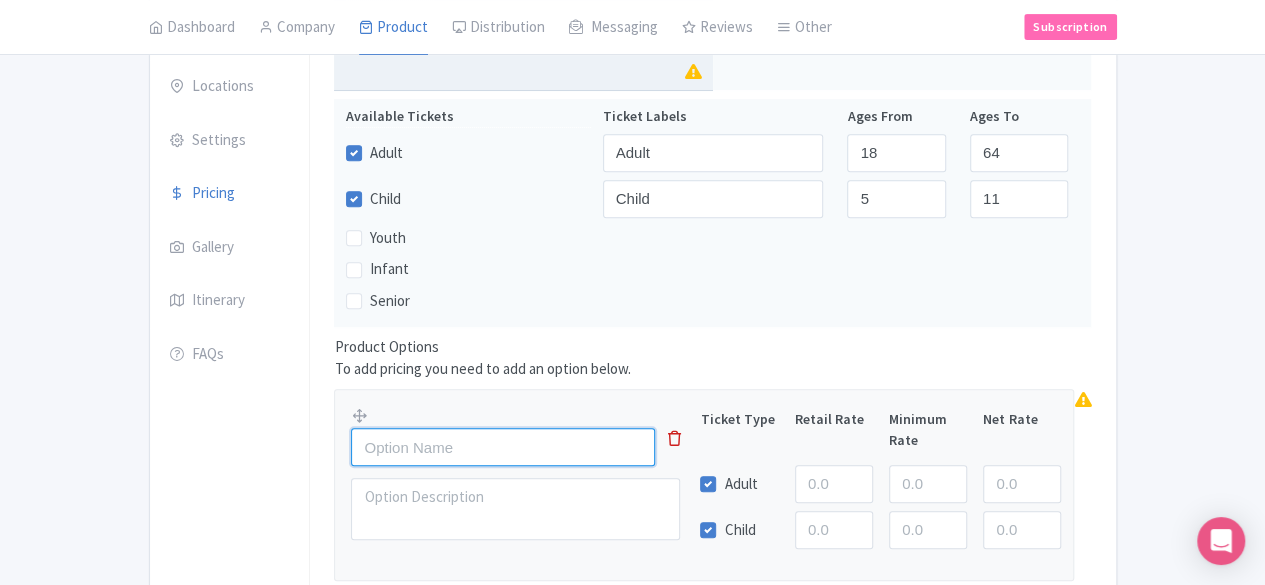 click at bounding box center (503, 447) 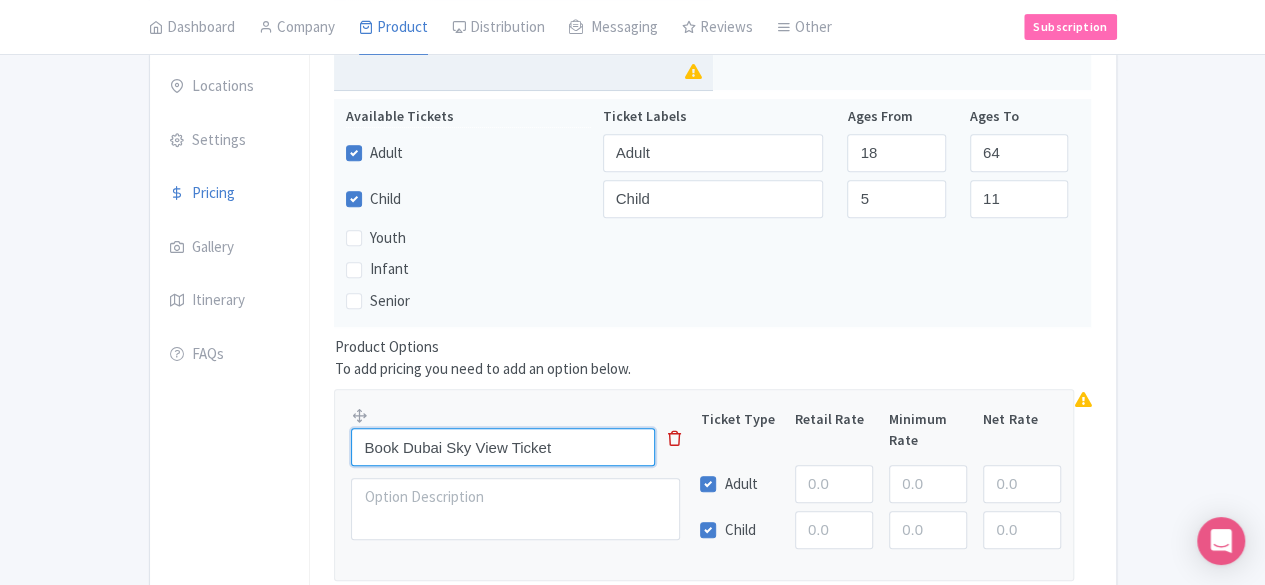 type on "Book Dubai Sky View Ticket" 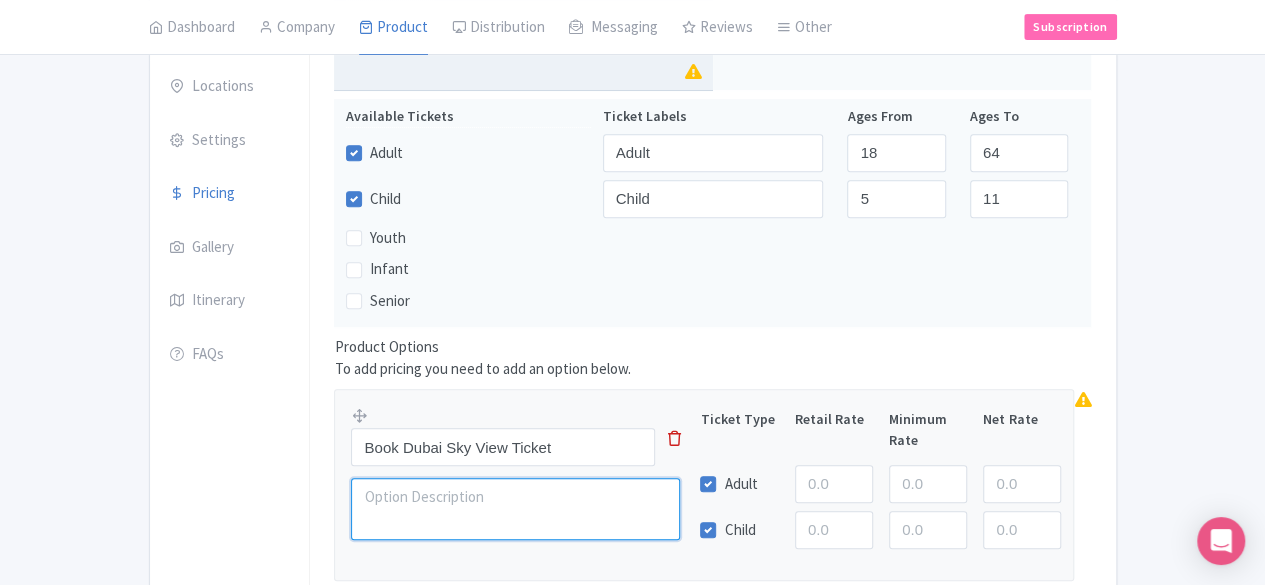 click at bounding box center (515, 508) 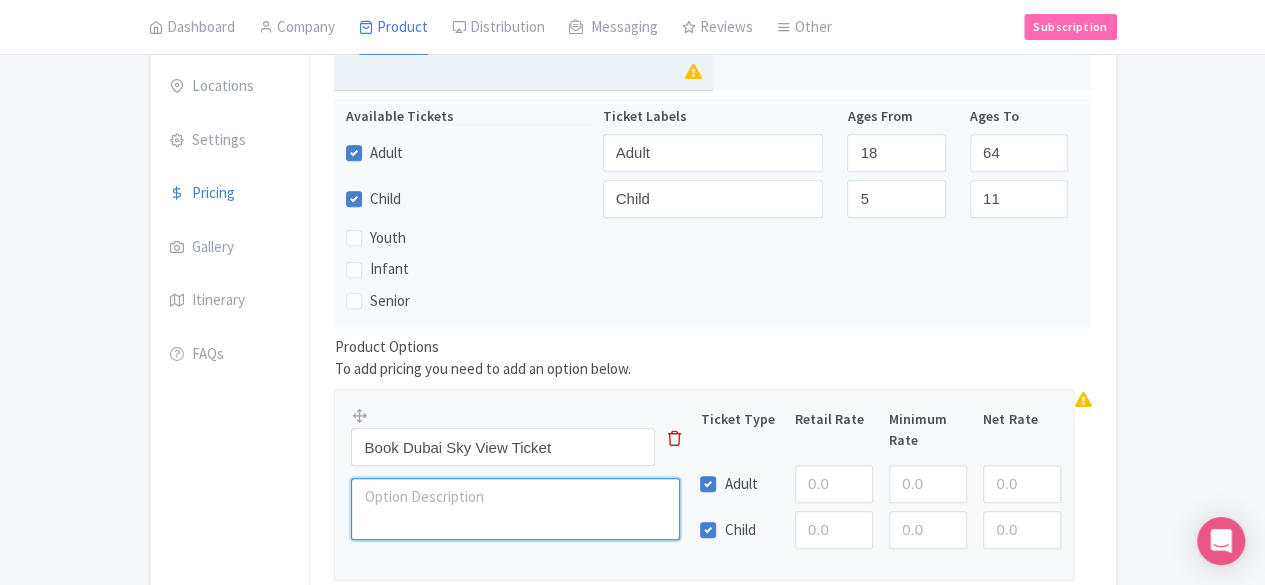 type on "i" 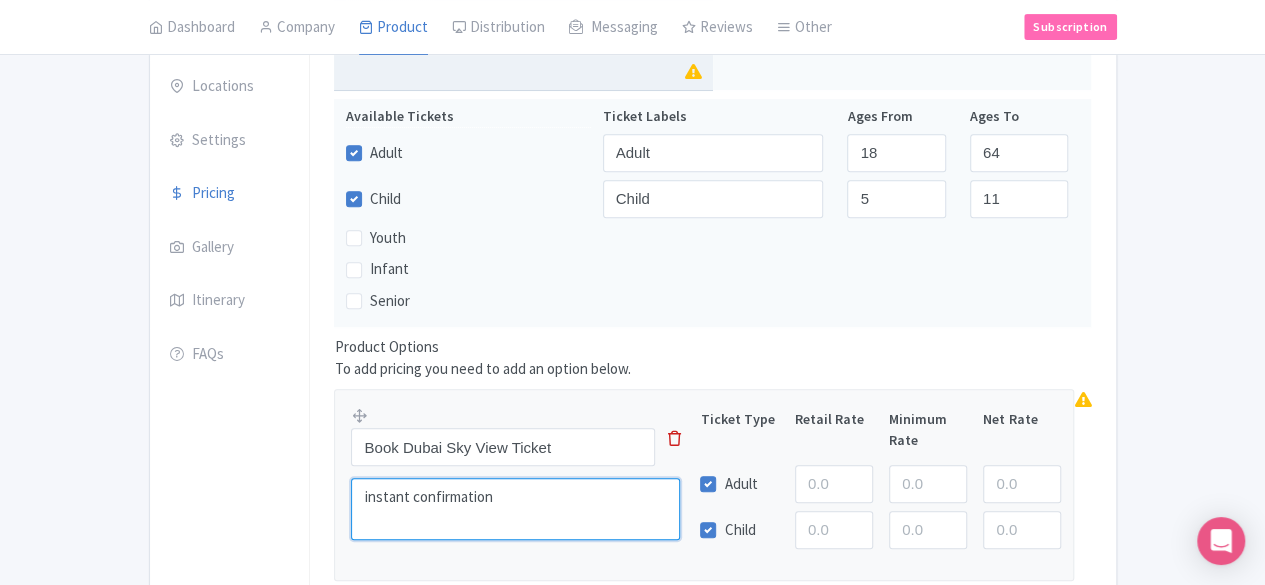 type on "instant confirmation" 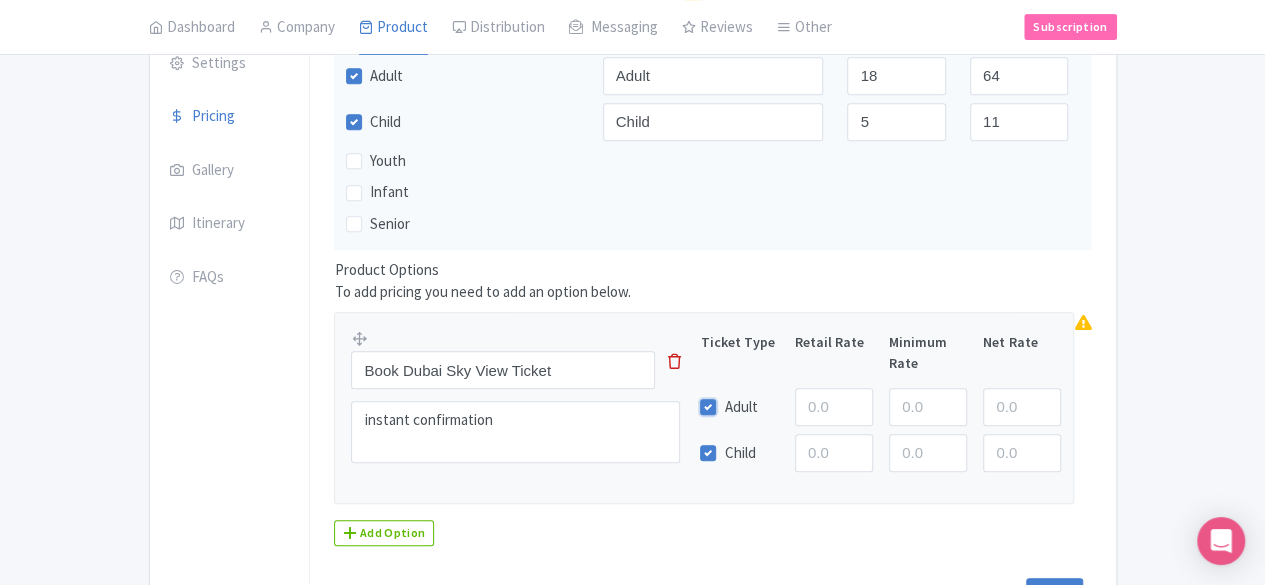 scroll, scrollTop: 442, scrollLeft: 0, axis: vertical 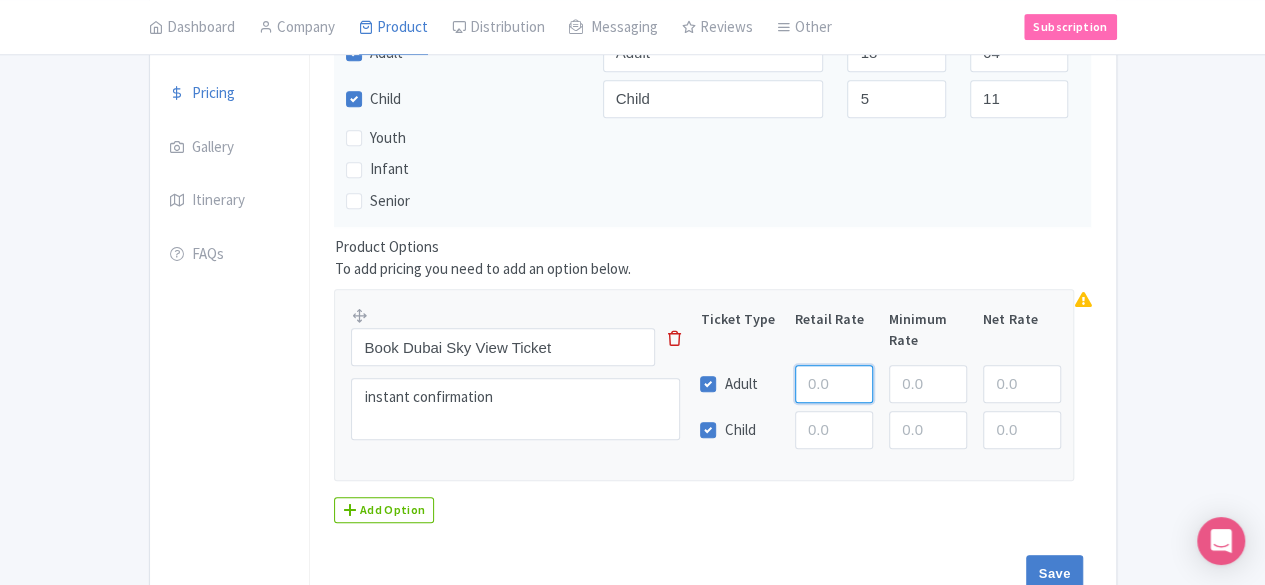 click at bounding box center [834, 384] 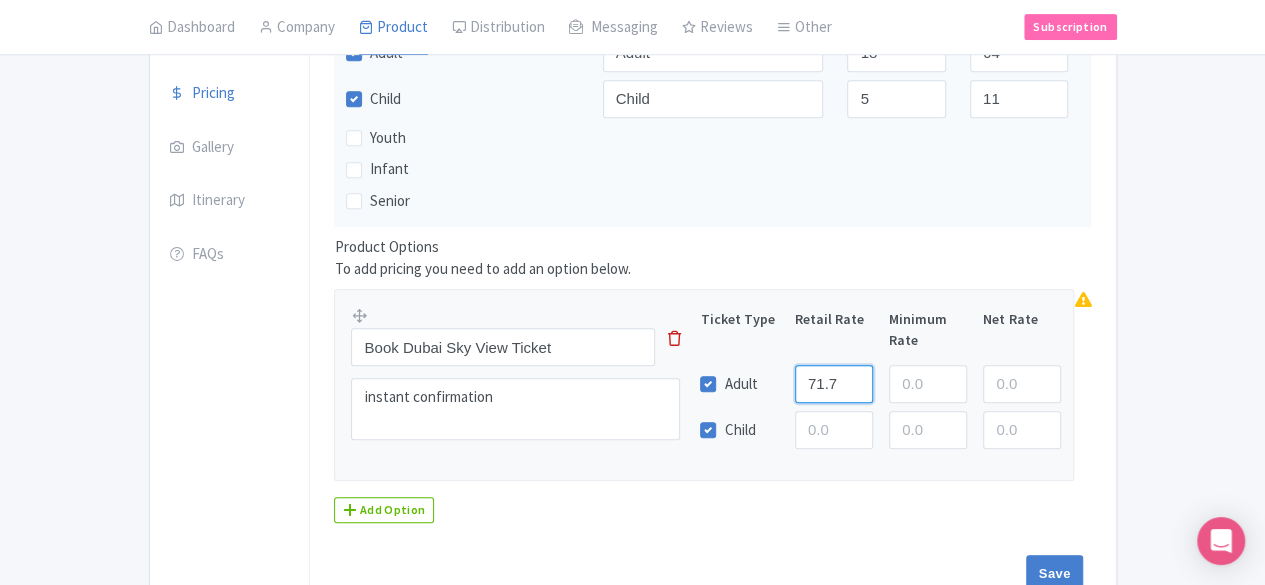 type on "71.7" 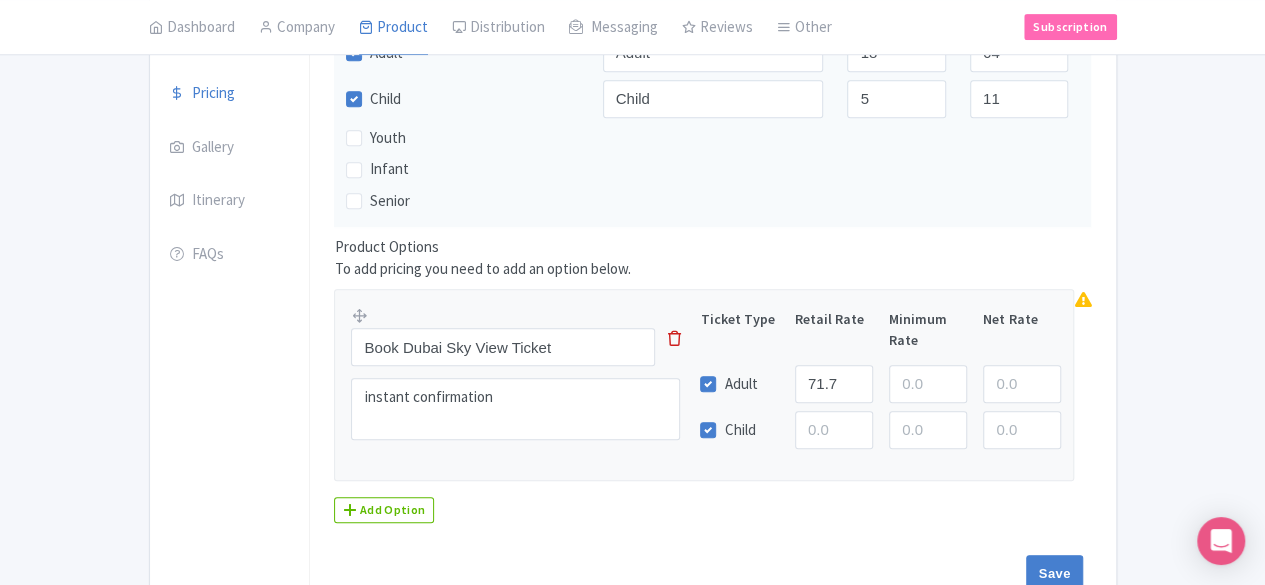 click on "To add pricing you need to add an option below." at bounding box center [712, 269] 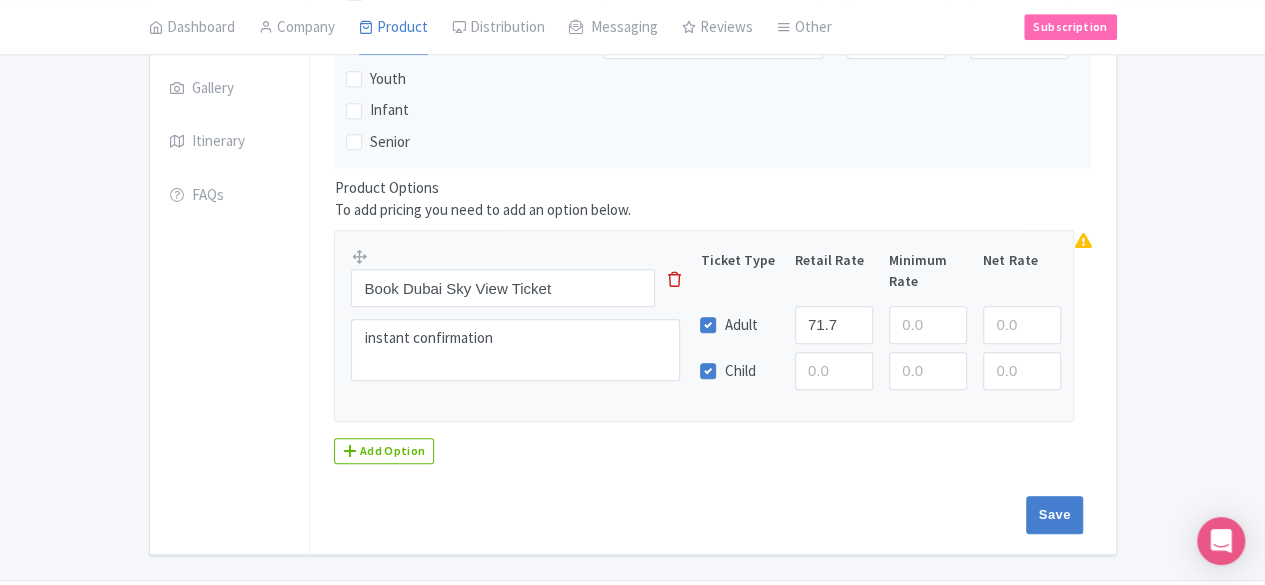 scroll, scrollTop: 550, scrollLeft: 0, axis: vertical 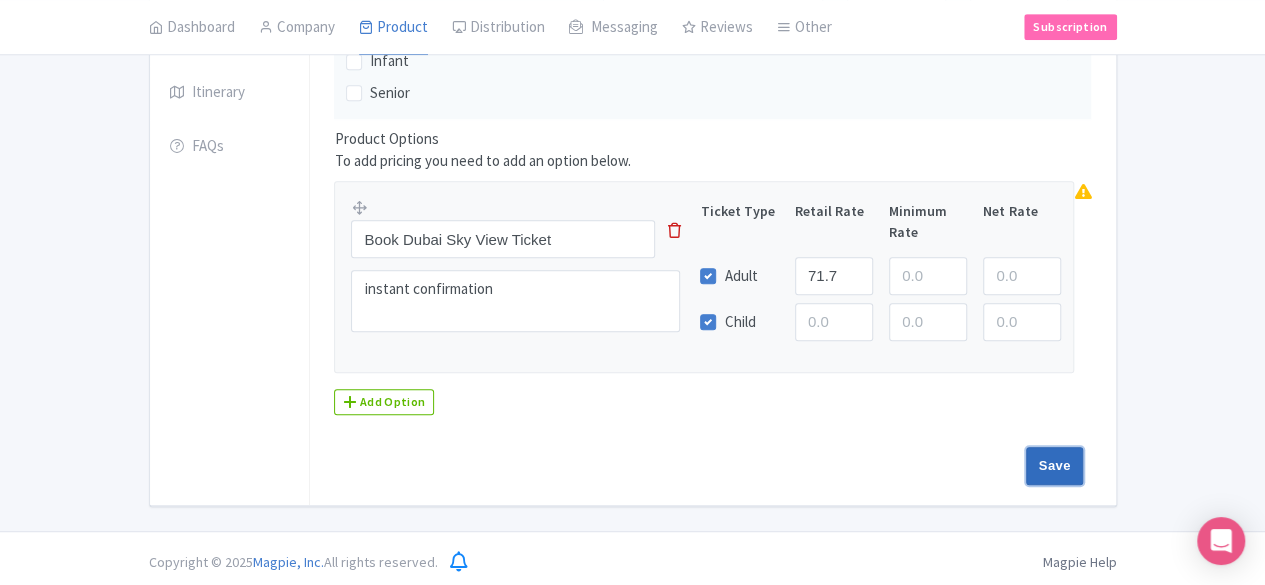 click on "Save" at bounding box center (1055, 466) 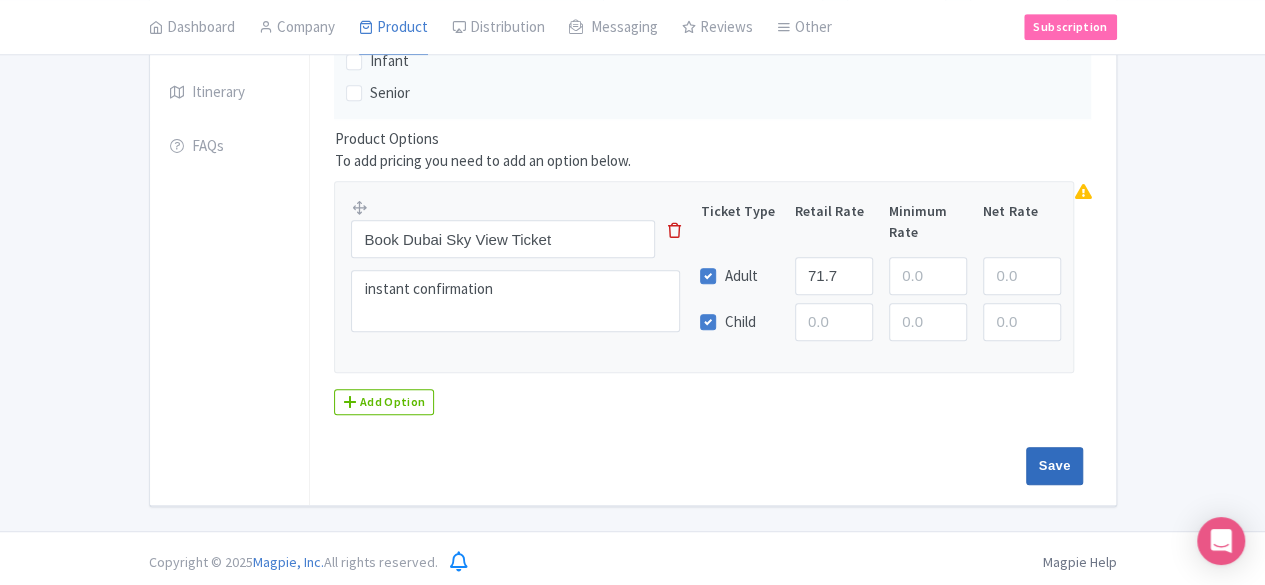 type on "Saving..." 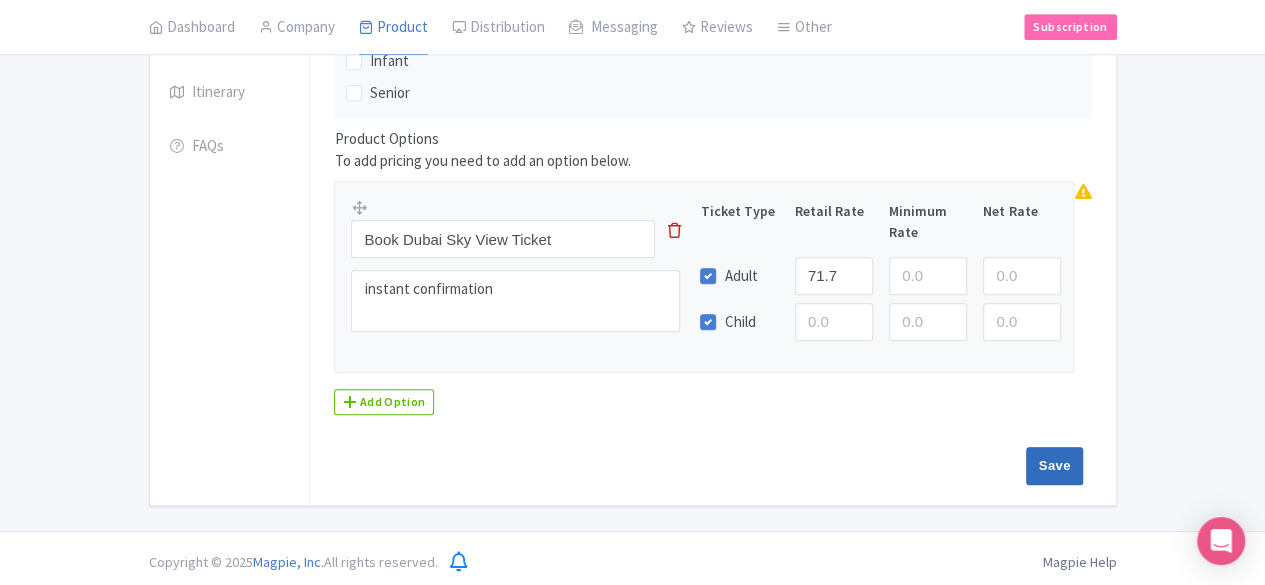 type on "Saving..." 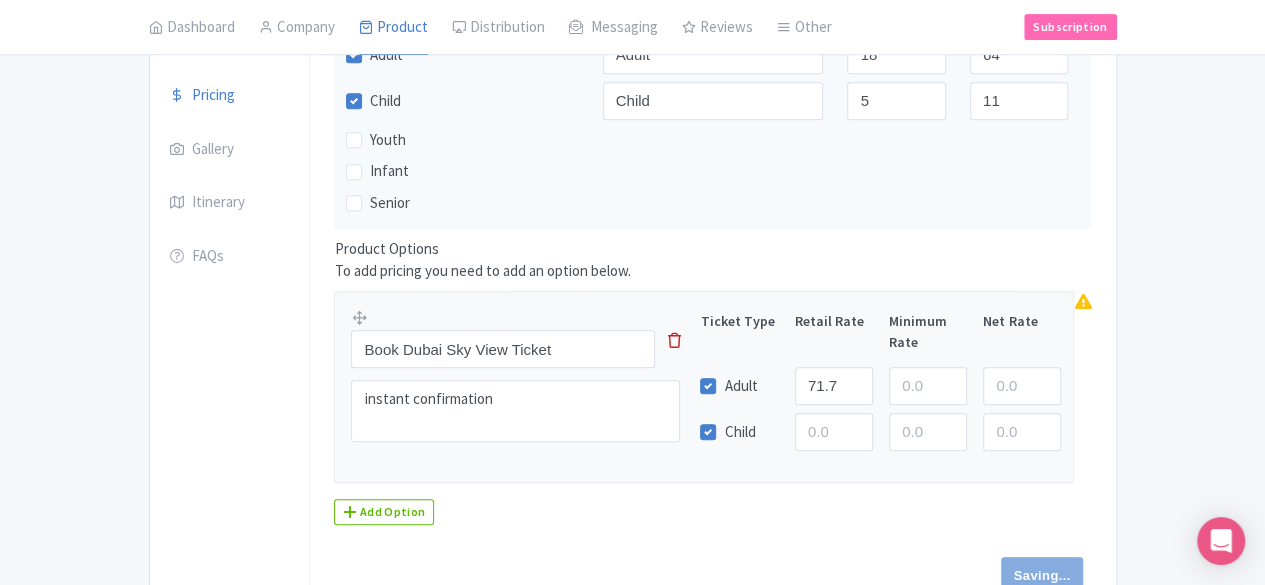 scroll, scrollTop: 450, scrollLeft: 0, axis: vertical 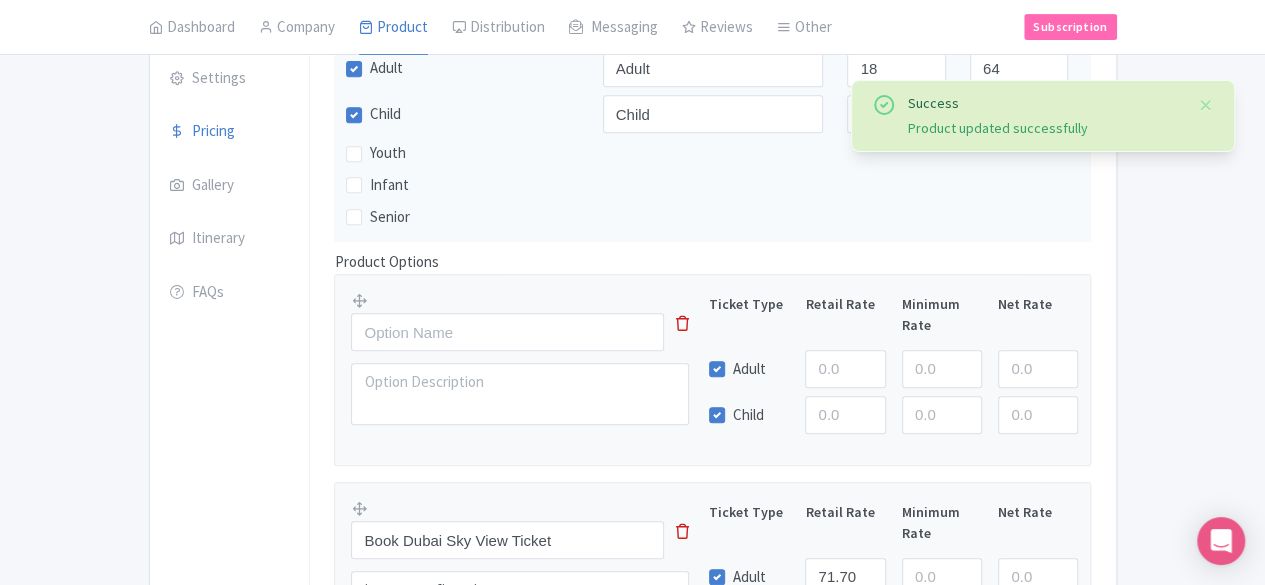 click at bounding box center [682, 323] 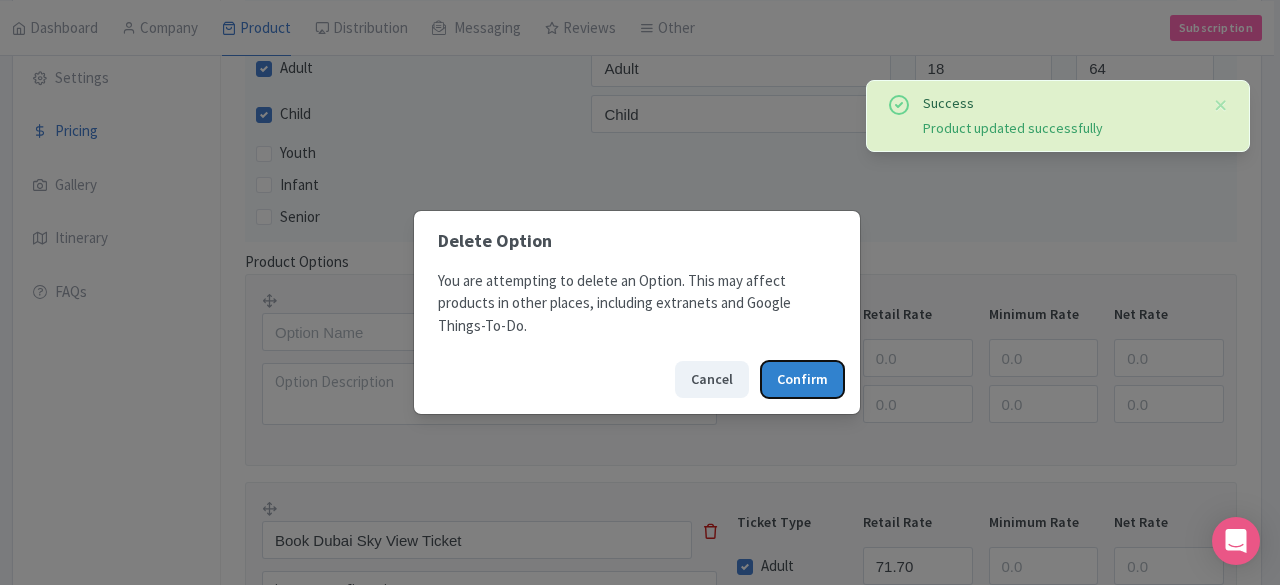 click on "Confirm" at bounding box center (802, 379) 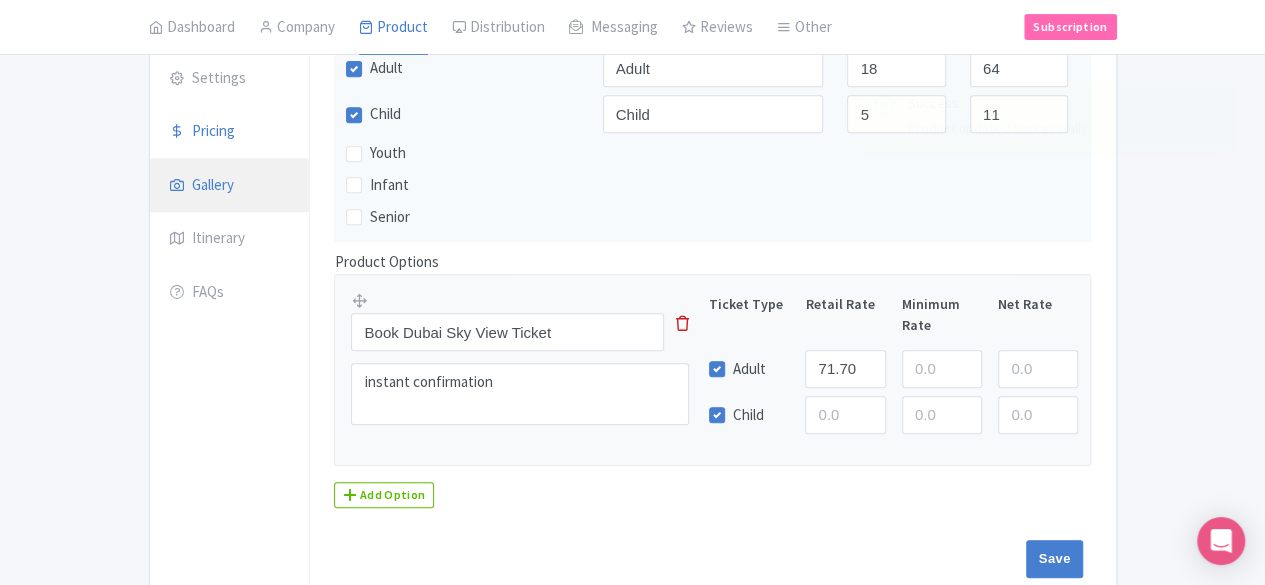 click on "Gallery" at bounding box center (230, 186) 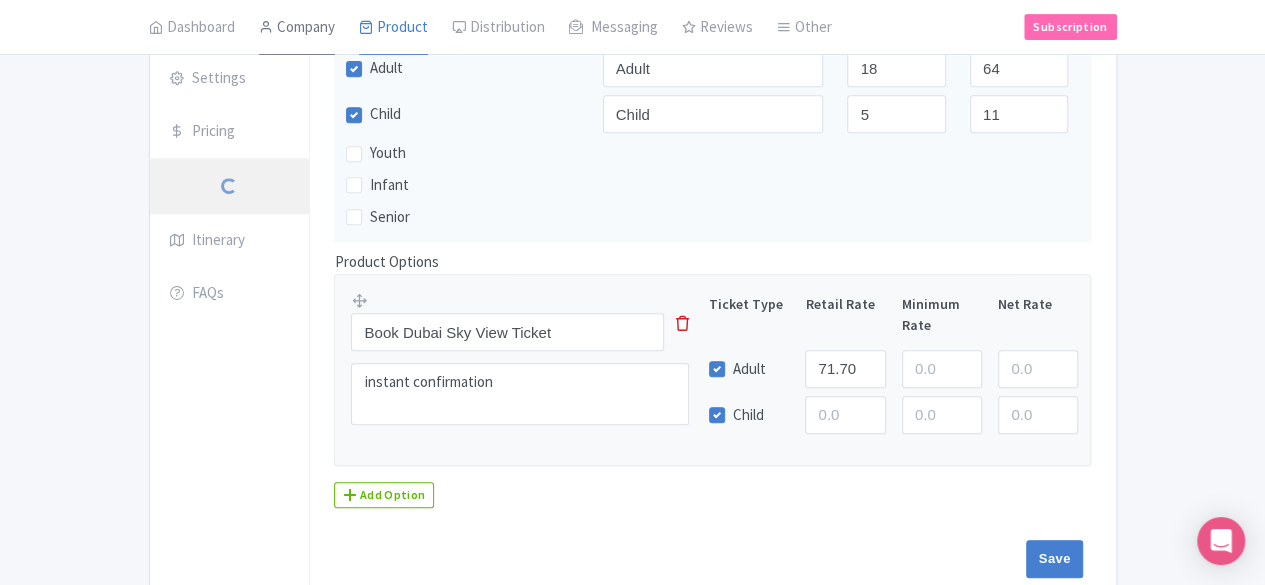 scroll, scrollTop: 227, scrollLeft: 0, axis: vertical 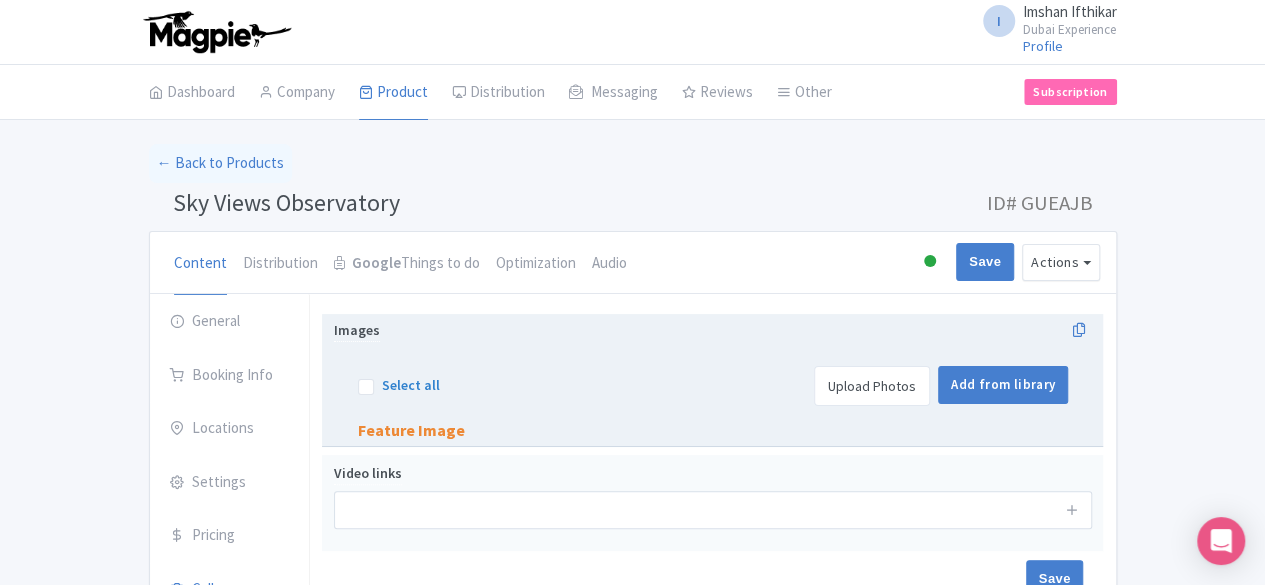 click on "Upload Photos" at bounding box center [872, 386] 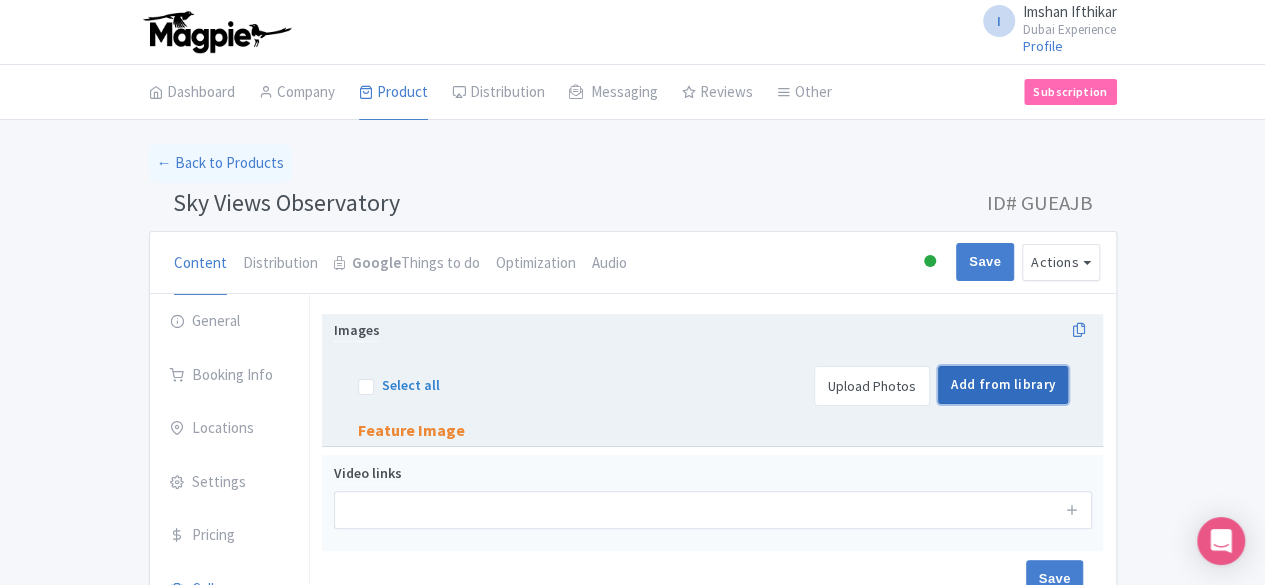 click on "Add from library" at bounding box center (1003, 385) 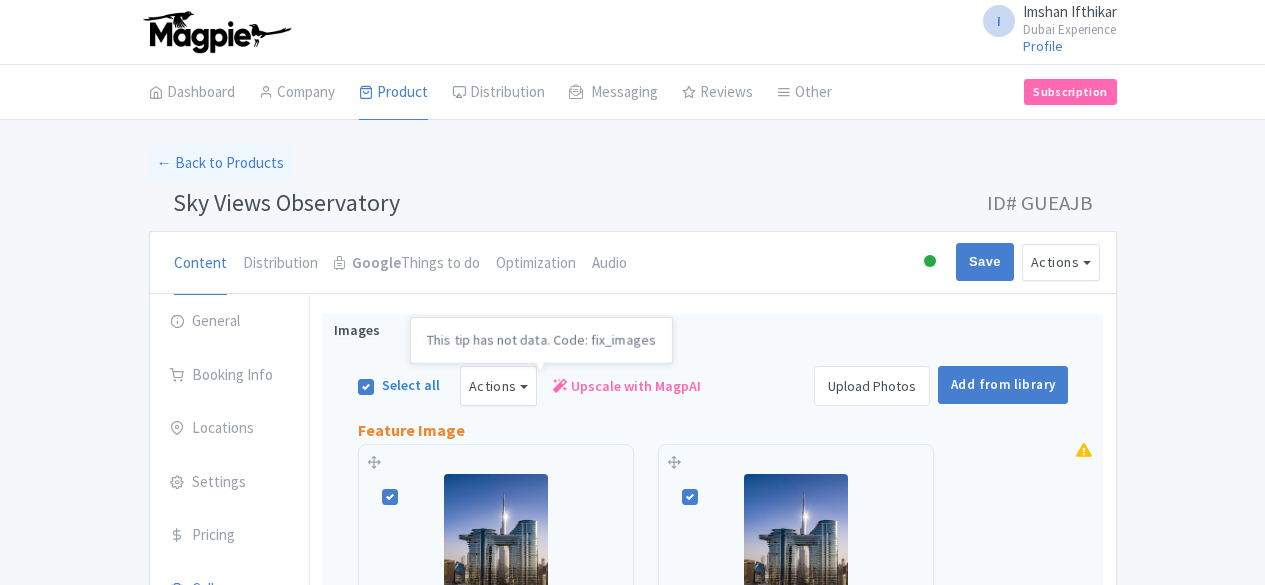 scroll, scrollTop: 312, scrollLeft: 0, axis: vertical 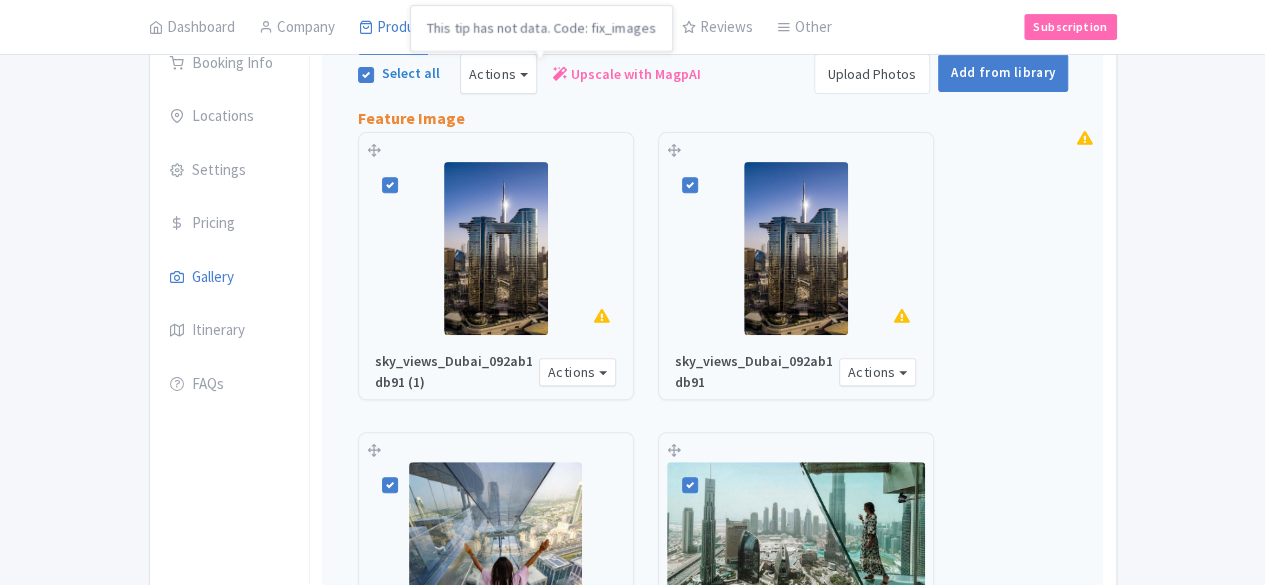 click on "Upscale with MagpAI" at bounding box center [636, 74] 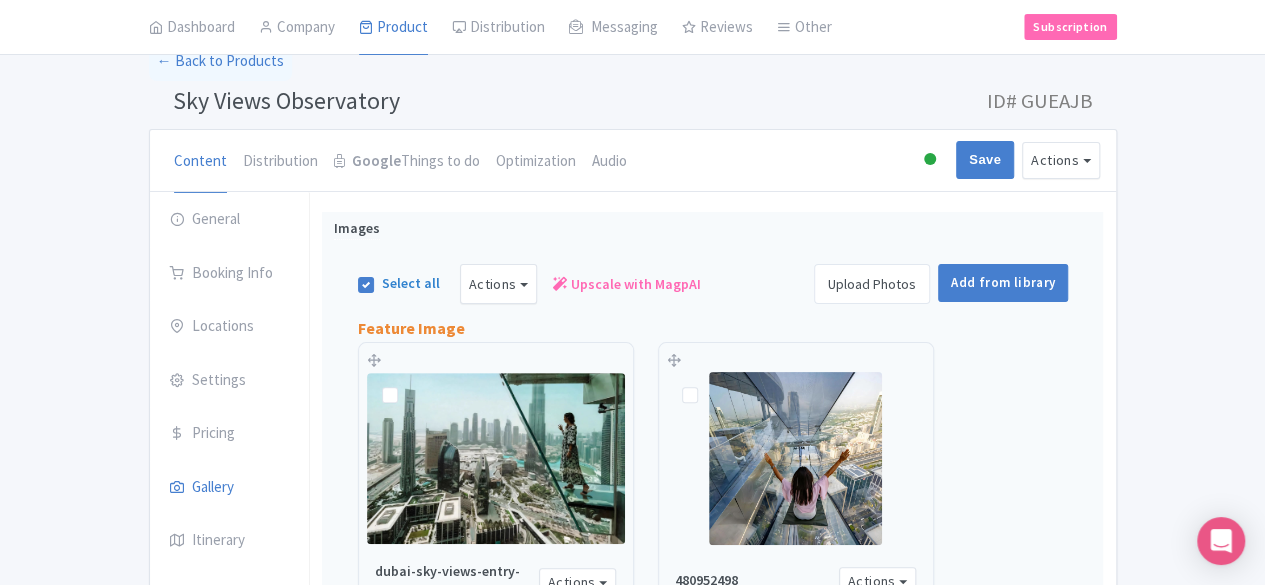 scroll, scrollTop: 0, scrollLeft: 0, axis: both 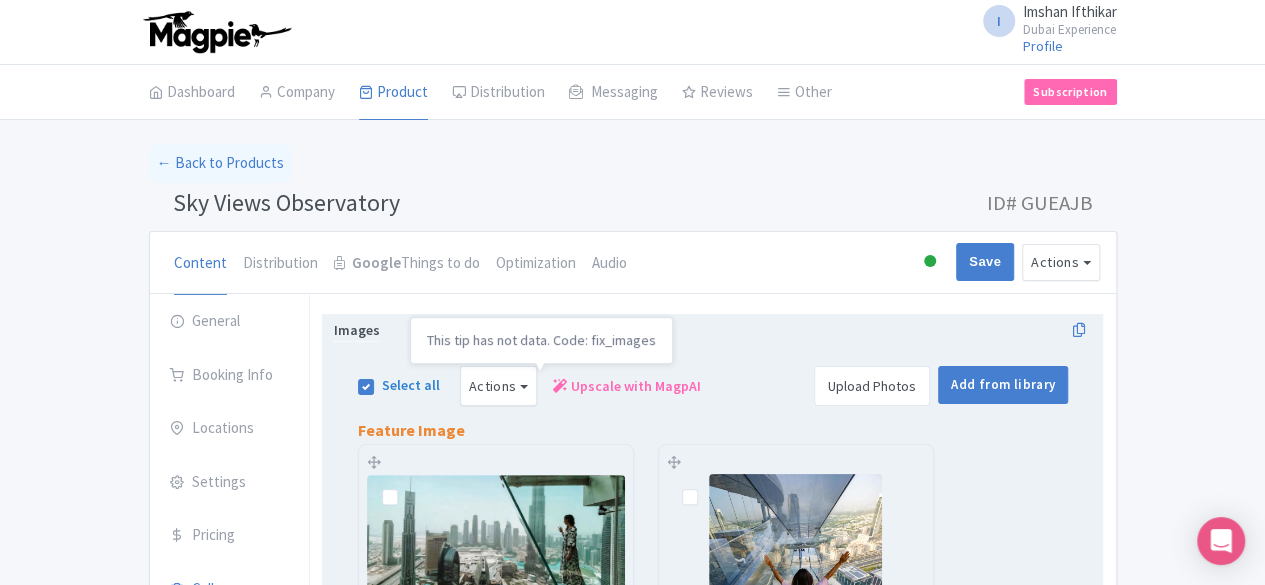 click on "Upscale with MagpAI" at bounding box center (636, 386) 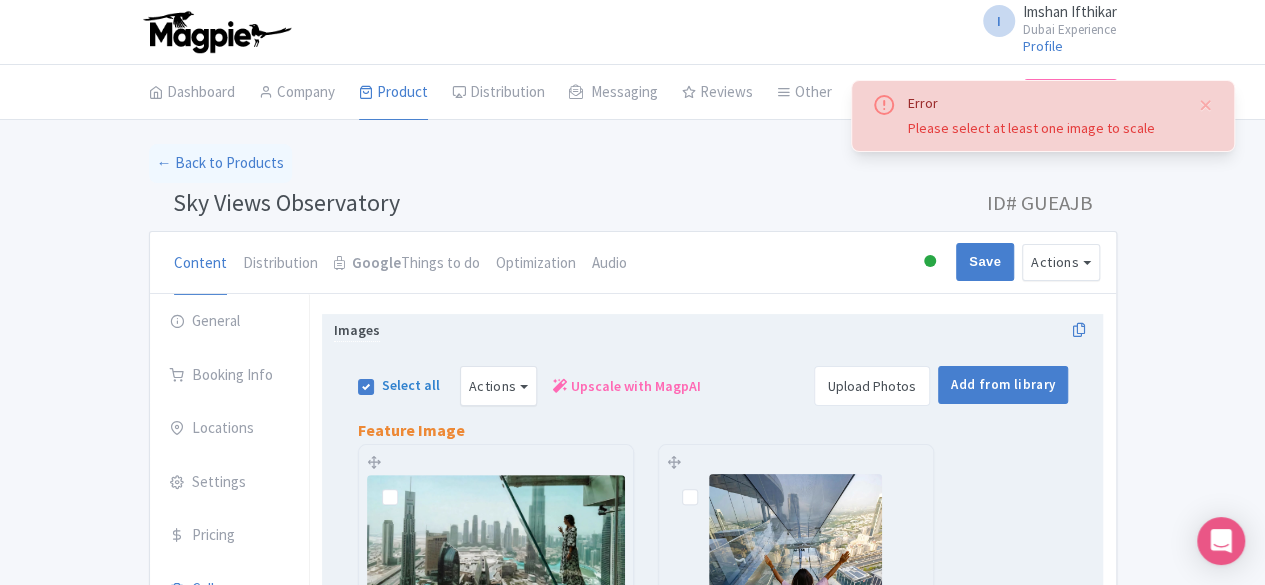 click on "Select all" at bounding box center [411, 385] 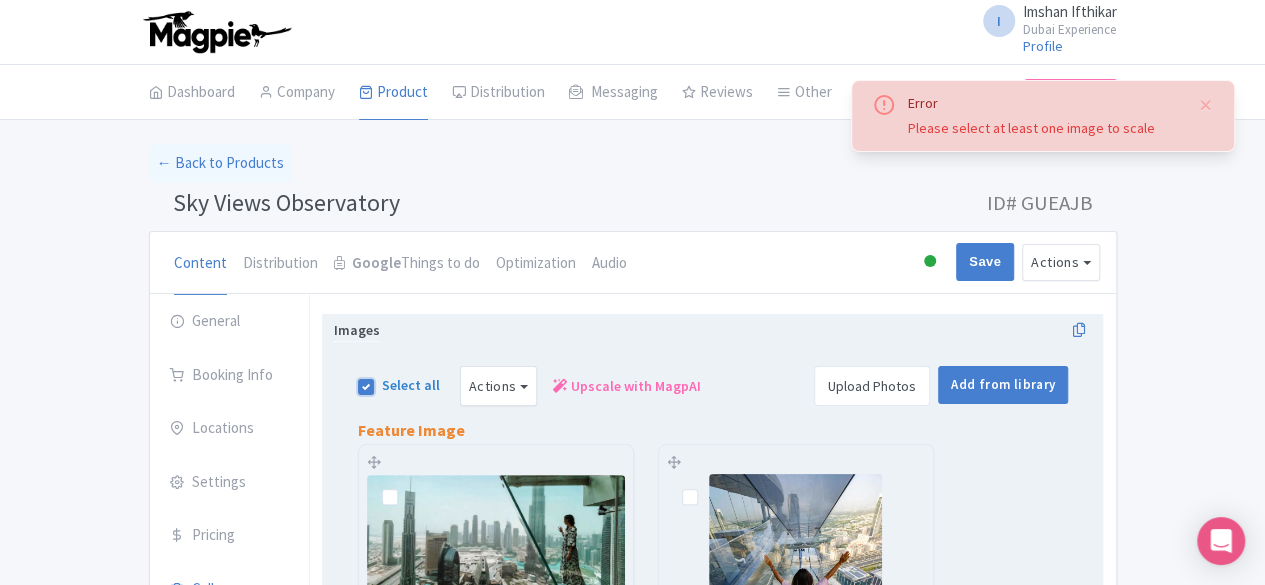 click on "Select all" at bounding box center [388, 380] 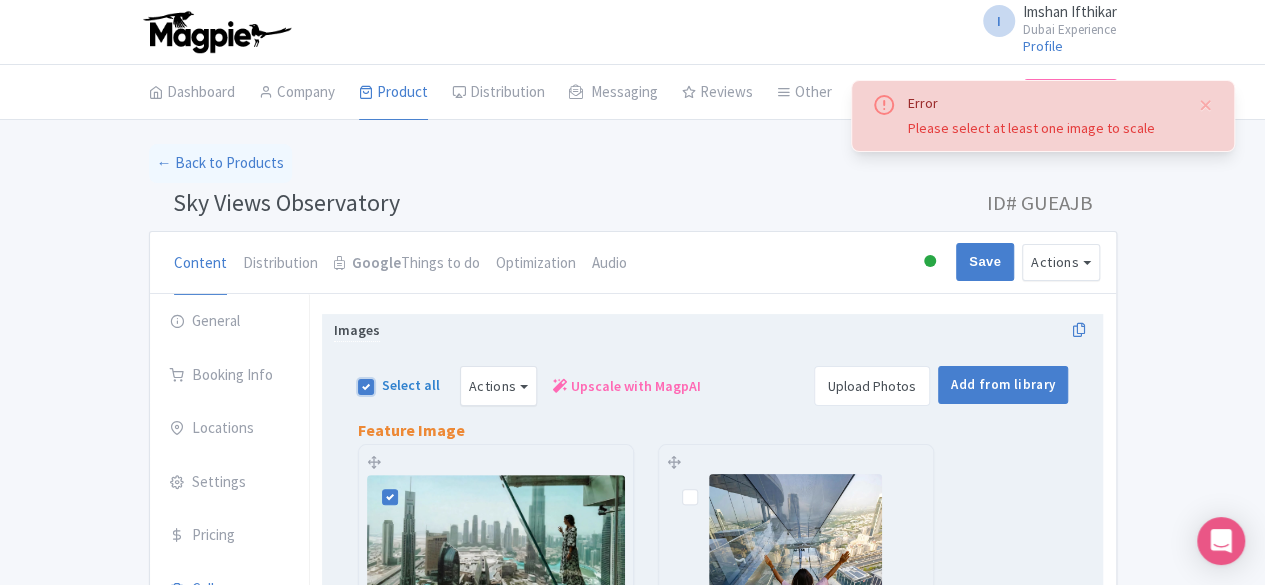 checkbox on "true" 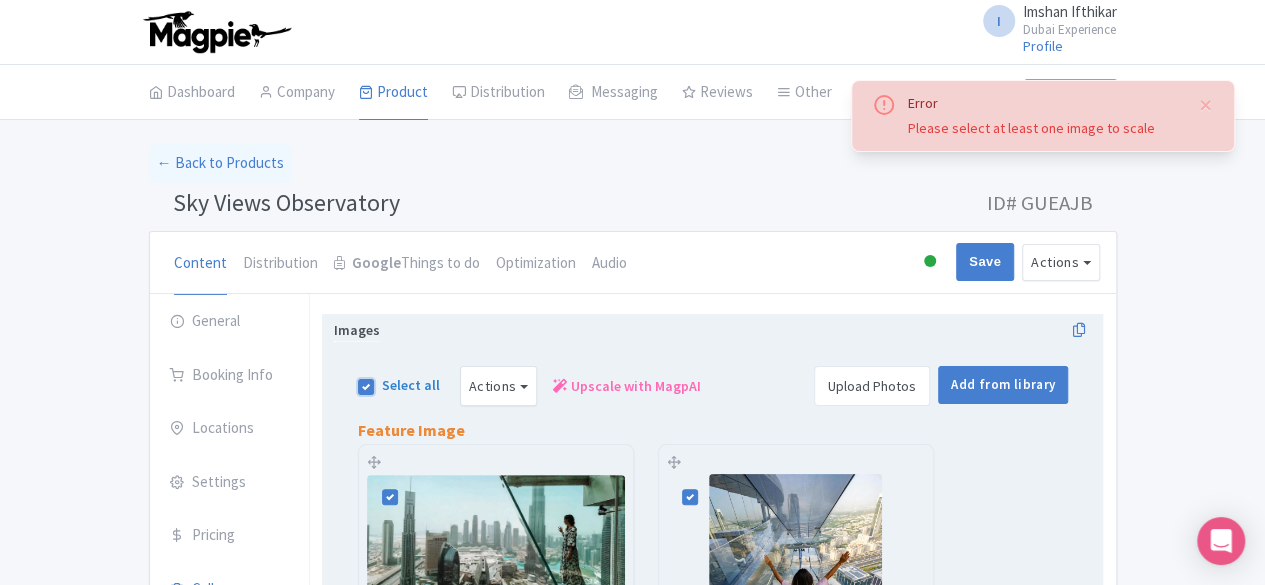 checkbox on "true" 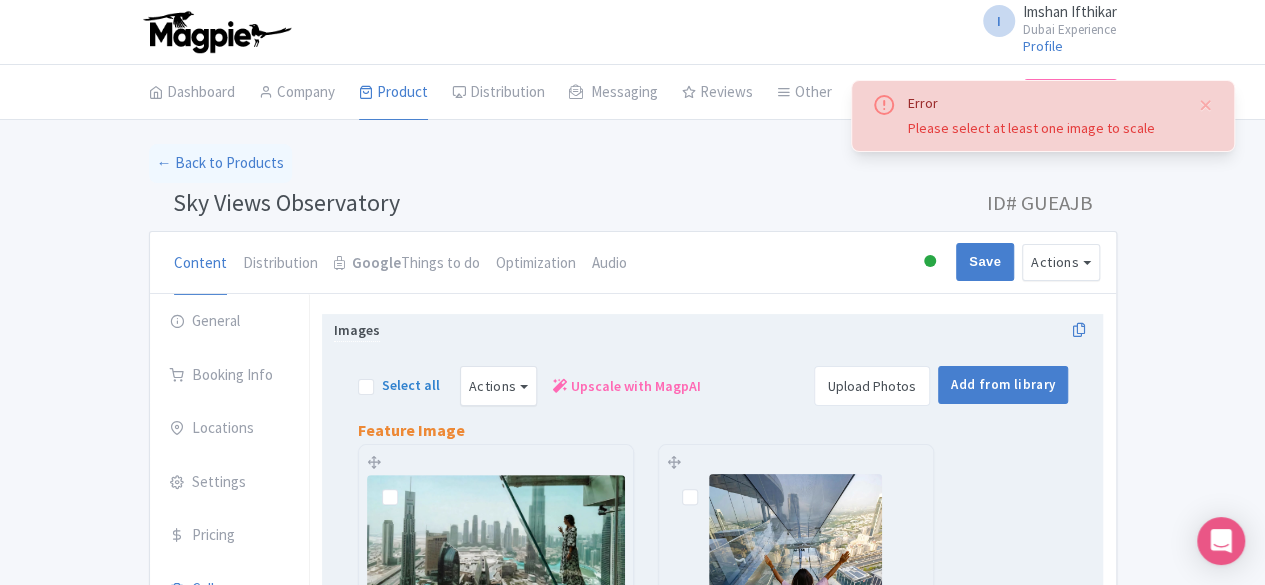checkbox on "false" 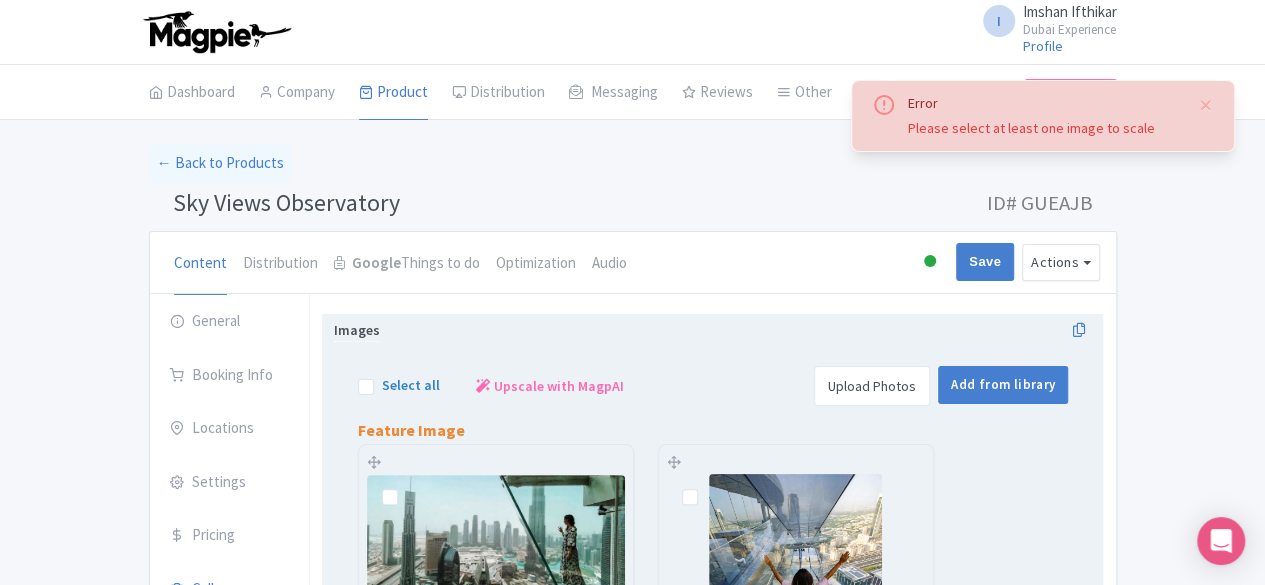 click on "Select all" at bounding box center [411, 385] 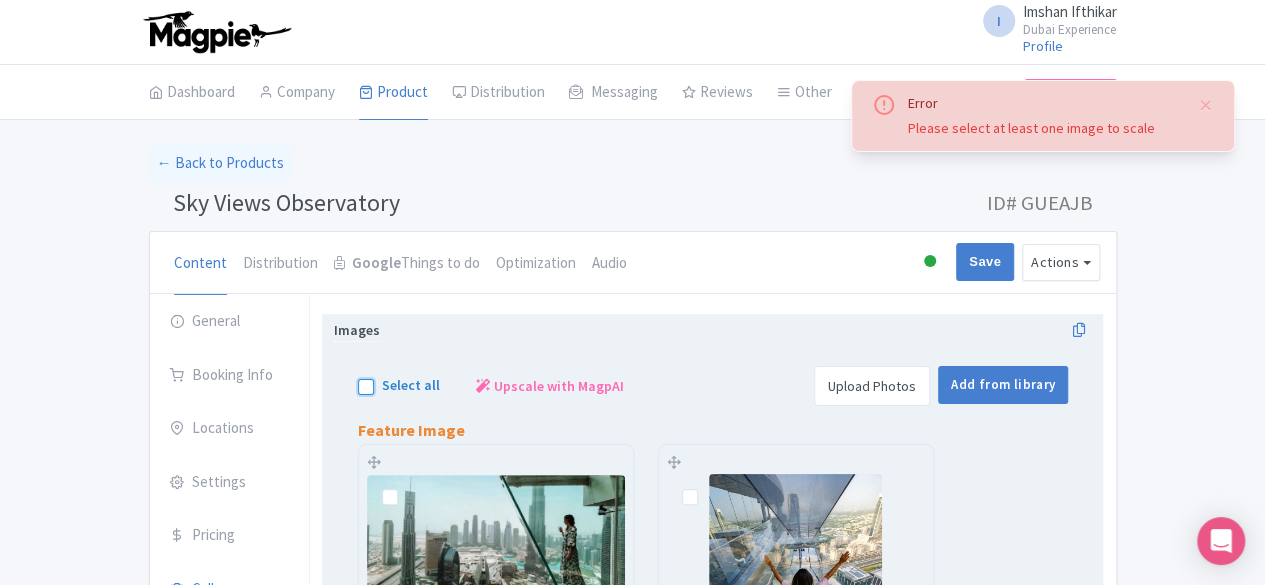 click on "Select all" at bounding box center (388, 380) 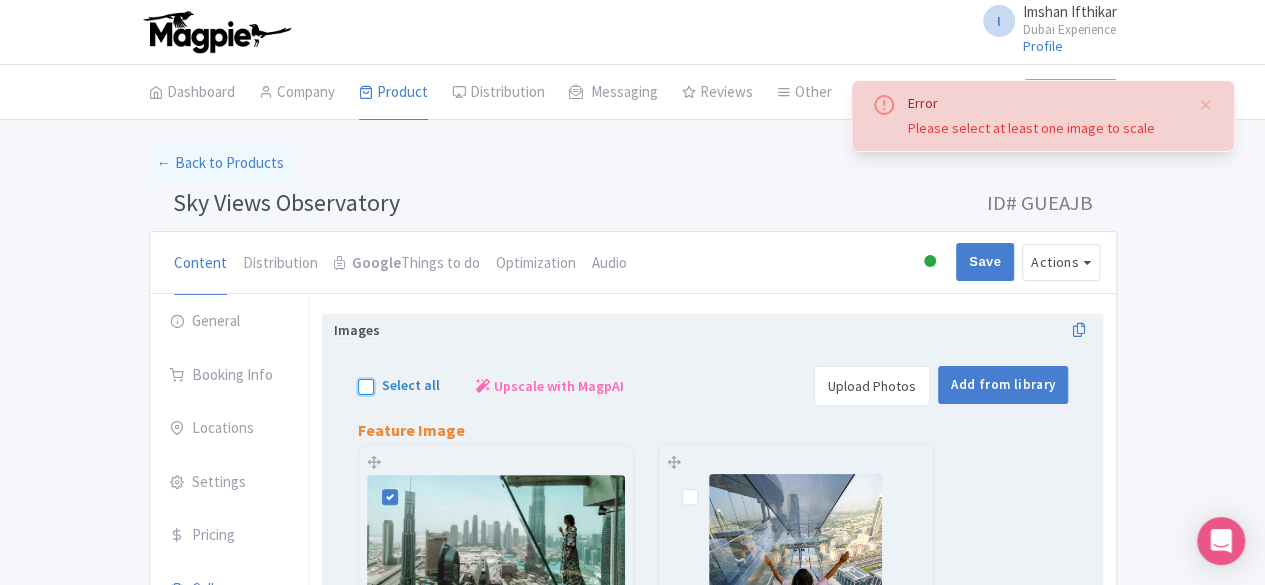 checkbox on "true" 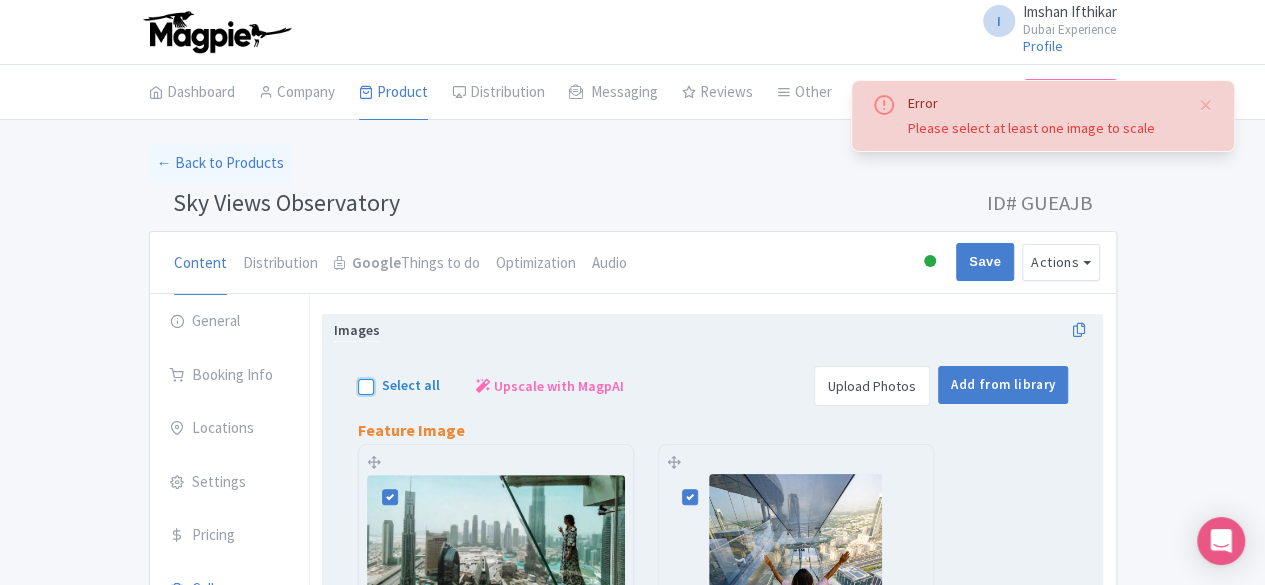 checkbox on "true" 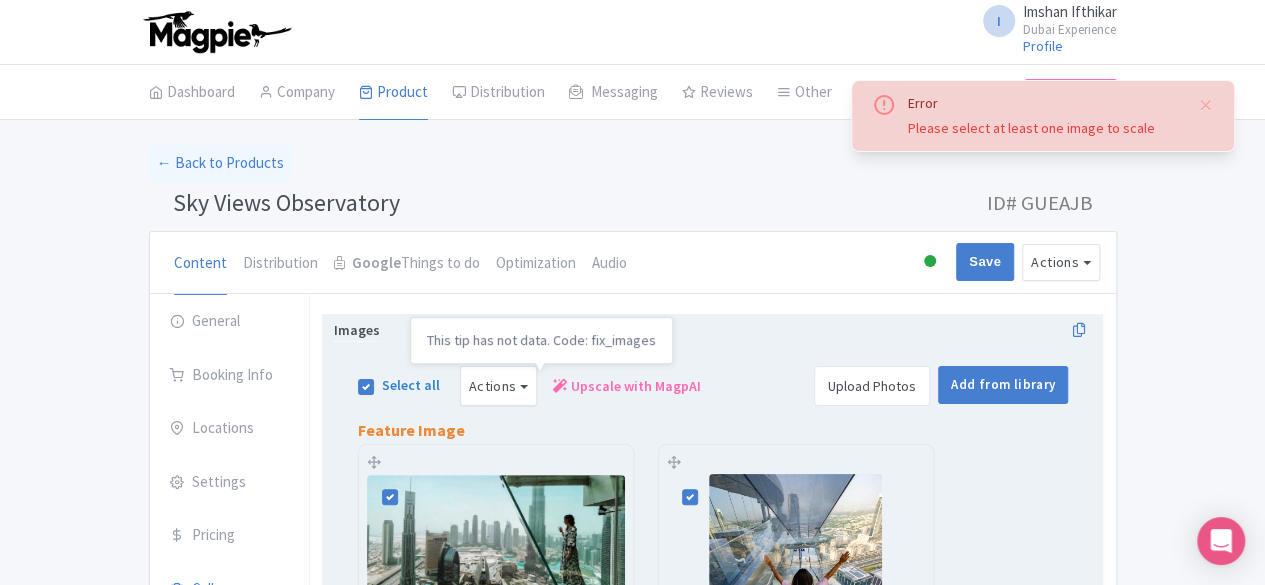 click on "Upscale with MagpAI" at bounding box center [636, 386] 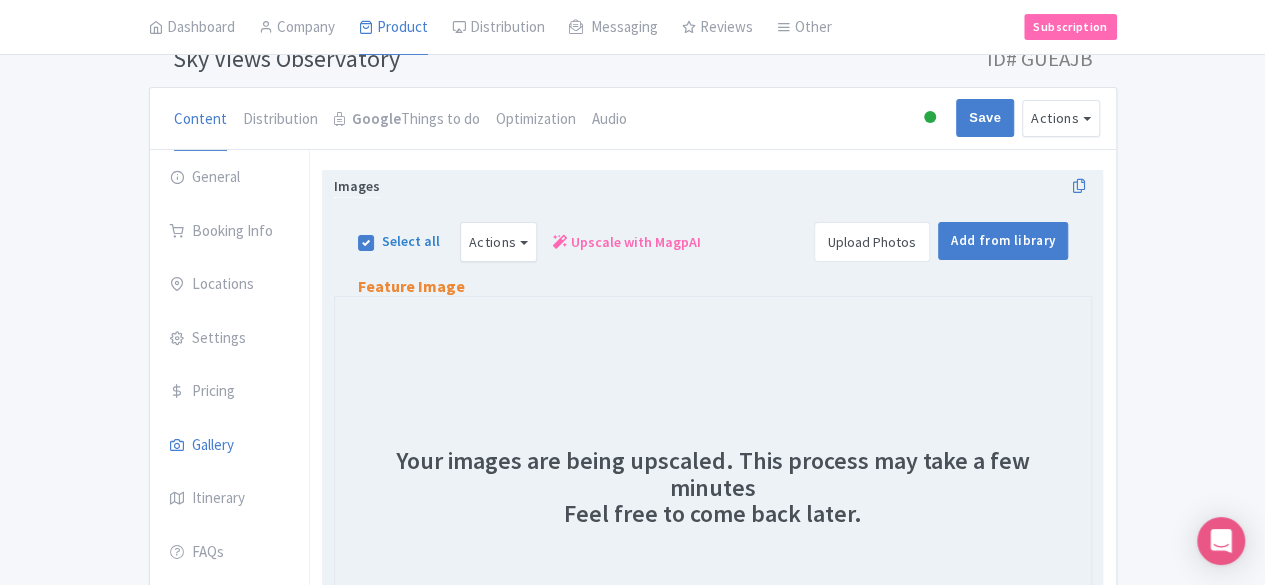 scroll, scrollTop: 300, scrollLeft: 0, axis: vertical 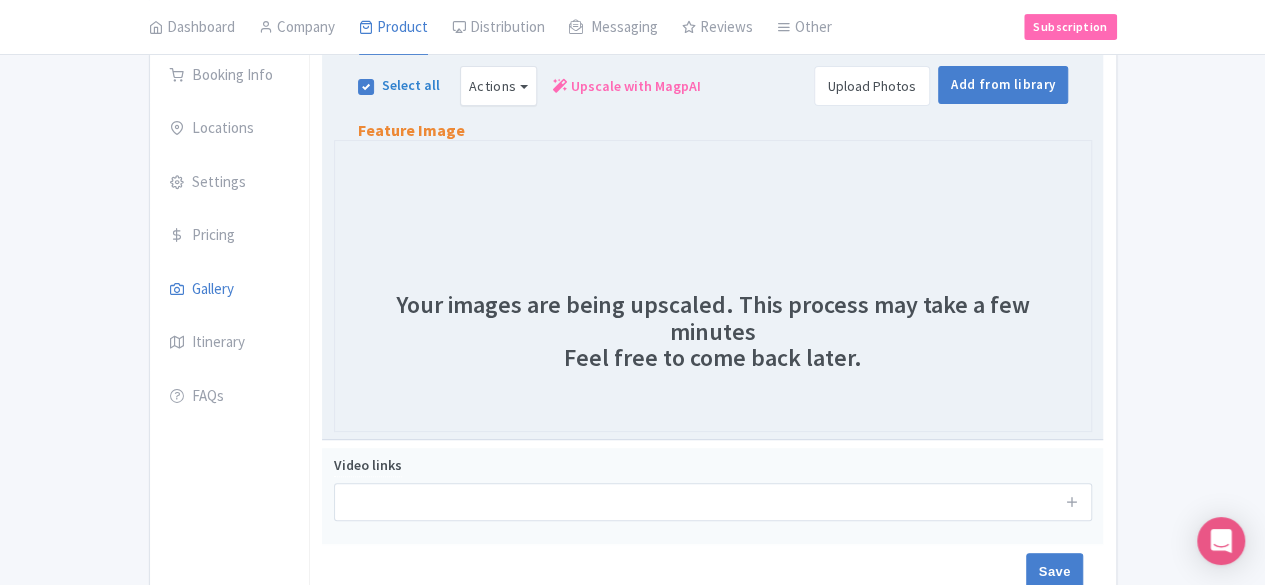 drag, startPoint x: 387, startPoint y: 327, endPoint x: 921, endPoint y: 375, distance: 536.15295 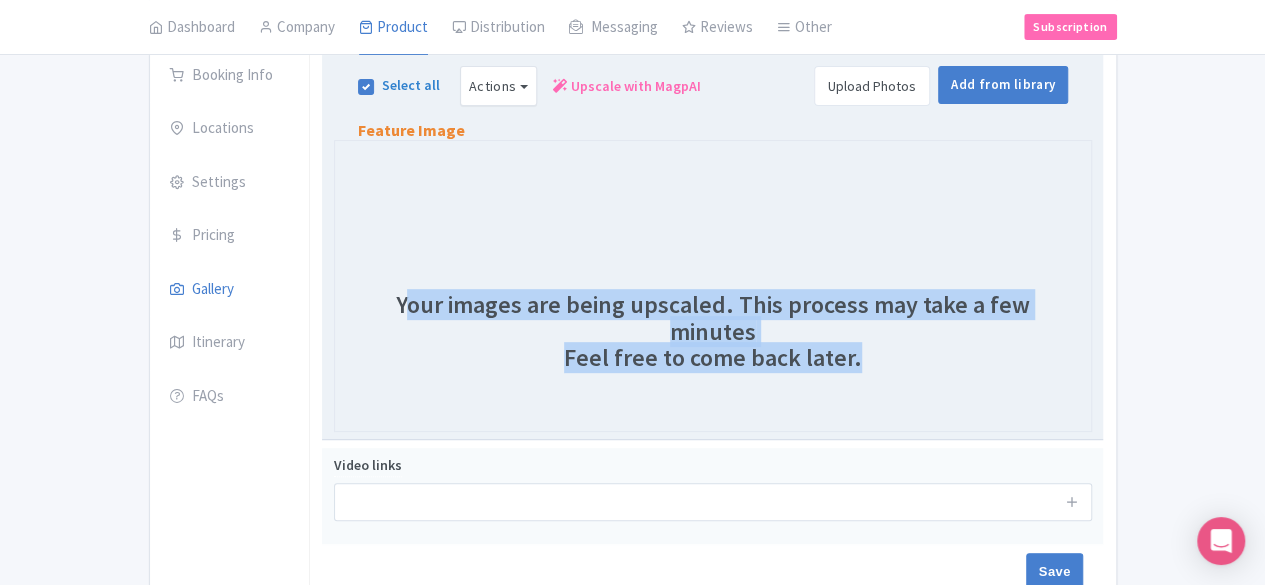drag, startPoint x: 921, startPoint y: 373, endPoint x: 408, endPoint y: 301, distance: 518.028 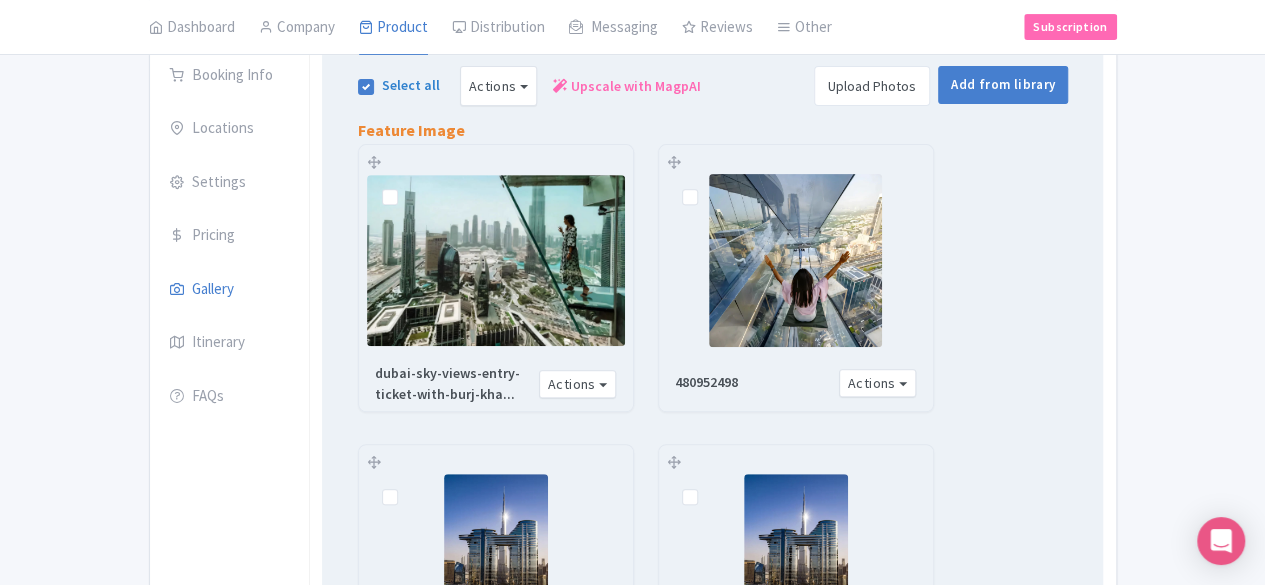 drag, startPoint x: 819, startPoint y: 95, endPoint x: 836, endPoint y: 98, distance: 17.262676 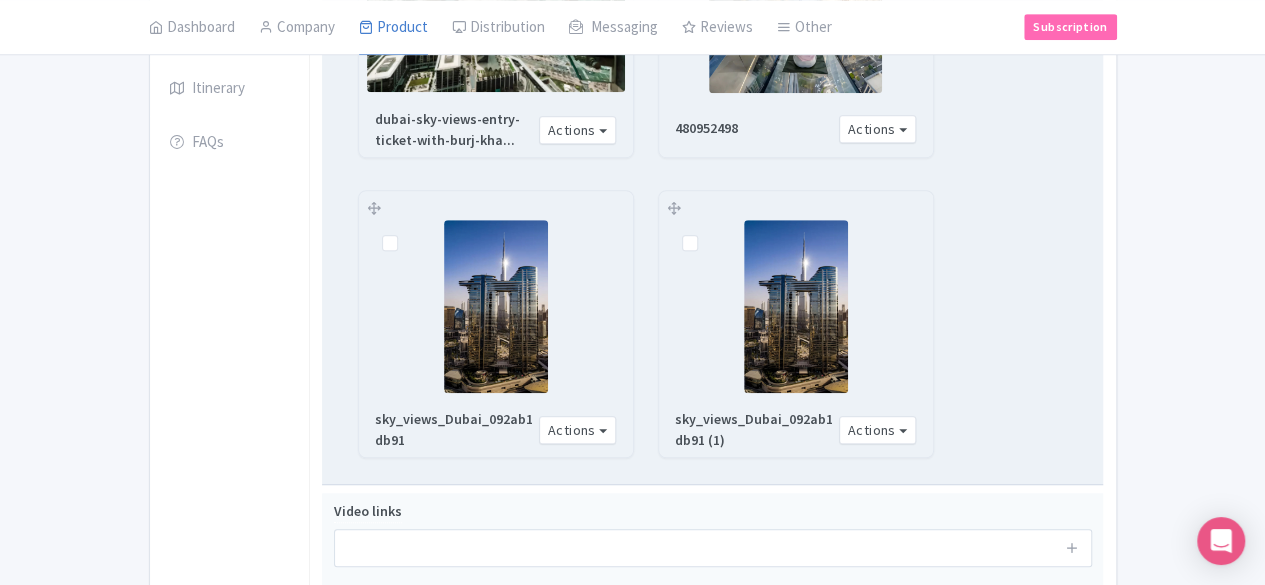 scroll, scrollTop: 700, scrollLeft: 0, axis: vertical 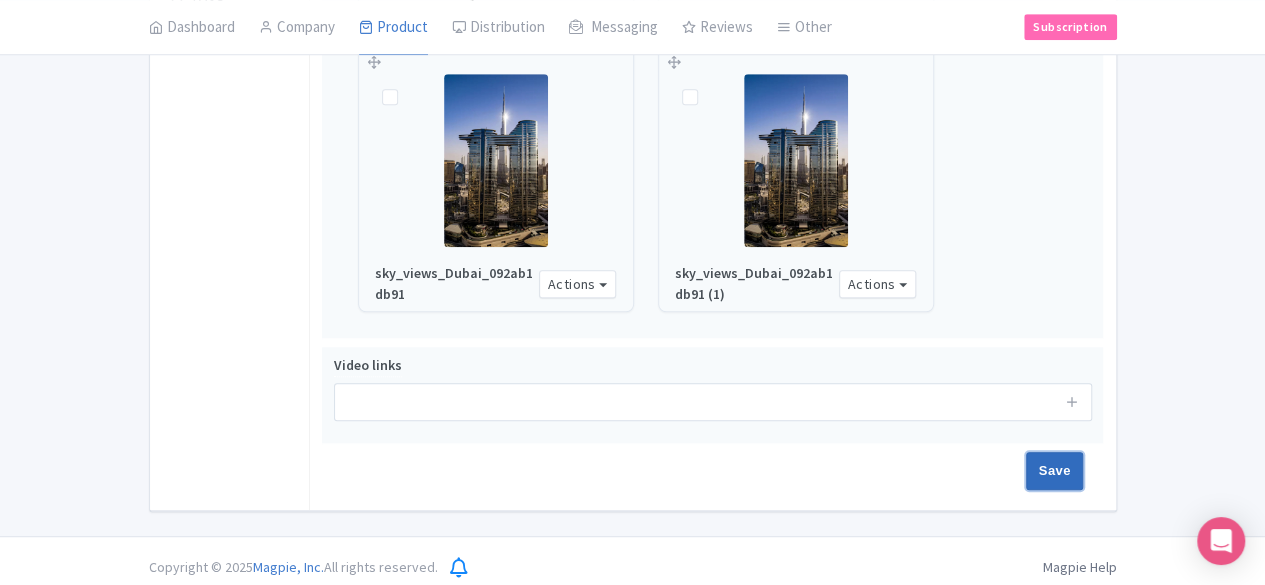 click on "Save" at bounding box center (1055, 471) 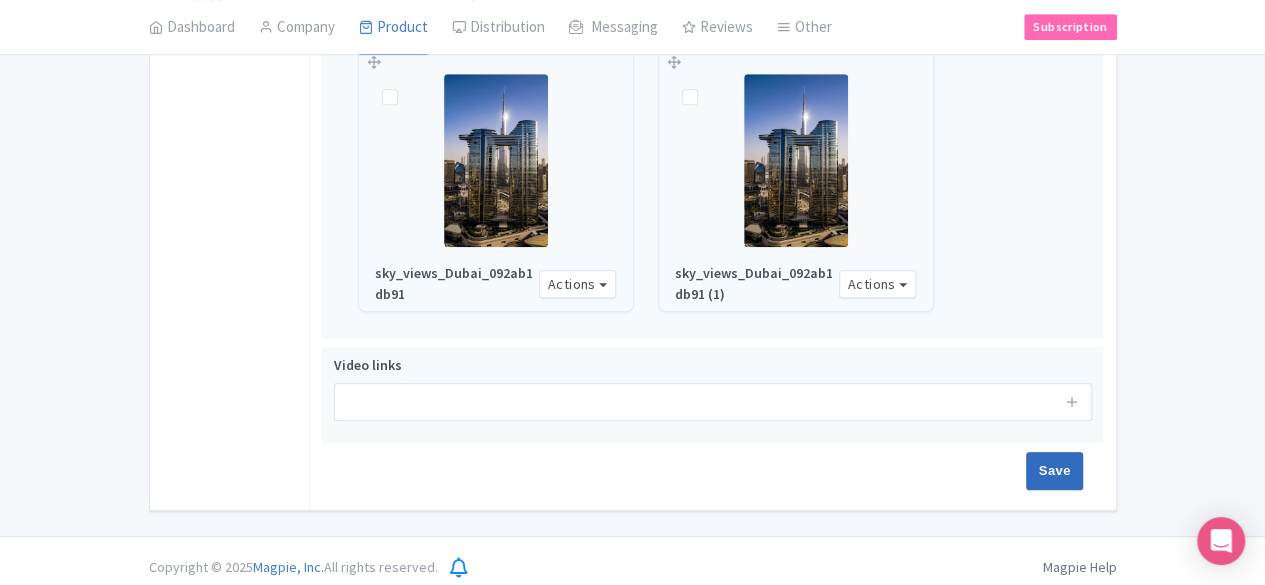 type on "Saving..." 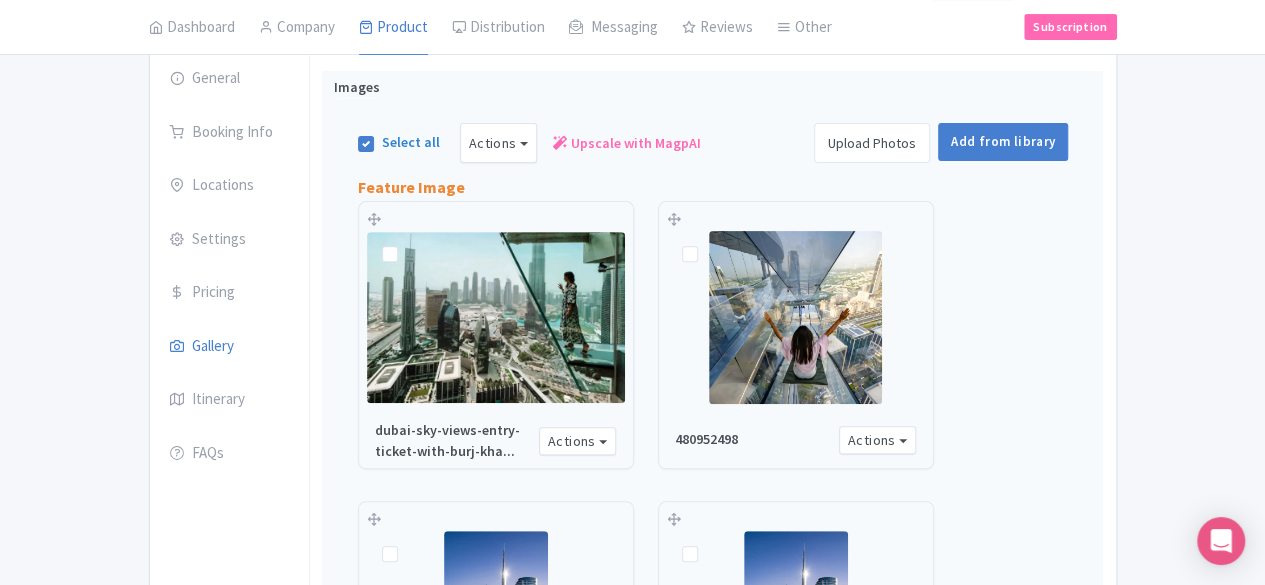 scroll, scrollTop: 200, scrollLeft: 0, axis: vertical 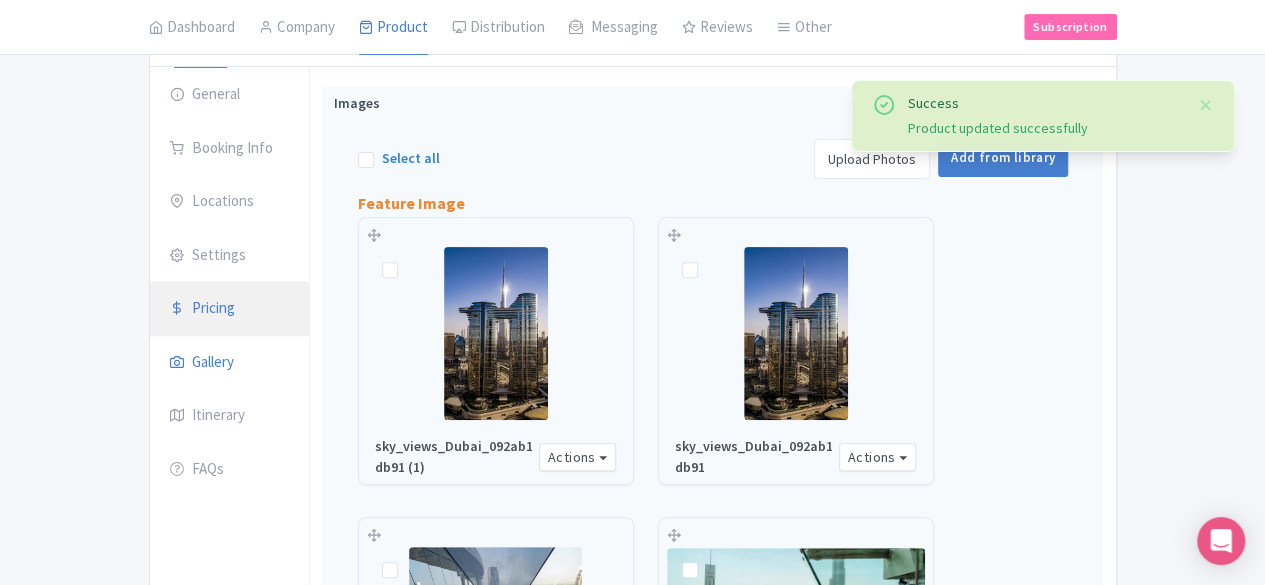 click on "Pricing" at bounding box center (230, 309) 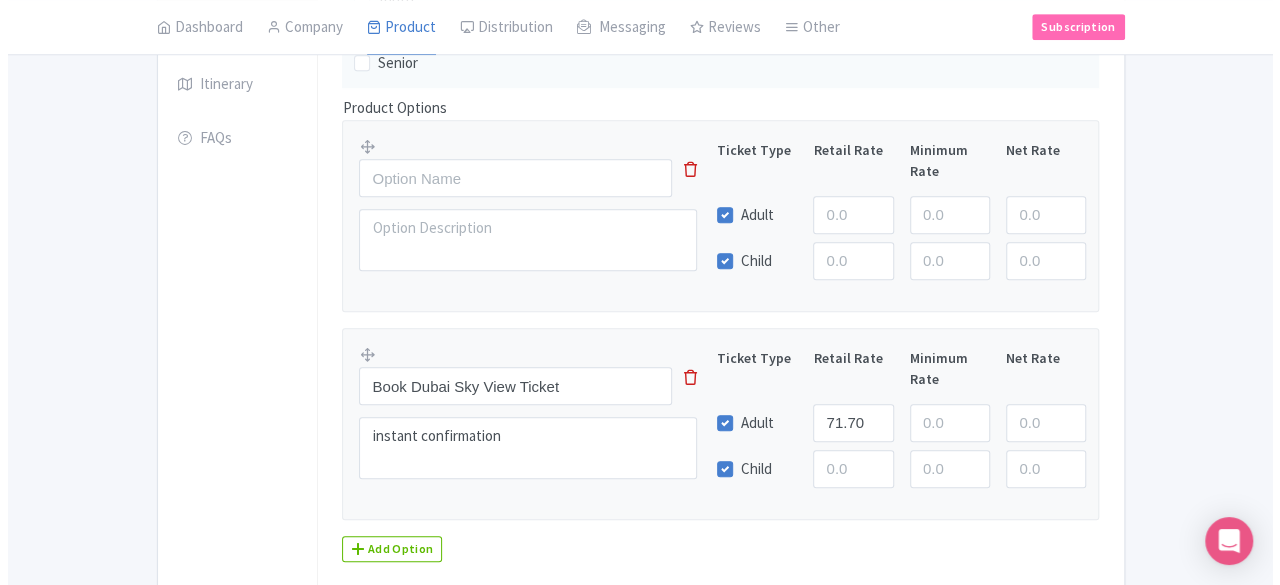 scroll, scrollTop: 527, scrollLeft: 0, axis: vertical 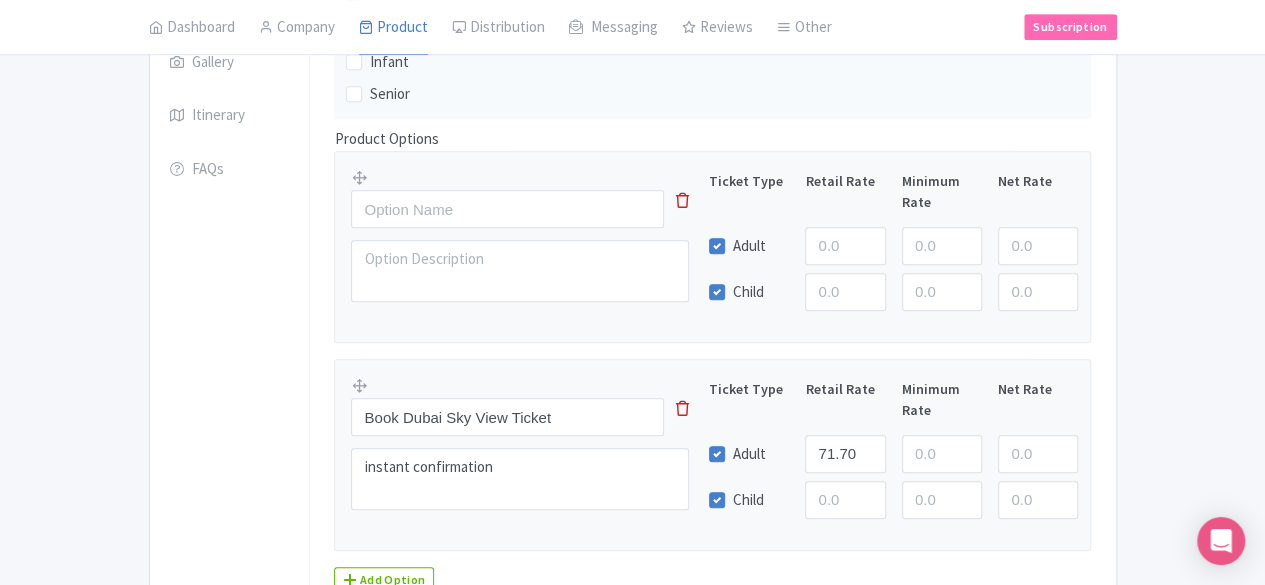 click at bounding box center (682, 200) 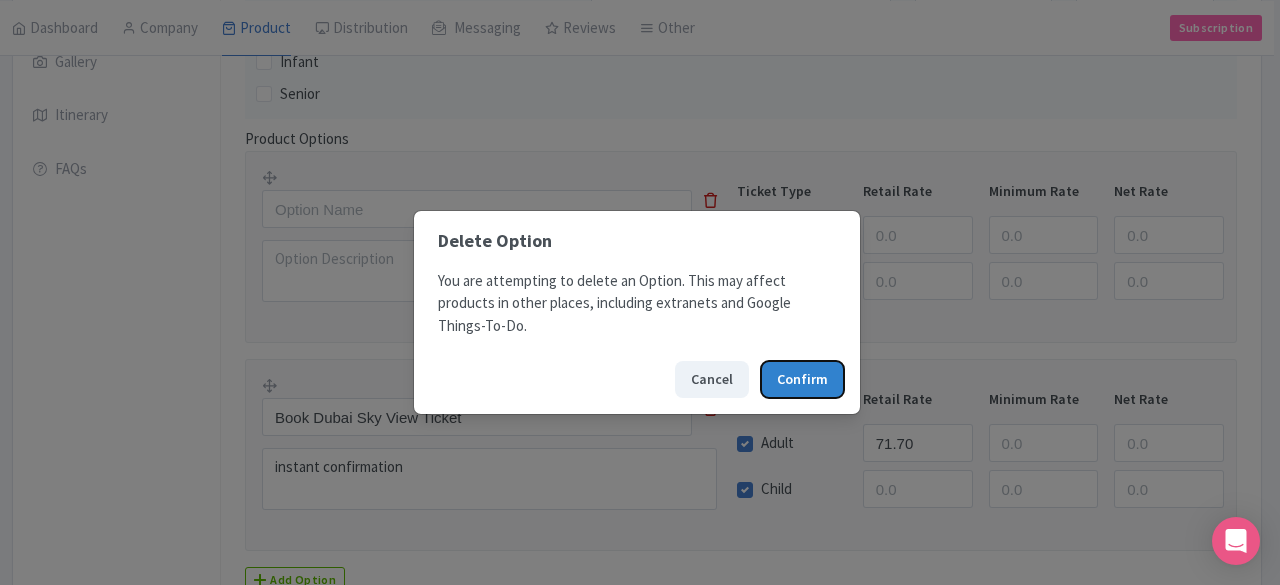 click on "Confirm" at bounding box center [802, 379] 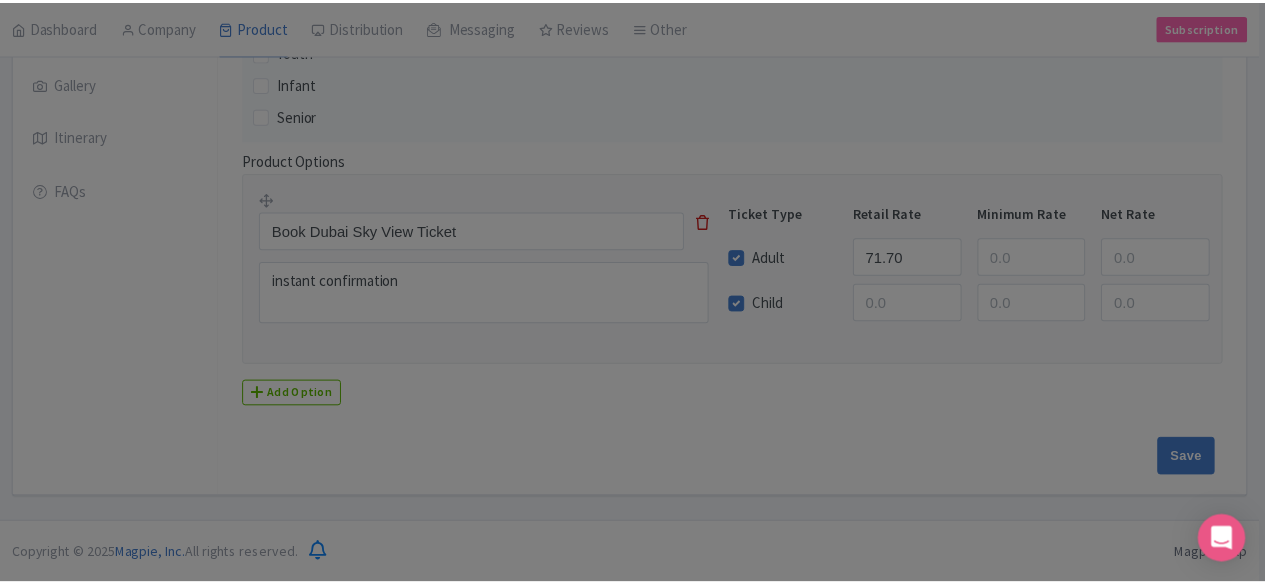 scroll, scrollTop: 497, scrollLeft: 0, axis: vertical 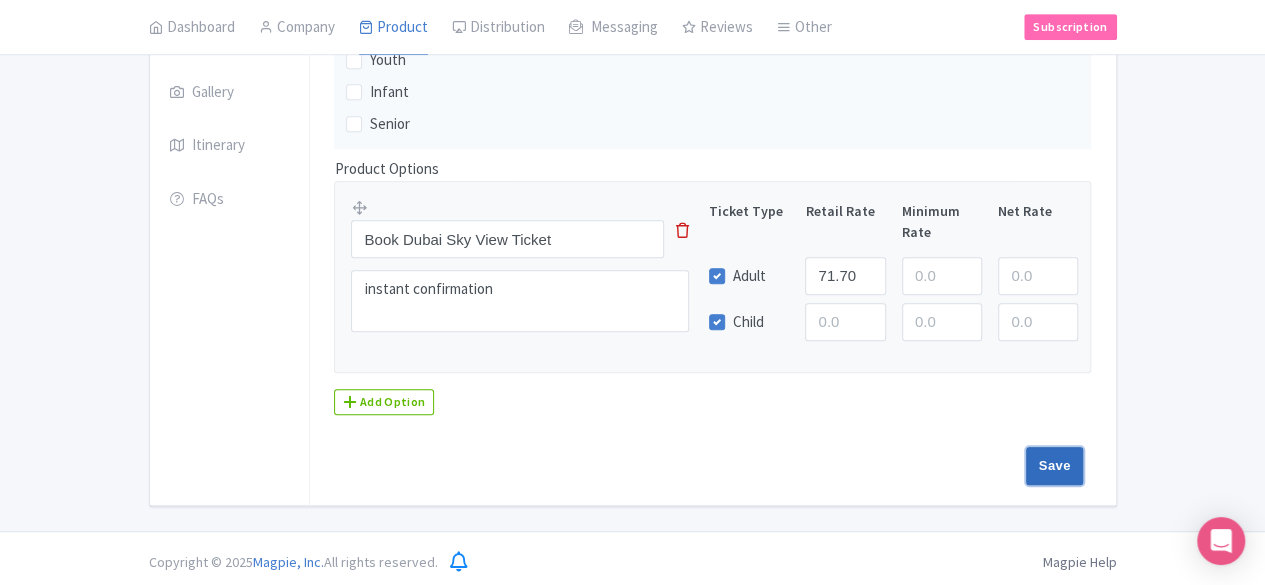 click on "Save" at bounding box center [1055, 466] 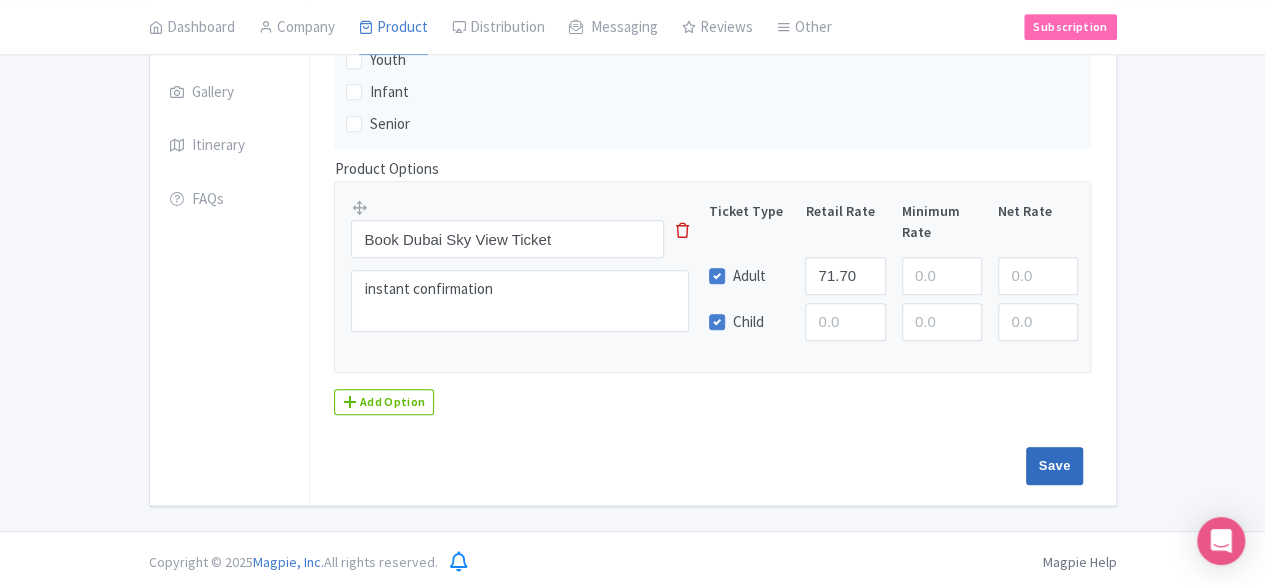 type on "Saving..." 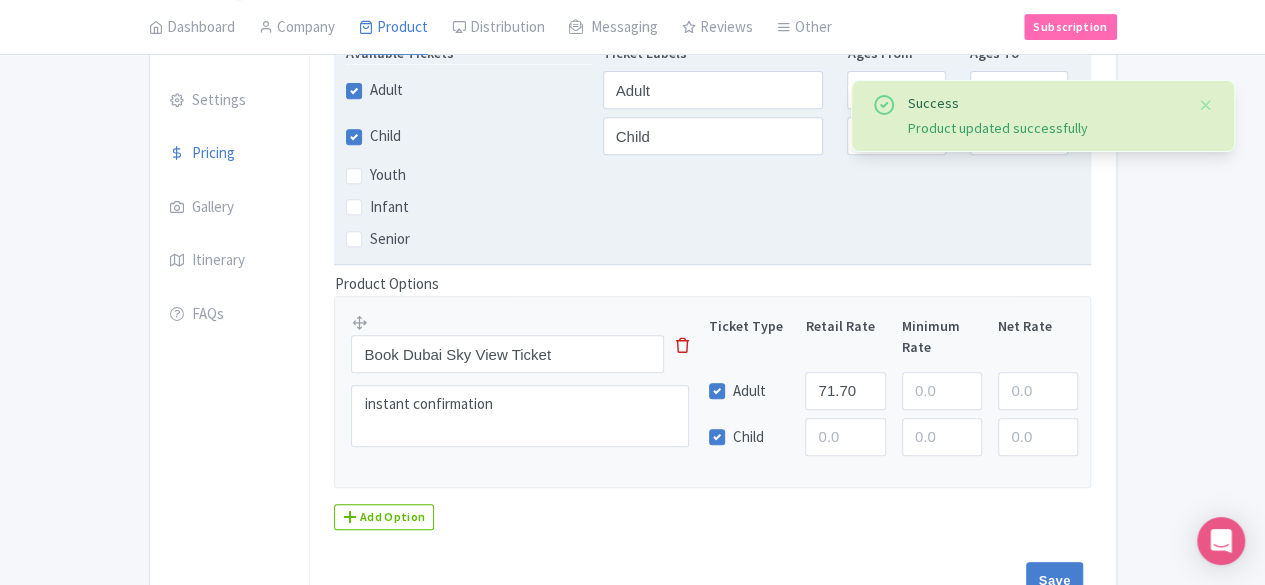 scroll, scrollTop: 412, scrollLeft: 0, axis: vertical 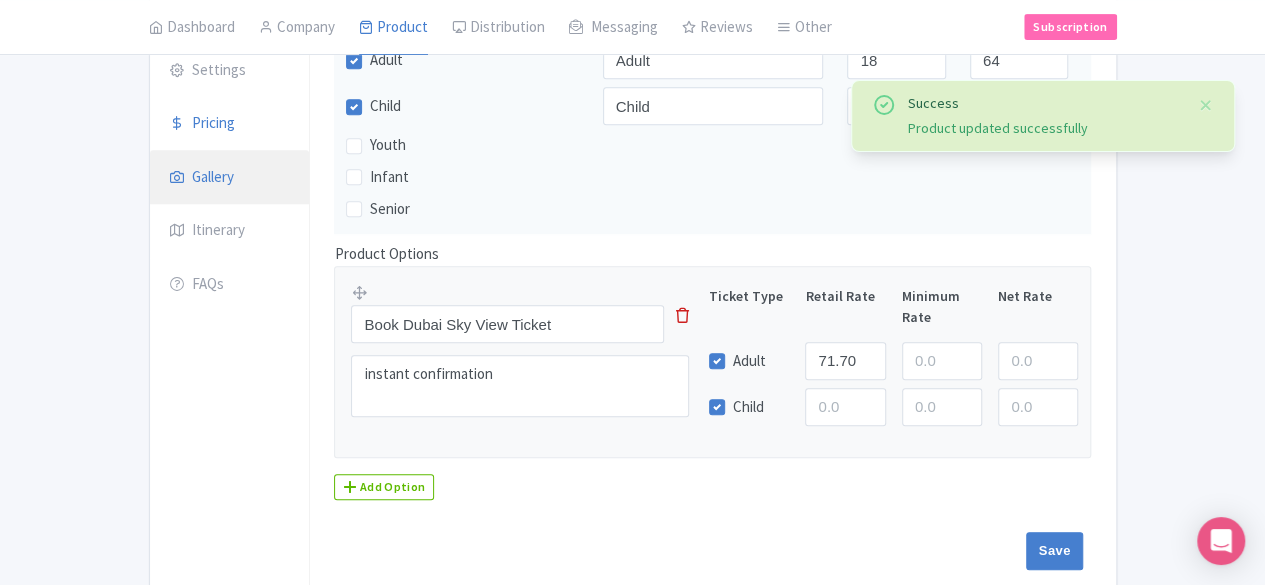 click on "Gallery" at bounding box center (230, 178) 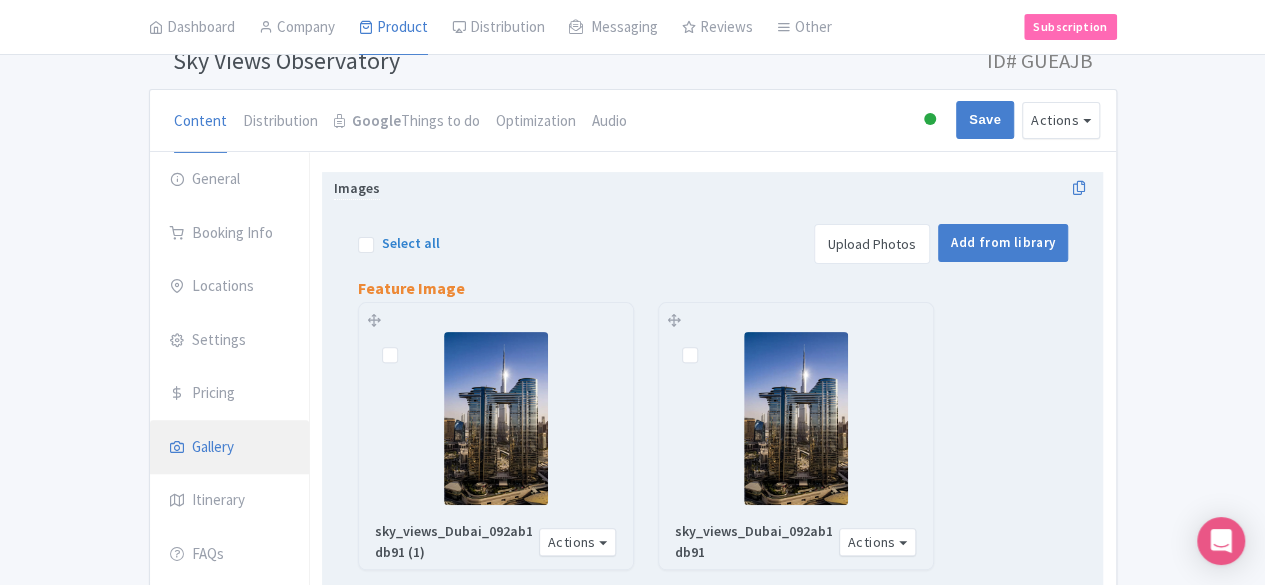 scroll, scrollTop: 0, scrollLeft: 0, axis: both 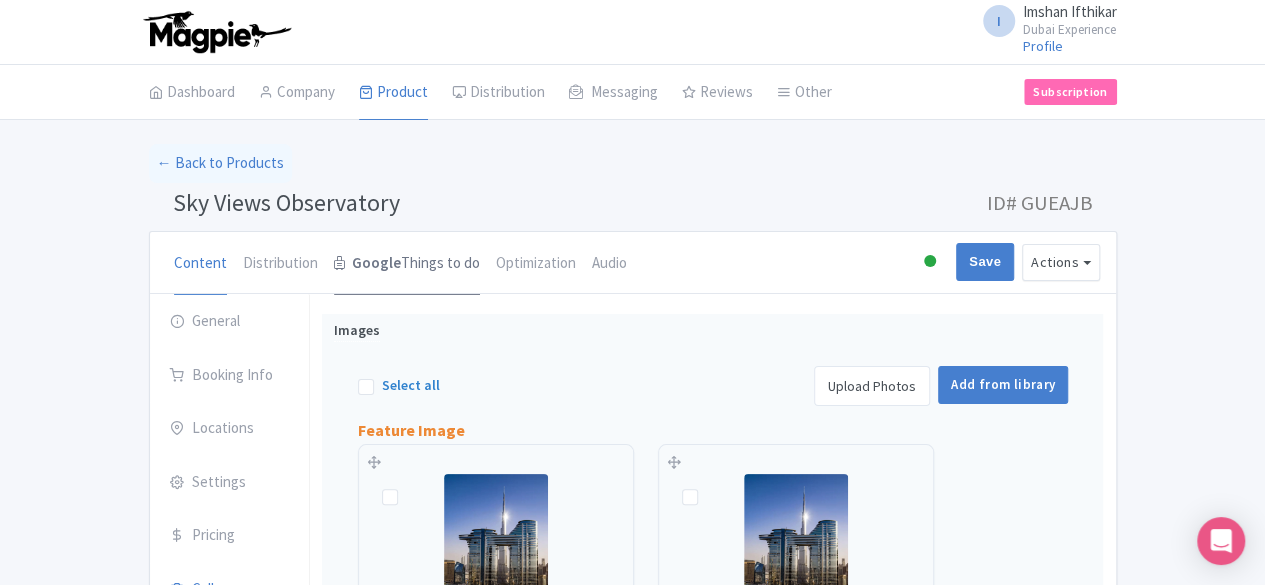 click on "Google  Things to do" at bounding box center [407, 264] 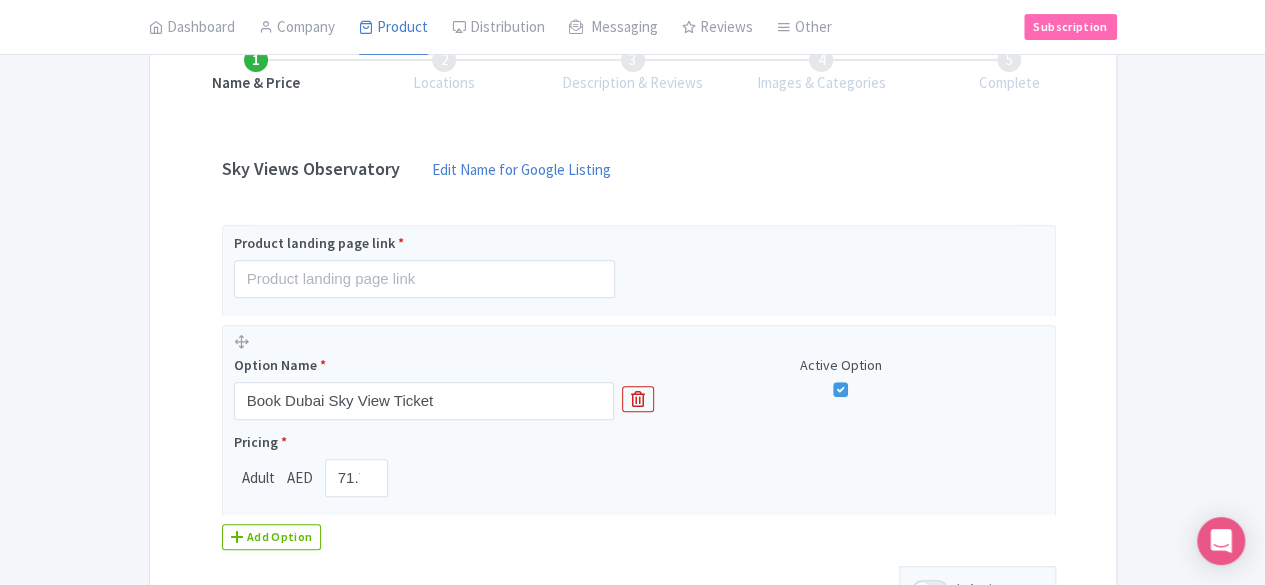 scroll, scrollTop: 400, scrollLeft: 0, axis: vertical 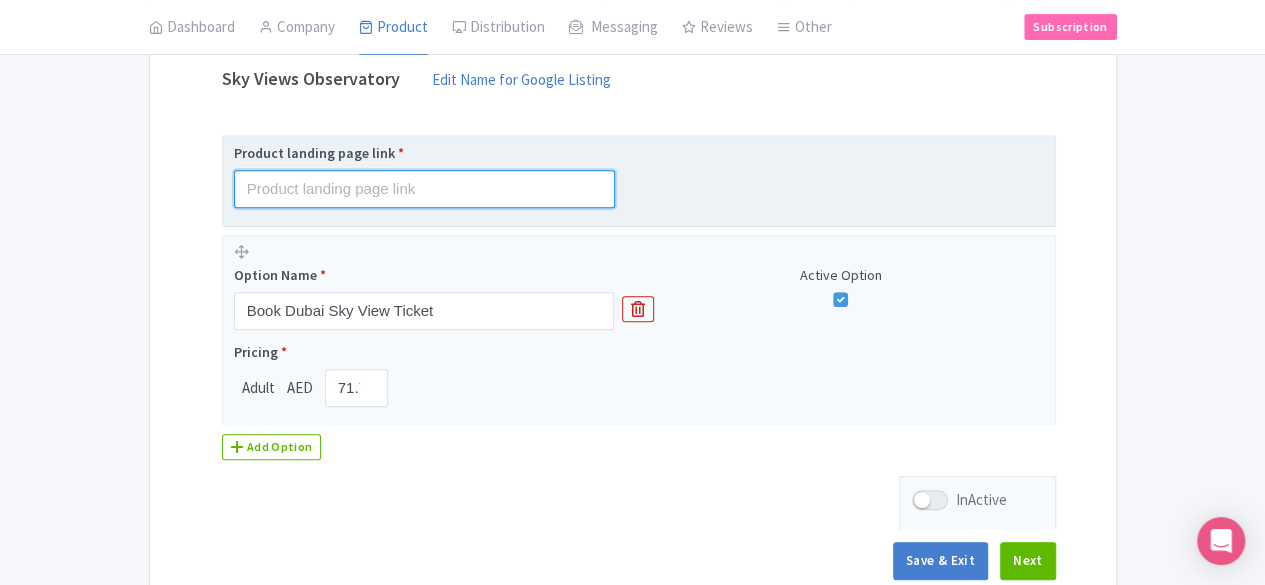 click at bounding box center (424, 189) 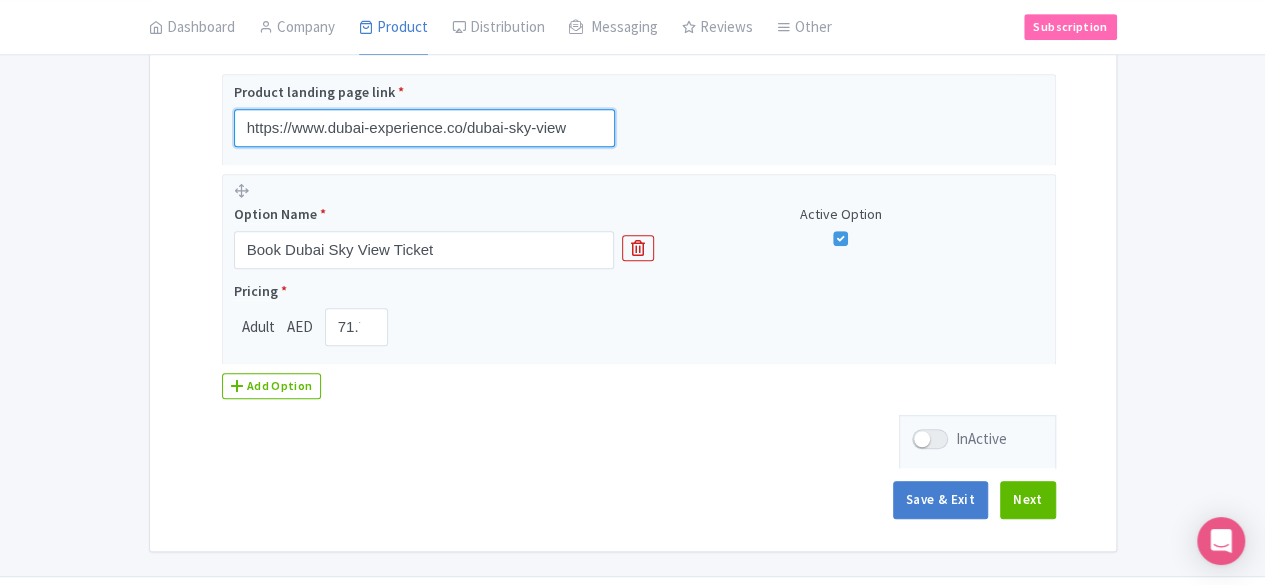 scroll, scrollTop: 508, scrollLeft: 0, axis: vertical 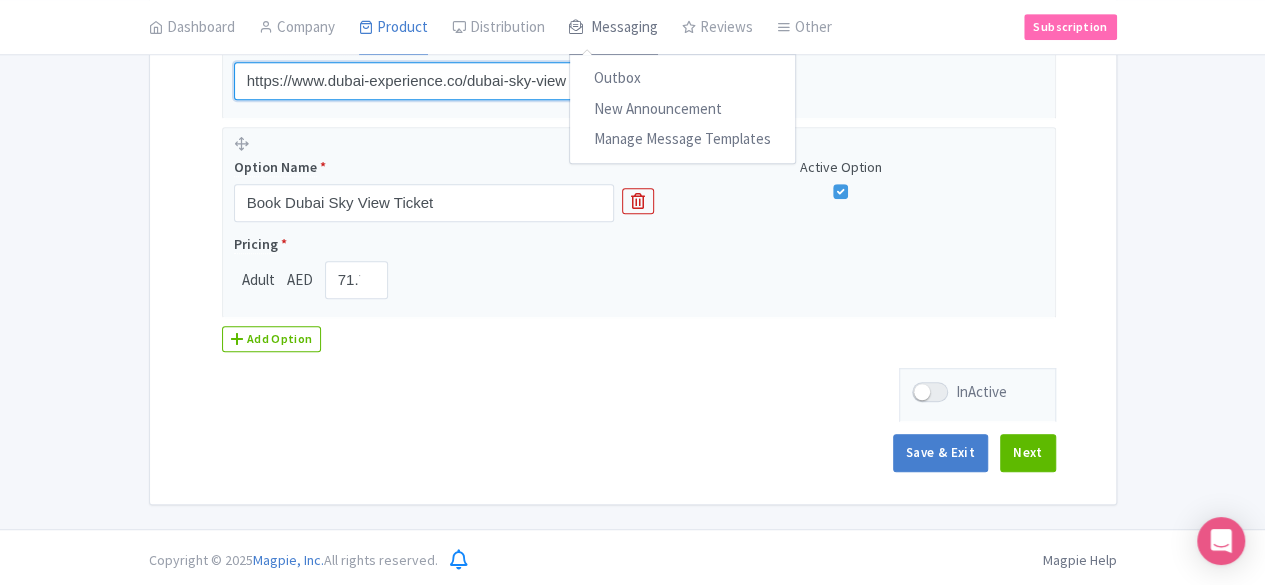 type on "https://www.dubai-experience.co/dubai-sky-view" 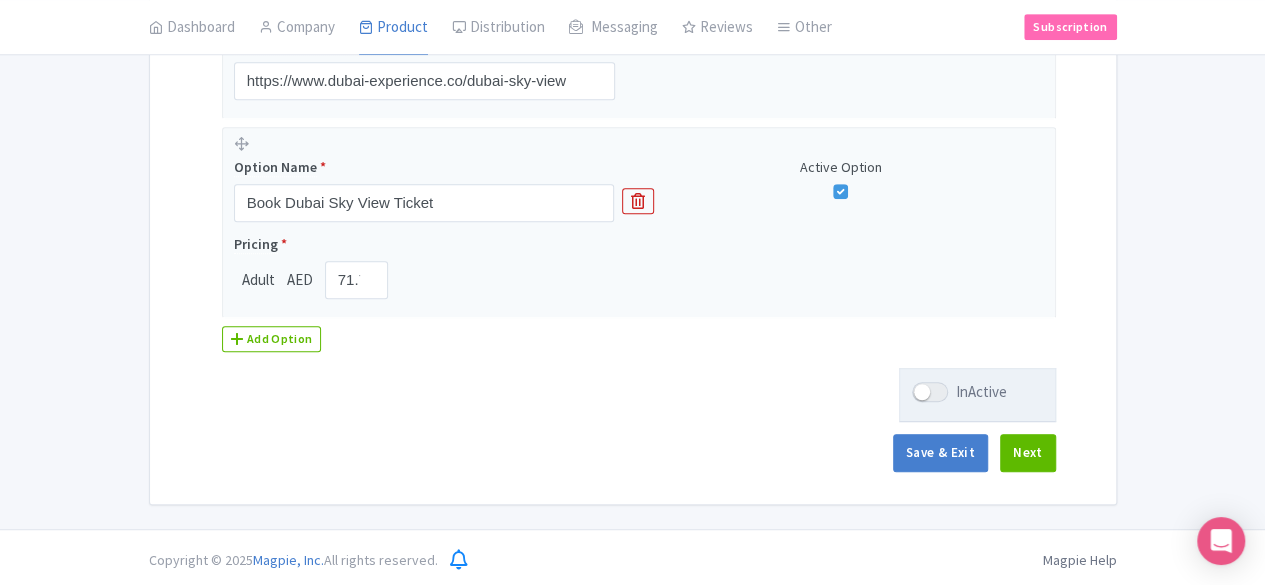 click at bounding box center [930, 392] 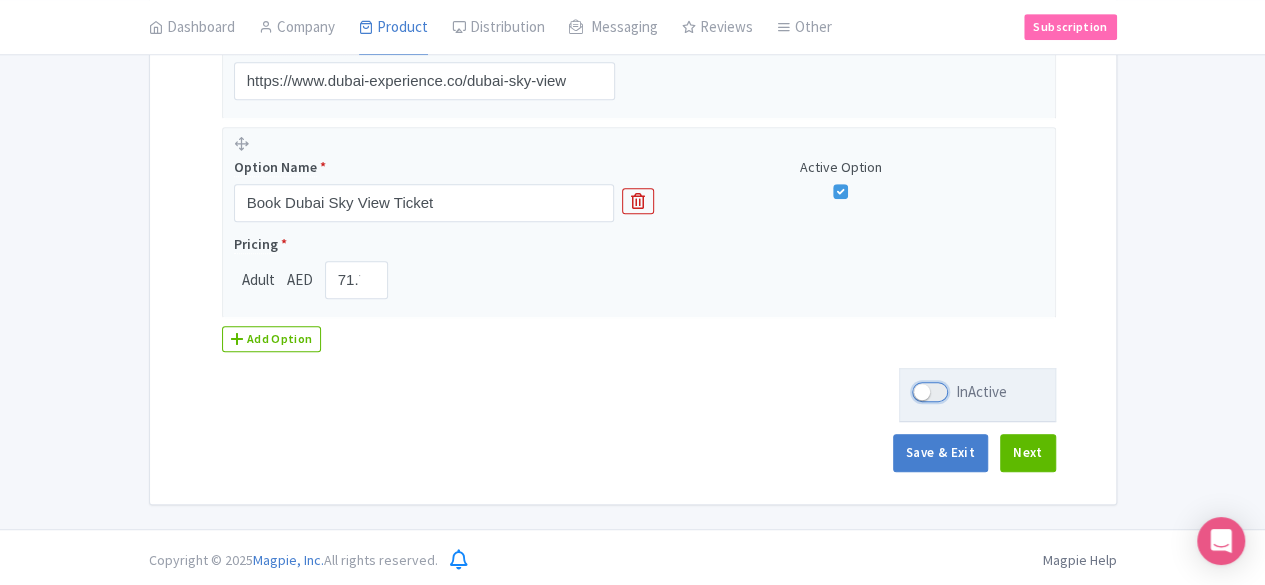 click on "InActive" at bounding box center [918, 392] 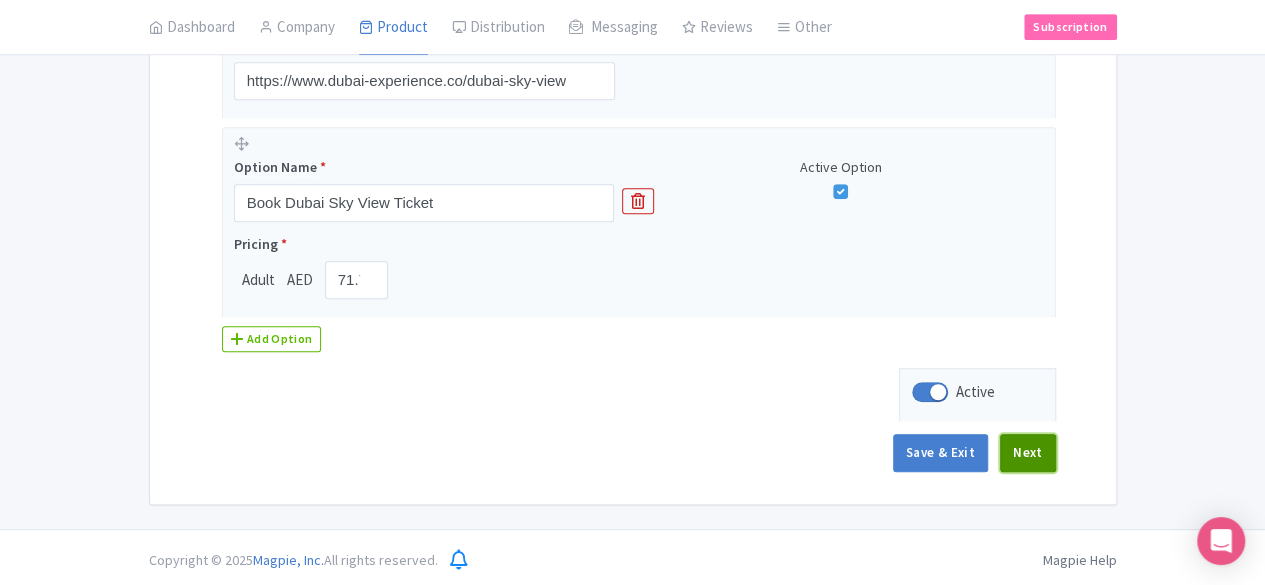click on "Next" at bounding box center [1028, 453] 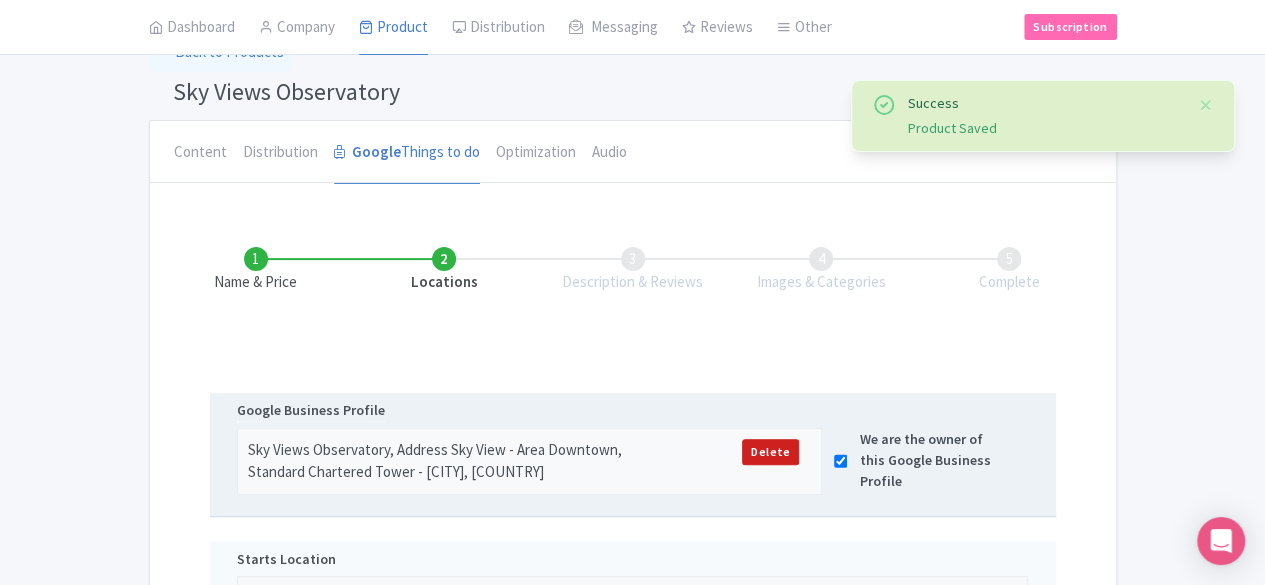 scroll, scrollTop: 208, scrollLeft: 0, axis: vertical 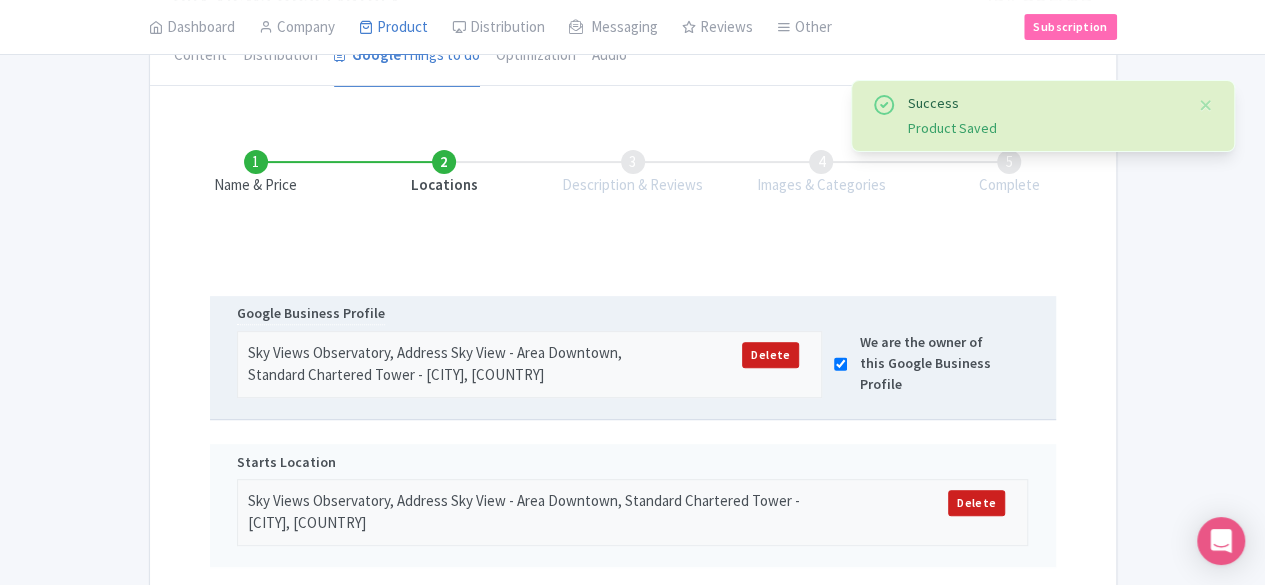 click at bounding box center (840, 364) 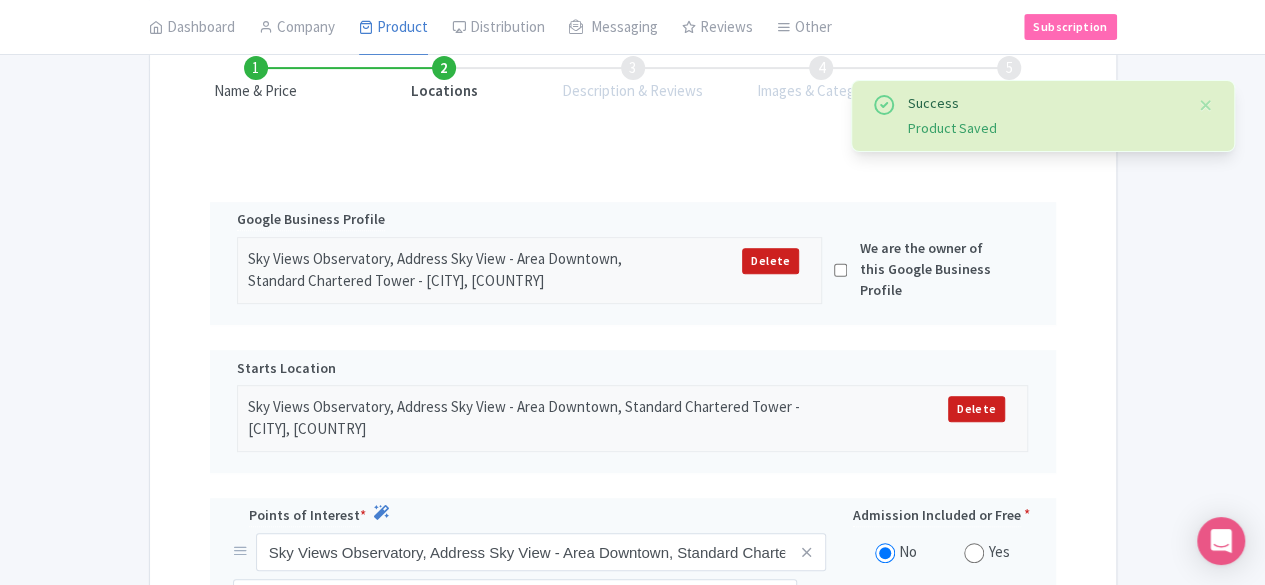 scroll, scrollTop: 408, scrollLeft: 0, axis: vertical 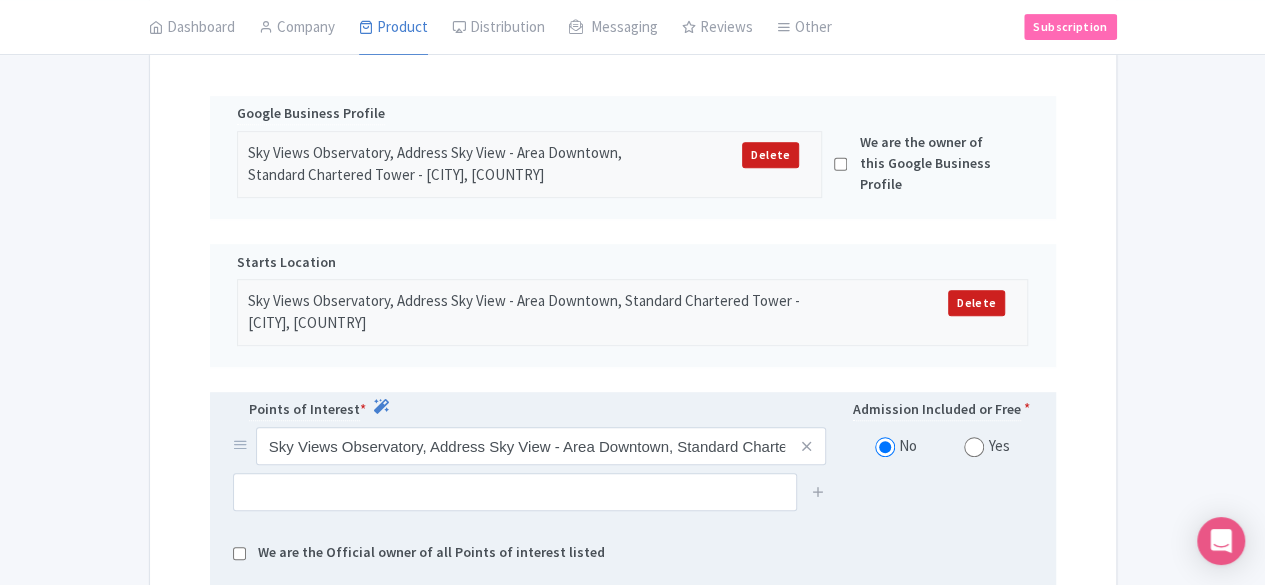 click on "Yes" at bounding box center (998, 446) 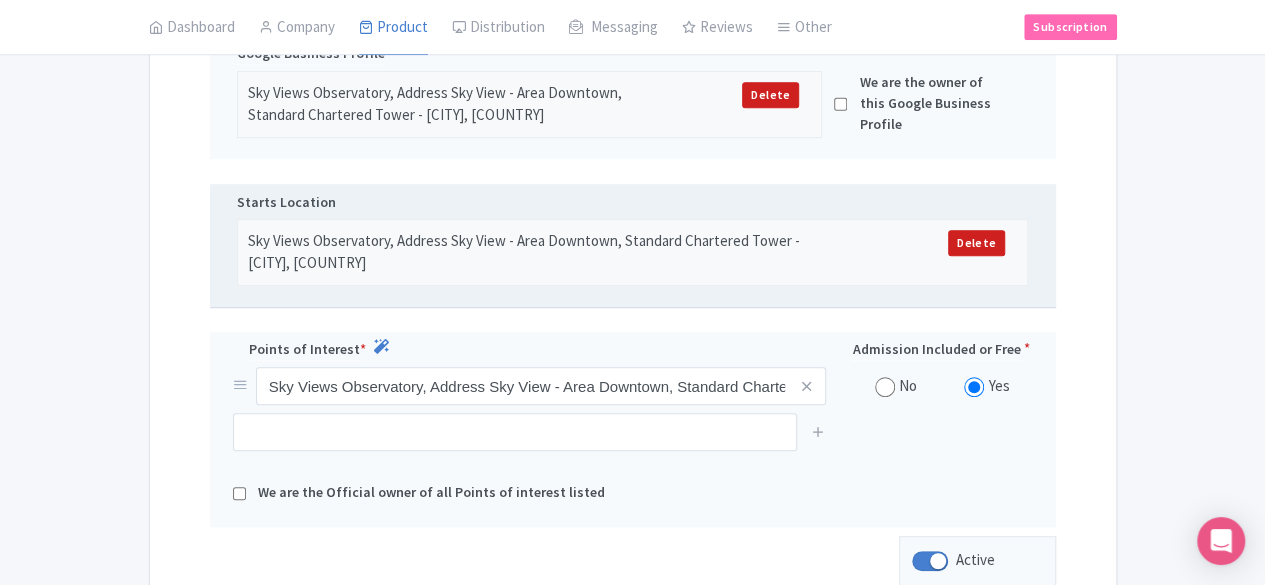 scroll, scrollTop: 608, scrollLeft: 0, axis: vertical 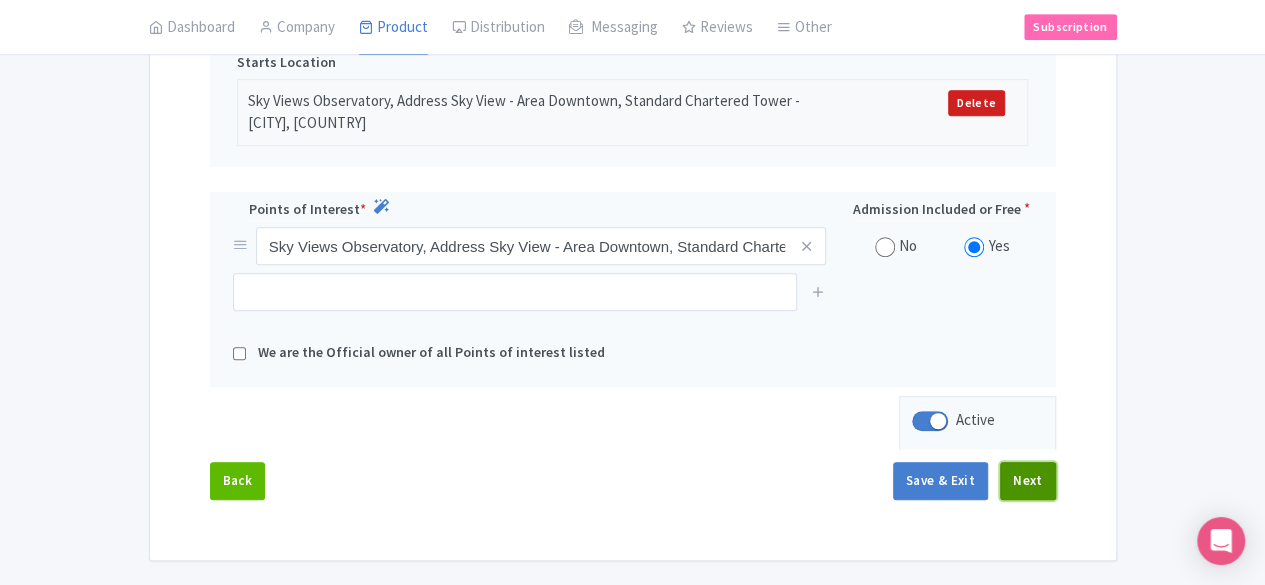 click on "Next" at bounding box center (1028, 481) 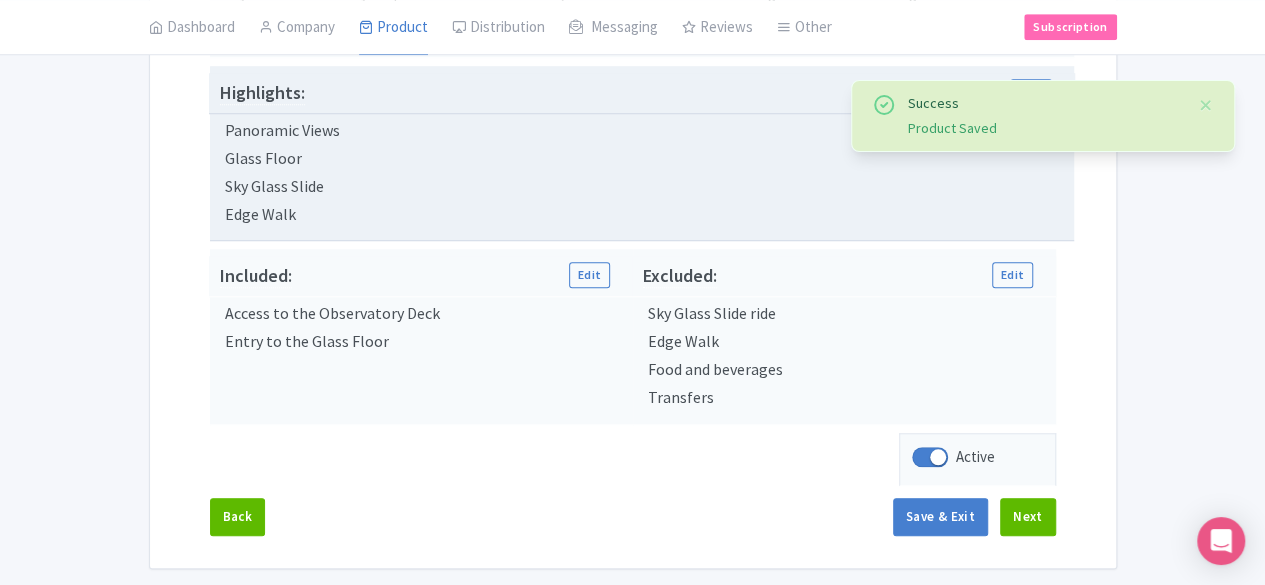 scroll, scrollTop: 794, scrollLeft: 0, axis: vertical 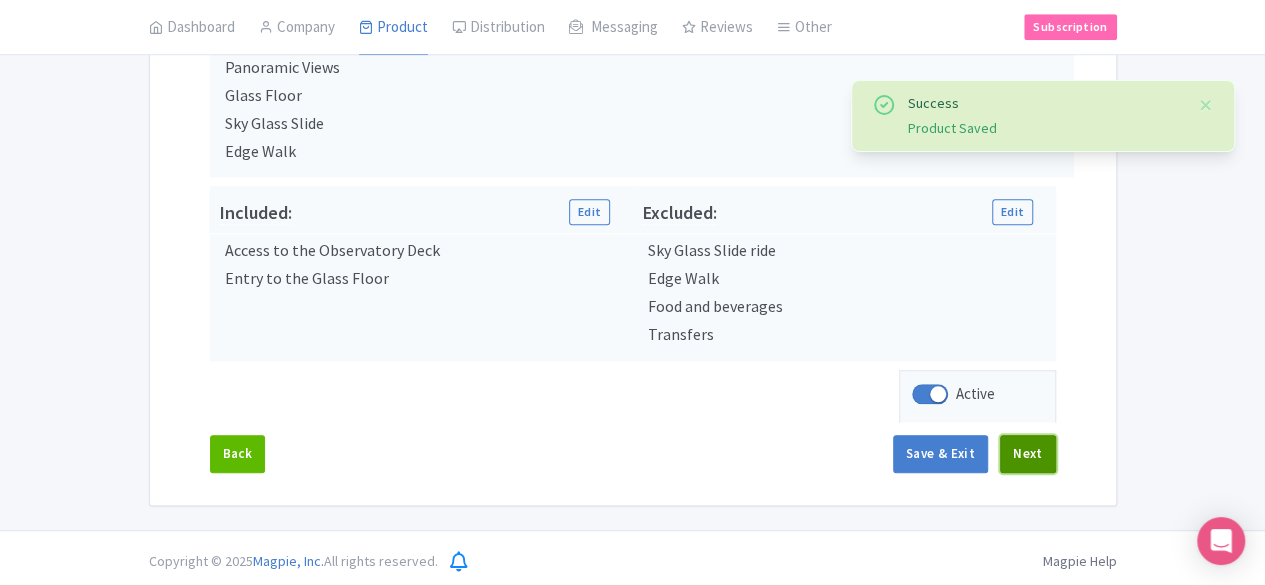 click on "Next" at bounding box center [1028, 454] 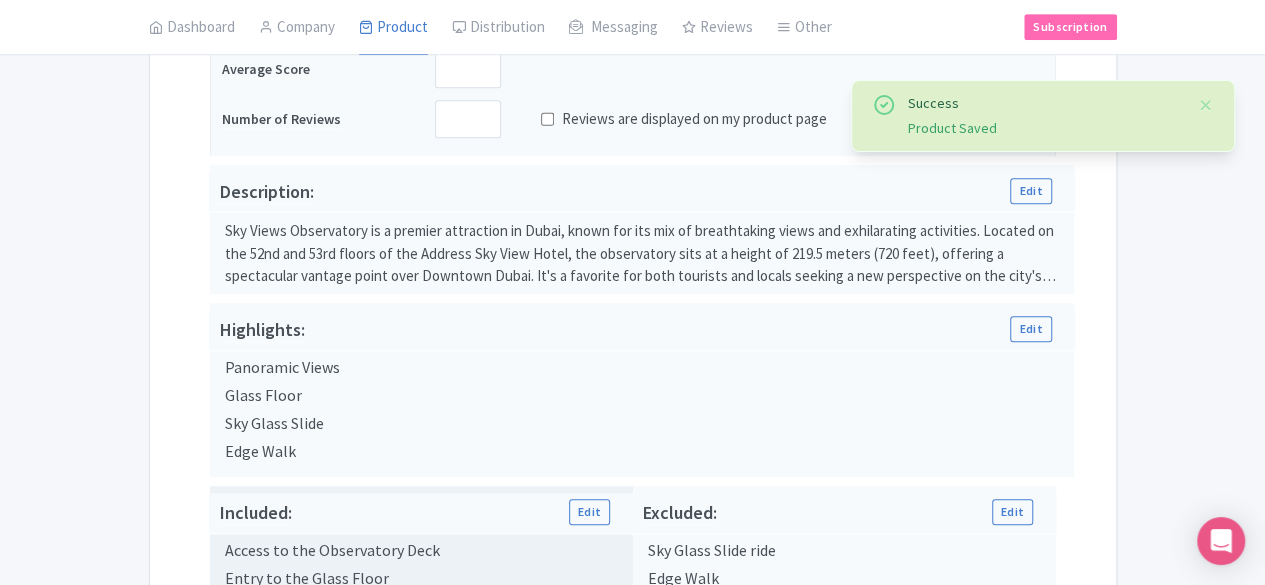 scroll, scrollTop: 377, scrollLeft: 0, axis: vertical 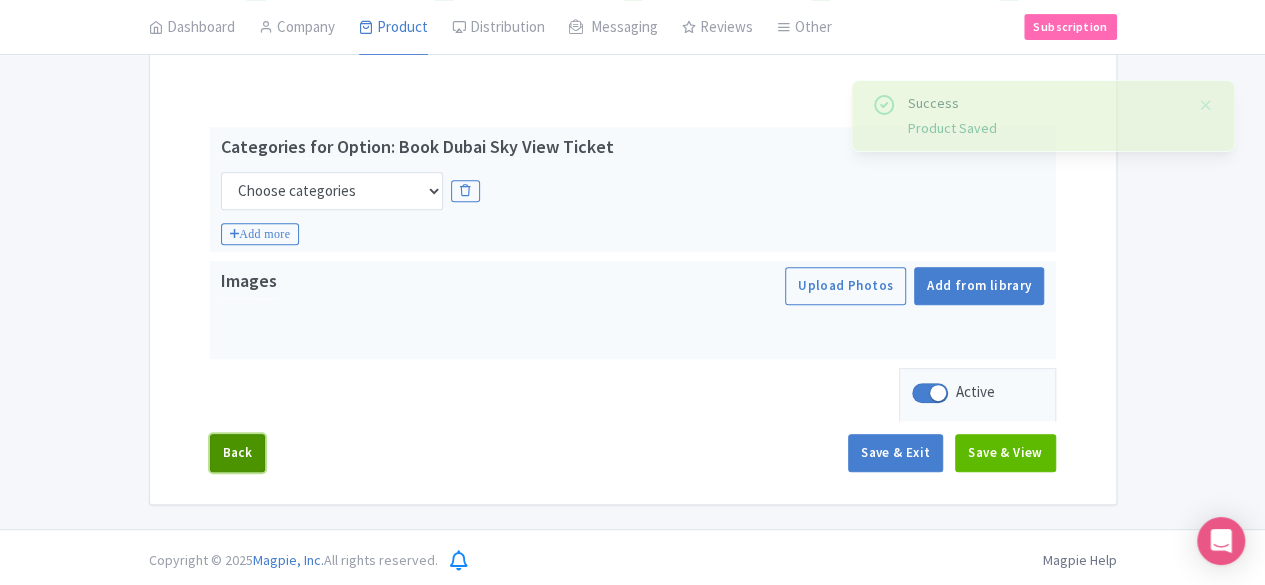 click on "Back" at bounding box center [238, 453] 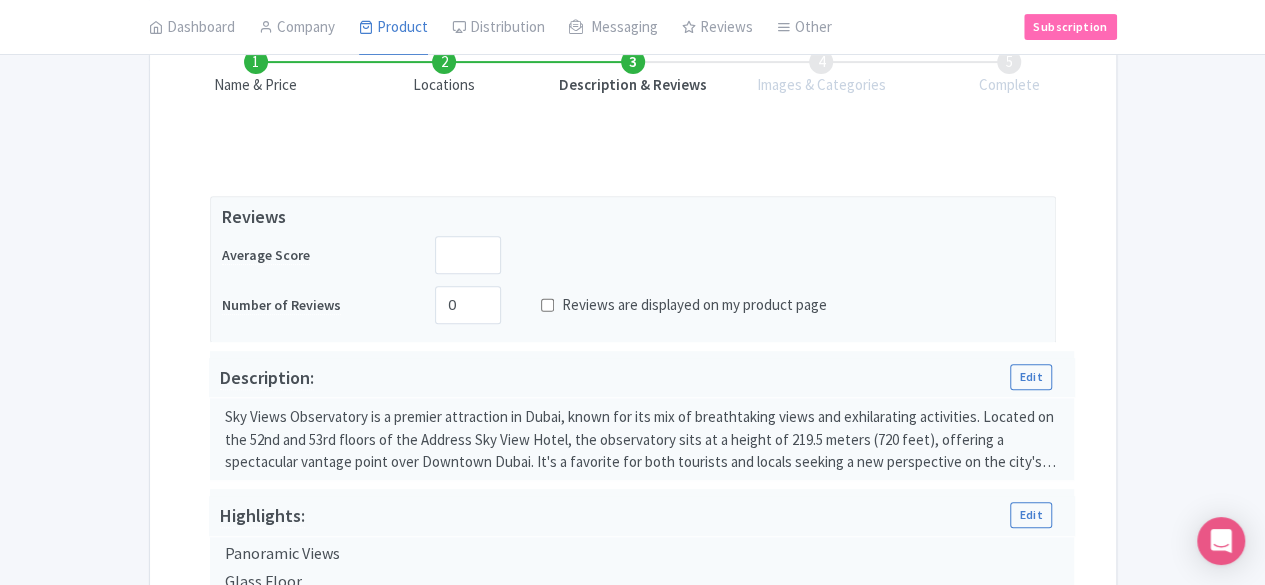 scroll, scrollTop: 277, scrollLeft: 0, axis: vertical 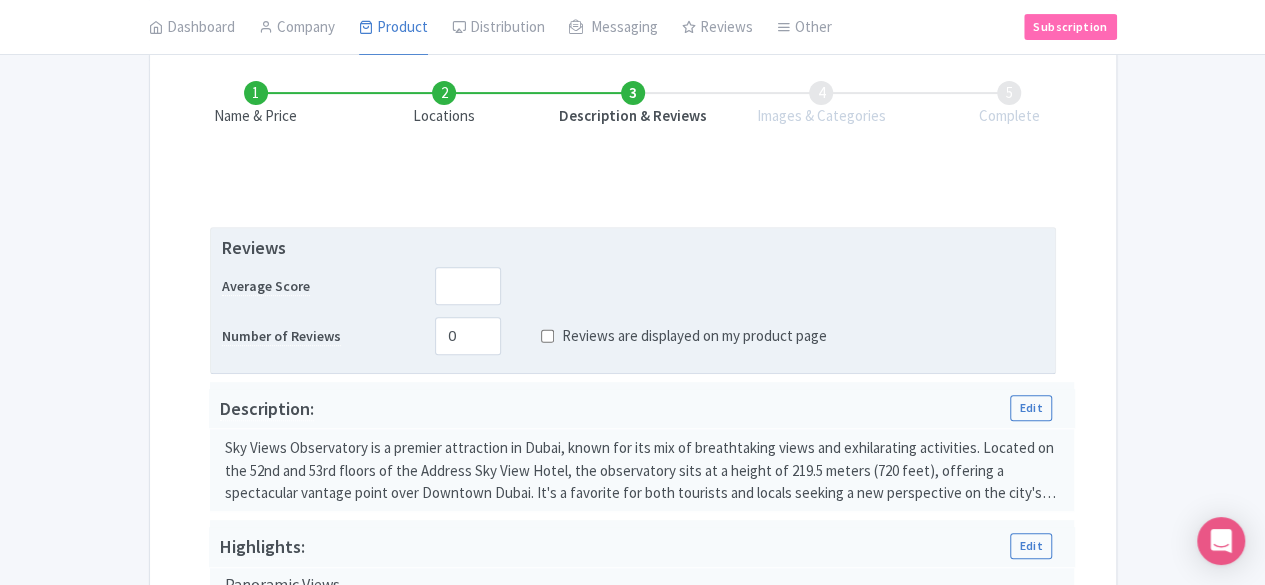 click on "Reviews are displayed on my product page" at bounding box center [668, 336] 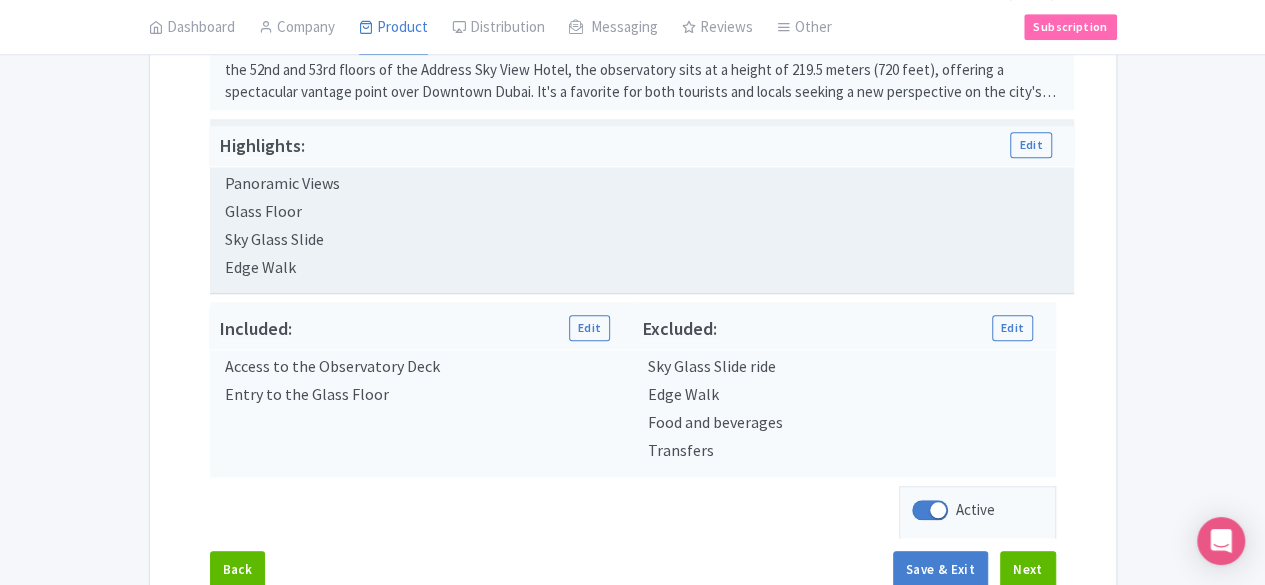 scroll, scrollTop: 777, scrollLeft: 0, axis: vertical 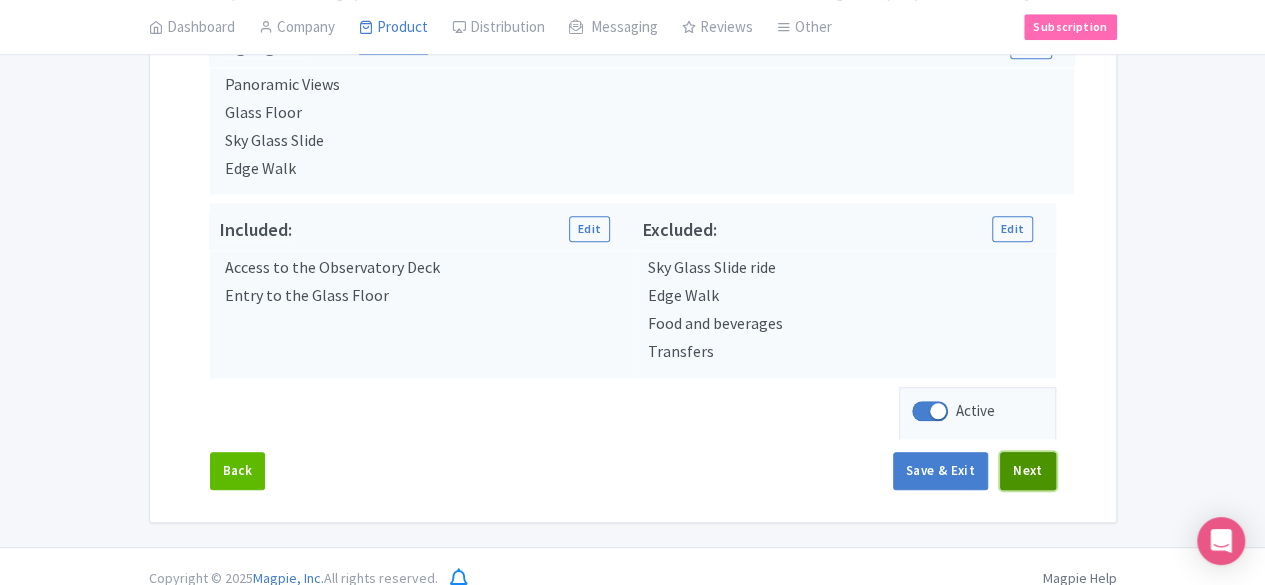 click on "Next" at bounding box center (1028, 471) 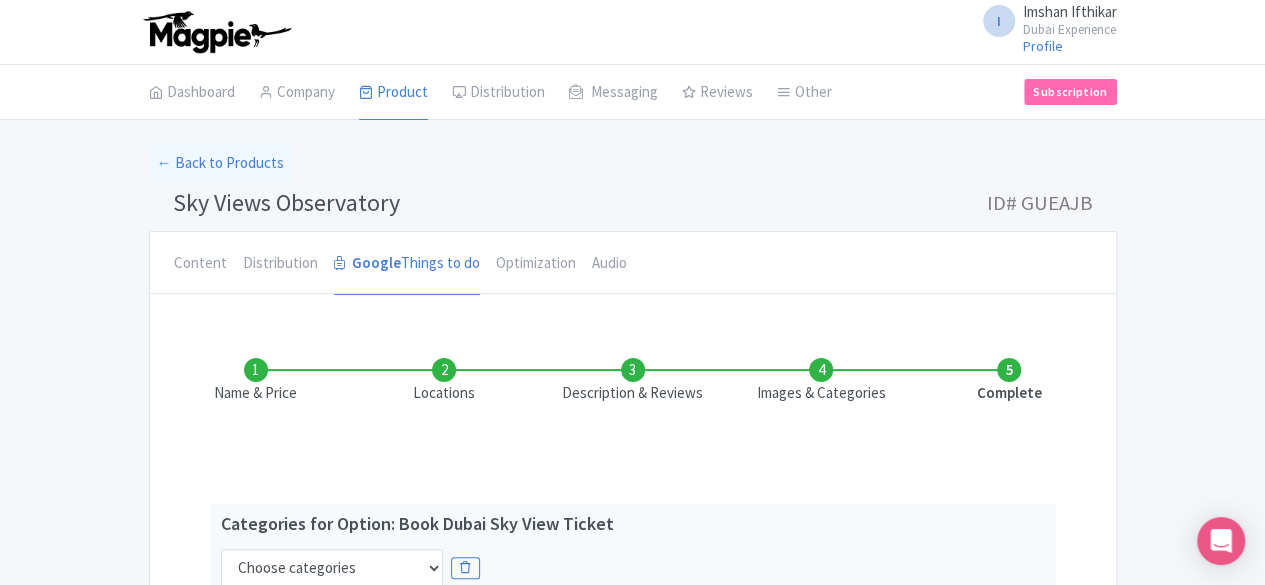 scroll, scrollTop: 200, scrollLeft: 0, axis: vertical 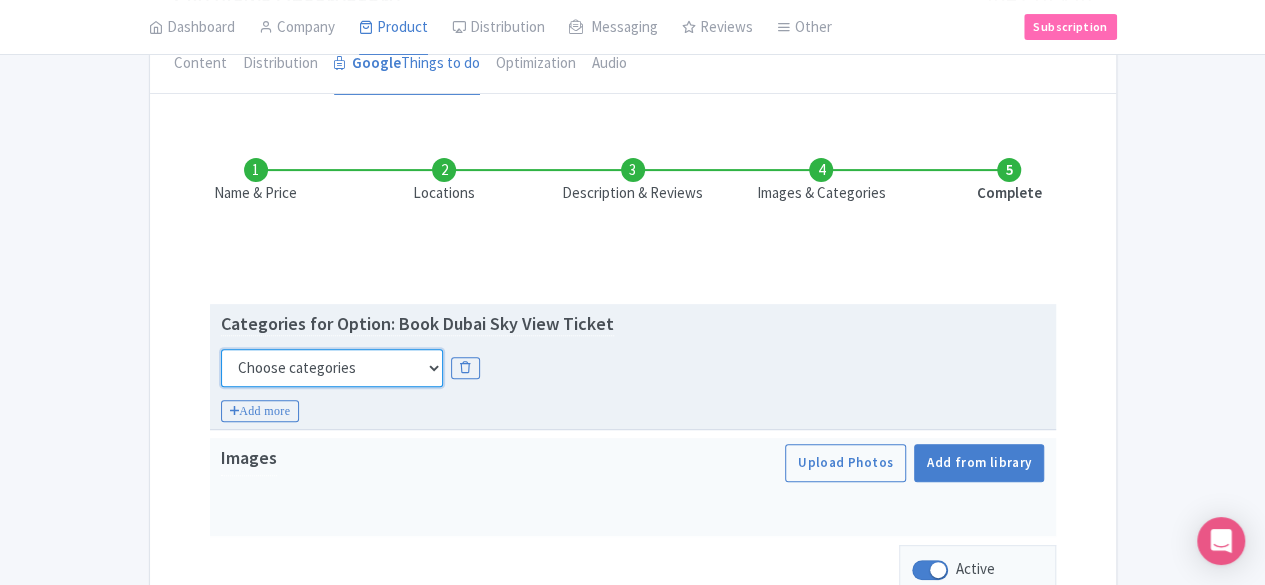 click on "Choose categories Adults Only
Animals
Audio Guide
Beaches
Bike Tours
Boat Tours
City Cards
Classes
Day Trips
Family Friendly
Fast Track
Food
Guided Tours
History
Hop On Hop Off
Literature
Live Music
Museums
Nightlife
Outdoors
Private Tours
Romantic
Self Guided
Small Group Tours
Sports
Theme Parks
Walking Tours
Wheelchair Accessible
Recurring Events" at bounding box center [332, 368] 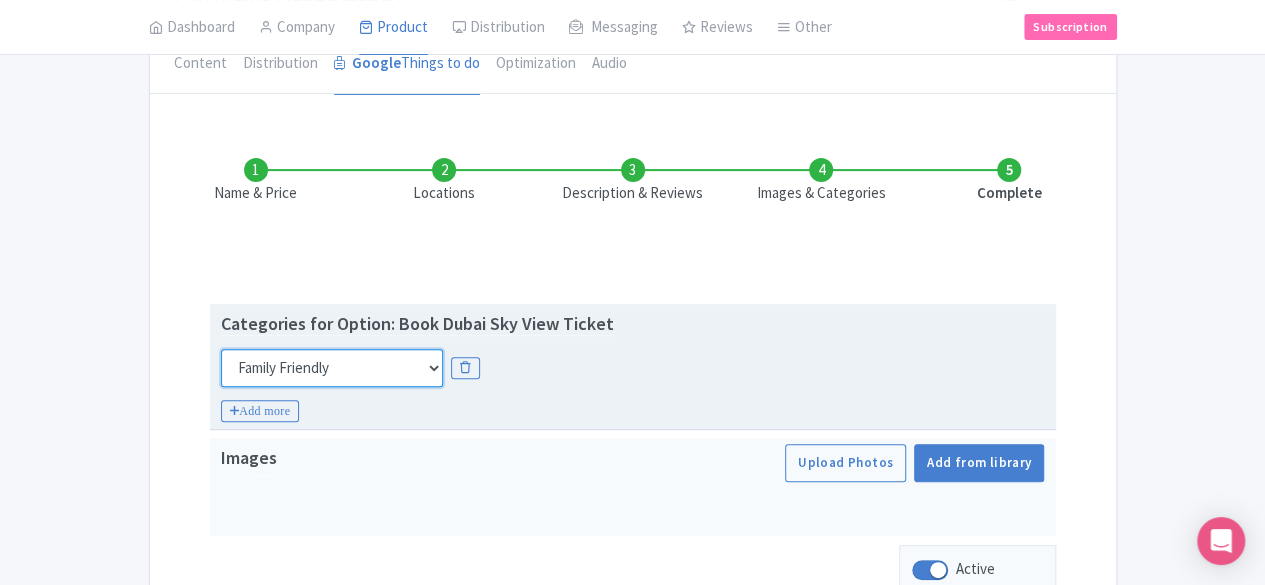 click on "Choose categories Adults Only
Animals
Audio Guide
Beaches
Bike Tours
Boat Tours
City Cards
Classes
Day Trips
Family Friendly
Fast Track
Food
Guided Tours
History
Hop On Hop Off
Literature
Live Music
Museums
Nightlife
Outdoors
Private Tours
Romantic
Self Guided
Small Group Tours
Sports
Theme Parks
Walking Tours
Wheelchair Accessible
Recurring Events" at bounding box center [332, 368] 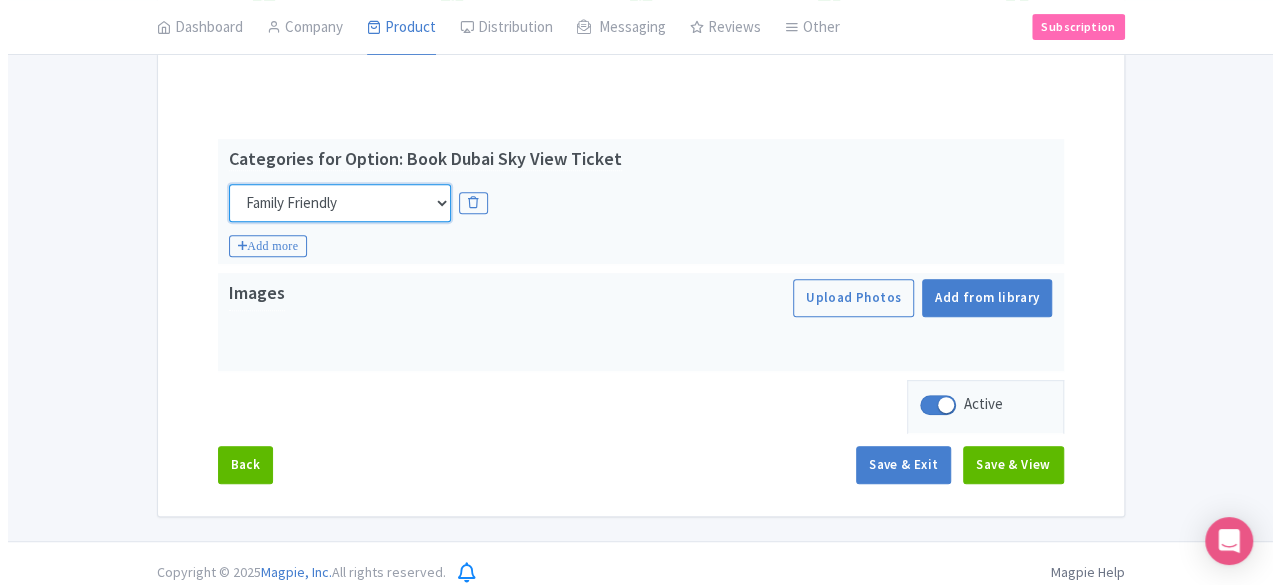 scroll, scrollTop: 377, scrollLeft: 0, axis: vertical 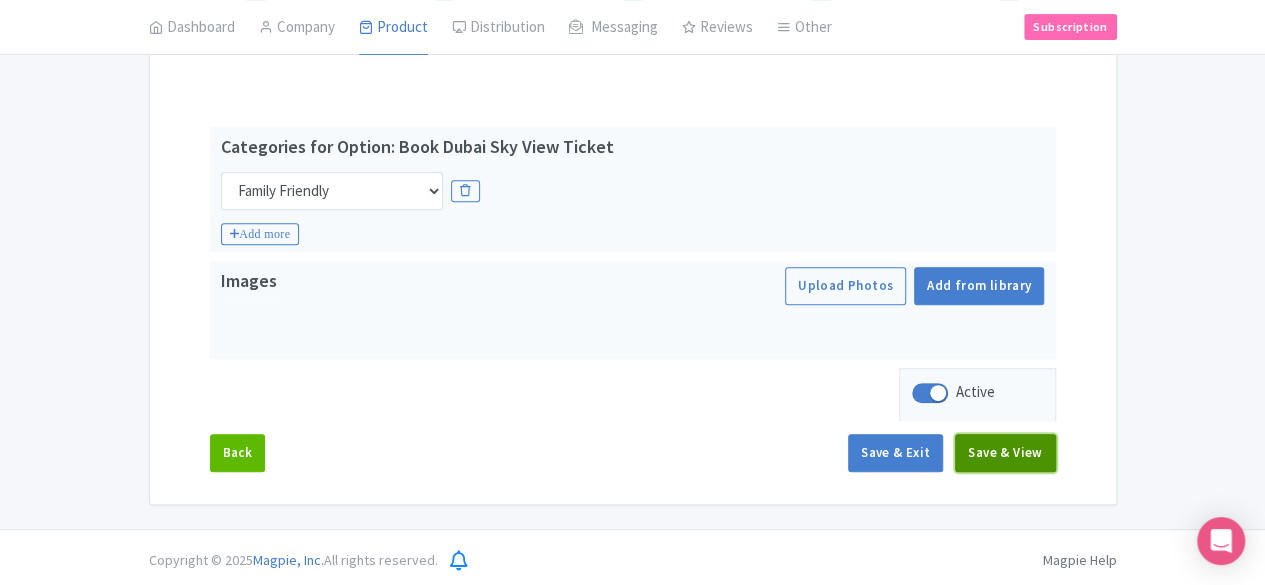 click on "Save & View" at bounding box center (1005, 453) 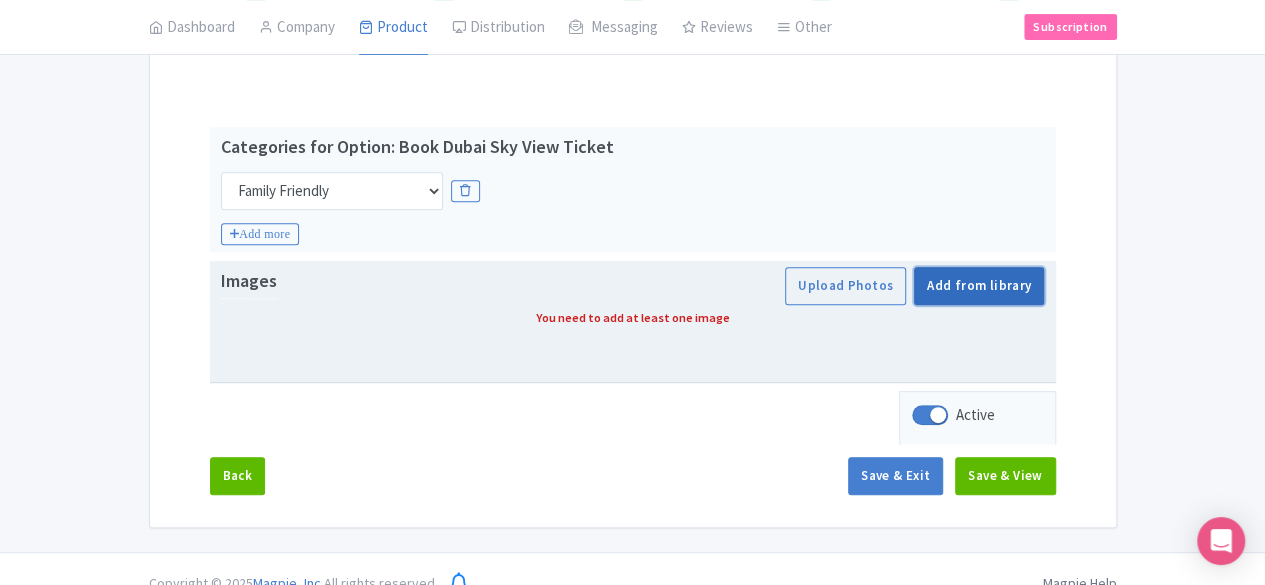 click on "Add from library" at bounding box center (979, 286) 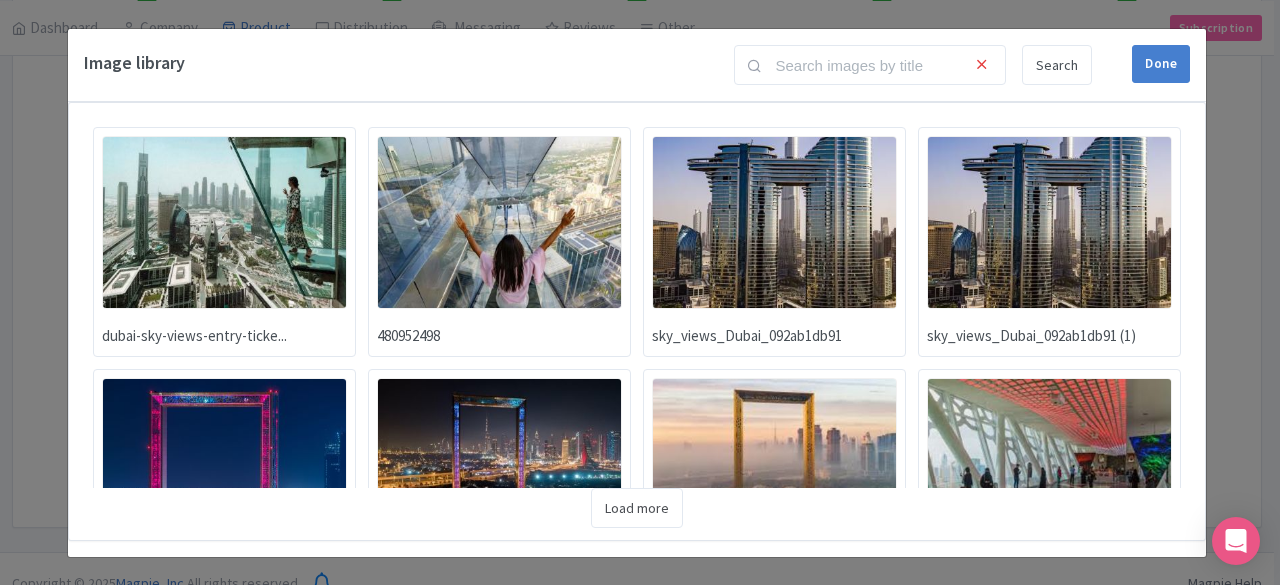 click at bounding box center (224, 222) 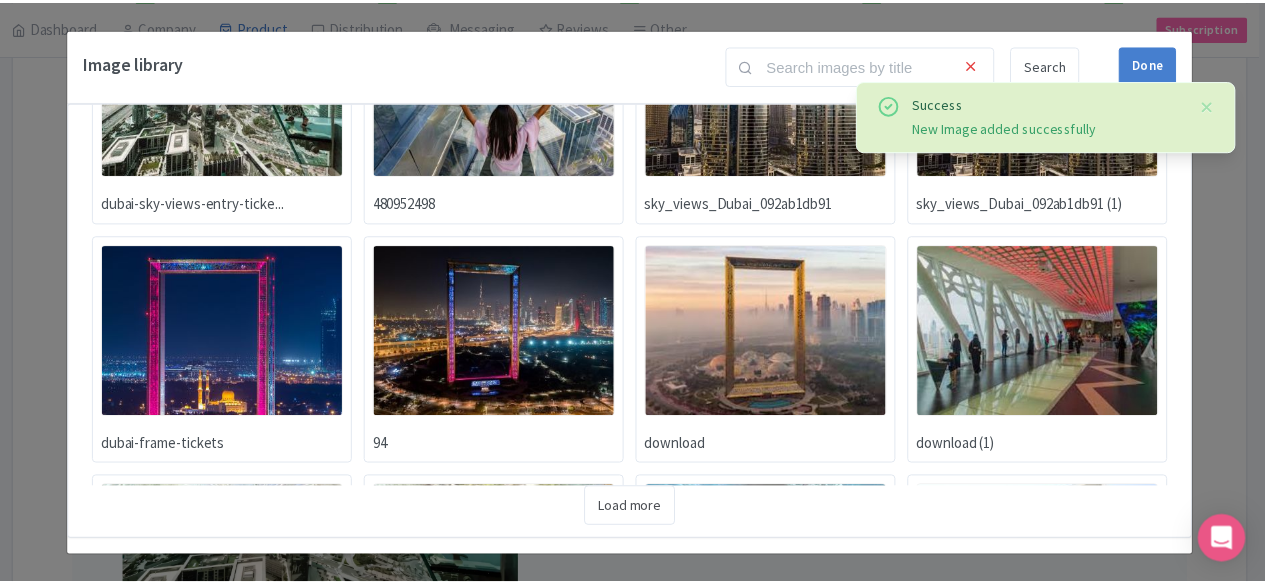 scroll, scrollTop: 381, scrollLeft: 0, axis: vertical 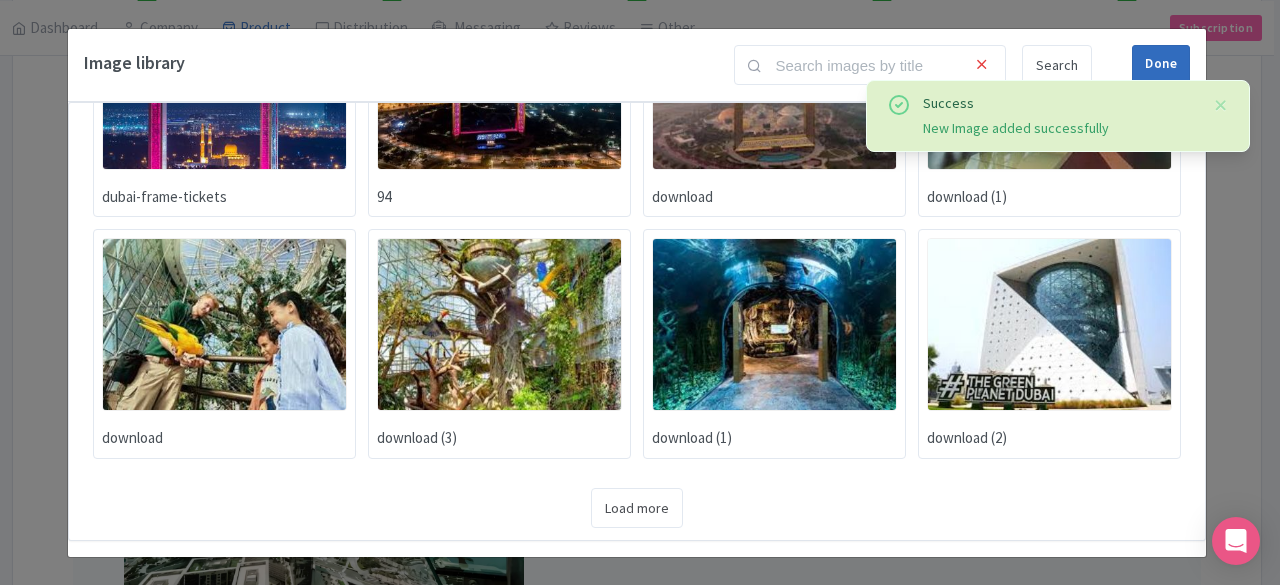 click on "Done" at bounding box center [1161, 64] 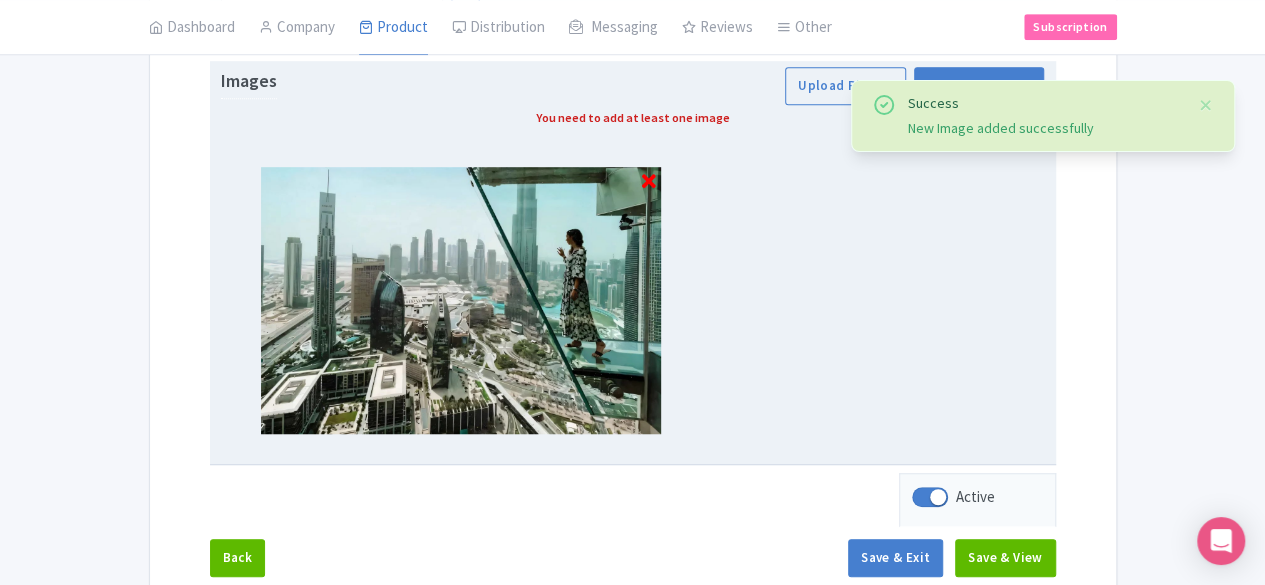 scroll, scrollTop: 477, scrollLeft: 0, axis: vertical 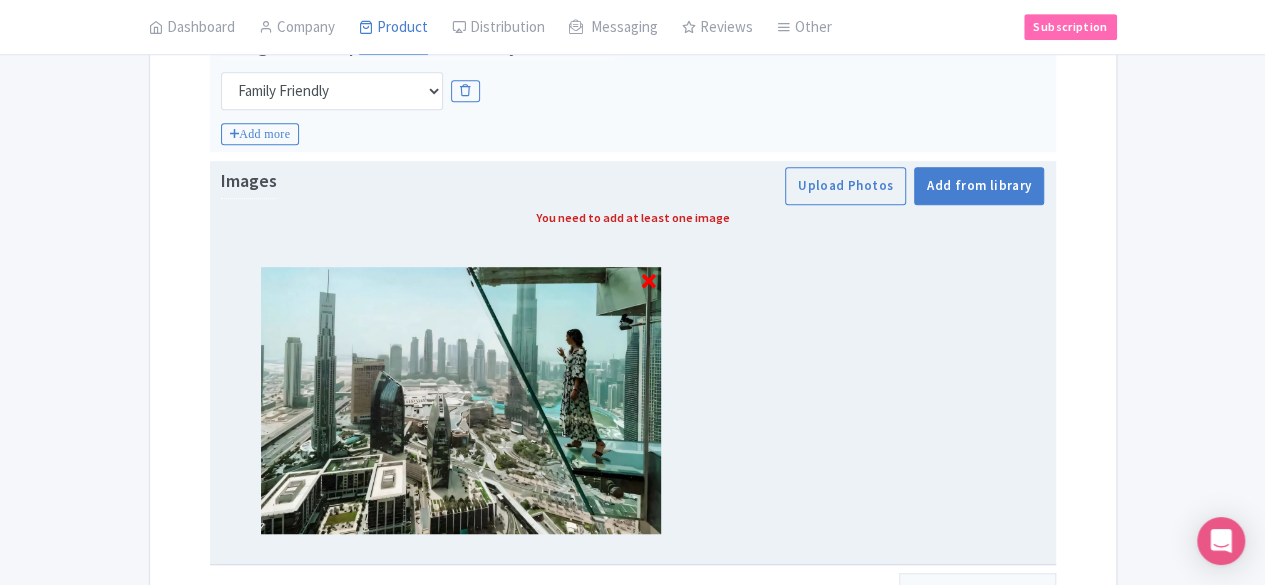 click on "You need to add at least one image" at bounding box center [633, 218] 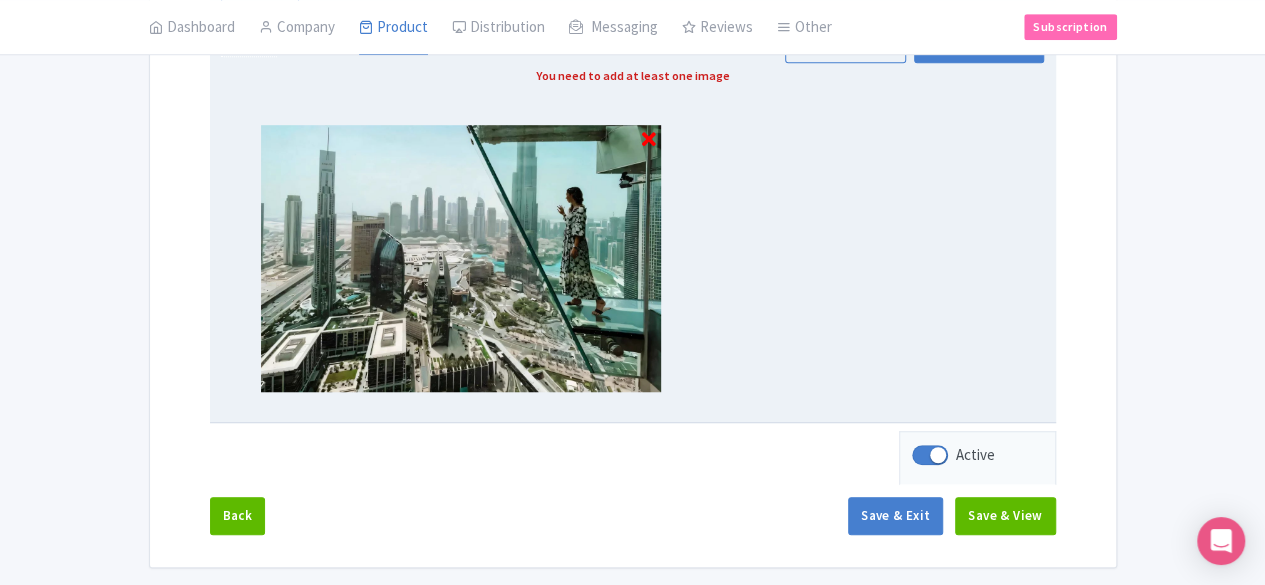 scroll, scrollTop: 681, scrollLeft: 0, axis: vertical 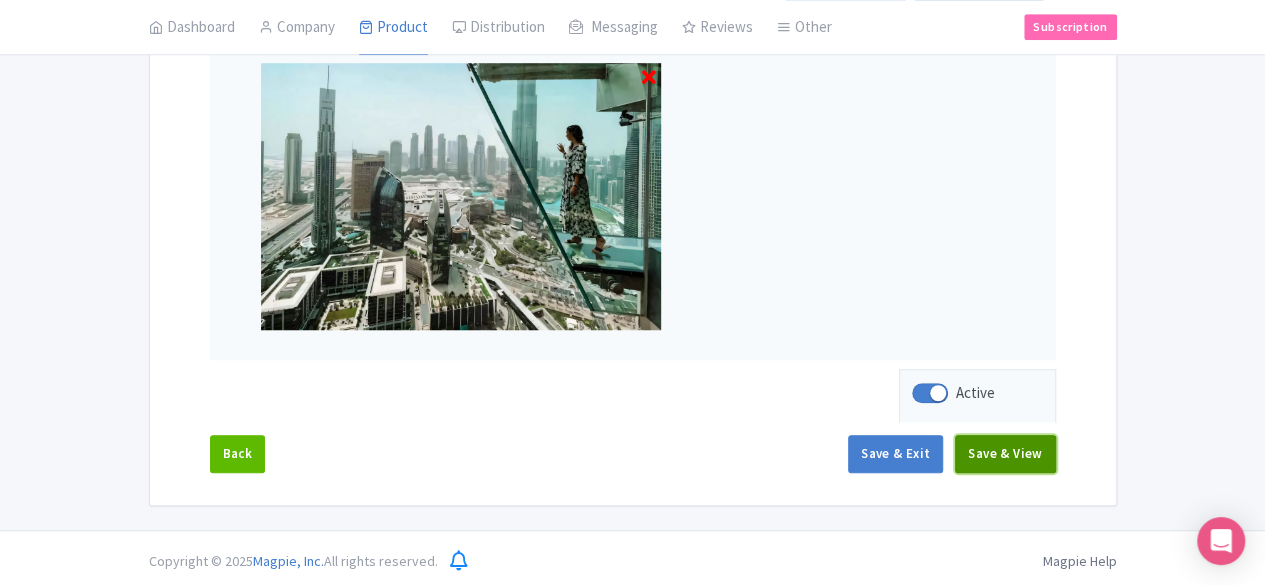 click on "Save & View" at bounding box center (1005, 454) 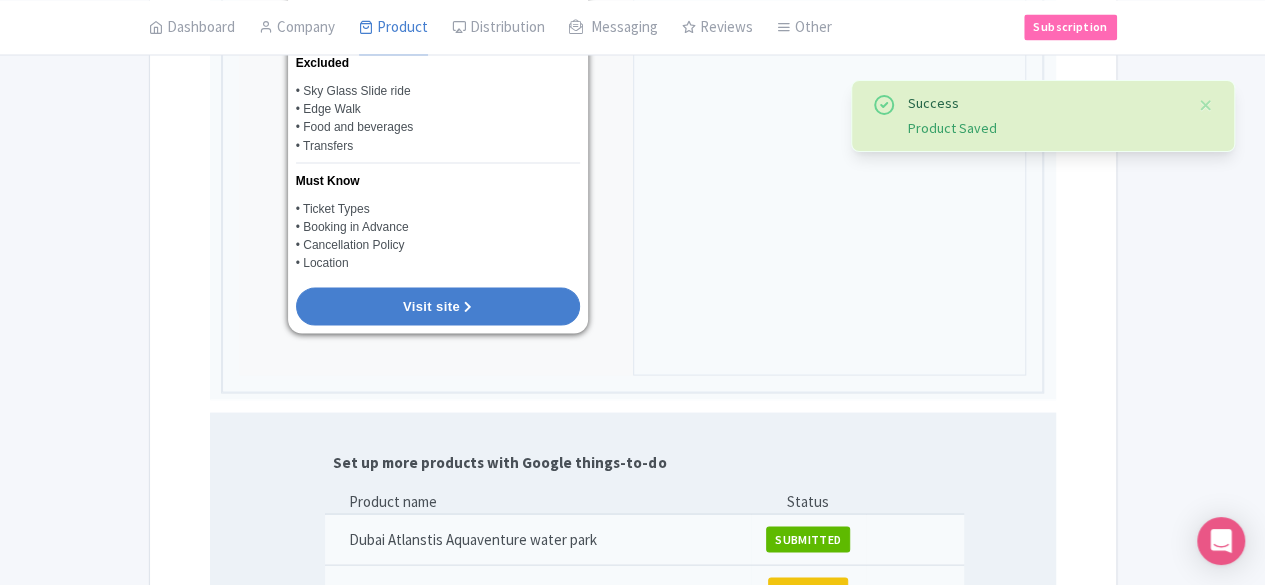 scroll, scrollTop: 1781, scrollLeft: 0, axis: vertical 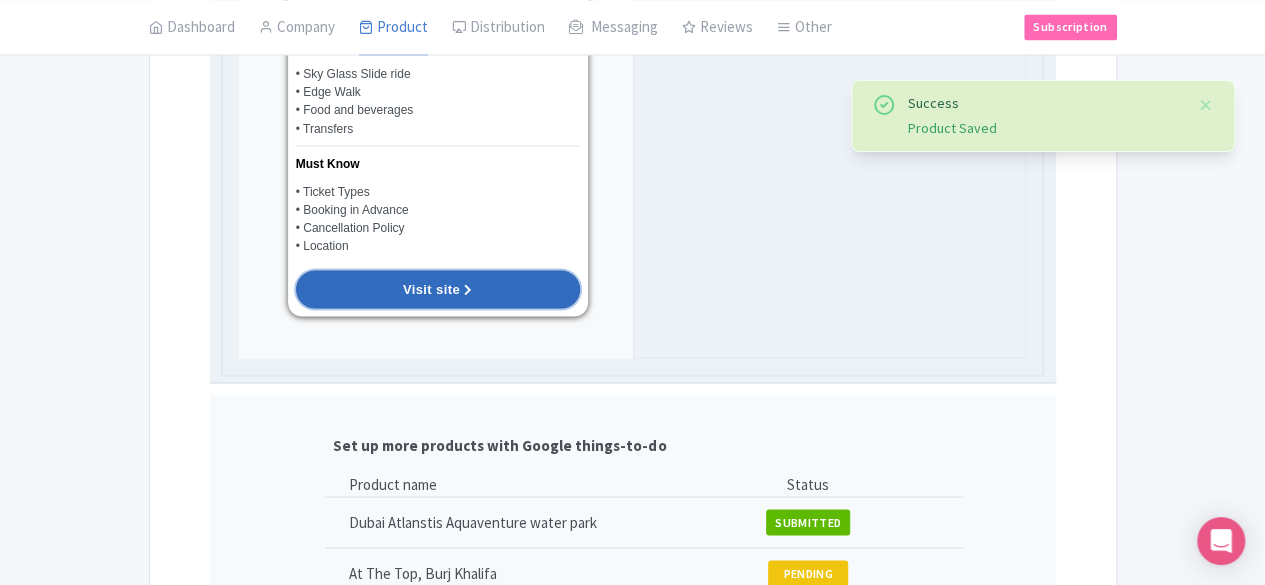 click on "Visit site" at bounding box center [438, 289] 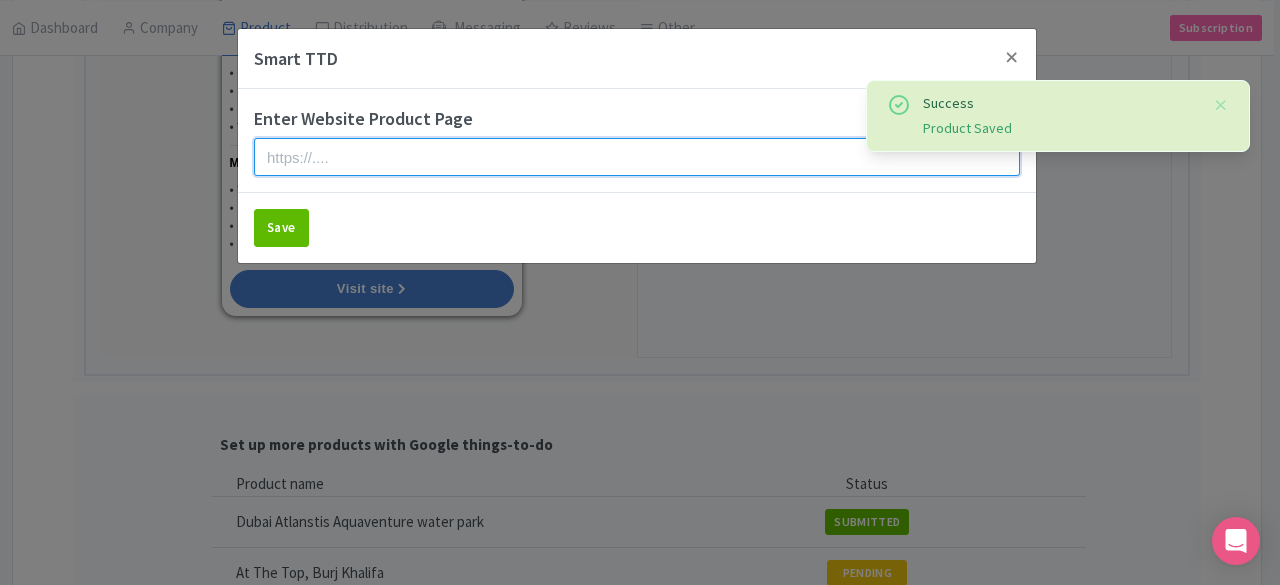 click at bounding box center [637, 157] 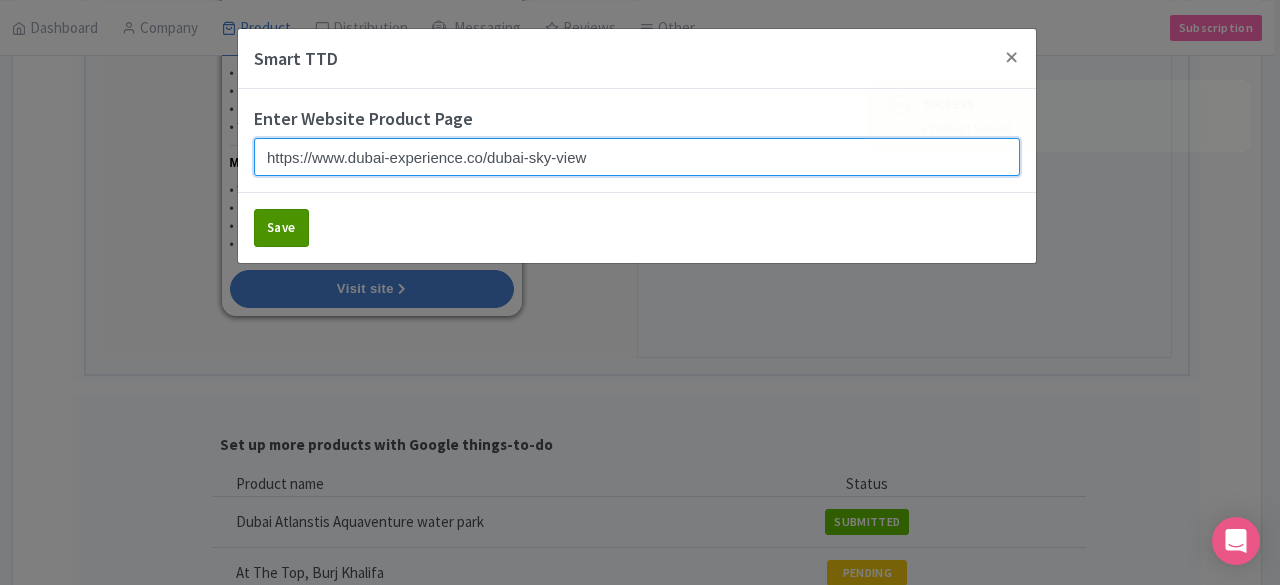 type on "https://www.dubai-experience.co/dubai-sky-view" 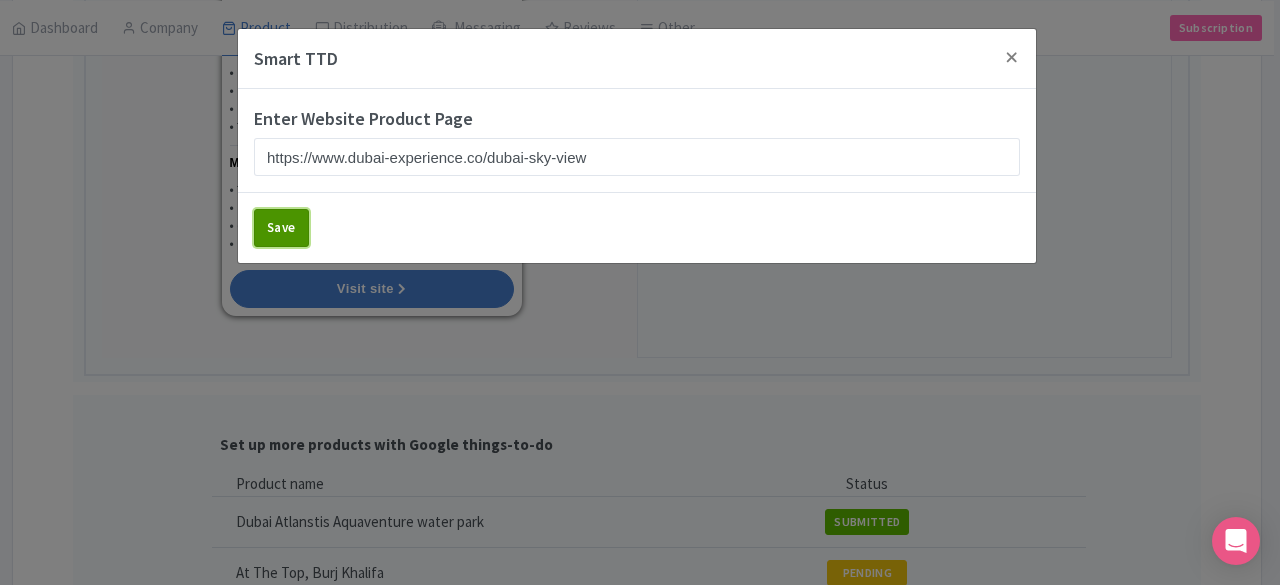 click on "Save" at bounding box center (281, 228) 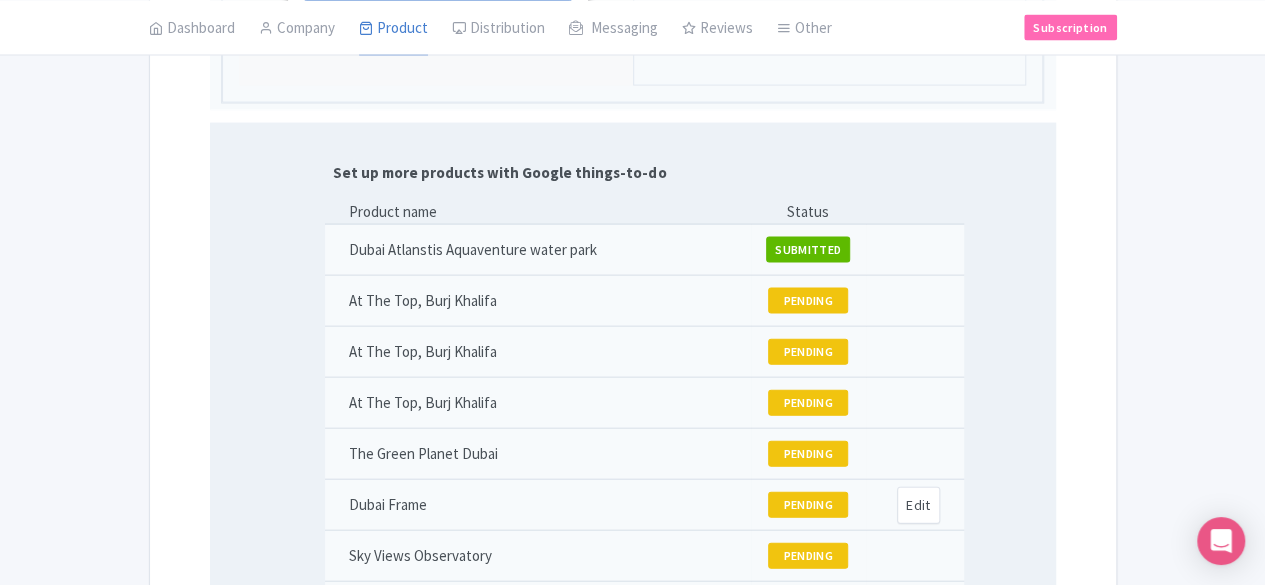 scroll, scrollTop: 2181, scrollLeft: 0, axis: vertical 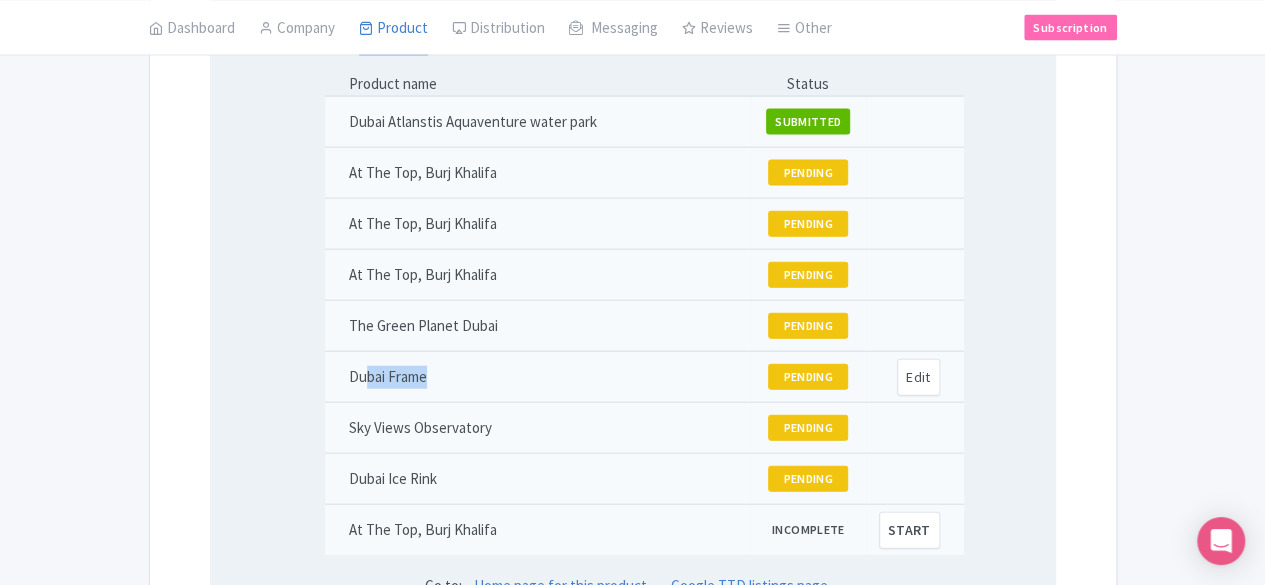 drag, startPoint x: 249, startPoint y: 370, endPoint x: 708, endPoint y: 369, distance: 459.0011 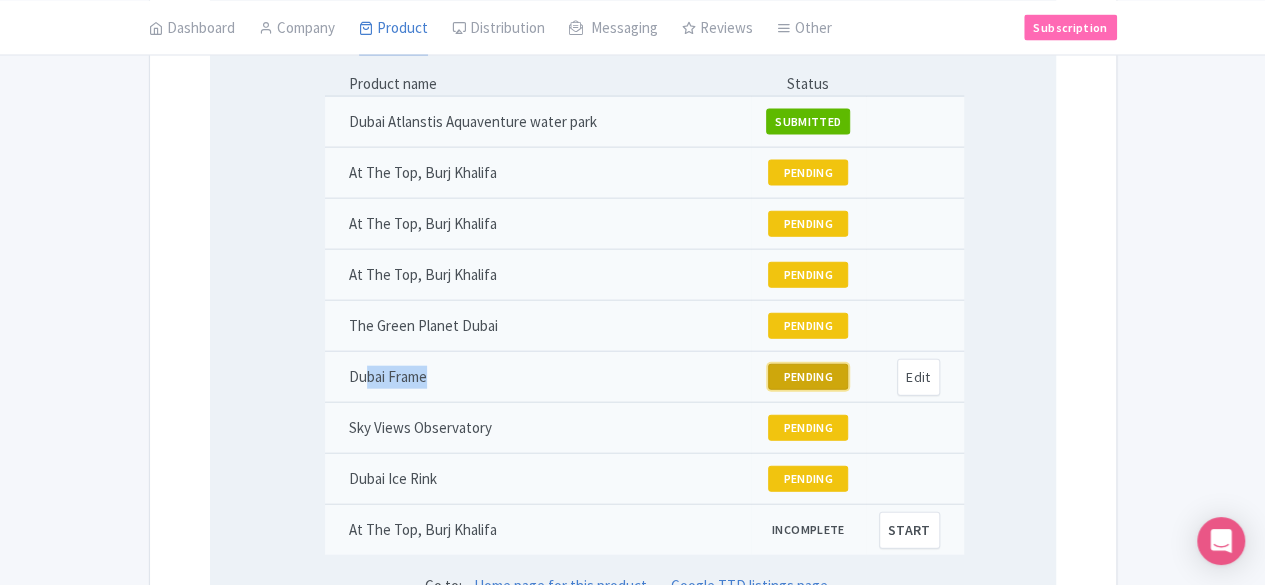 click on "PENDING" at bounding box center [808, 377] 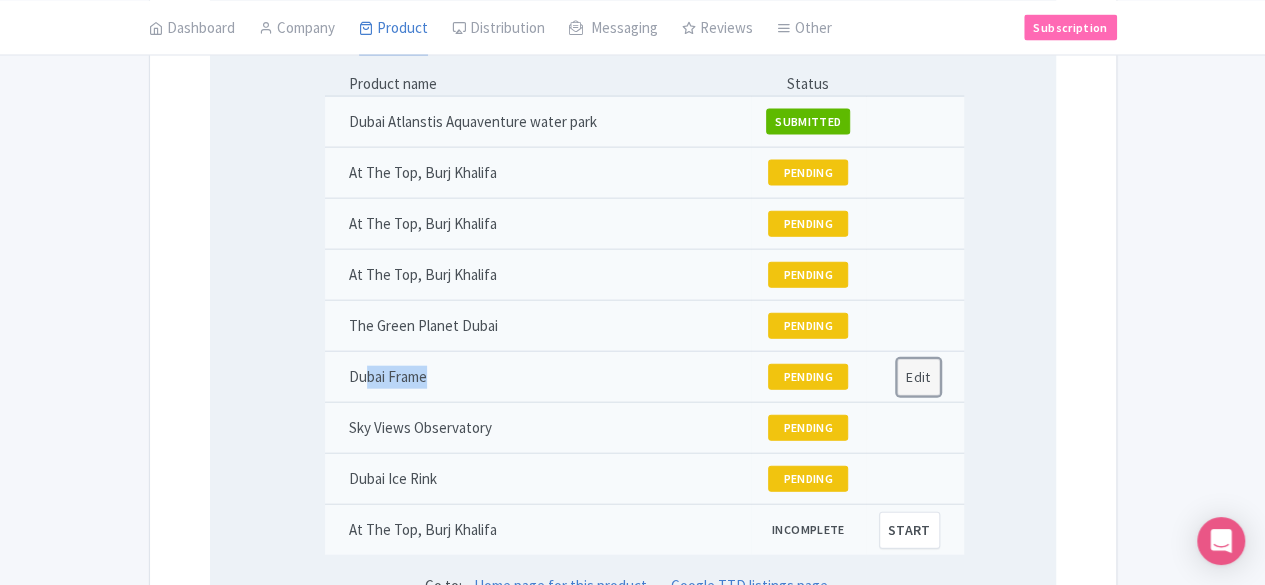 click on "Edit" at bounding box center [918, 377] 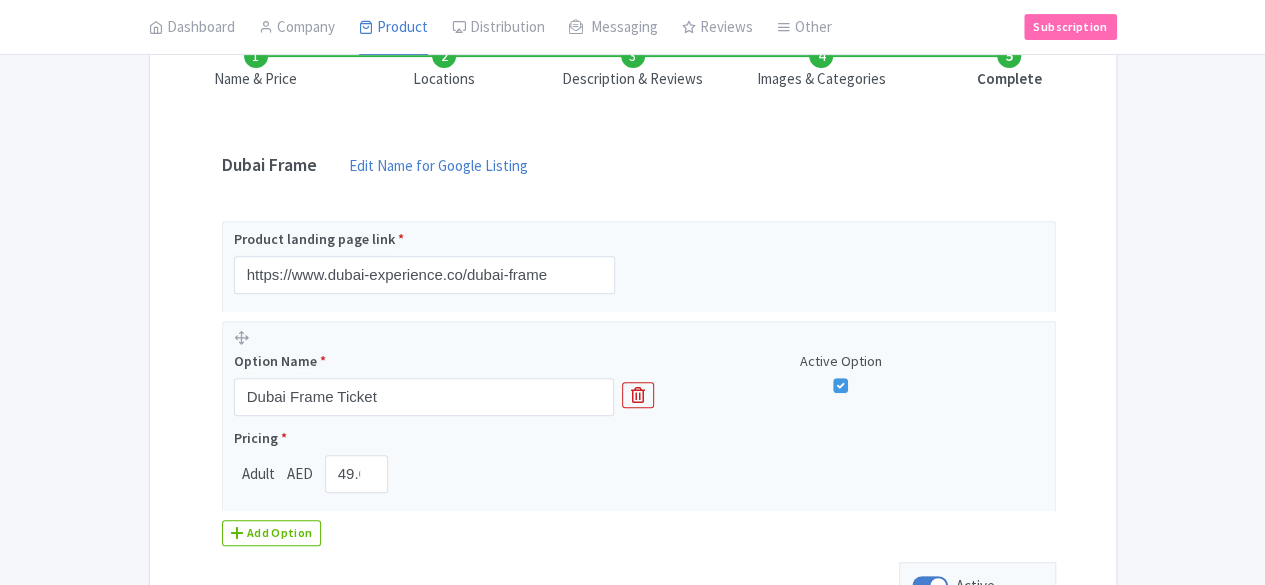 scroll, scrollTop: 500, scrollLeft: 0, axis: vertical 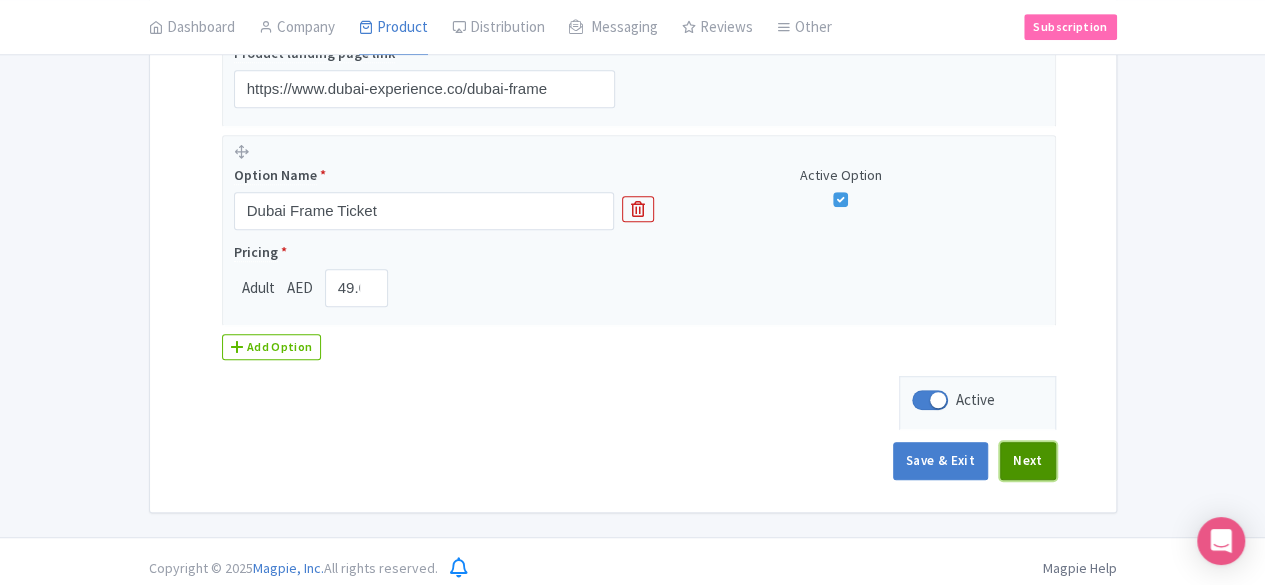 click on "Next" at bounding box center (1028, 461) 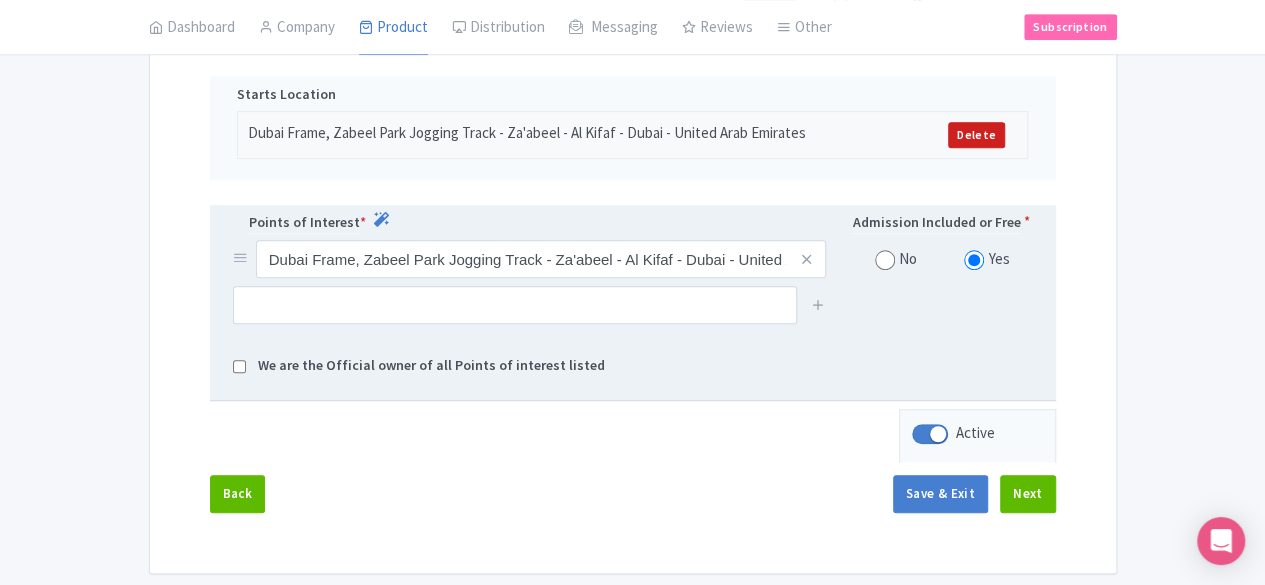 scroll, scrollTop: 622, scrollLeft: 0, axis: vertical 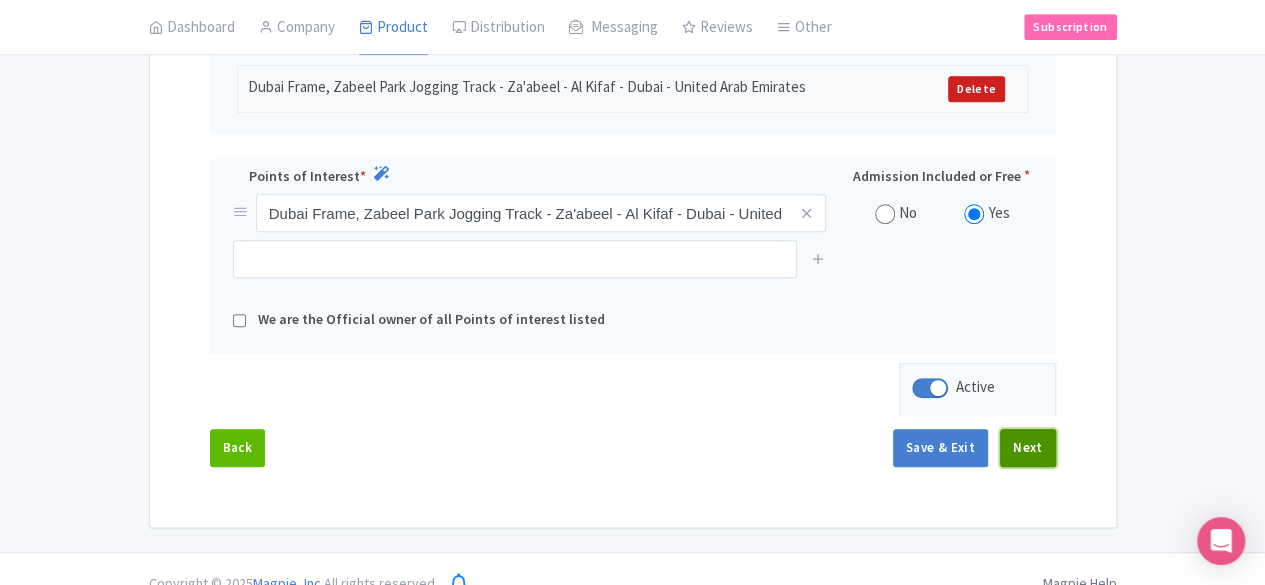 click on "Next" at bounding box center (1028, 448) 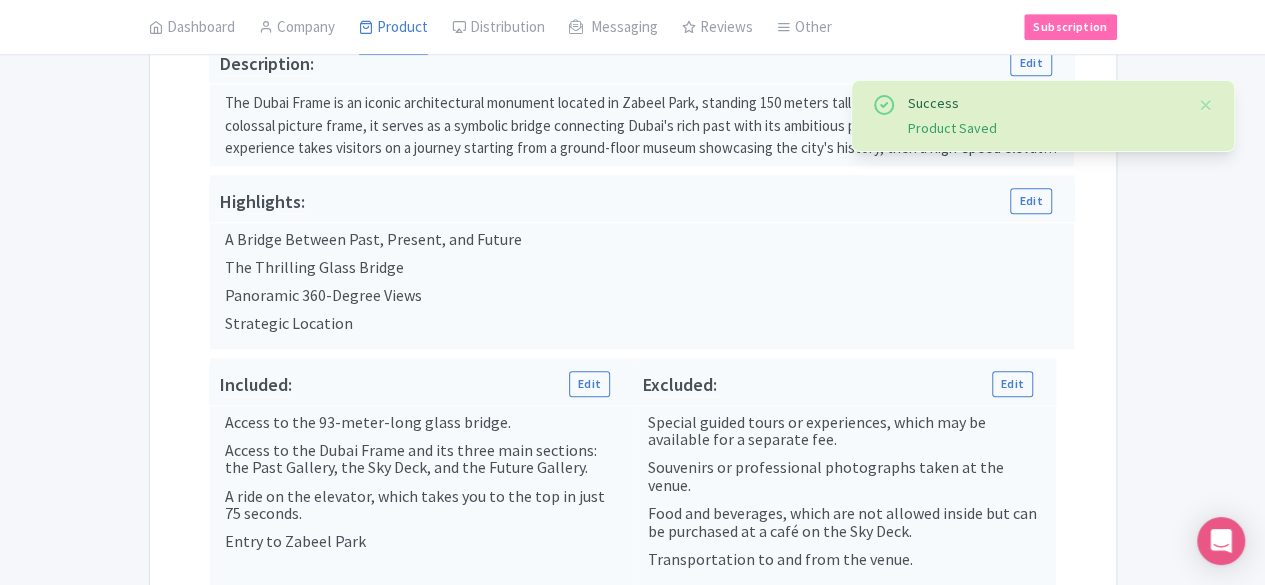 scroll, scrollTop: 812, scrollLeft: 0, axis: vertical 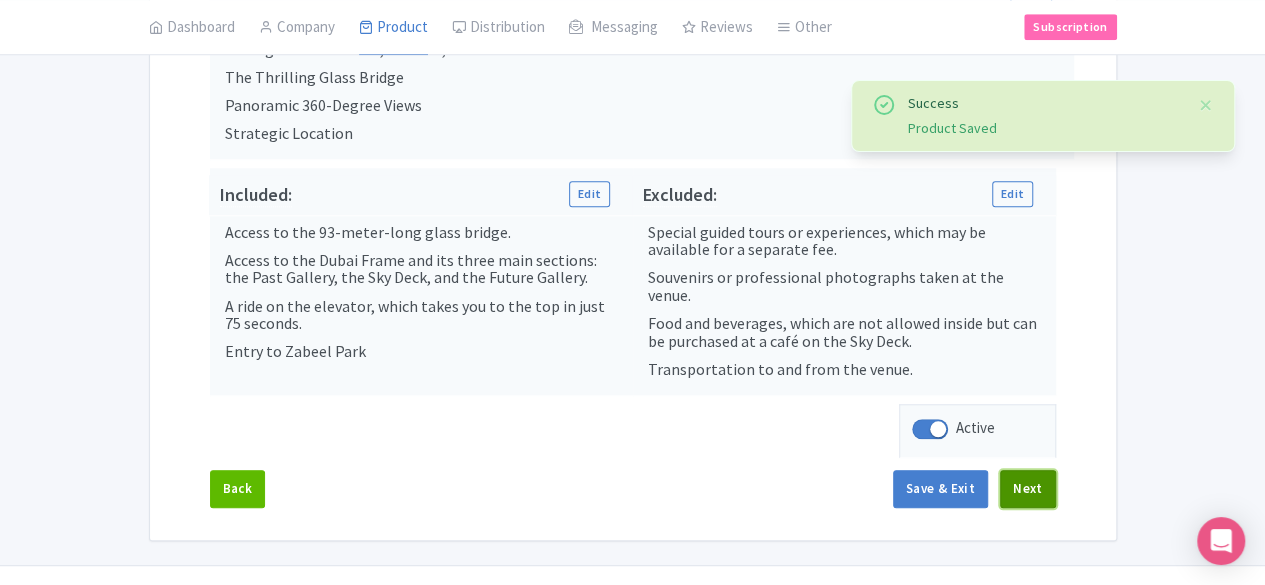 click on "Next" at bounding box center [1028, 489] 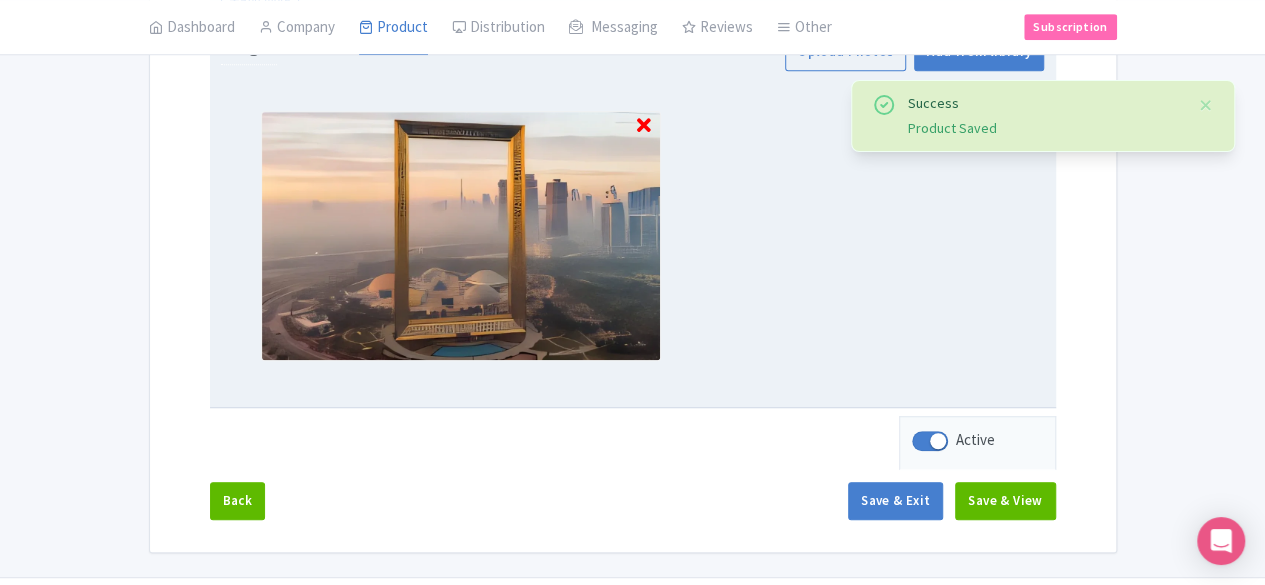 scroll, scrollTop: 659, scrollLeft: 0, axis: vertical 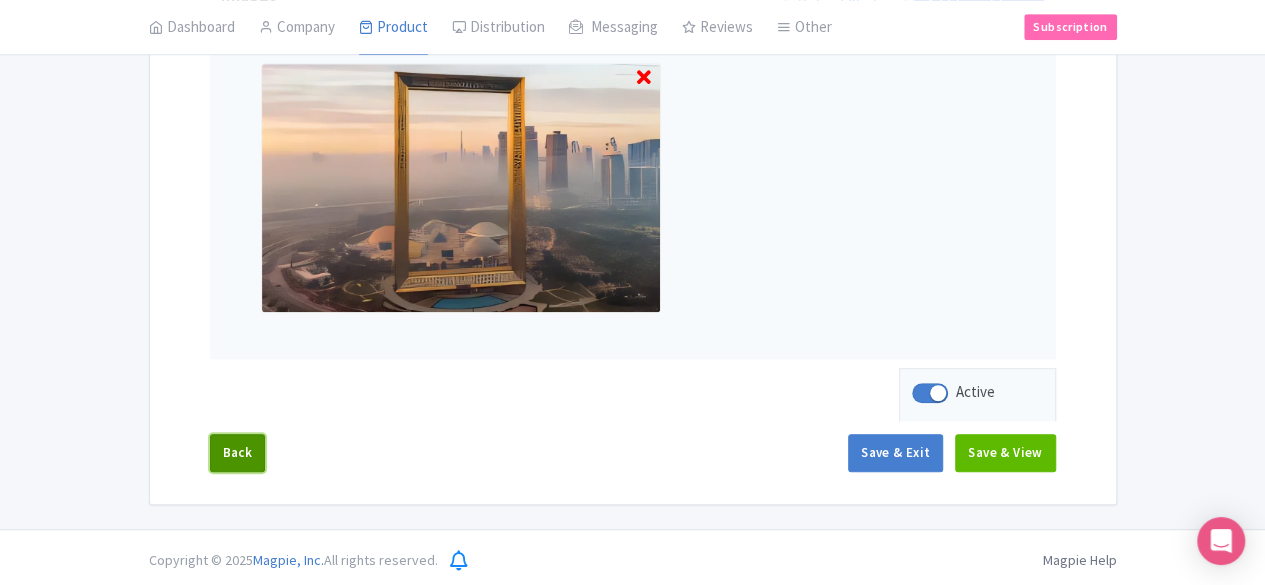 click on "Back" at bounding box center [238, 453] 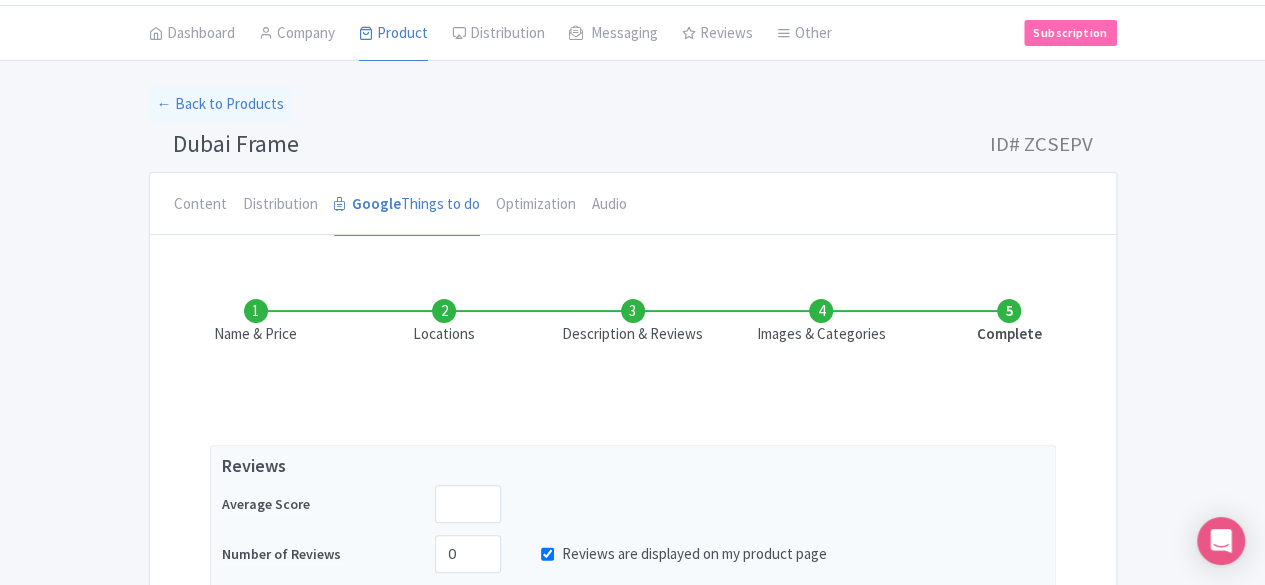 scroll, scrollTop: 812, scrollLeft: 0, axis: vertical 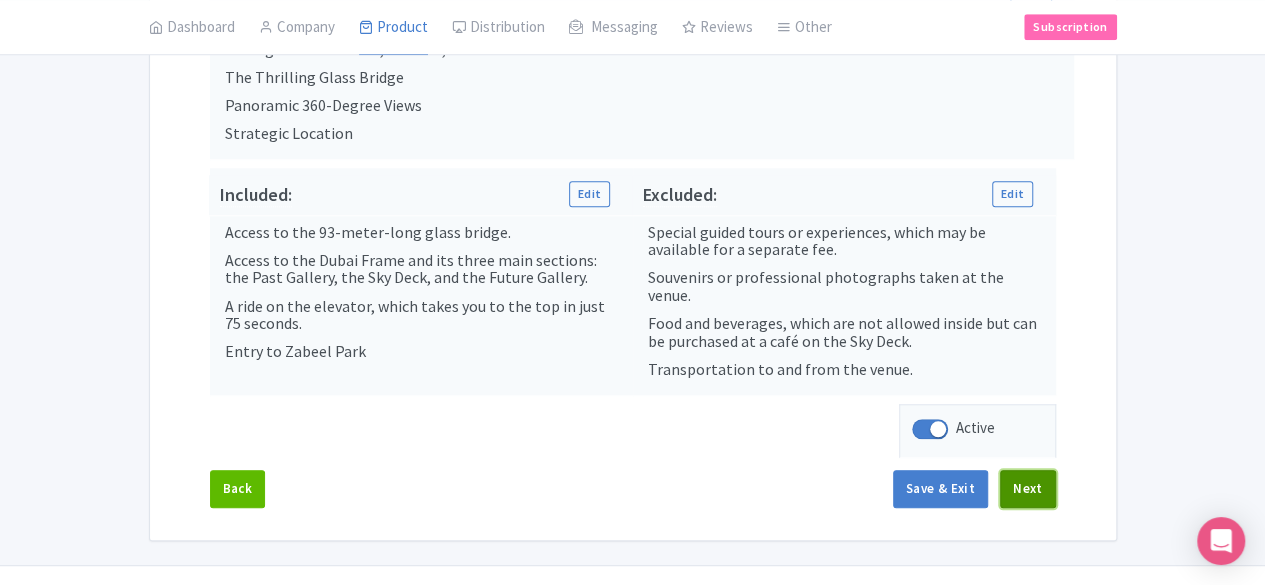 click on "Next" at bounding box center [1028, 489] 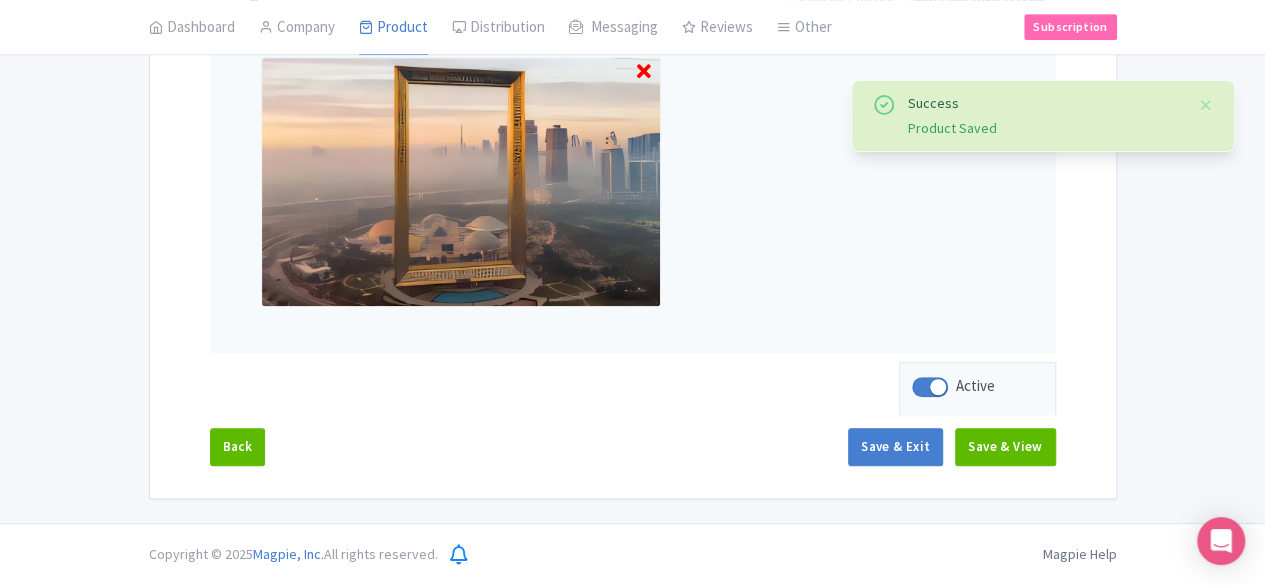 scroll, scrollTop: 659, scrollLeft: 0, axis: vertical 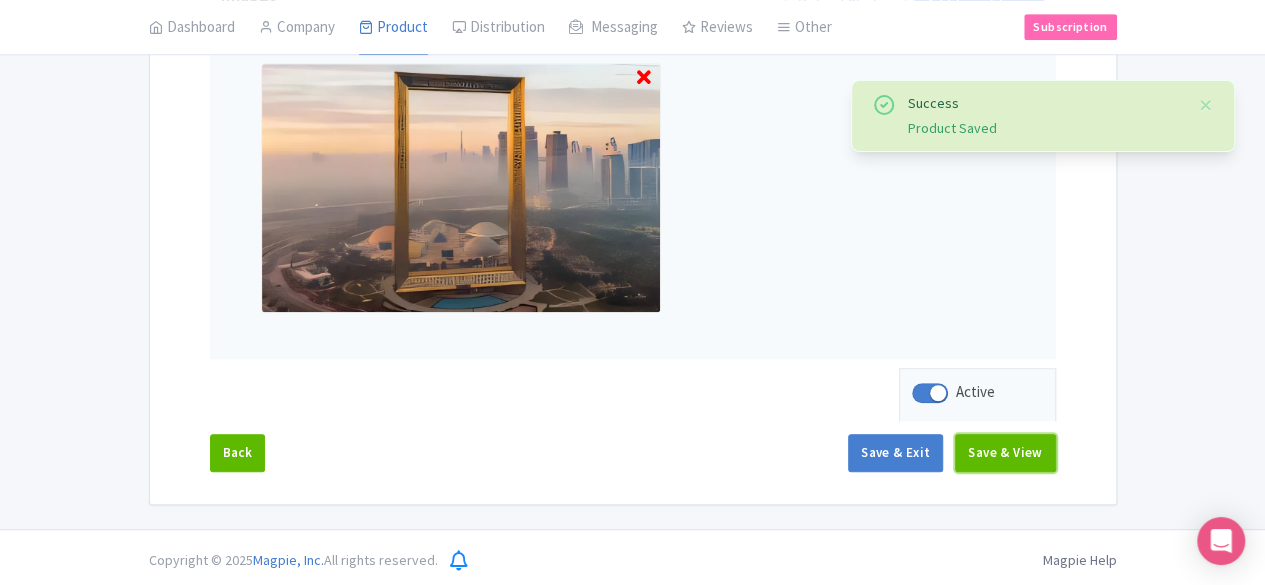 click on "Save & View" at bounding box center (1005, 453) 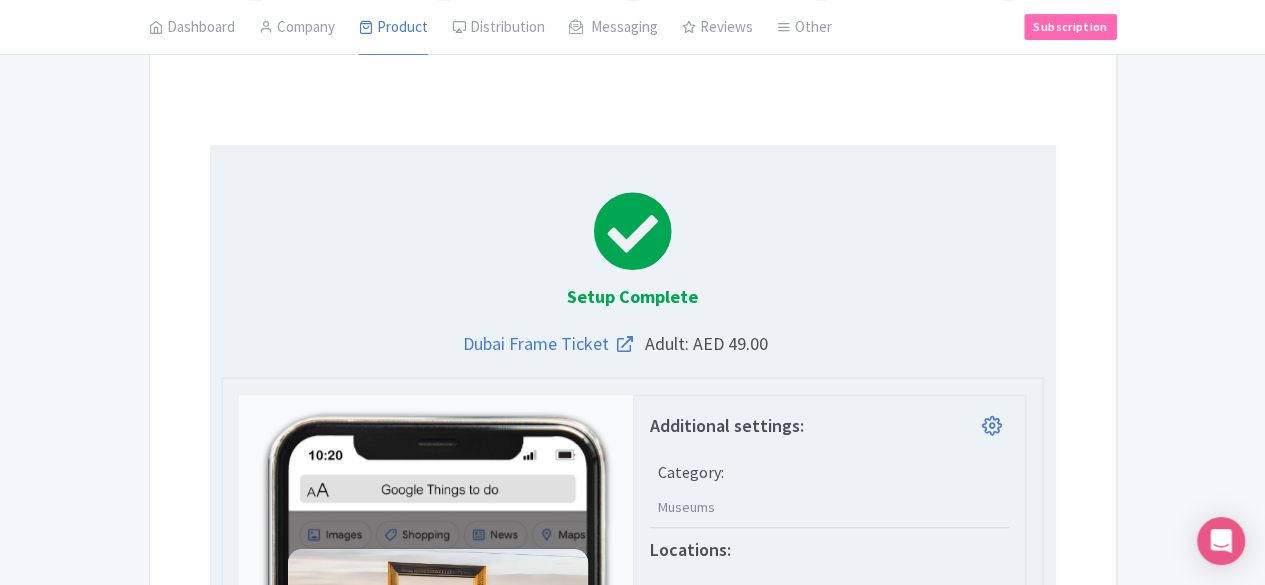 scroll, scrollTop: 0, scrollLeft: 0, axis: both 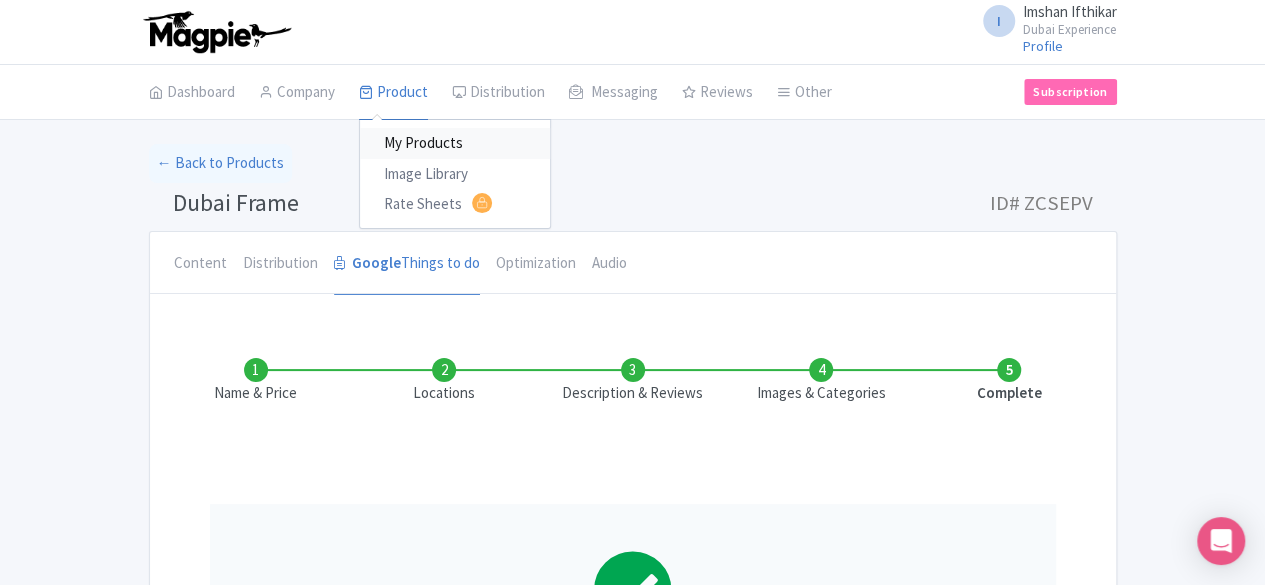 click on "My Products" at bounding box center [455, 143] 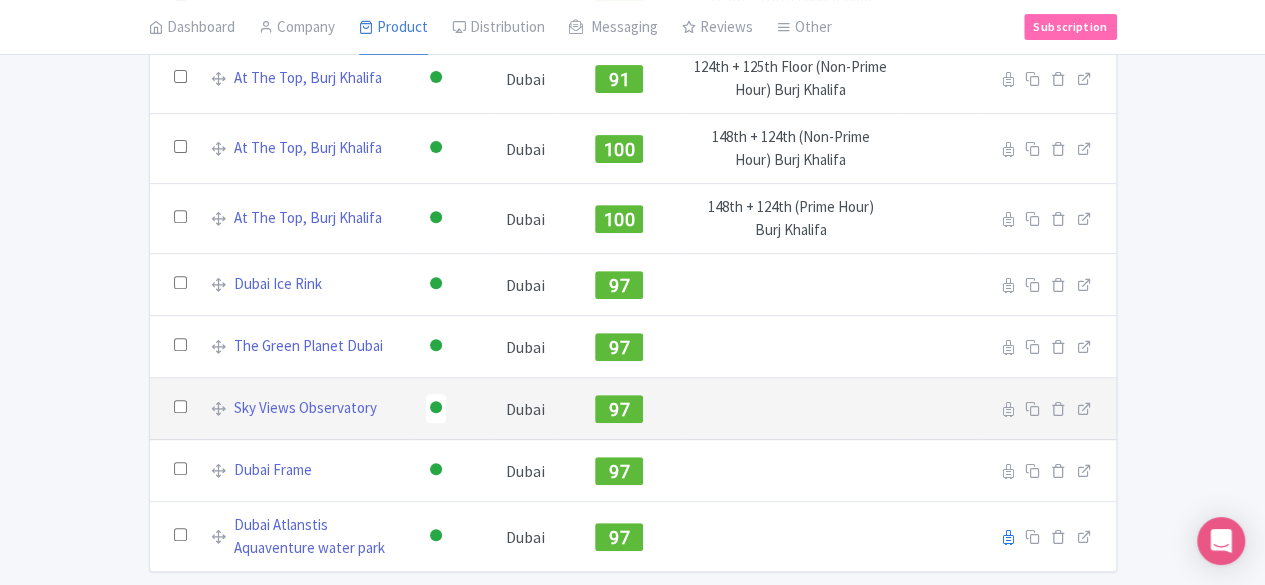 scroll, scrollTop: 315, scrollLeft: 0, axis: vertical 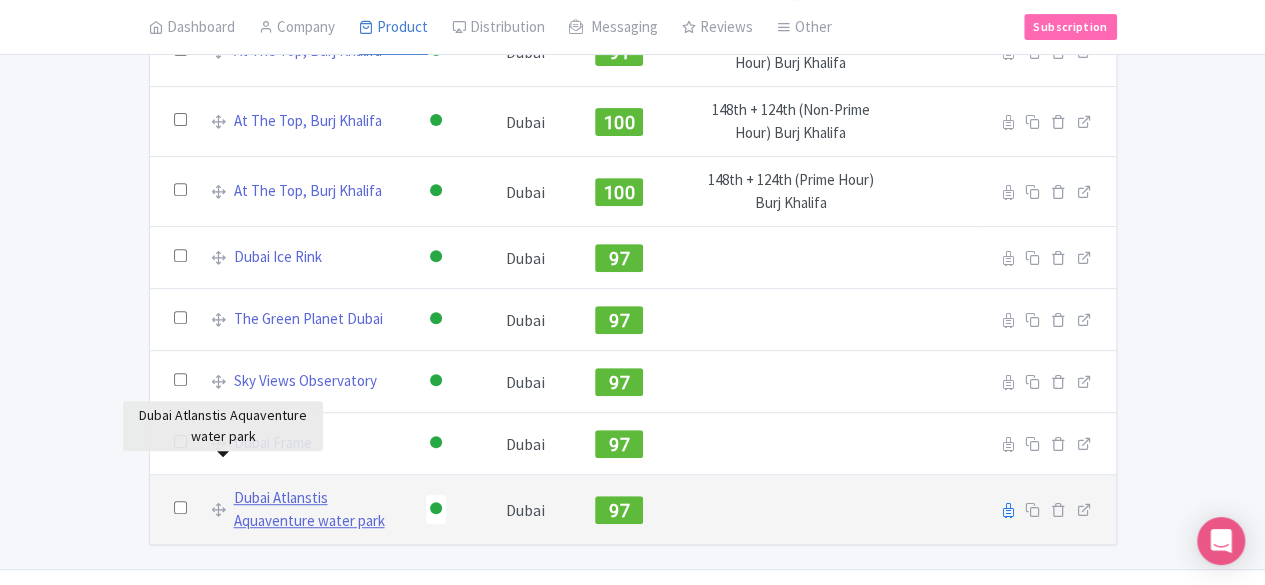 click on "Dubai Atlanstis Aquaventure water park" at bounding box center [318, 509] 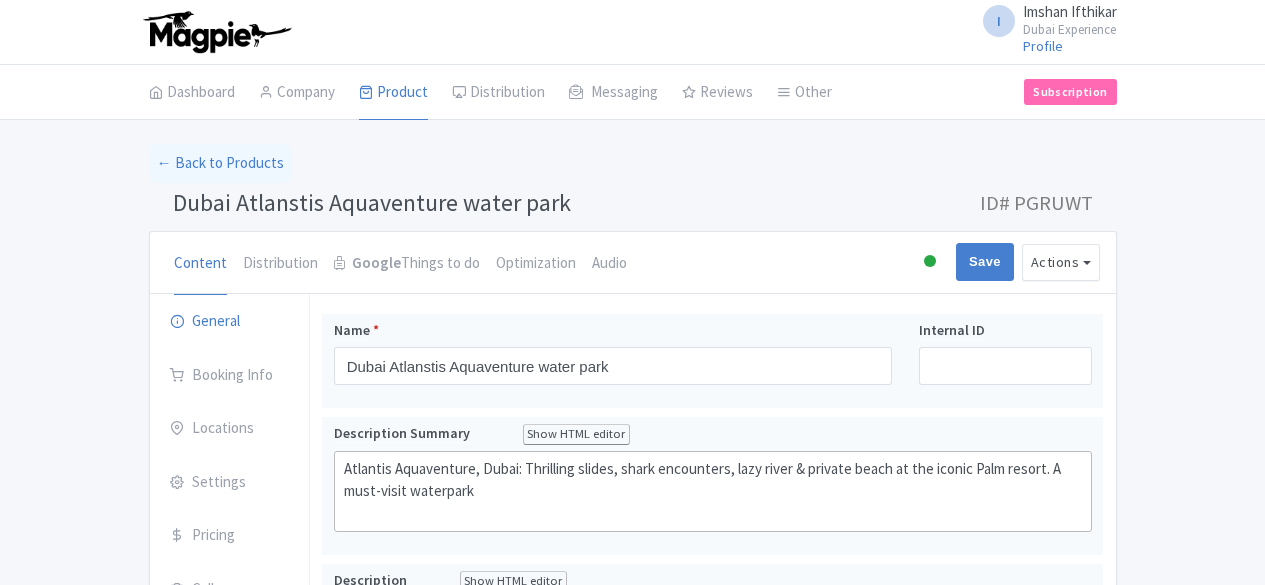 scroll, scrollTop: 0, scrollLeft: 0, axis: both 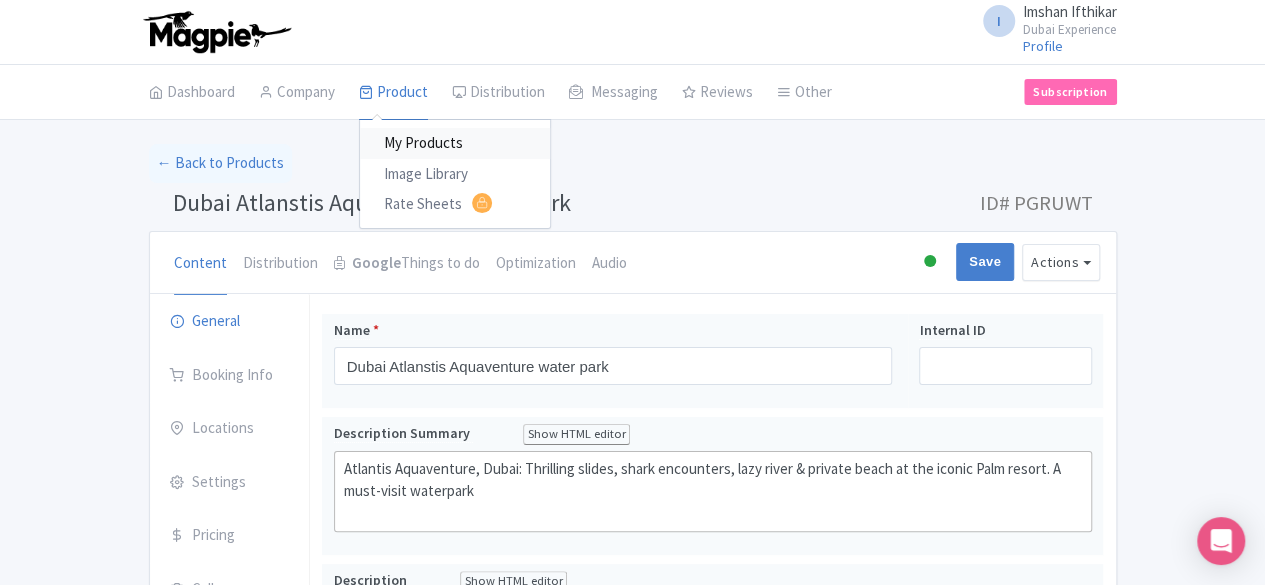 click on "My Products" at bounding box center (455, 143) 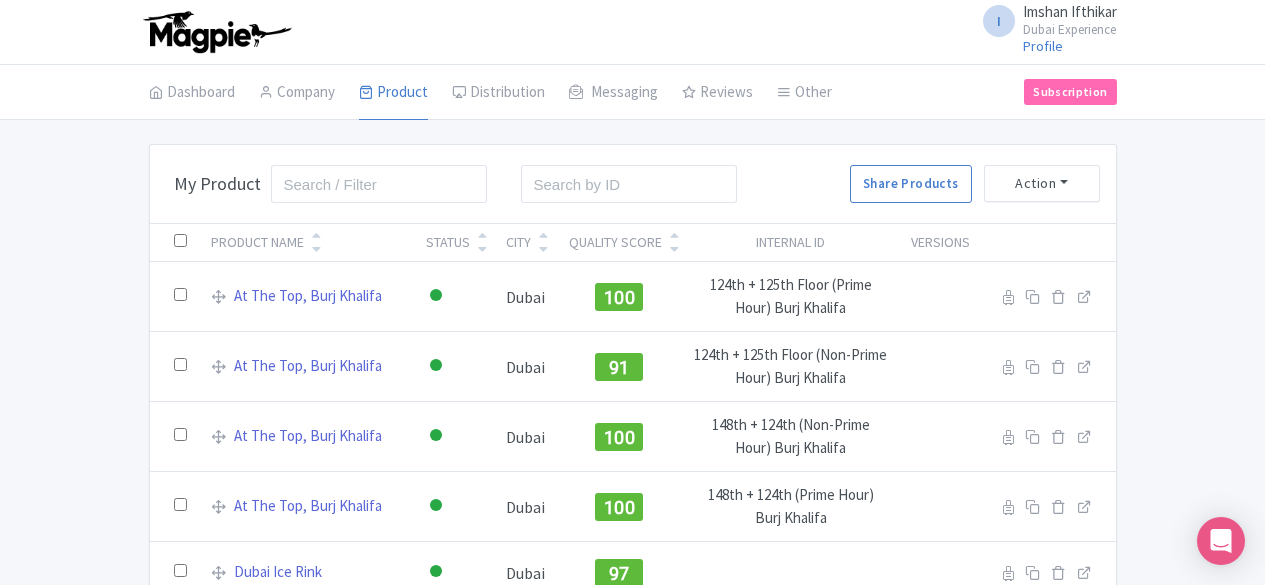 scroll, scrollTop: 0, scrollLeft: 0, axis: both 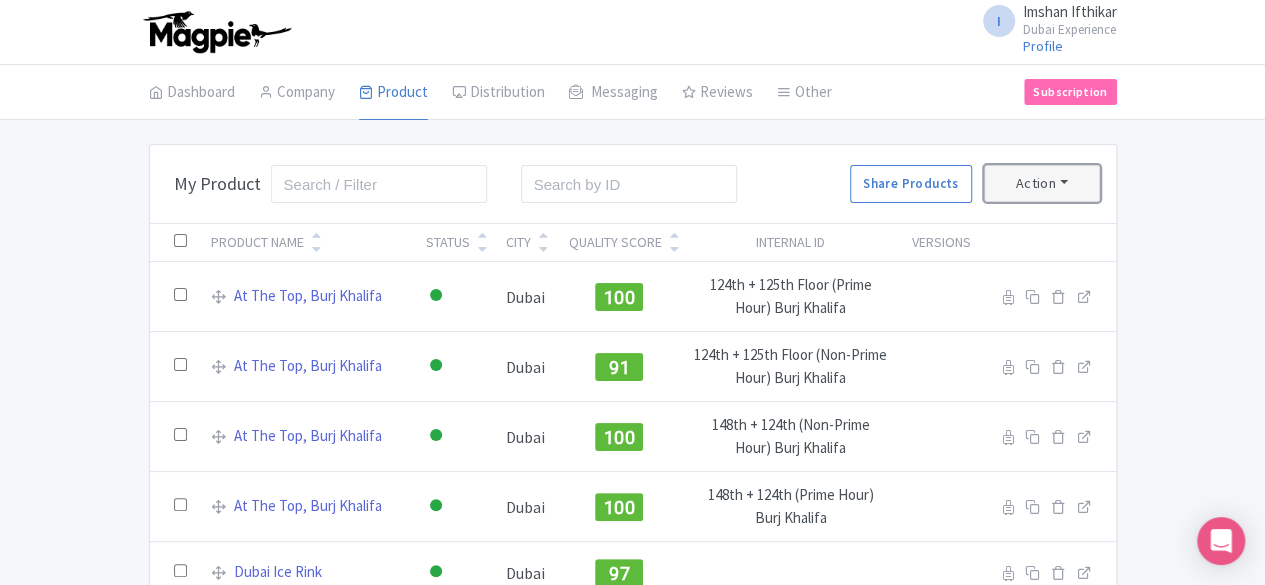 click on "Action" at bounding box center [1042, 183] 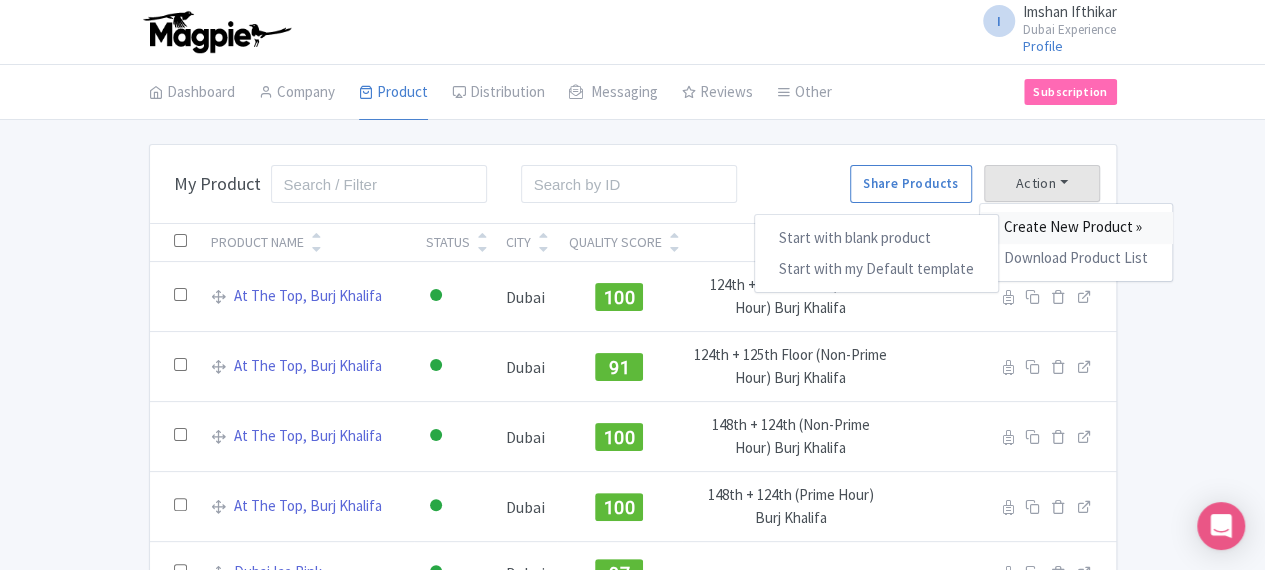 click on "Create New Product  »" at bounding box center (1076, 227) 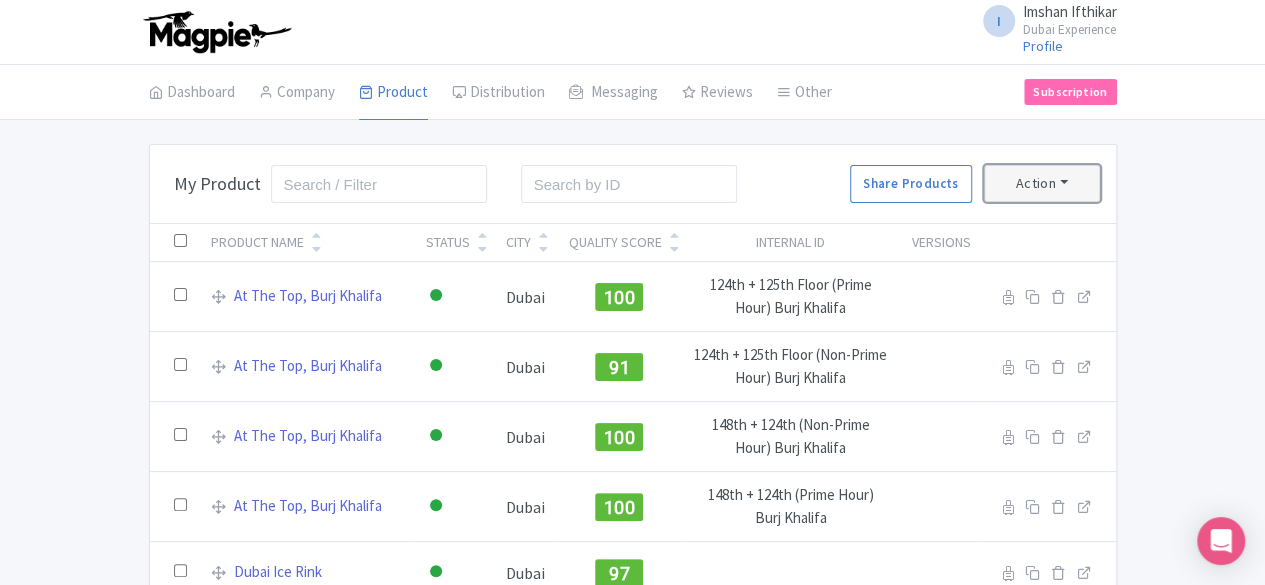 click on "Action" at bounding box center (1042, 183) 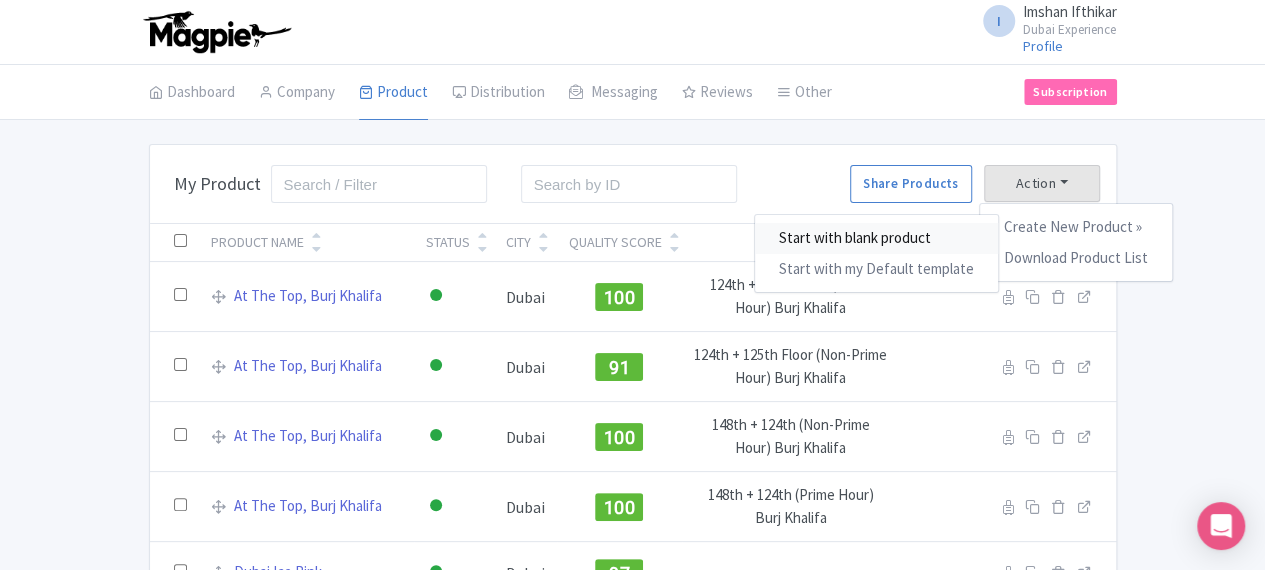 click on "Start with blank product" at bounding box center [876, 238] 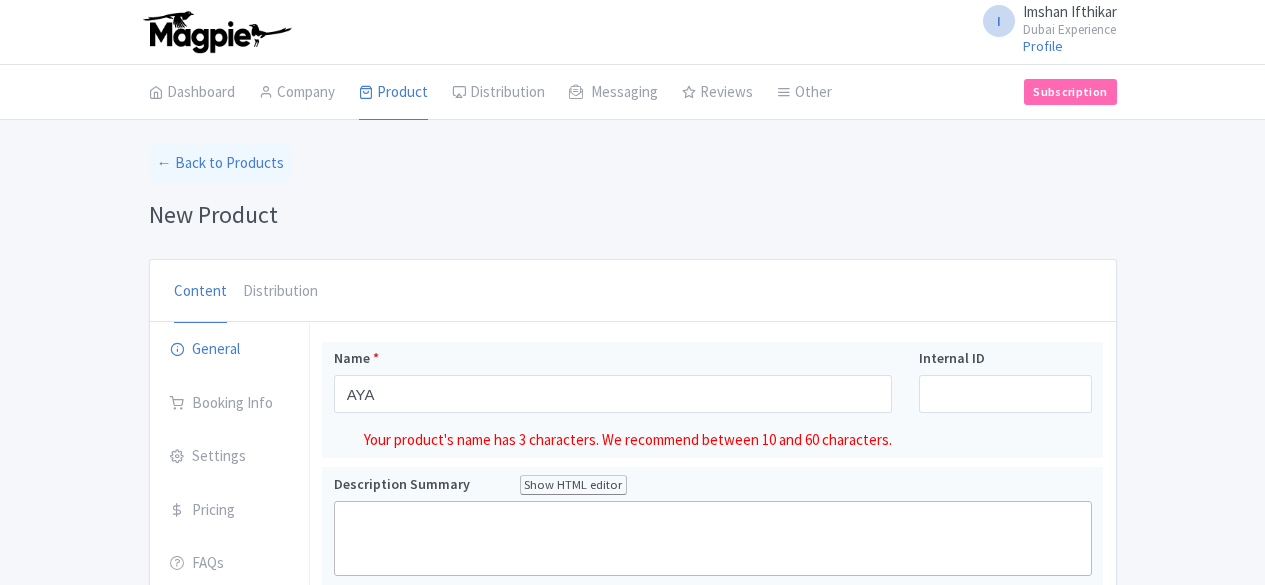 scroll, scrollTop: 0, scrollLeft: 0, axis: both 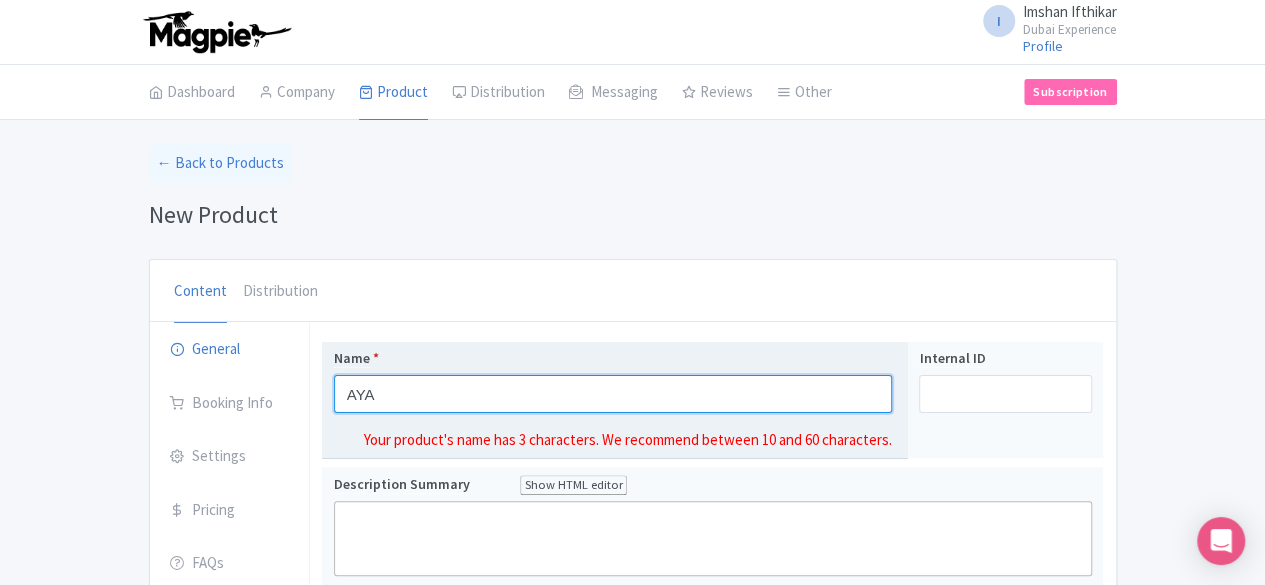 click on "AYA" at bounding box center (613, 394) 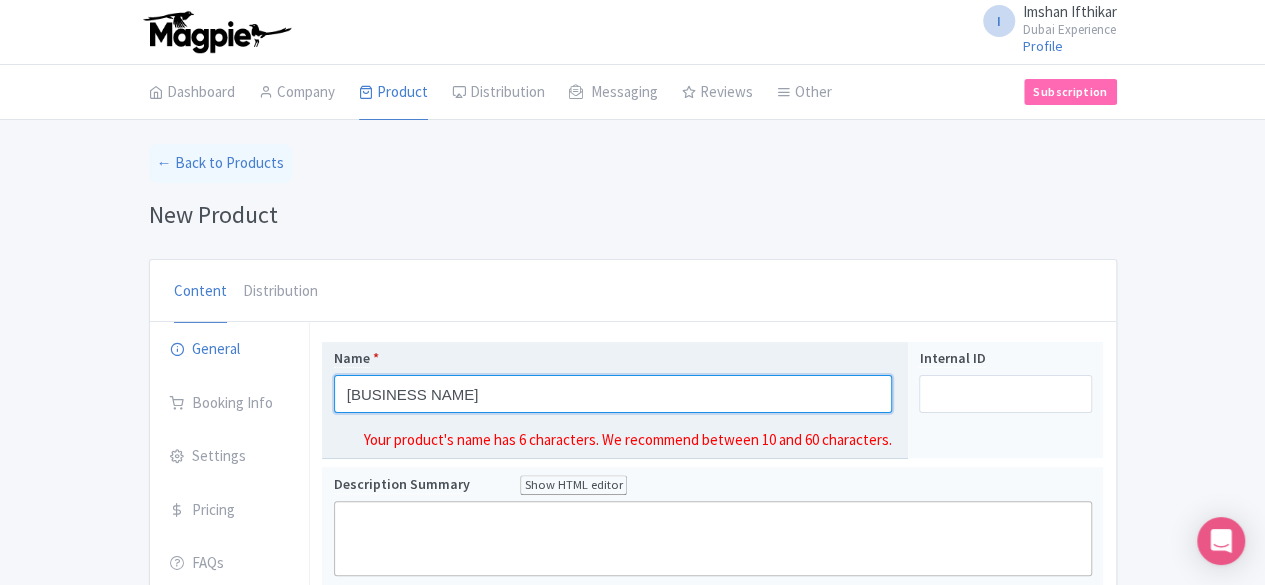 type on "A" 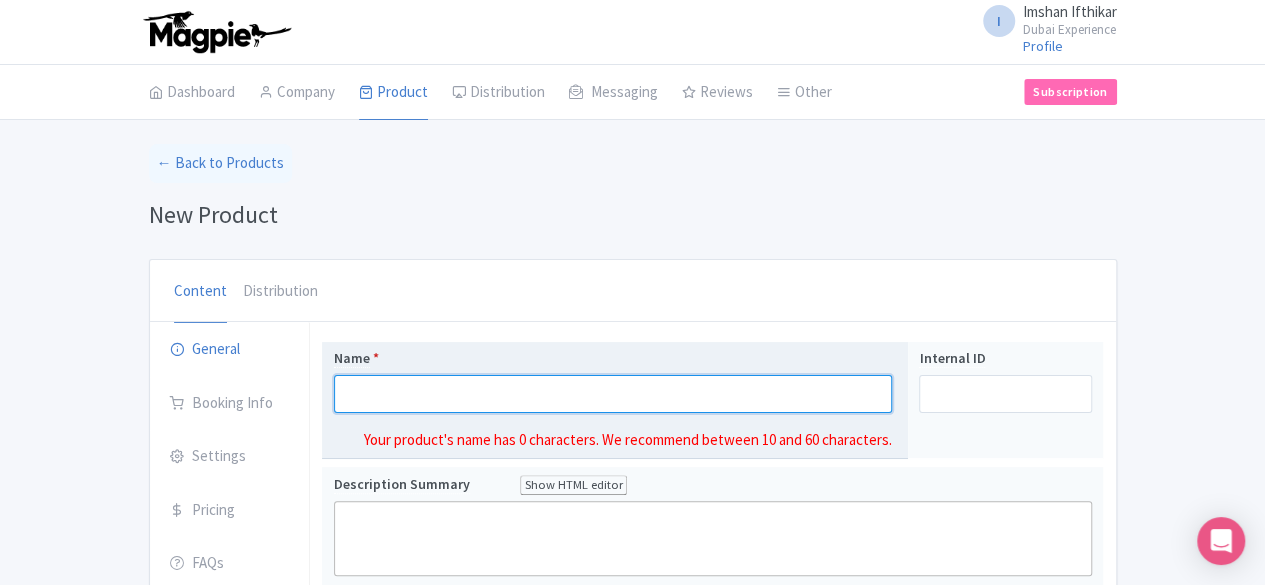 click on "Name   *" at bounding box center [613, 394] 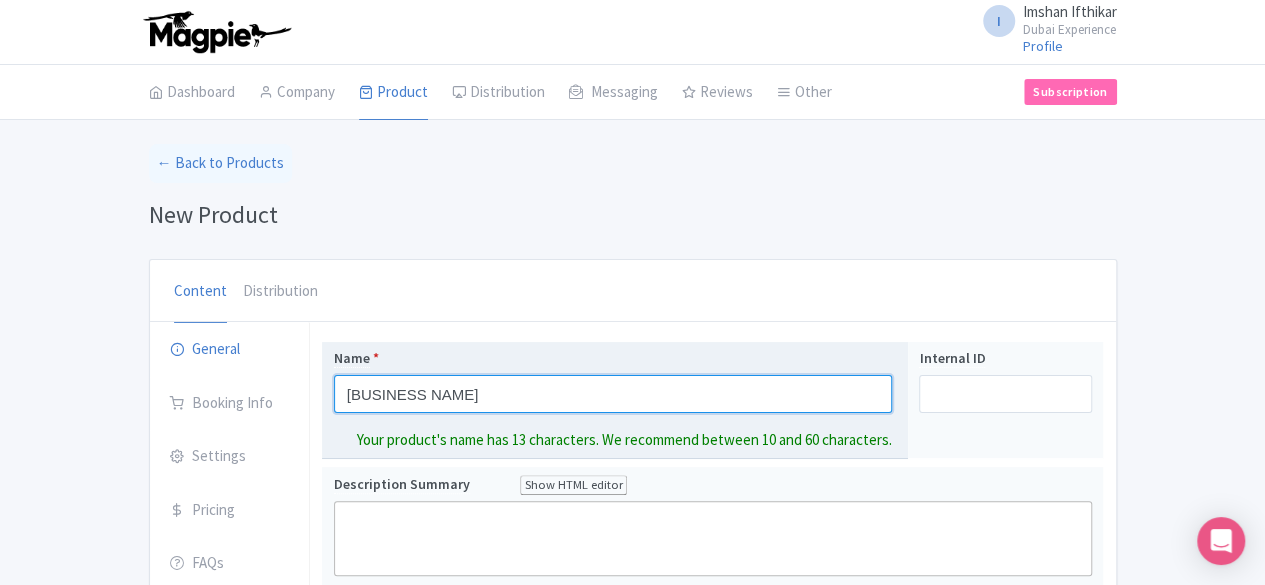 drag, startPoint x: 281, startPoint y: 397, endPoint x: 240, endPoint y: 400, distance: 41.109608 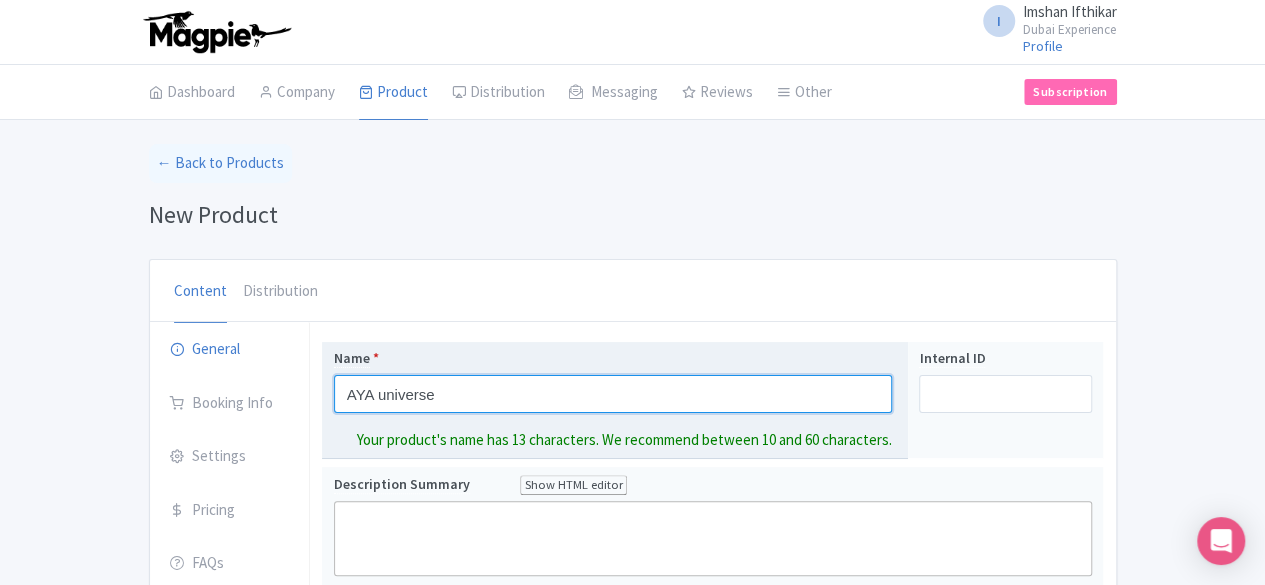 click on "AYA universe" at bounding box center [613, 394] 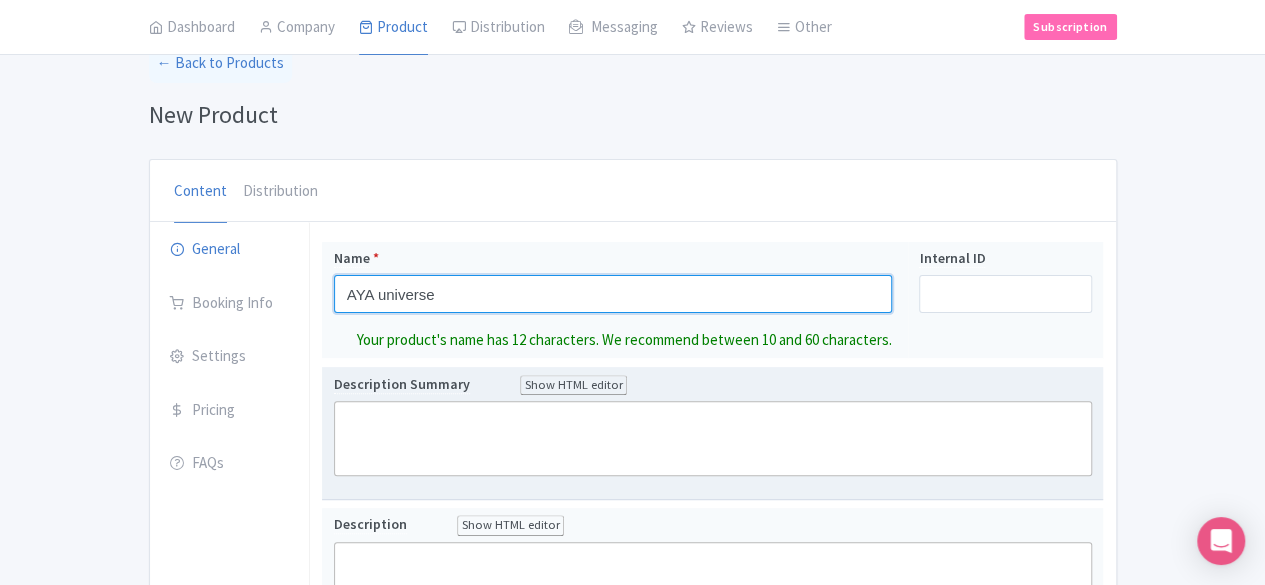 type on "AYA universe" 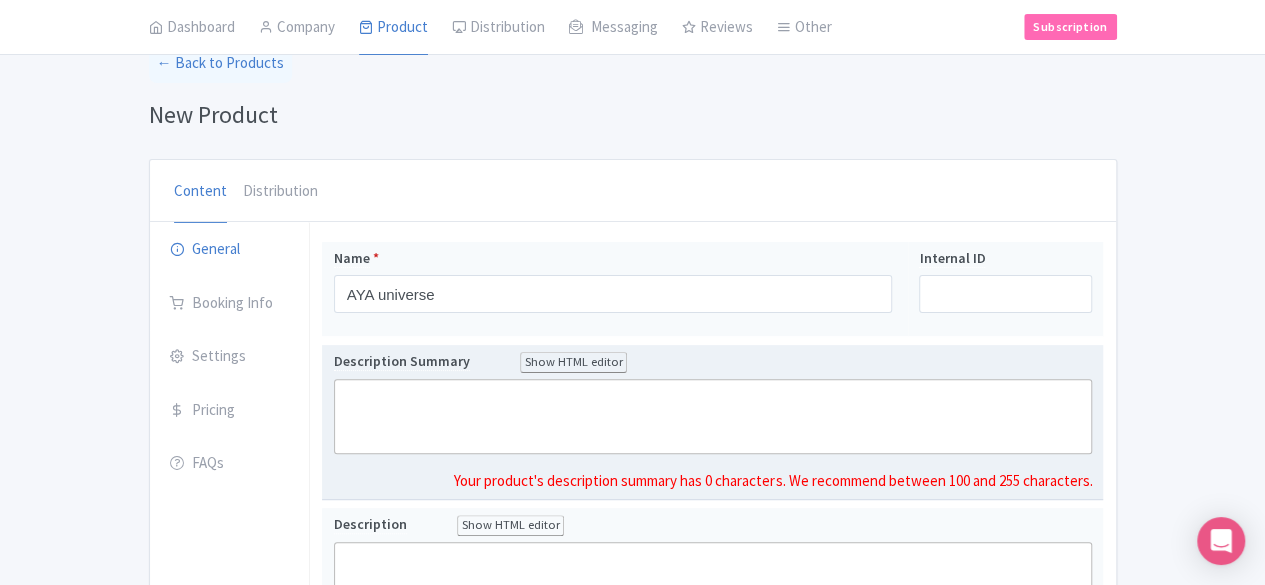 click 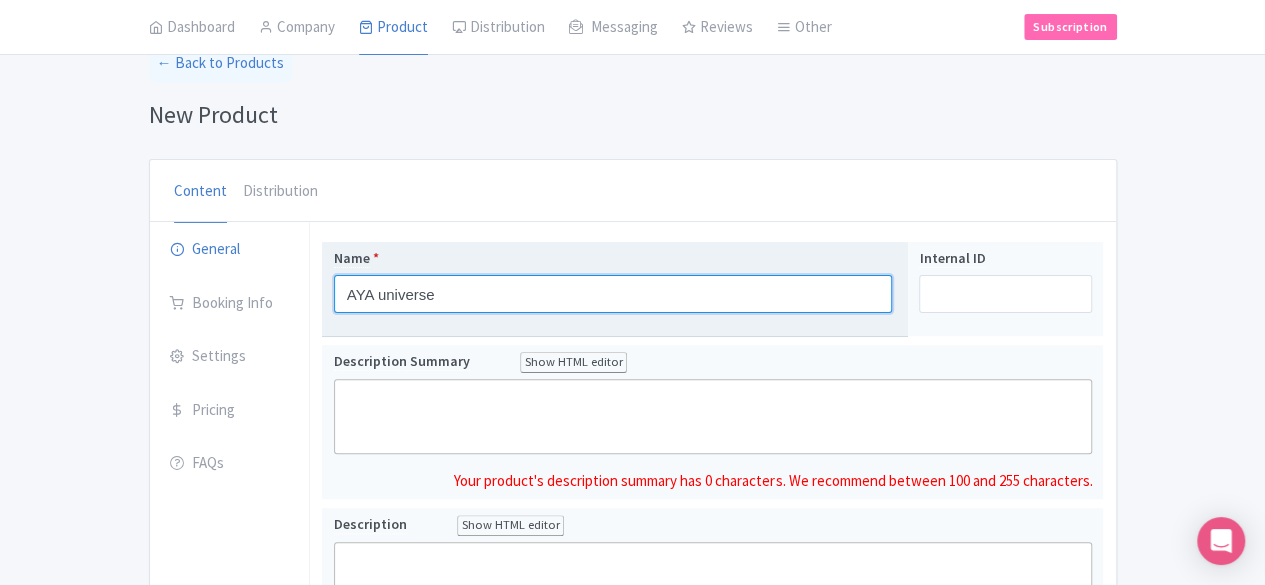 scroll, scrollTop: 122, scrollLeft: 0, axis: vertical 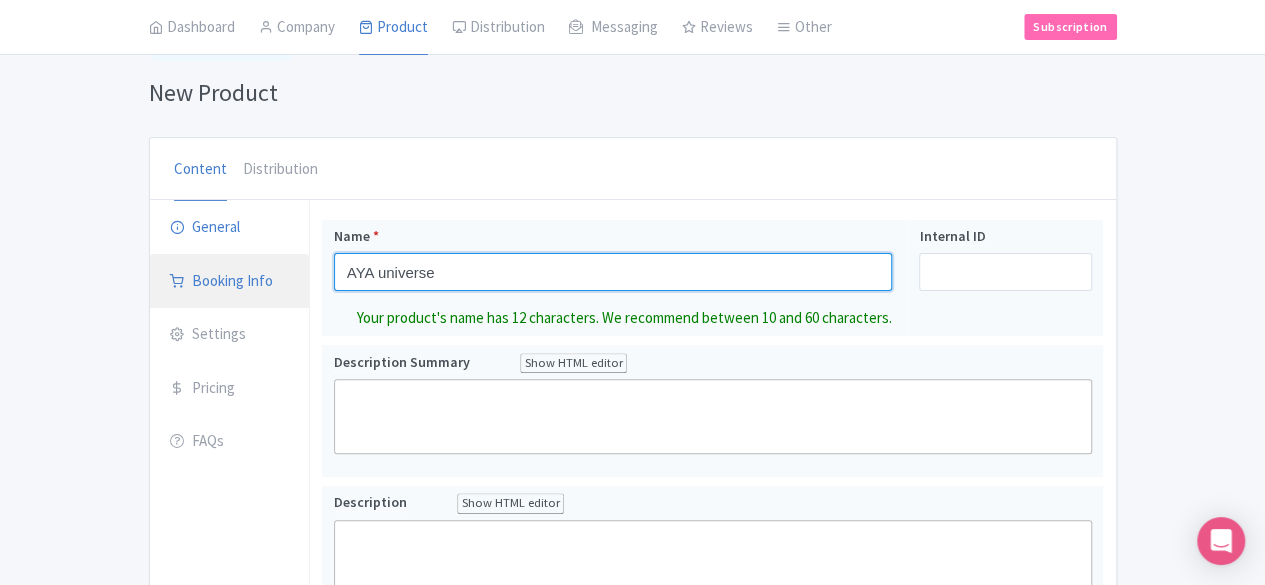 drag, startPoint x: 384, startPoint y: 292, endPoint x: 100, endPoint y: 258, distance: 286.02798 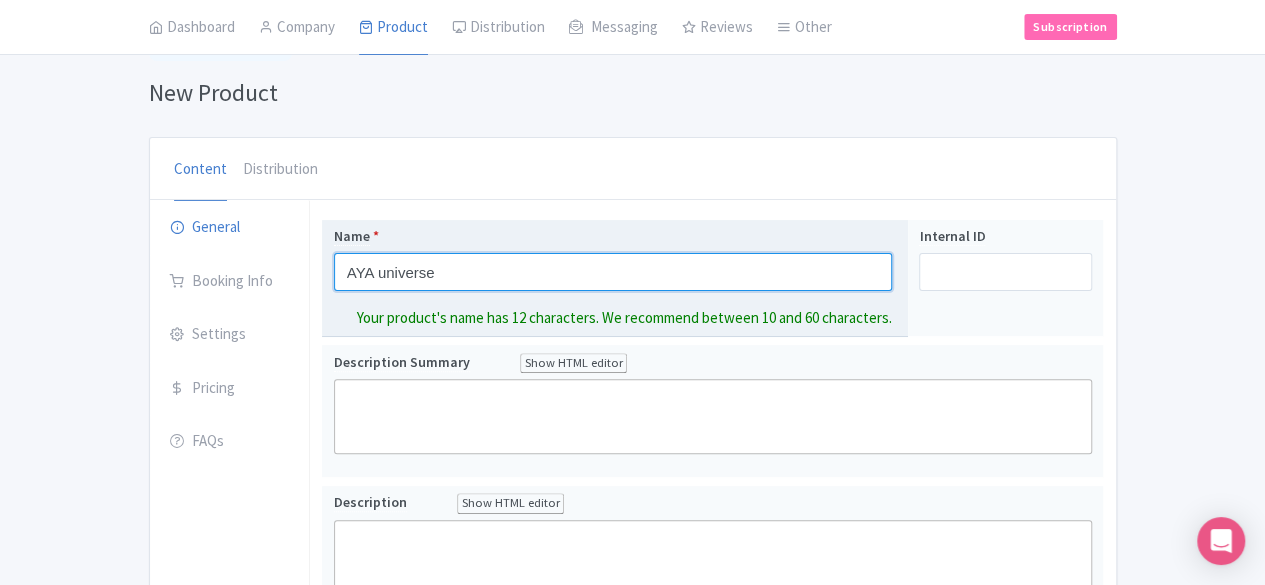 click on "AYA universe" at bounding box center [613, 272] 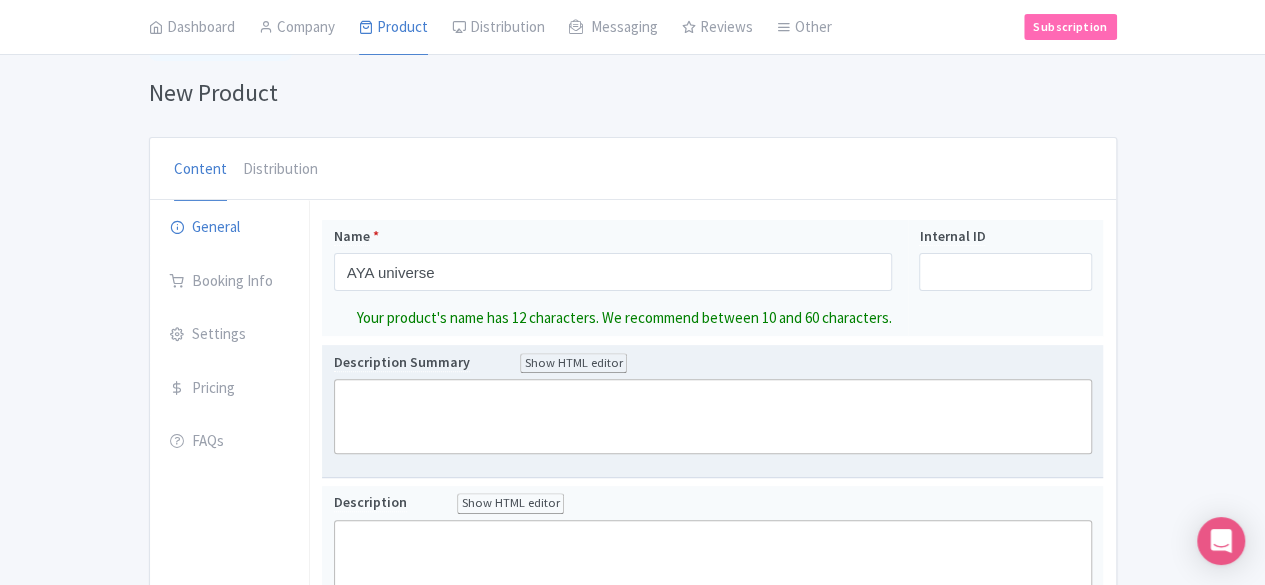 click 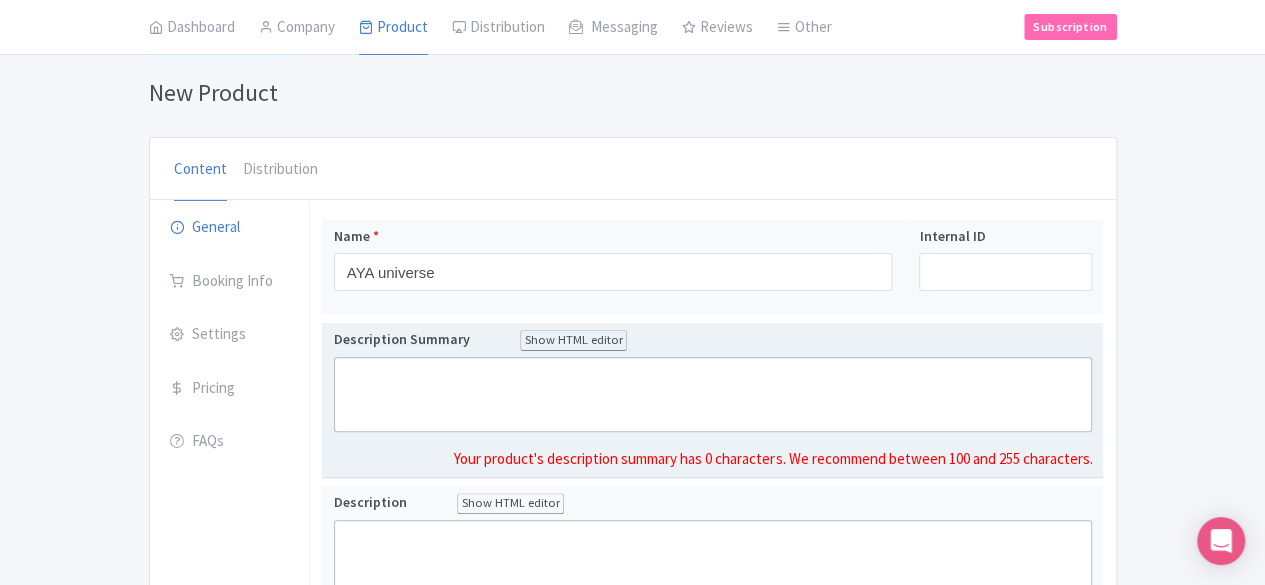 paste on "<div>[BUSINESS NAME] is an immersive digital art park in Dubai's Wafi City Mall, with 12 themed zones combining lights, sounds, and technology.<br><br></div>" 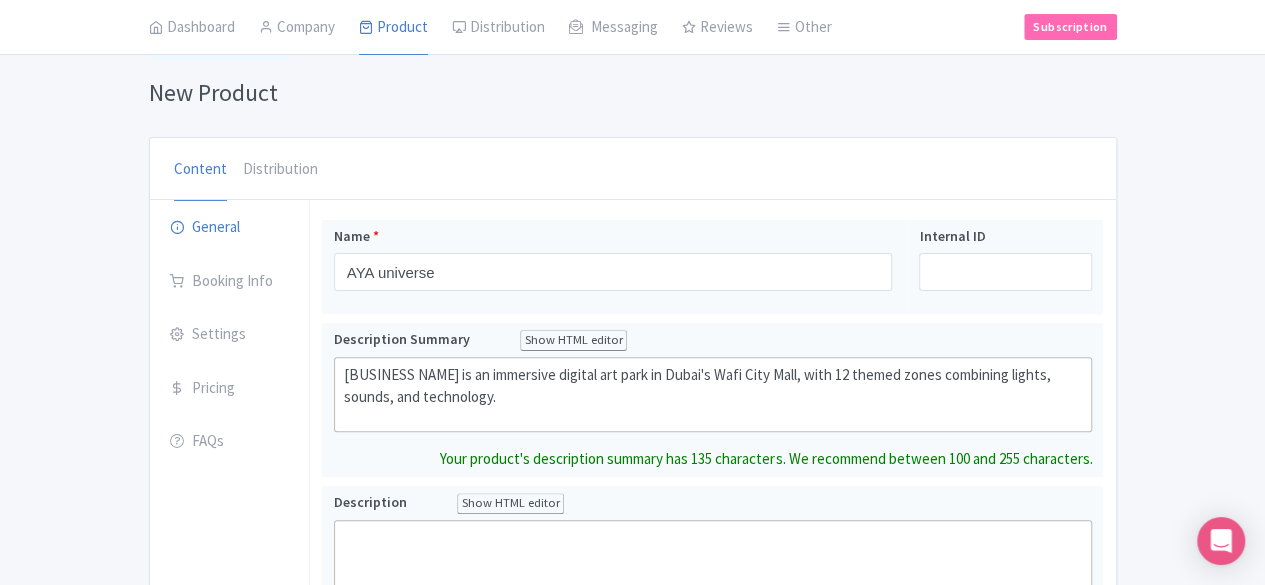 type on "<div>[BUSINESS NAME] is an immersive digital art park in Dubai's Wafi City Mall, with 12 themed zones combining lights, sounds, and technology.</div>" 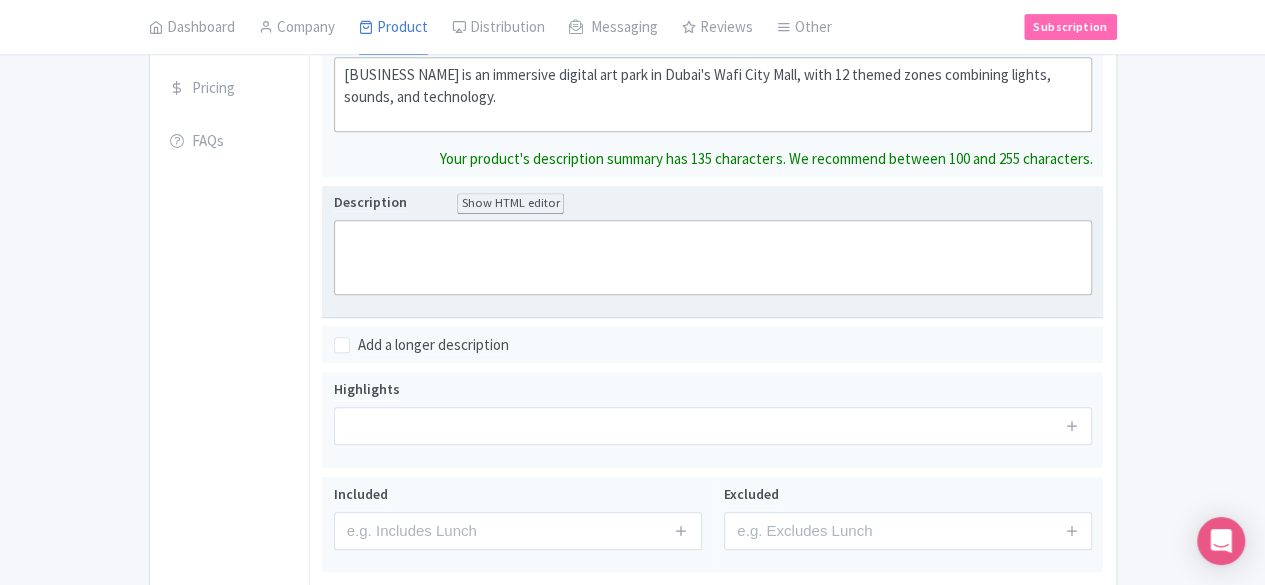 scroll, scrollTop: 400, scrollLeft: 0, axis: vertical 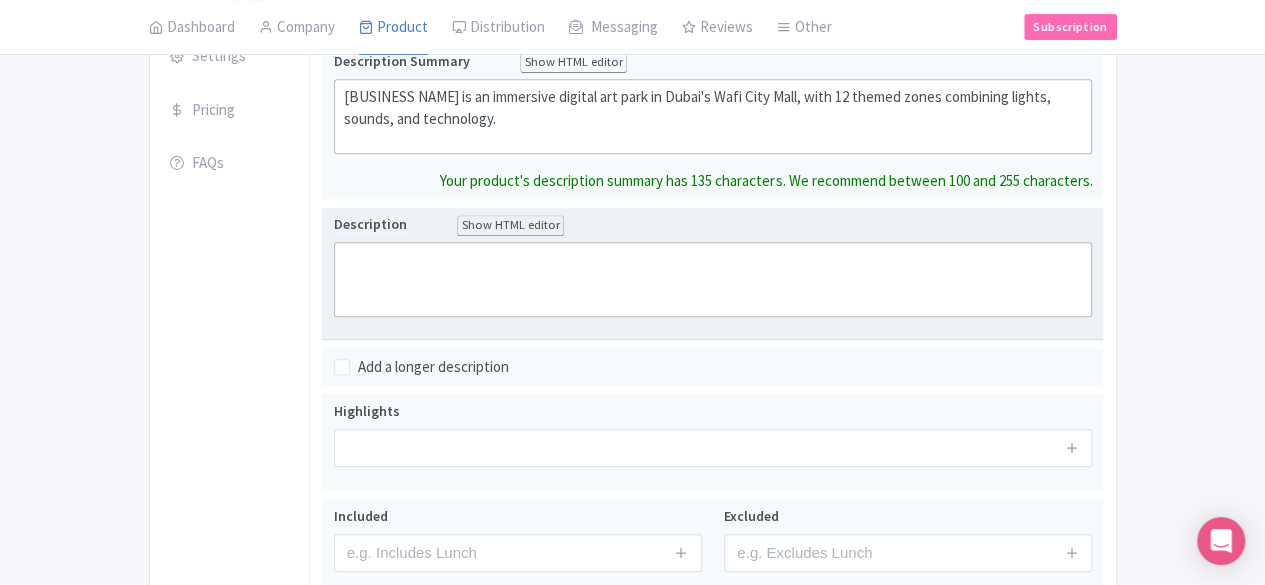 click 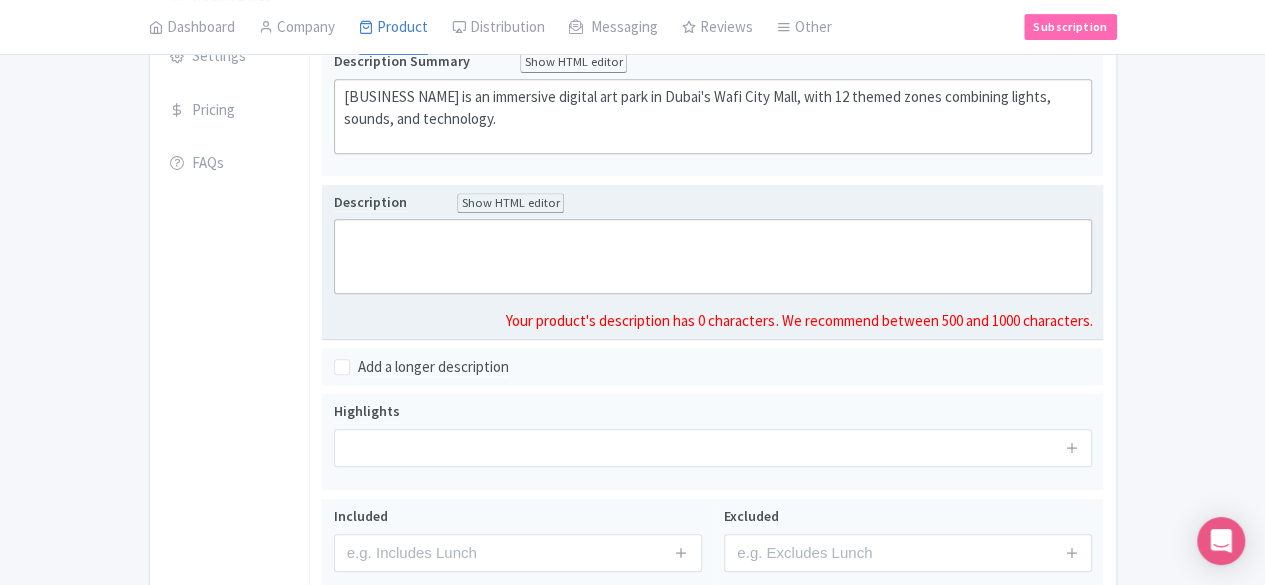 paste on "<div>Step into a a cosmic journey at [BUSINESS NAME], an immersive entertainment park inside Wafi City Mall. Spanning 40,000 square feet, it features 12 interactive zones with high-tech sound, lights, and graphics. Wander through a bioluminescent garden, slide through a reverse waterfall, and compose stellar harmonies. A fusion of art, technology, and storytelling, [BUSINESS NAME] offers a unique, sensory-rich experience for all ages.</div>" 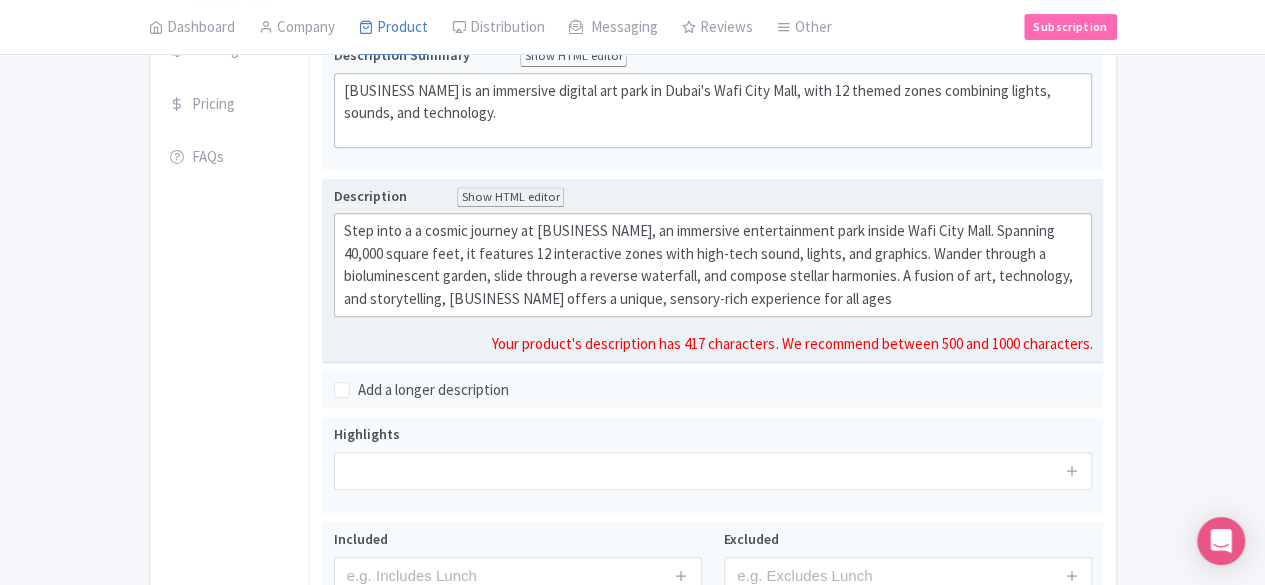 scroll, scrollTop: 500, scrollLeft: 0, axis: vertical 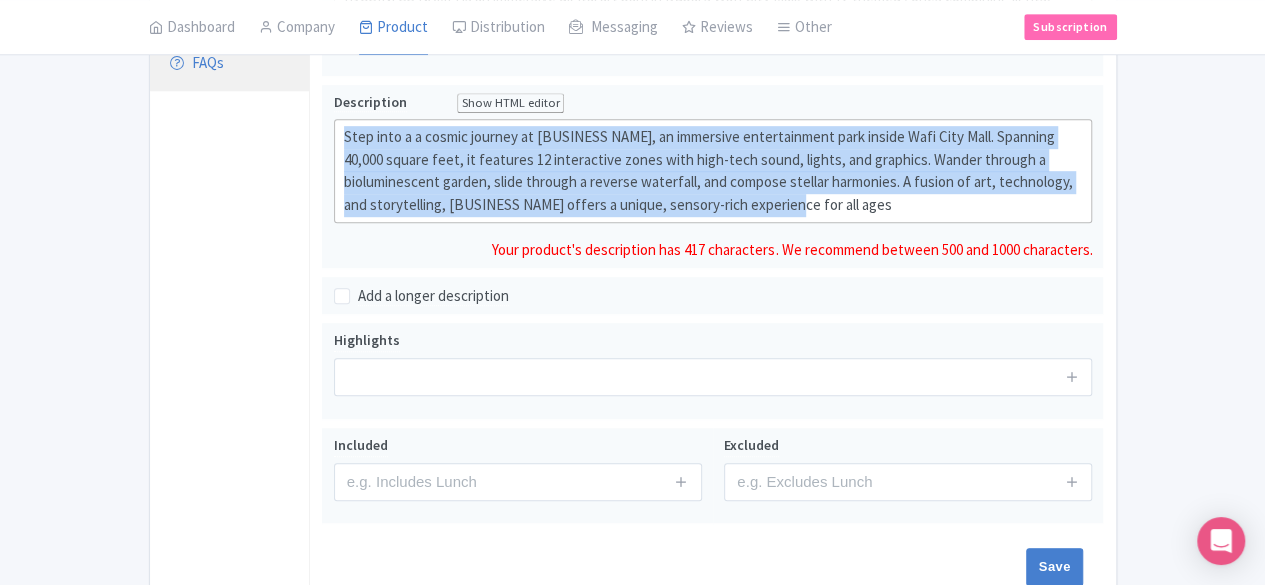 drag, startPoint x: 946, startPoint y: 184, endPoint x: 95, endPoint y: 76, distance: 857.82574 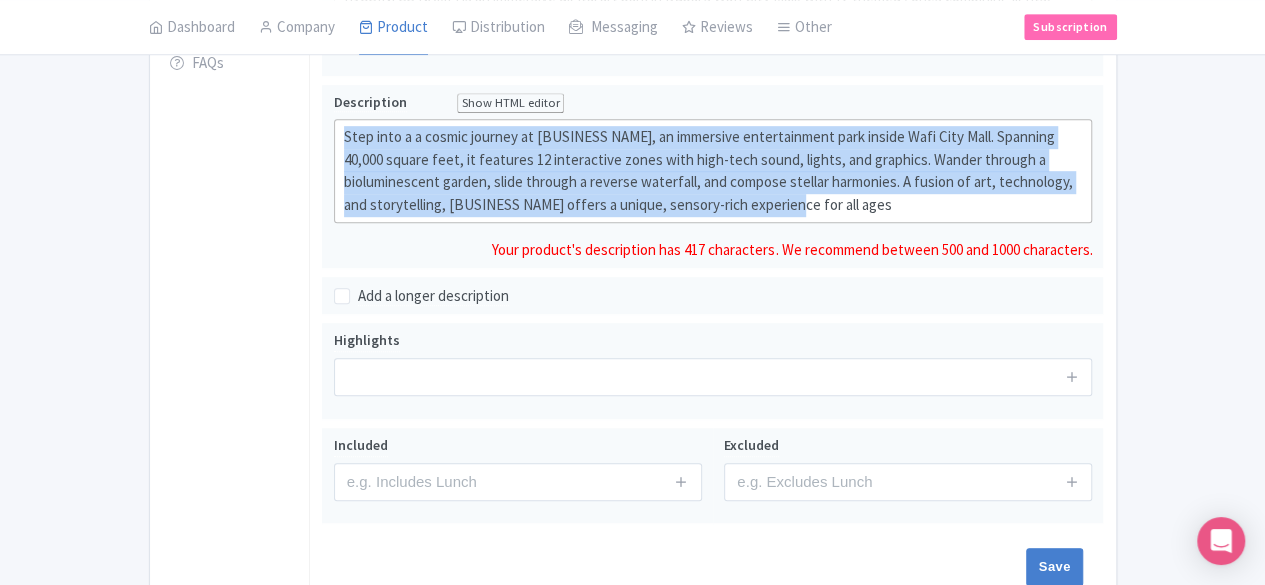 paste on "<div>&nbsp;tep into a cosmic journey at [BUSINESS NAME], an immersive entertainment park in Dubai's Wafi City Mall. Spanning 40,000 square feet, it features 12 interactive zones with high-tech sound, lights, and graphics. Wander through a bioluminescent garden, slide through a gravity-defying waterfall, and compose stellar harmonies. A fusion of art, technology, and storytelling, [BUSINESS NAME] offers a unique, sensory-rich experience for all ages. It's a surreal world where you can dance with lights, get lost in a digital nebula, and feel the magic of a parallel universe.&nbsp;</div>" 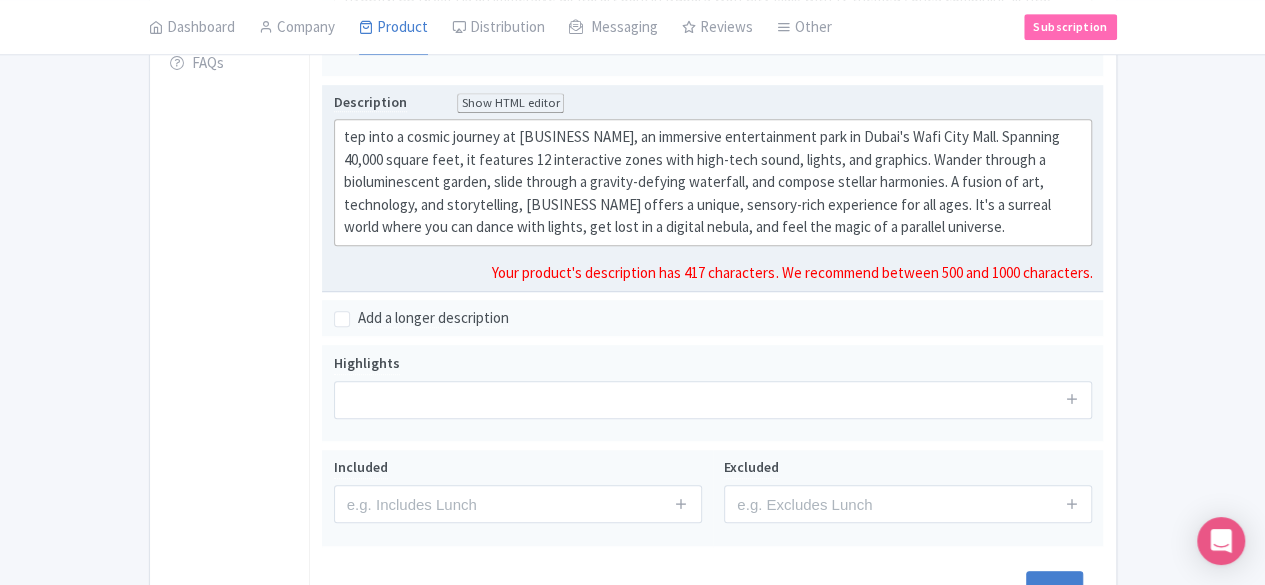 click on "tep into a cosmic journey at [BUSINESS NAME], an immersive entertainment park in Dubai's Wafi City Mall. Spanning 40,000 square feet, it features 12 interactive zones with high-tech sound, lights, and graphics. Wander through a bioluminescent garden, slide through a gravity-defying waterfall, and compose stellar harmonies. A fusion of art, technology, and storytelling, [BUSINESS NAME] offers a unique, sensory-rich experience for all ages. It's a surreal world where you can dance with lights, get lost in a digital nebula, and feel the magic of a parallel universe." 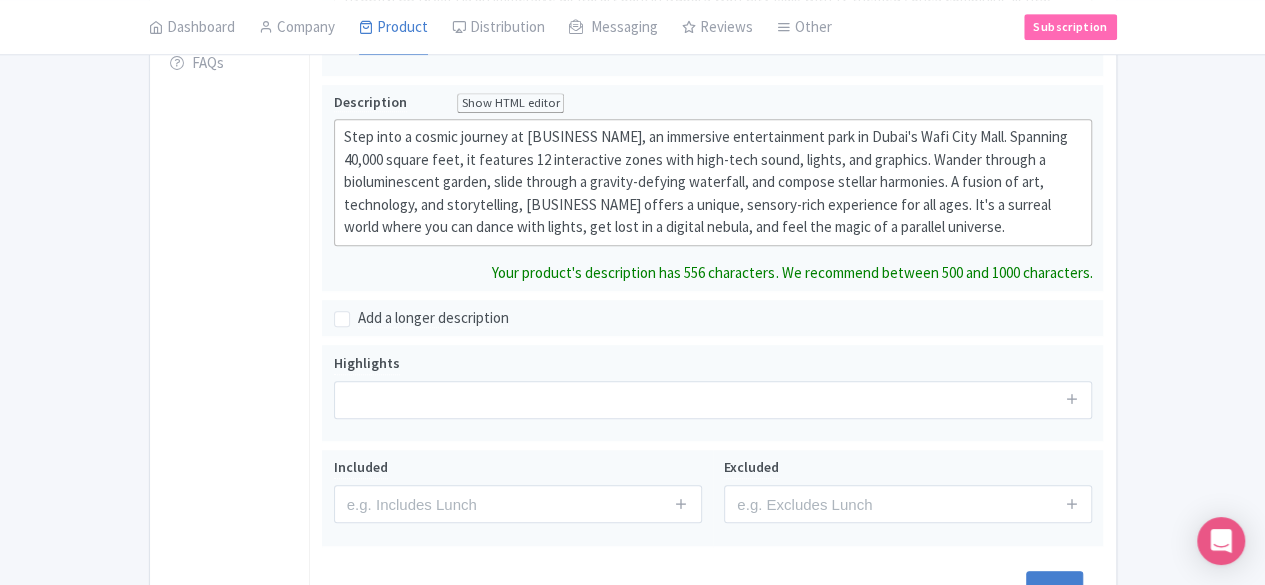 type on "<div>Step into a cosmic journey at [BUSINESS NAME], an immersive entertainment park in Dubai's Wafi City Mall. Spanning 40,000 square feet, it features 12 interactive zones with high-tech sound, lights, and graphics. Wander through a bioluminescent garden, slide through a gravity-defying waterfall, and compose stellar harmonies. A fusion of art, technology, and storytelling, [BUSINESS NAME] offers a unique, sensory-rich experience for all ages. It's a surreal world where you can dance with lights, get lost in a digital nebula, and feel the magic of a parallel universe.&nbsp;</div>" 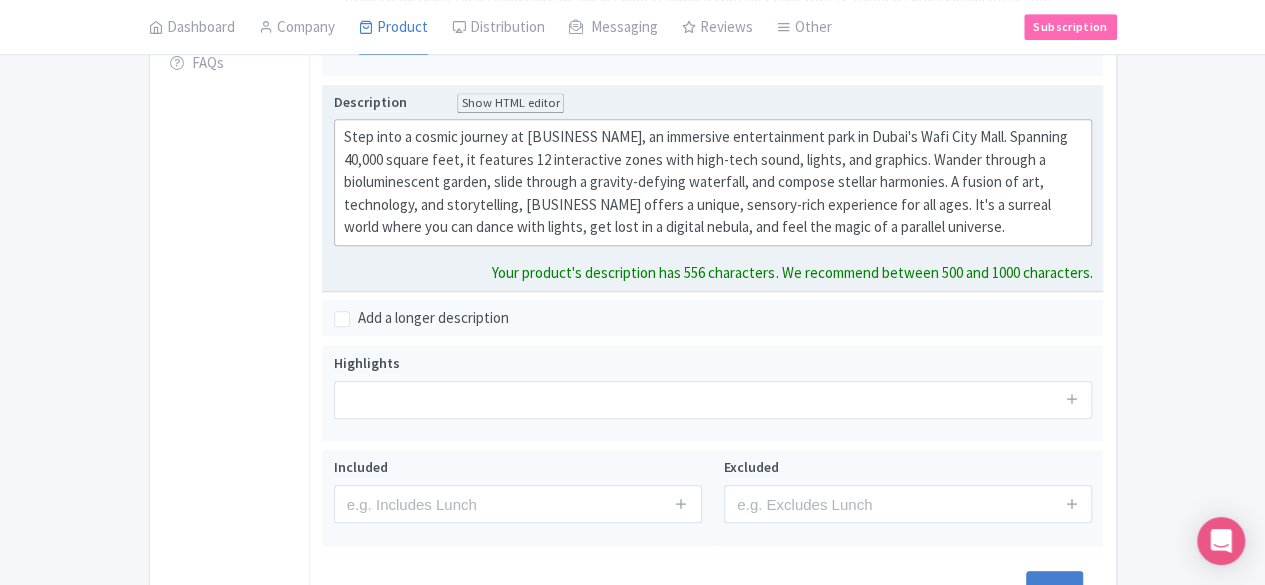 click on "Step into a cosmic journey at [BUSINESS NAME], an immersive entertainment park in Dubai's Wafi City Mall. Spanning 40,000 square feet, it features 12 interactive zones with high-tech sound, lights, and graphics. Wander through a bioluminescent garden, slide through a gravity-defying waterfall, and compose stellar harmonies. A fusion of art, technology, and storytelling, [BUSINESS NAME] offers a unique, sensory-rich experience for all ages. It's a surreal world where you can dance with lights, get lost in a digital nebula, and feel the magic of a parallel universe." 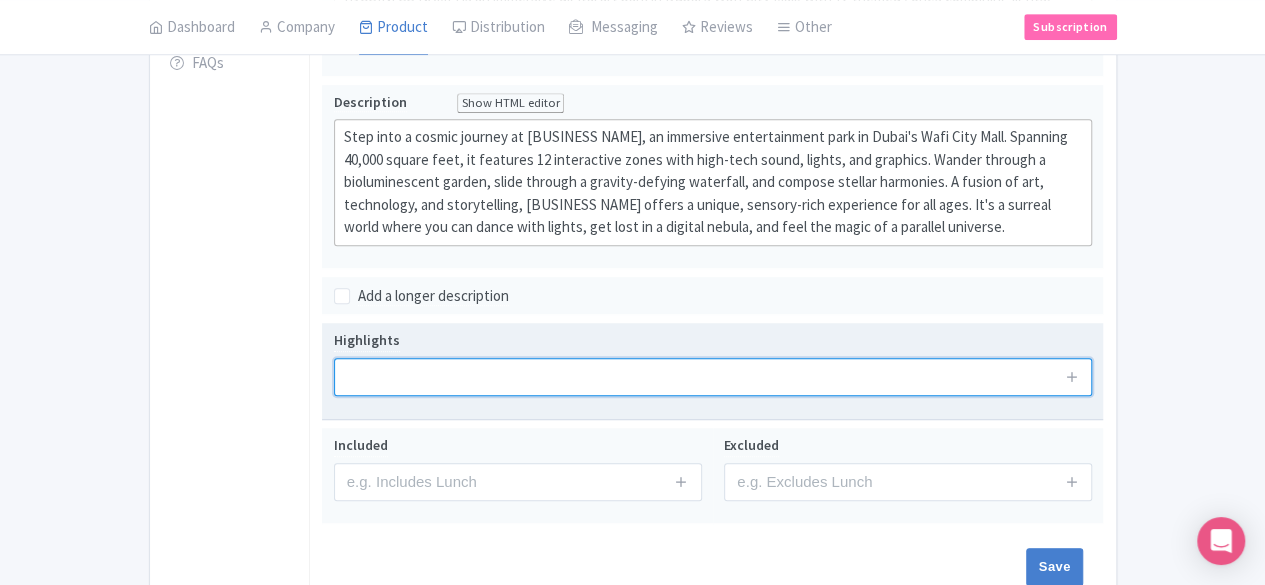click at bounding box center [713, 377] 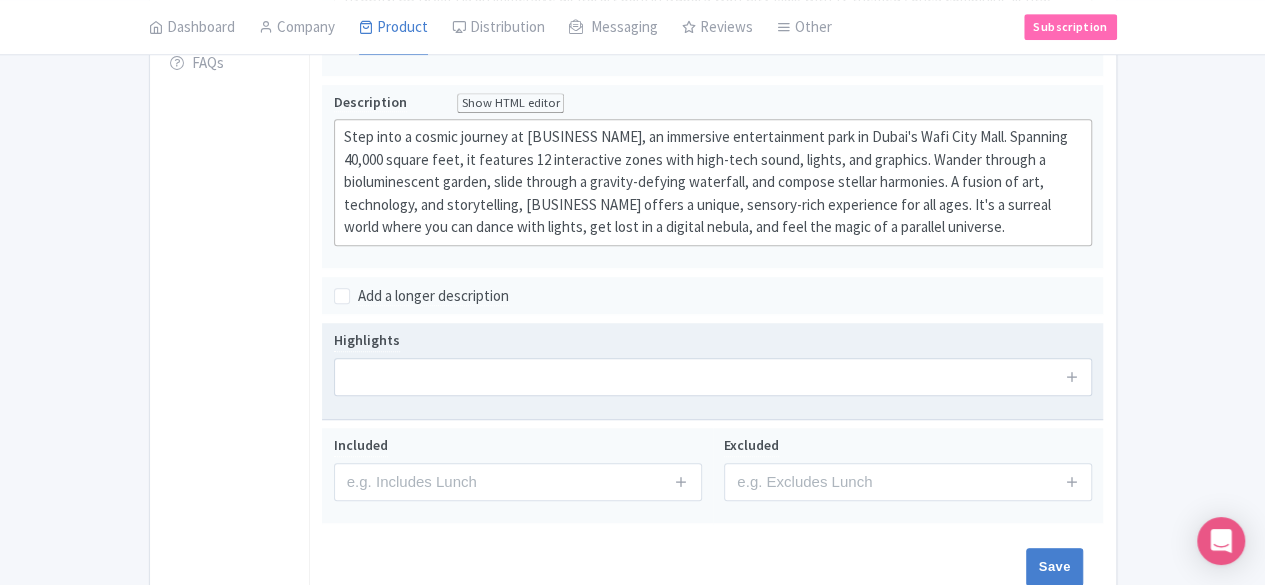 click at bounding box center [1072, 377] 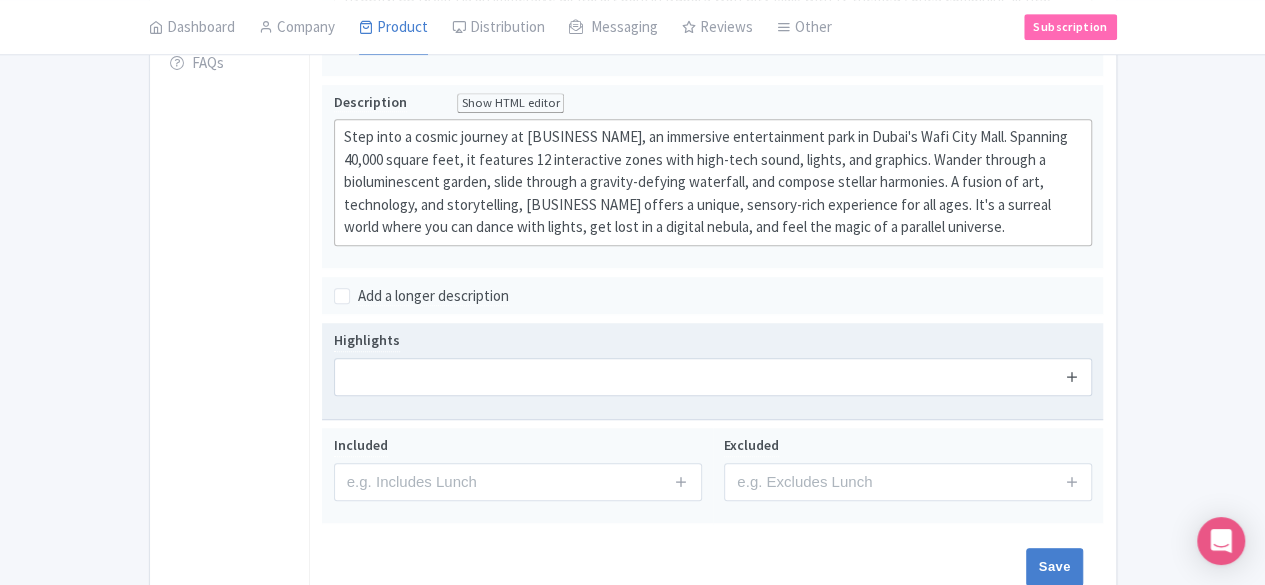 click at bounding box center (1072, 376) 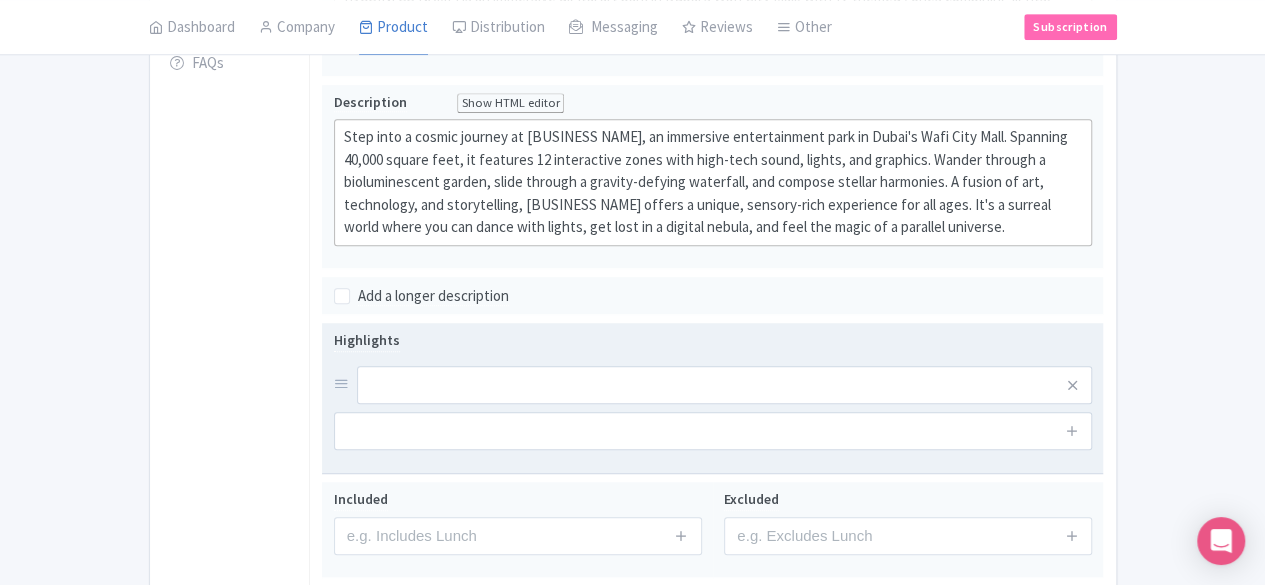 click at bounding box center [1072, 431] 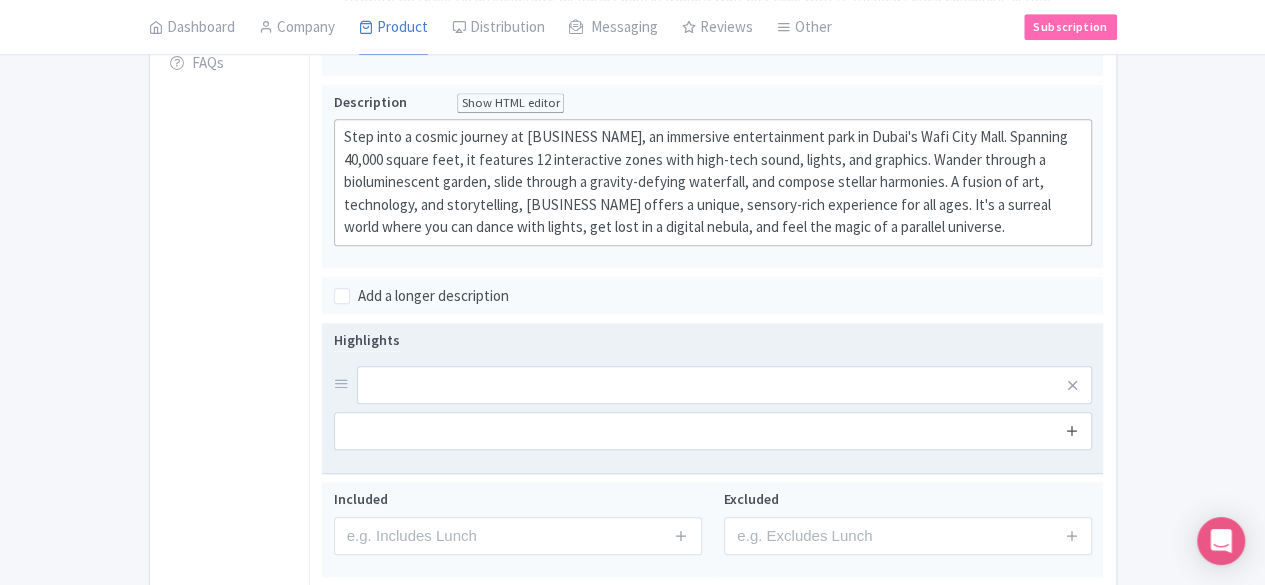 click at bounding box center (1072, 430) 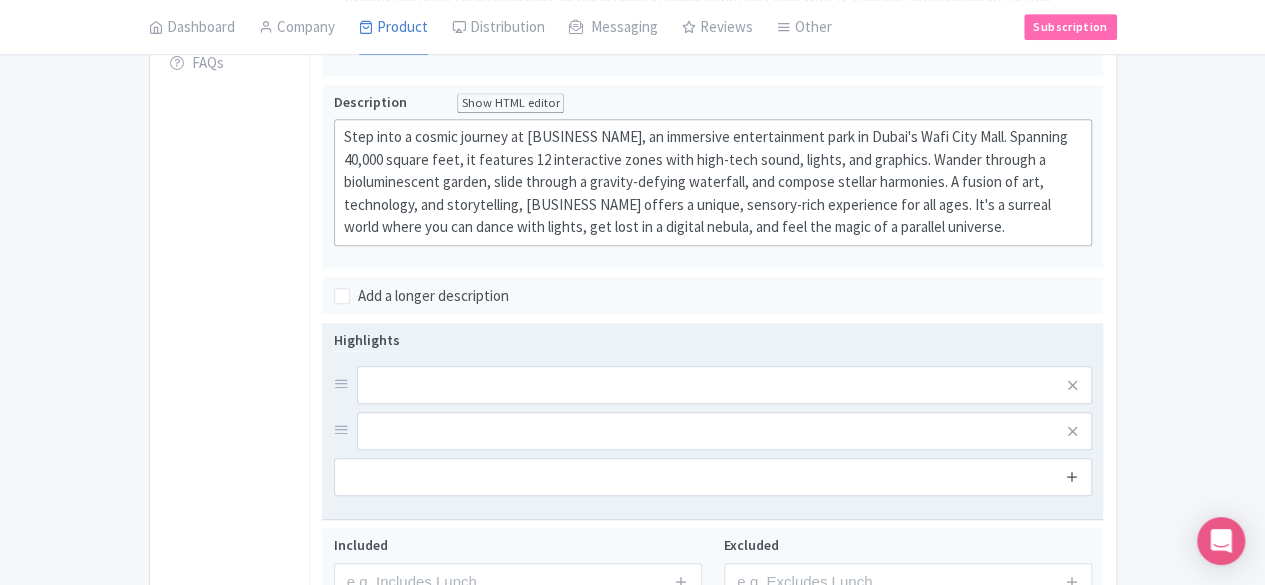 click at bounding box center [1072, 476] 